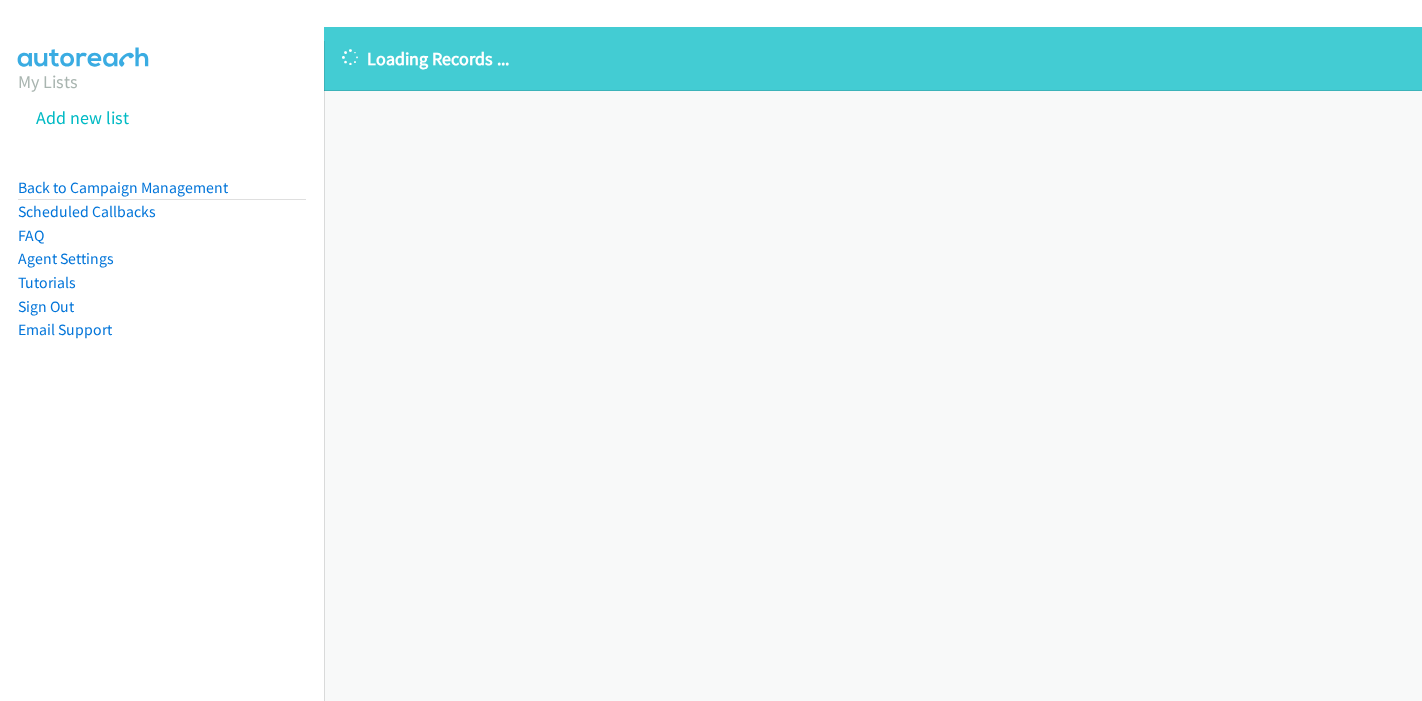 scroll, scrollTop: 0, scrollLeft: 0, axis: both 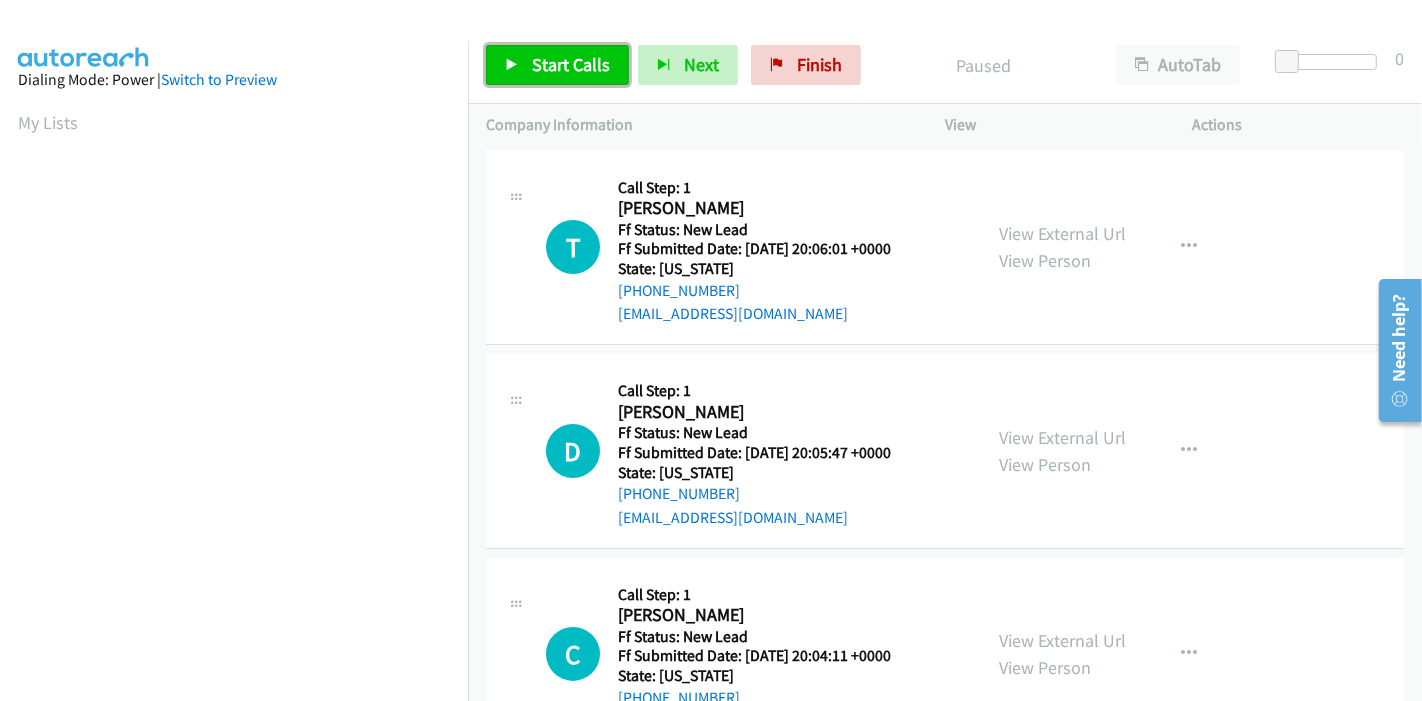 click on "Start Calls" at bounding box center [571, 64] 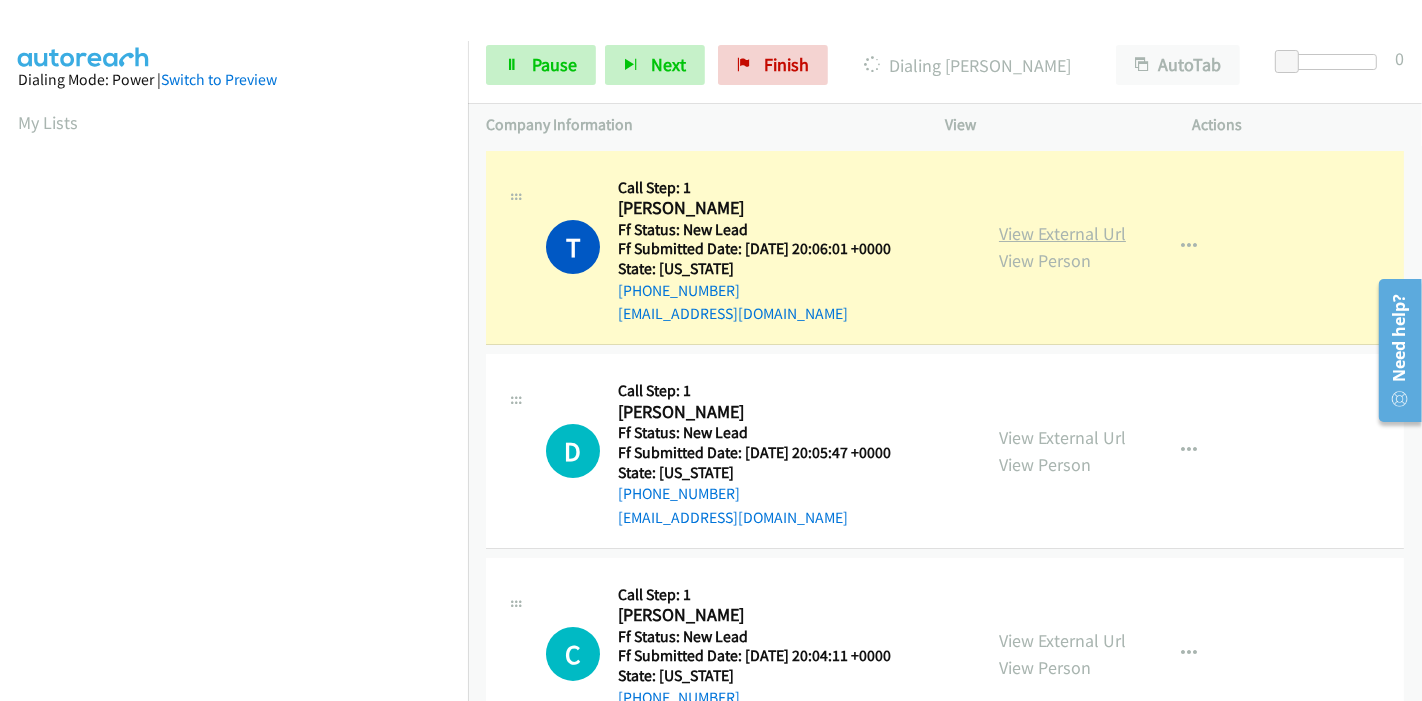 click on "View External Url" at bounding box center [1062, 233] 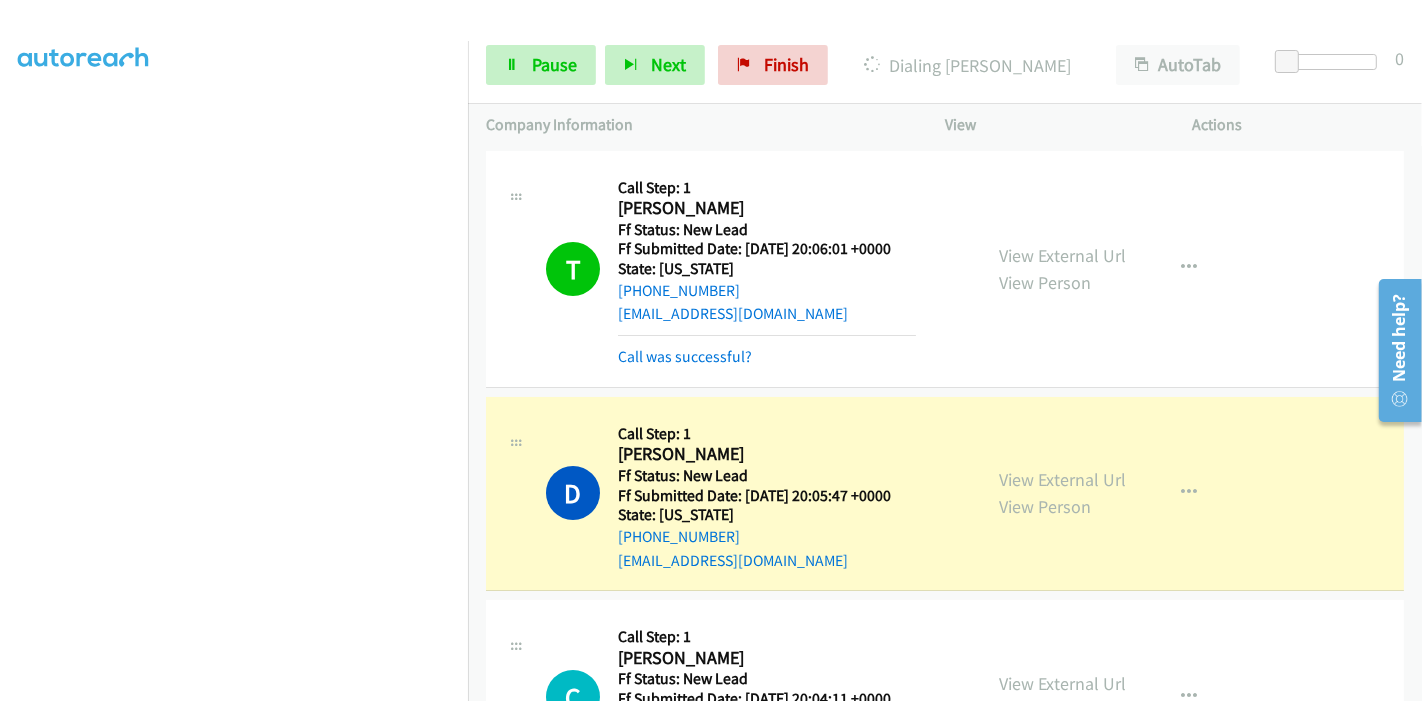 scroll, scrollTop: 0, scrollLeft: 0, axis: both 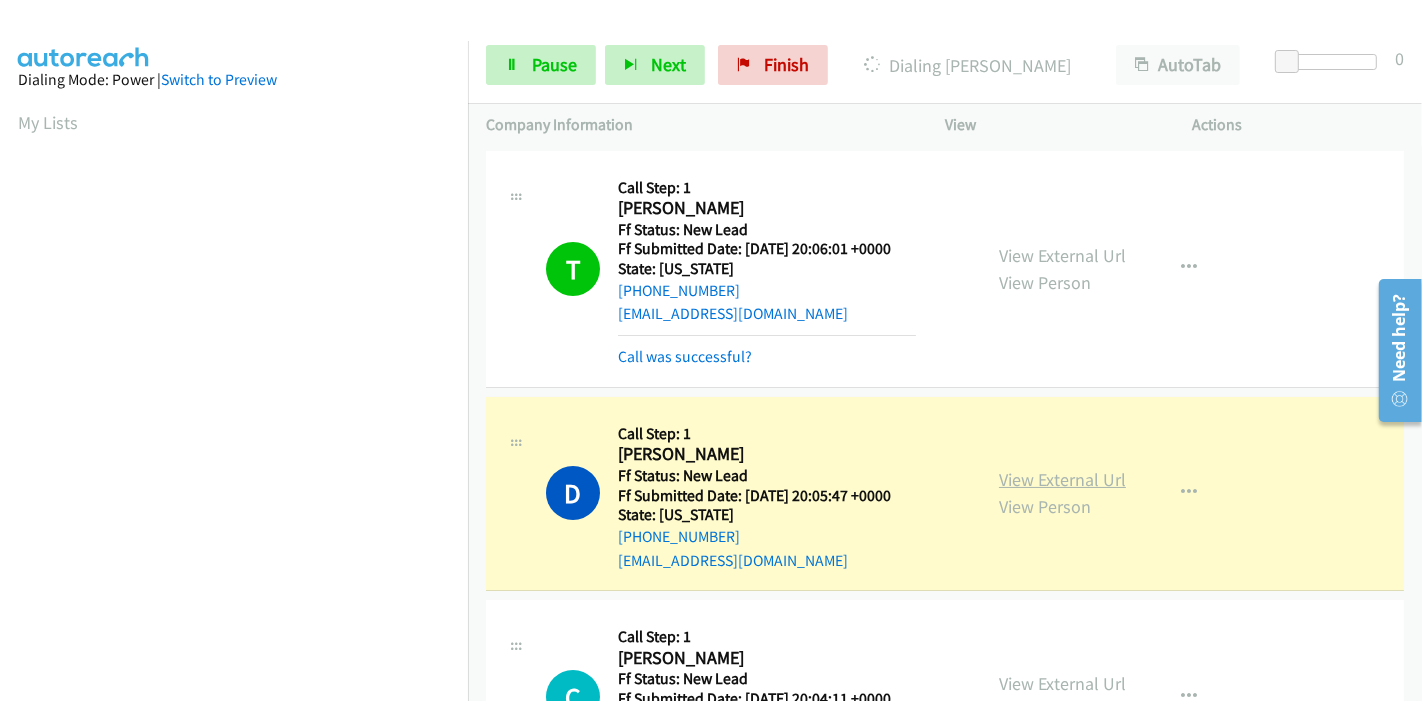 click on "View External Url" at bounding box center (1062, 479) 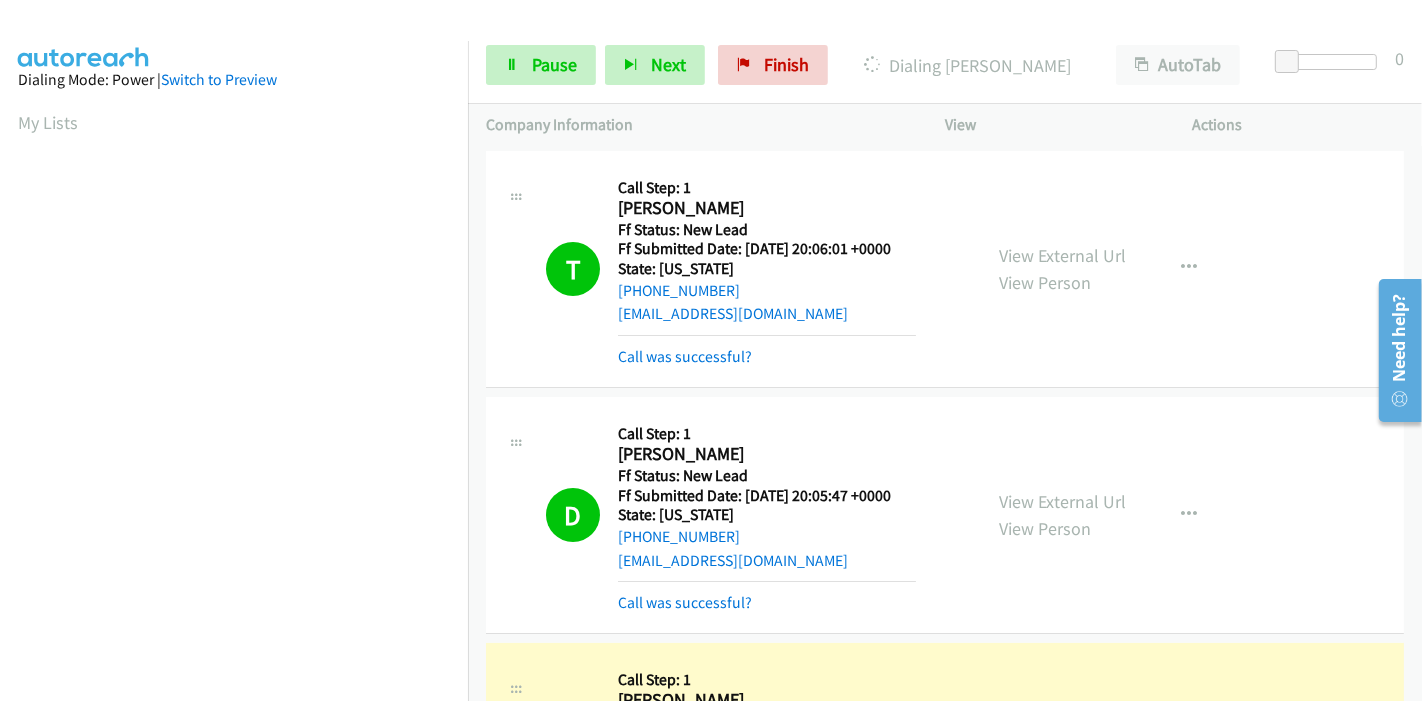 scroll, scrollTop: 422, scrollLeft: 0, axis: vertical 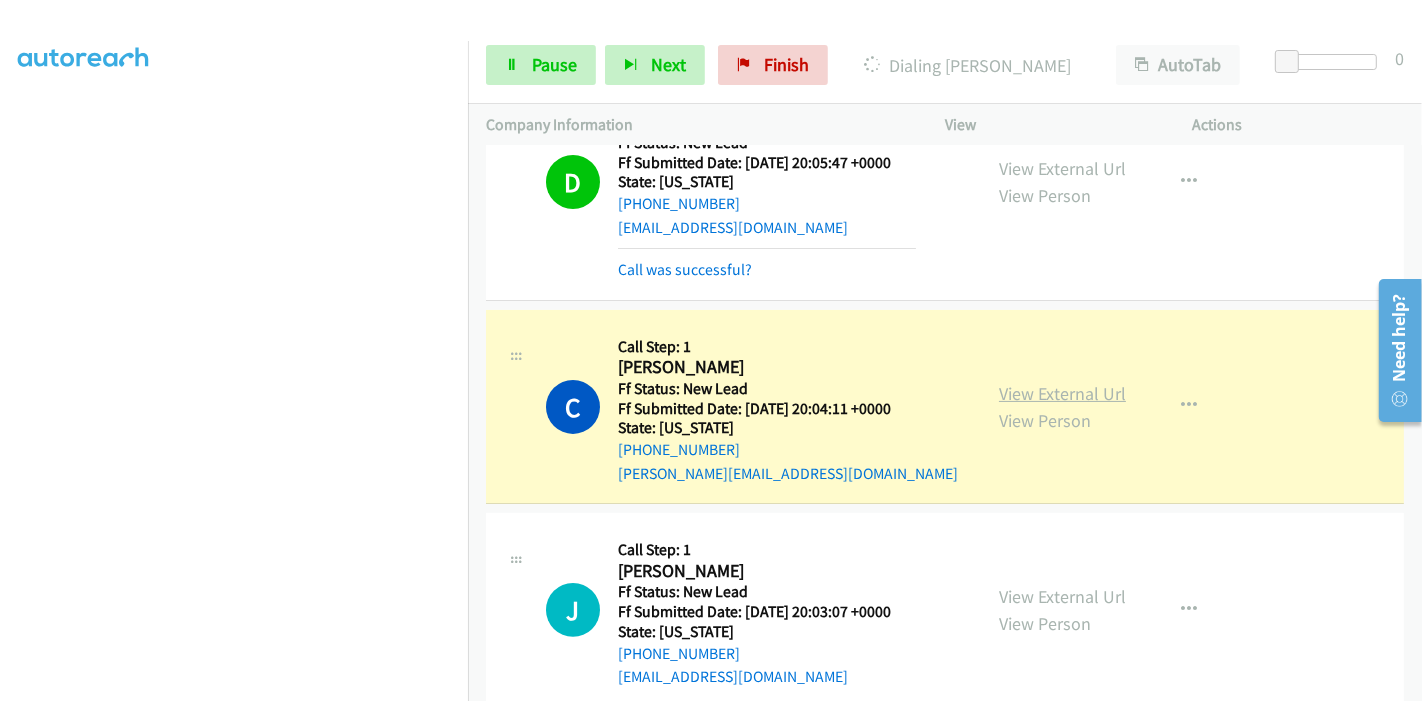 click on "View External Url" at bounding box center [1062, 393] 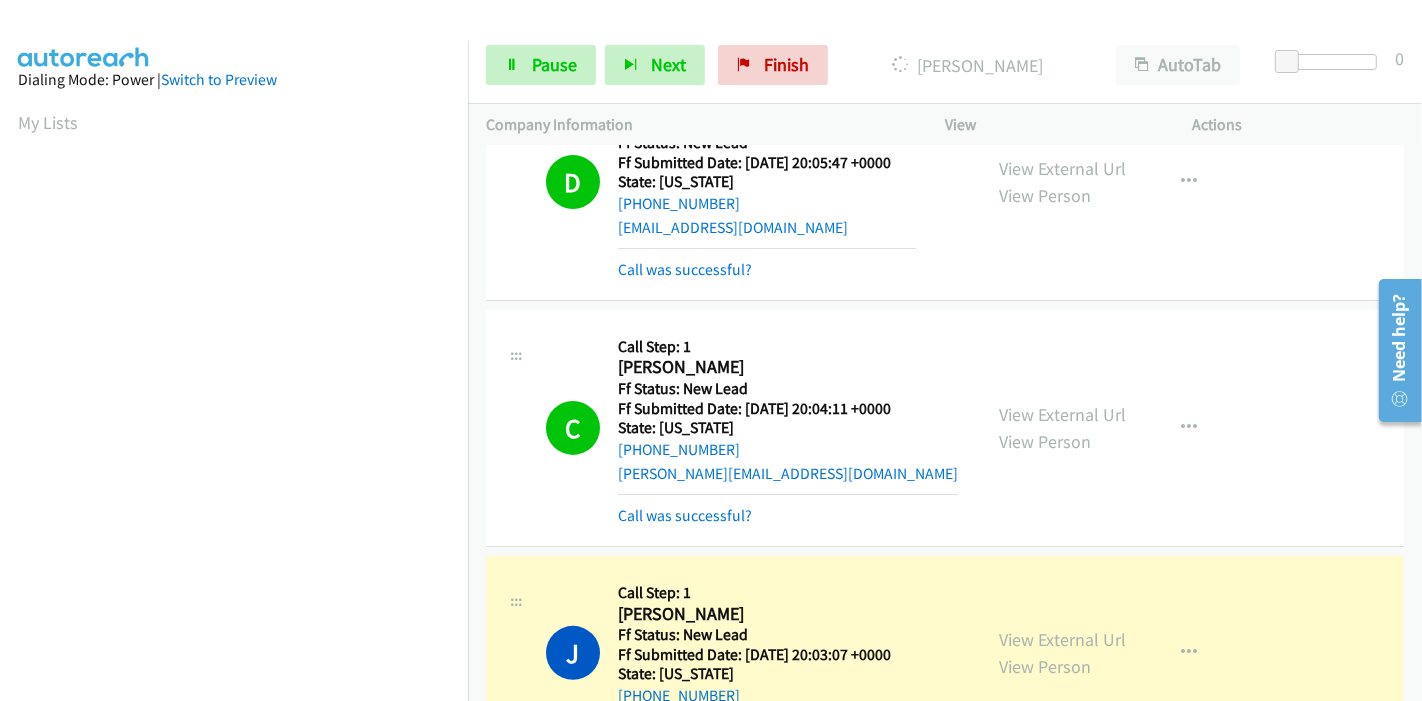 scroll, scrollTop: 422, scrollLeft: 0, axis: vertical 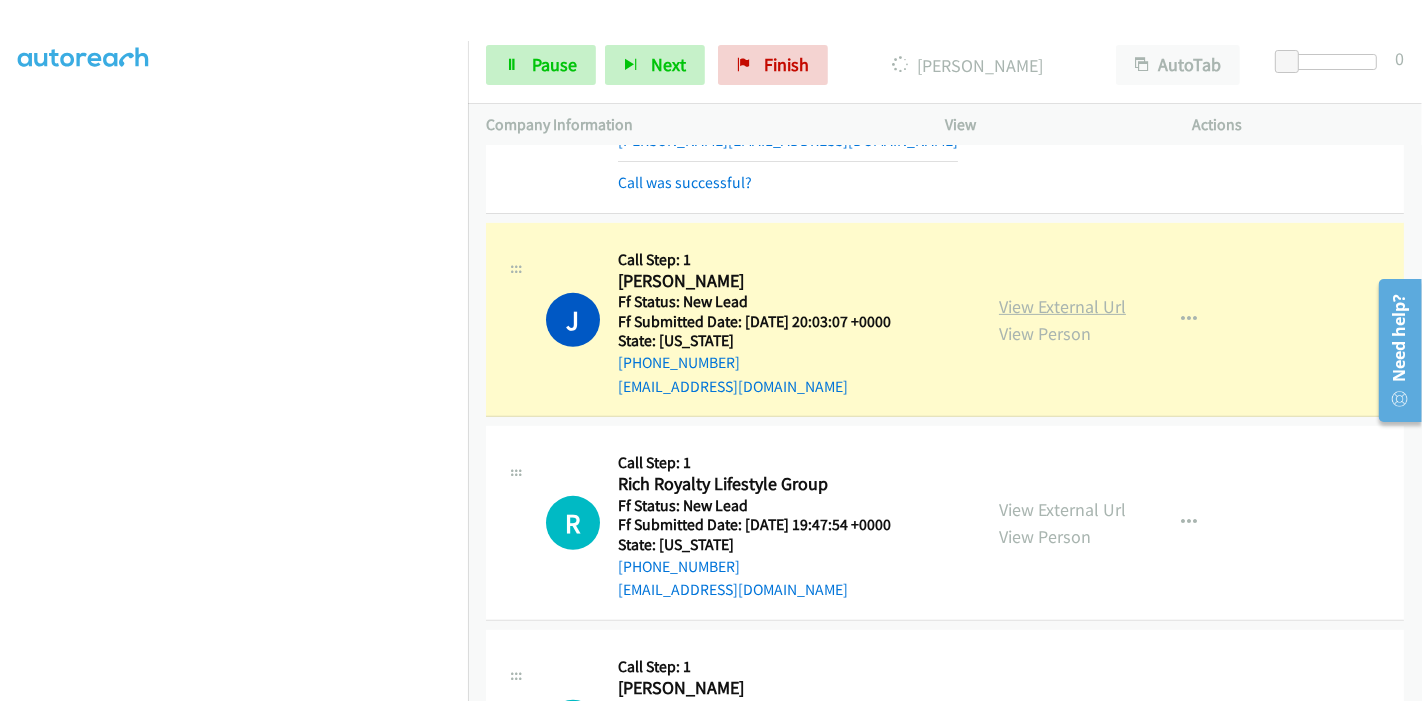 click on "View External Url" at bounding box center (1062, 306) 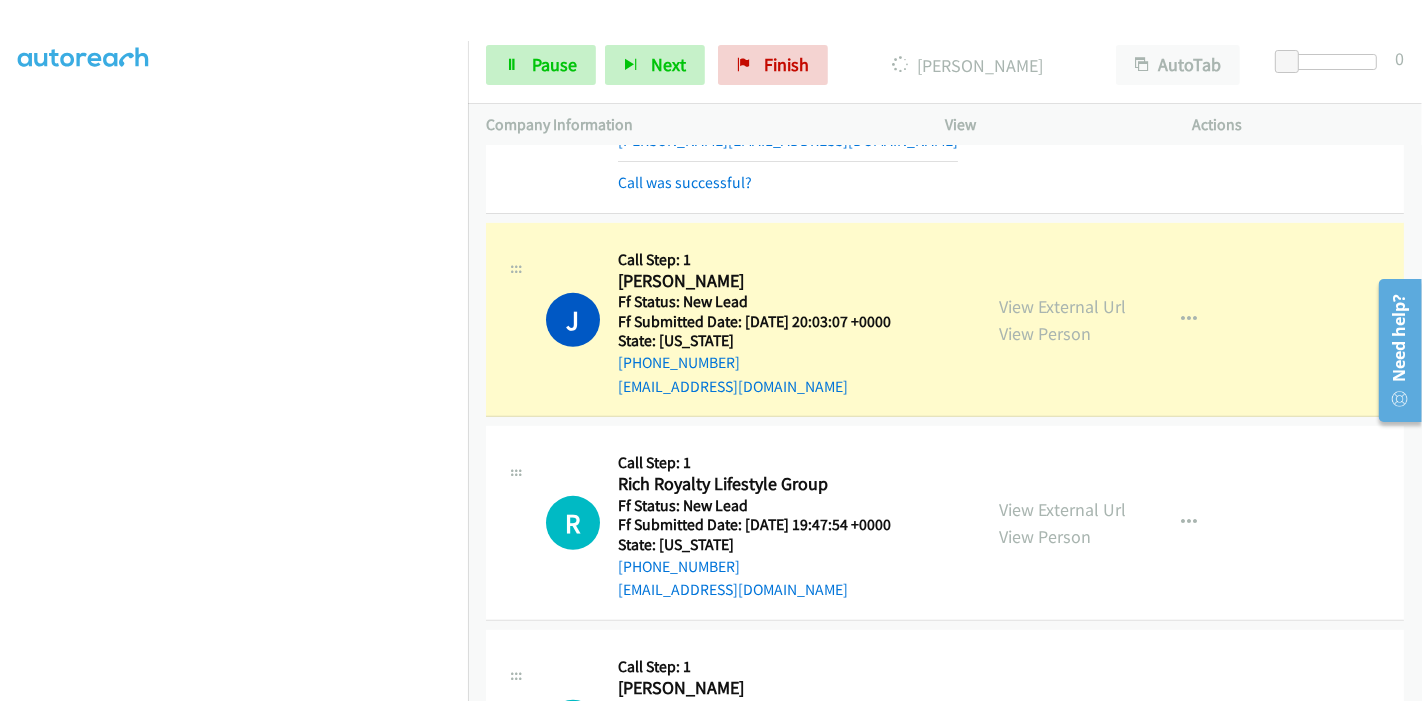 scroll, scrollTop: 0, scrollLeft: 0, axis: both 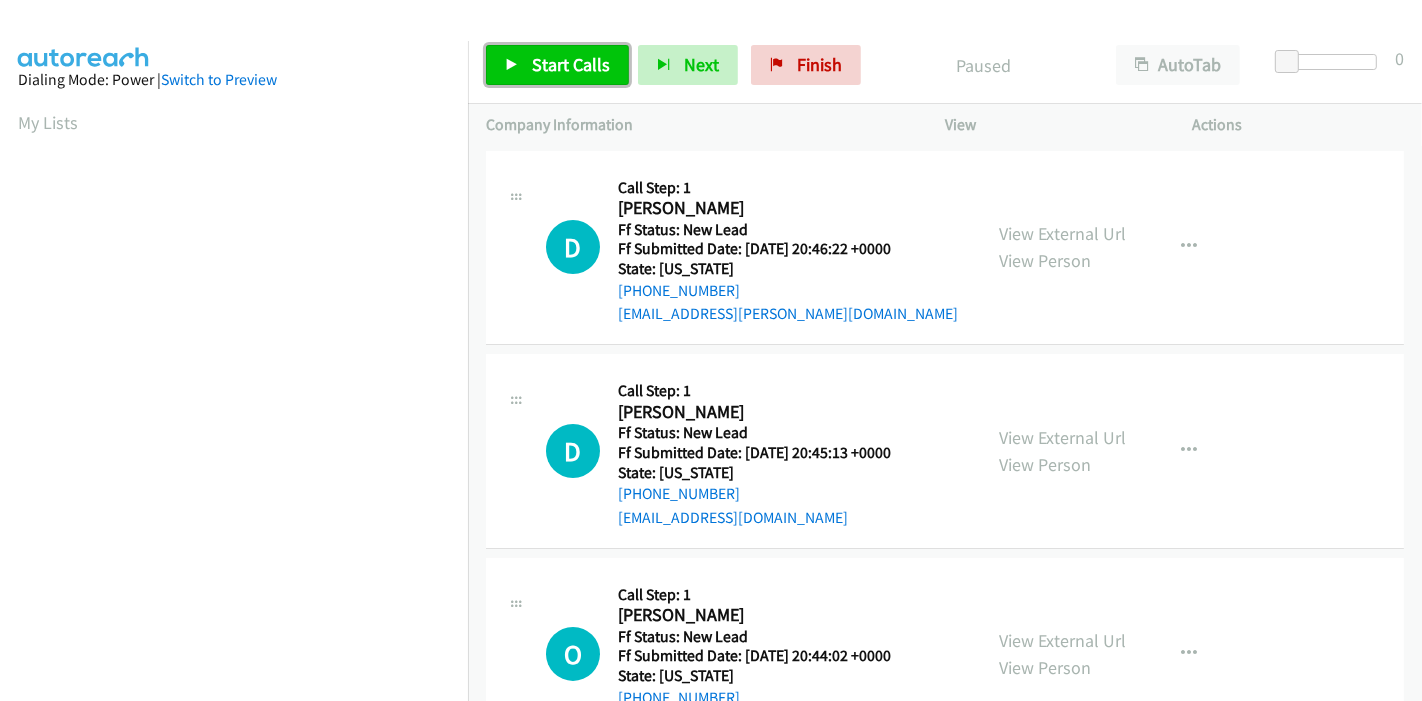 click on "Start Calls" at bounding box center [571, 64] 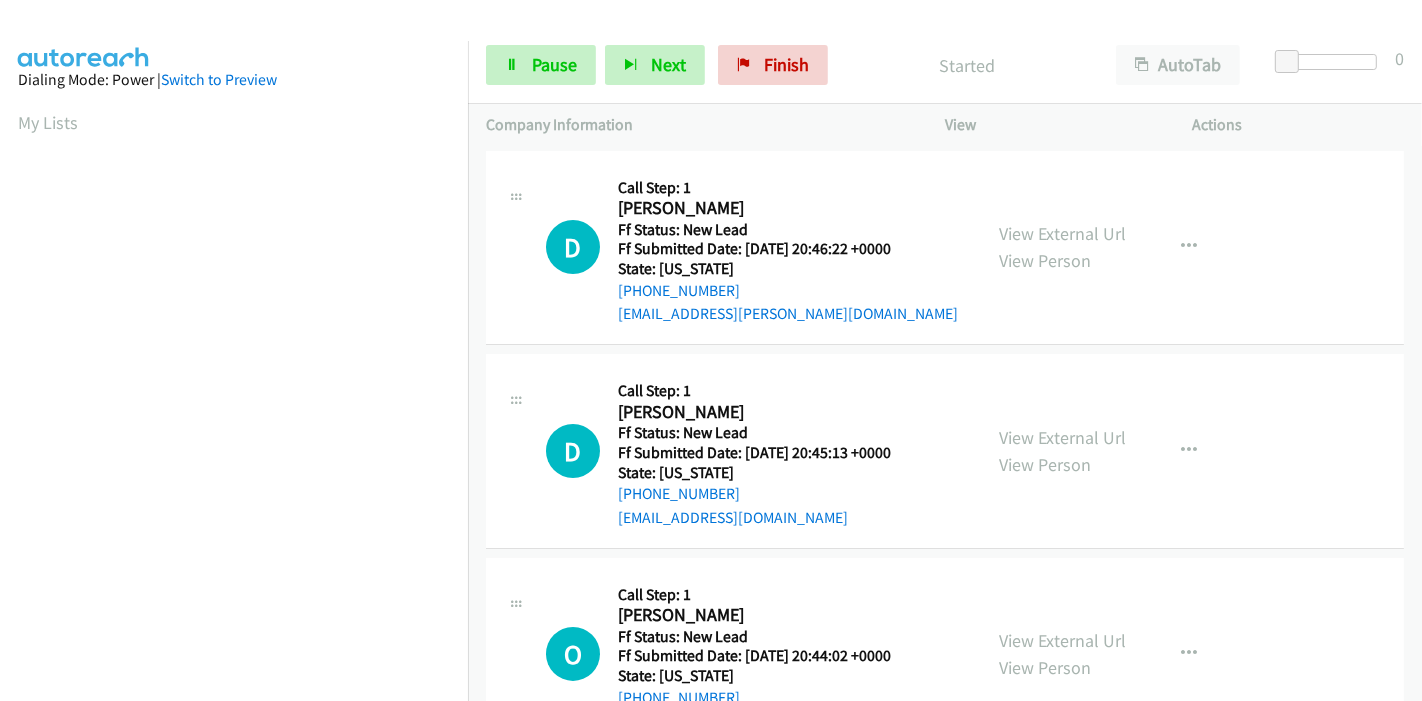 scroll, scrollTop: 0, scrollLeft: 0, axis: both 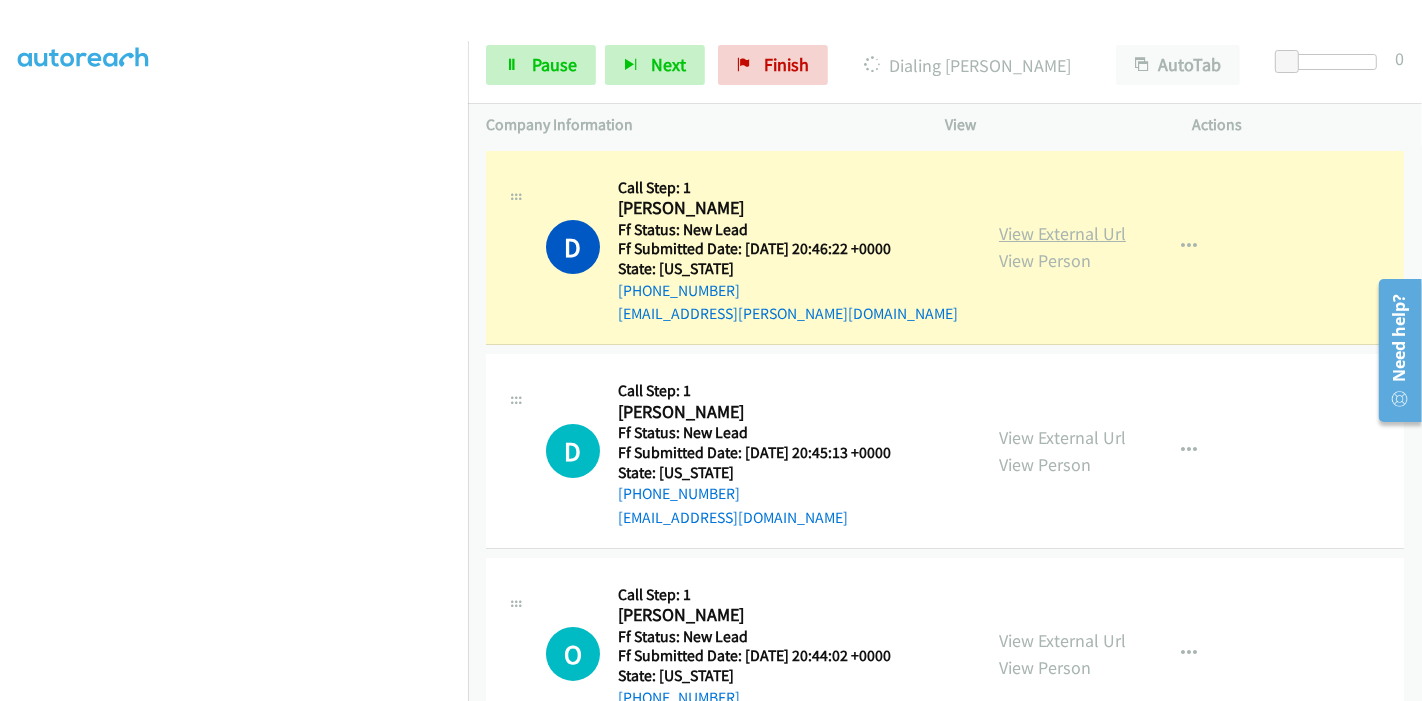 click on "View External Url" at bounding box center [1062, 233] 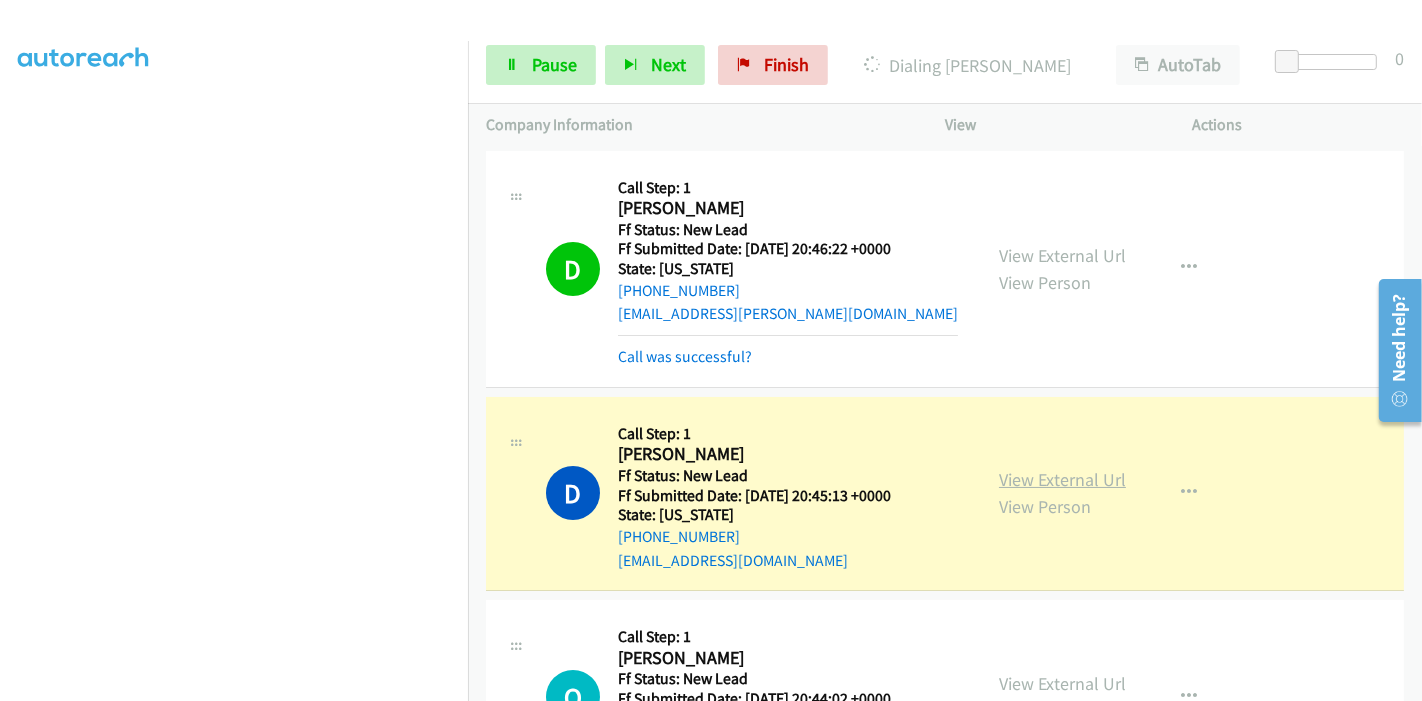 click on "View External Url" at bounding box center [1062, 479] 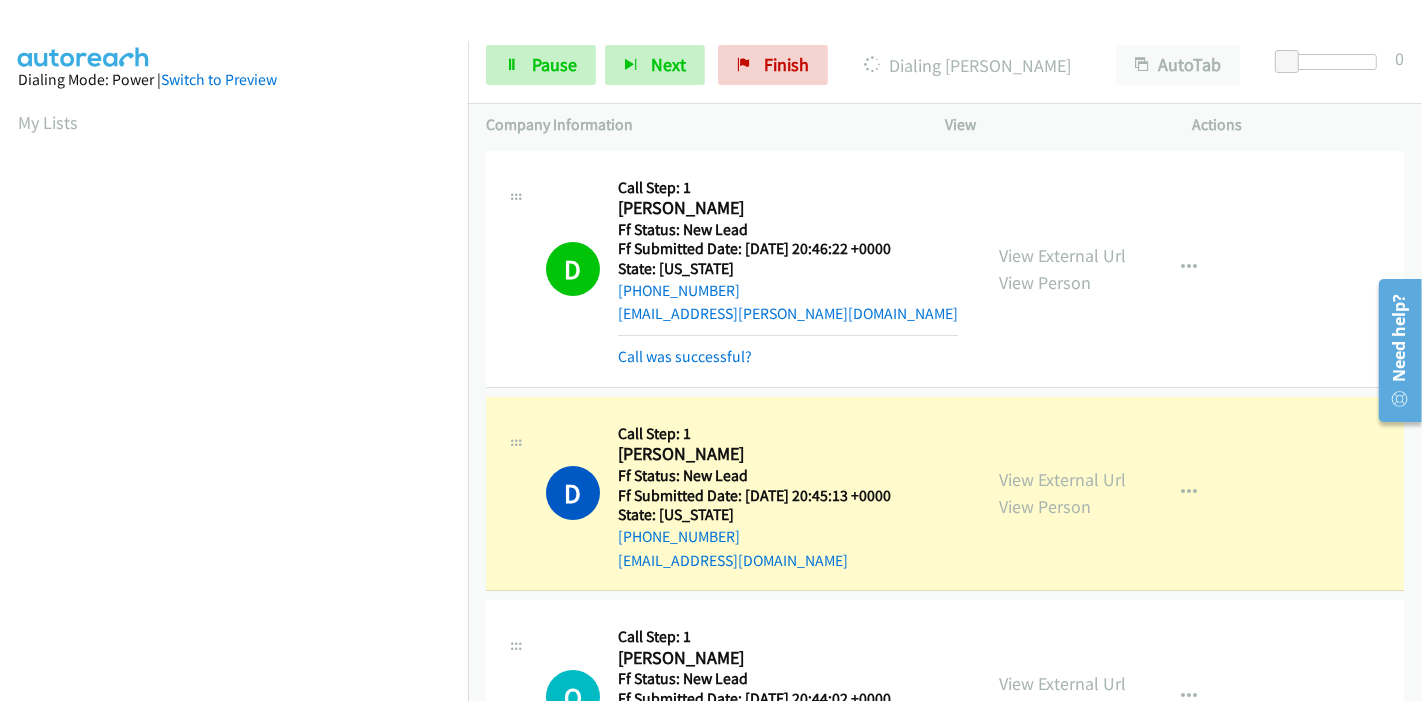scroll, scrollTop: 422, scrollLeft: 0, axis: vertical 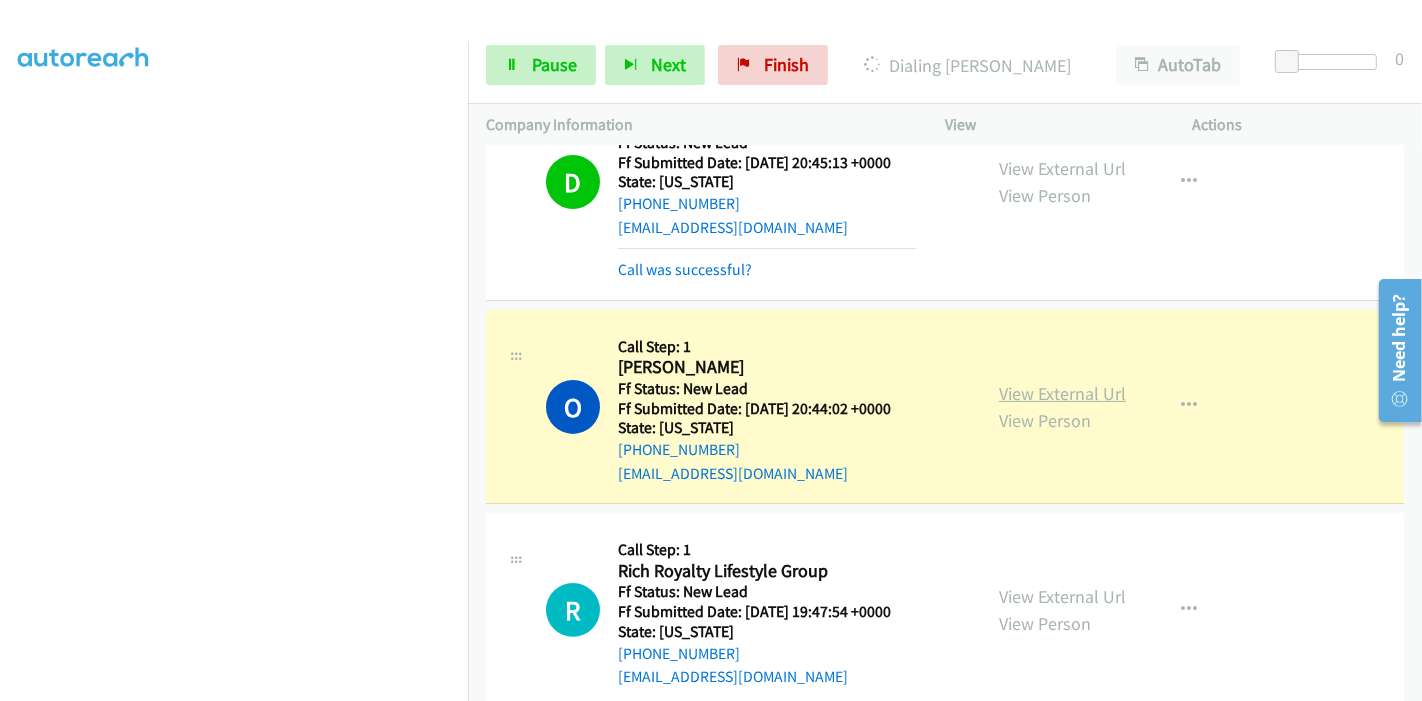 click on "View External Url" at bounding box center (1062, 393) 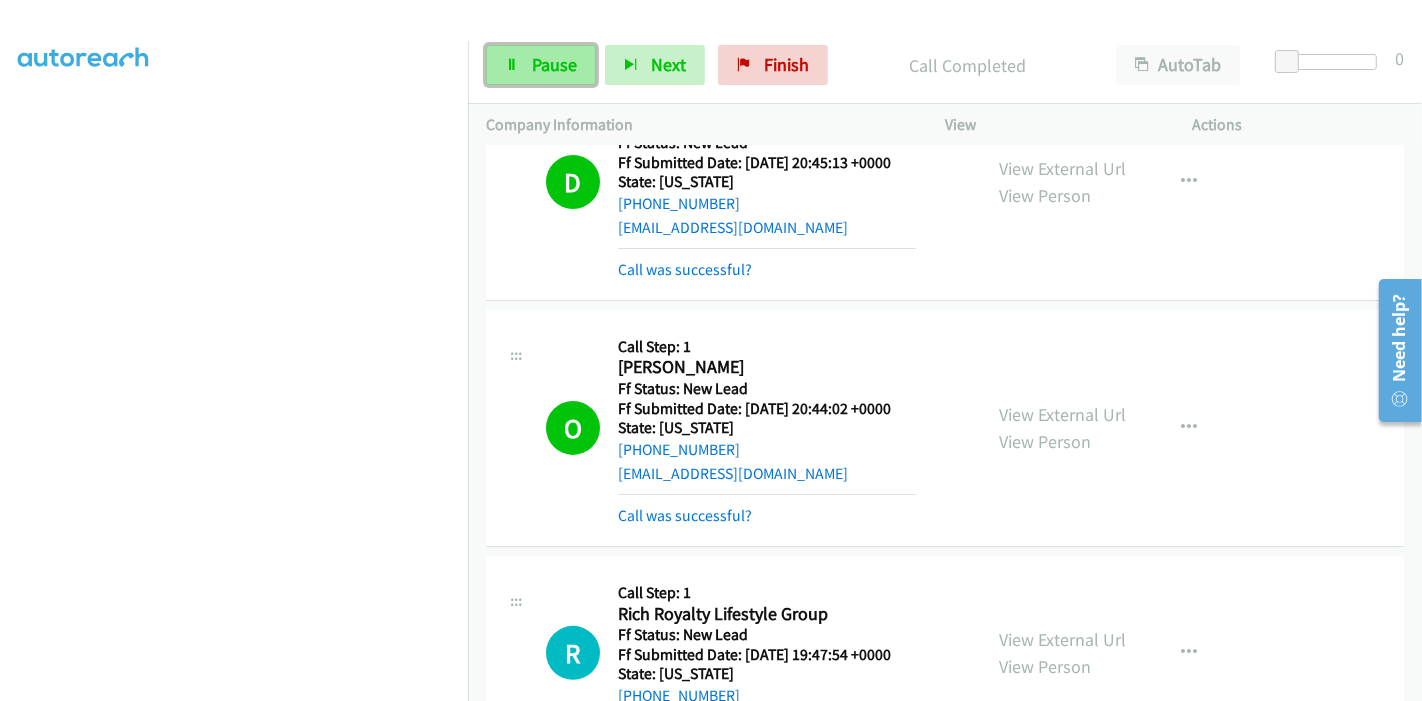 click on "Pause" at bounding box center (554, 64) 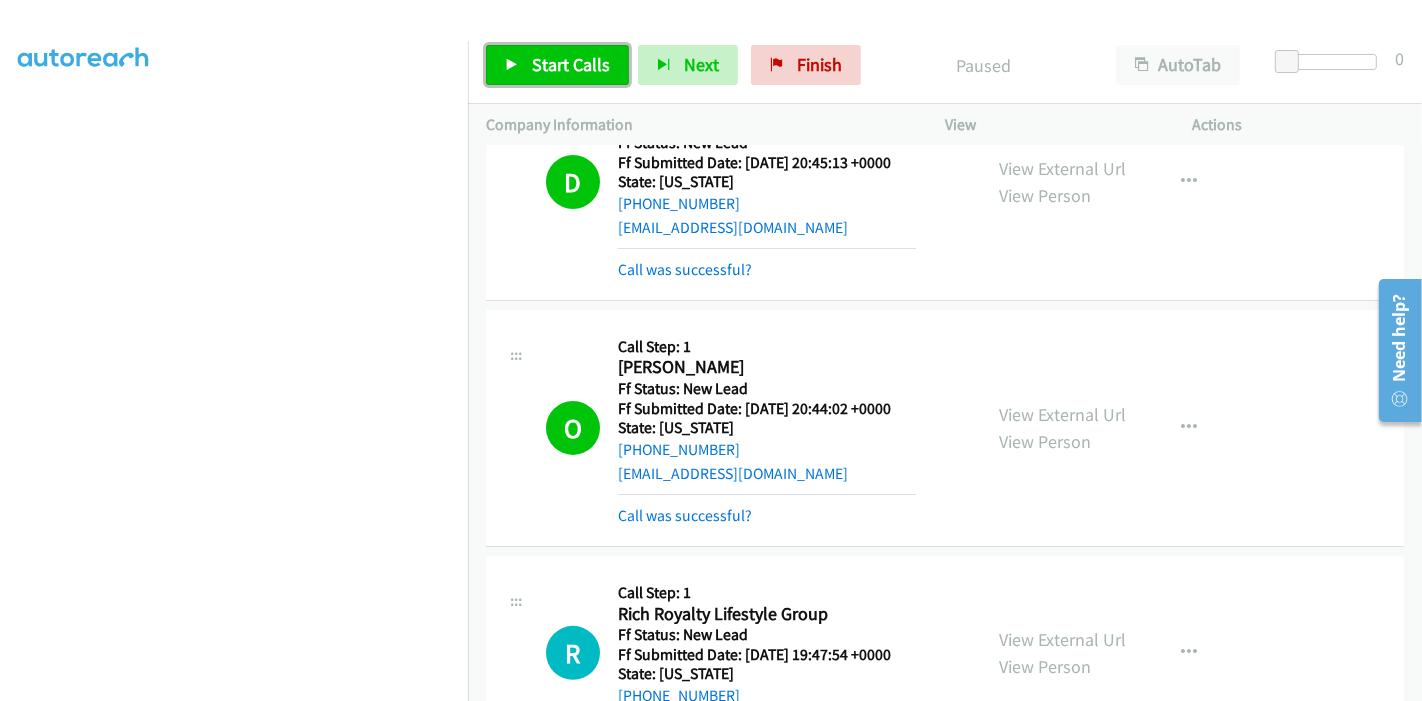 click on "Start Calls" at bounding box center [571, 64] 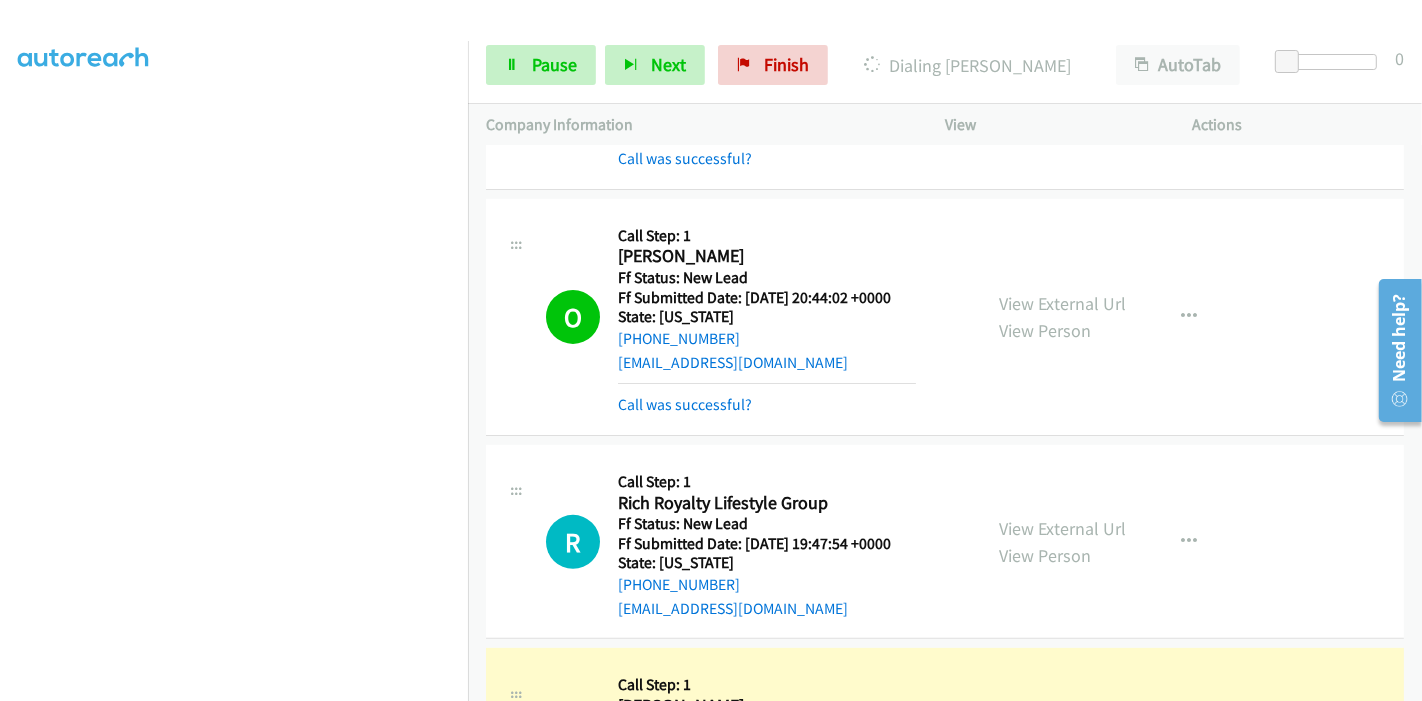 scroll, scrollTop: 666, scrollLeft: 0, axis: vertical 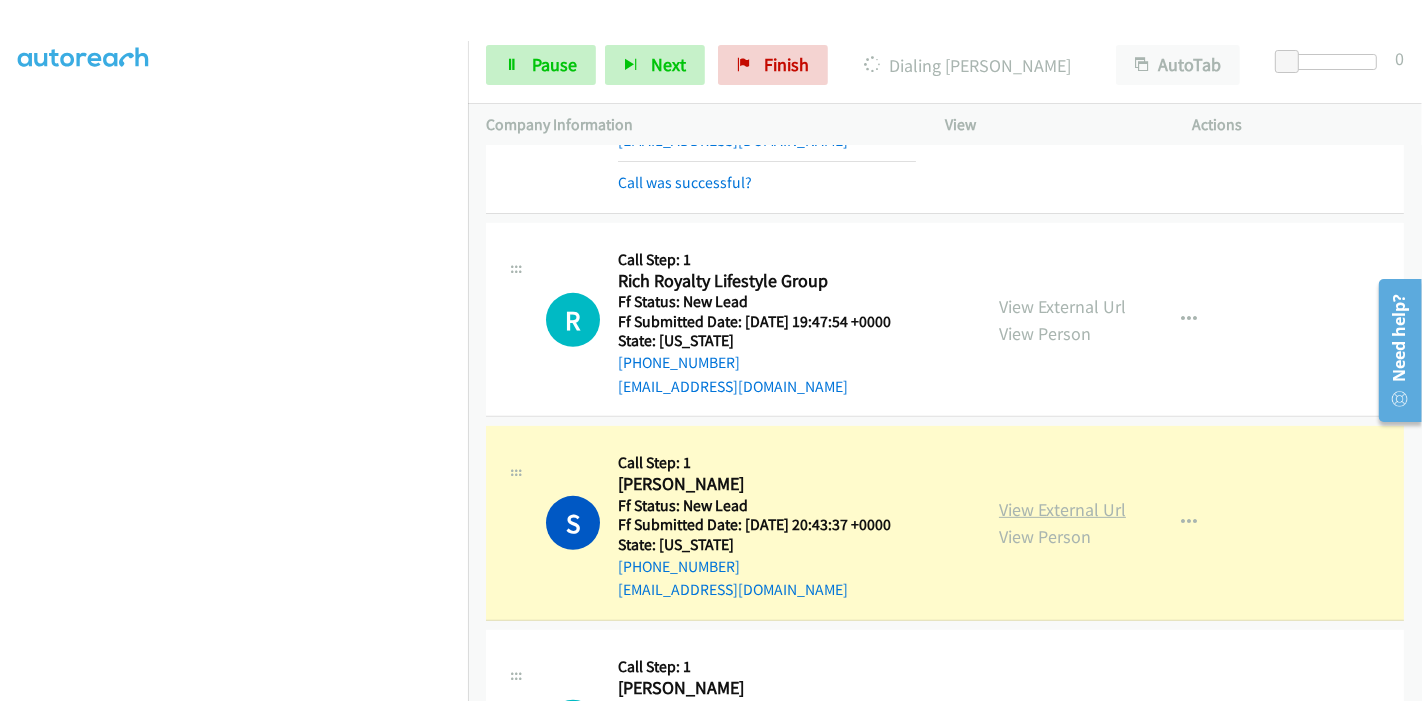 click on "View External Url" at bounding box center (1062, 509) 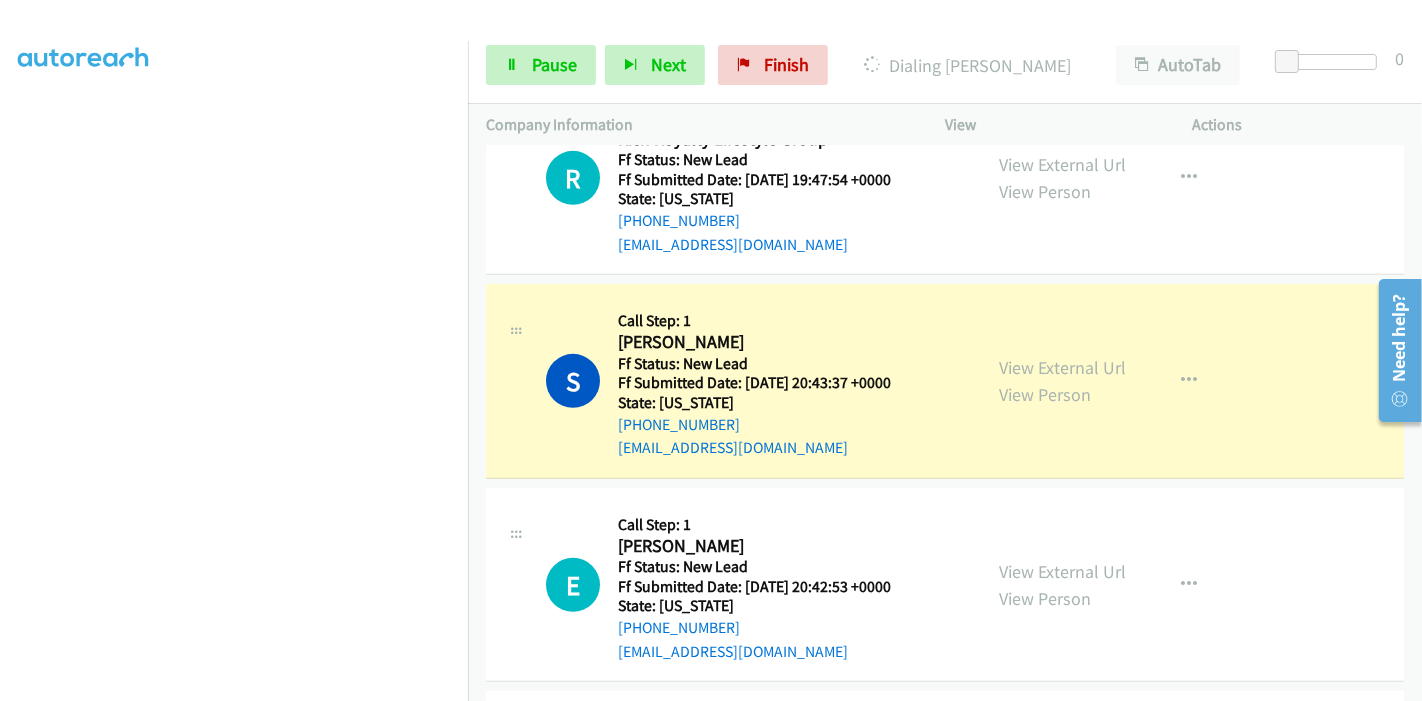 scroll, scrollTop: 888, scrollLeft: 0, axis: vertical 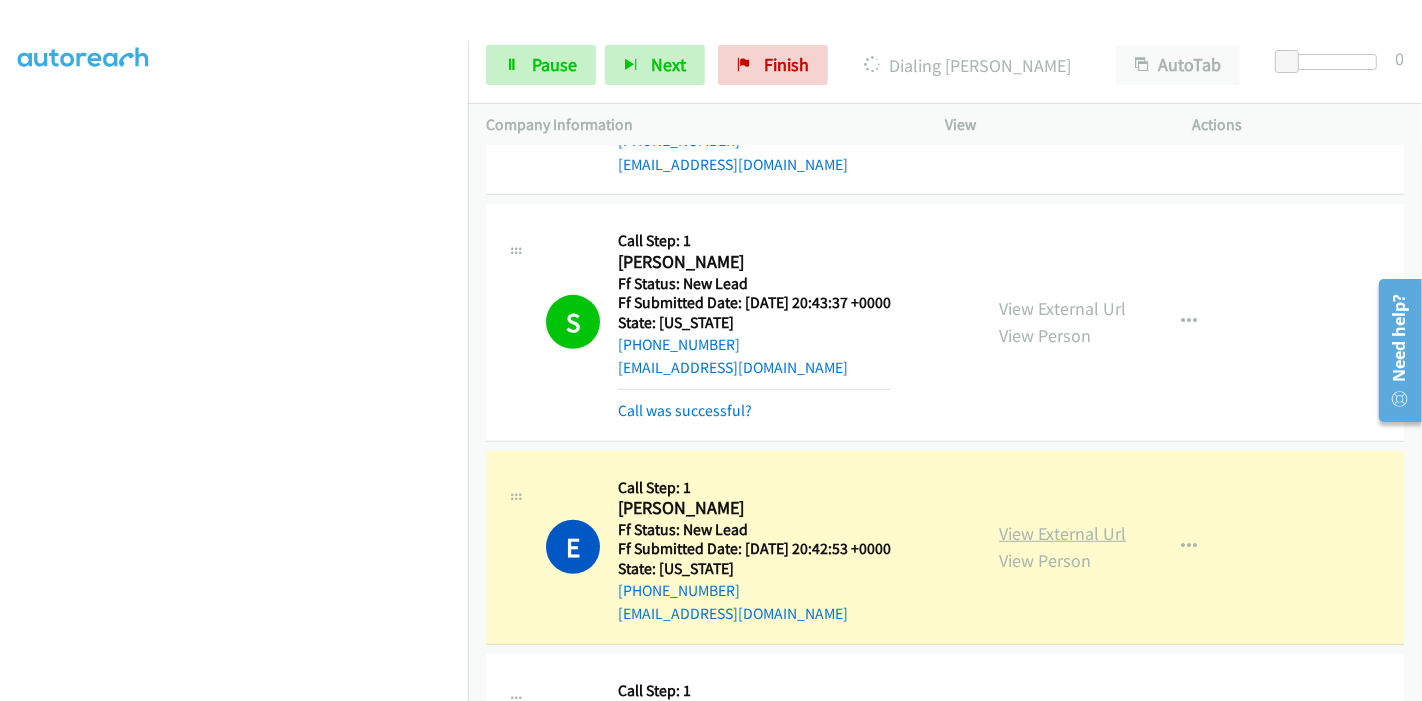 click on "View External Url" at bounding box center (1062, 533) 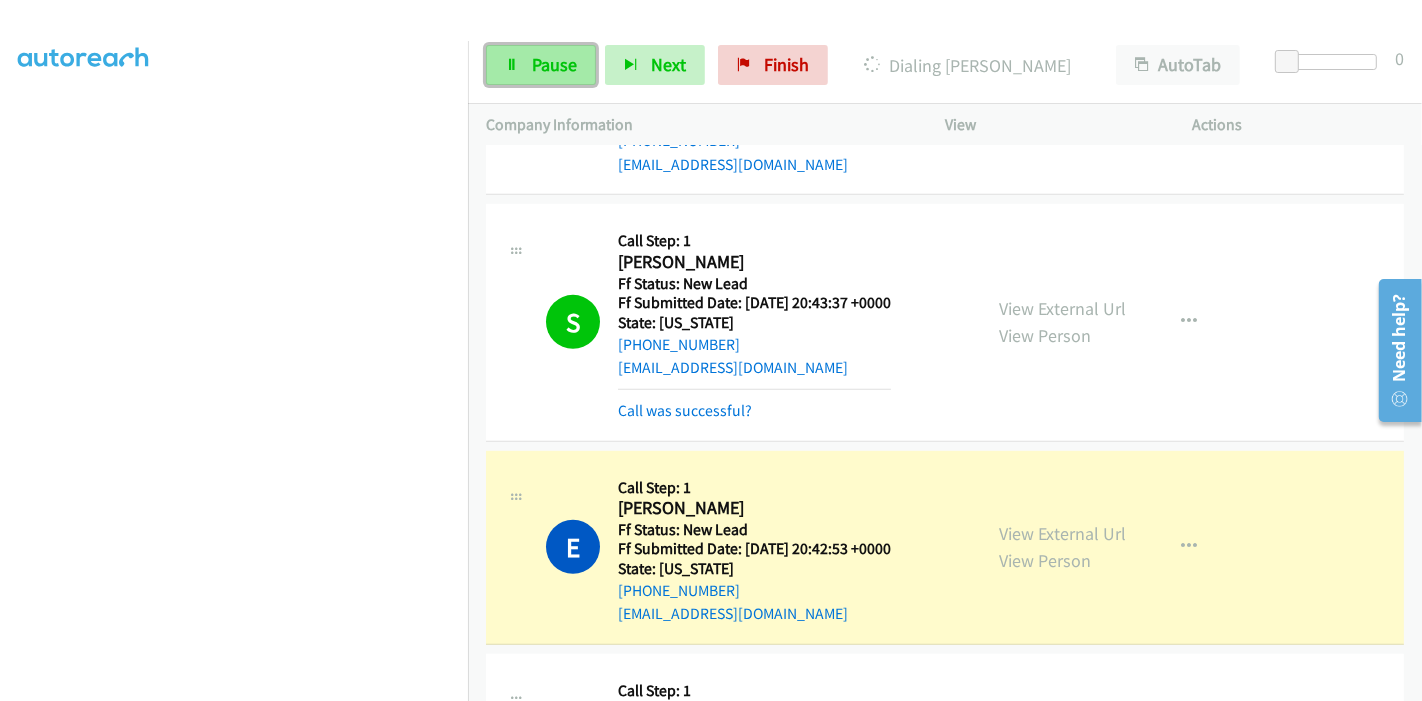 click on "Pause" at bounding box center [541, 65] 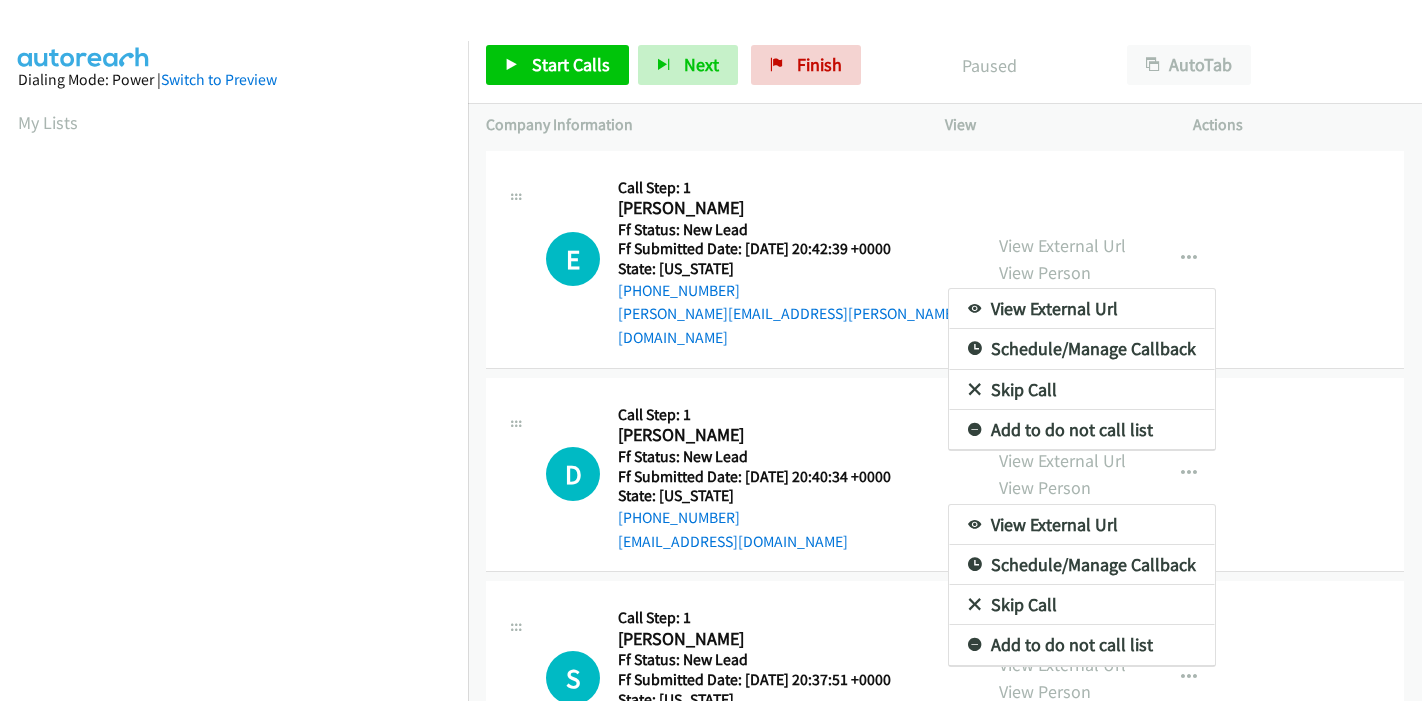 scroll, scrollTop: 0, scrollLeft: 0, axis: both 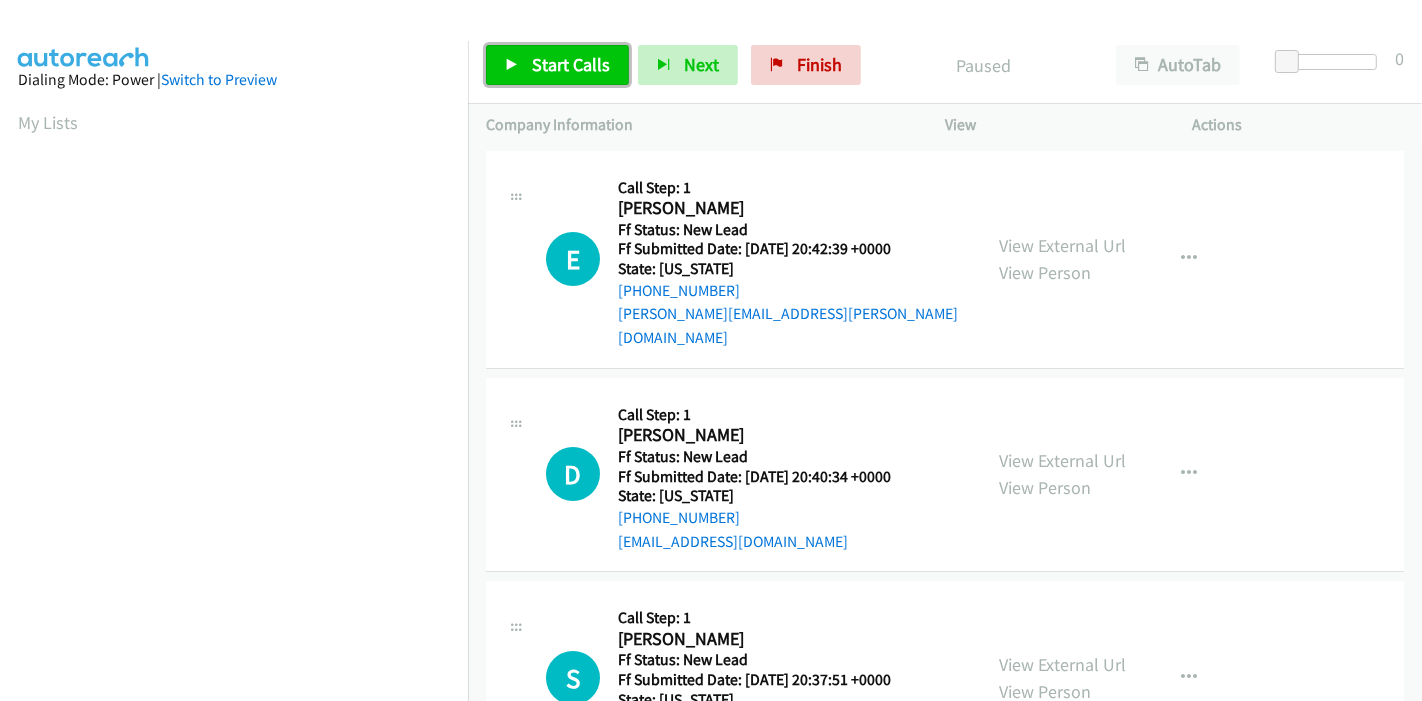 click on "Start Calls" at bounding box center (571, 64) 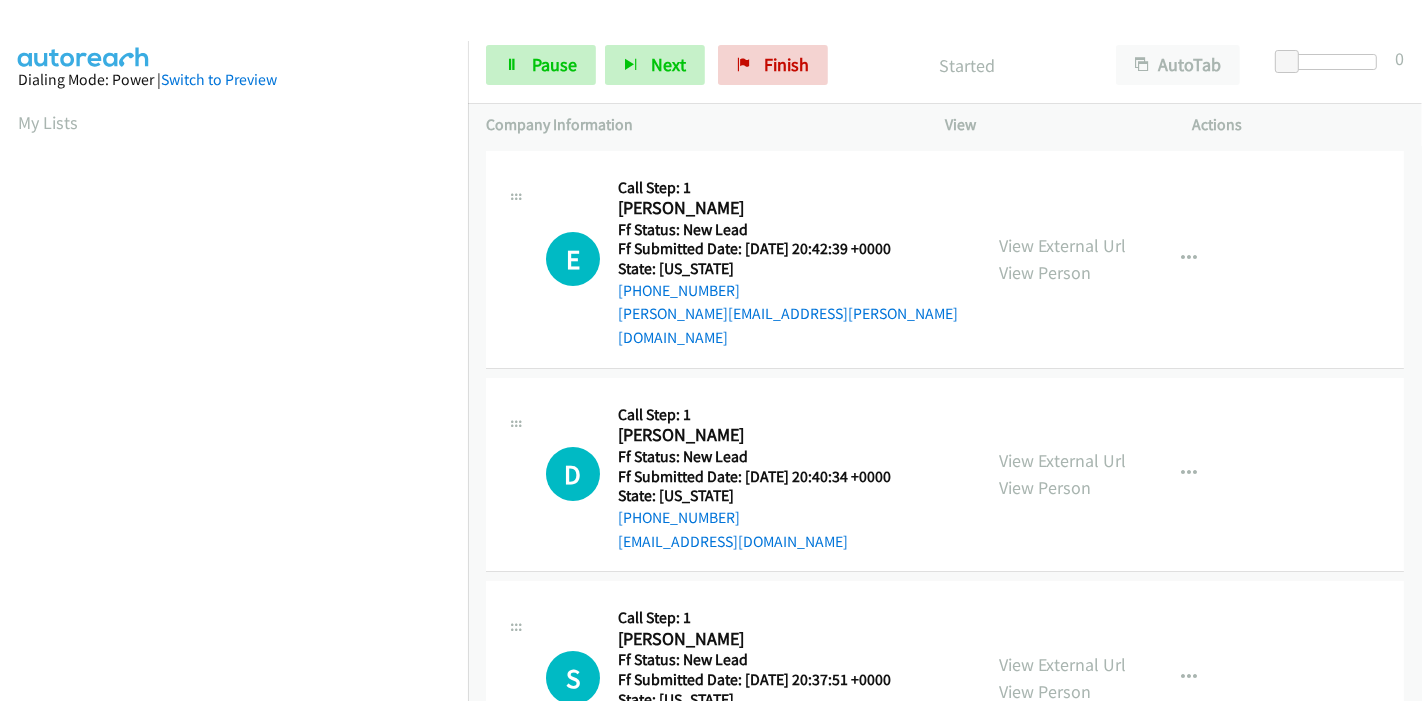scroll, scrollTop: 0, scrollLeft: 0, axis: both 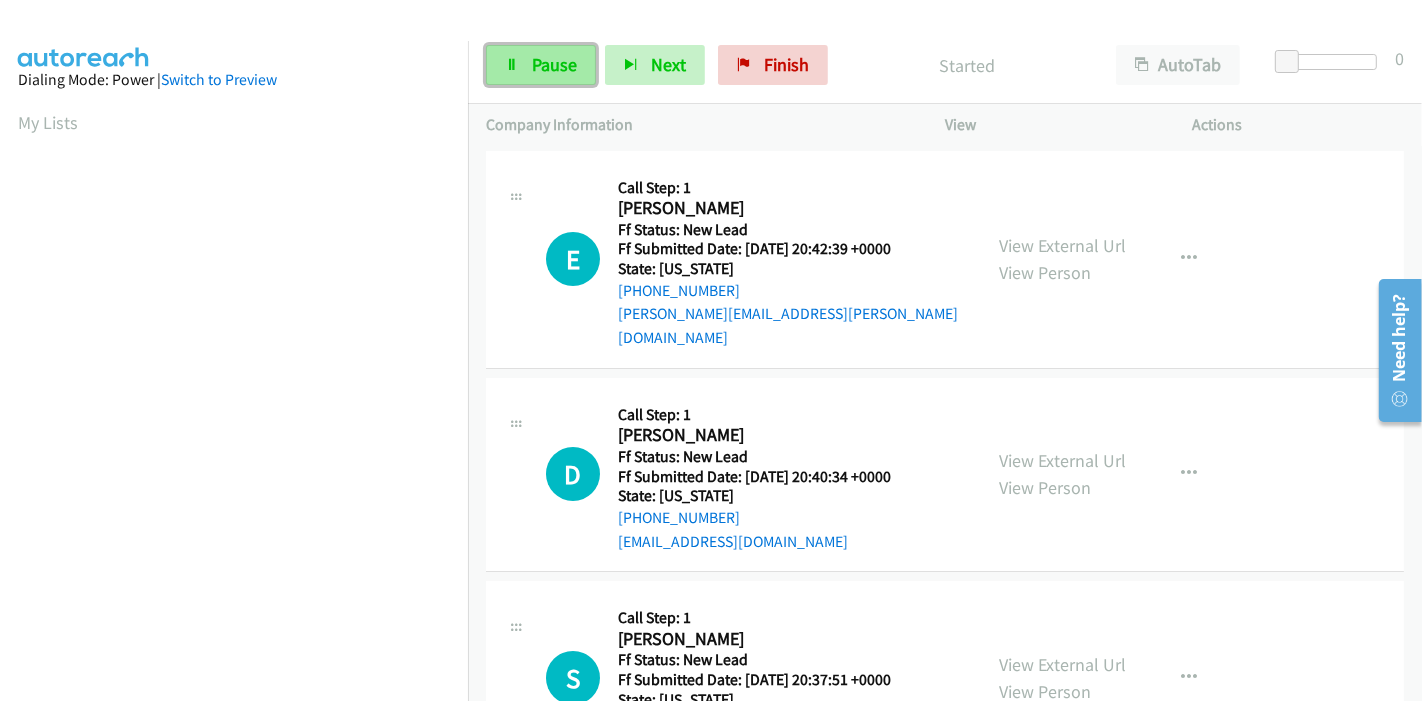click on "Pause" at bounding box center [541, 65] 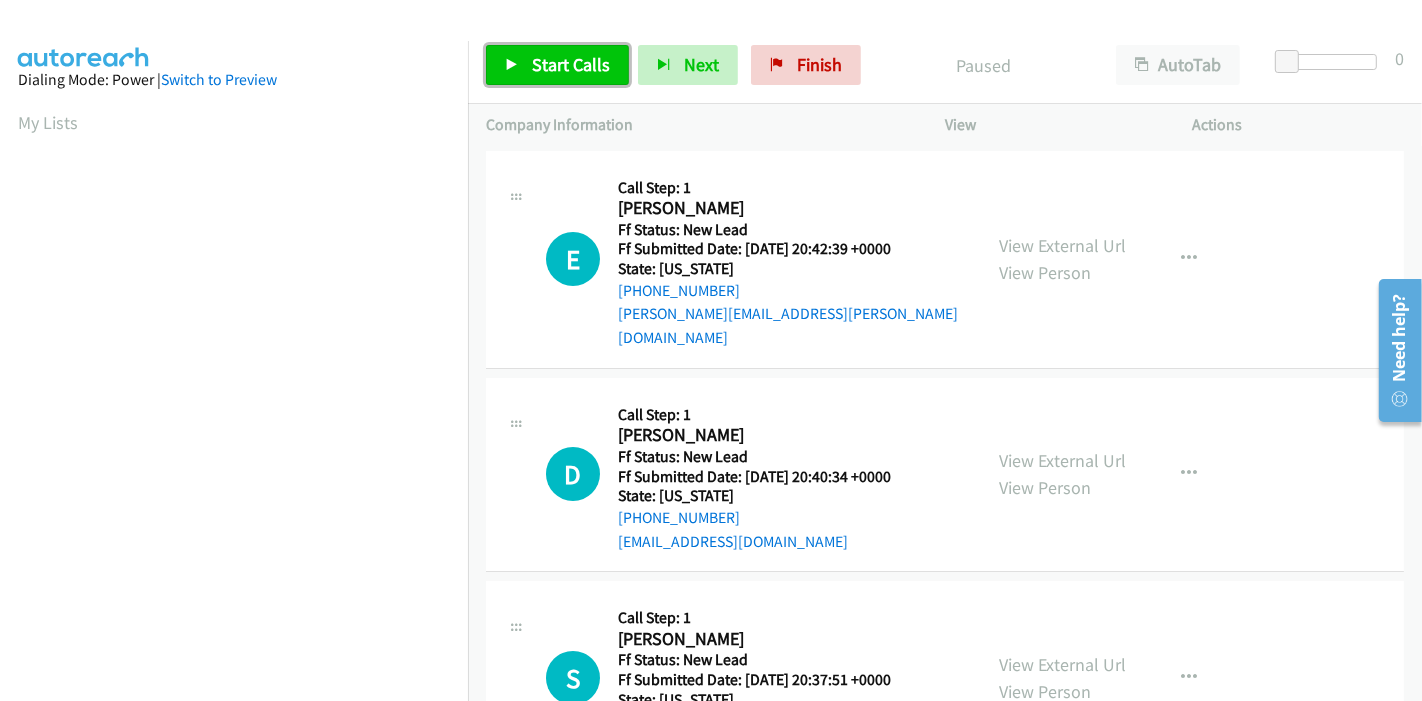 click on "Start Calls" at bounding box center (557, 65) 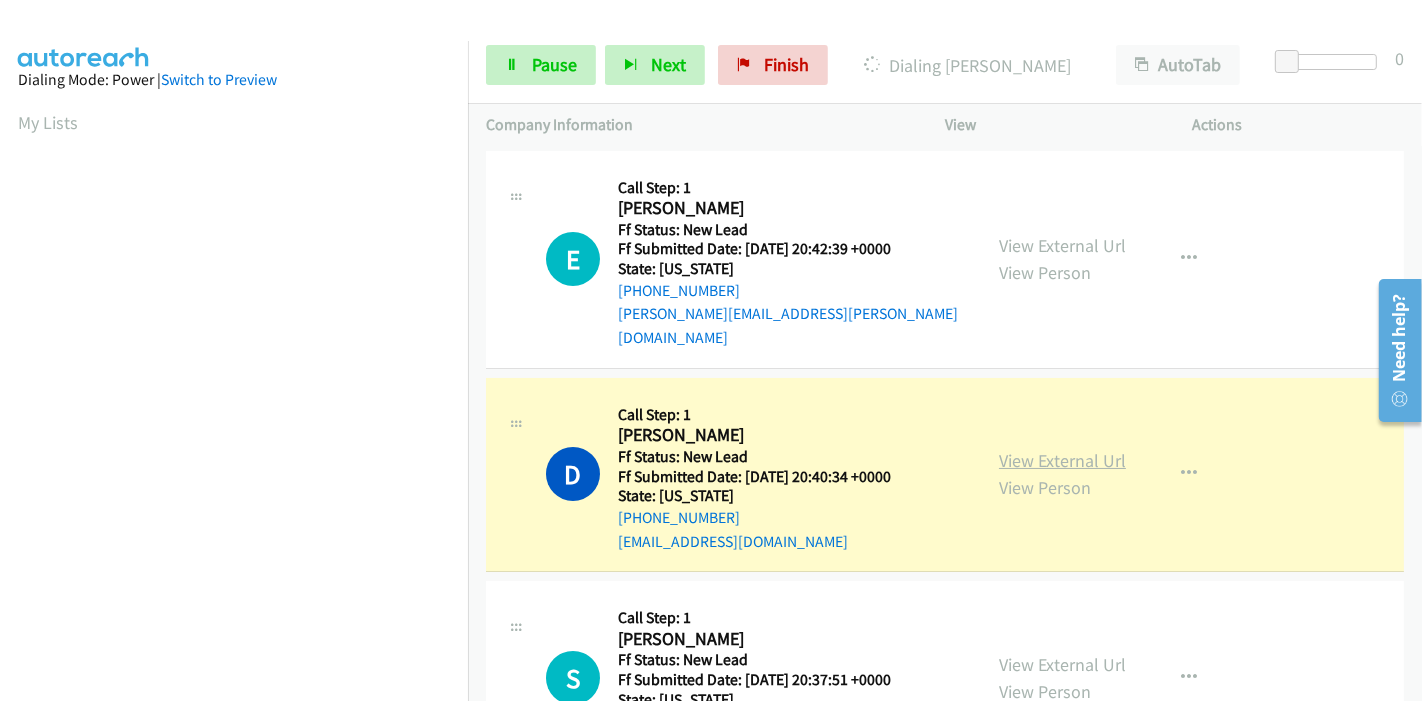 click on "View External Url" at bounding box center [1062, 460] 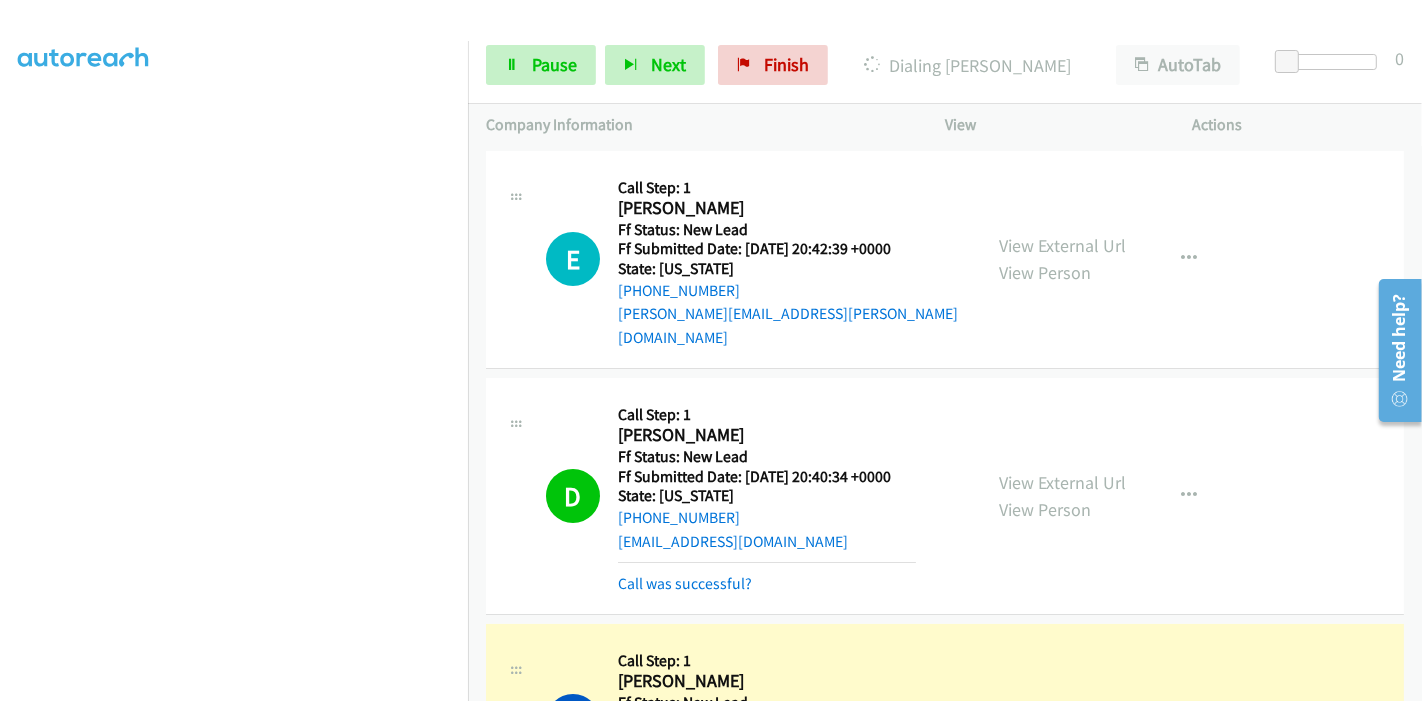 scroll, scrollTop: 0, scrollLeft: 0, axis: both 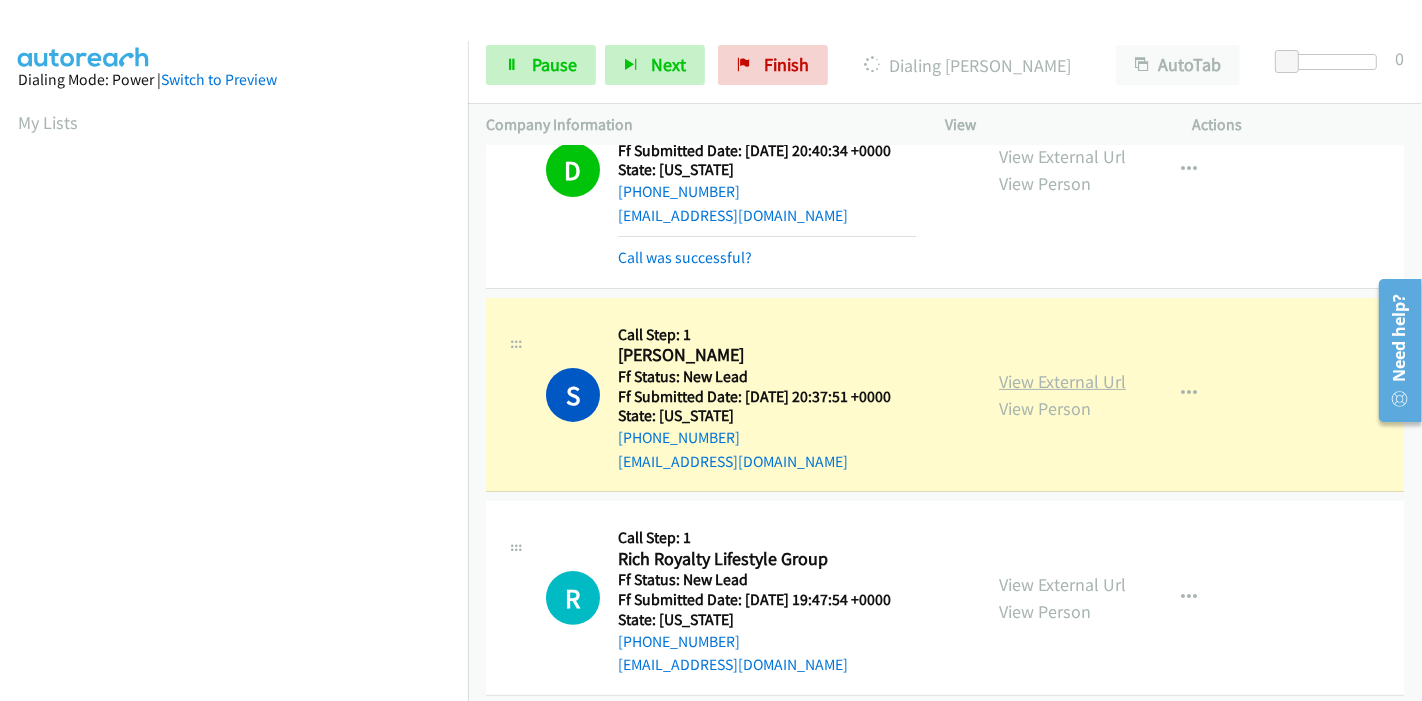 click on "View External Url" at bounding box center [1062, 381] 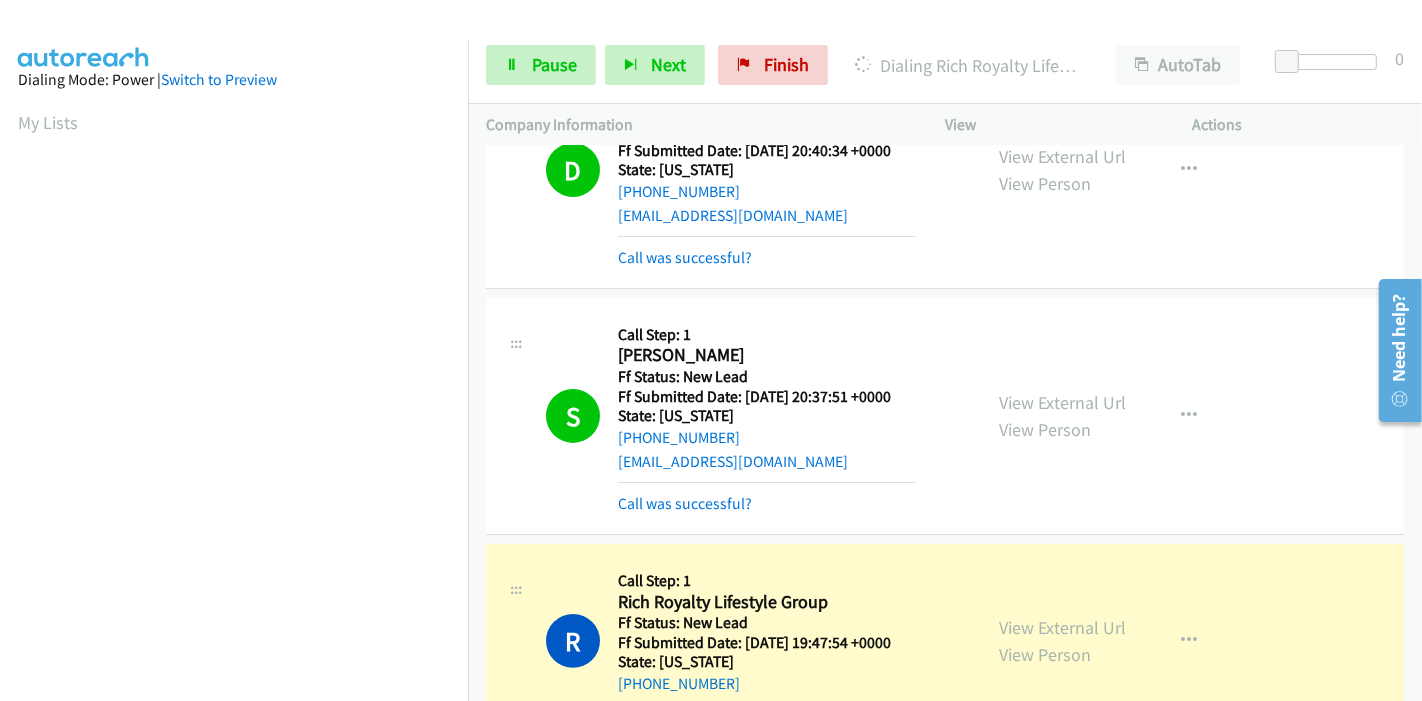 scroll, scrollTop: 422, scrollLeft: 0, axis: vertical 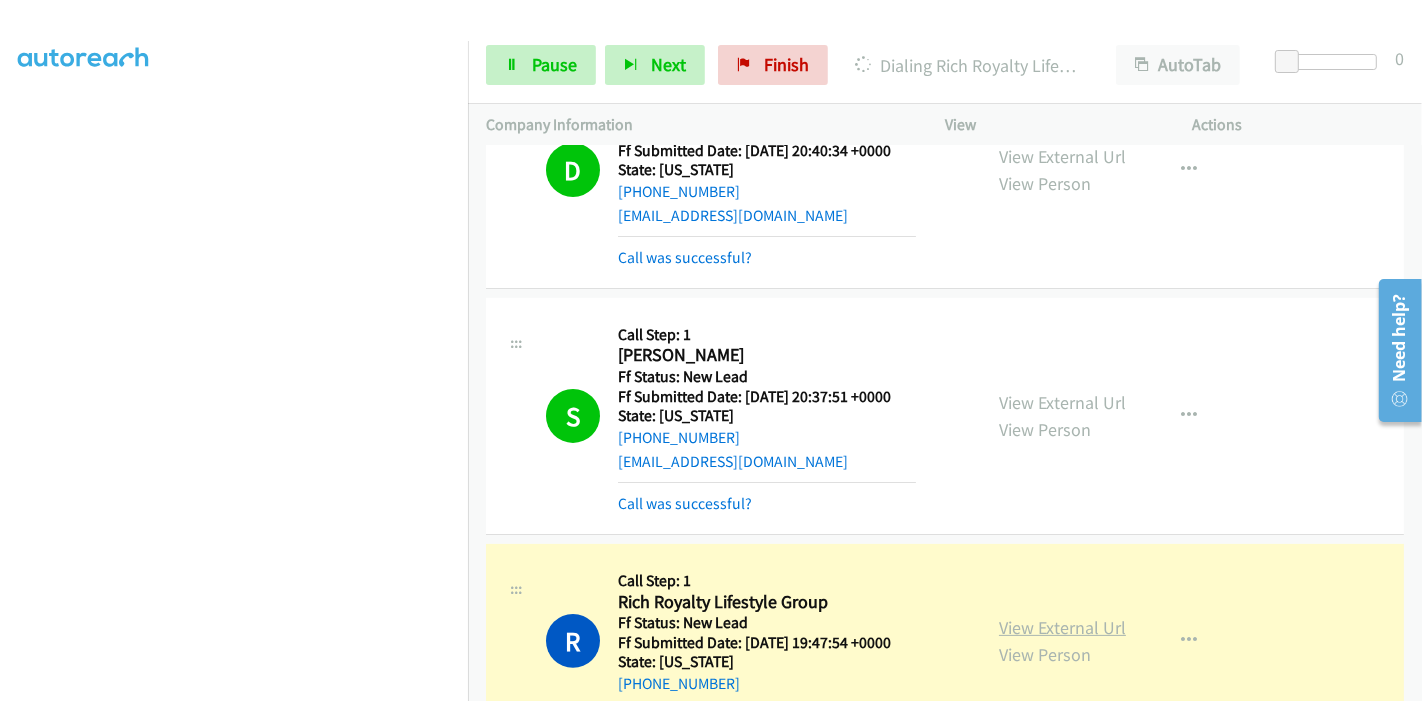 click on "View External Url" at bounding box center (1062, 627) 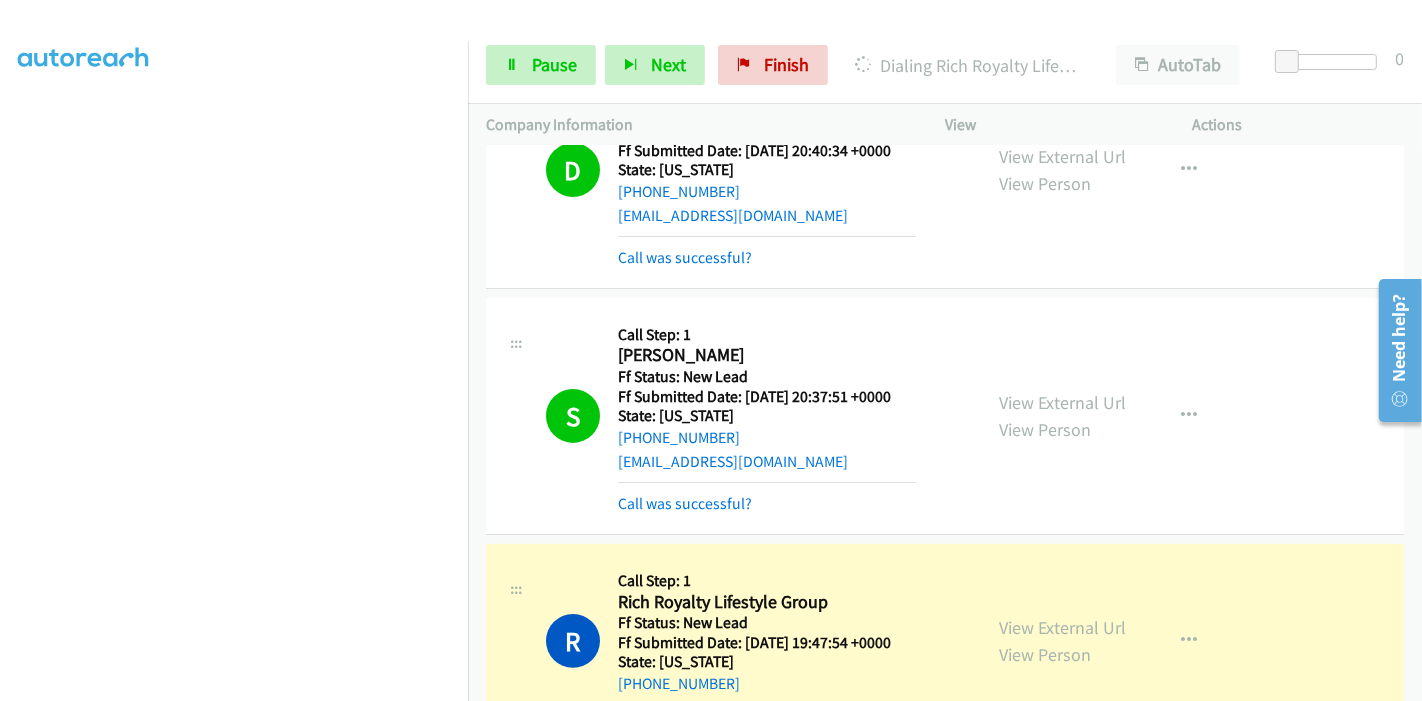 scroll, scrollTop: 0, scrollLeft: 0, axis: both 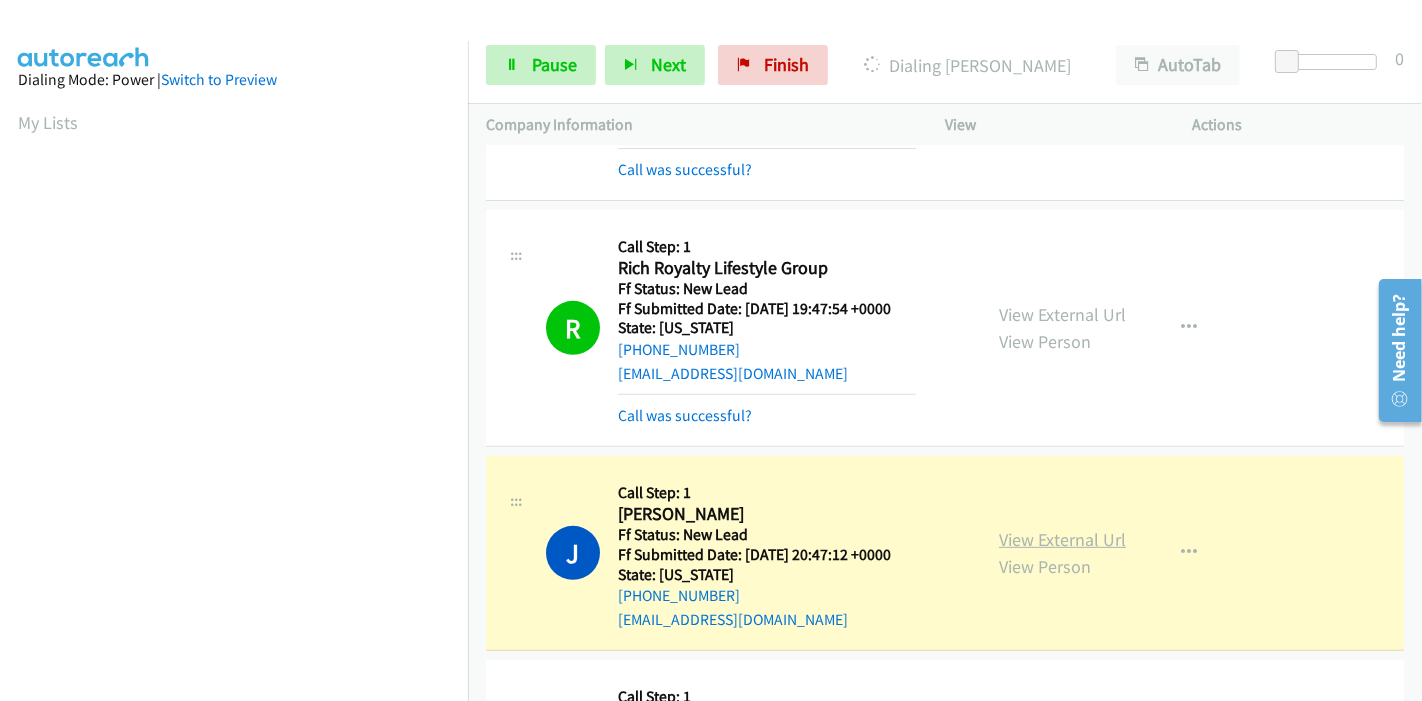 click on "View External Url" at bounding box center [1062, 539] 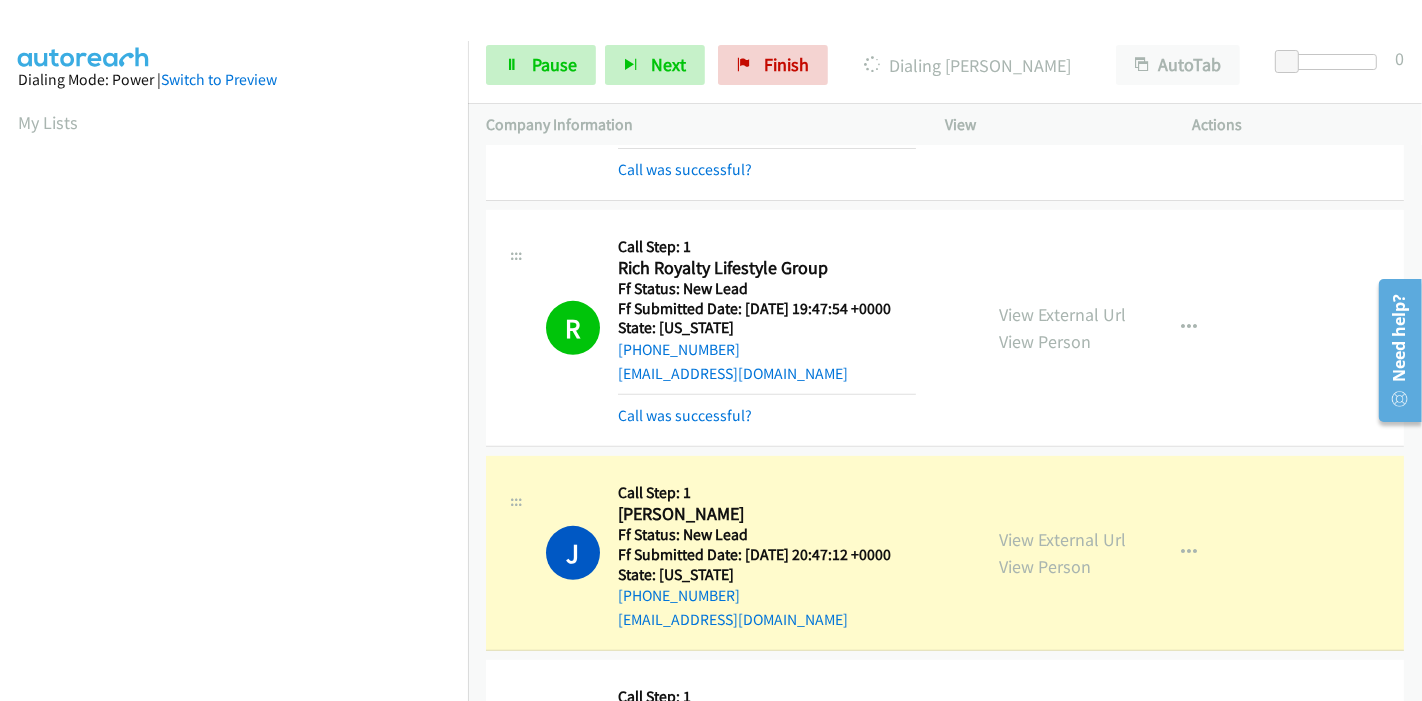 scroll, scrollTop: 422, scrollLeft: 0, axis: vertical 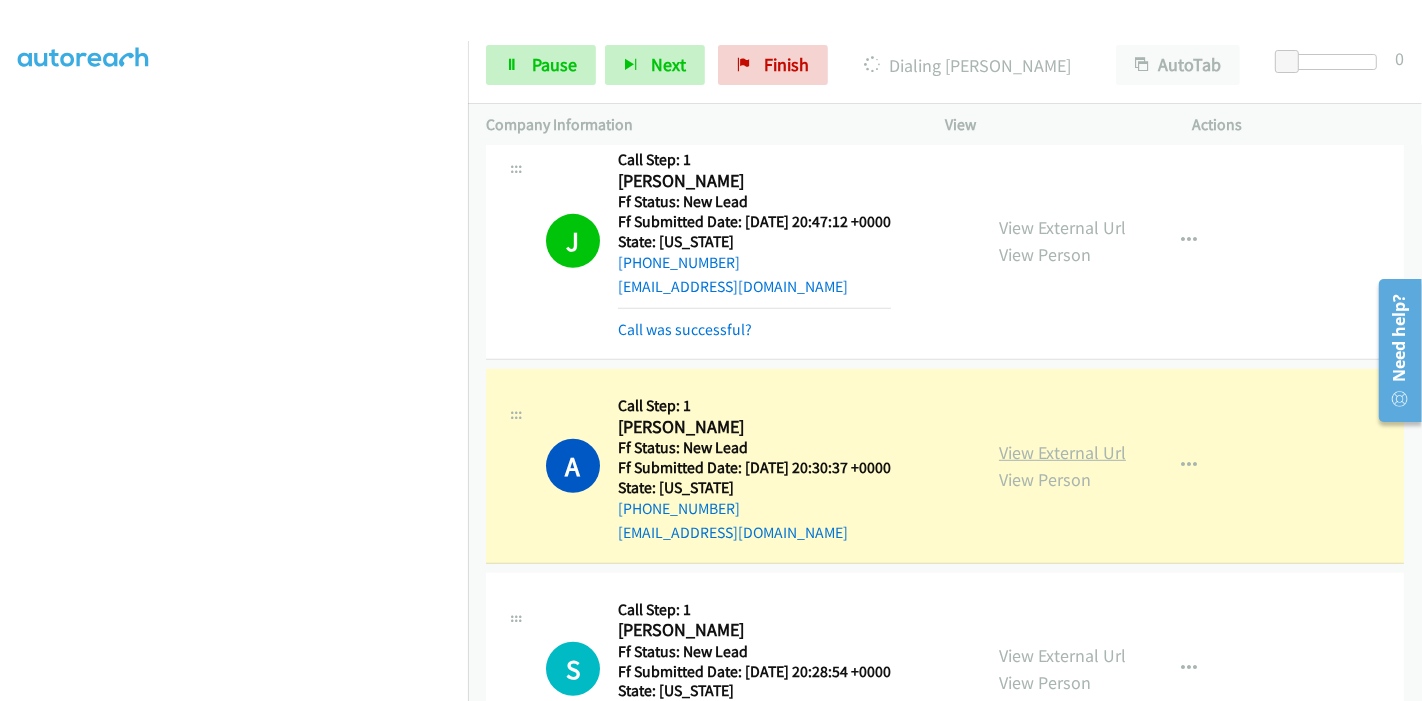 click on "View External Url" at bounding box center [1062, 452] 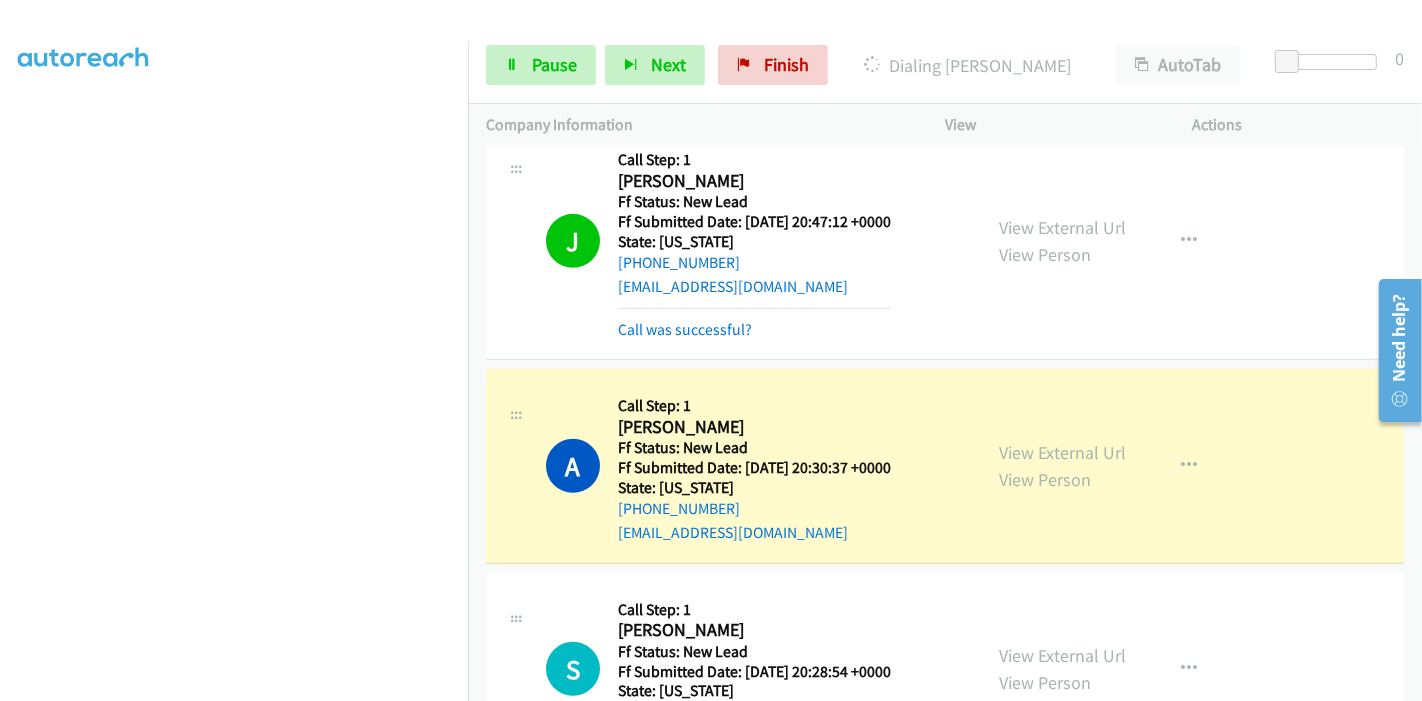 scroll, scrollTop: 0, scrollLeft: 0, axis: both 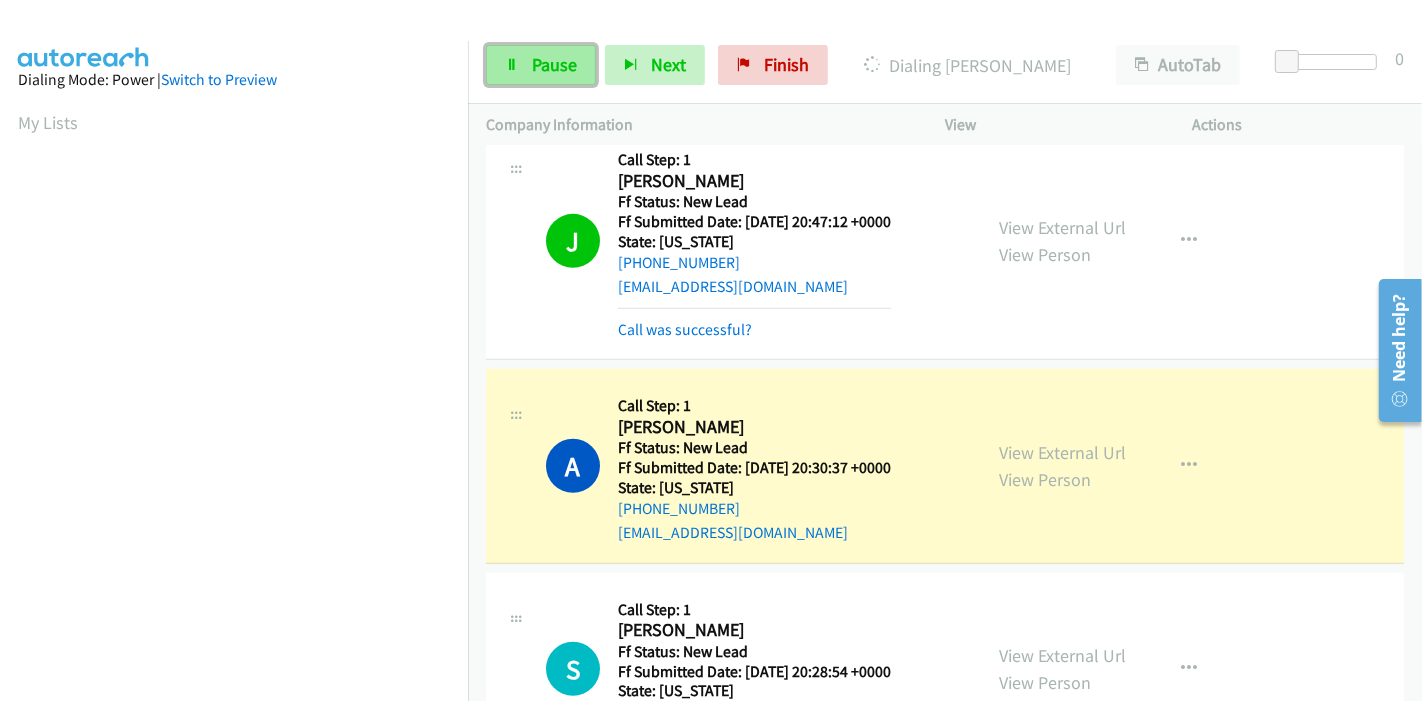 click on "Pause" at bounding box center [541, 65] 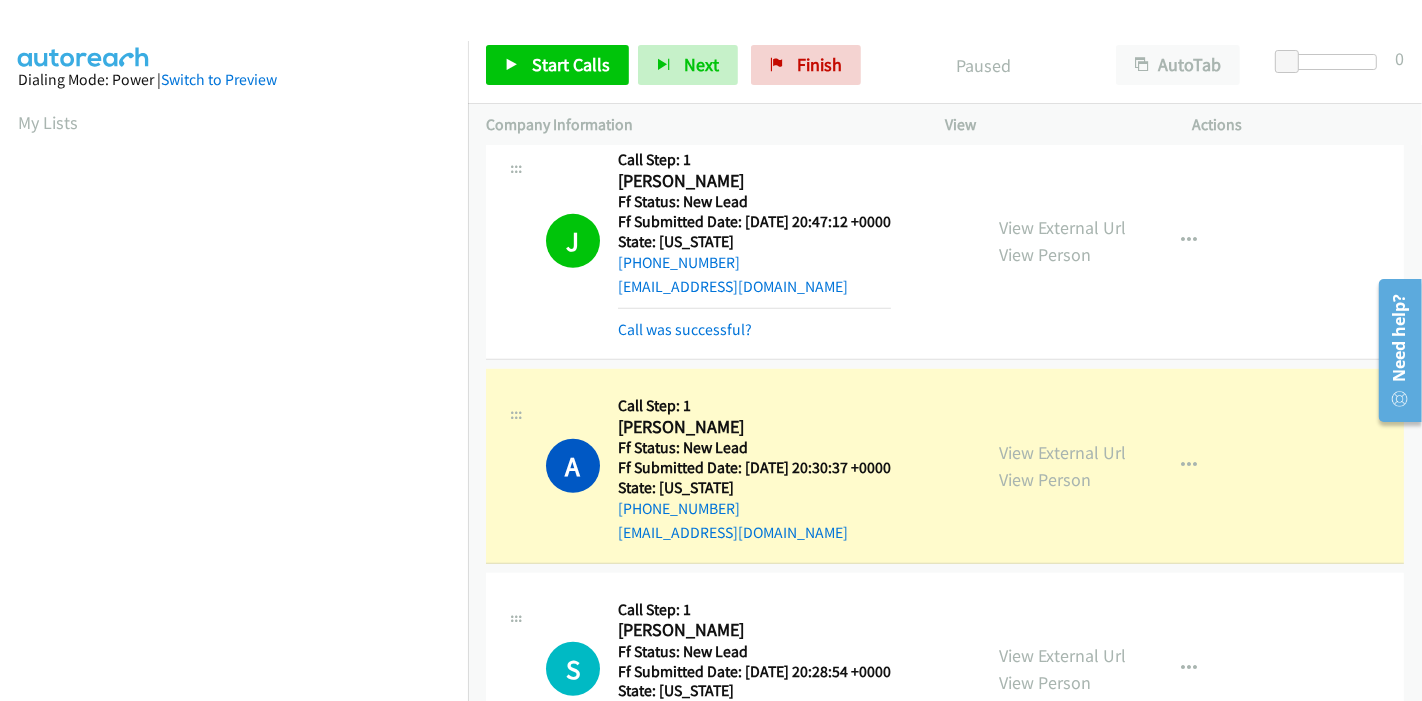 scroll, scrollTop: 422, scrollLeft: 0, axis: vertical 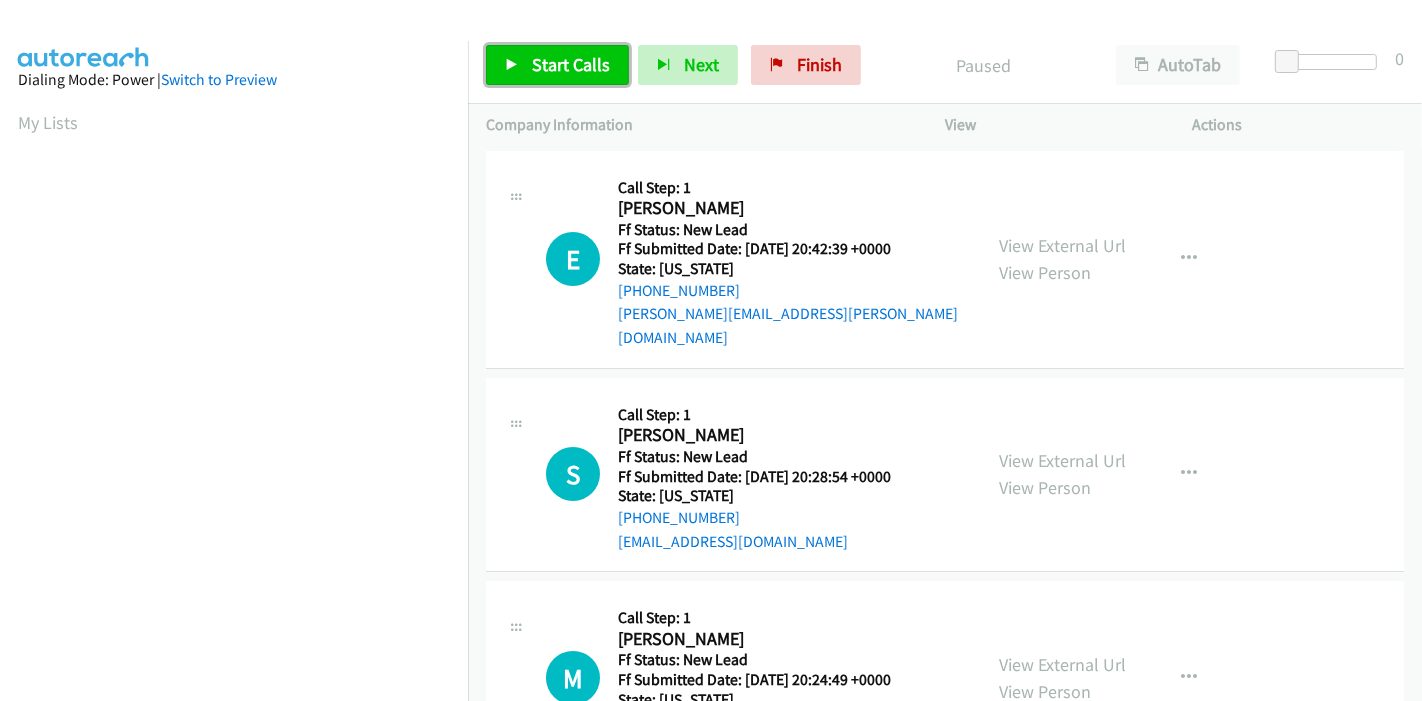 click on "Start Calls" at bounding box center (571, 64) 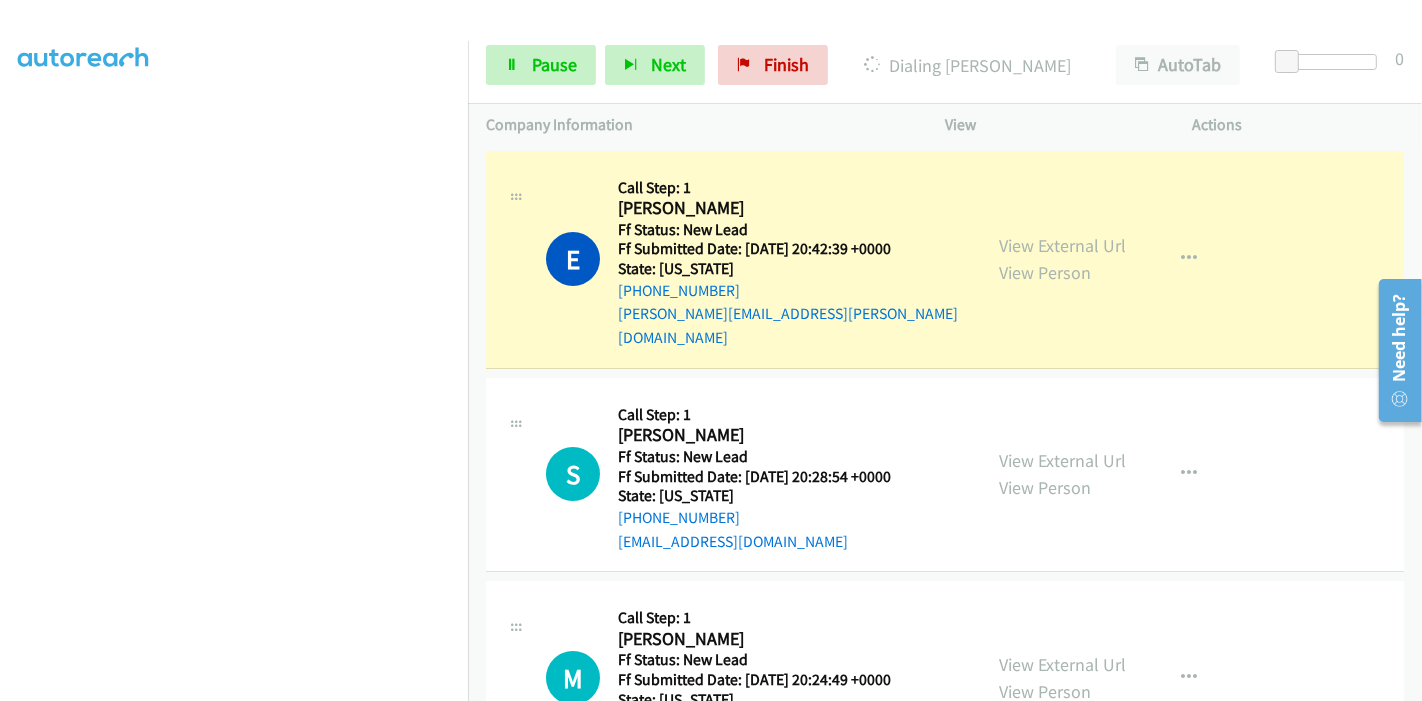 scroll, scrollTop: 422, scrollLeft: 0, axis: vertical 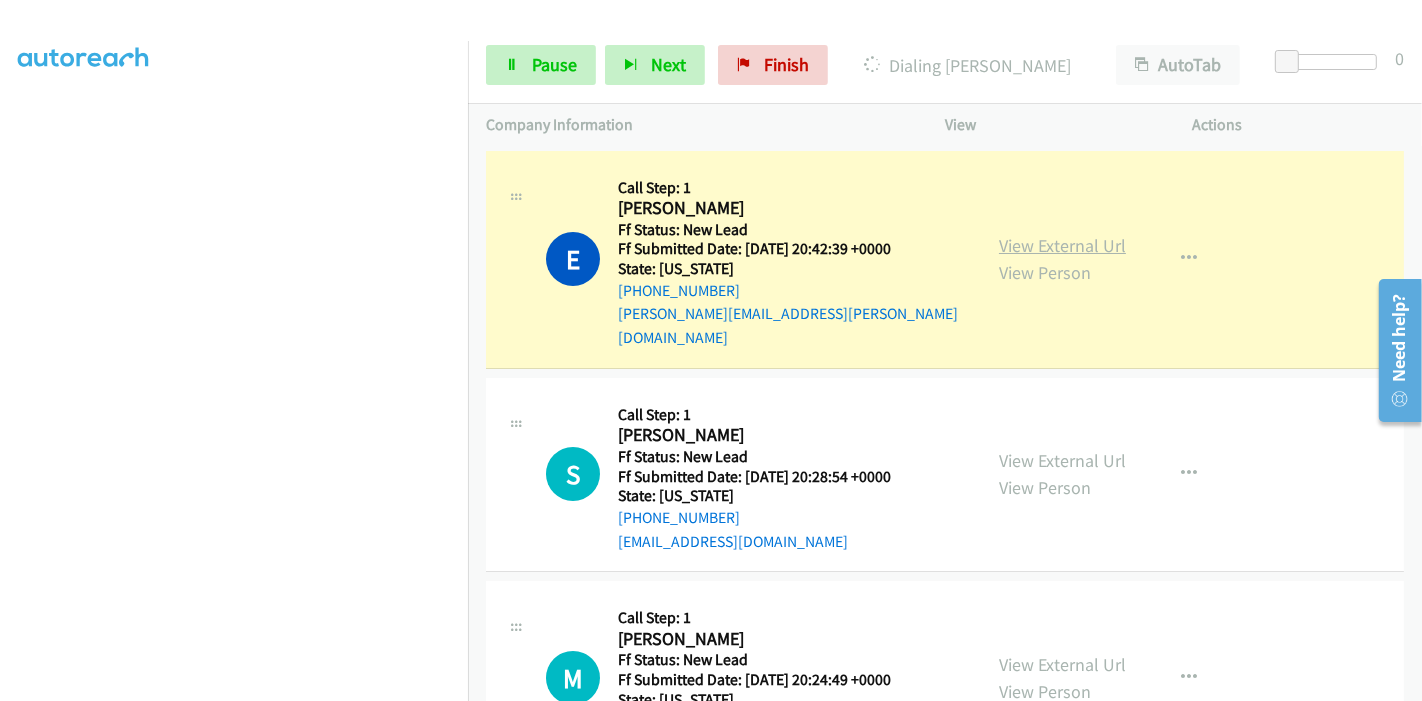 click on "View External Url" at bounding box center [1062, 245] 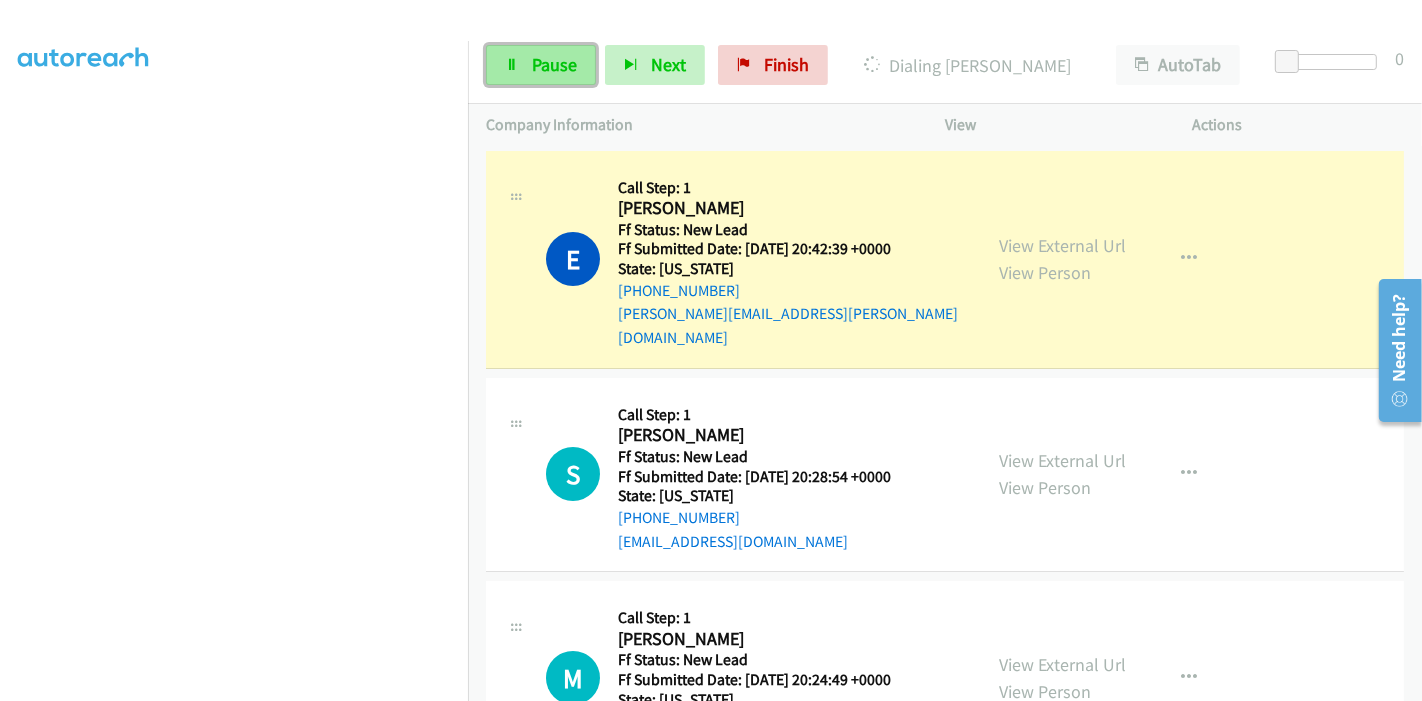 click on "Pause" at bounding box center [554, 64] 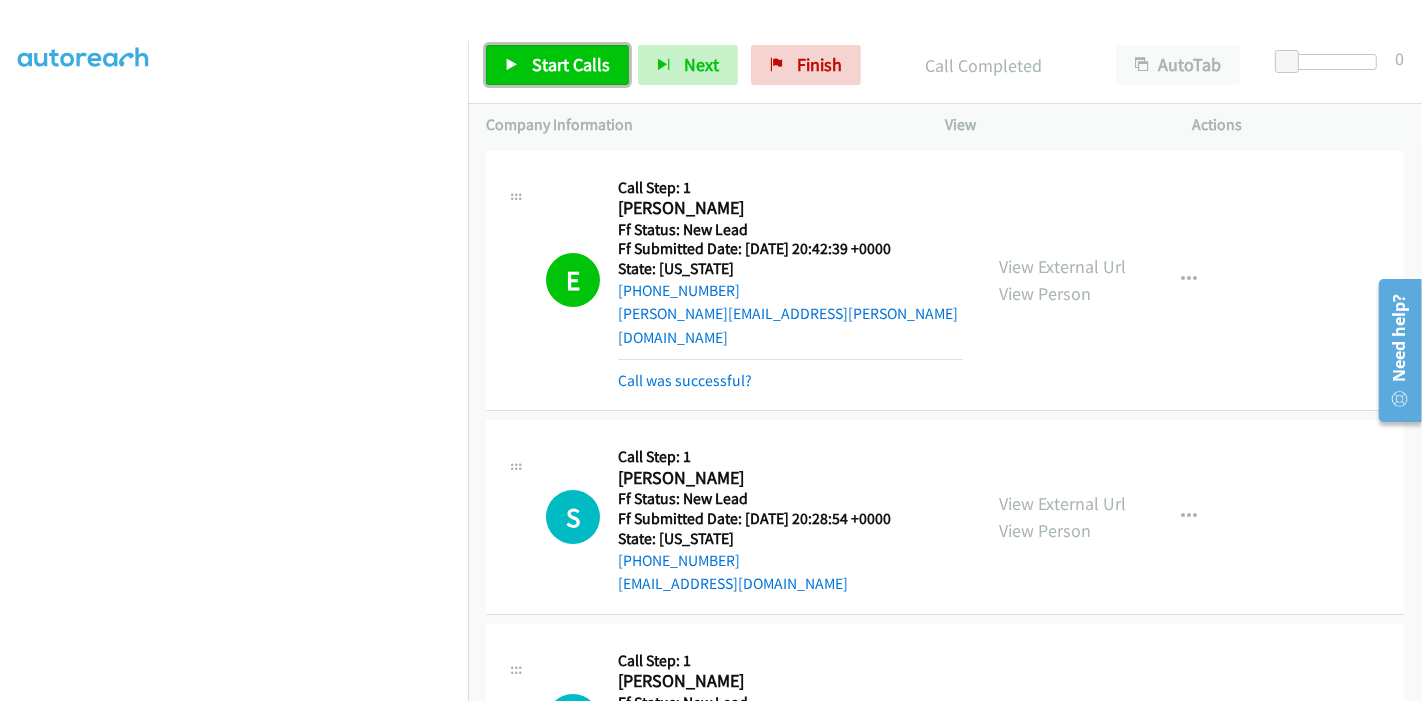 click on "Start Calls" at bounding box center (557, 65) 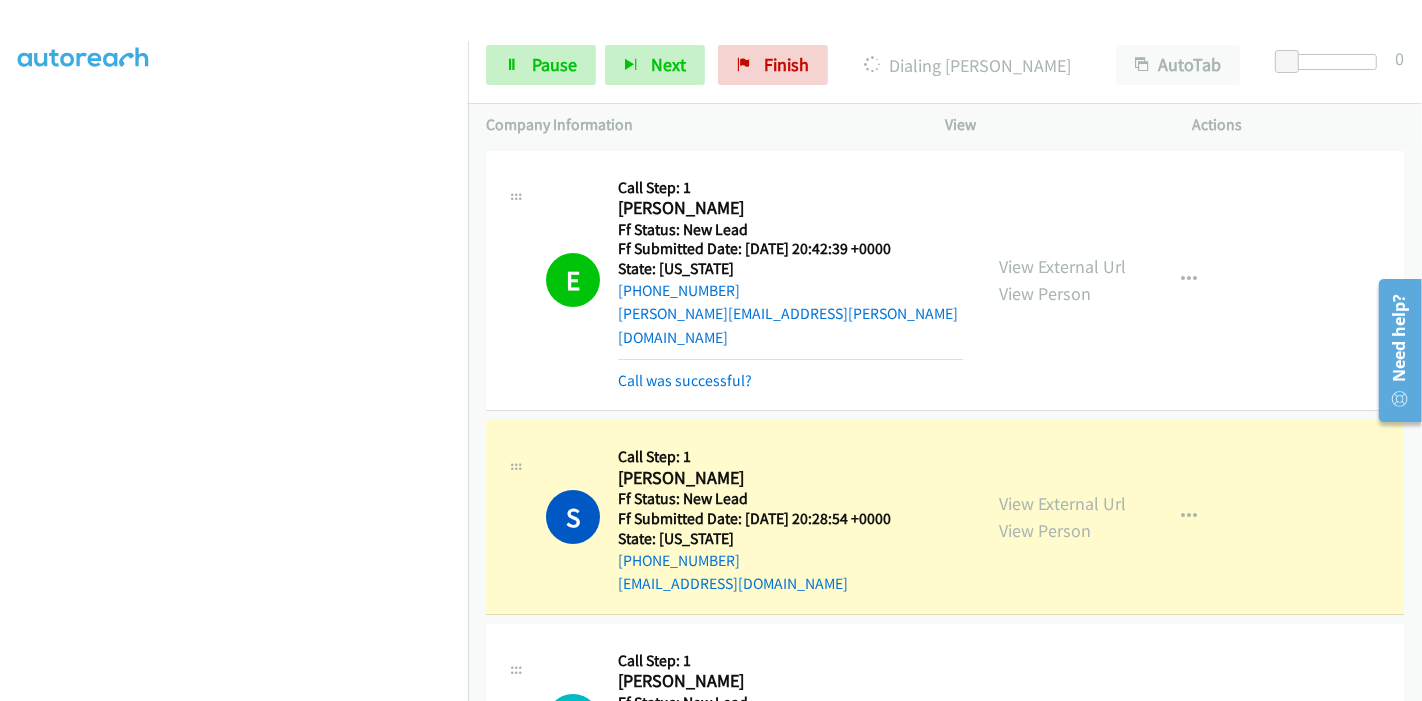scroll, scrollTop: 422, scrollLeft: 0, axis: vertical 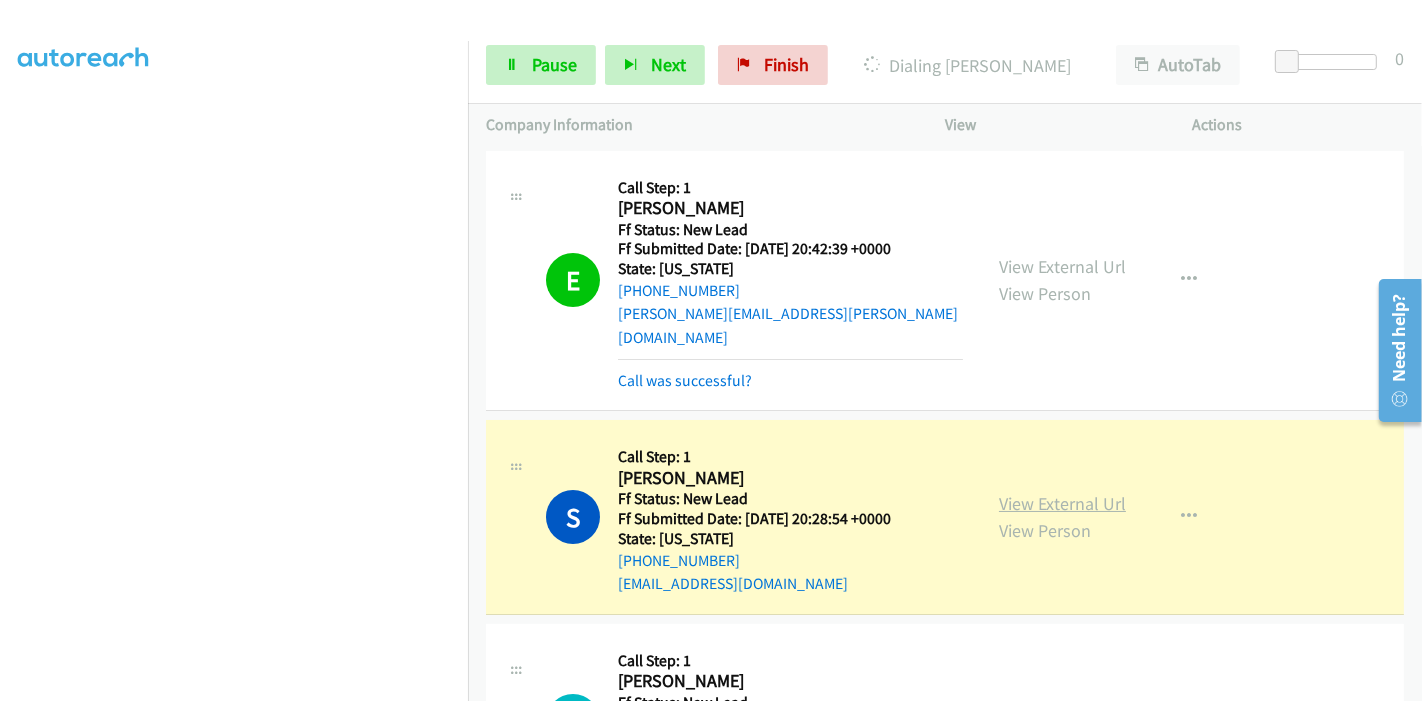 click on "View External Url" at bounding box center (1062, 503) 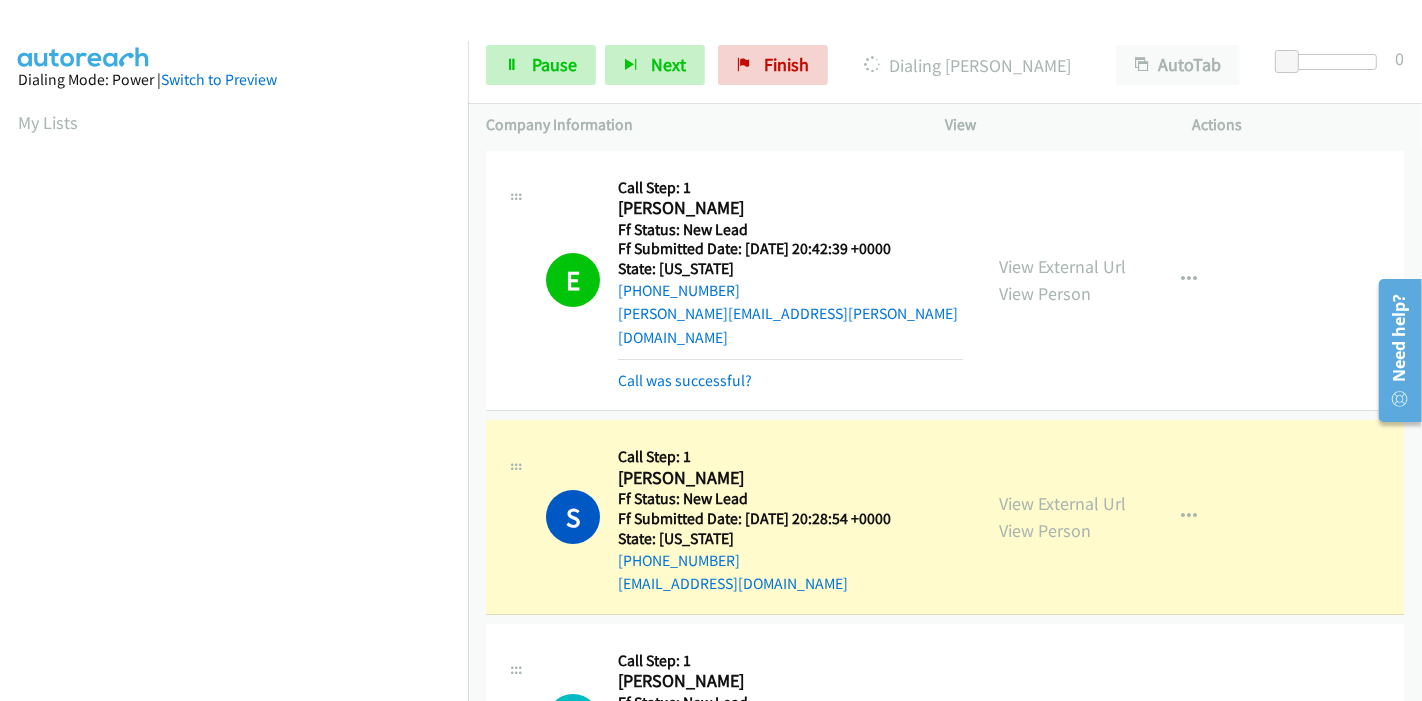 scroll, scrollTop: 422, scrollLeft: 0, axis: vertical 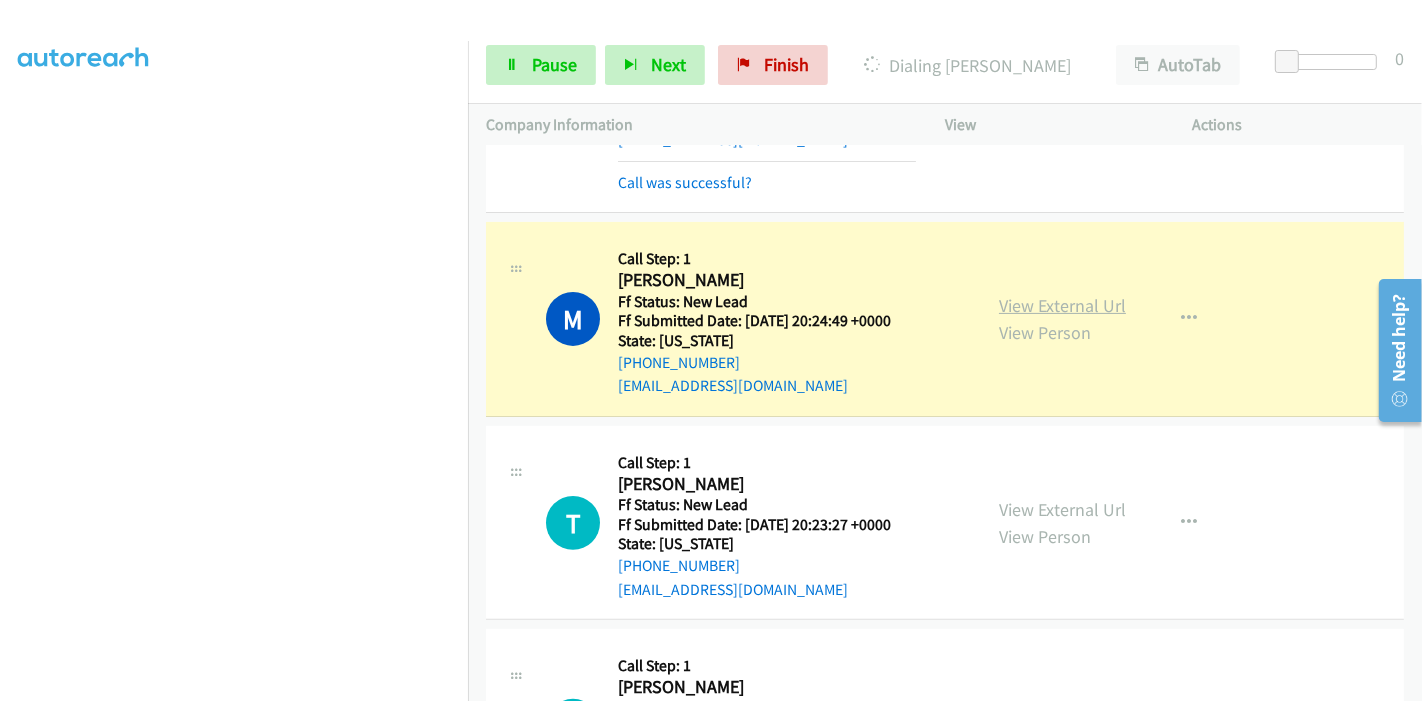 click on "View External Url" at bounding box center (1062, 305) 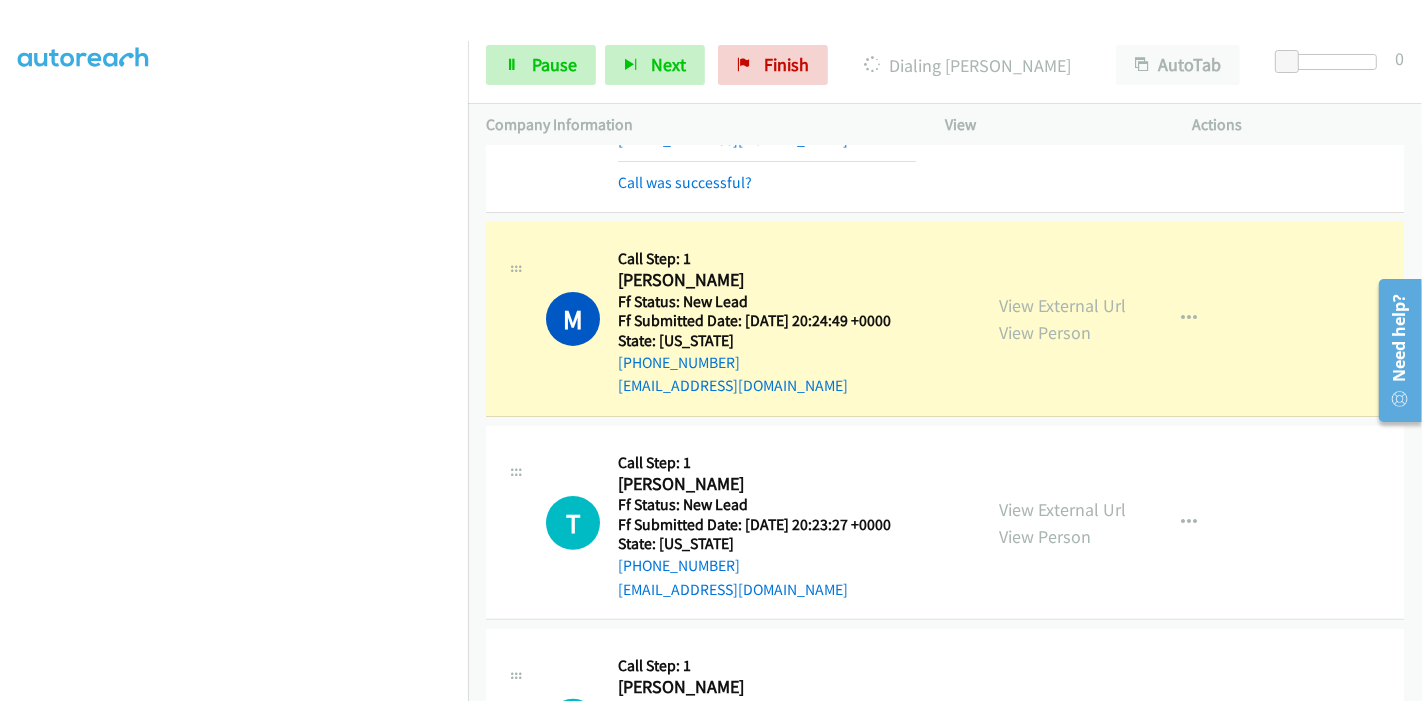 scroll, scrollTop: 0, scrollLeft: 0, axis: both 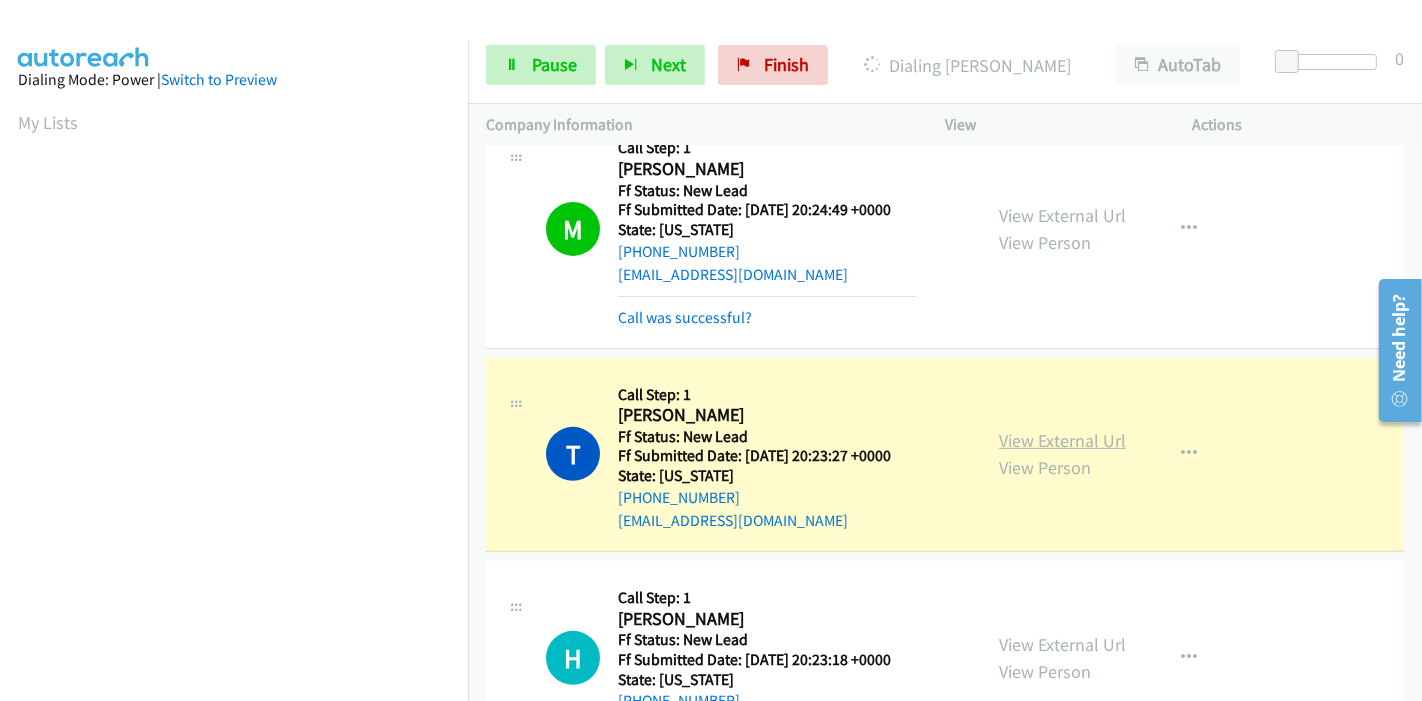 click on "View External Url" at bounding box center (1062, 440) 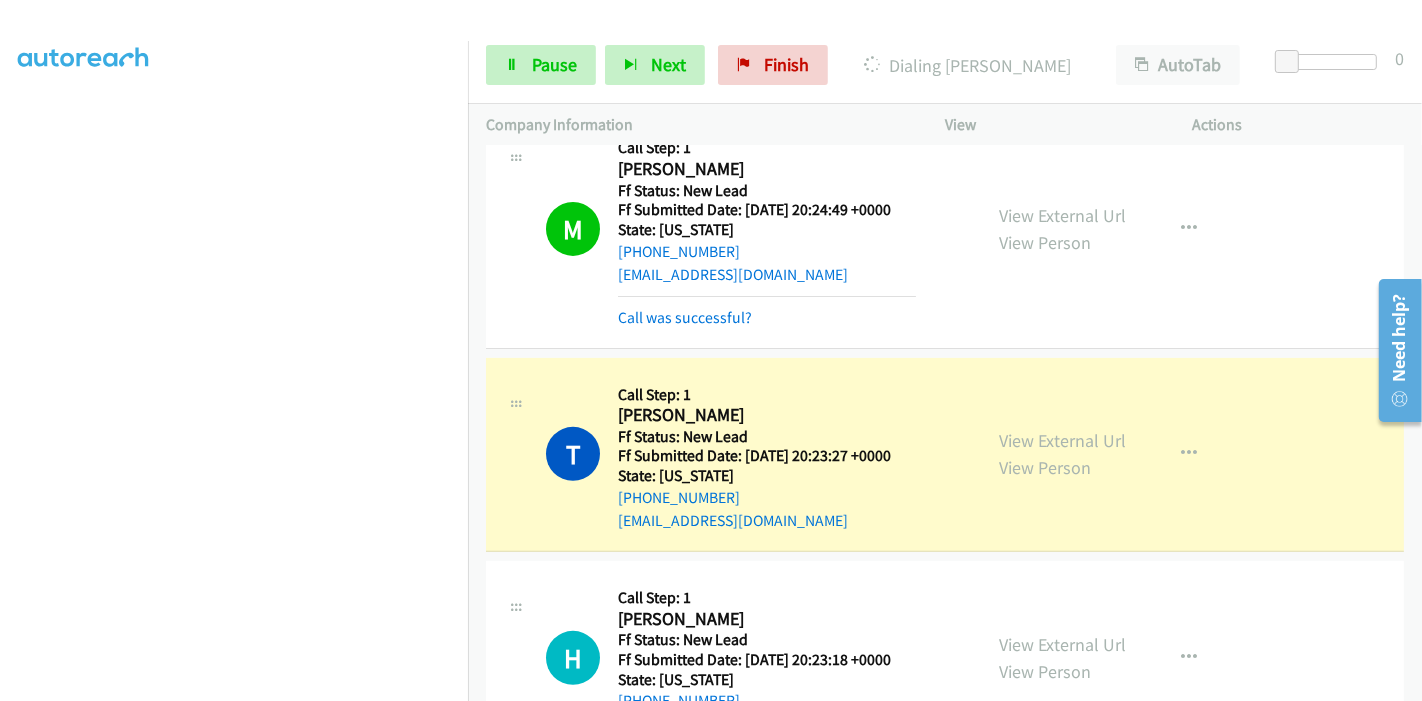 scroll, scrollTop: 0, scrollLeft: 0, axis: both 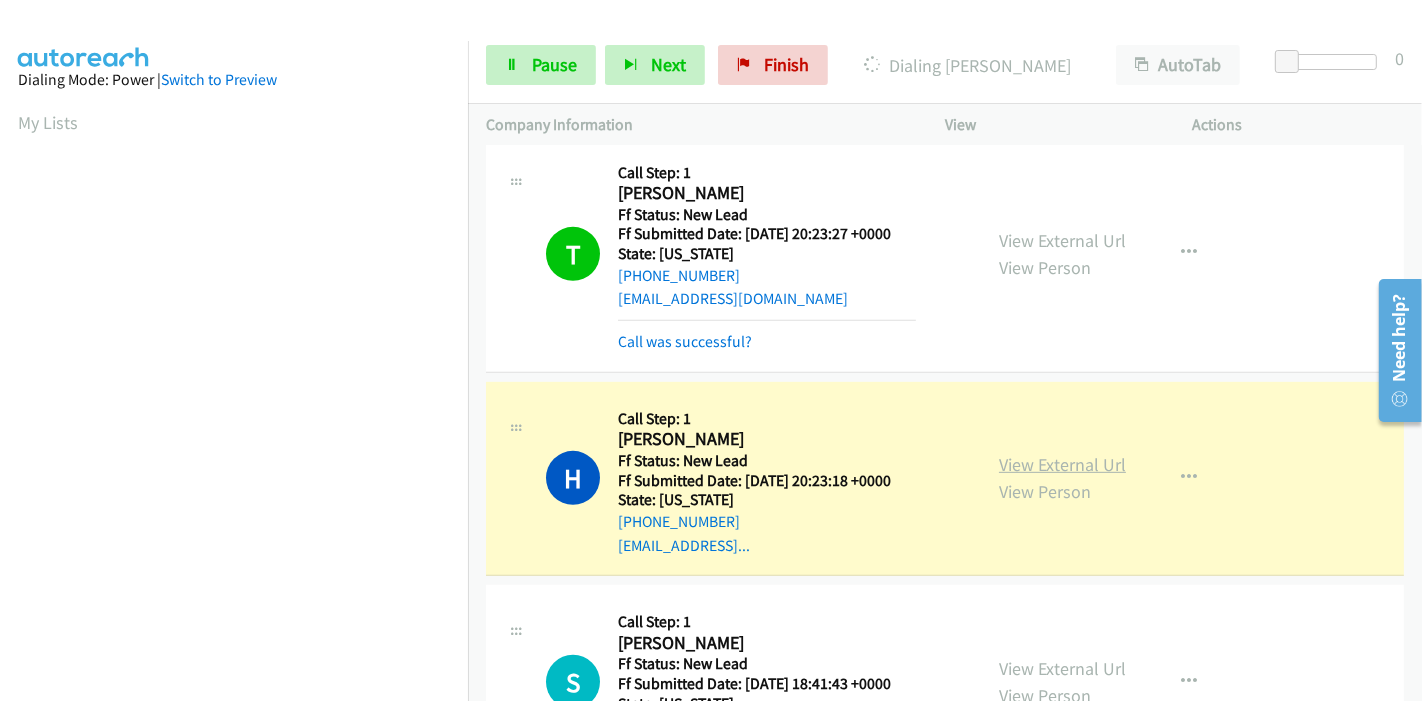 click on "View External Url" at bounding box center [1062, 464] 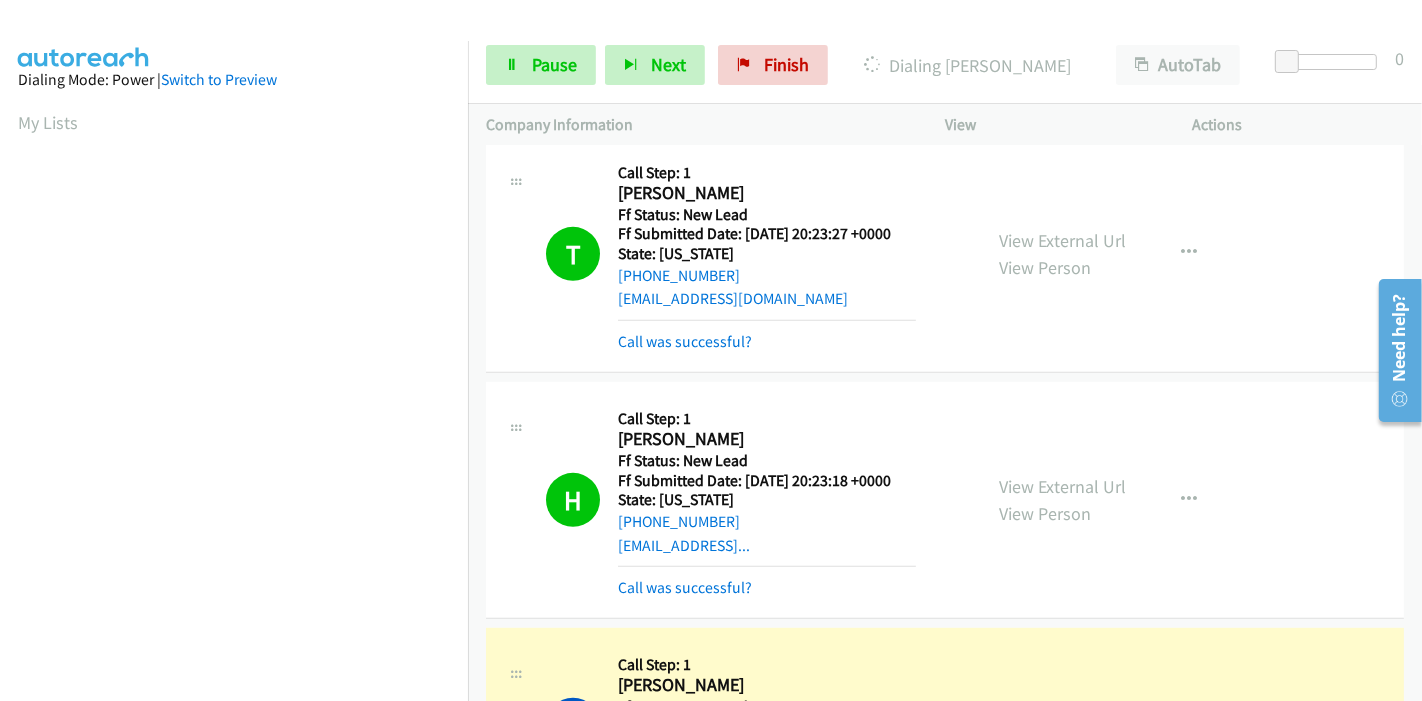 scroll, scrollTop: 422, scrollLeft: 0, axis: vertical 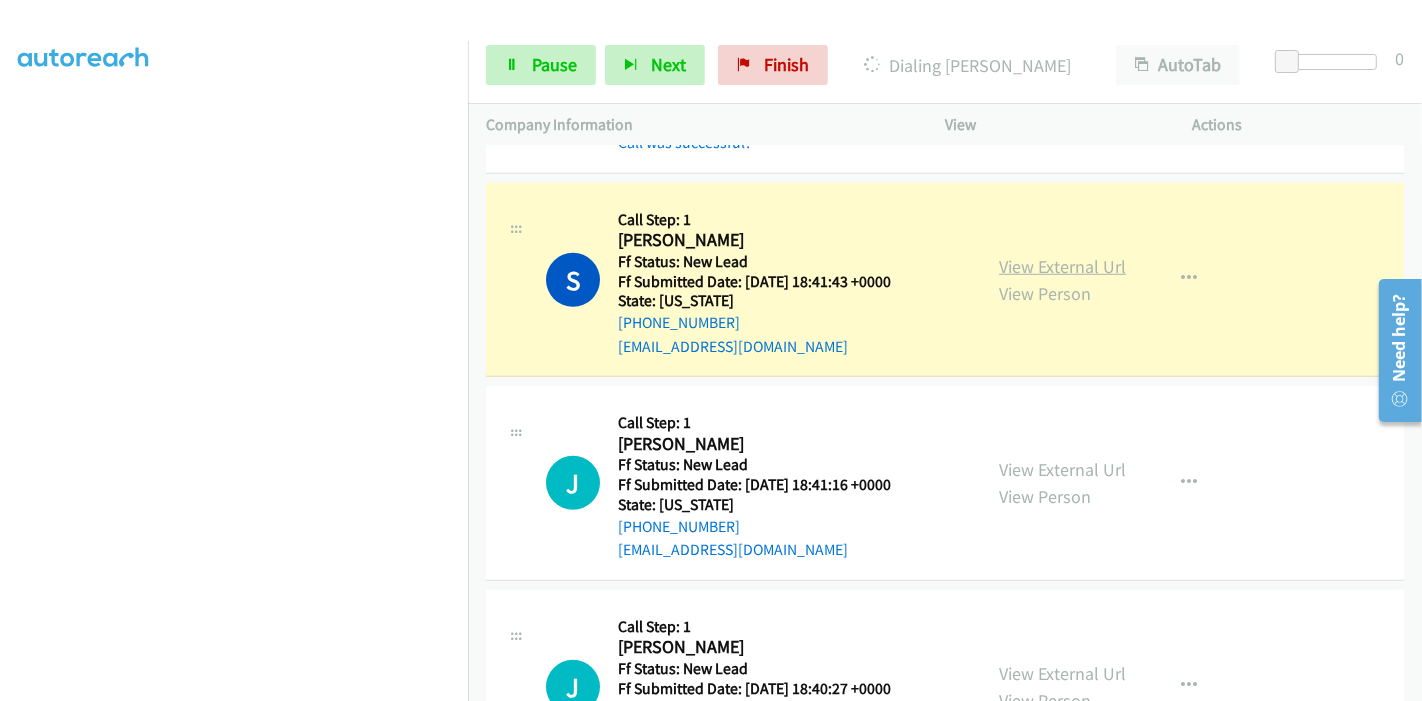 click on "View External Url" at bounding box center [1062, 266] 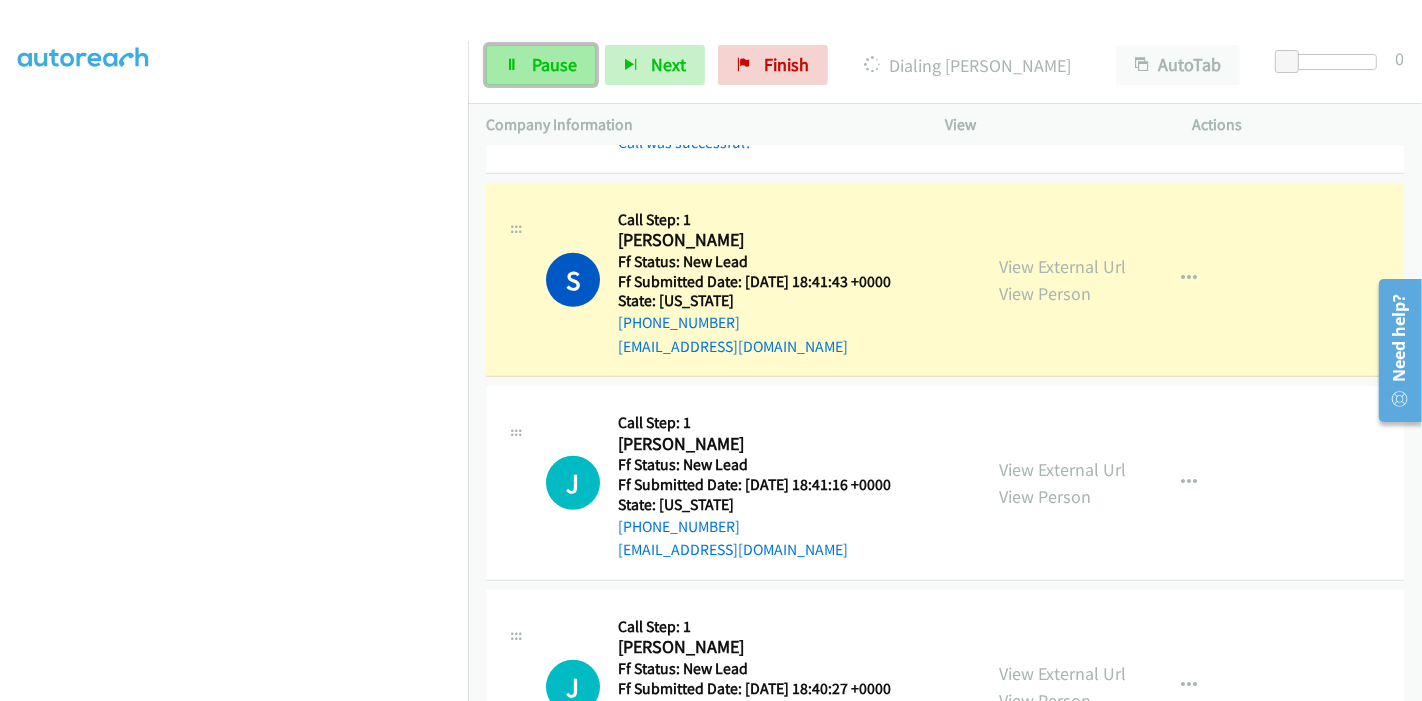 click on "Pause" at bounding box center [554, 64] 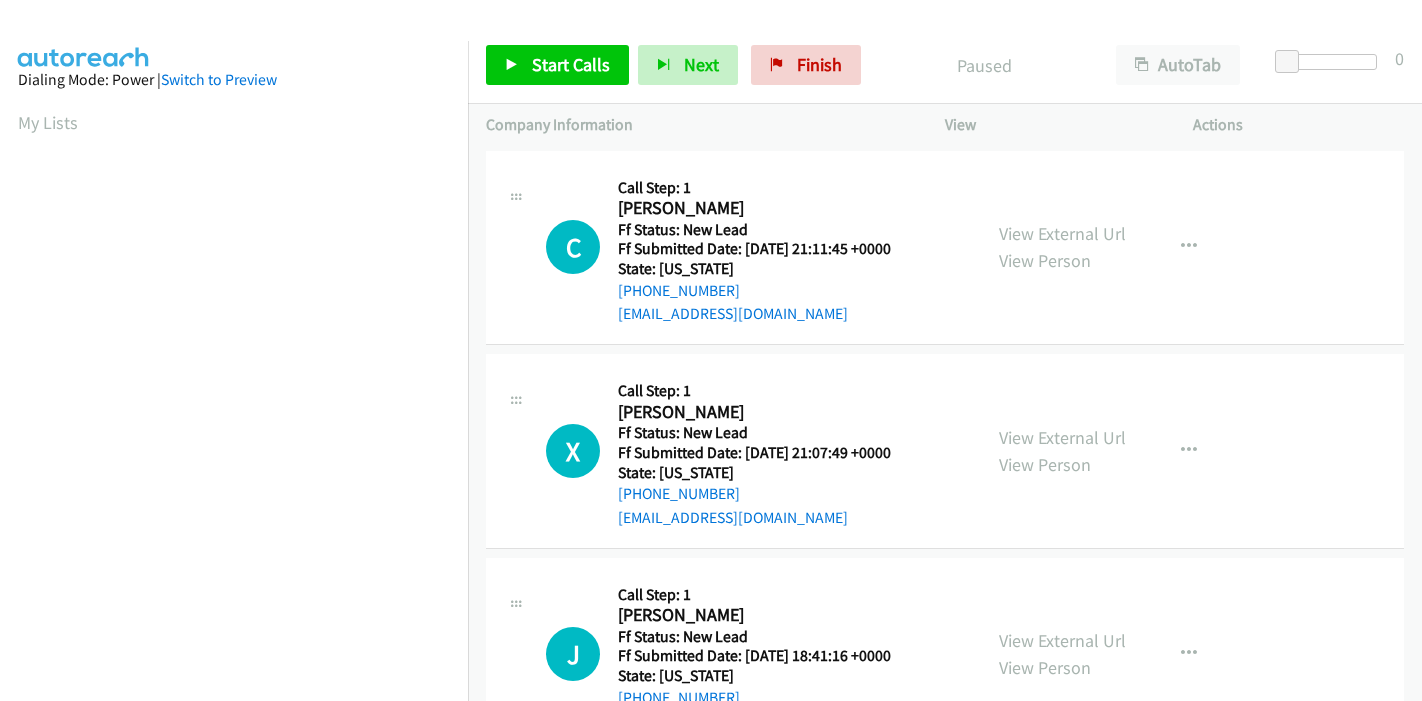 scroll, scrollTop: 0, scrollLeft: 0, axis: both 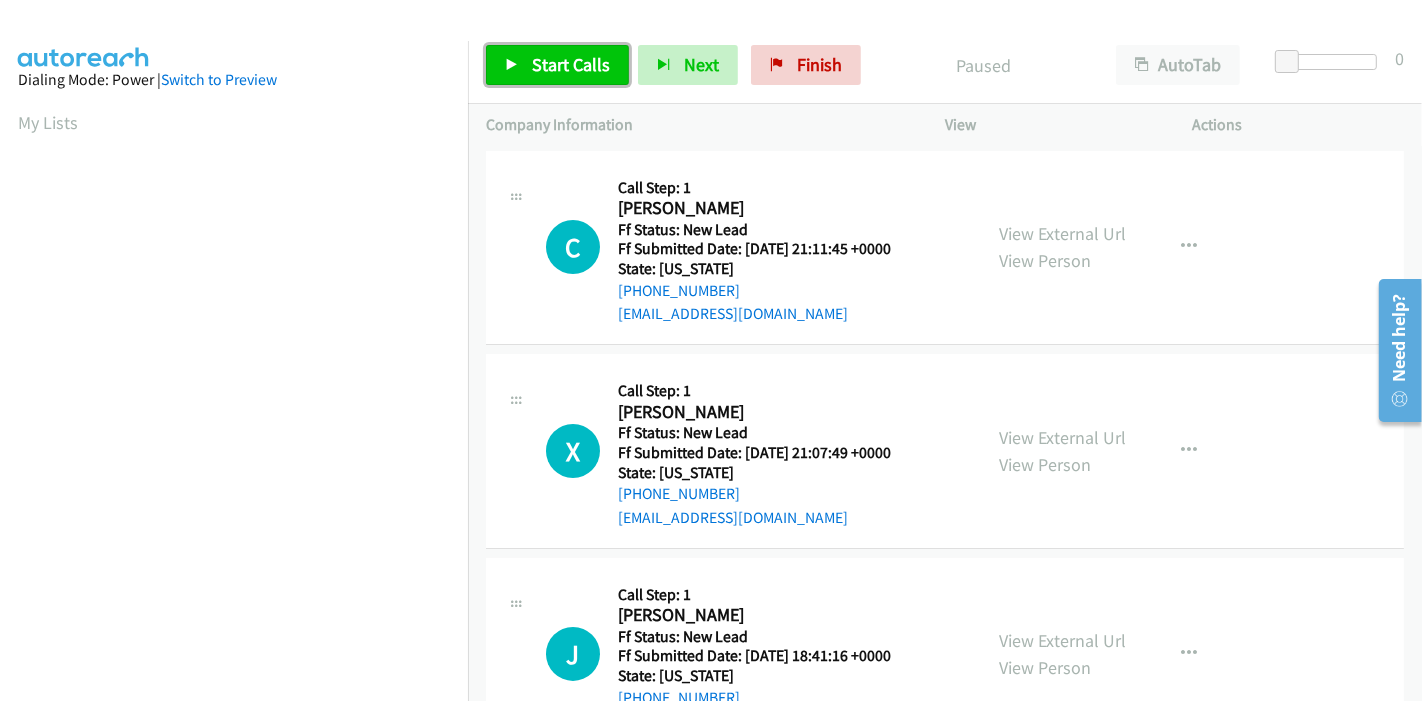 click on "Start Calls" at bounding box center (557, 65) 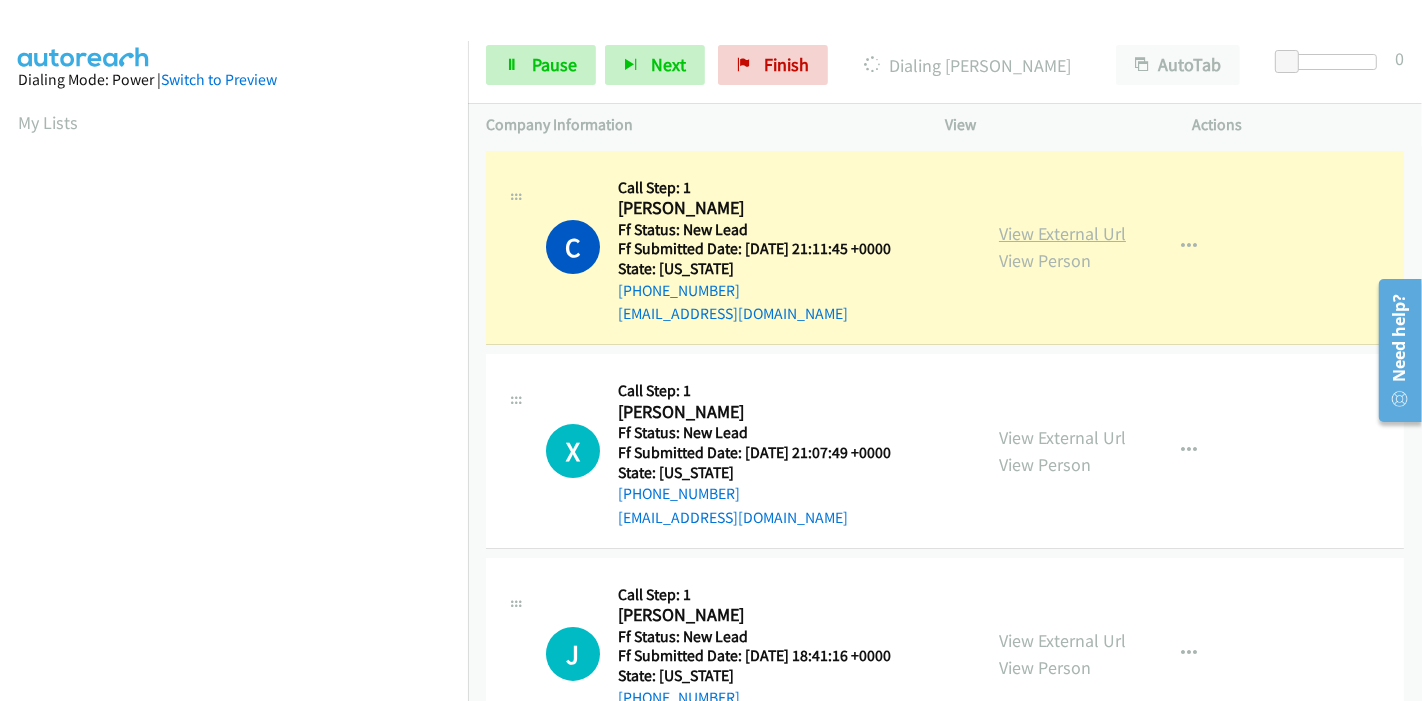 click on "View External Url" at bounding box center [1062, 233] 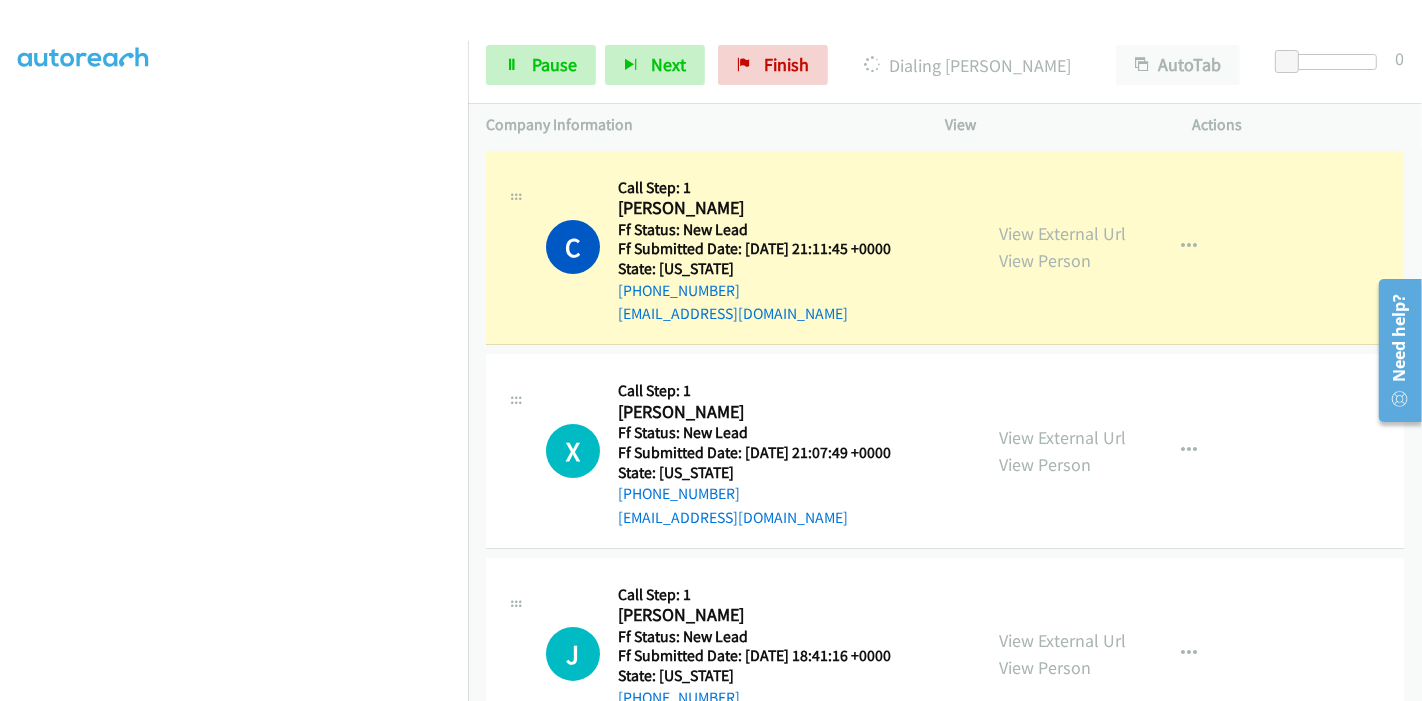 scroll, scrollTop: 0, scrollLeft: 0, axis: both 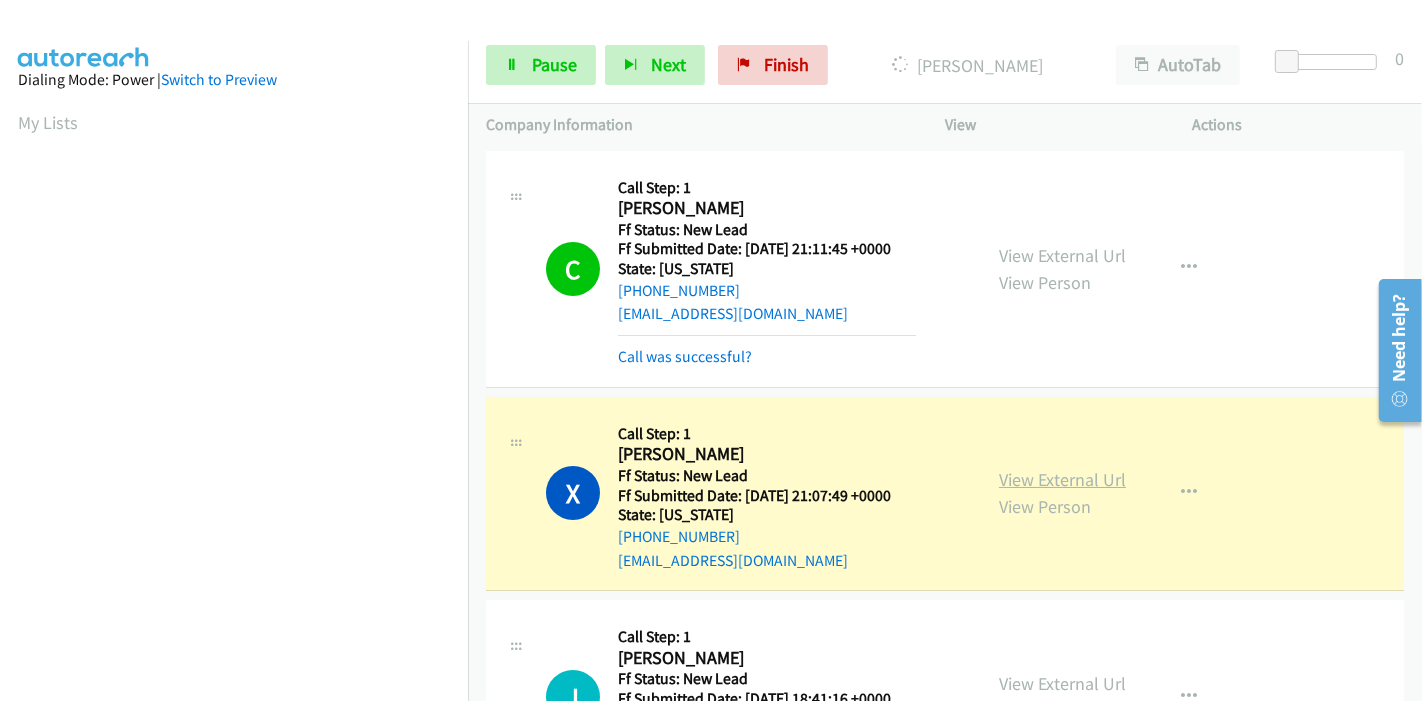 click on "View External Url" at bounding box center (1062, 479) 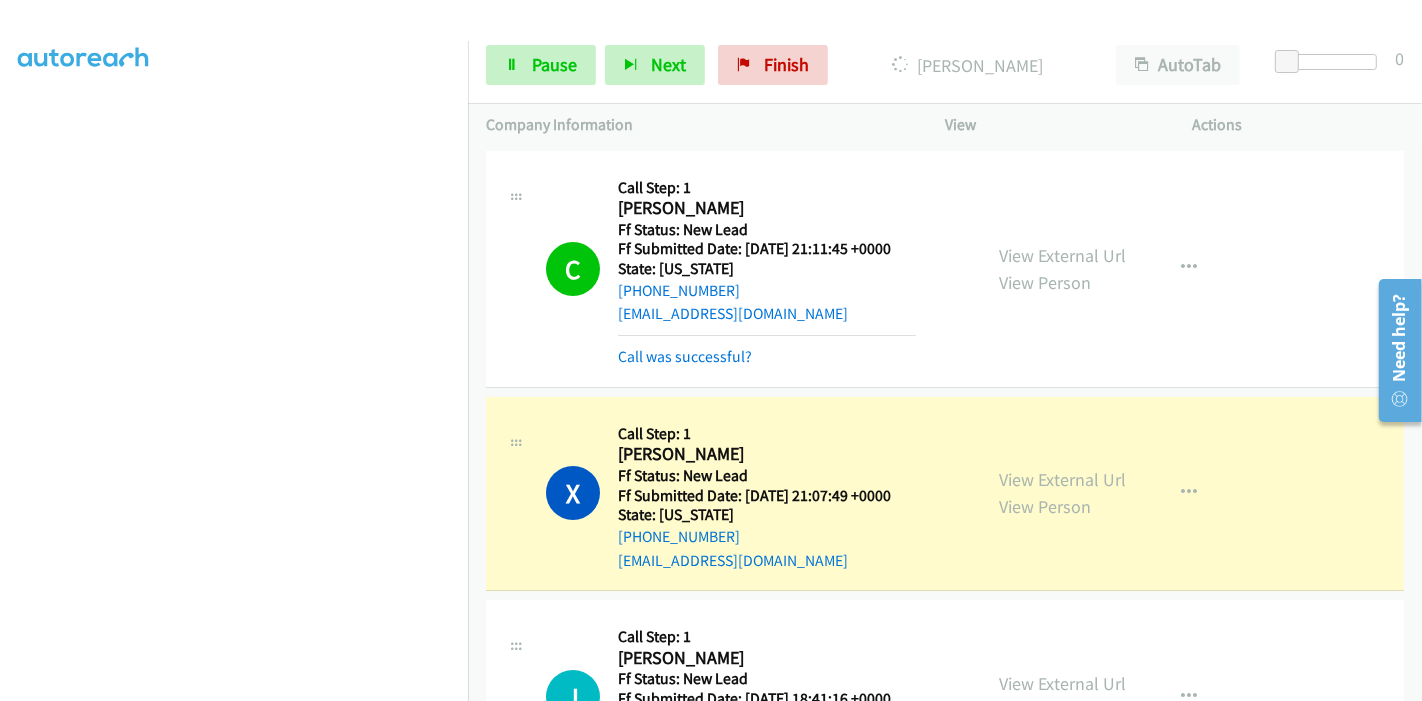 scroll, scrollTop: 0, scrollLeft: 0, axis: both 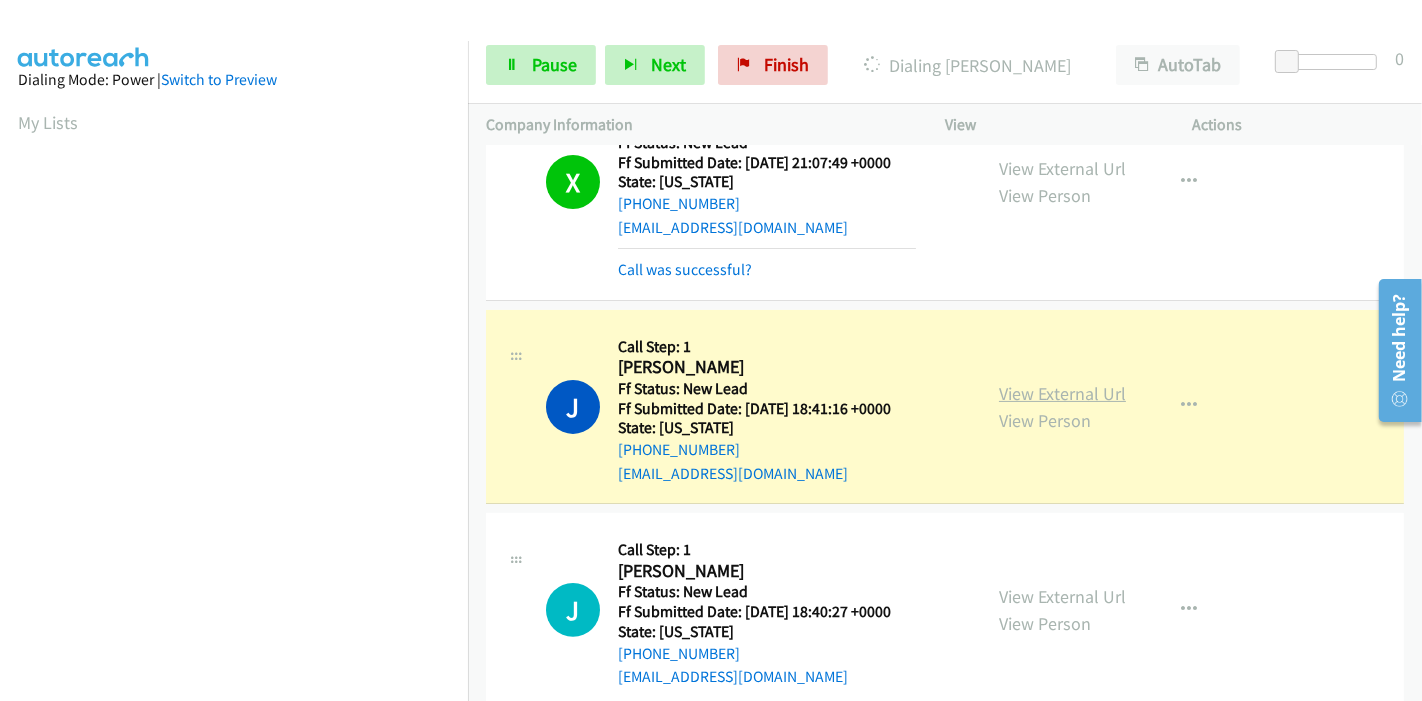 click on "View External Url" at bounding box center (1062, 393) 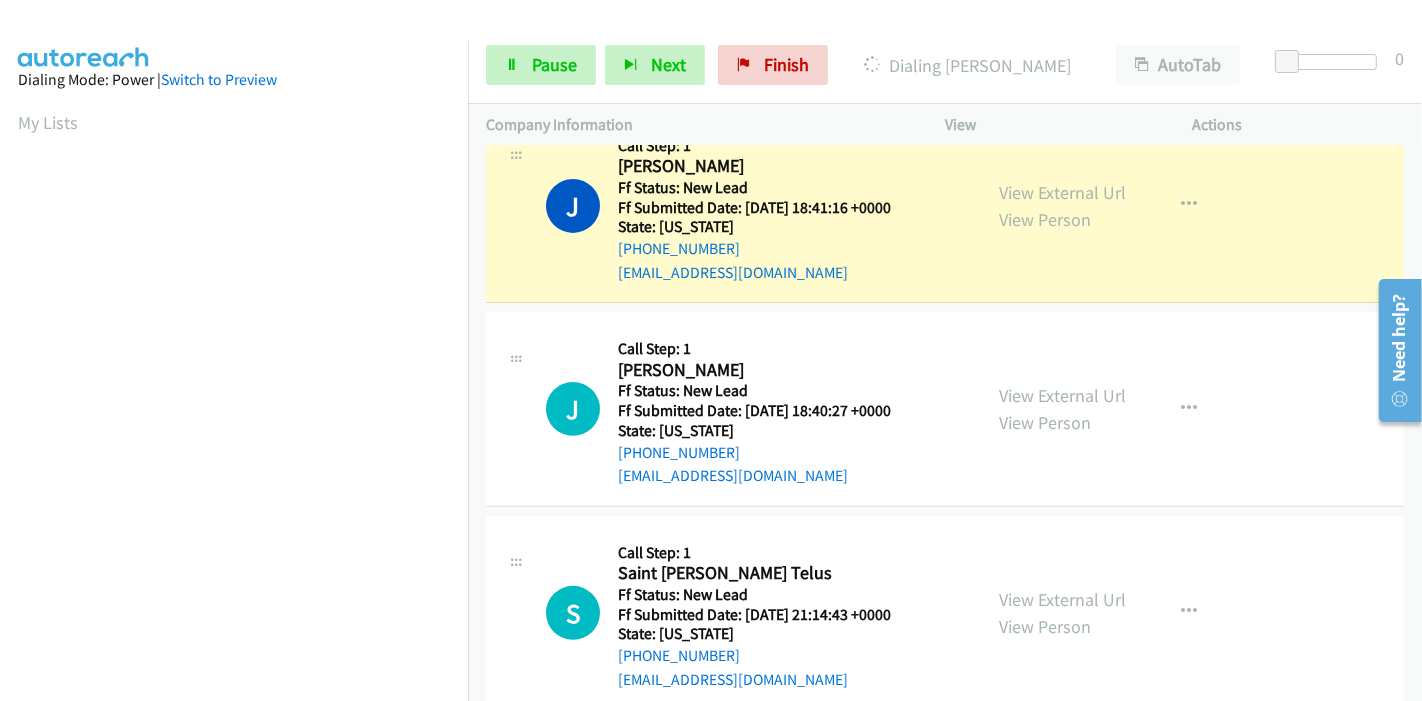 scroll, scrollTop: 311, scrollLeft: 0, axis: vertical 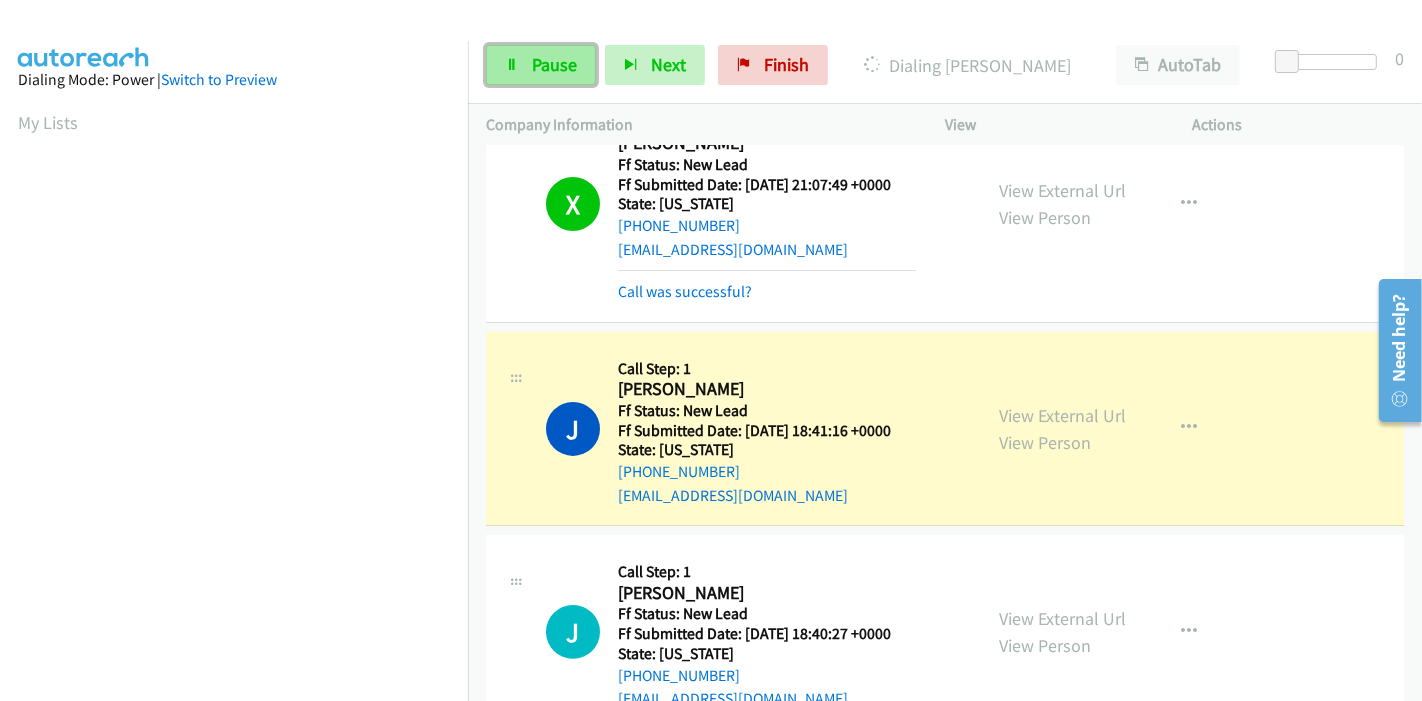 click on "Pause" at bounding box center (541, 65) 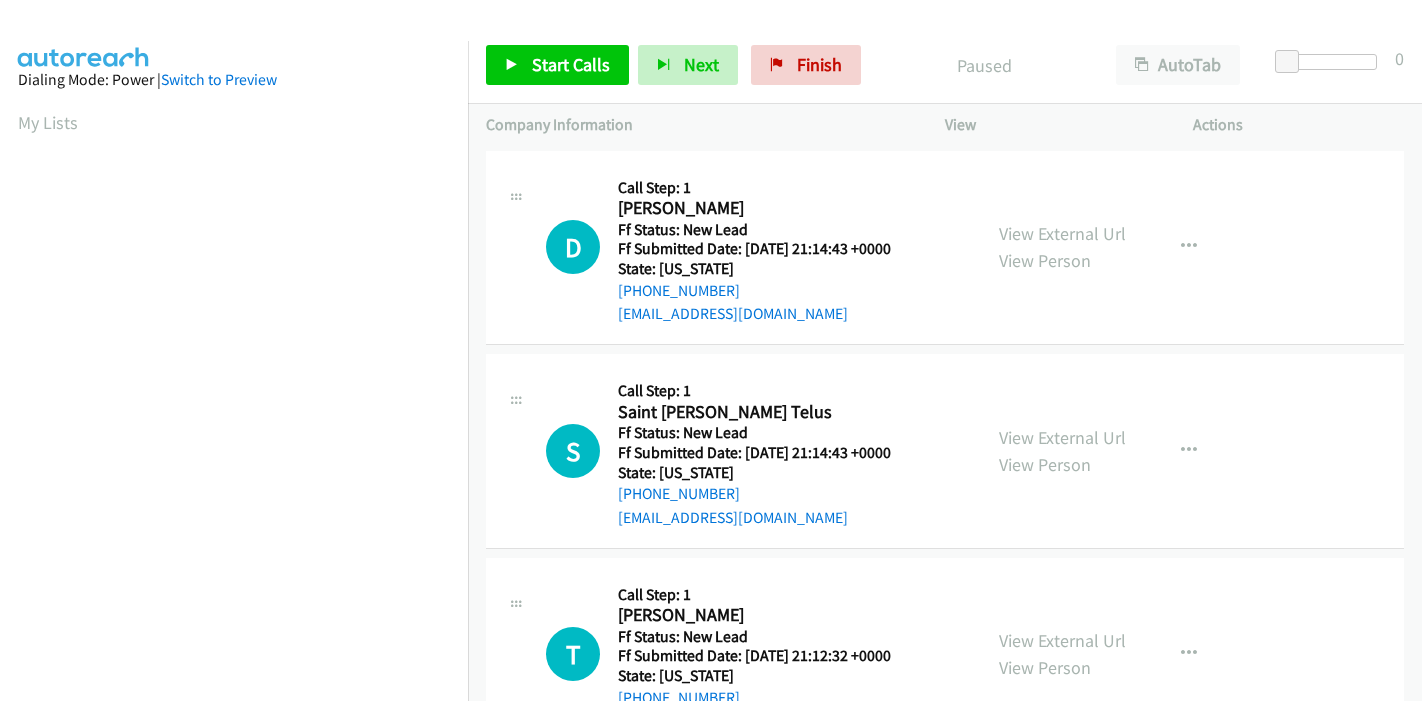 scroll, scrollTop: 0, scrollLeft: 0, axis: both 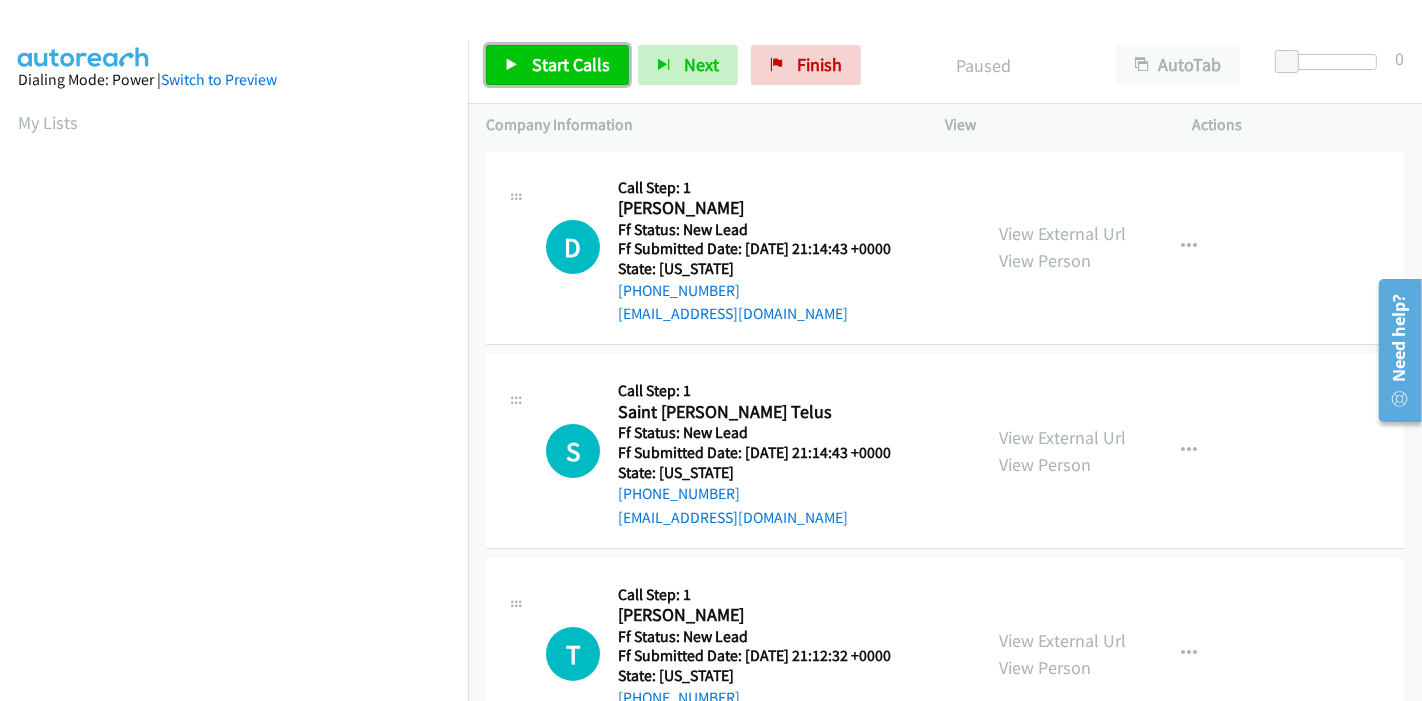 click on "Start Calls" at bounding box center (571, 64) 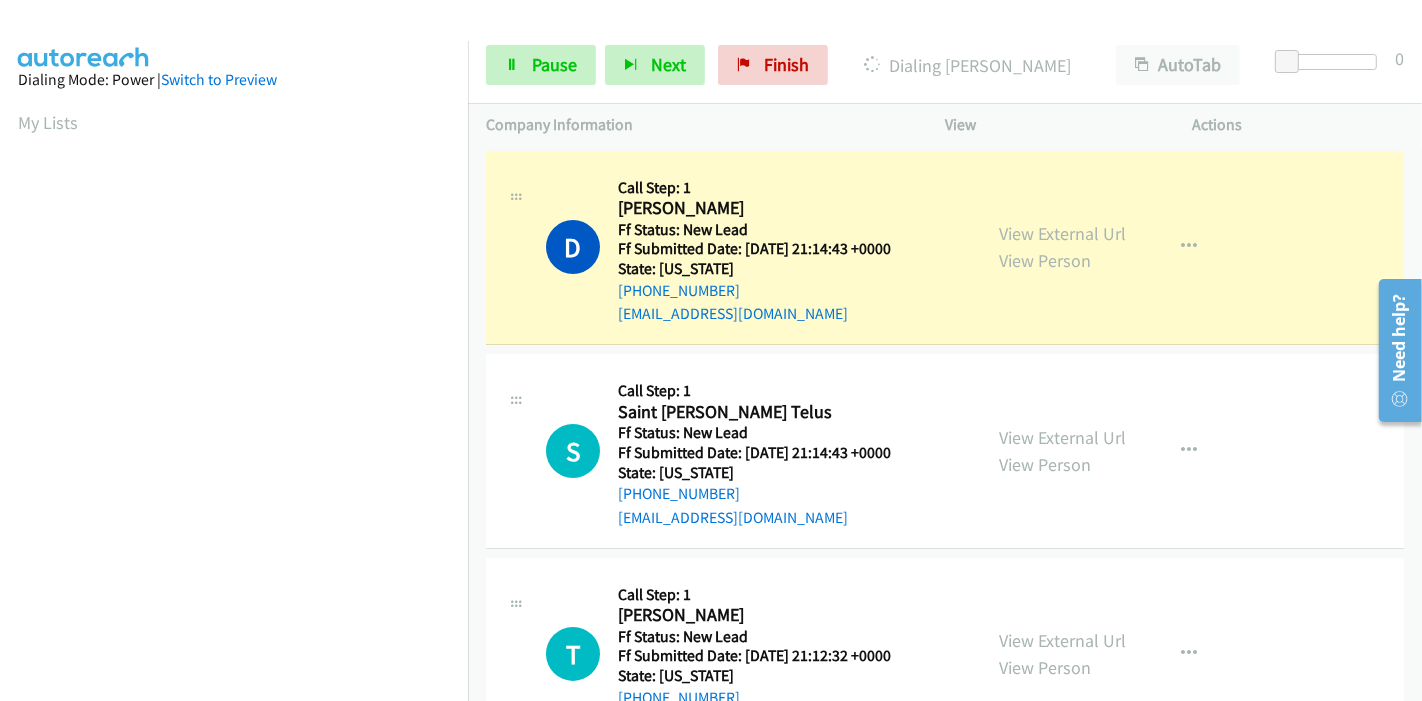 scroll, scrollTop: 422, scrollLeft: 0, axis: vertical 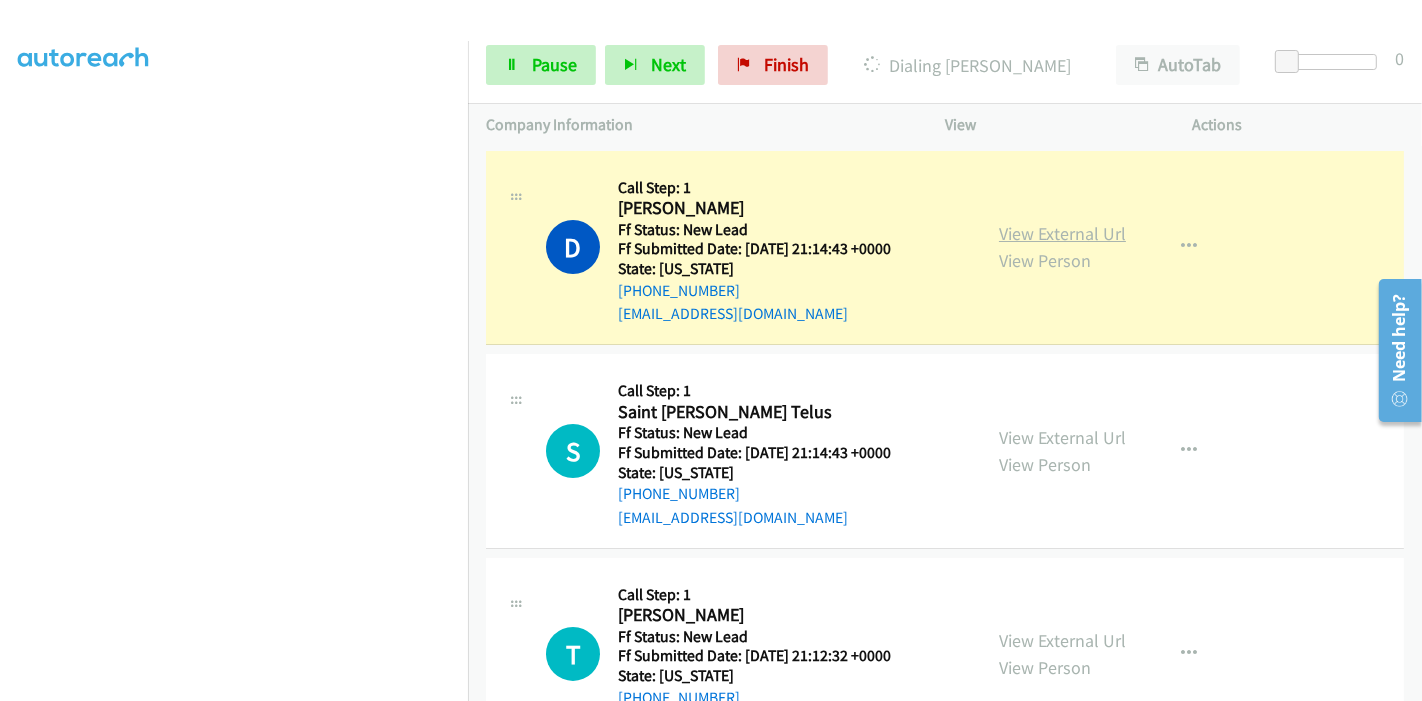 click on "View External Url" at bounding box center (1062, 233) 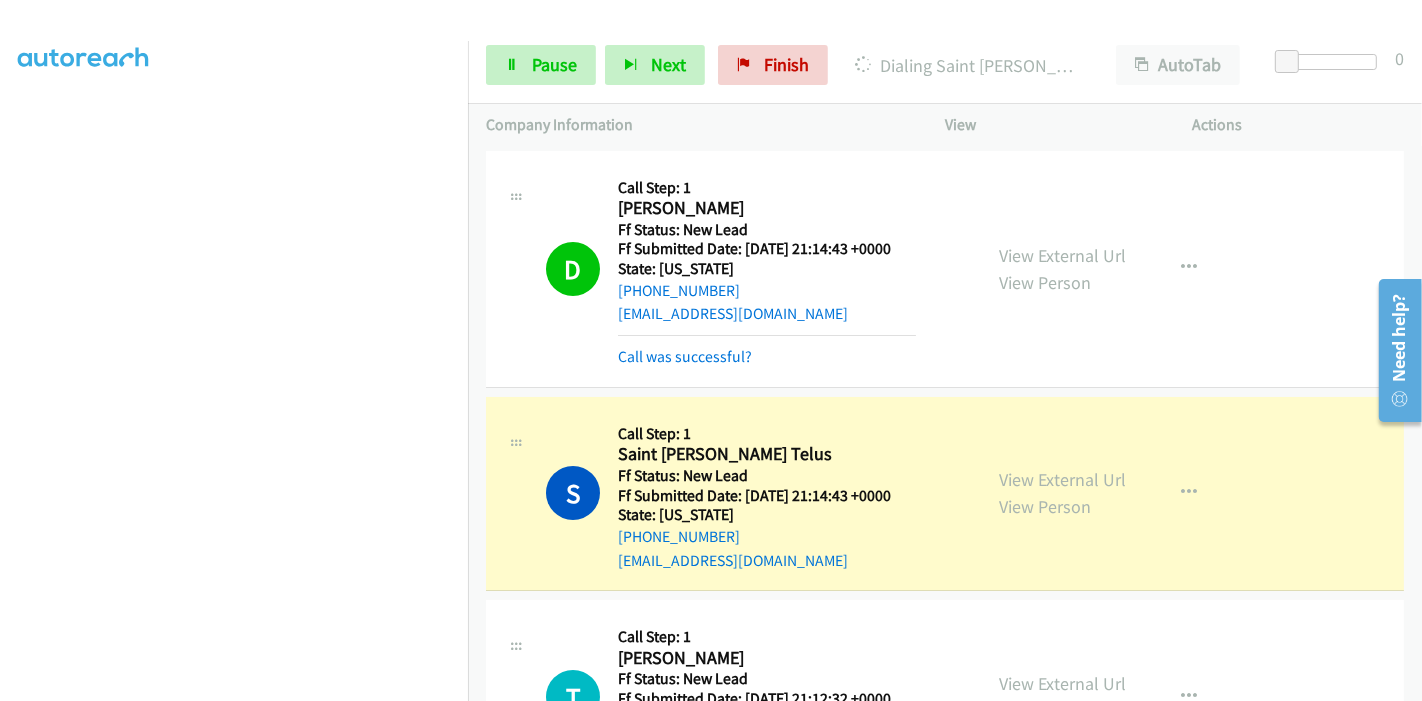 scroll, scrollTop: 0, scrollLeft: 0, axis: both 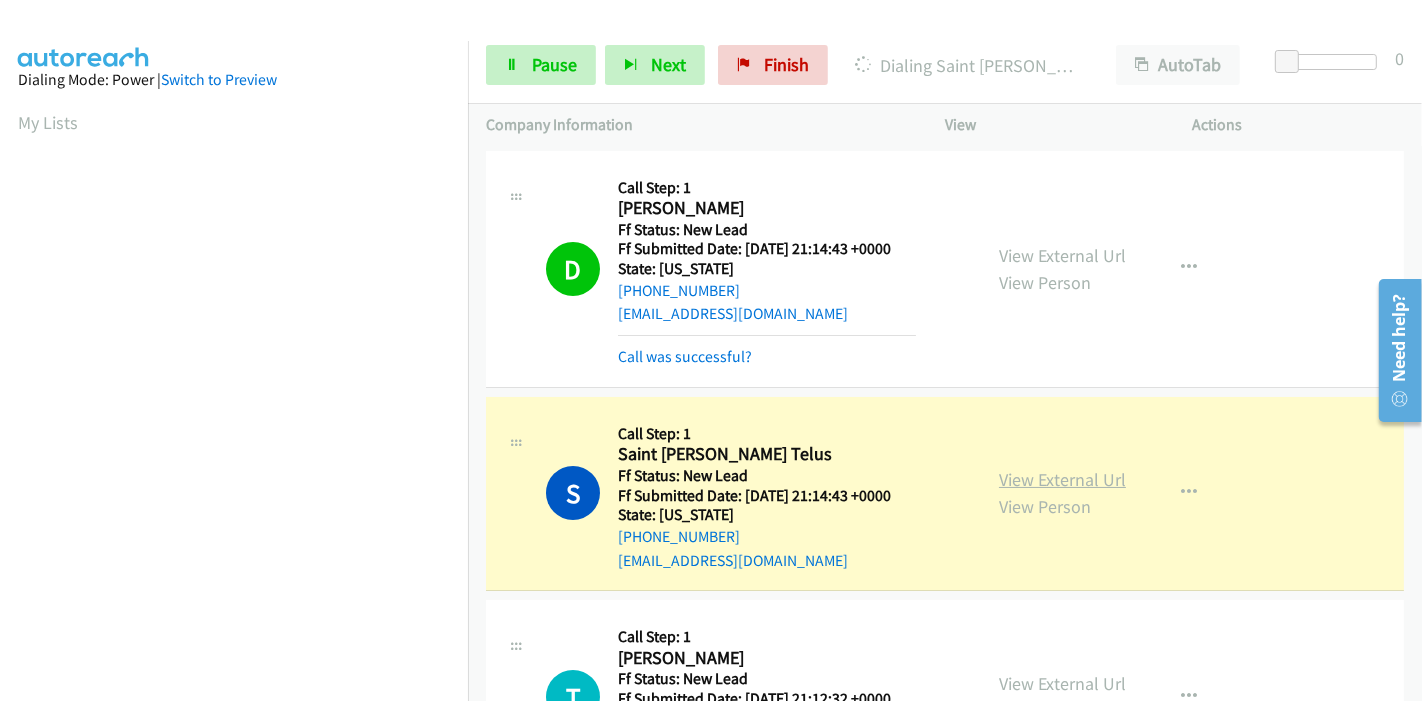 click on "View External Url" at bounding box center [1062, 479] 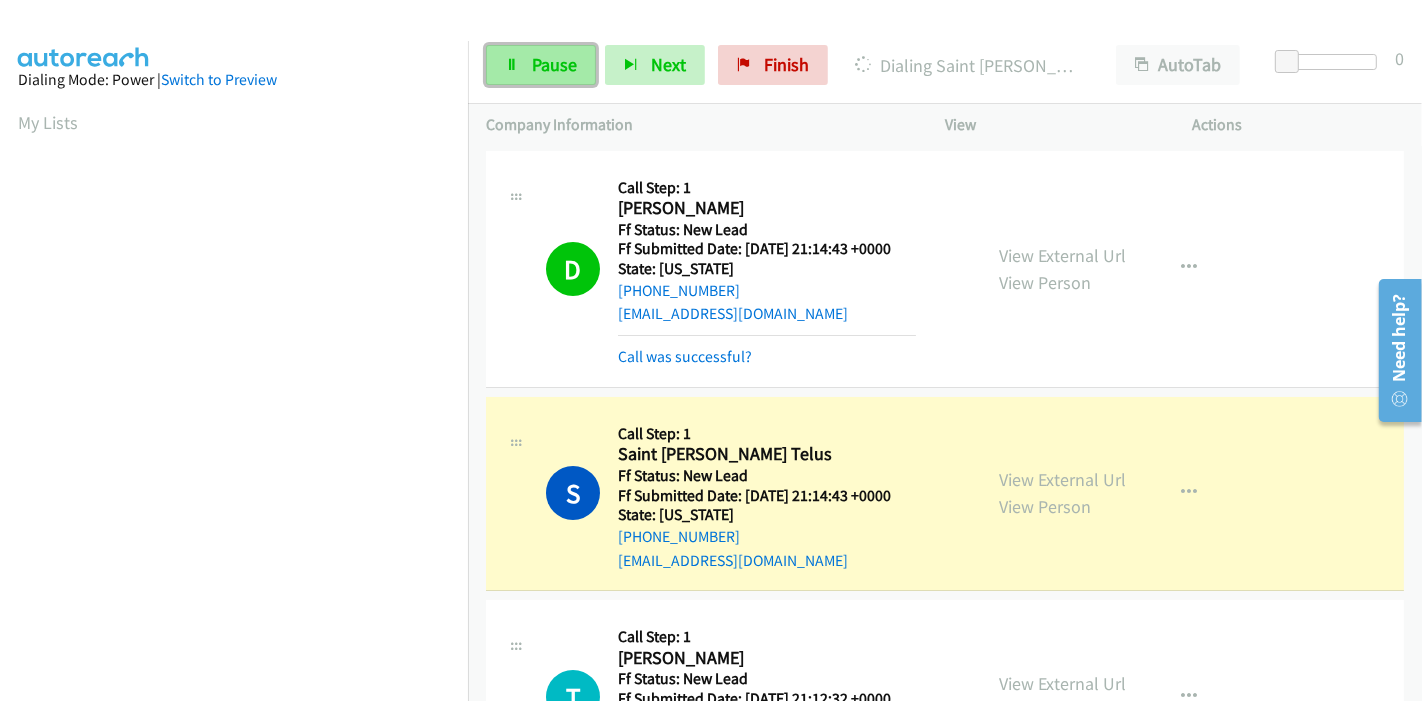 click on "Pause" at bounding box center [541, 65] 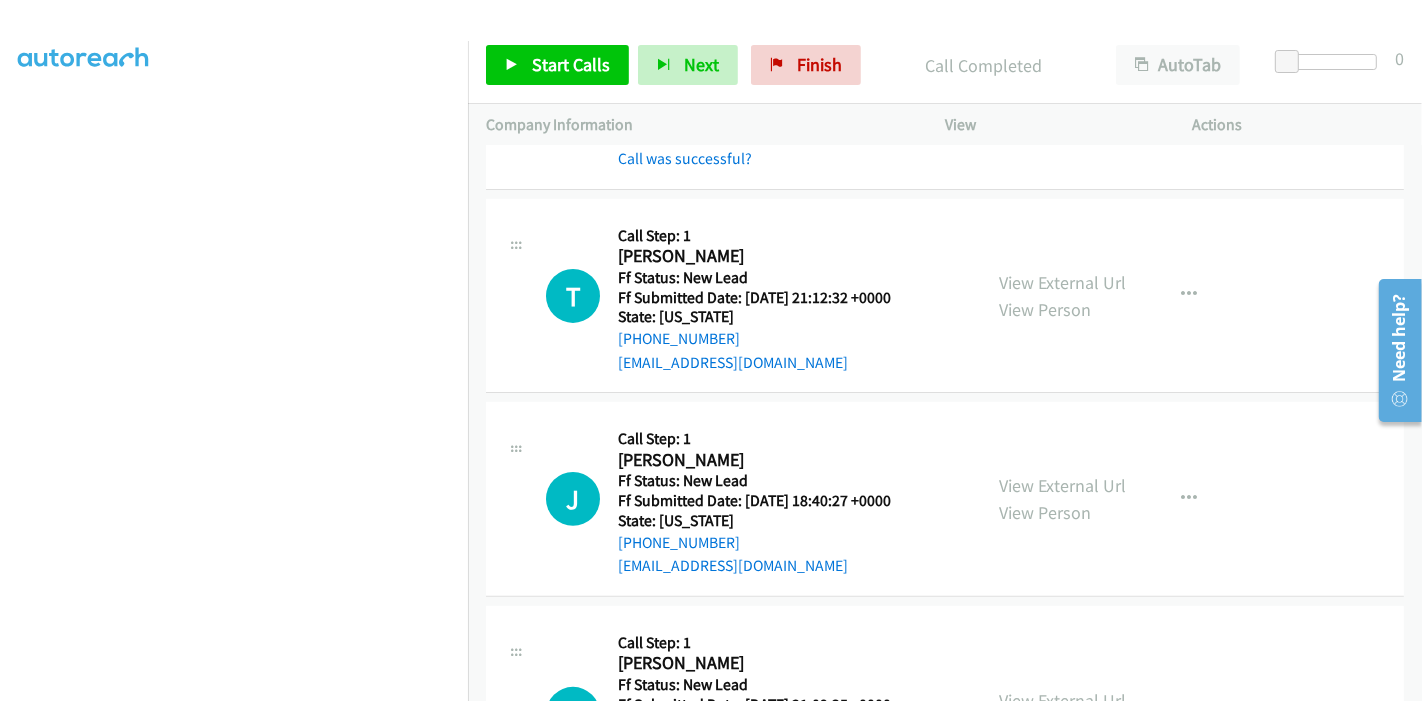 scroll, scrollTop: 333, scrollLeft: 0, axis: vertical 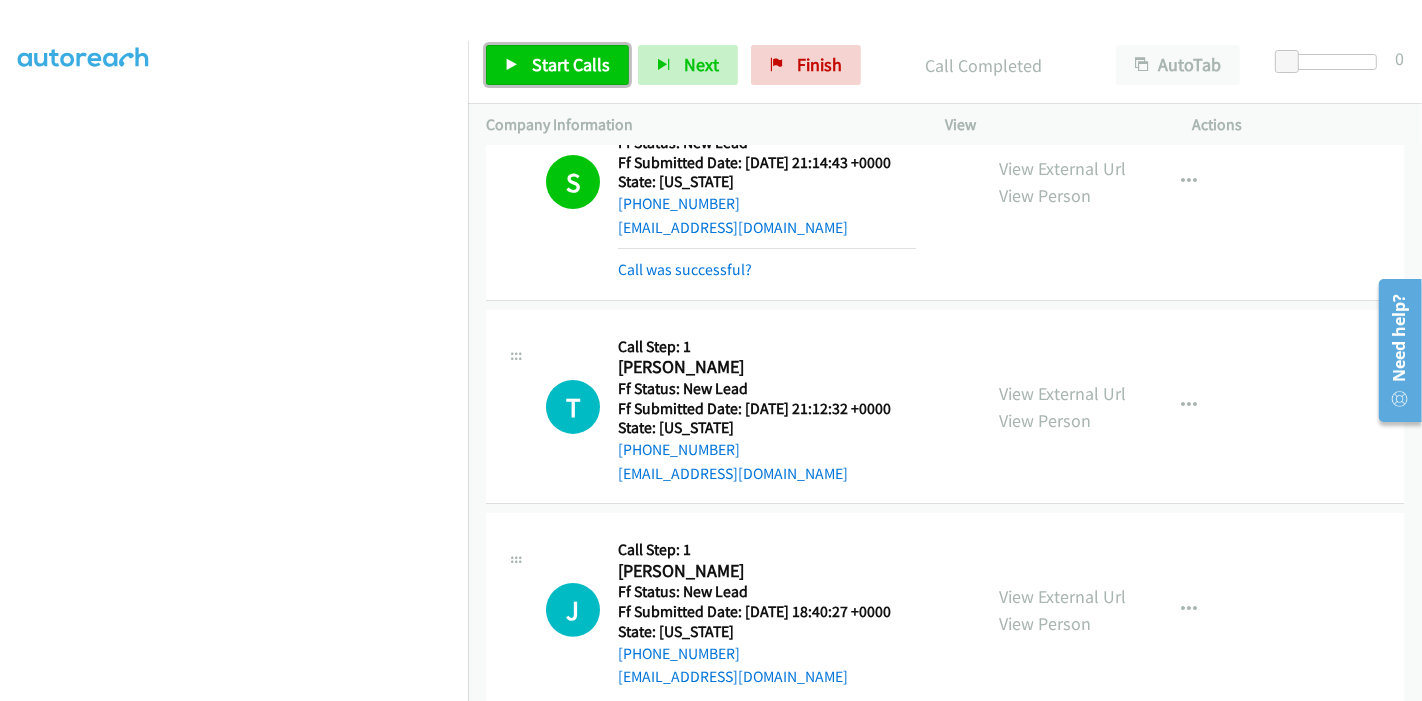 click at bounding box center [512, 66] 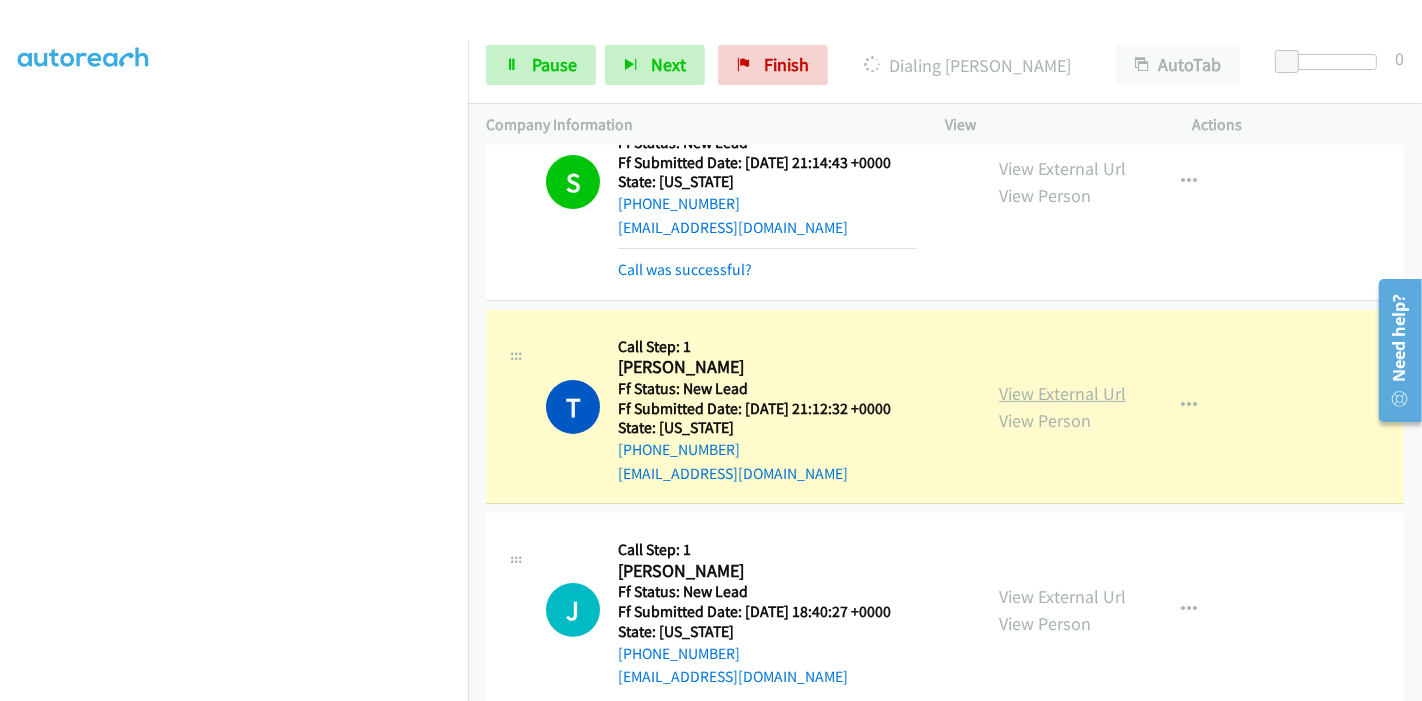 click on "View External Url" at bounding box center (1062, 393) 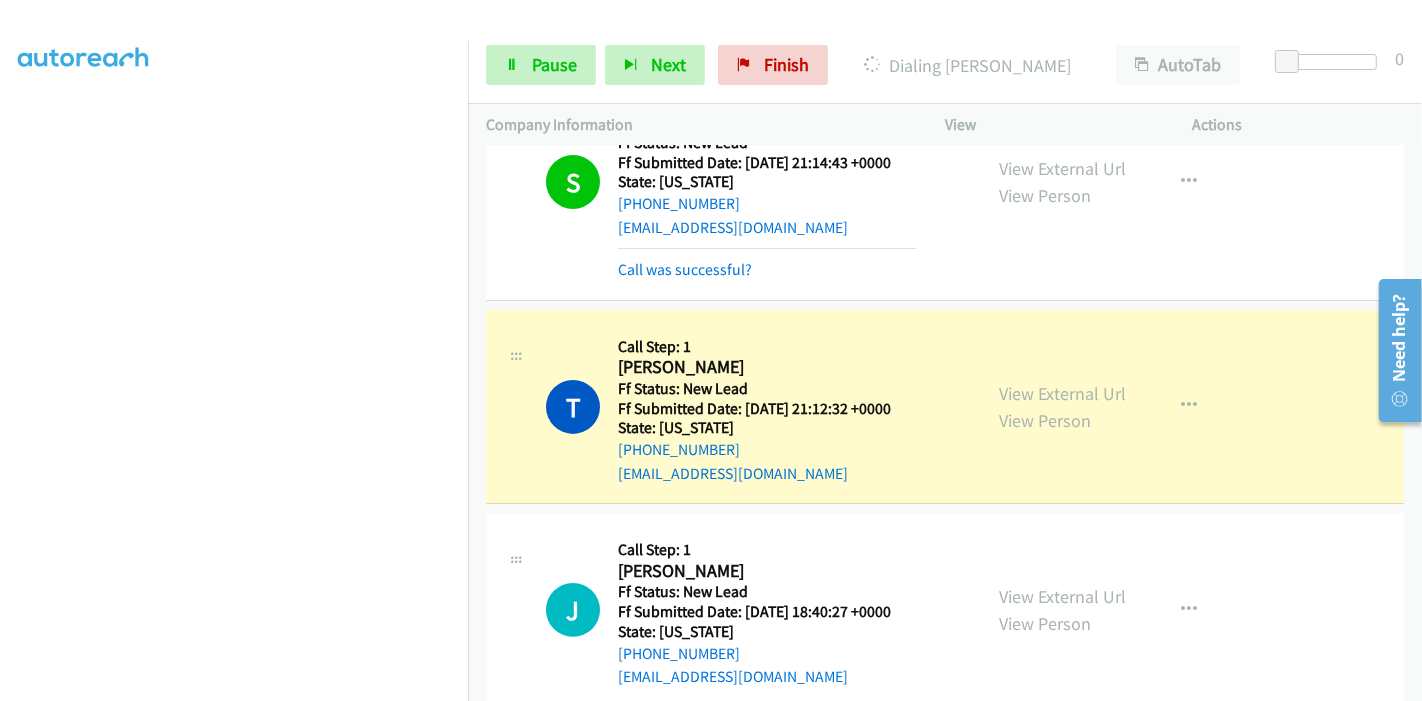 scroll, scrollTop: 422, scrollLeft: 0, axis: vertical 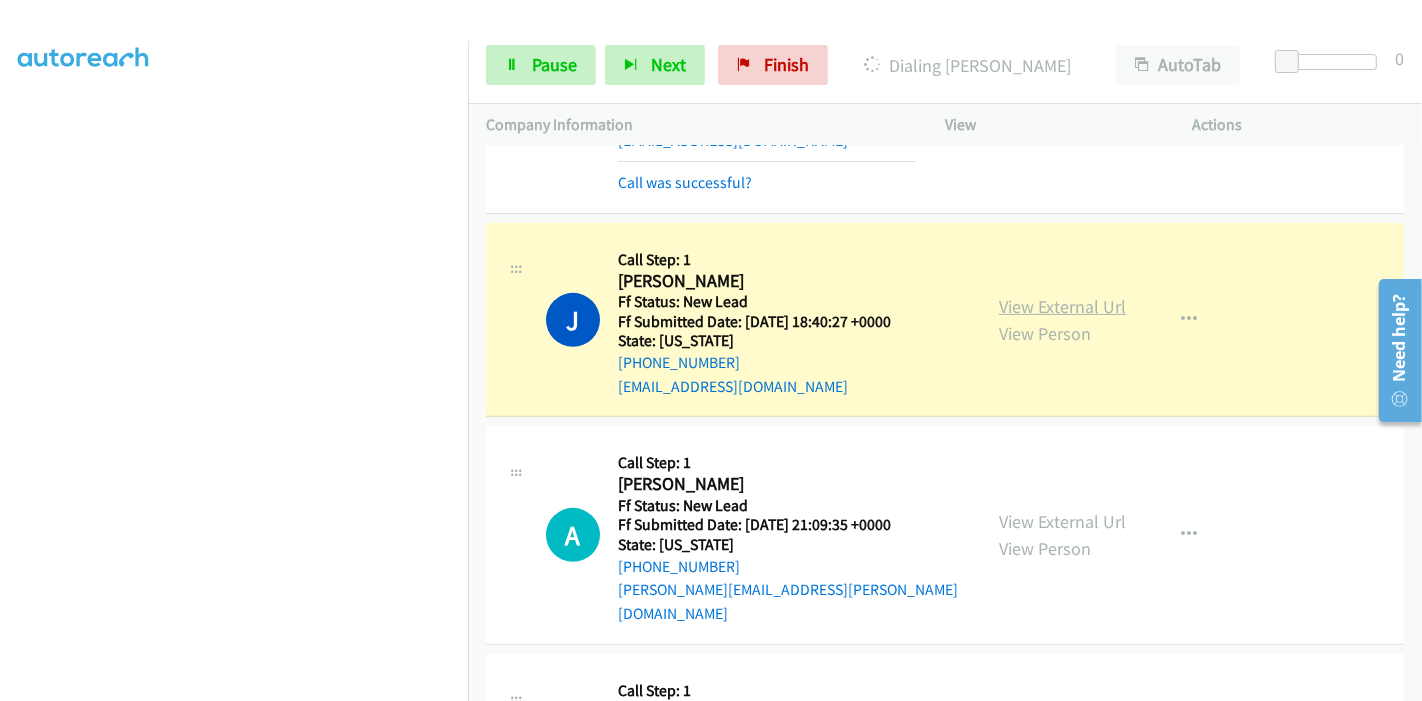 click on "View External Url" at bounding box center [1062, 306] 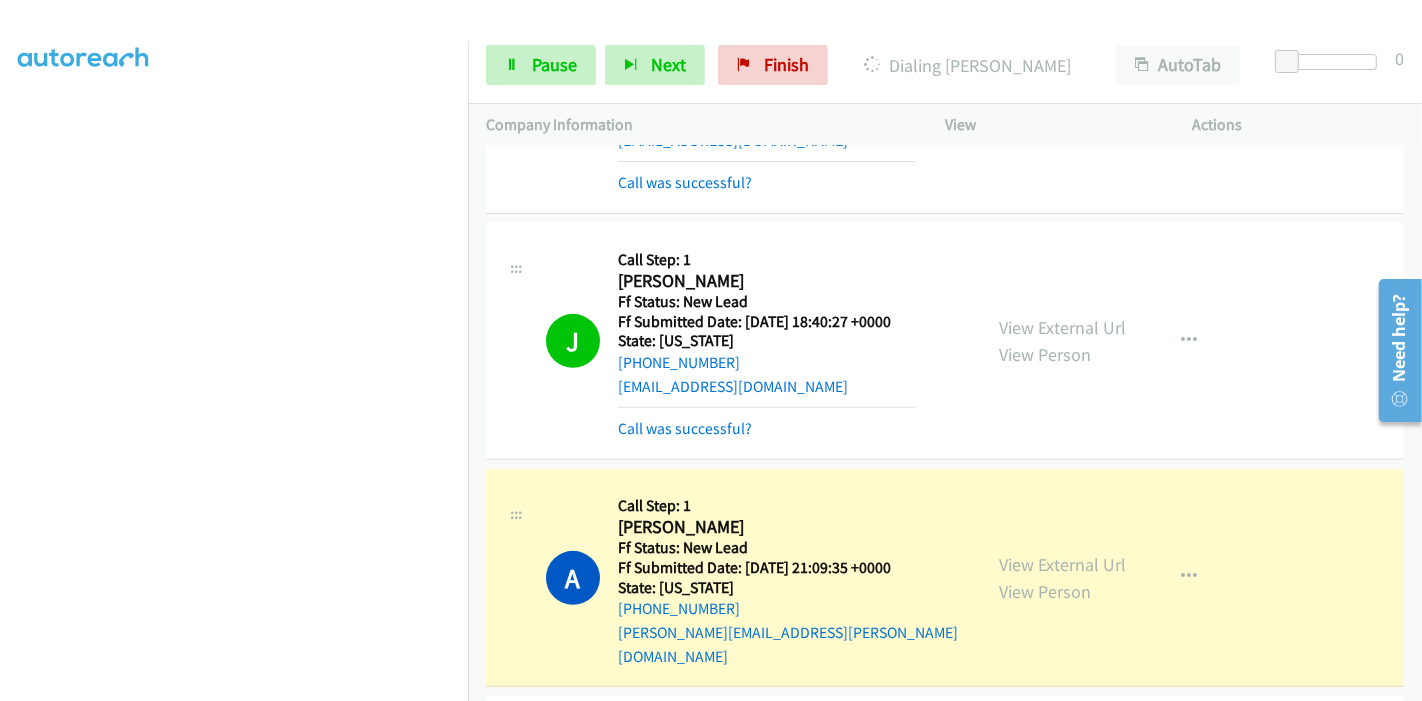 scroll, scrollTop: 0, scrollLeft: 0, axis: both 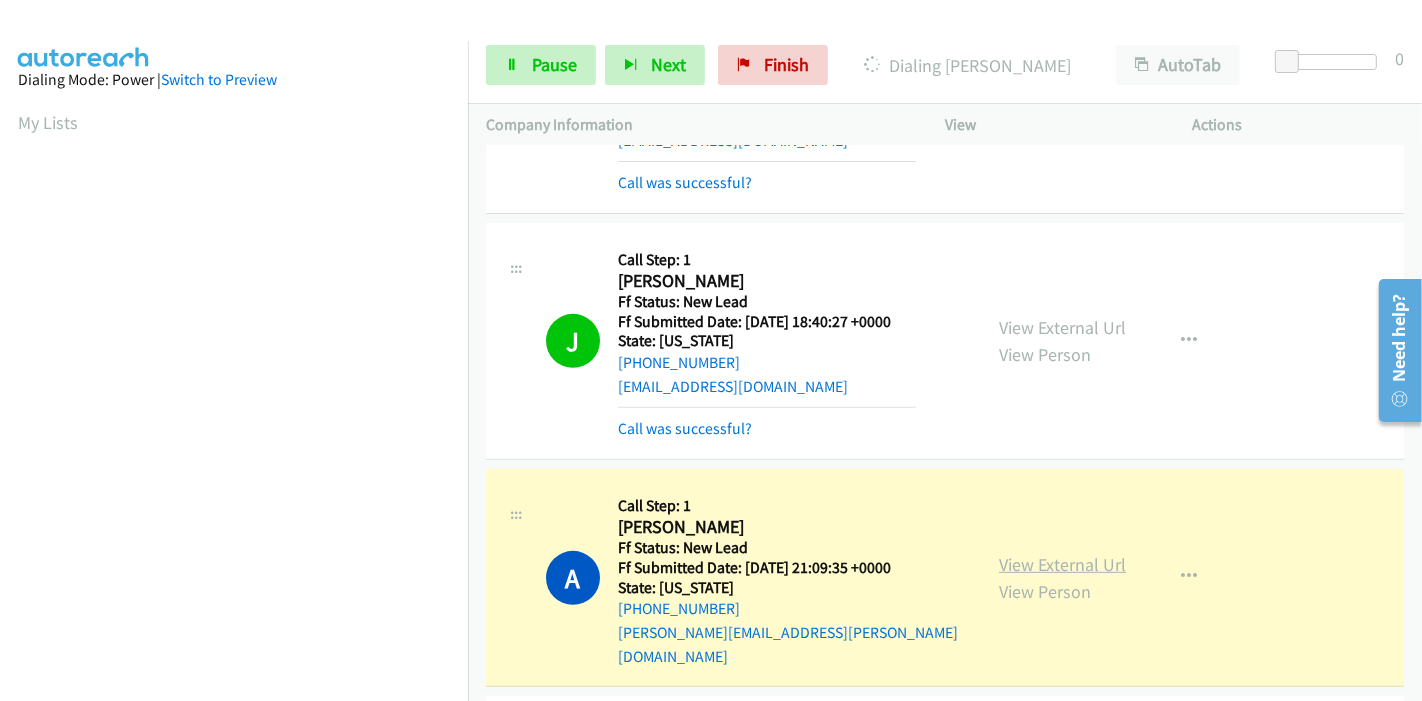 click on "View External Url" at bounding box center (1062, 564) 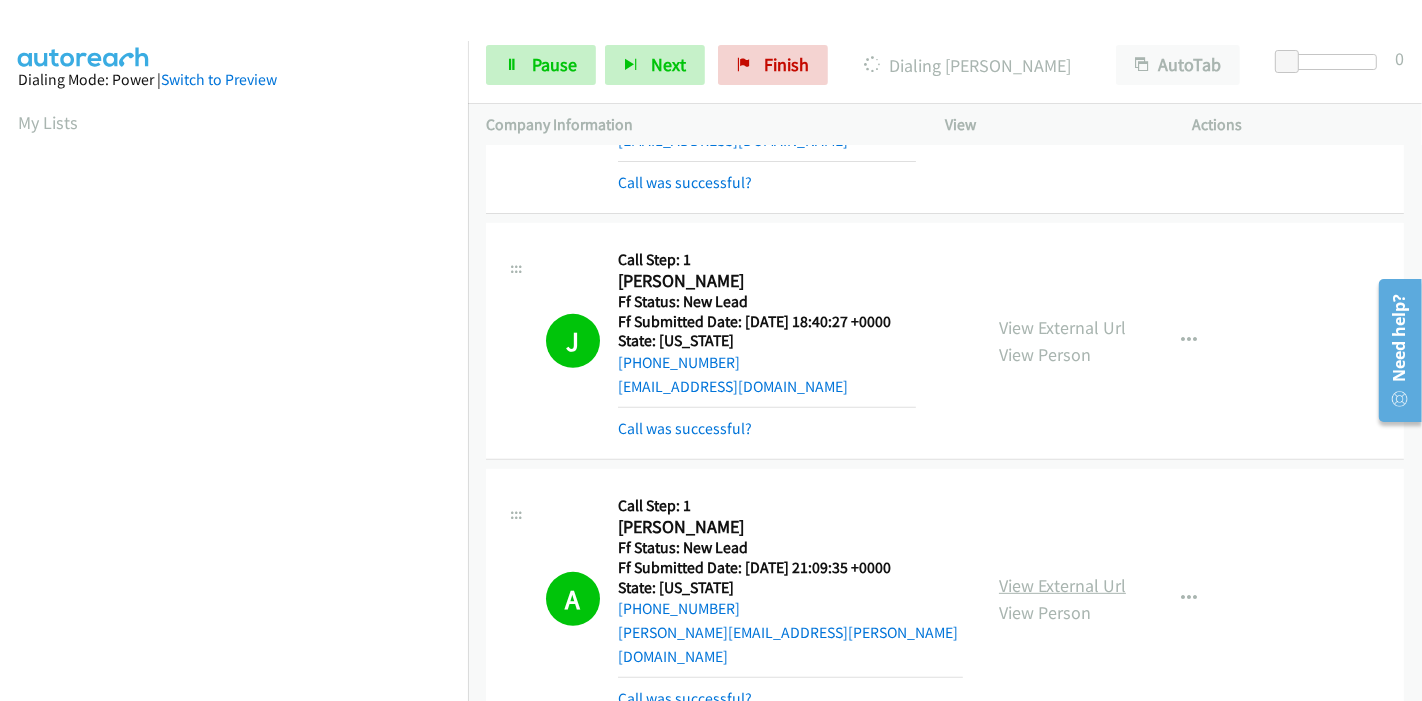 scroll, scrollTop: 422, scrollLeft: 0, axis: vertical 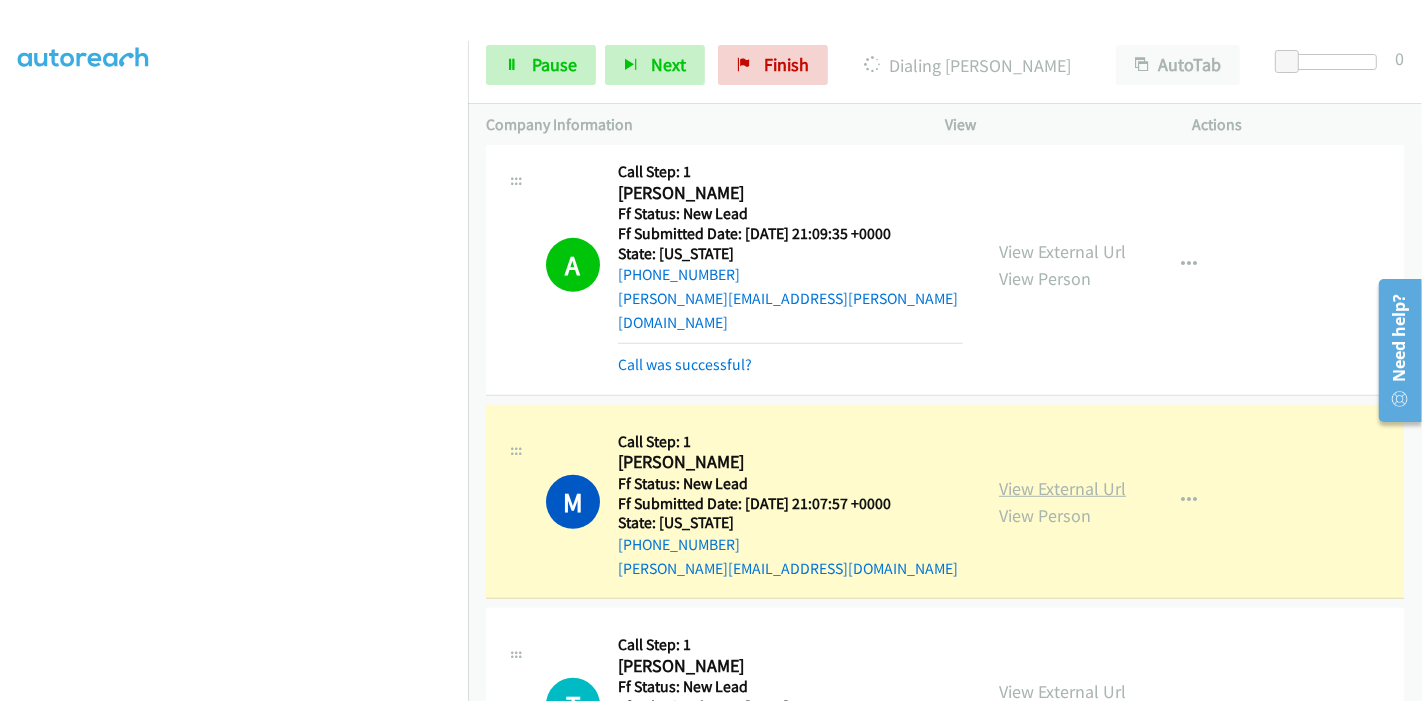 click on "View External Url" at bounding box center (1062, 488) 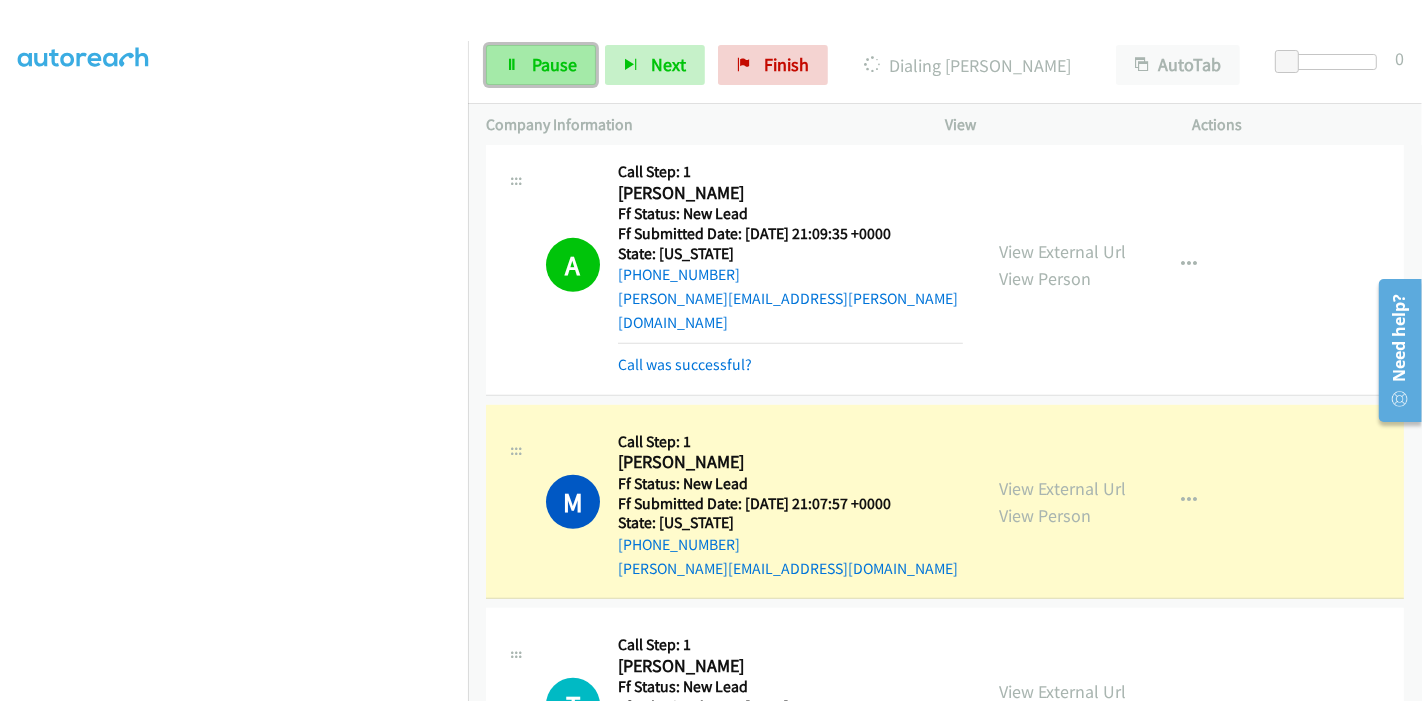 click on "Pause" at bounding box center (554, 64) 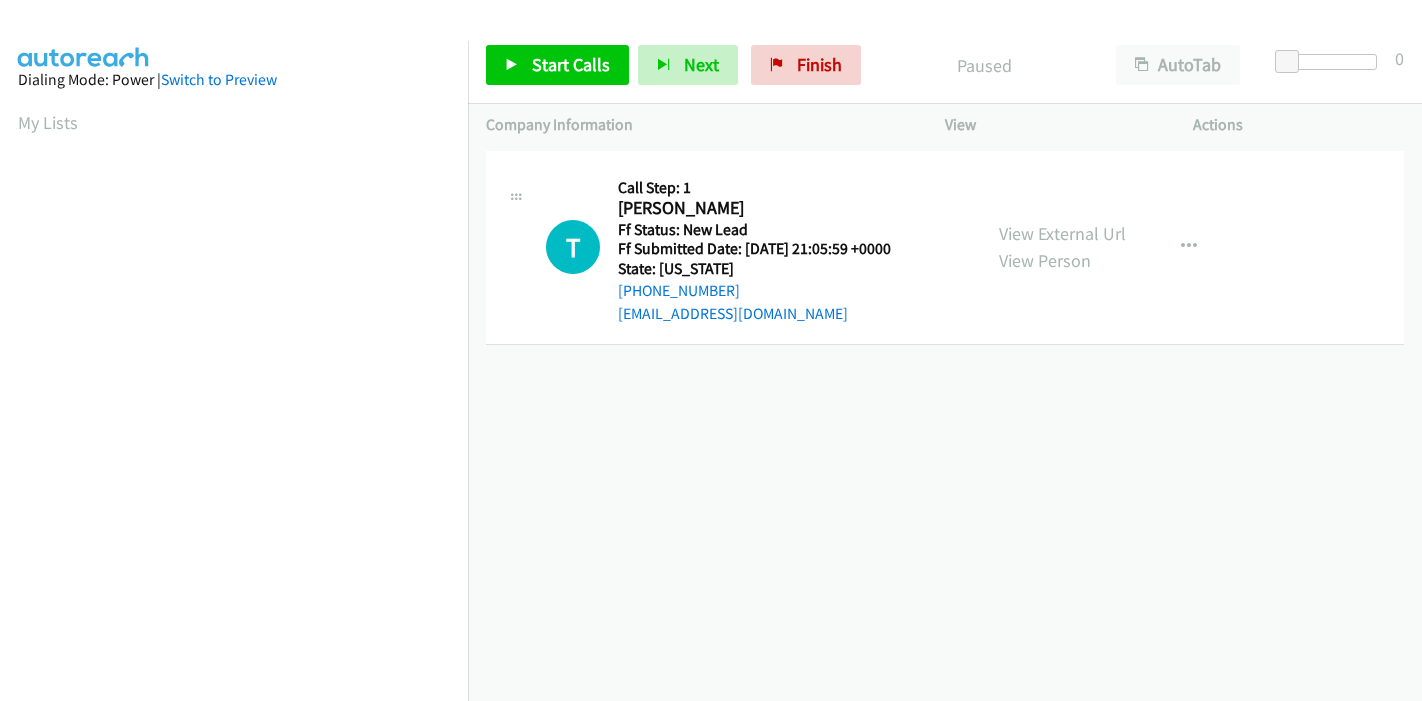 scroll, scrollTop: 0, scrollLeft: 0, axis: both 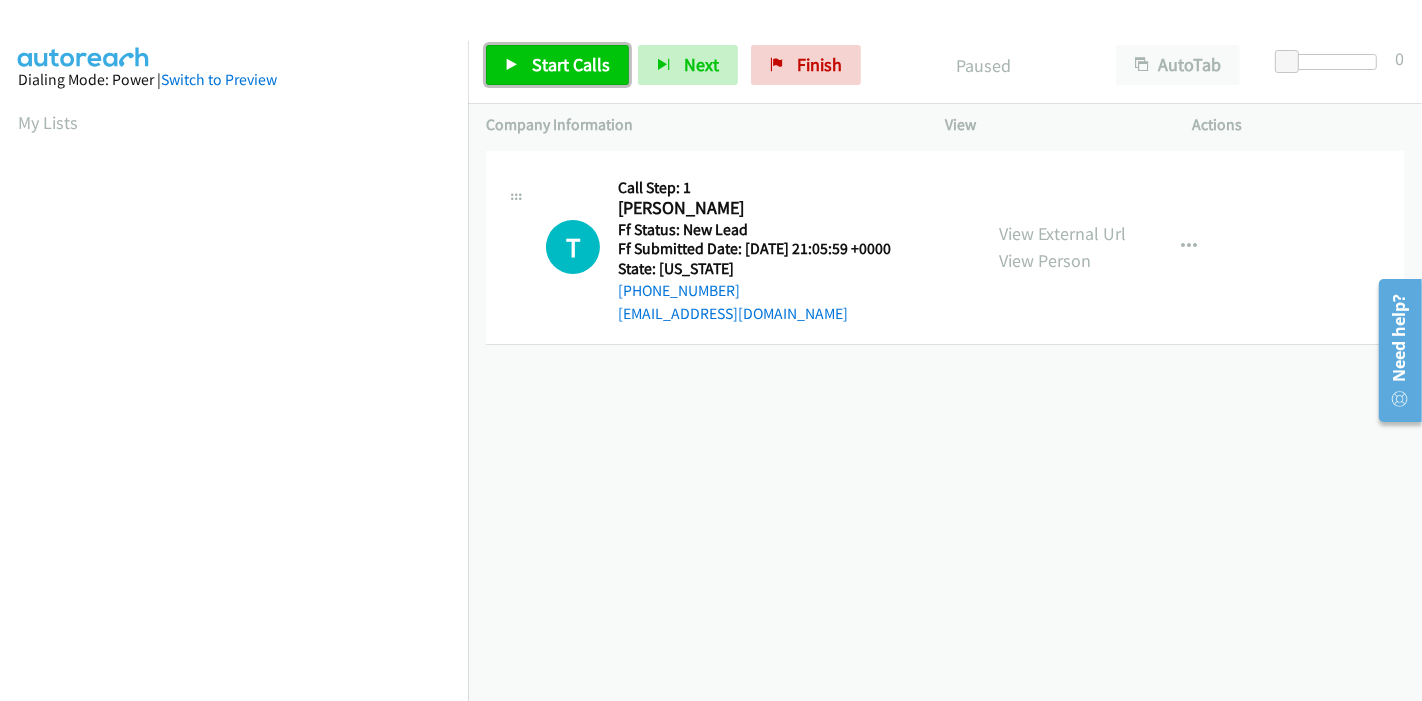 click on "Start Calls" at bounding box center (571, 64) 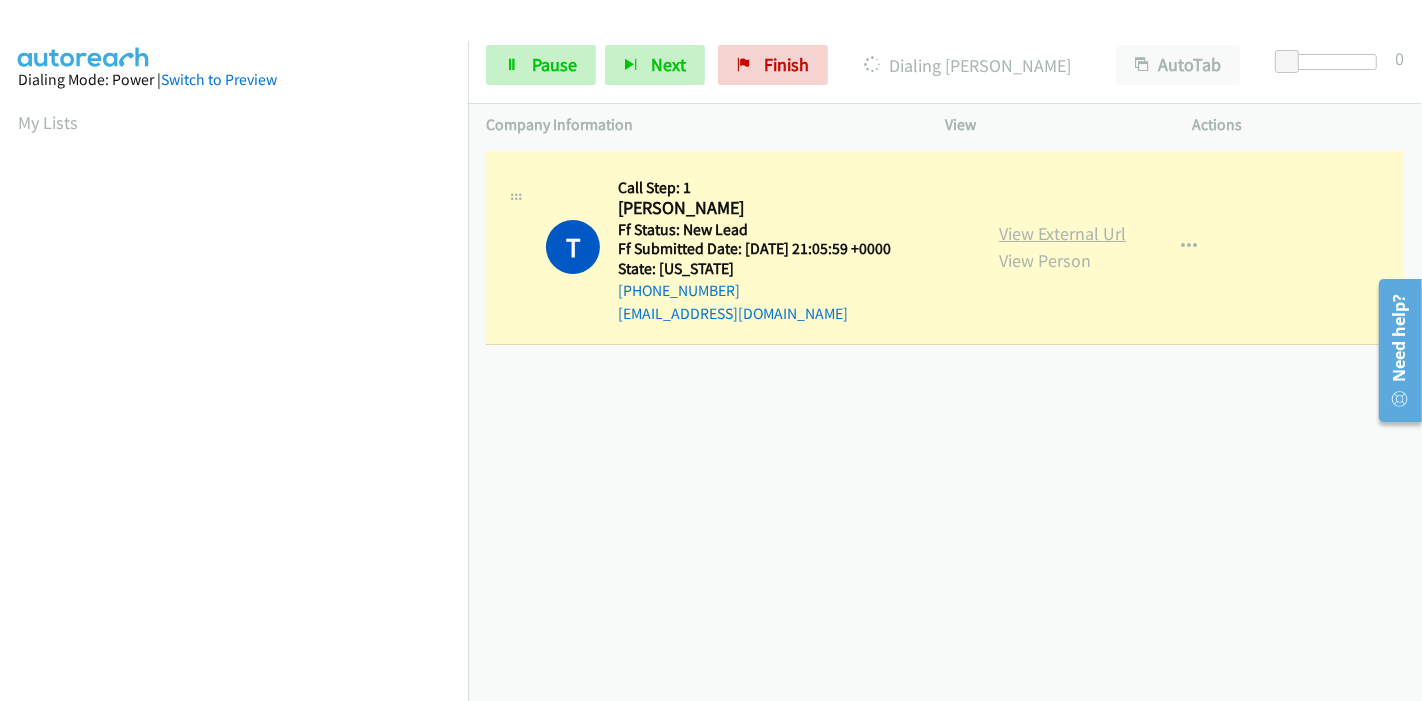 click on "View External Url" at bounding box center [1062, 233] 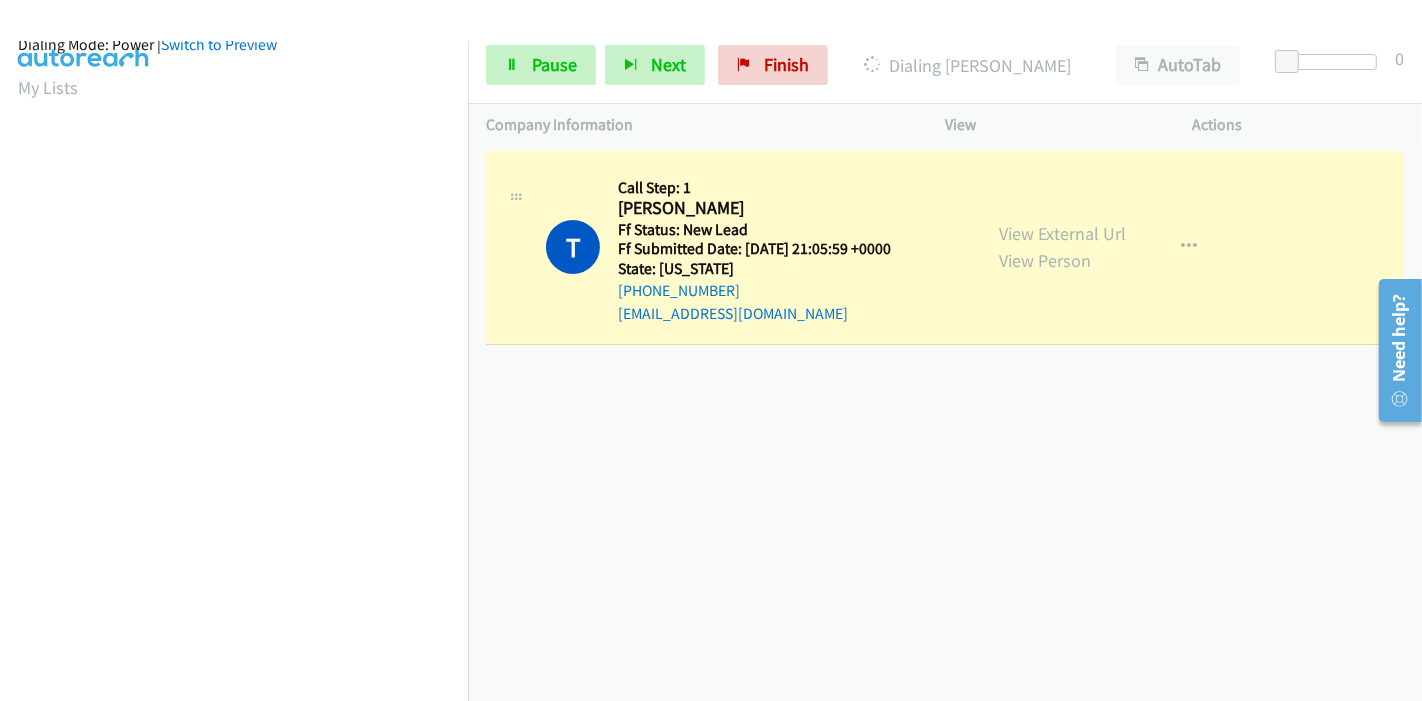scroll, scrollTop: 0, scrollLeft: 0, axis: both 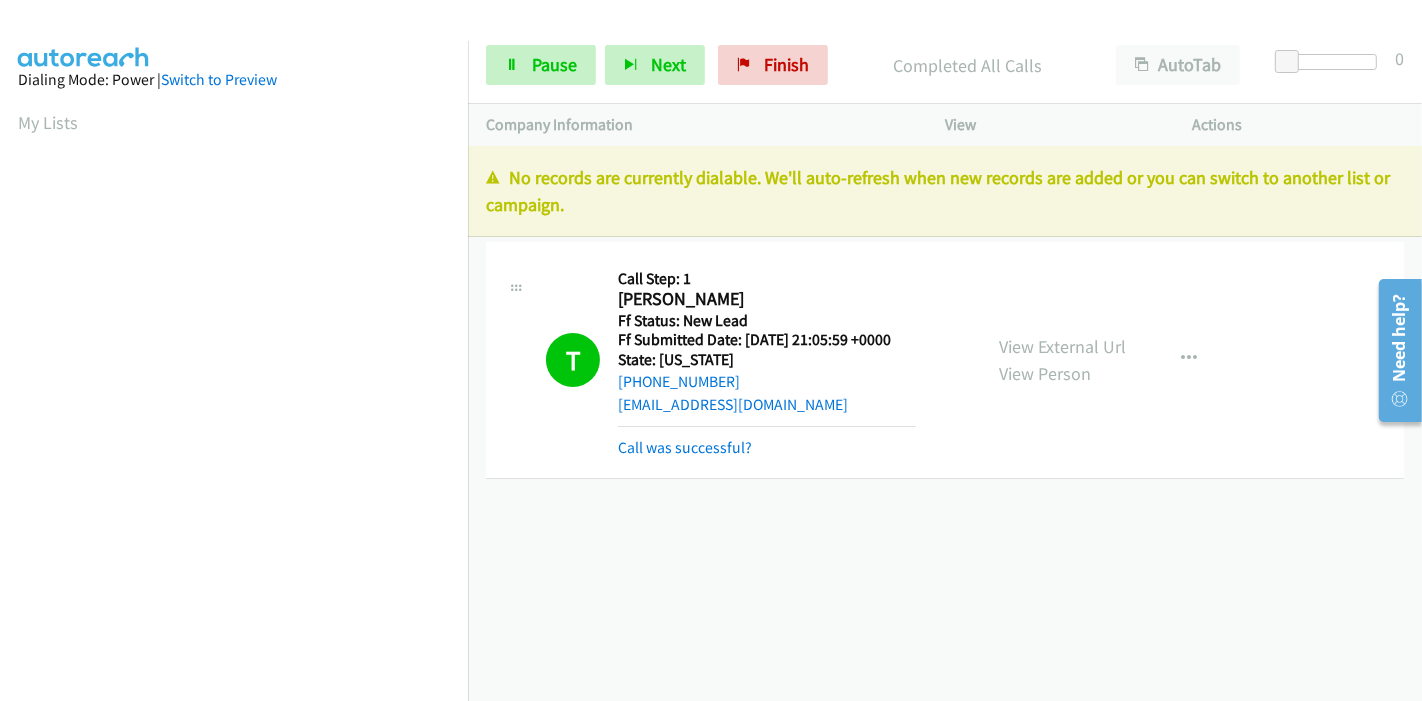 click on "Start Calls
Pause
Next
Finish
Completed All Calls
AutoTab
AutoTab
0" at bounding box center [945, 65] 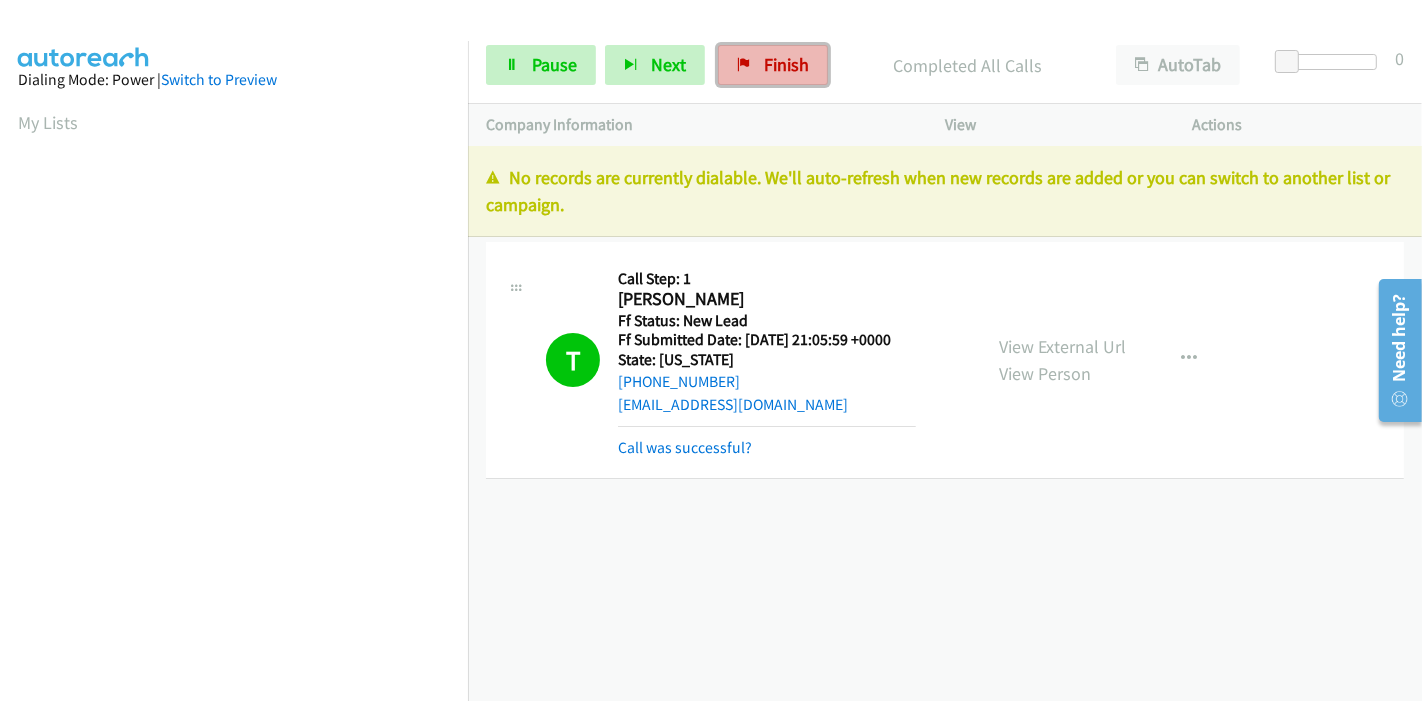 click on "Finish" at bounding box center (773, 65) 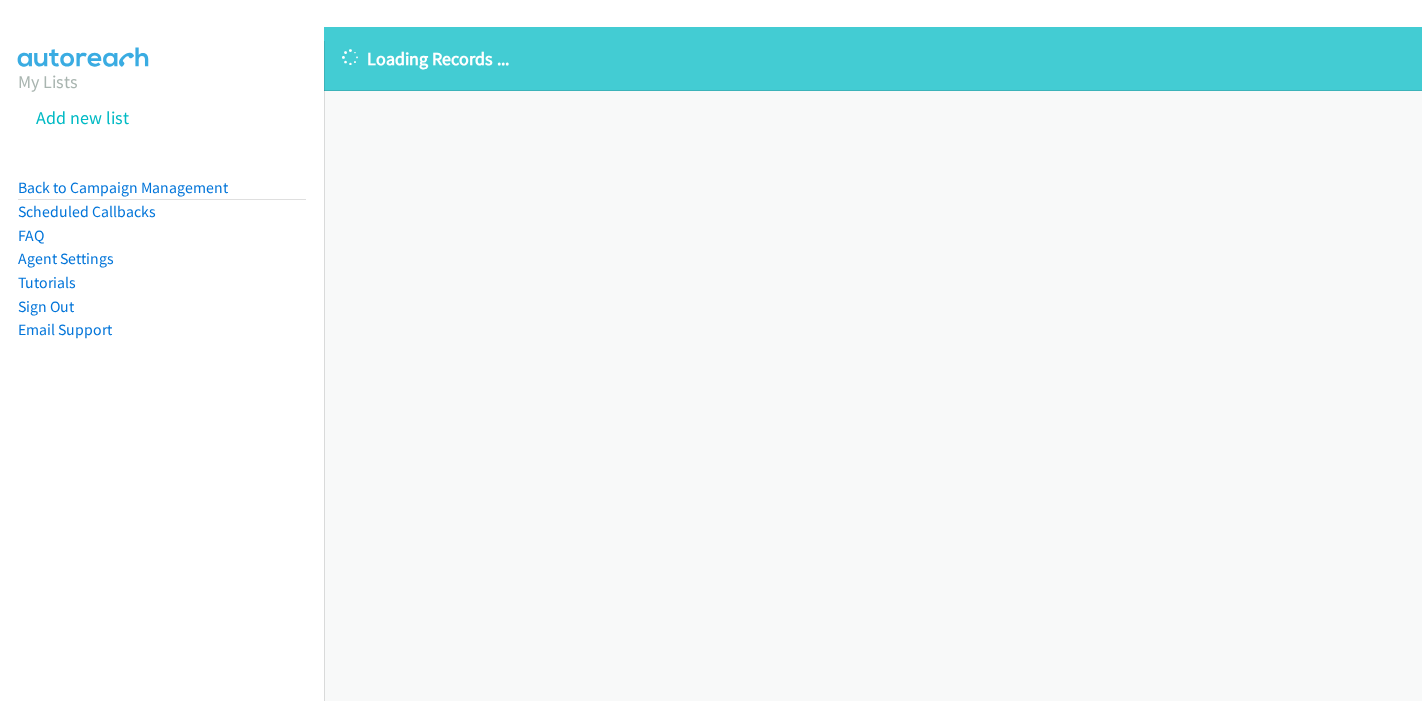 scroll, scrollTop: 0, scrollLeft: 0, axis: both 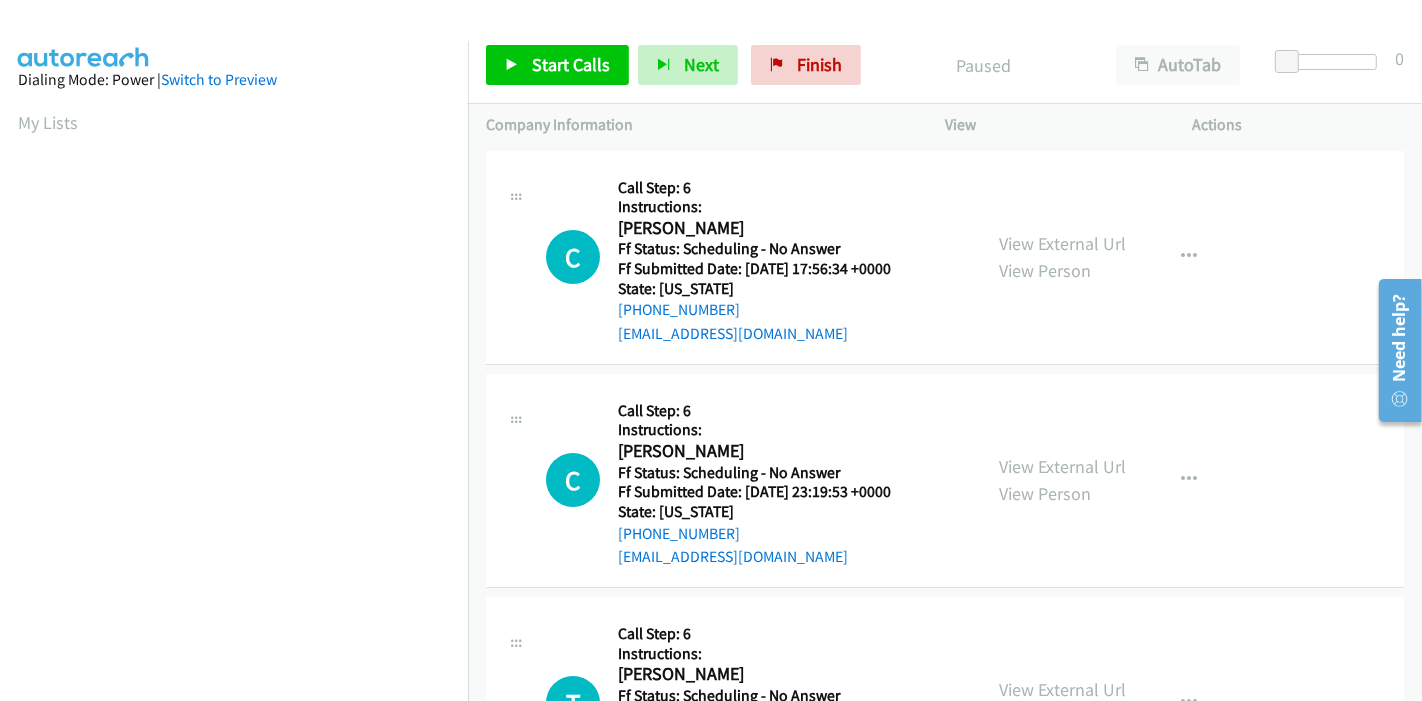 click on "Start Calls
Pause
Next
Finish
Paused
AutoTab
AutoTab
0" at bounding box center [945, 65] 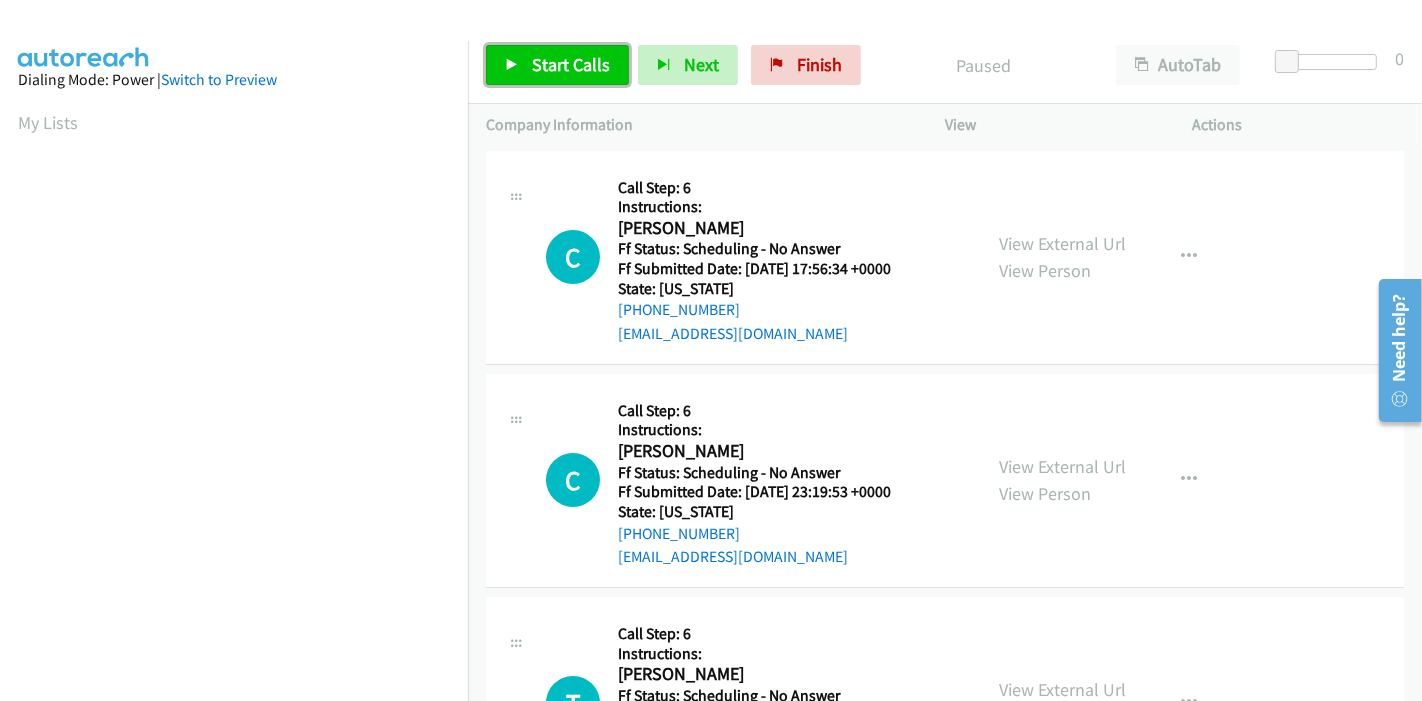 click on "Start Calls" at bounding box center (571, 64) 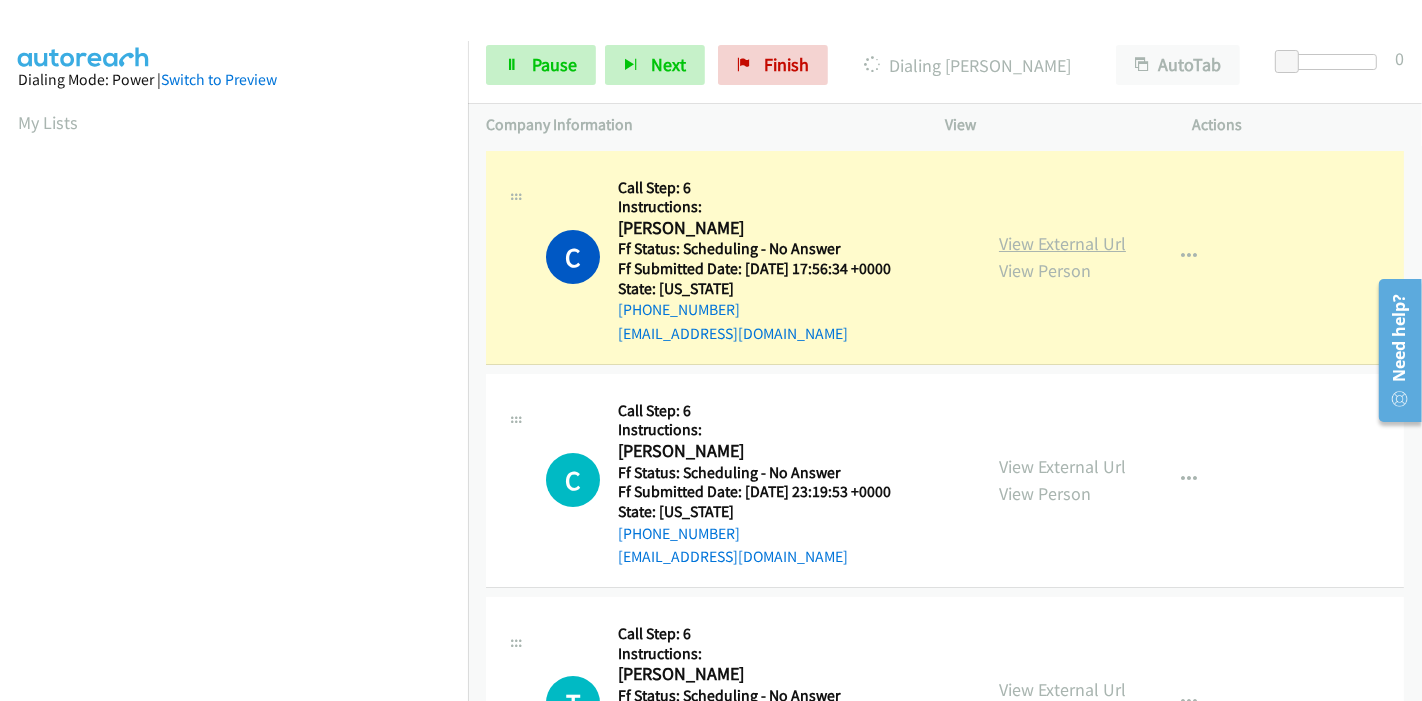 click on "View External Url" at bounding box center (1062, 243) 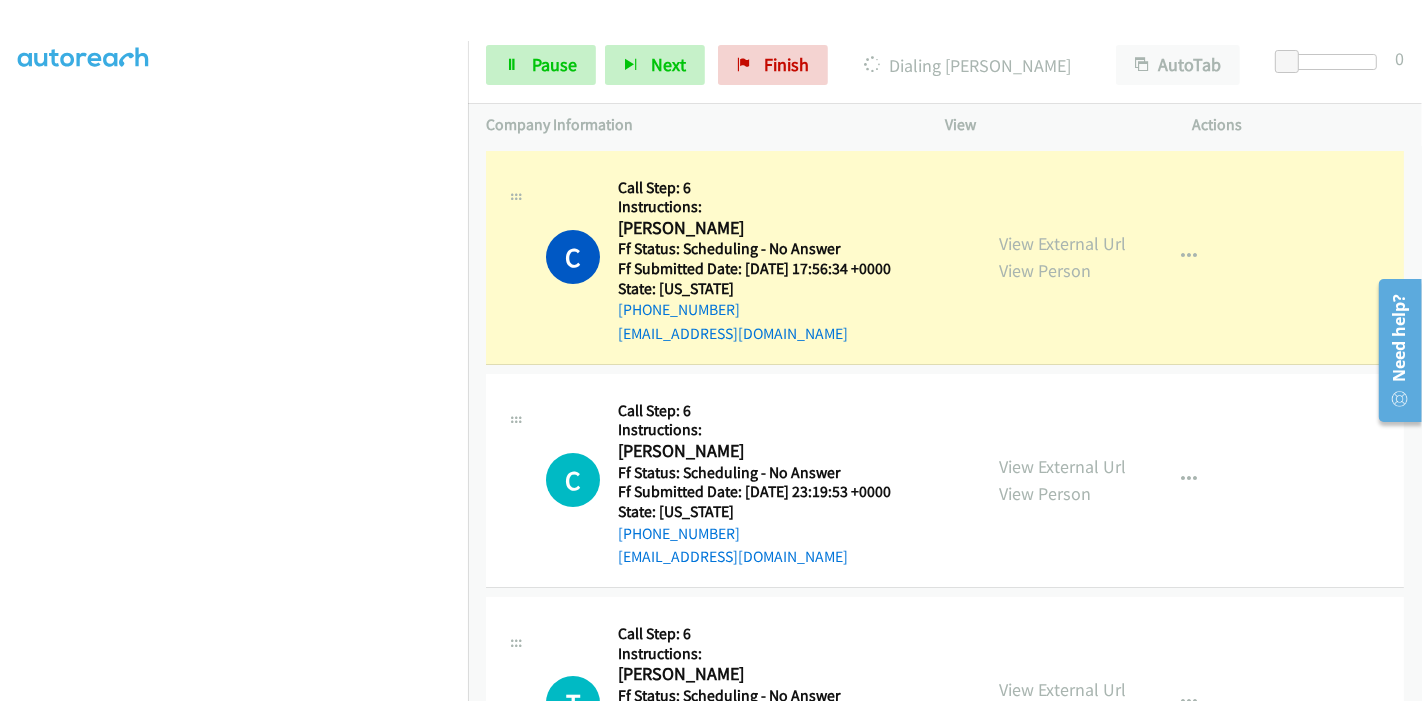 scroll, scrollTop: 0, scrollLeft: 0, axis: both 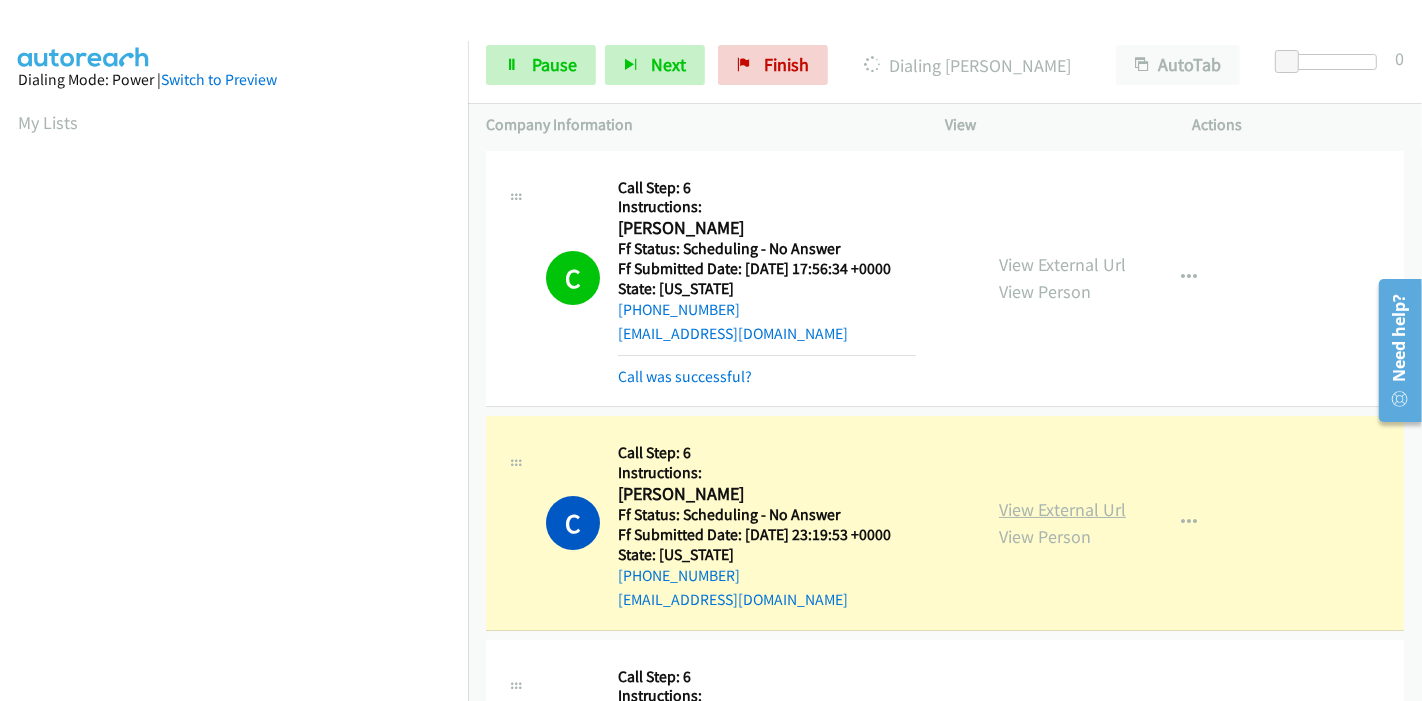 click on "View External Url" at bounding box center [1062, 509] 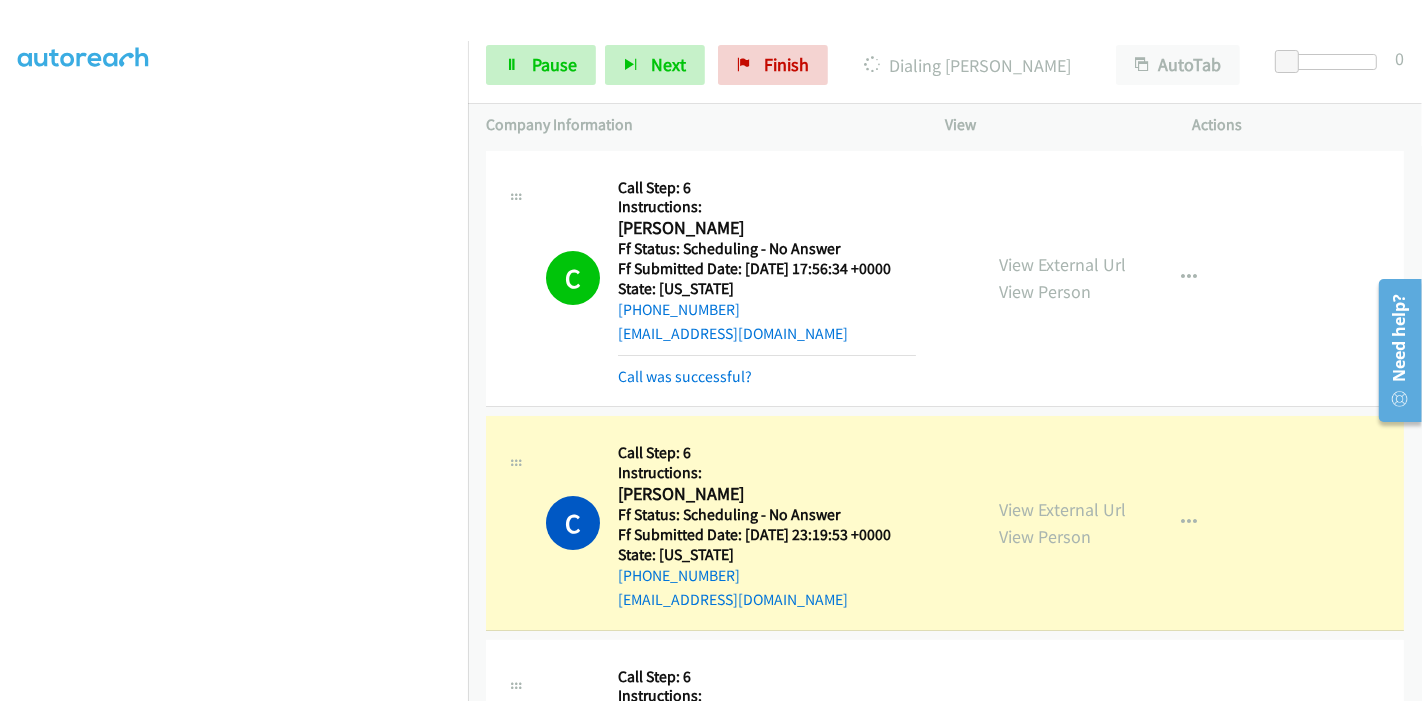 scroll, scrollTop: 0, scrollLeft: 0, axis: both 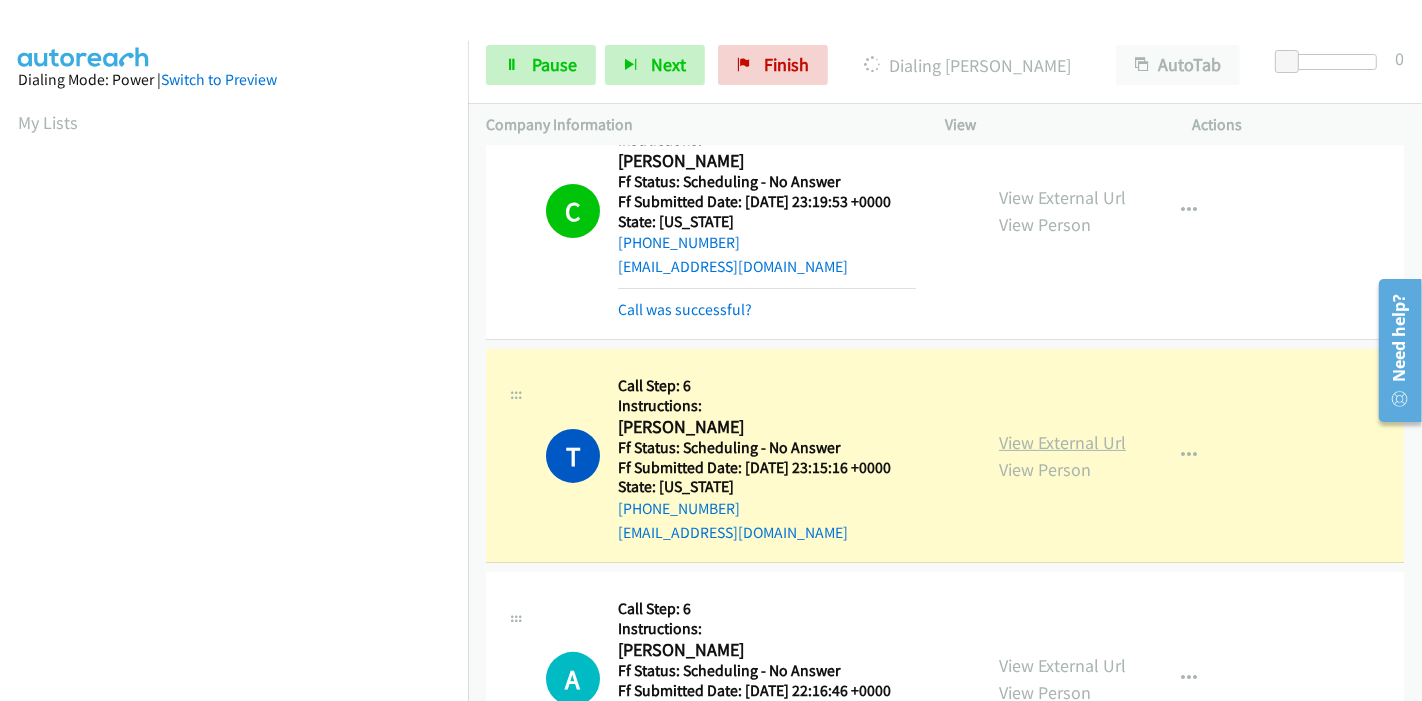 click on "View External Url" at bounding box center [1062, 442] 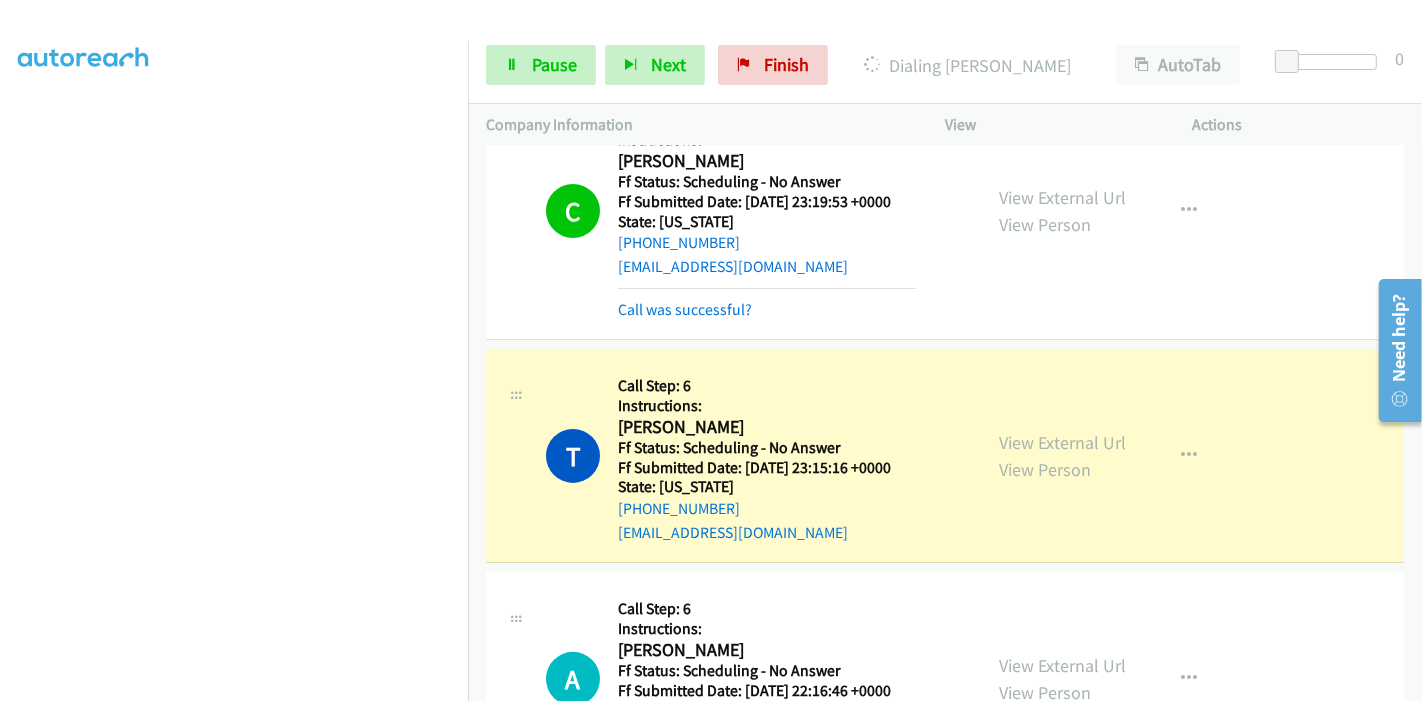 scroll, scrollTop: 0, scrollLeft: 0, axis: both 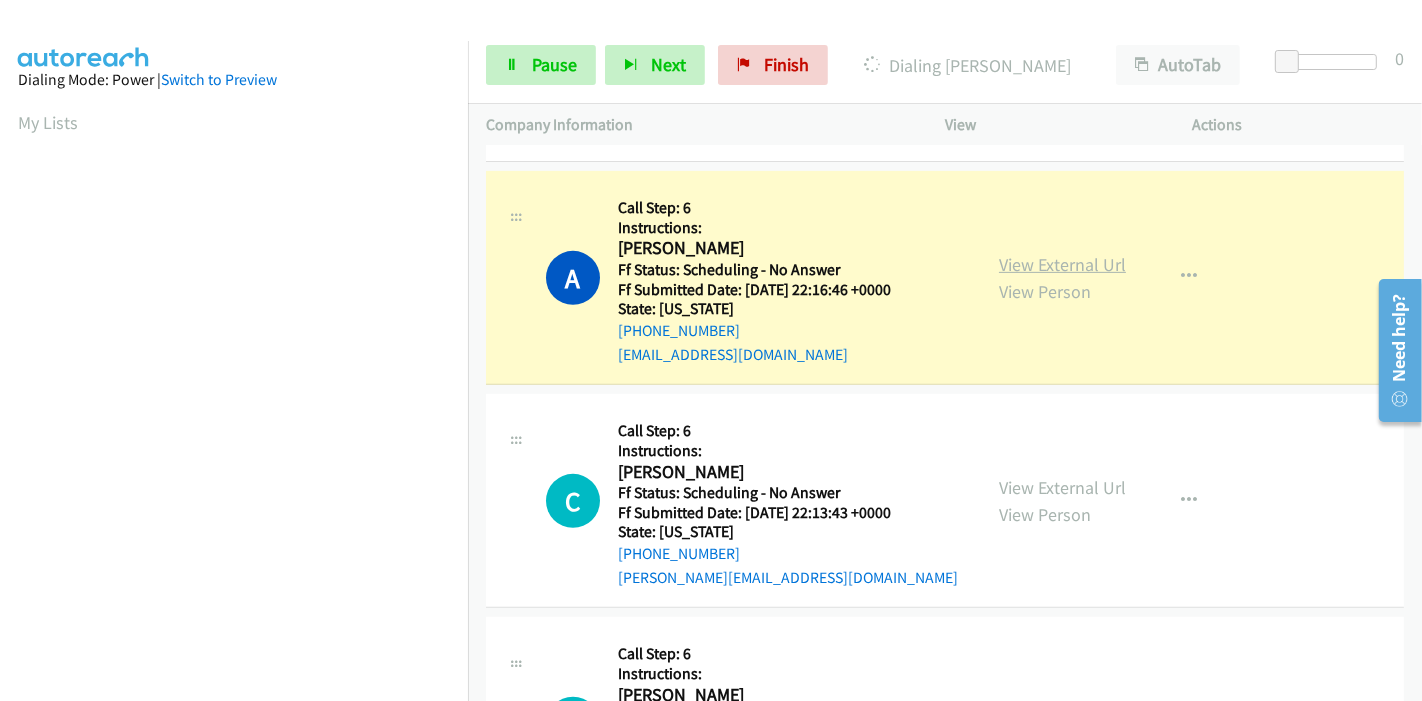 click on "View External Url" at bounding box center (1062, 264) 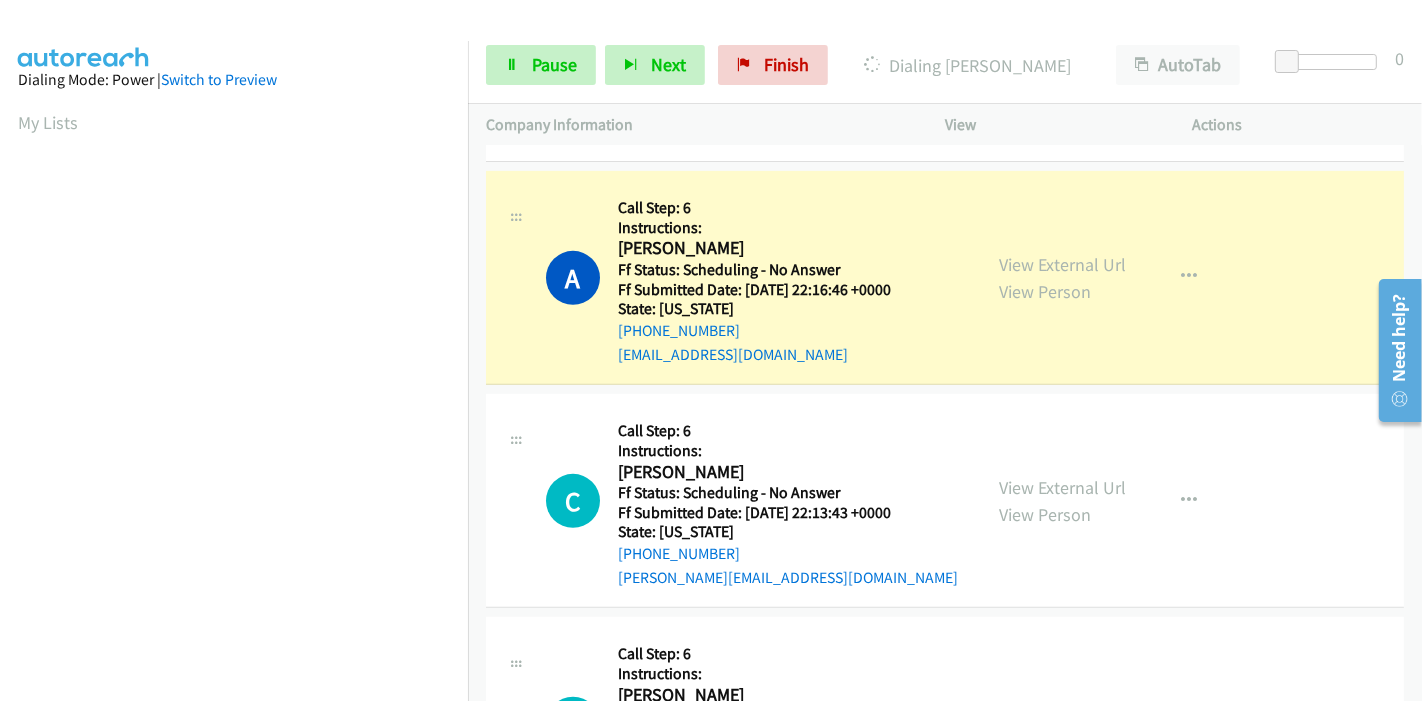 scroll, scrollTop: 422, scrollLeft: 0, axis: vertical 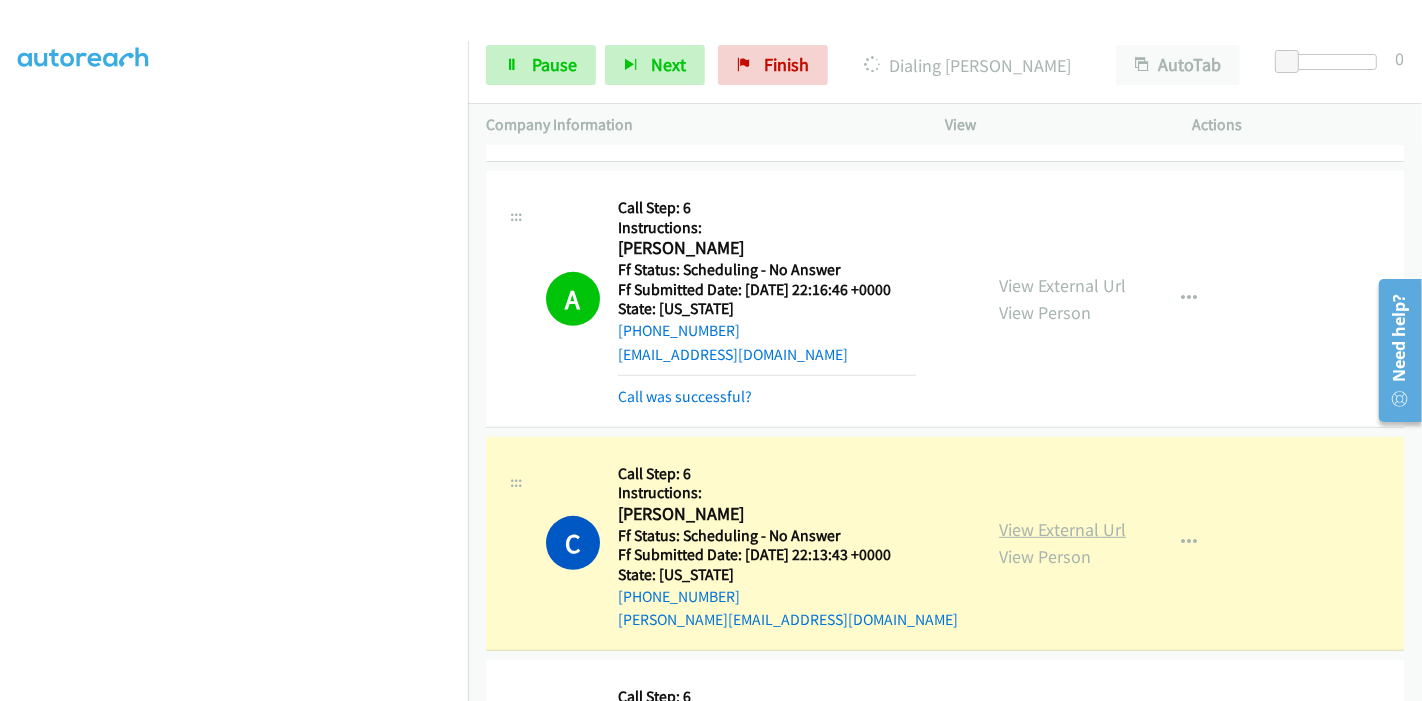 click on "View External Url" at bounding box center (1062, 529) 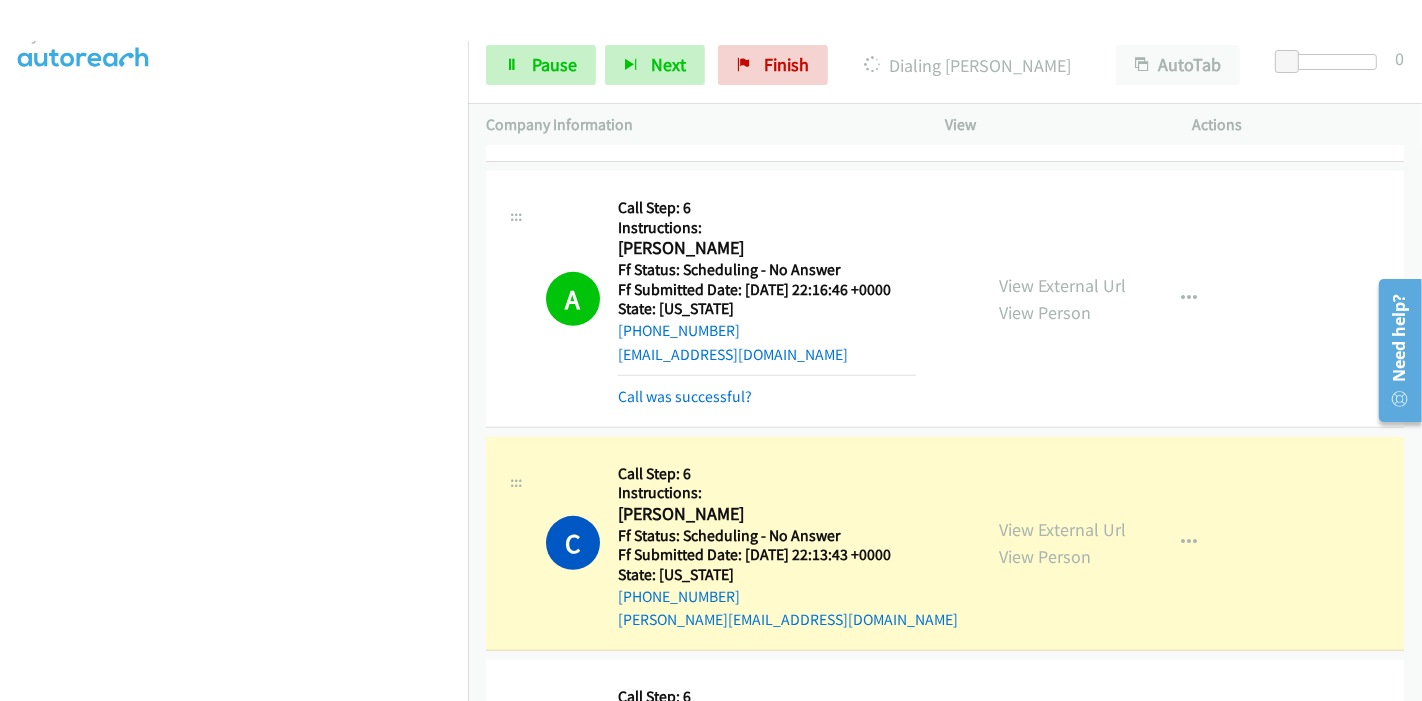 scroll, scrollTop: 0, scrollLeft: 0, axis: both 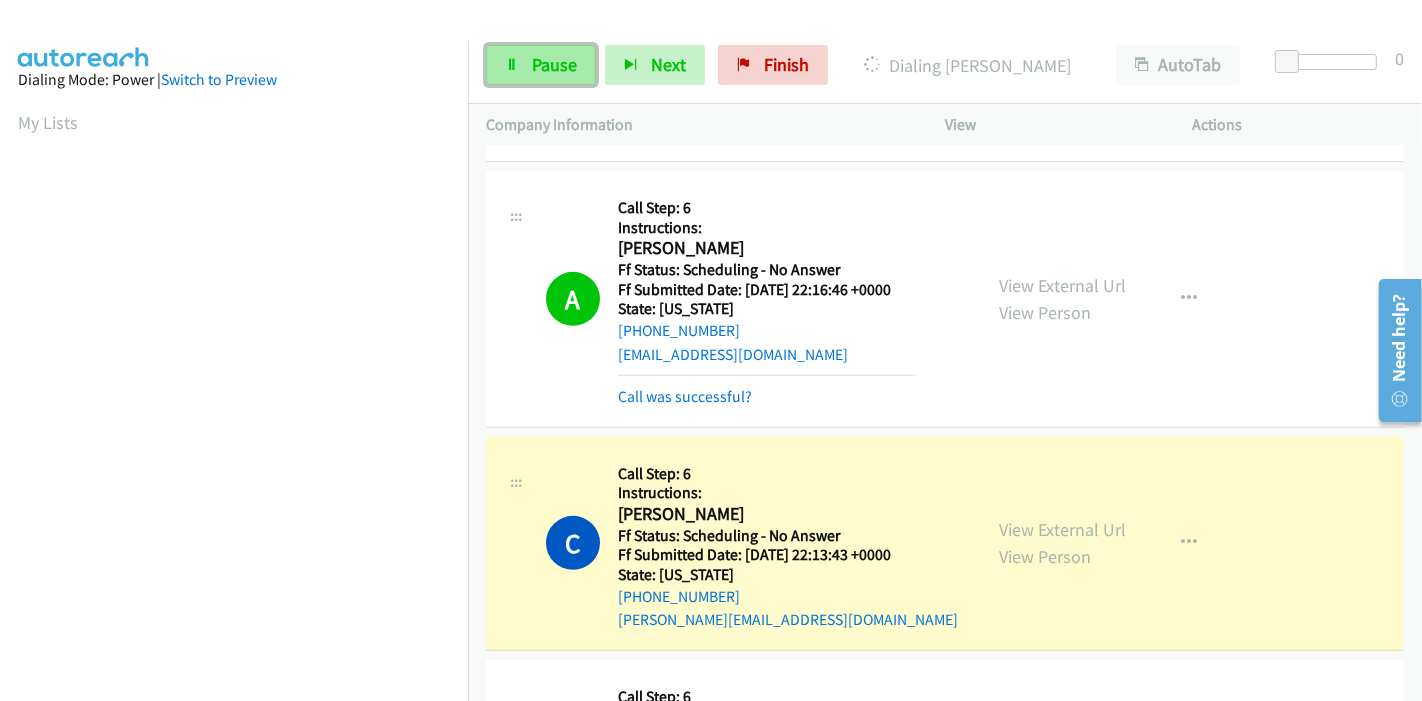 click on "Pause" at bounding box center [541, 65] 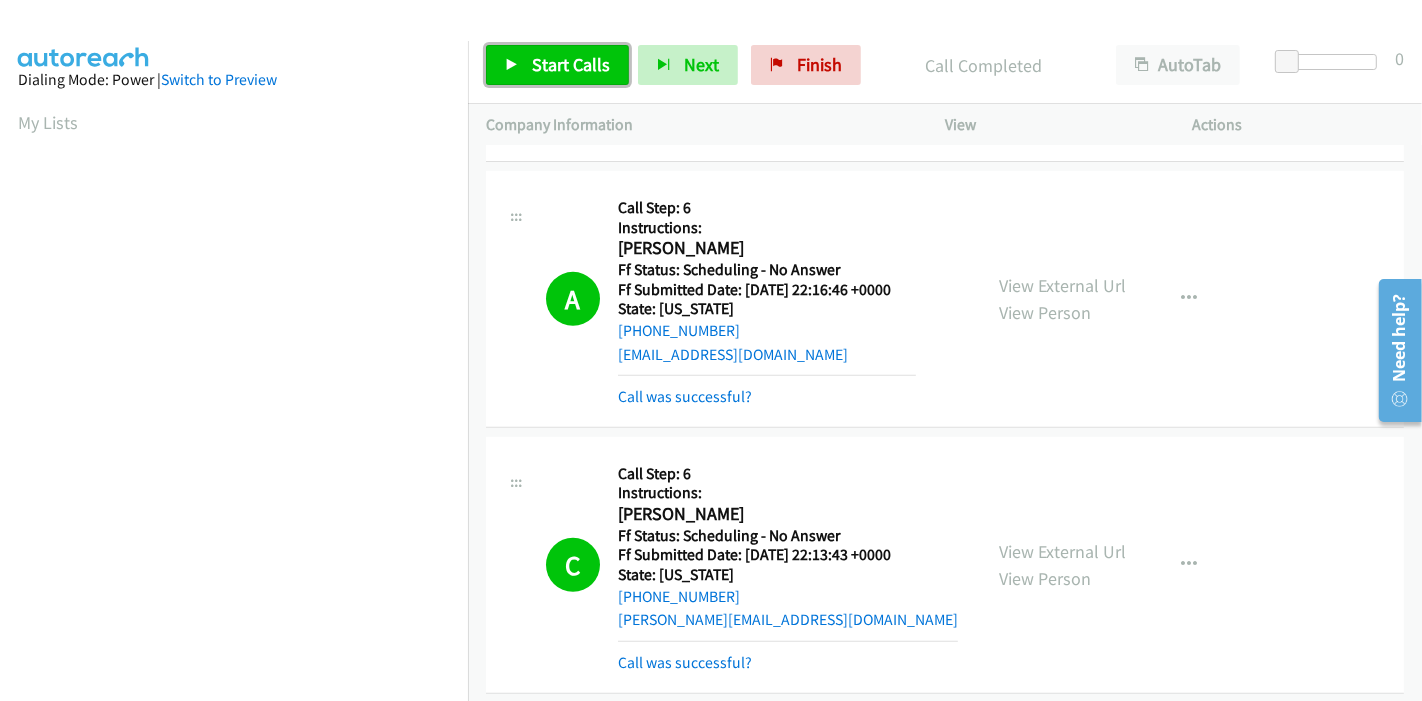 click on "Start Calls" at bounding box center (571, 64) 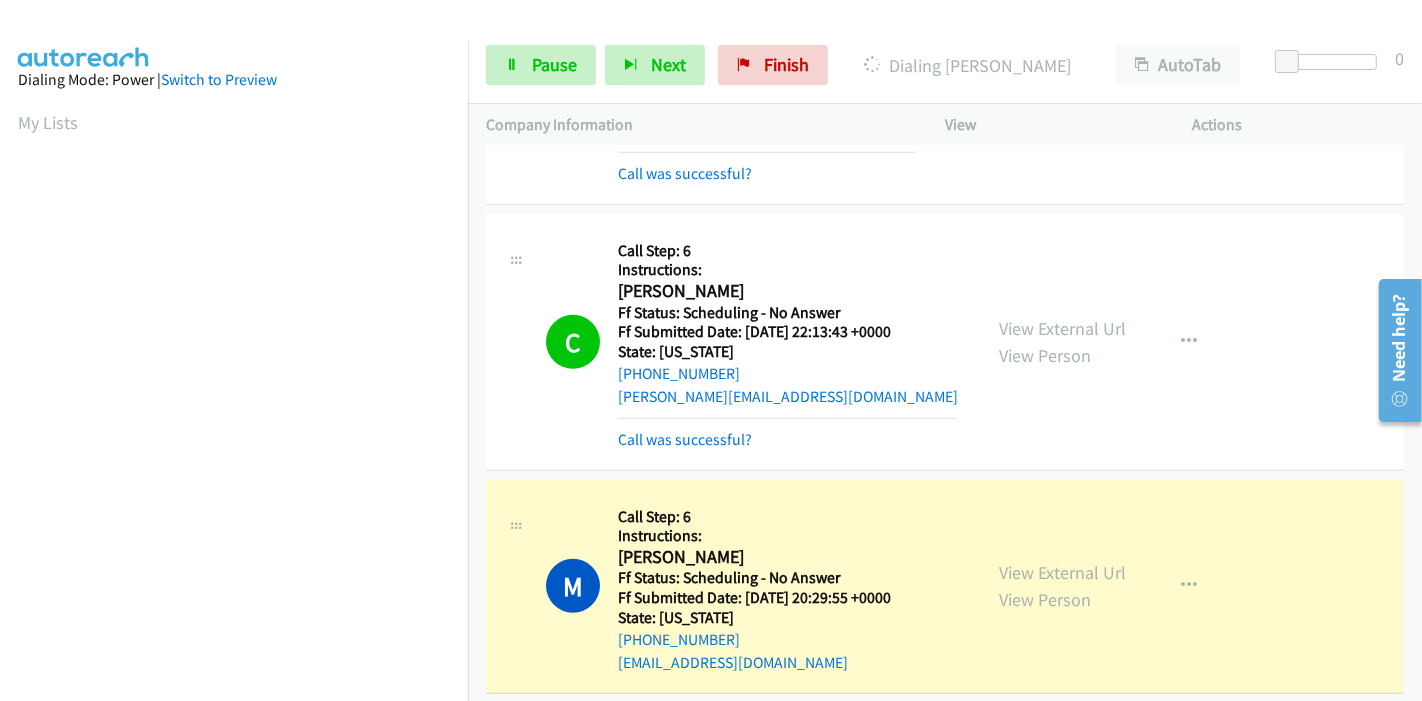 scroll, scrollTop: 1222, scrollLeft: 0, axis: vertical 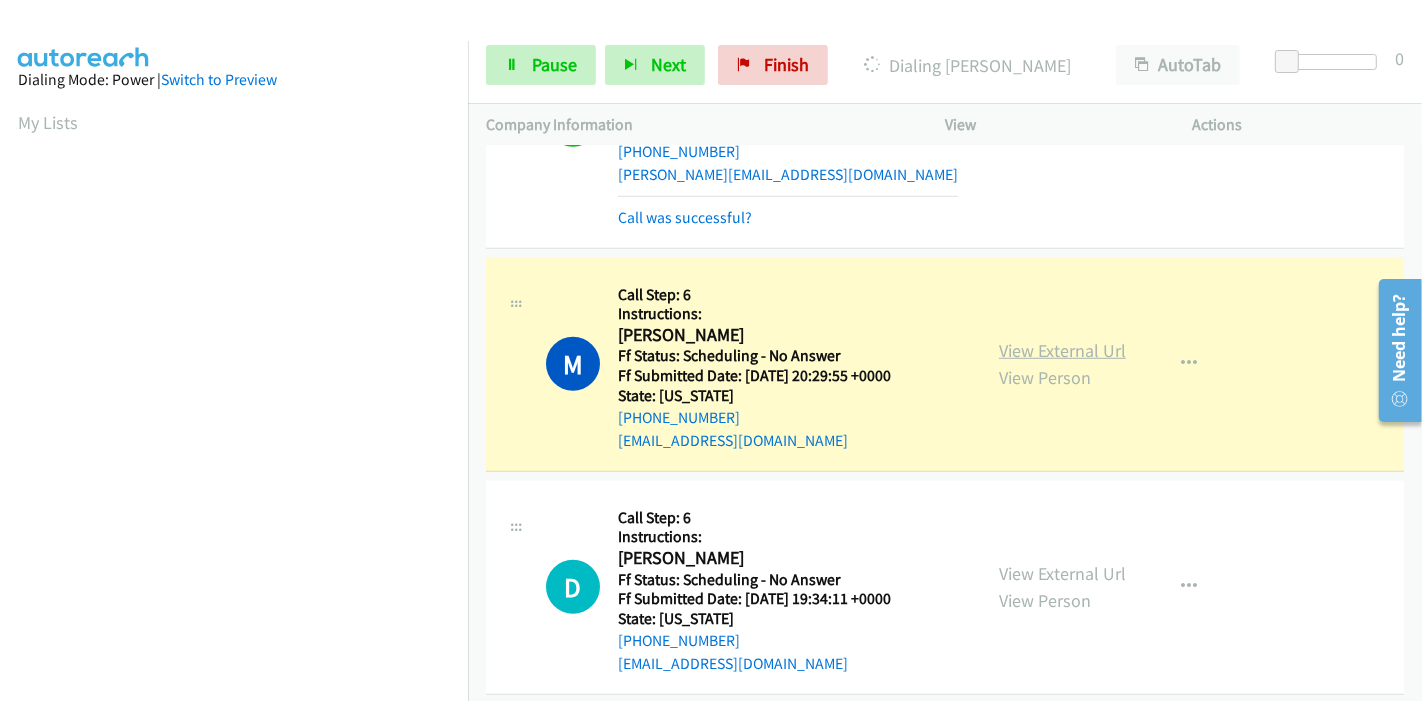 click on "View External Url" at bounding box center [1062, 350] 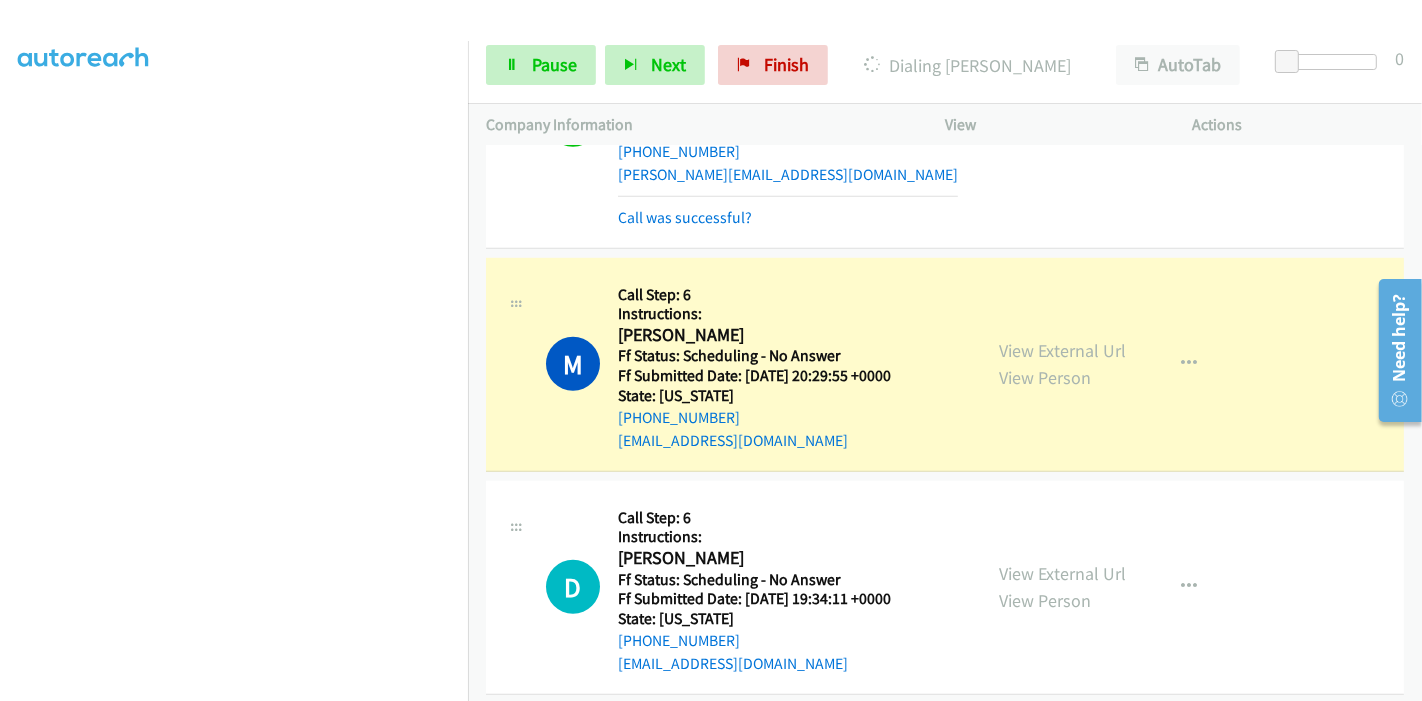 scroll, scrollTop: 0, scrollLeft: 0, axis: both 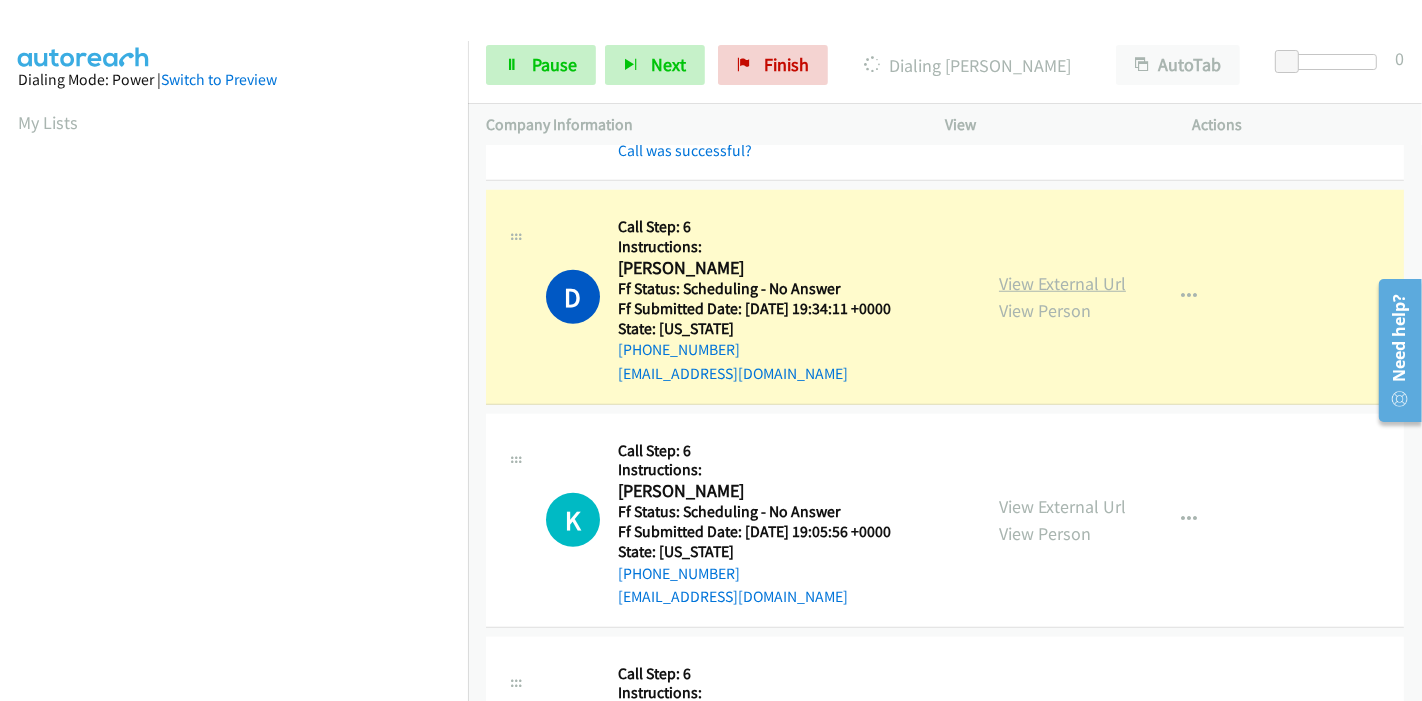 click on "View External Url" at bounding box center [1062, 283] 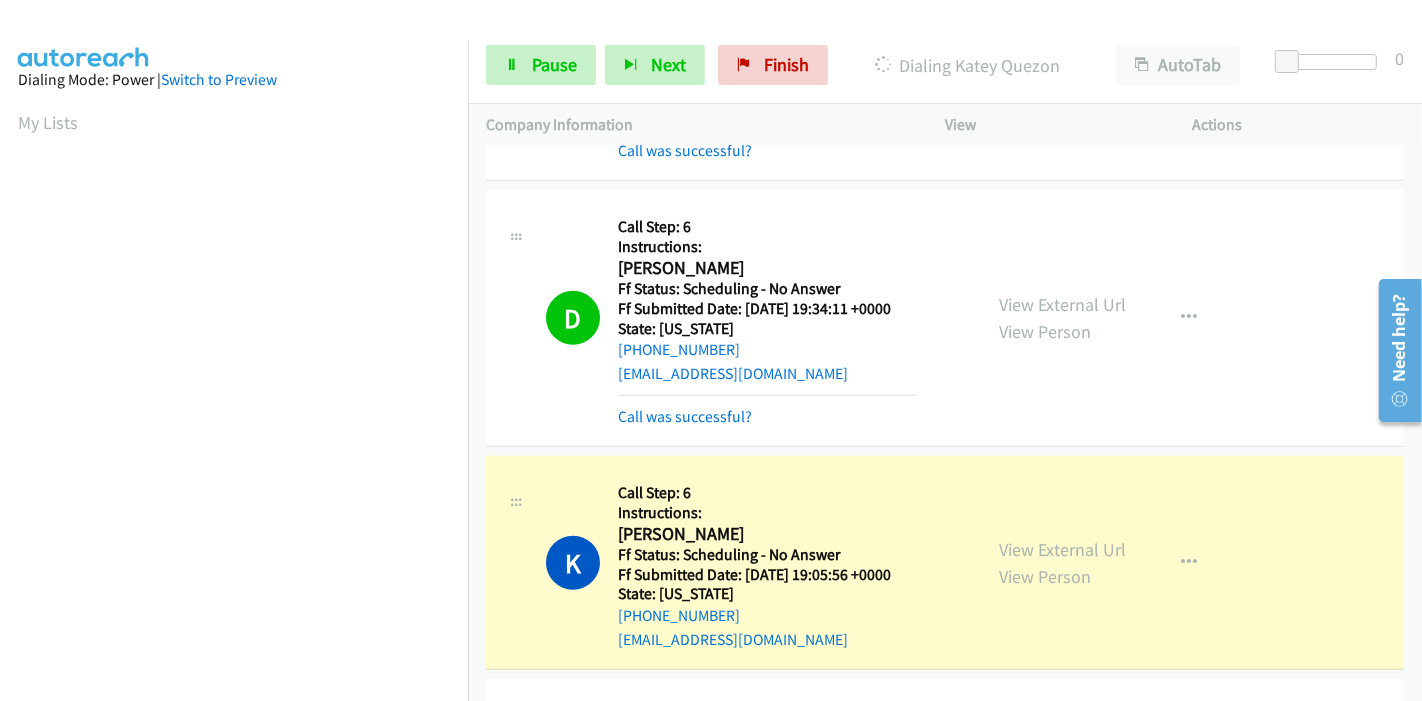 scroll, scrollTop: 422, scrollLeft: 0, axis: vertical 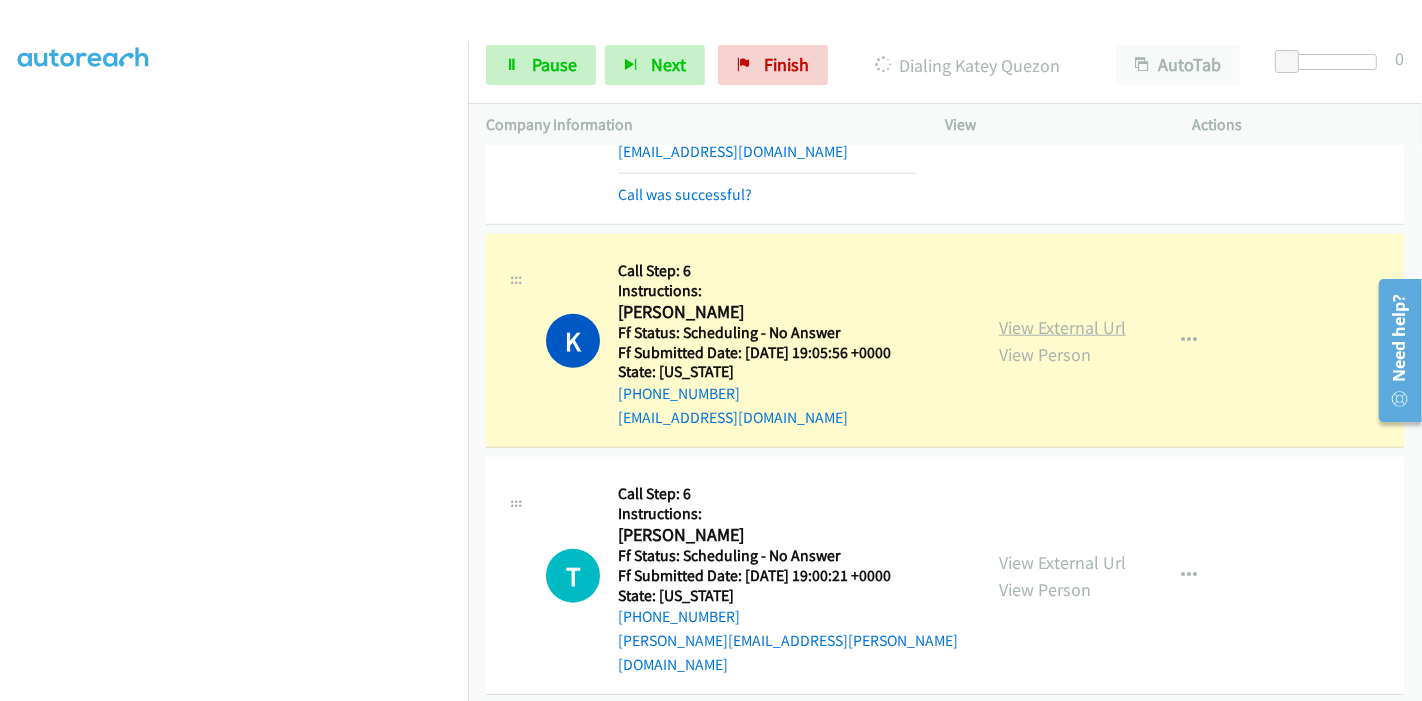 click on "View External Url" at bounding box center [1062, 327] 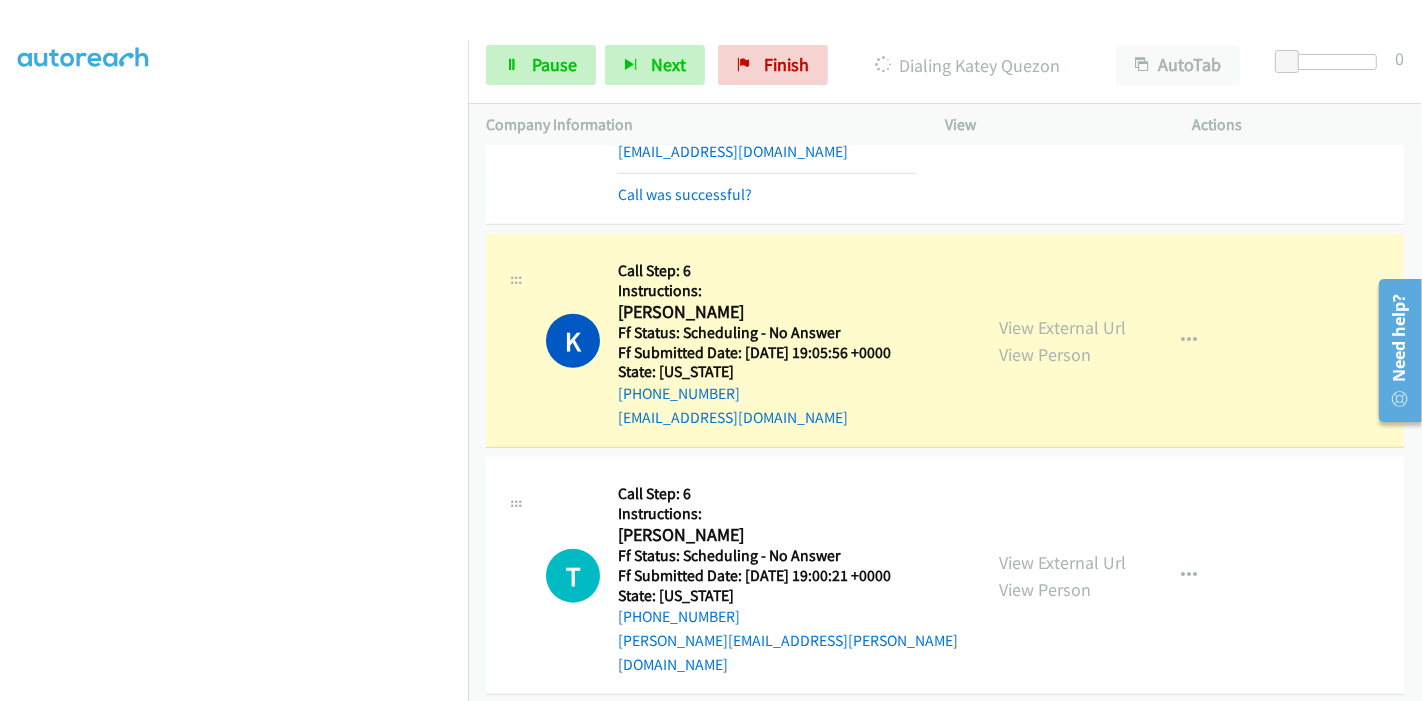 scroll, scrollTop: 0, scrollLeft: 0, axis: both 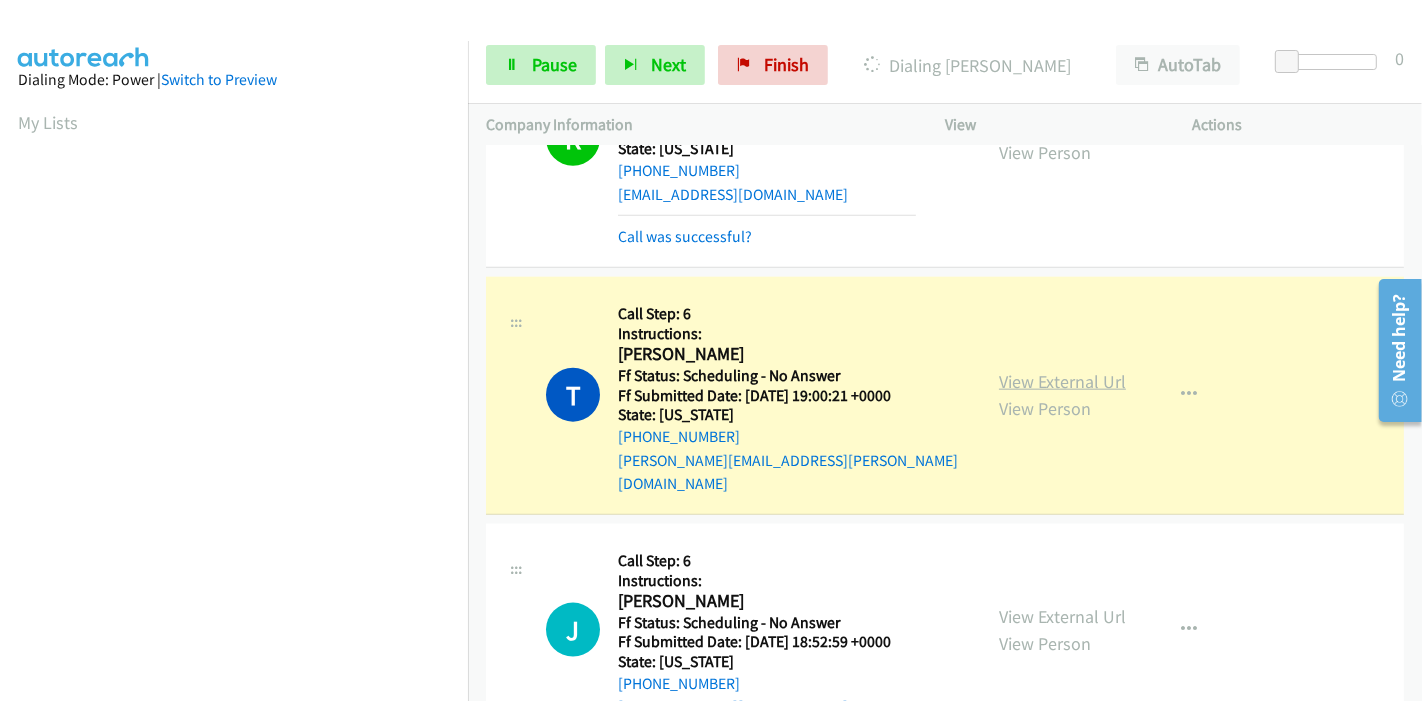 click on "View External Url" at bounding box center (1062, 381) 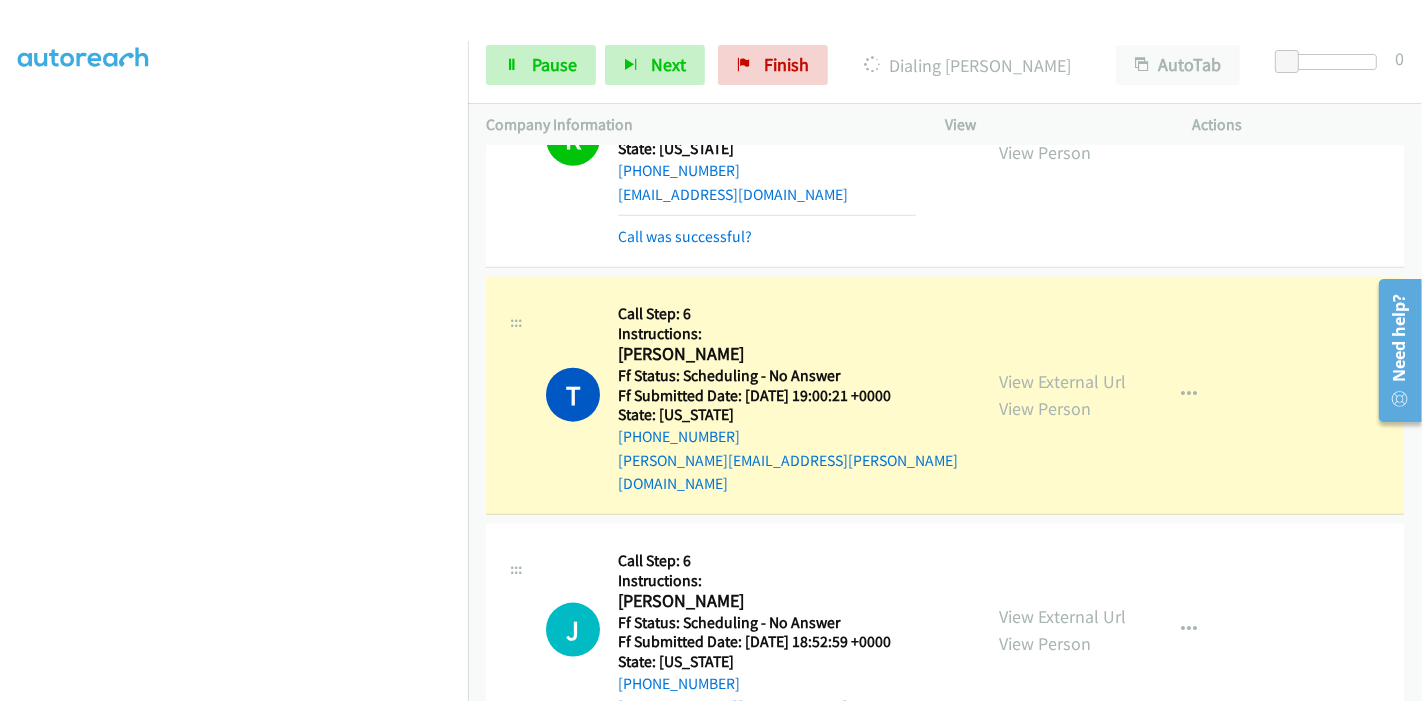 scroll, scrollTop: 0, scrollLeft: 0, axis: both 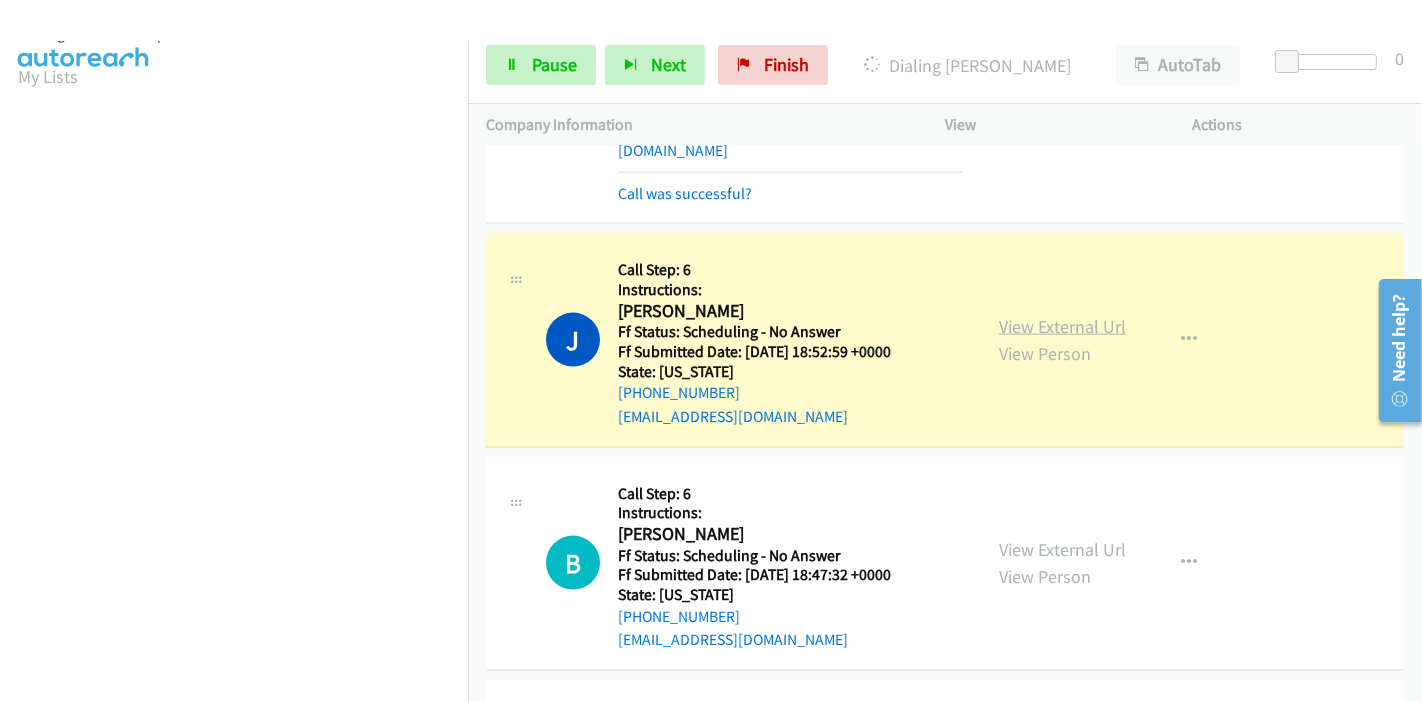 click on "View External Url" at bounding box center [1062, 326] 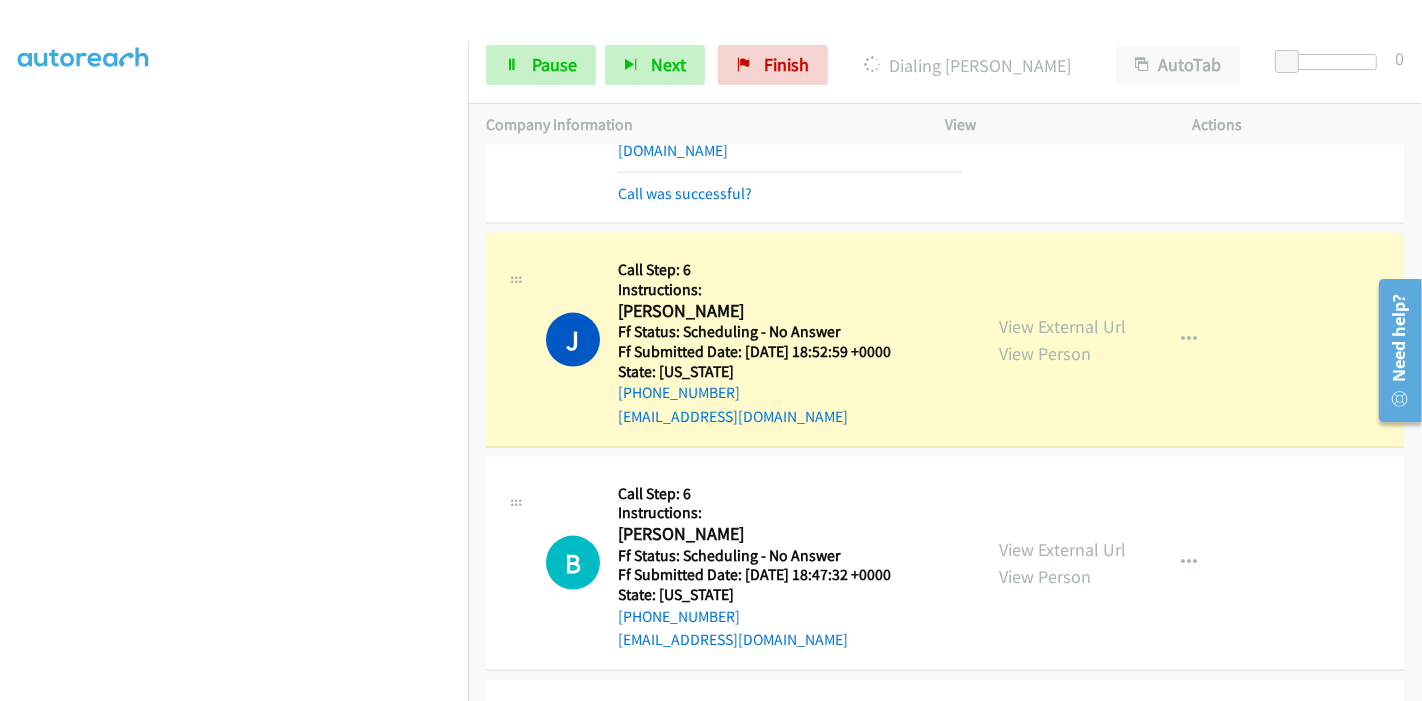 scroll, scrollTop: 0, scrollLeft: 0, axis: both 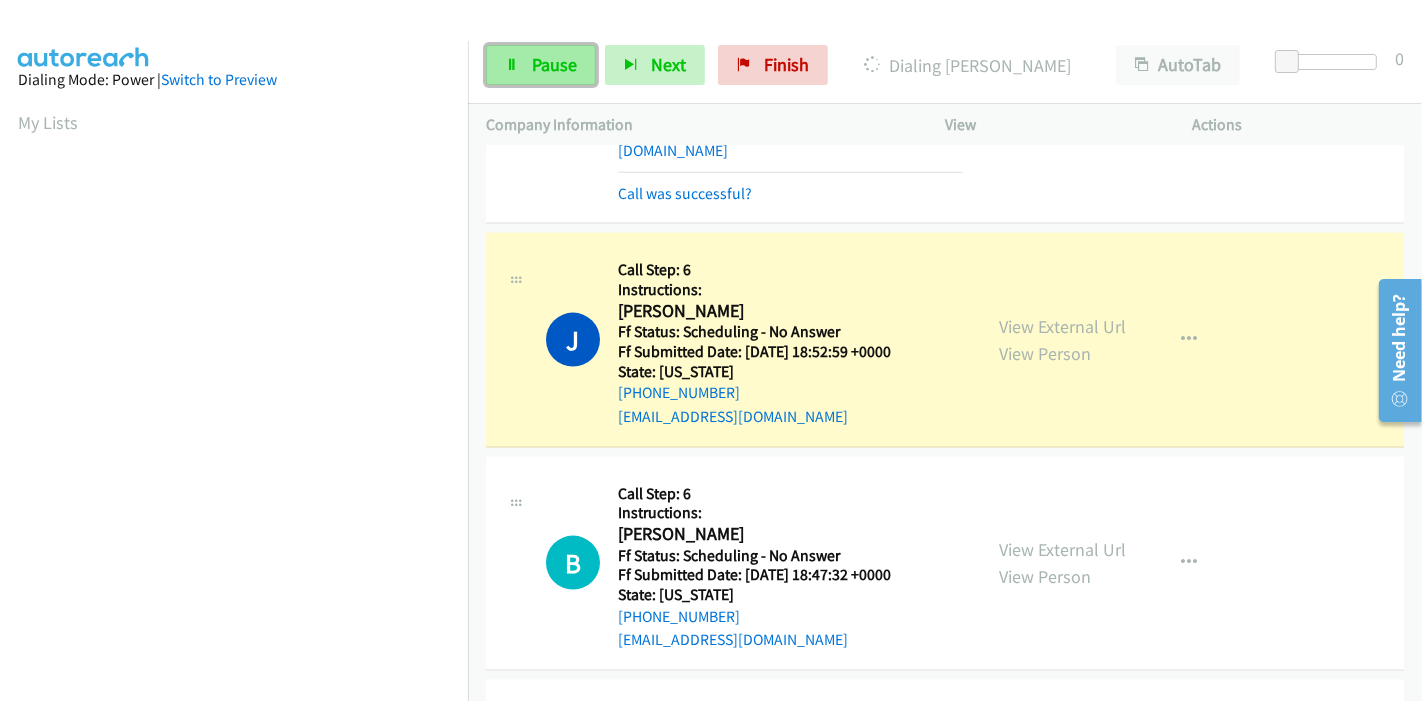 click at bounding box center (512, 66) 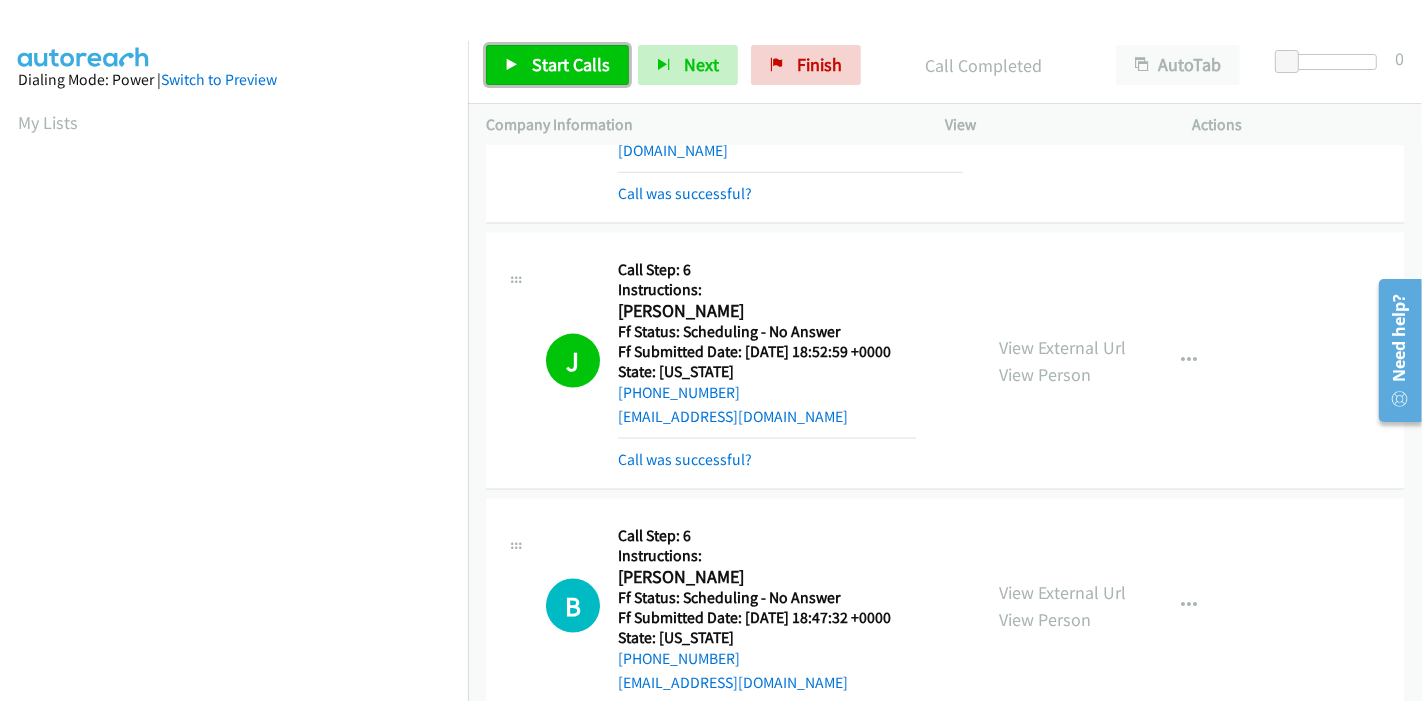 click on "Start Calls" at bounding box center (557, 65) 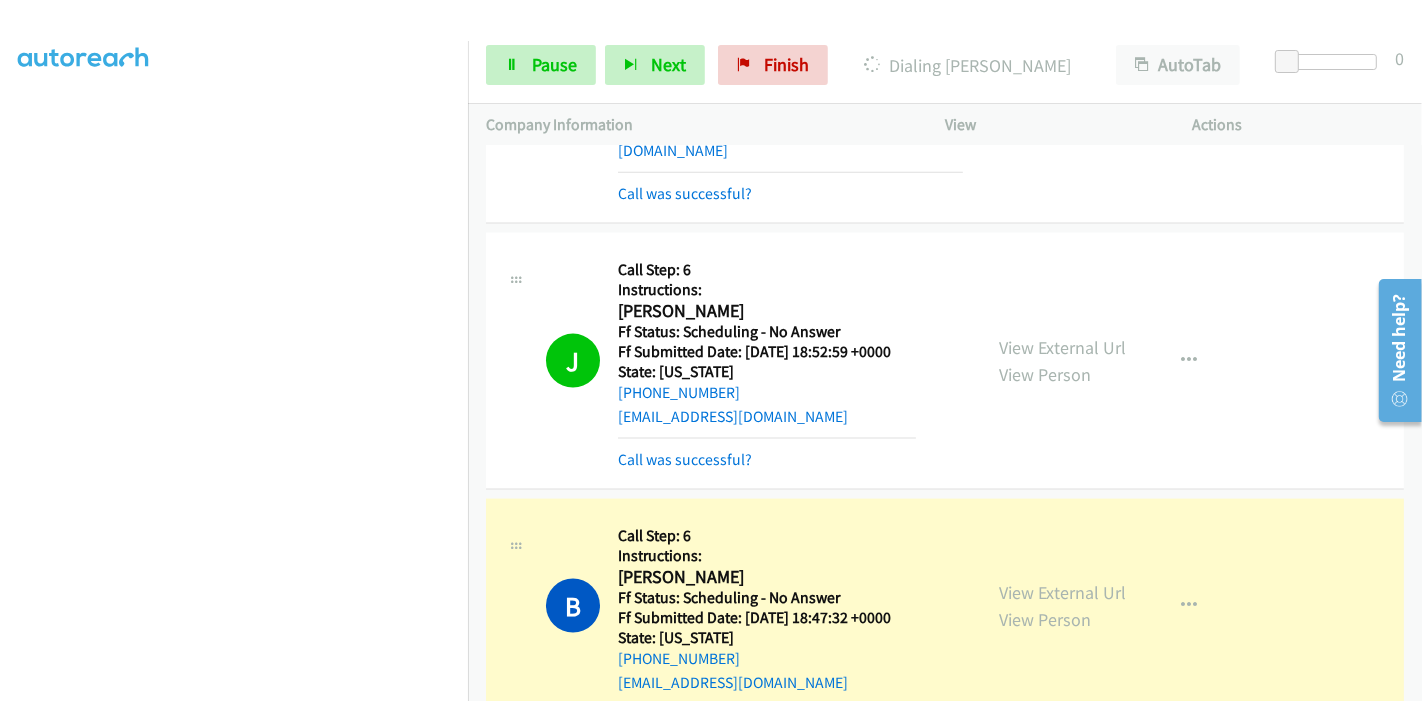 scroll, scrollTop: 23, scrollLeft: 0, axis: vertical 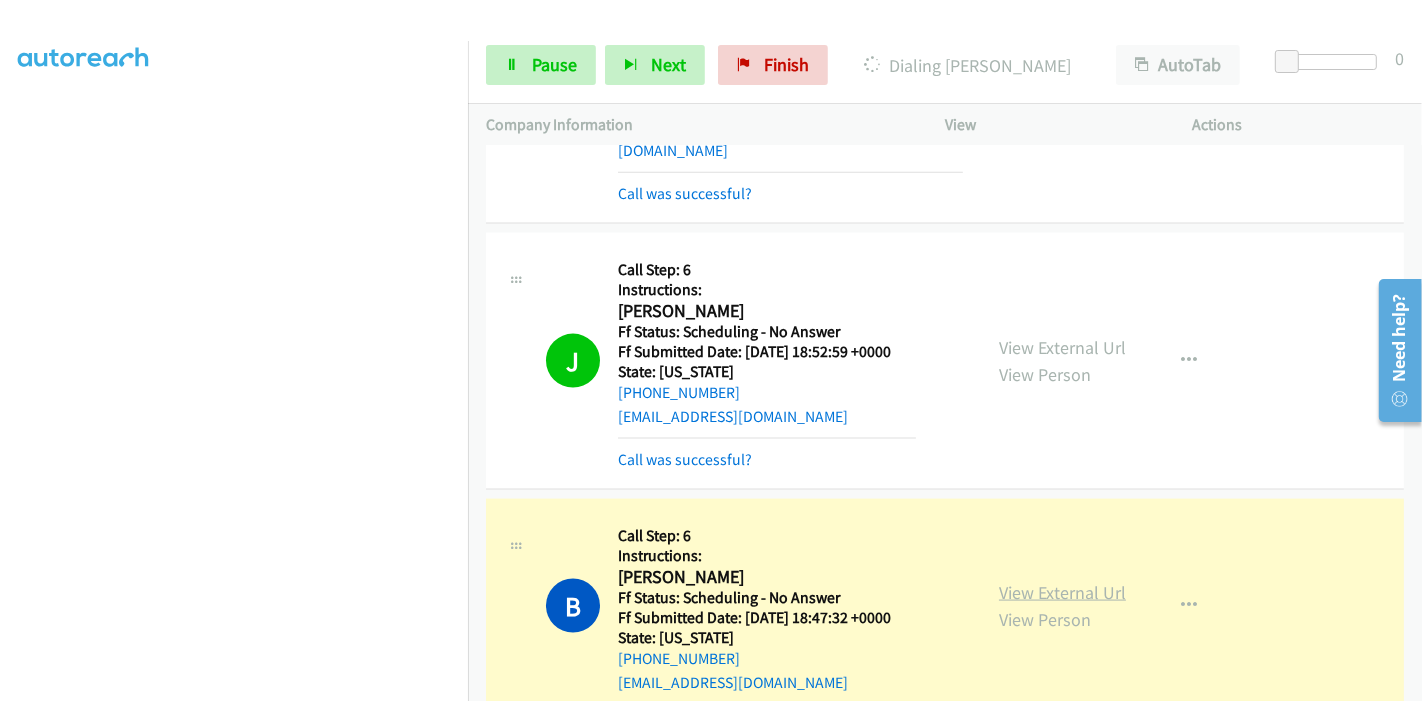 click on "View External Url" at bounding box center [1062, 592] 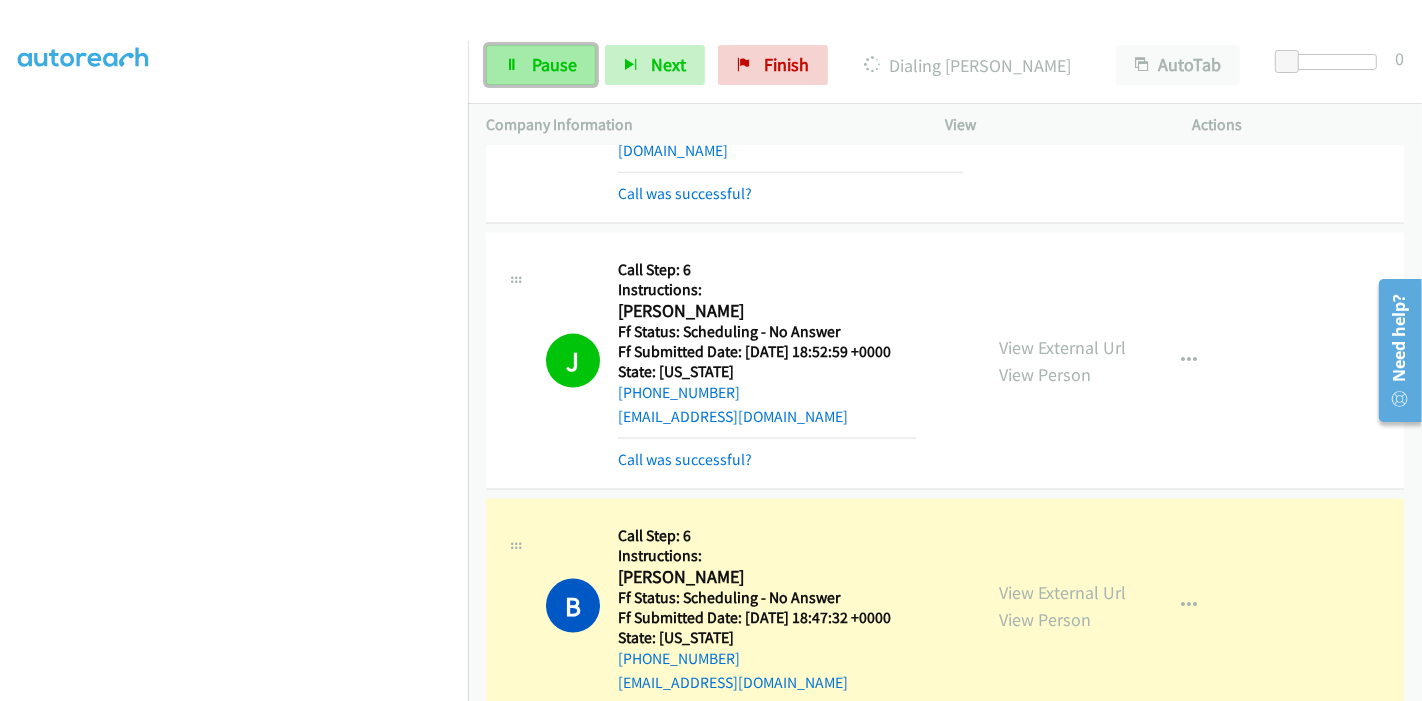 click on "Pause" at bounding box center (541, 65) 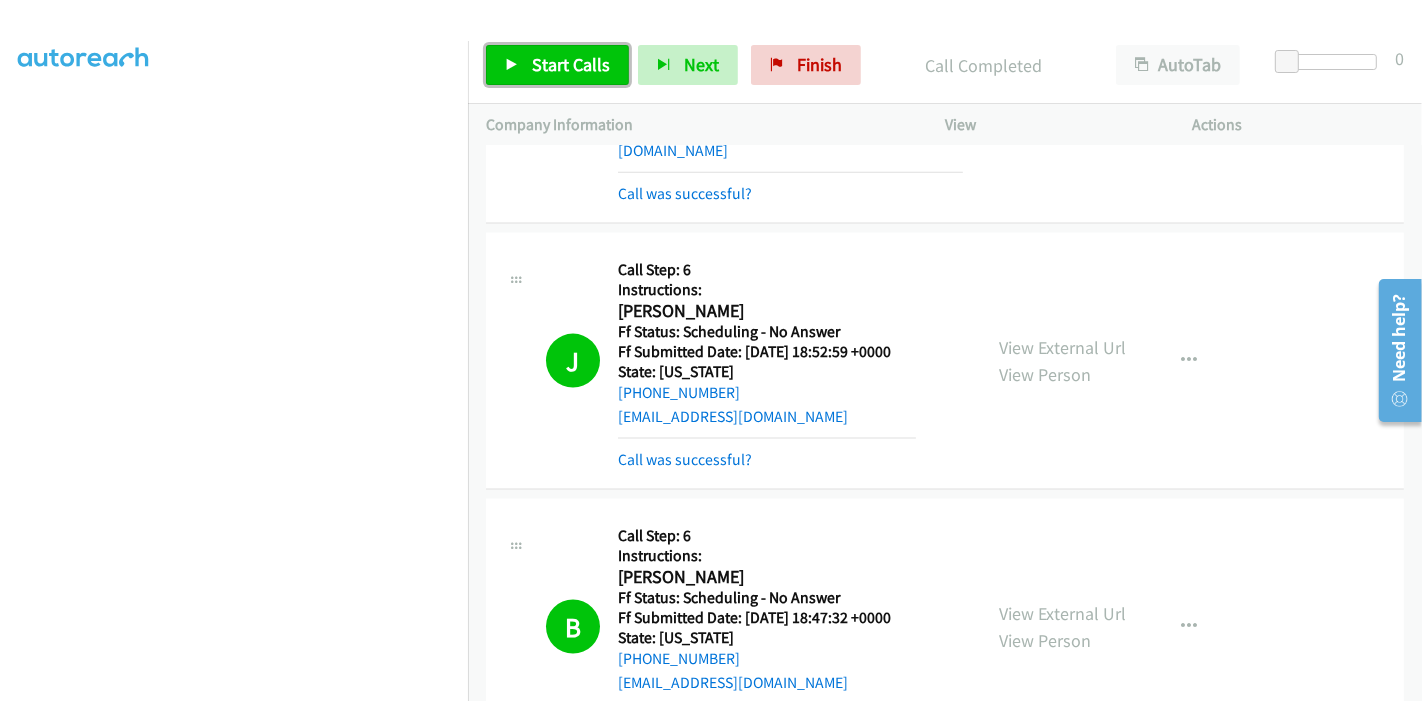 click on "Start Calls" at bounding box center [557, 65] 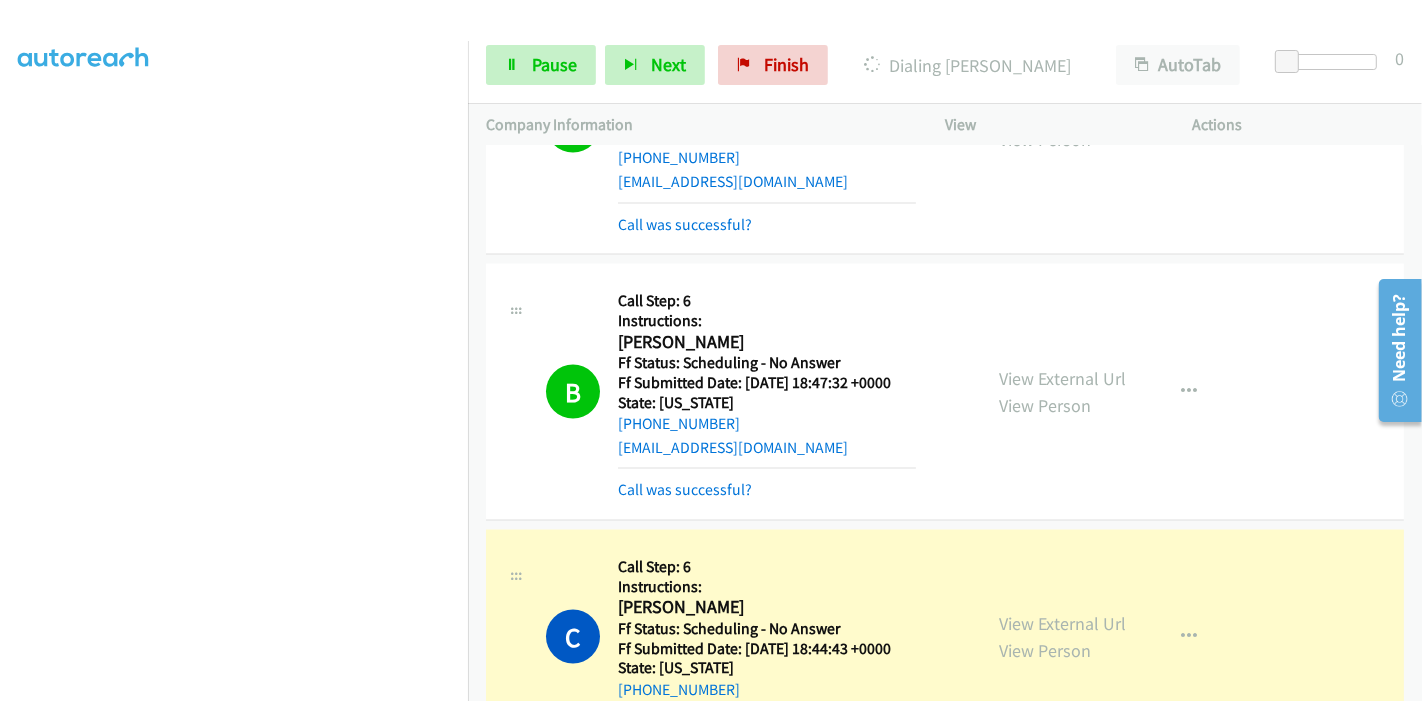 scroll, scrollTop: 2666, scrollLeft: 0, axis: vertical 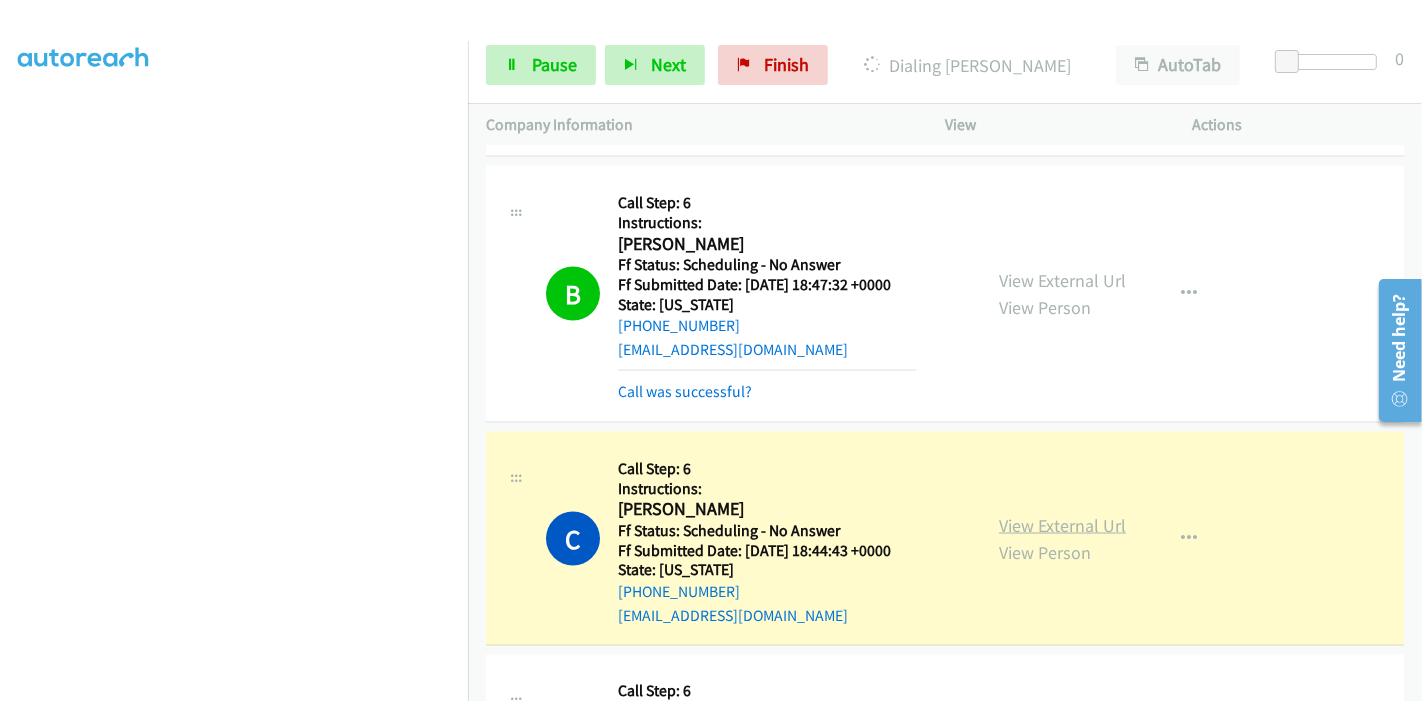 click on "View External Url" at bounding box center [1062, 525] 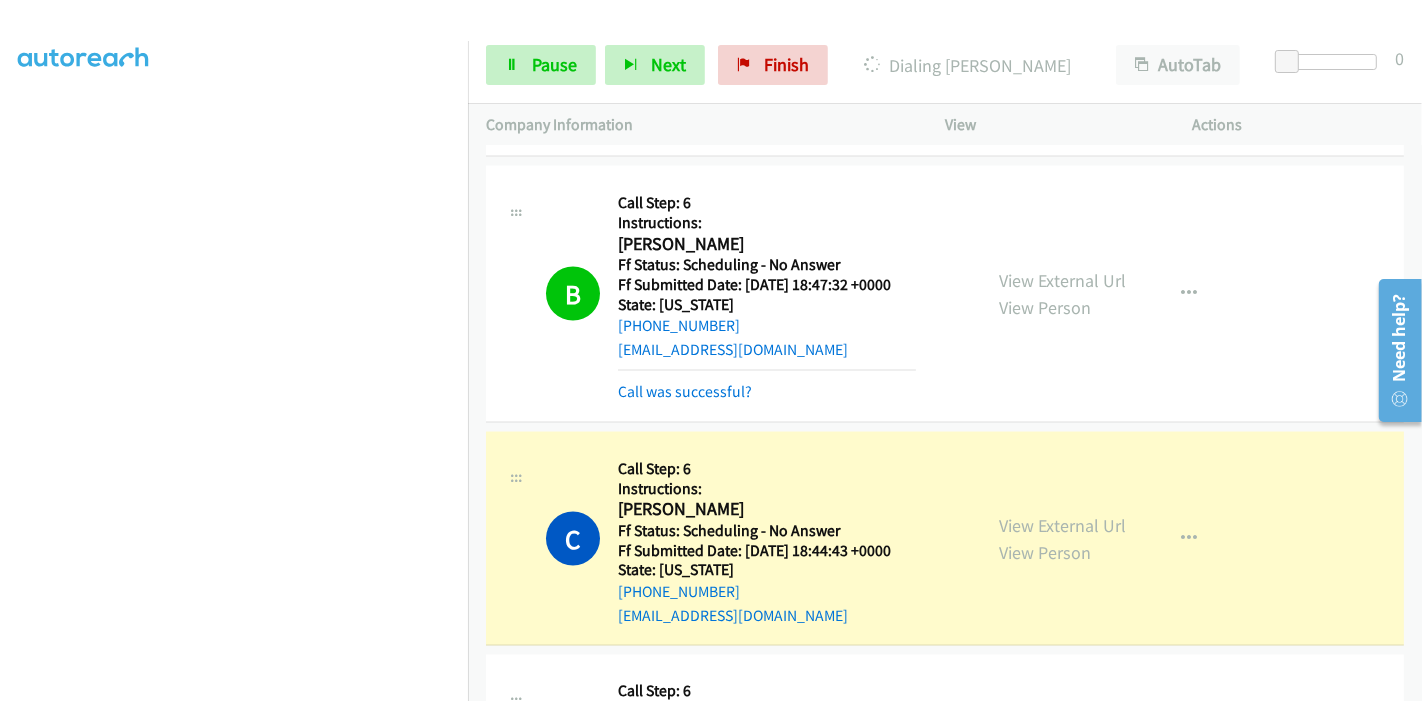scroll, scrollTop: 0, scrollLeft: 0, axis: both 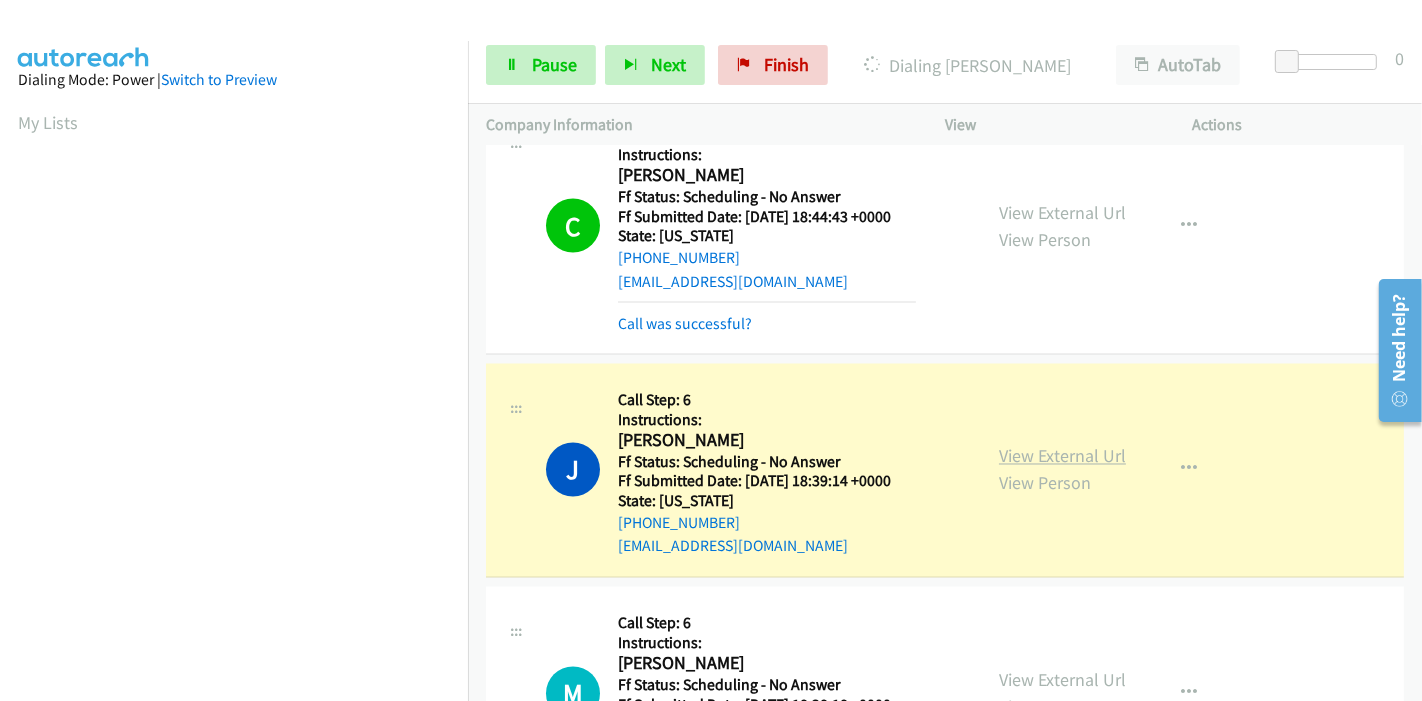 click on "View External Url" at bounding box center (1062, 456) 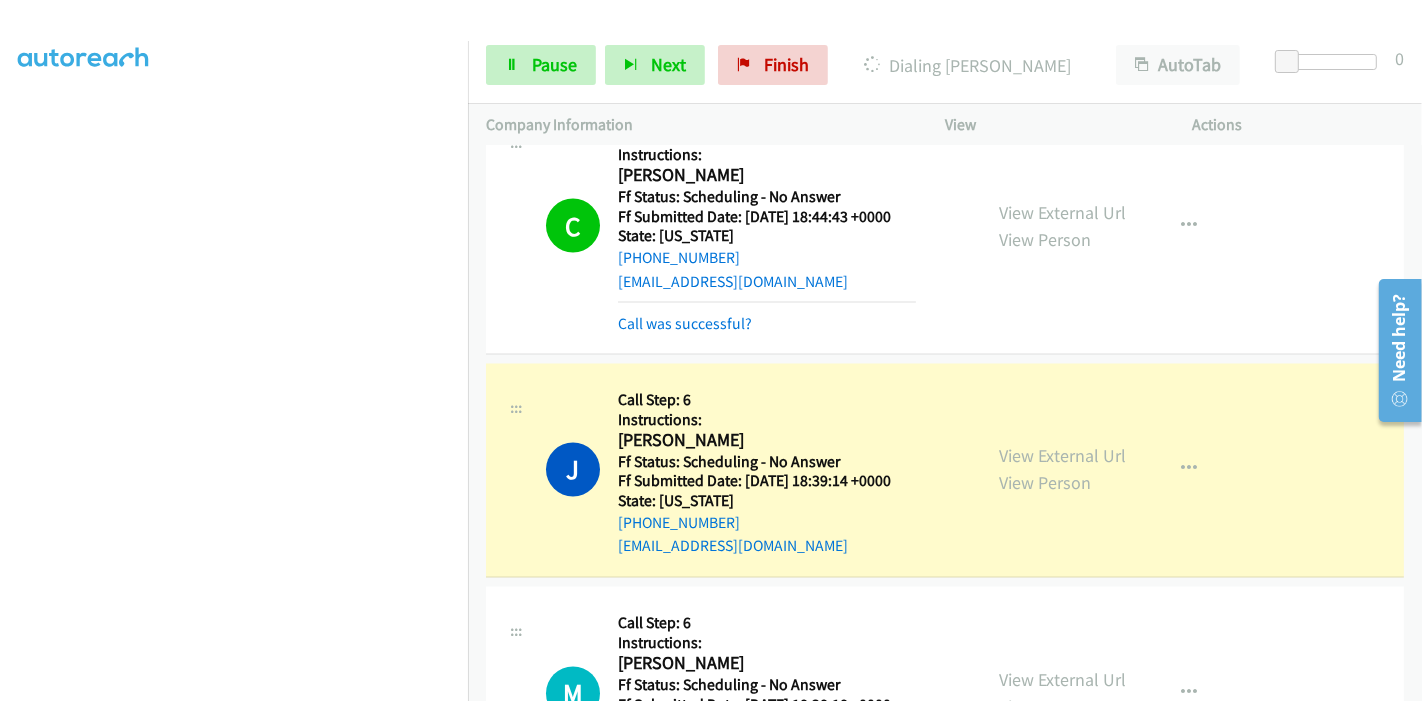 scroll, scrollTop: 0, scrollLeft: 0, axis: both 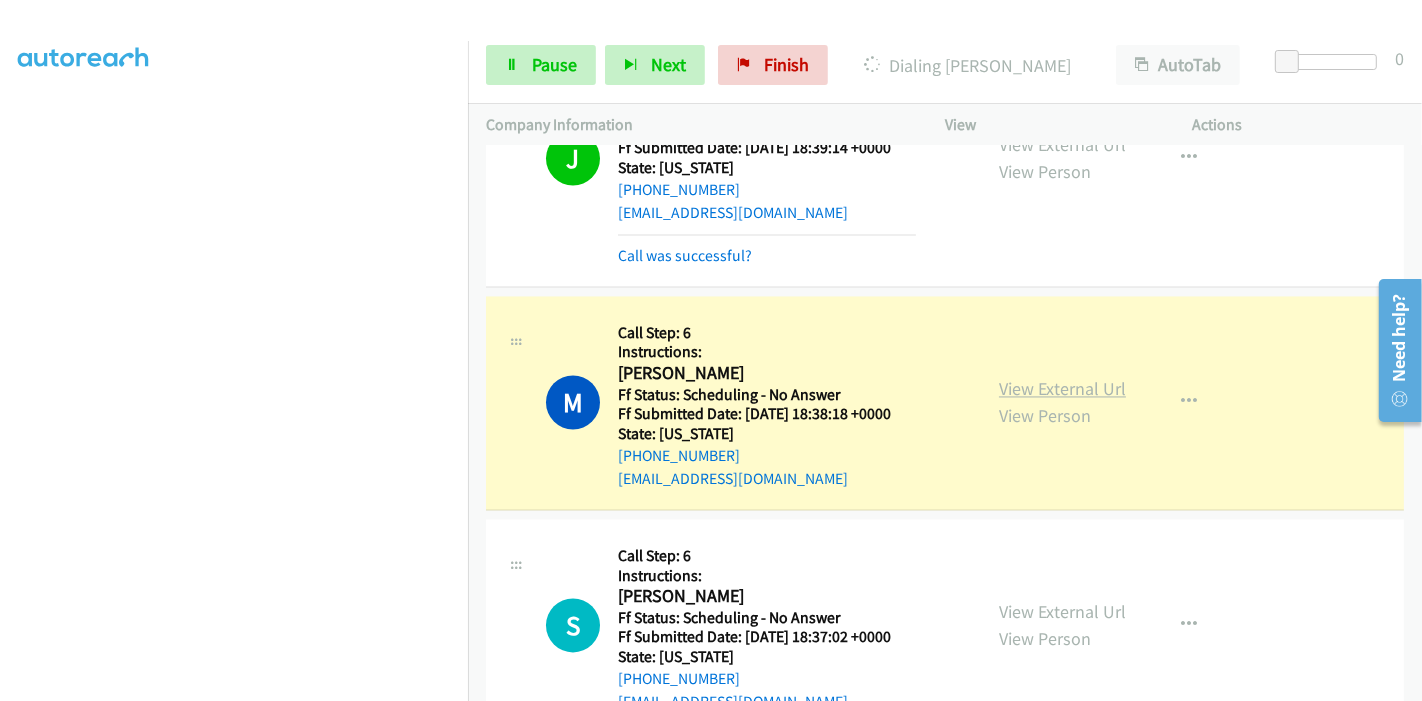 click on "View External Url" at bounding box center (1062, 389) 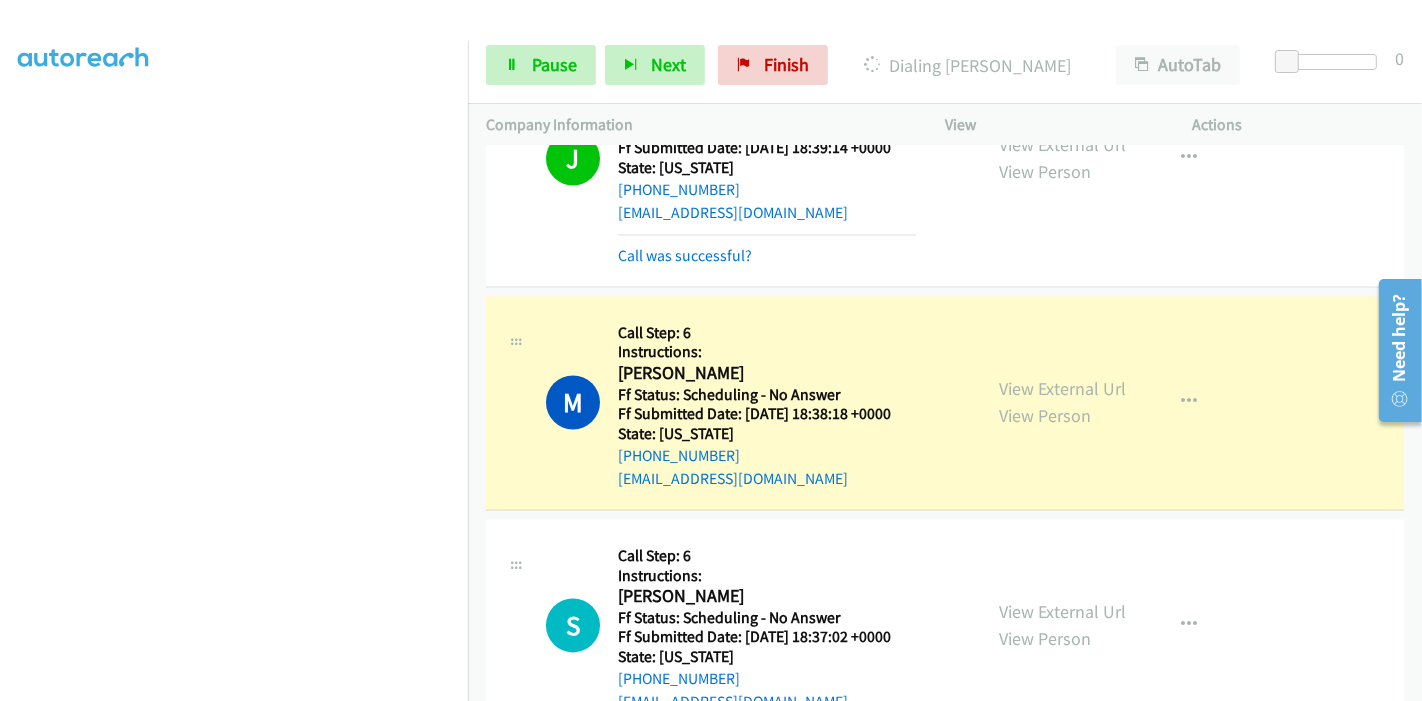 scroll, scrollTop: 0, scrollLeft: 0, axis: both 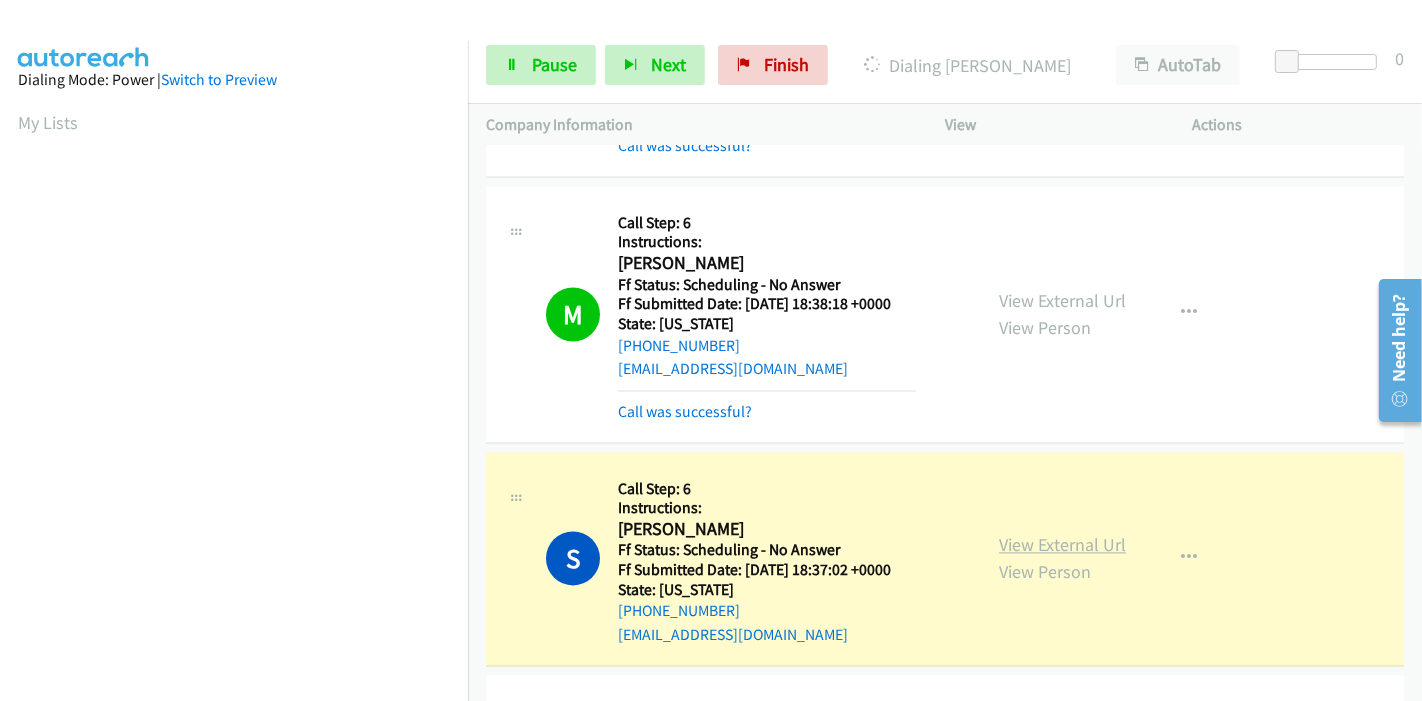 click on "View External Url" at bounding box center (1062, 544) 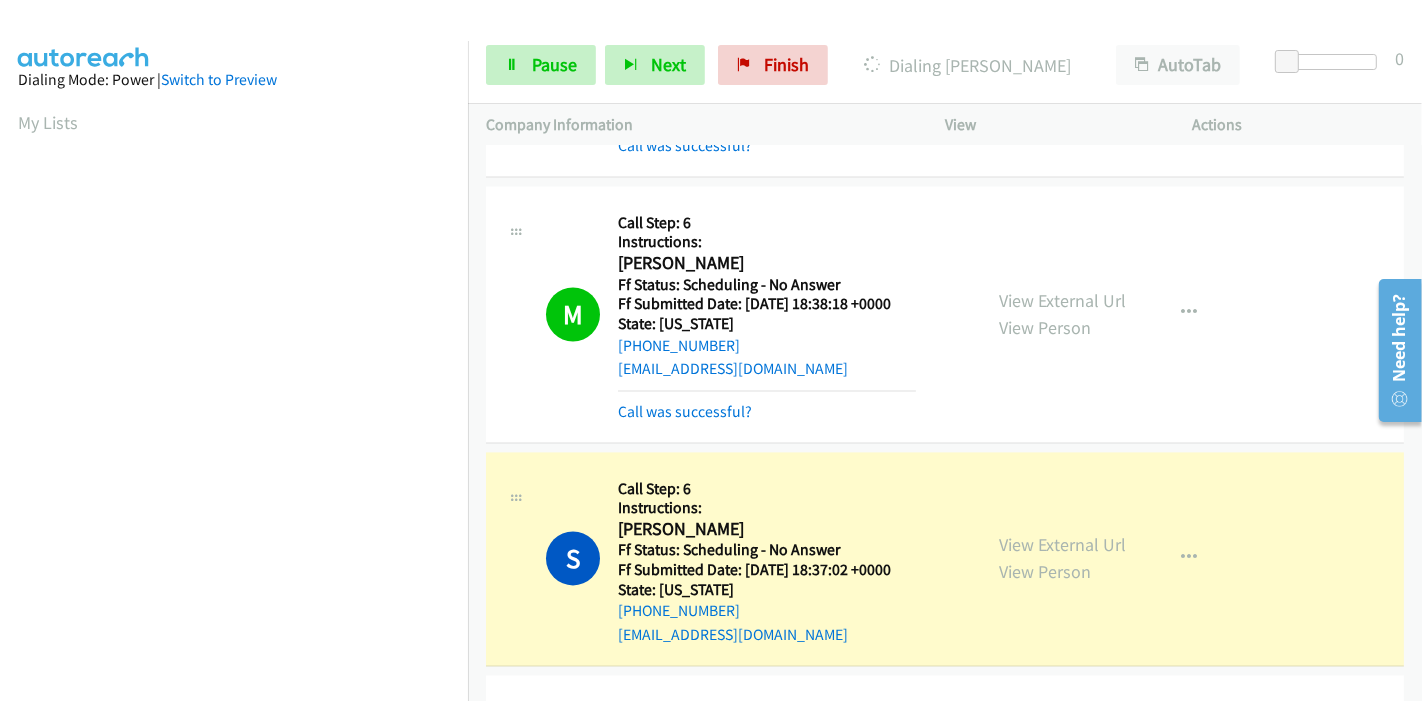 scroll, scrollTop: 422, scrollLeft: 0, axis: vertical 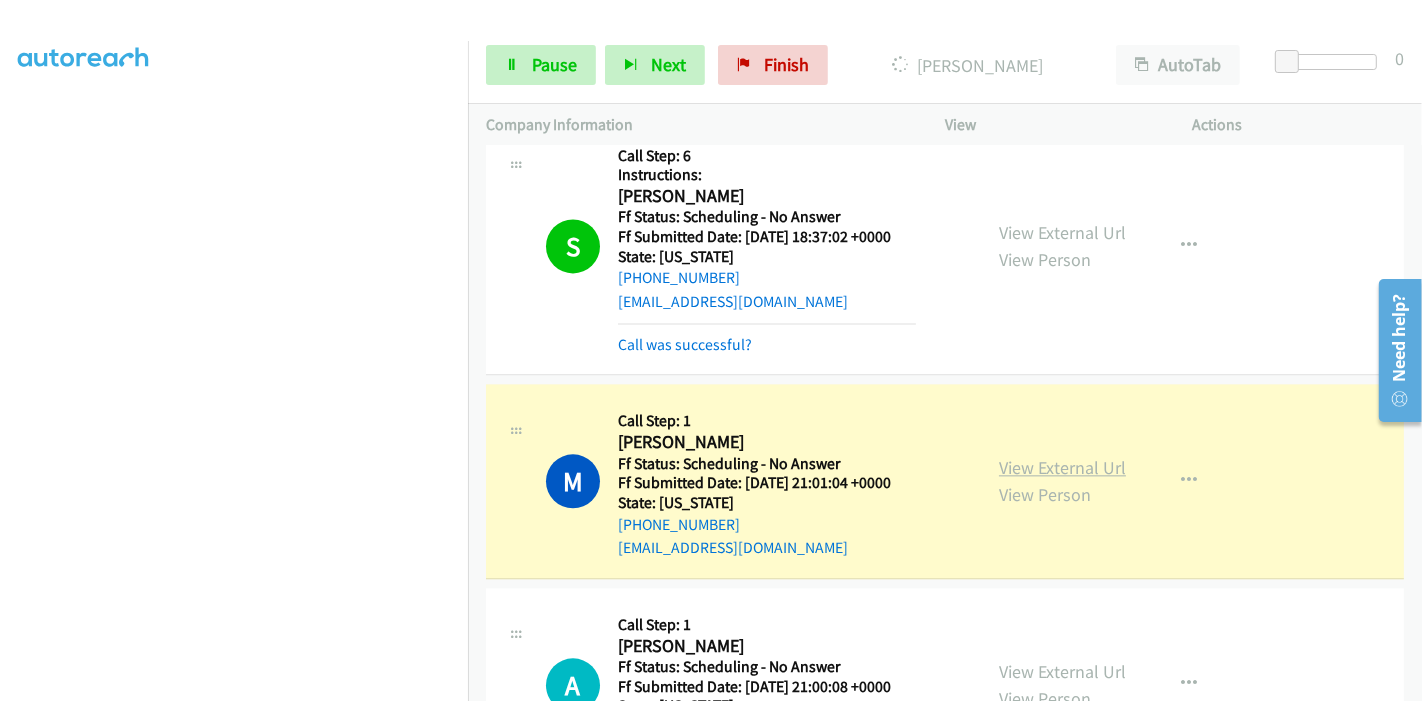 click on "View External Url" at bounding box center [1062, 467] 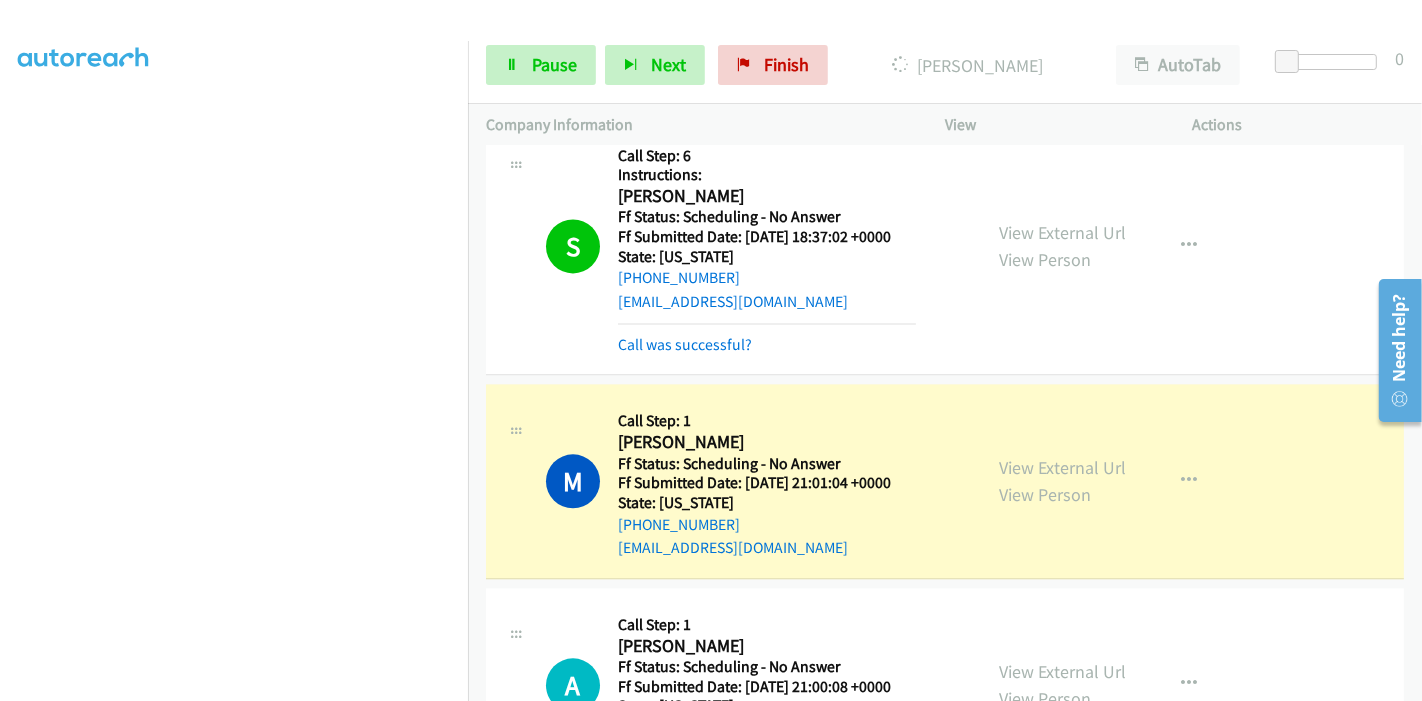 scroll, scrollTop: 0, scrollLeft: 0, axis: both 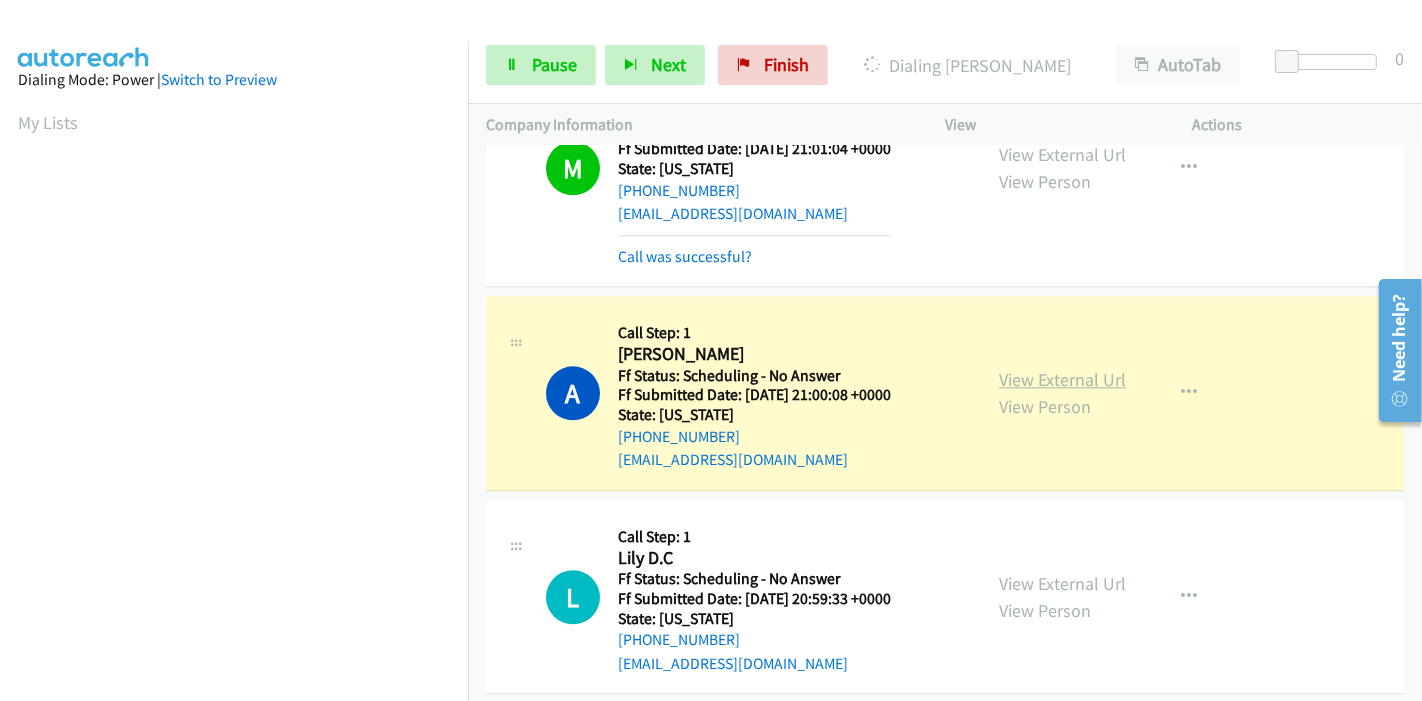click on "View External Url" at bounding box center [1062, 379] 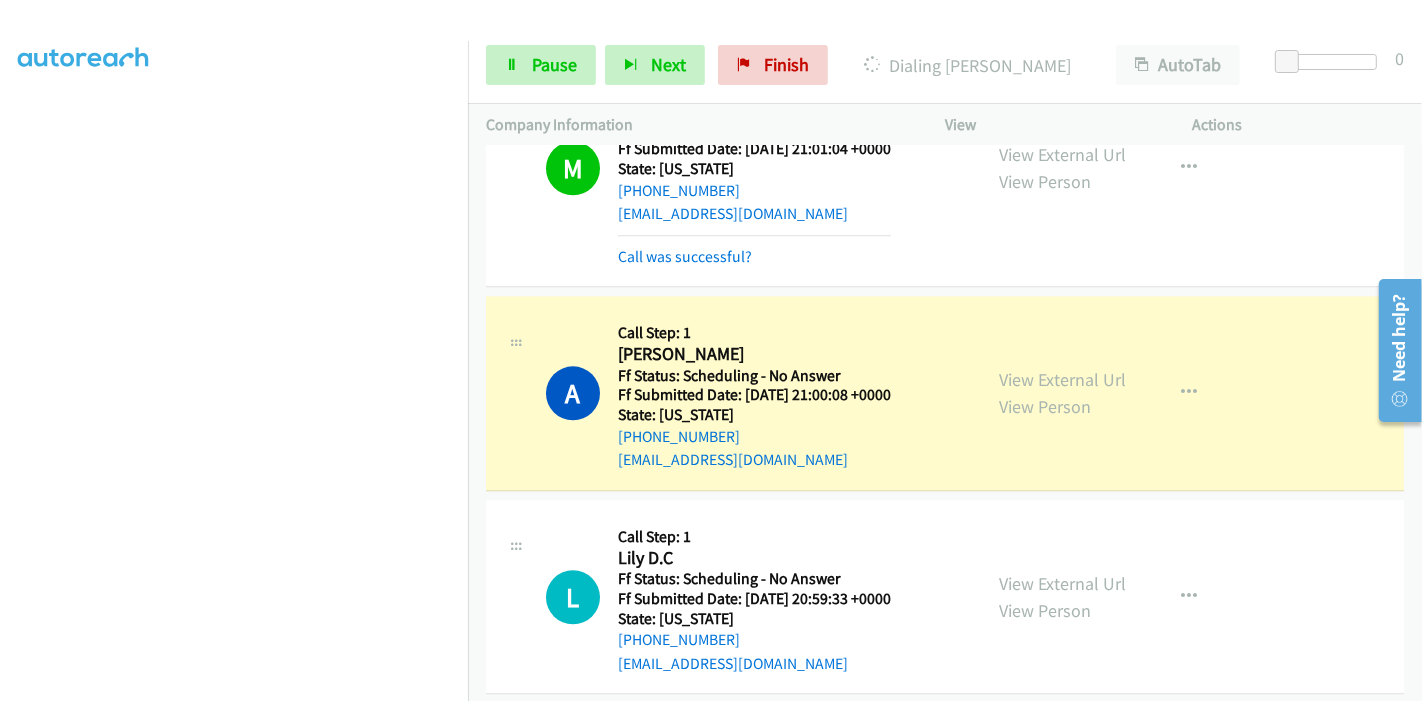 scroll, scrollTop: 0, scrollLeft: 0, axis: both 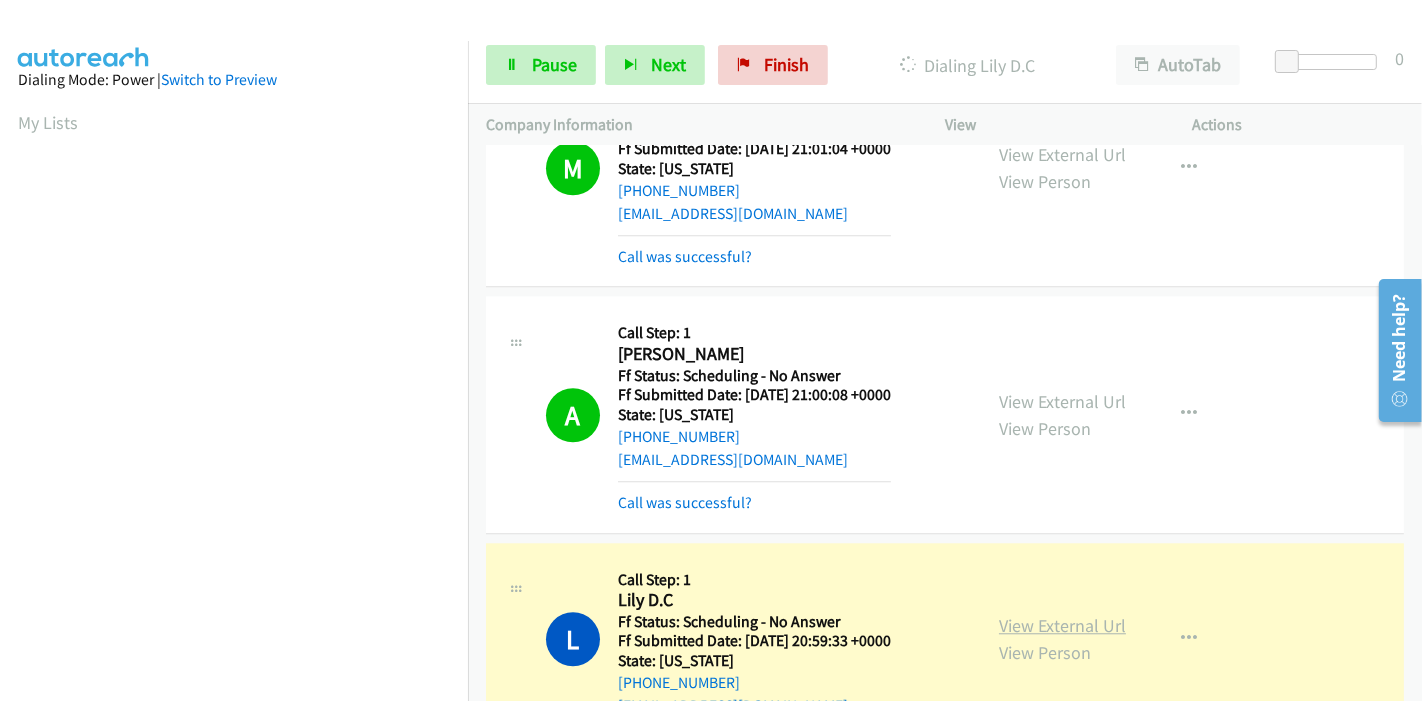 click on "View External Url" at bounding box center (1062, 625) 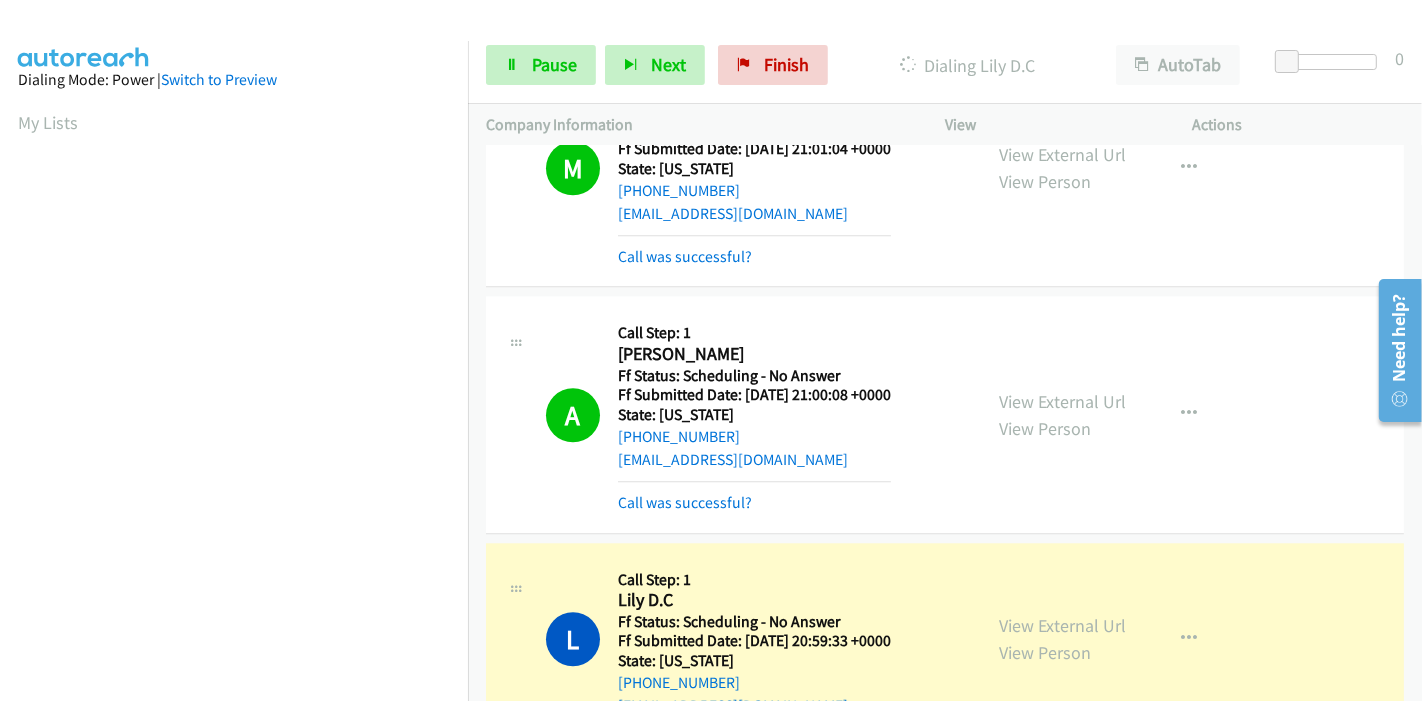 scroll, scrollTop: 422, scrollLeft: 0, axis: vertical 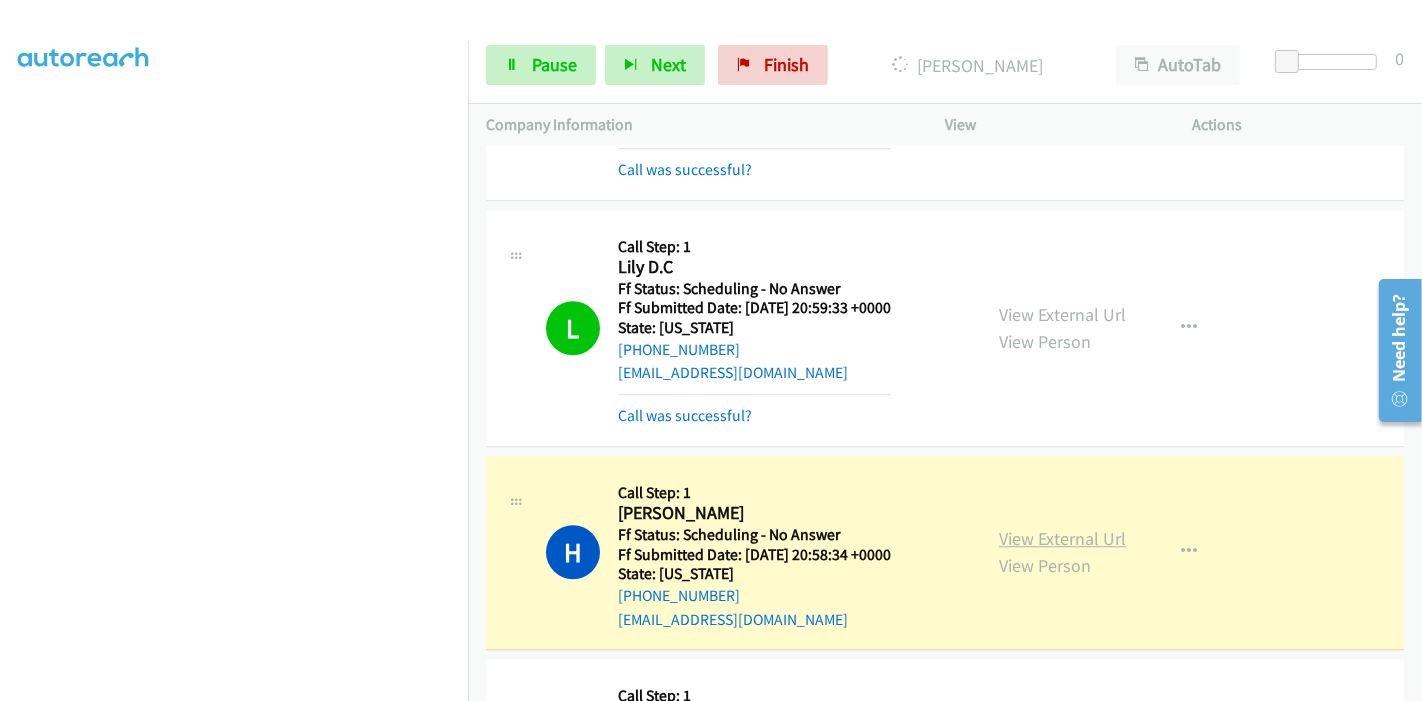 drag, startPoint x: 1014, startPoint y: 507, endPoint x: 1003, endPoint y: 499, distance: 13.601471 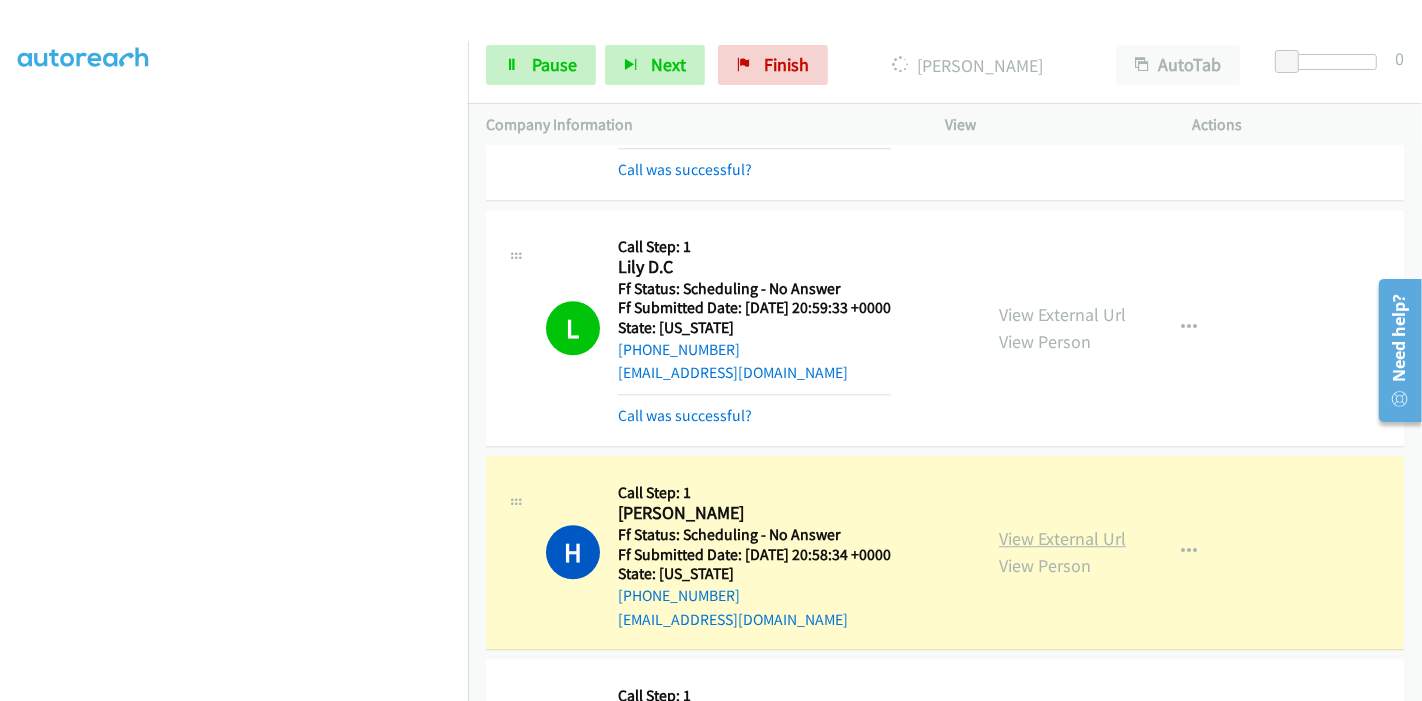click on "View External Url" at bounding box center (1062, 538) 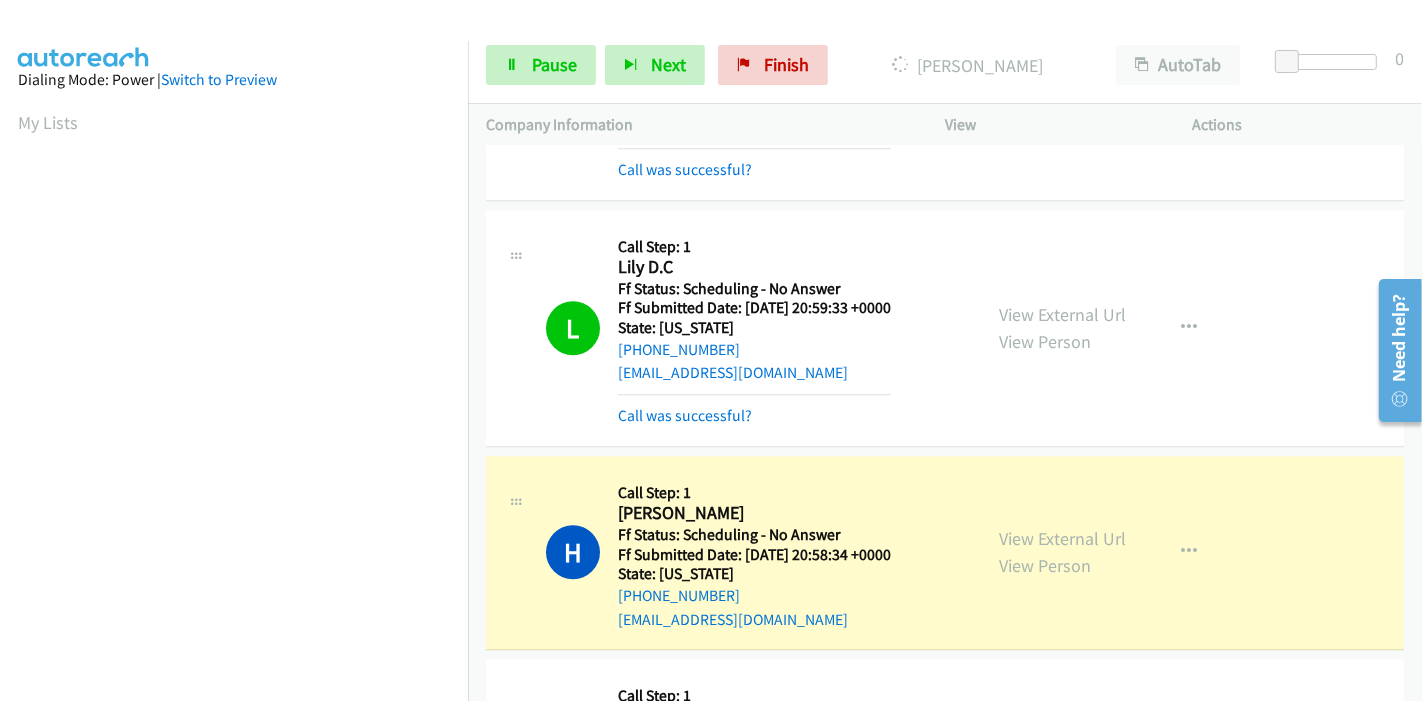 scroll, scrollTop: 422, scrollLeft: 0, axis: vertical 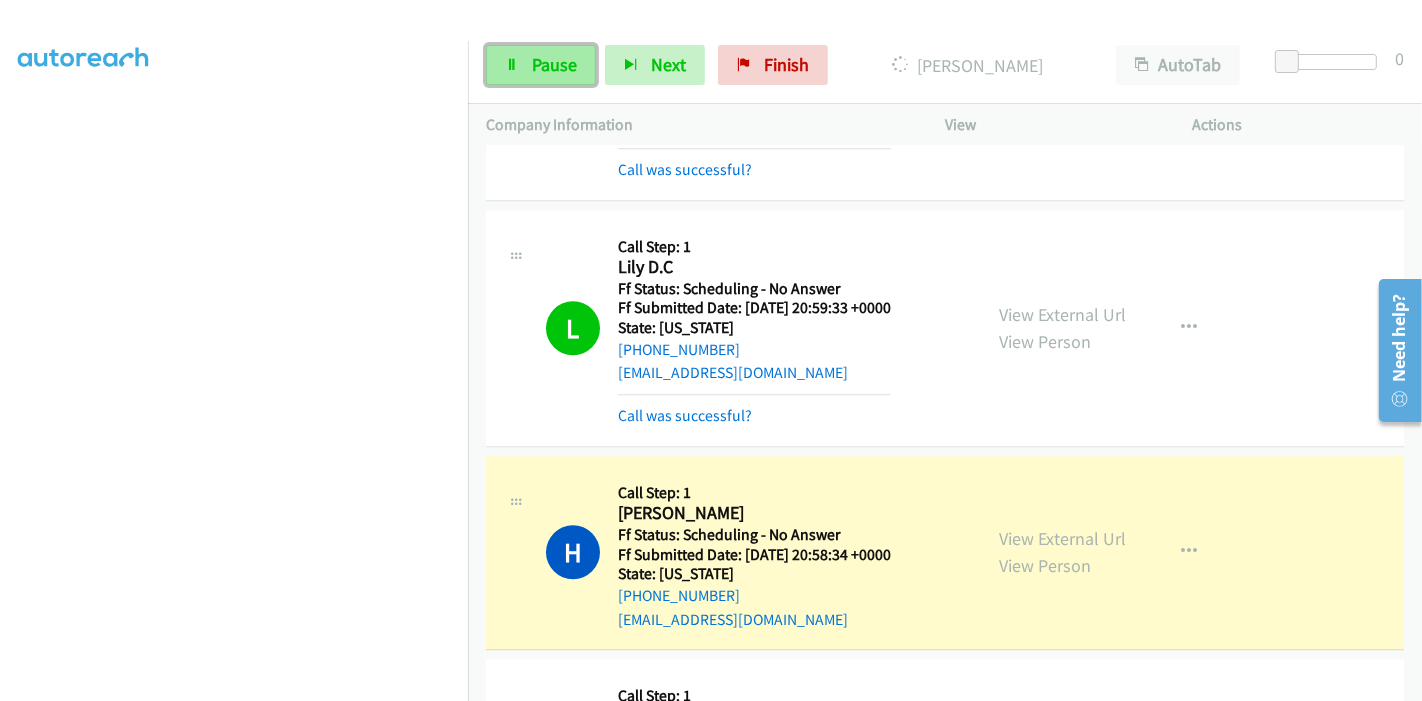 click on "Pause" at bounding box center [554, 64] 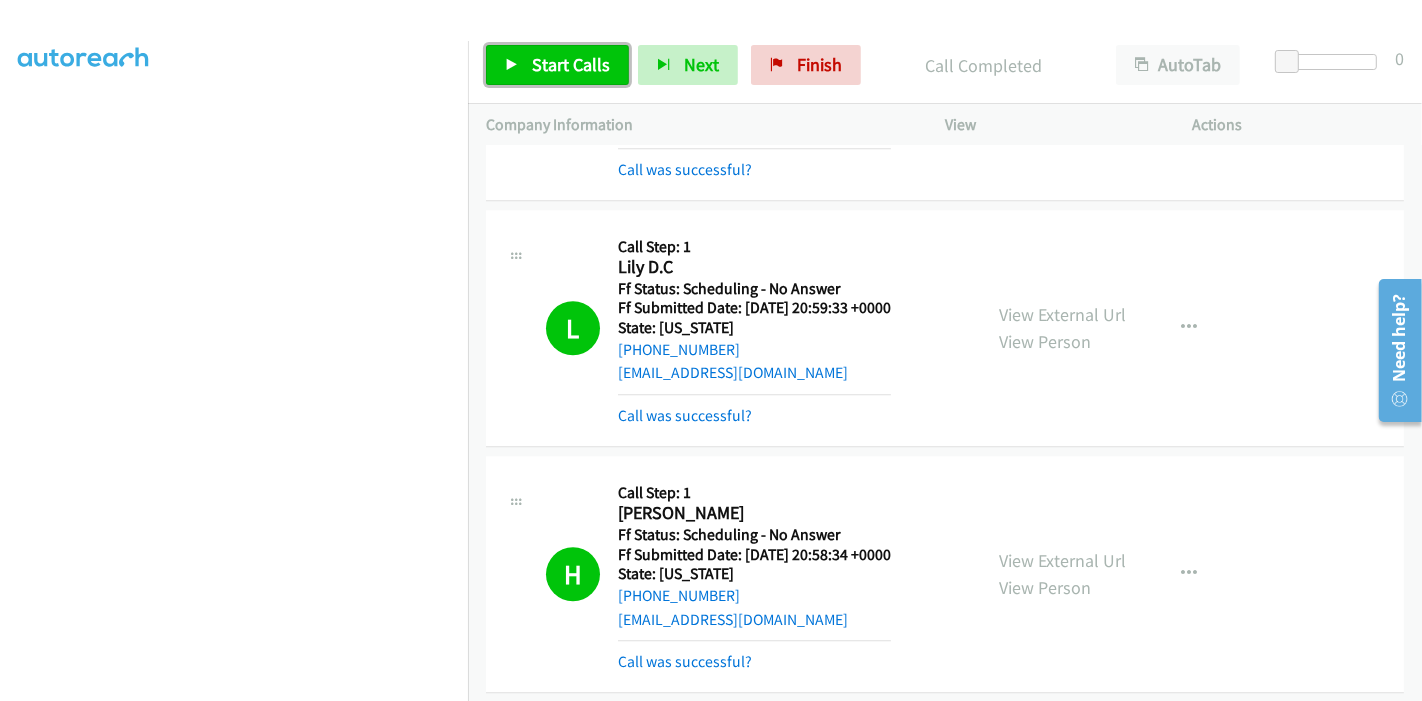 click on "Start Calls" at bounding box center [571, 64] 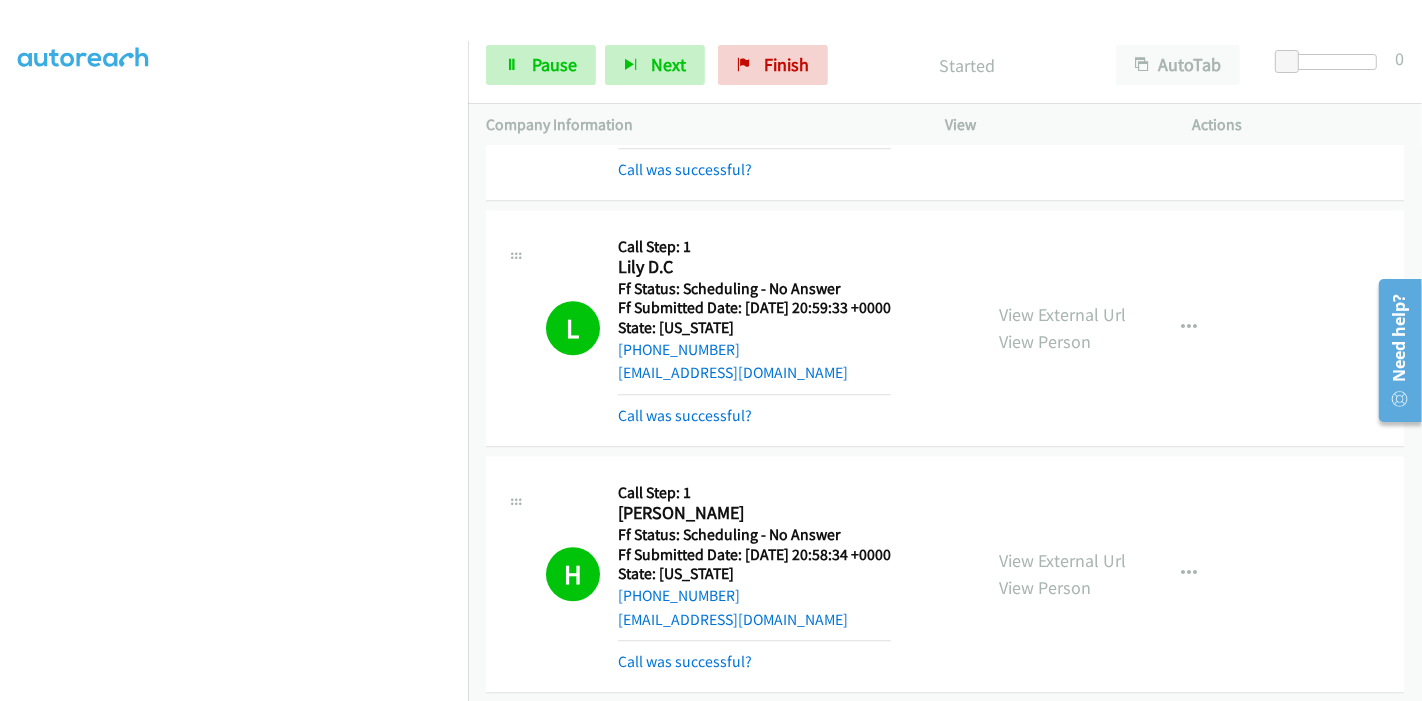 scroll, scrollTop: 4777, scrollLeft: 0, axis: vertical 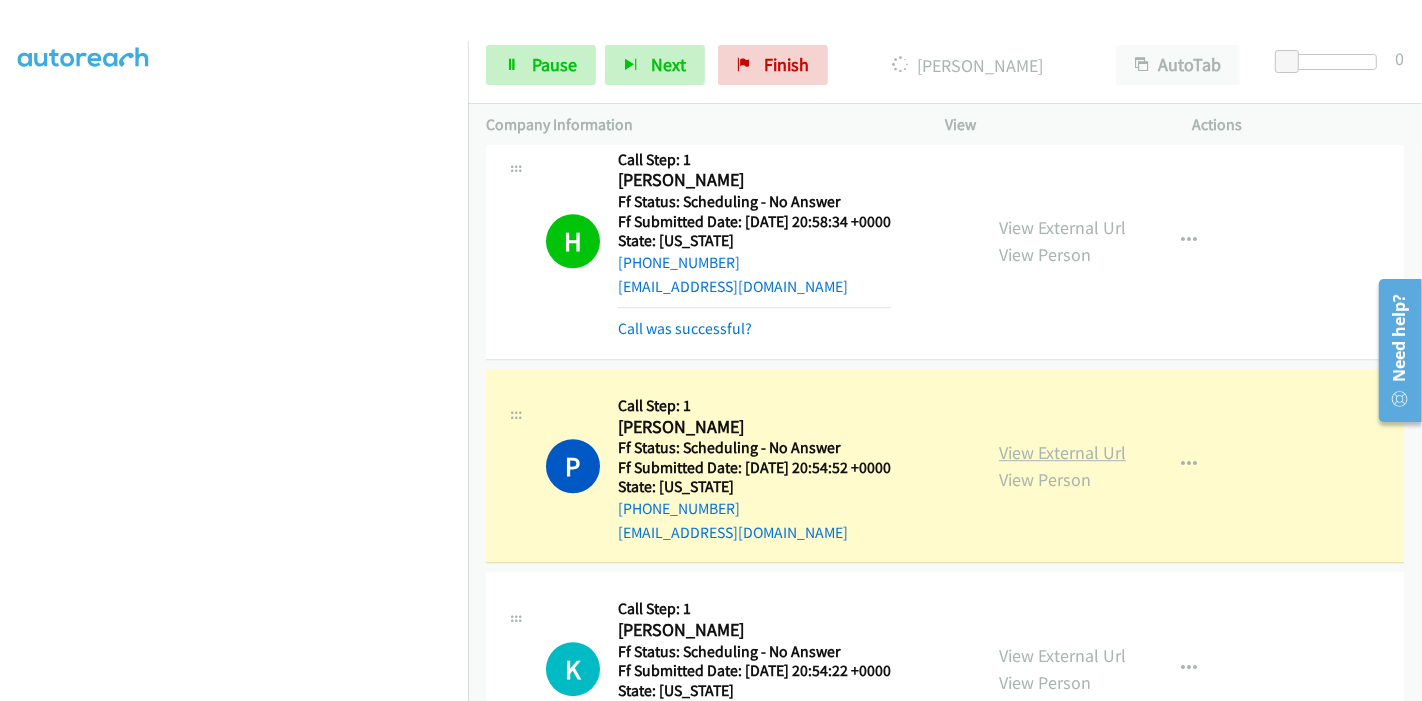 click on "View External Url" at bounding box center (1062, 452) 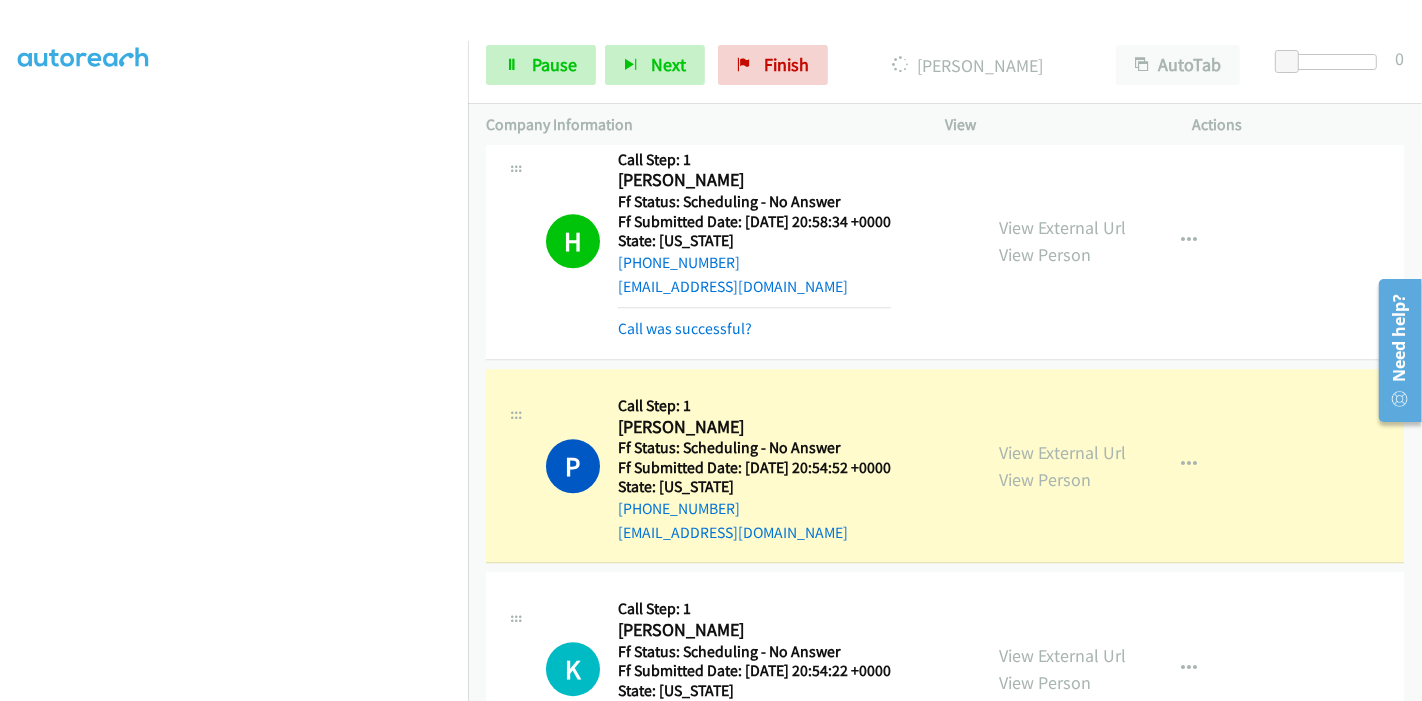 scroll, scrollTop: 0, scrollLeft: 0, axis: both 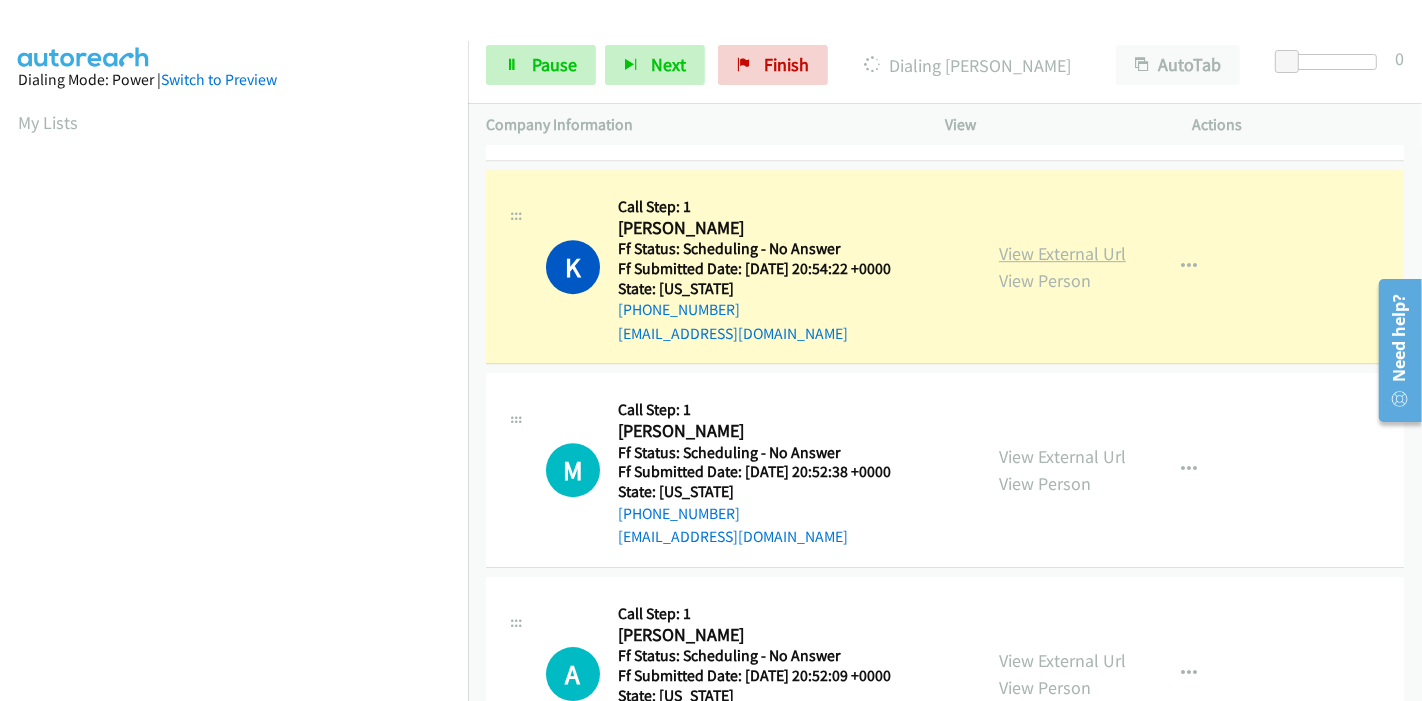 click on "View External Url" at bounding box center [1062, 253] 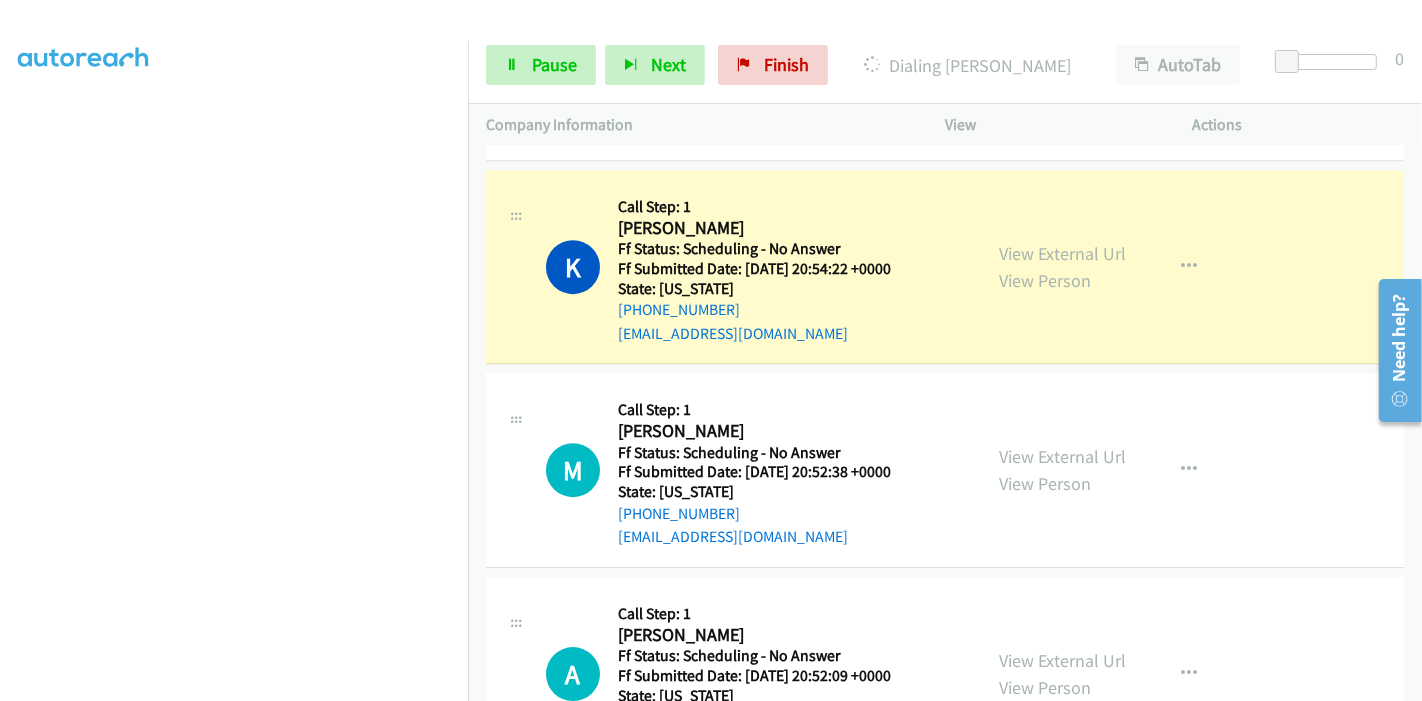 scroll, scrollTop: 0, scrollLeft: 0, axis: both 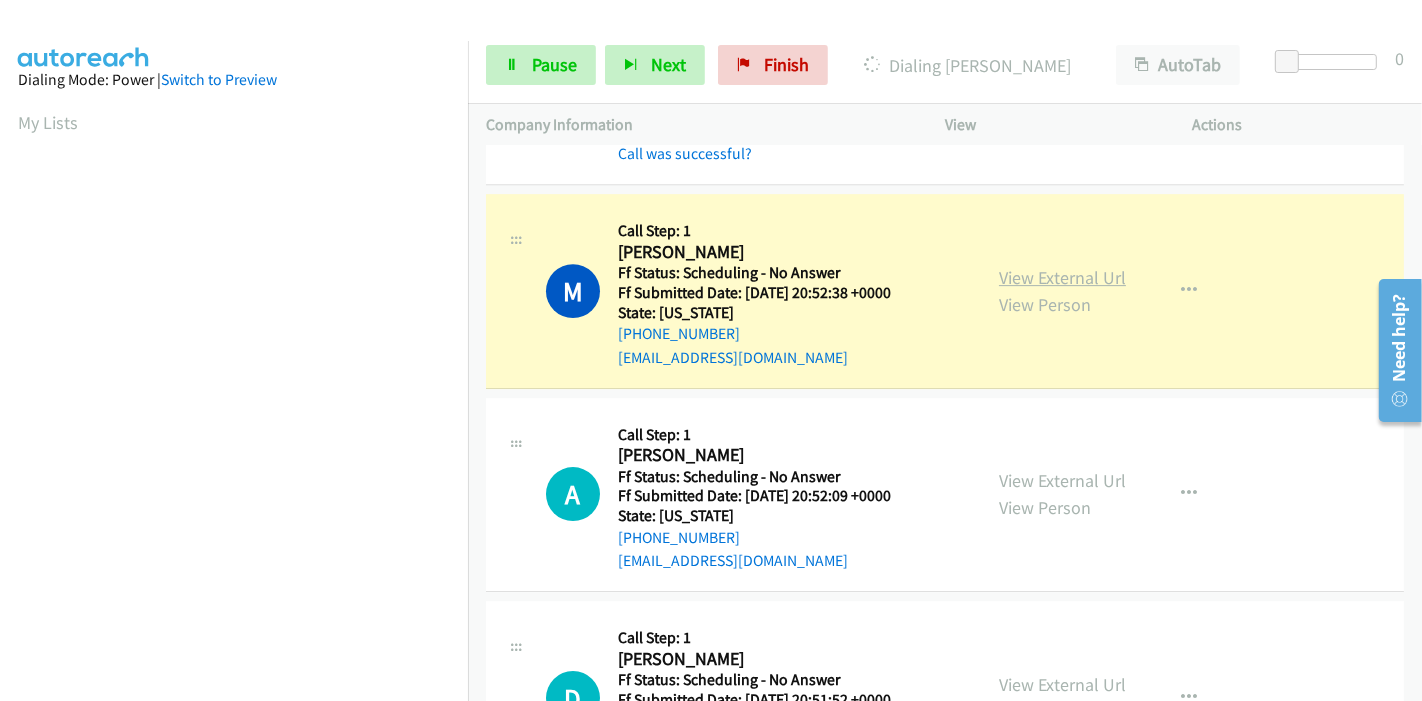 click on "View External Url" at bounding box center [1062, 277] 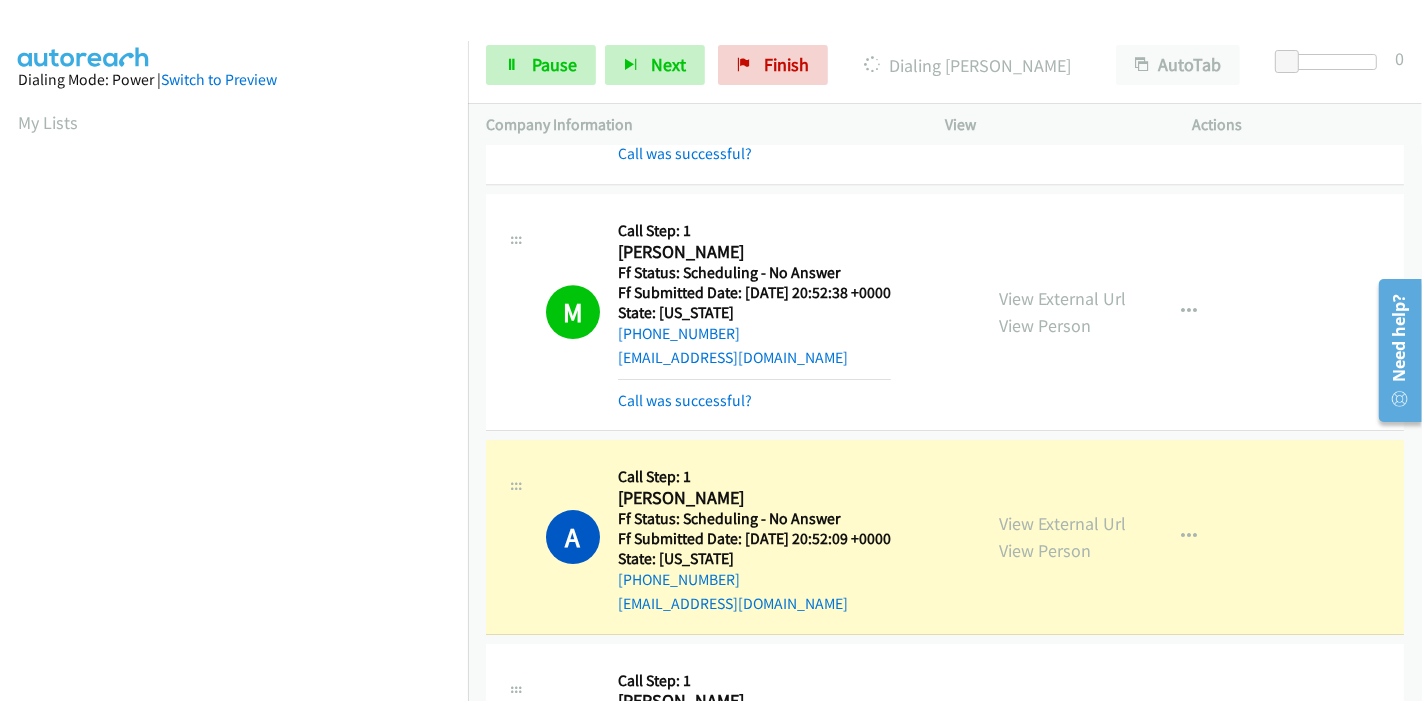 scroll, scrollTop: 422, scrollLeft: 0, axis: vertical 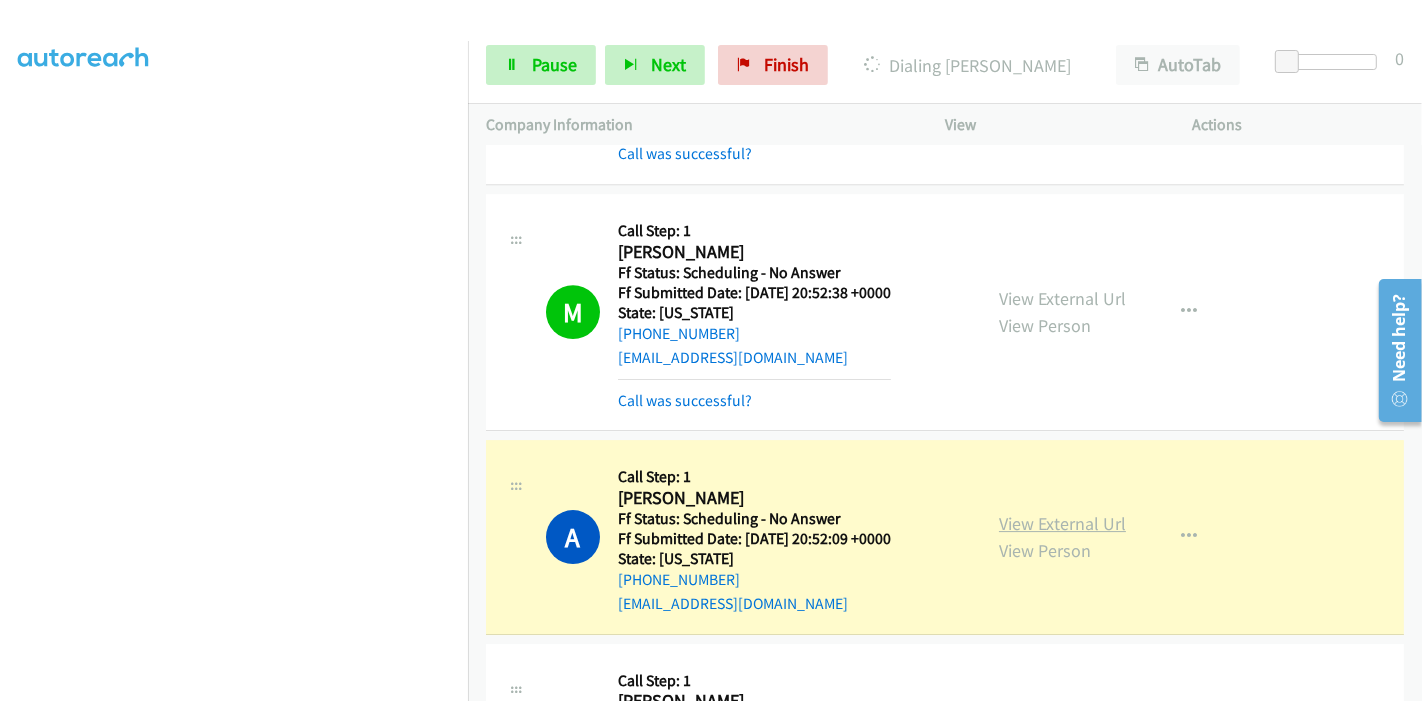 click on "View External Url" at bounding box center [1062, 523] 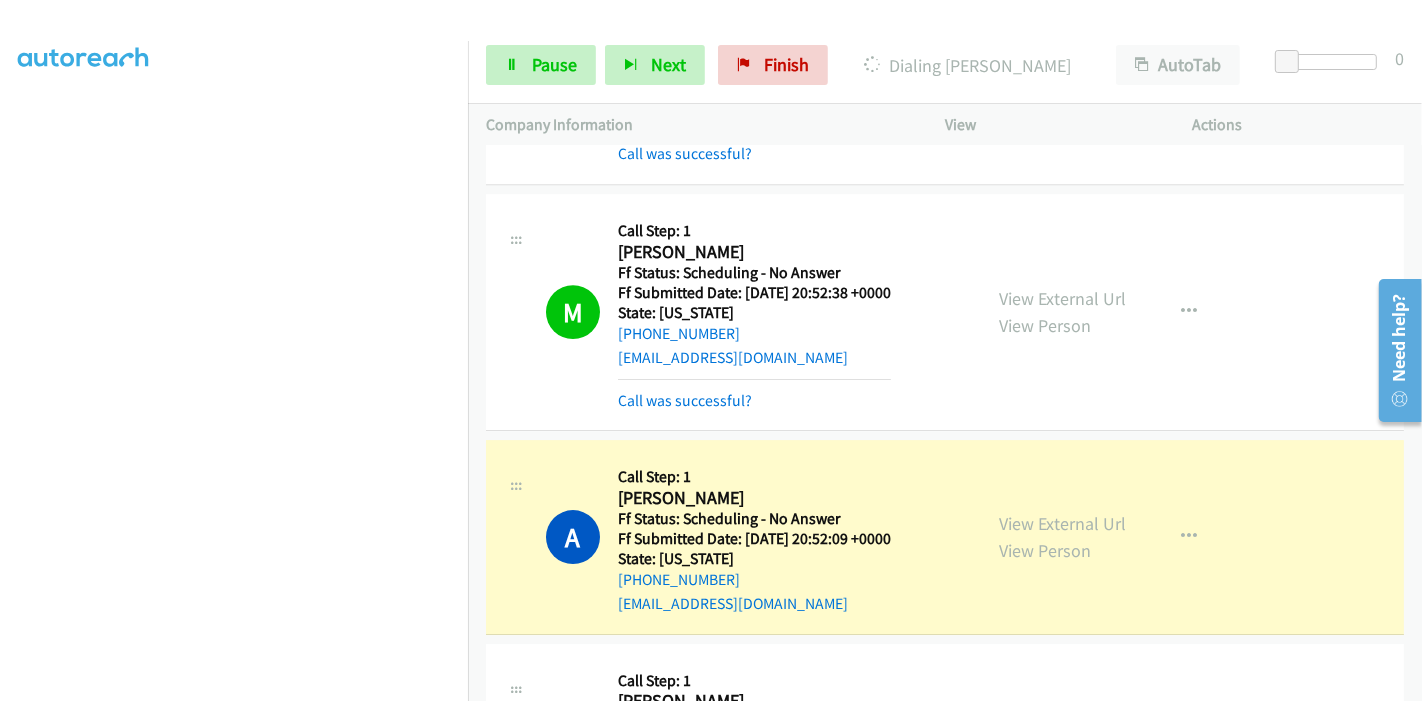 scroll, scrollTop: 0, scrollLeft: 0, axis: both 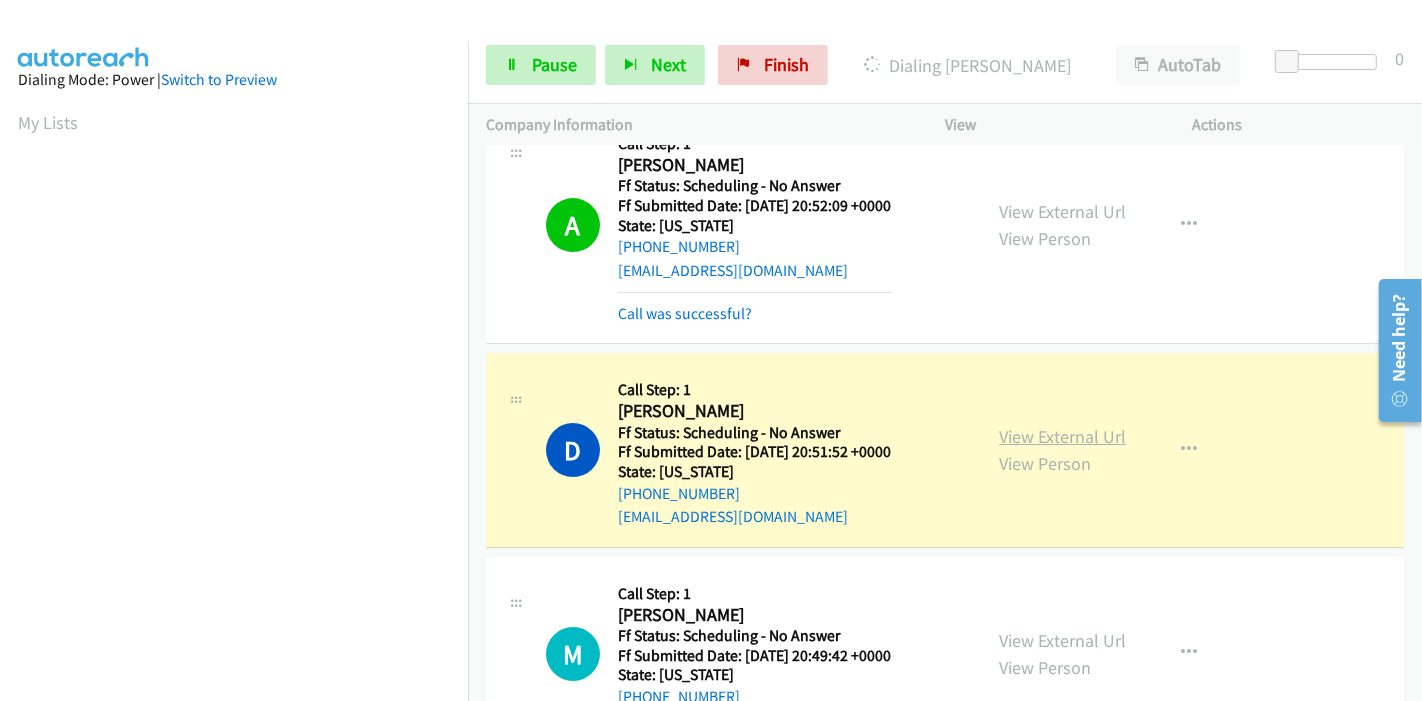 click on "View External Url" at bounding box center (1062, 436) 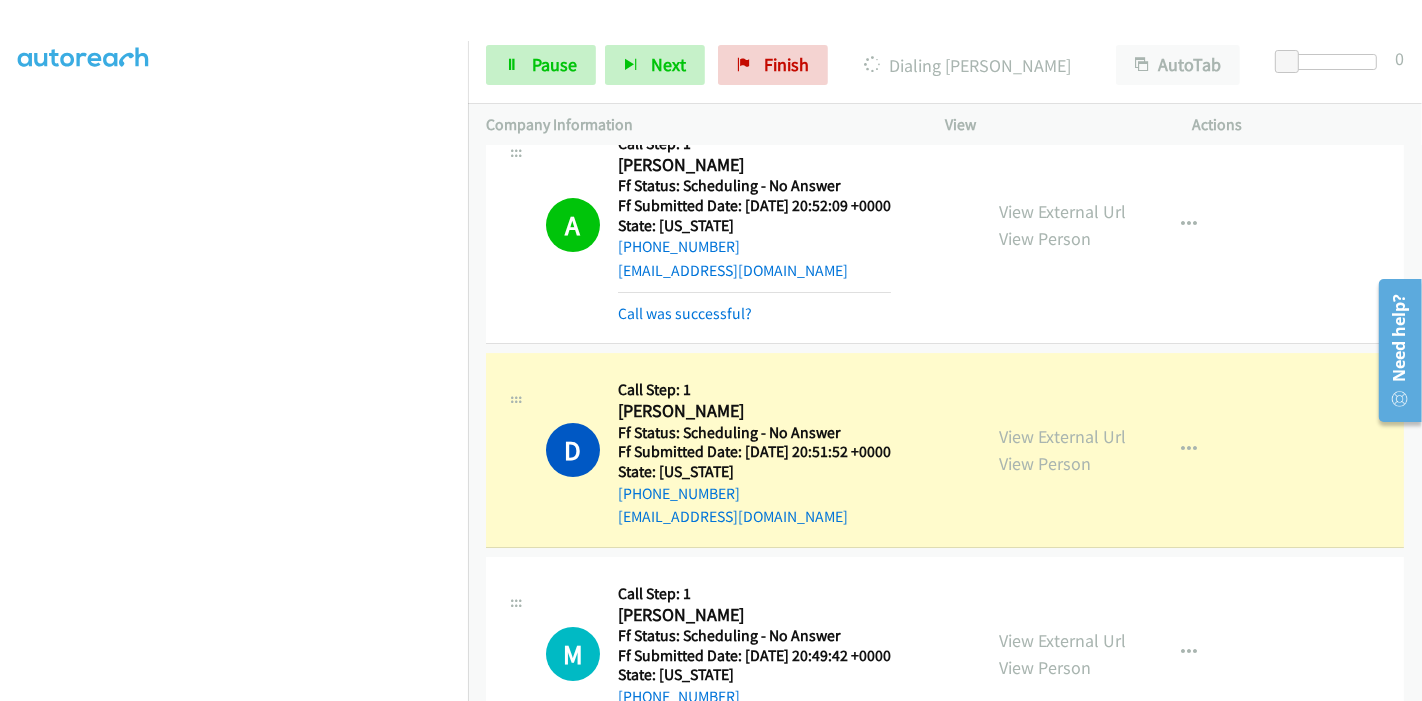 scroll, scrollTop: 0, scrollLeft: 0, axis: both 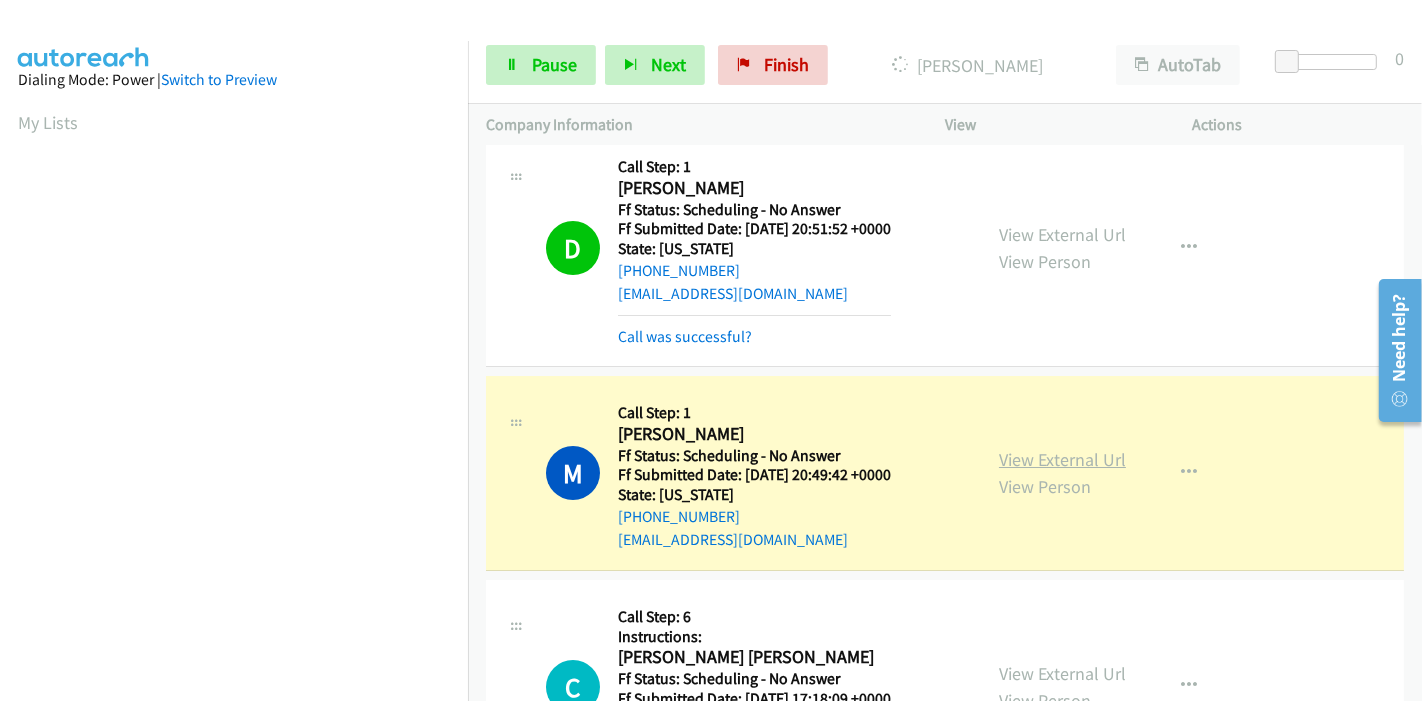 click on "View External Url" at bounding box center [1062, 459] 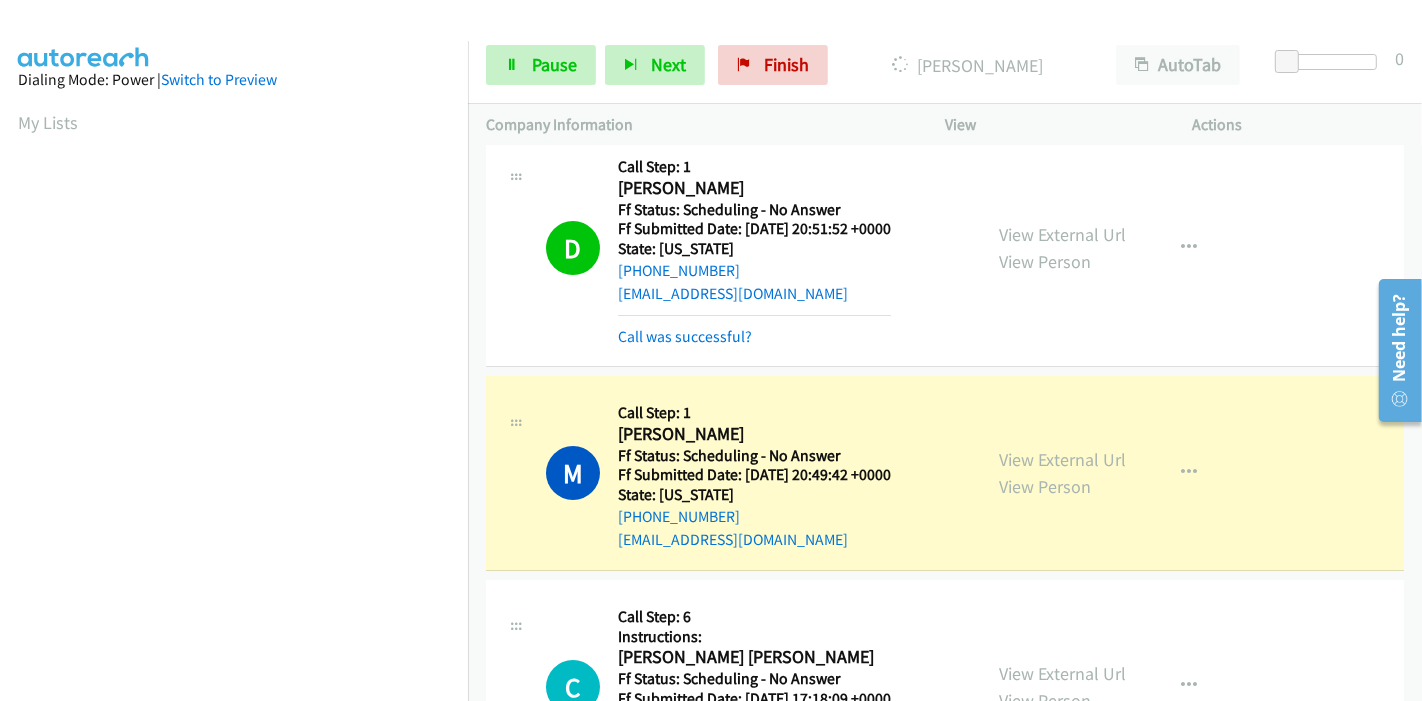 scroll, scrollTop: 422, scrollLeft: 0, axis: vertical 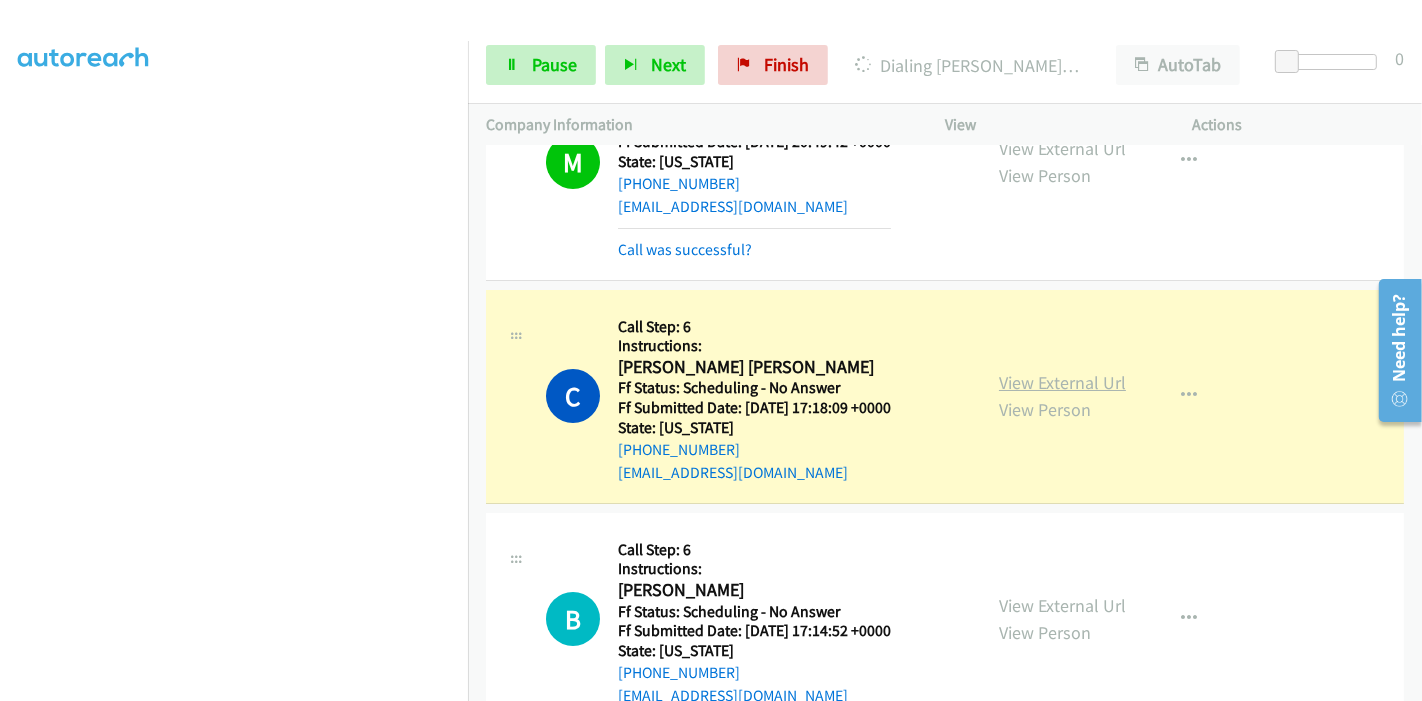 click on "View External Url" at bounding box center (1062, 382) 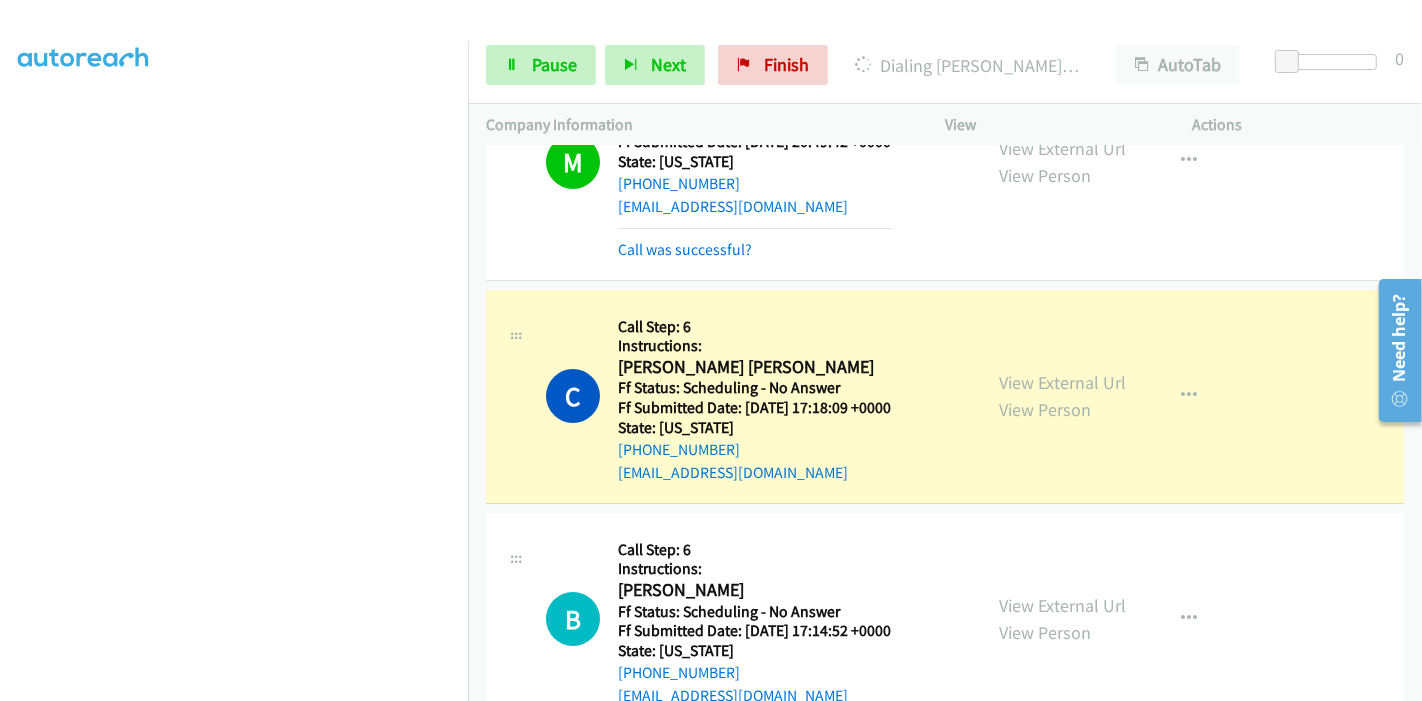 scroll, scrollTop: 422, scrollLeft: 0, axis: vertical 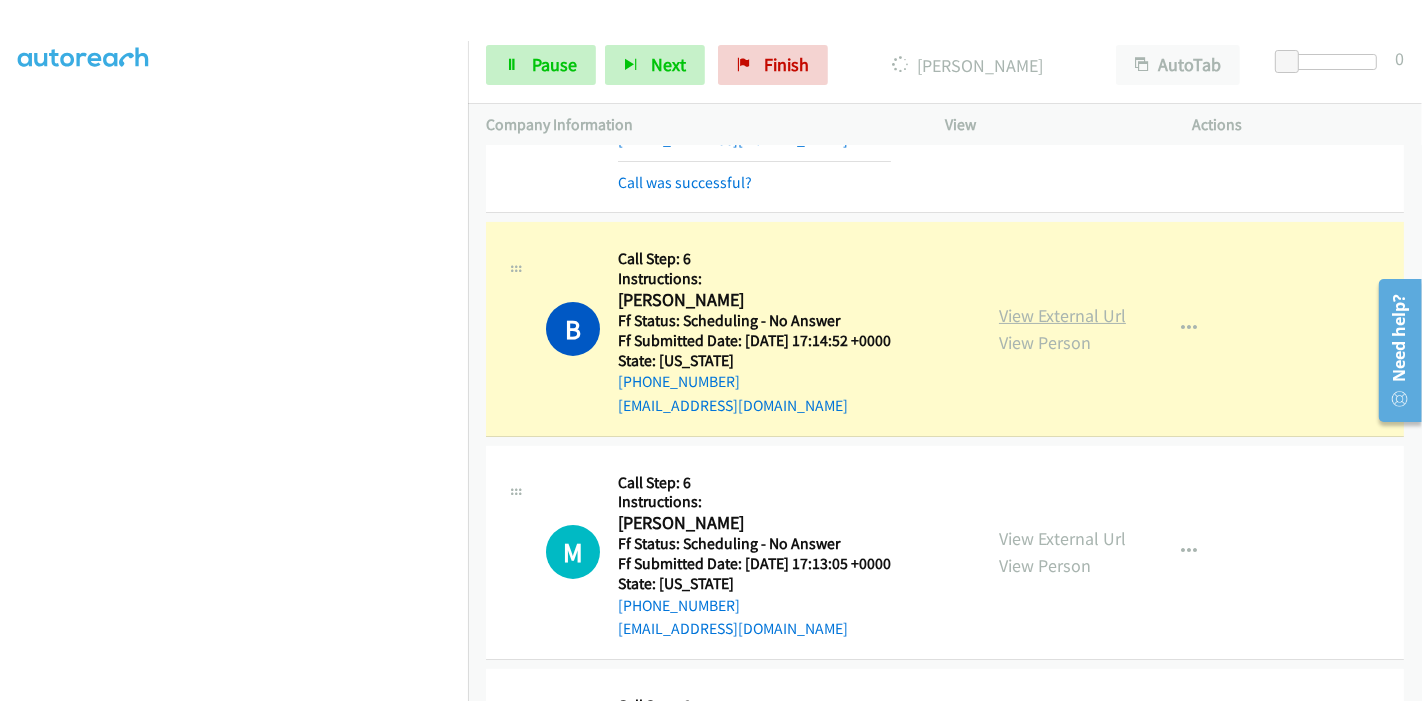 click on "View External Url" at bounding box center (1062, 315) 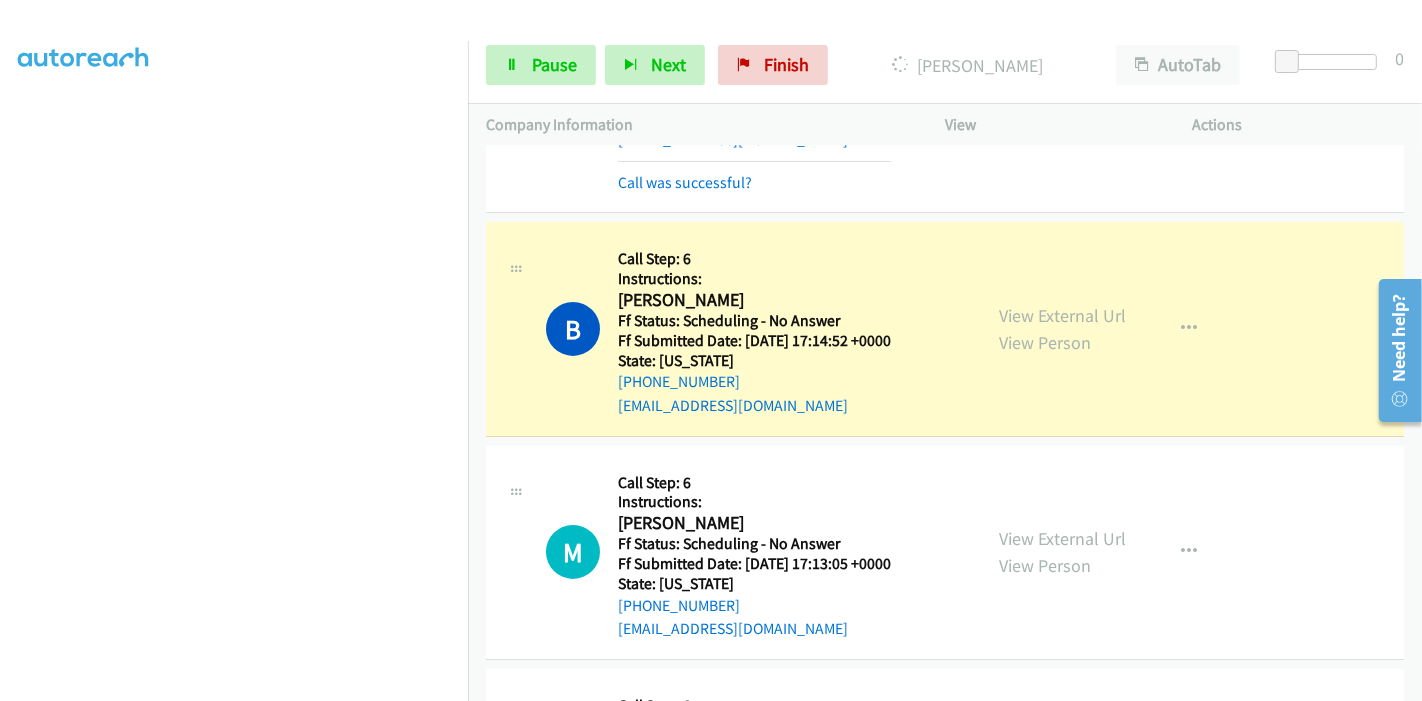 scroll, scrollTop: 0, scrollLeft: 0, axis: both 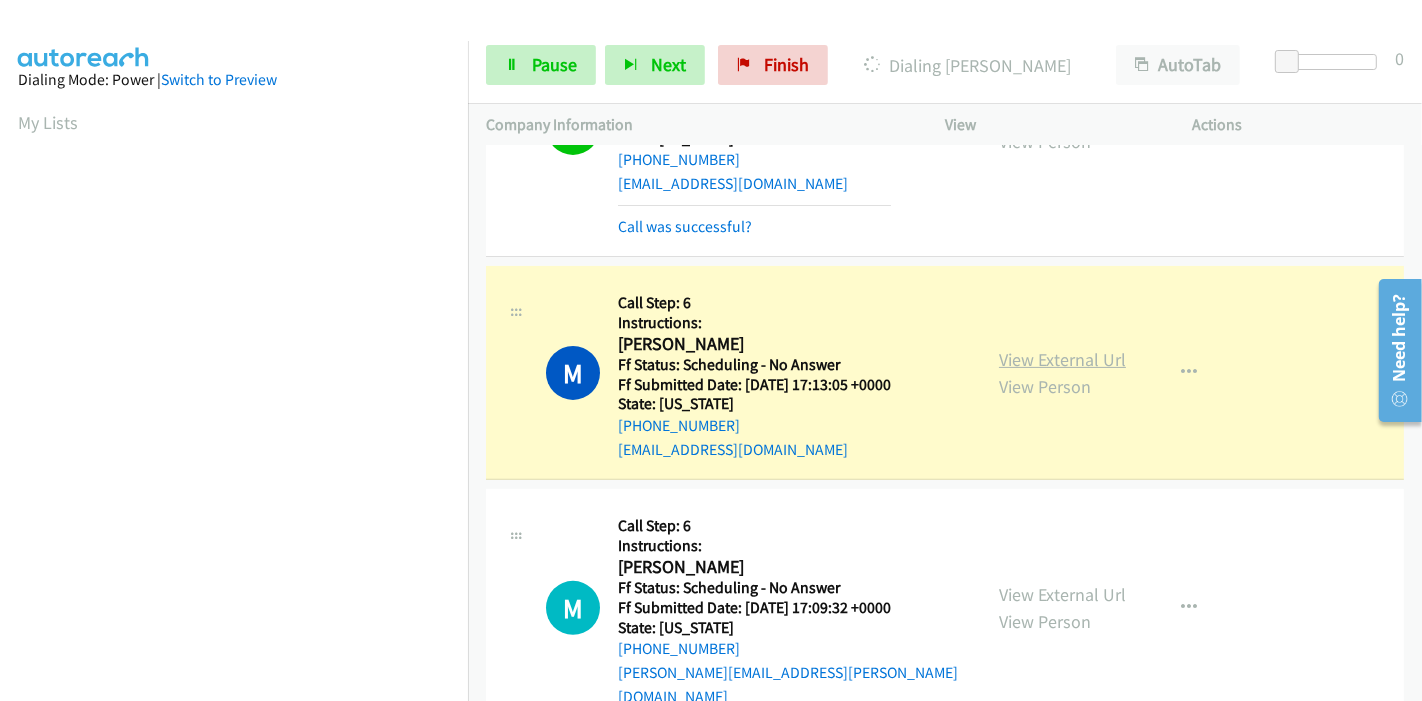 click on "View External Url" at bounding box center (1062, 359) 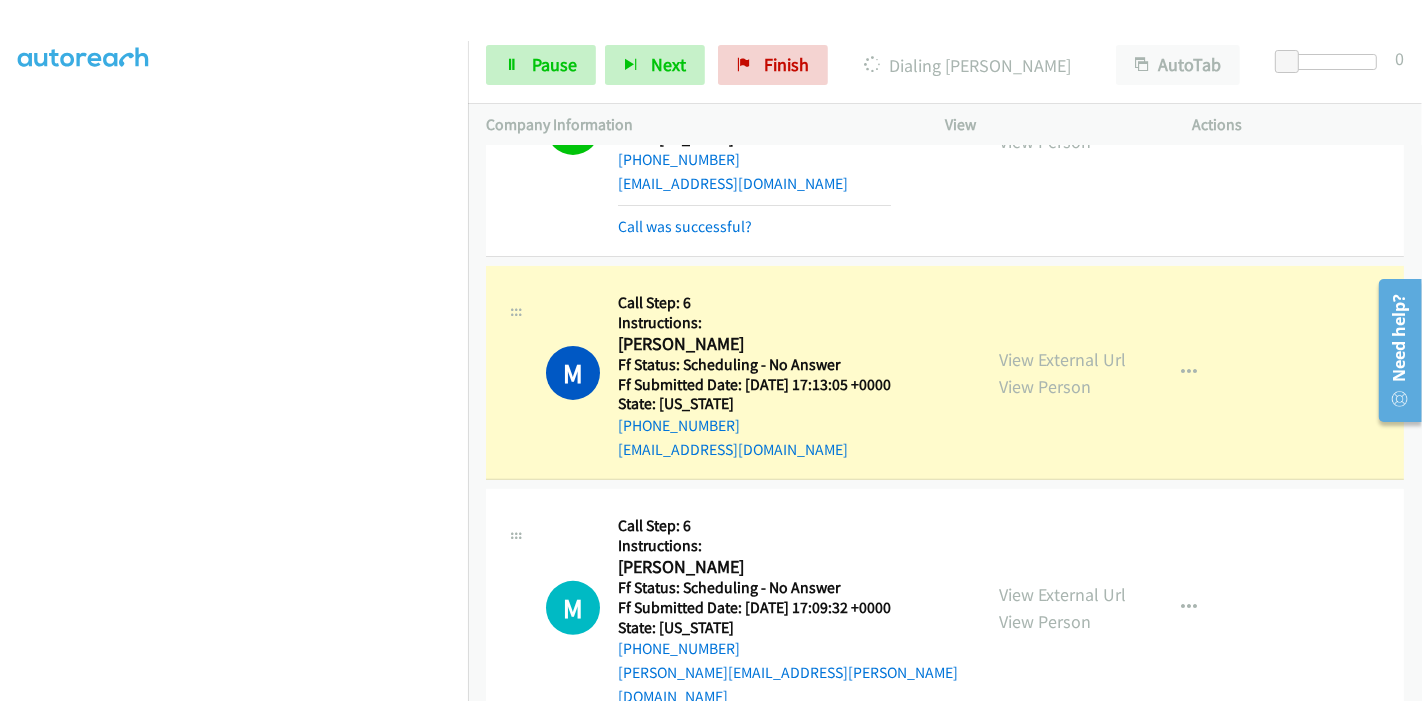 scroll, scrollTop: 0, scrollLeft: 0, axis: both 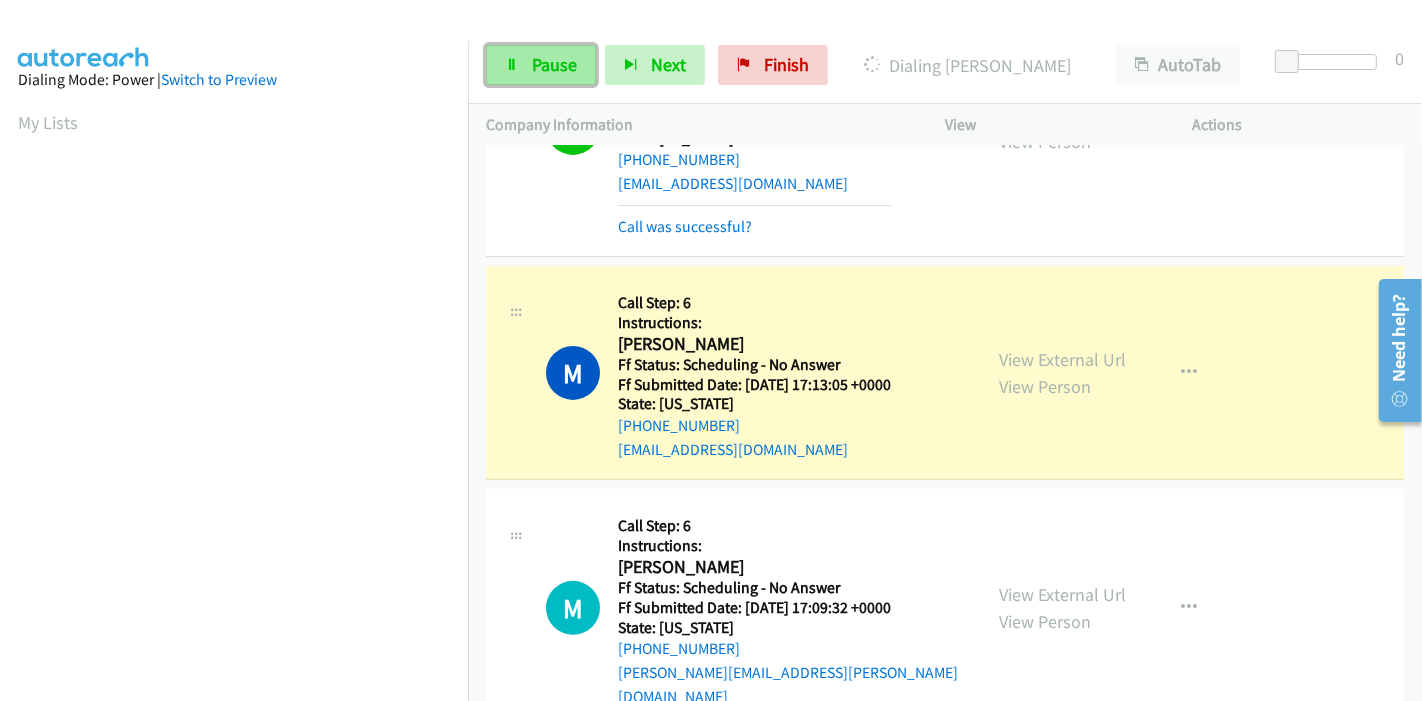 click on "Pause" at bounding box center (541, 65) 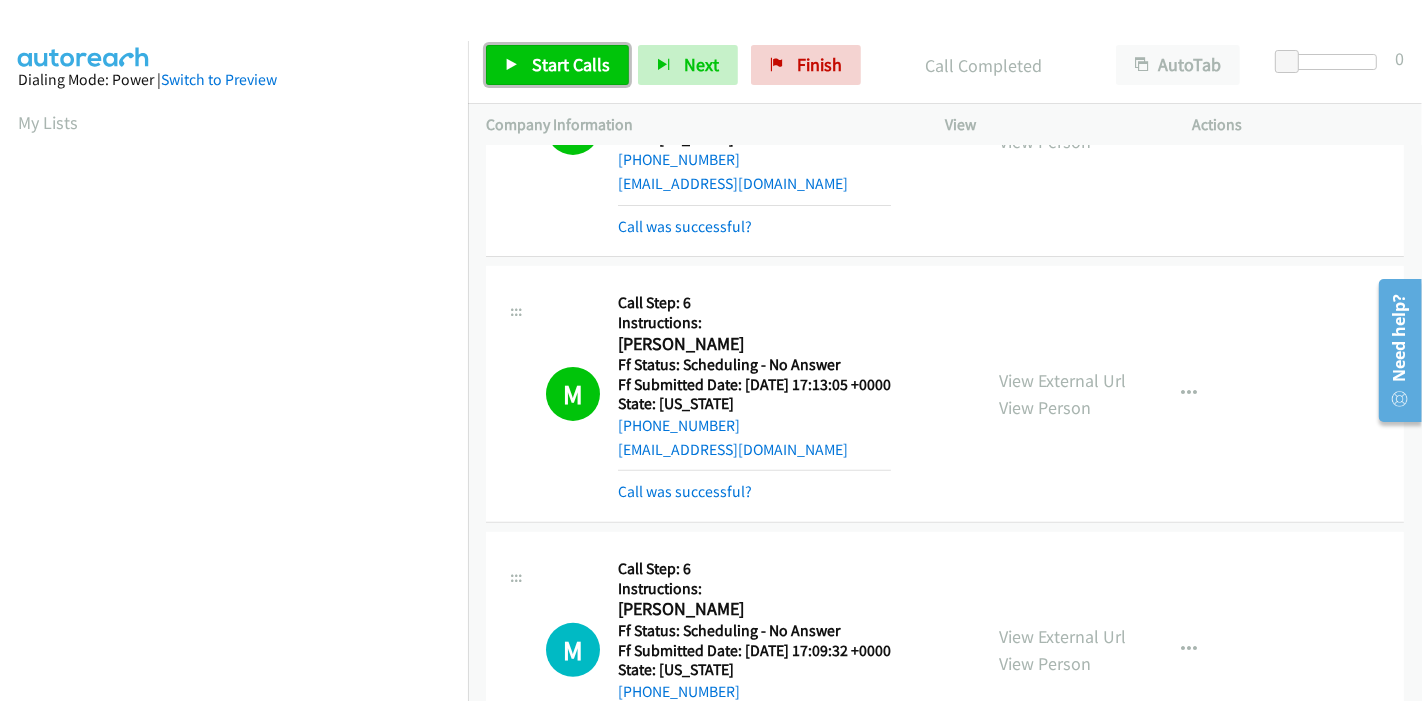 click on "Start Calls" at bounding box center (571, 64) 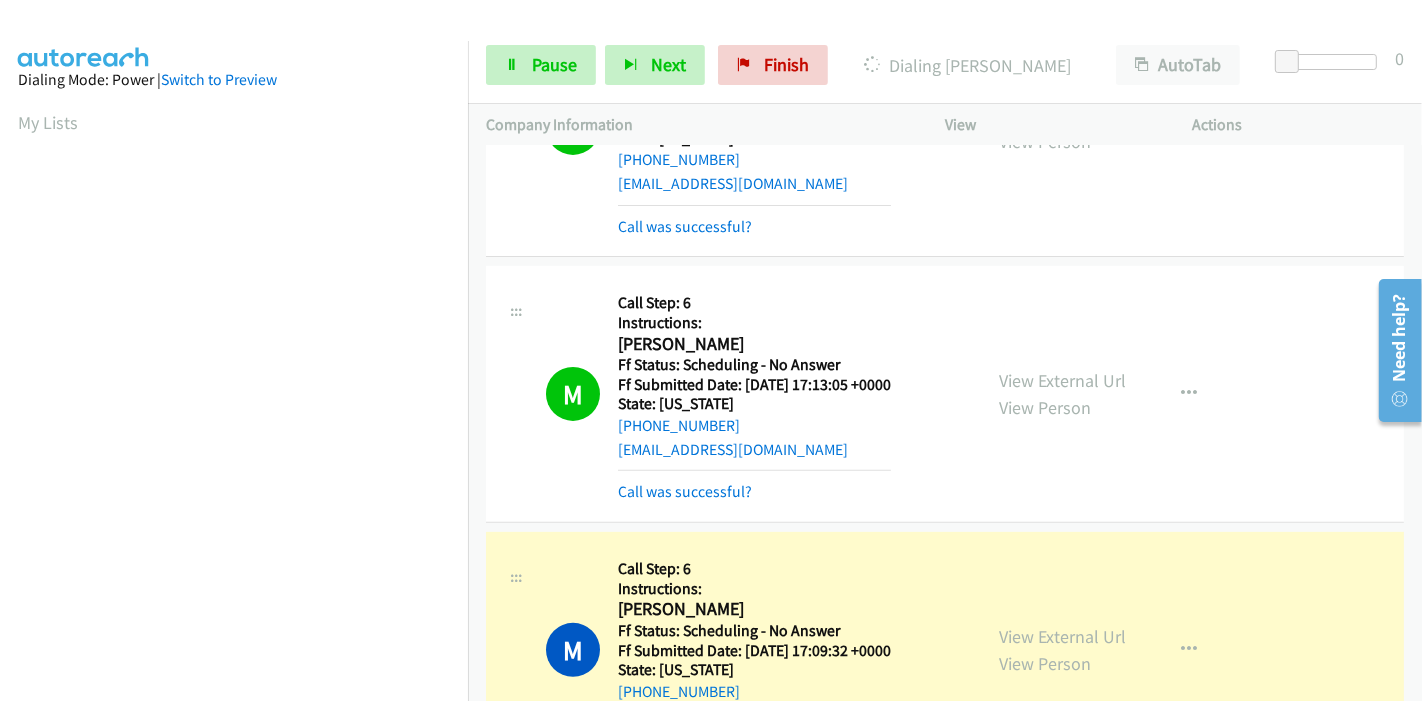 scroll, scrollTop: 7000, scrollLeft: 0, axis: vertical 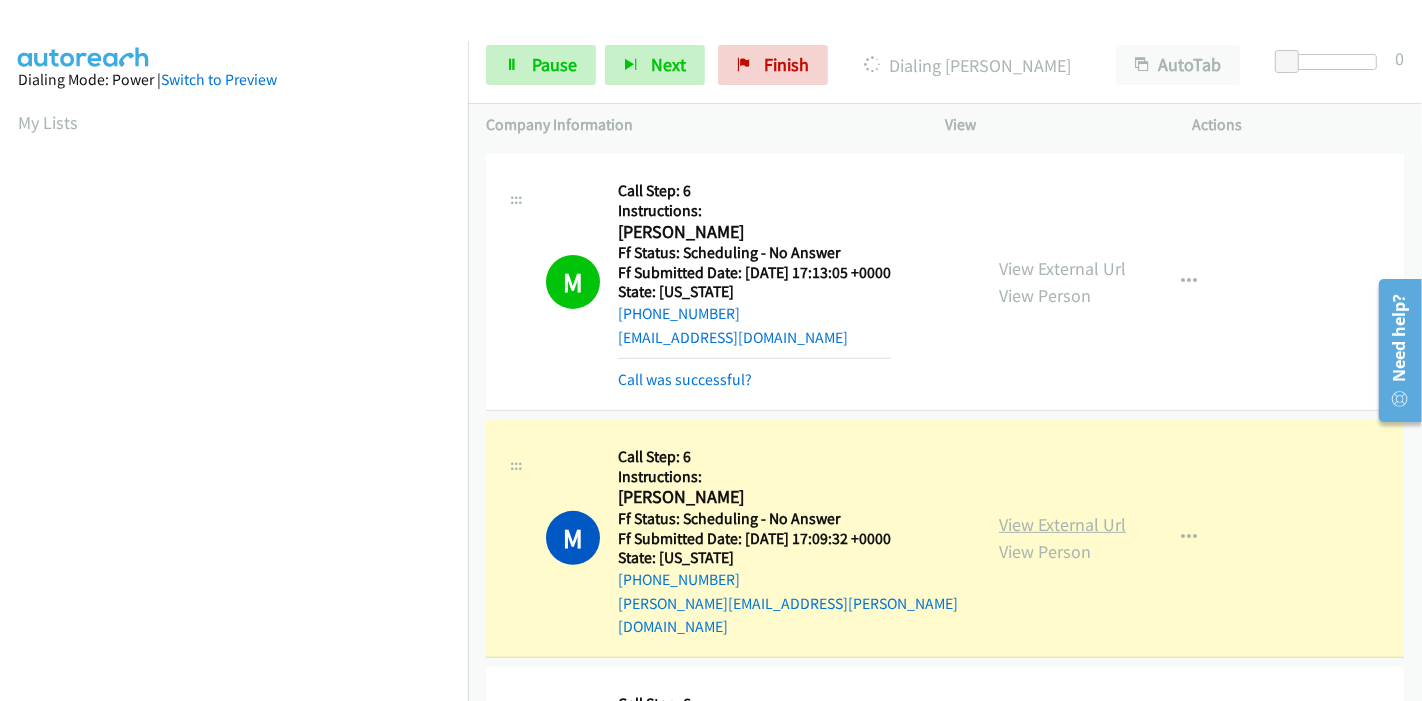 click on "View External Url" at bounding box center (1062, 524) 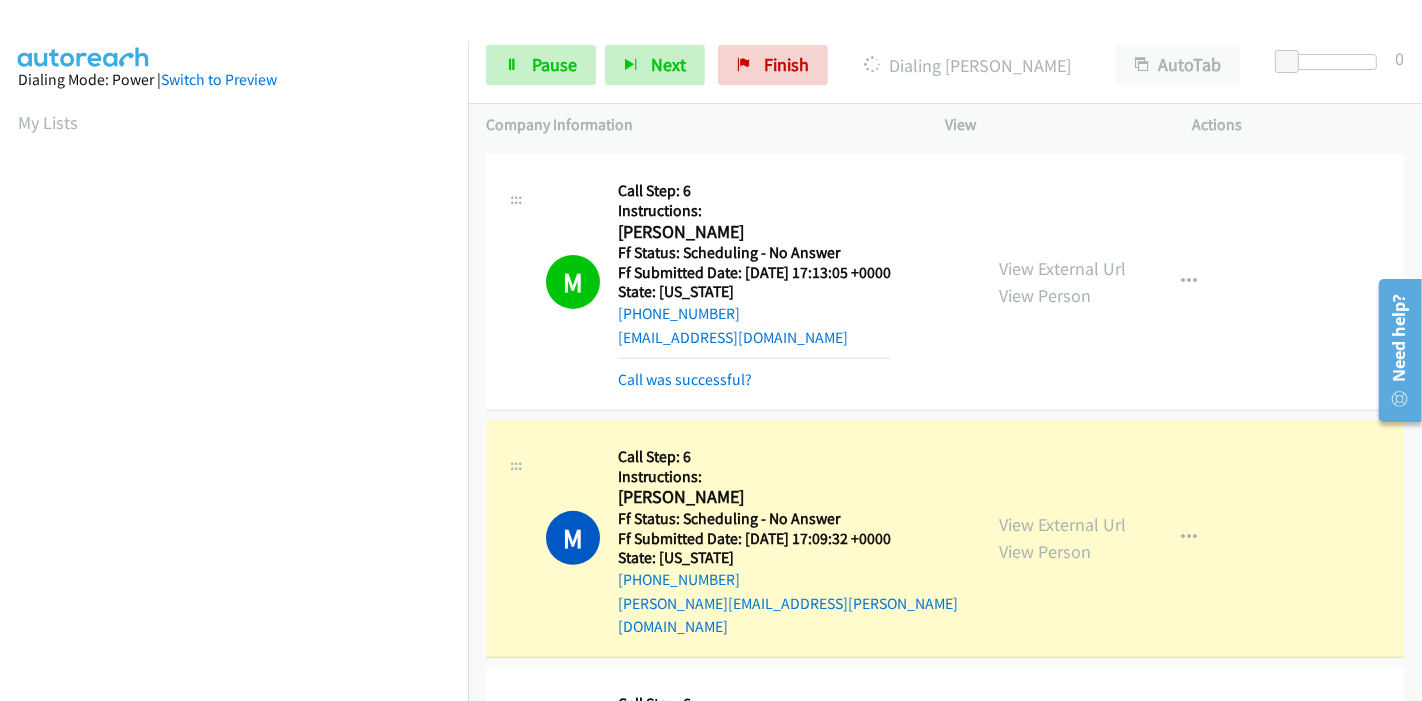 scroll, scrollTop: 422, scrollLeft: 0, axis: vertical 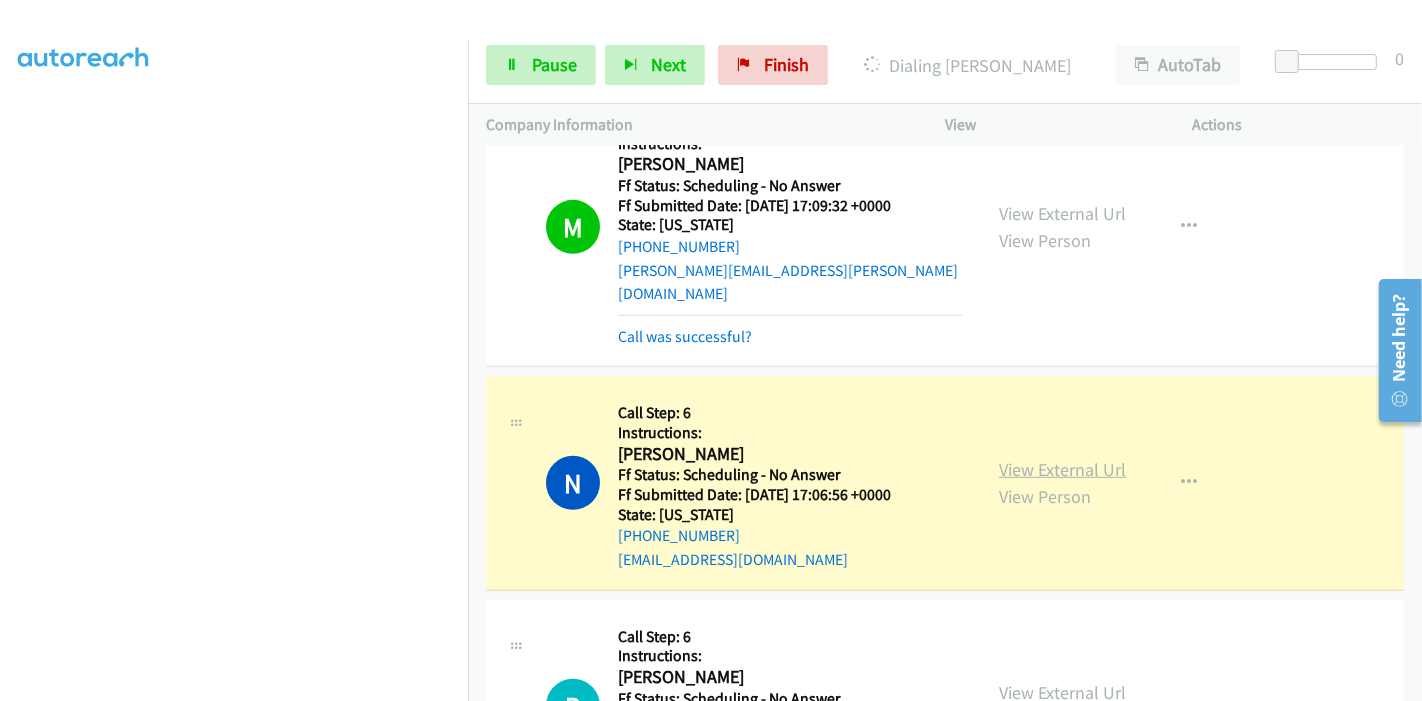 drag, startPoint x: 1105, startPoint y: 411, endPoint x: 1088, endPoint y: 400, distance: 20.248457 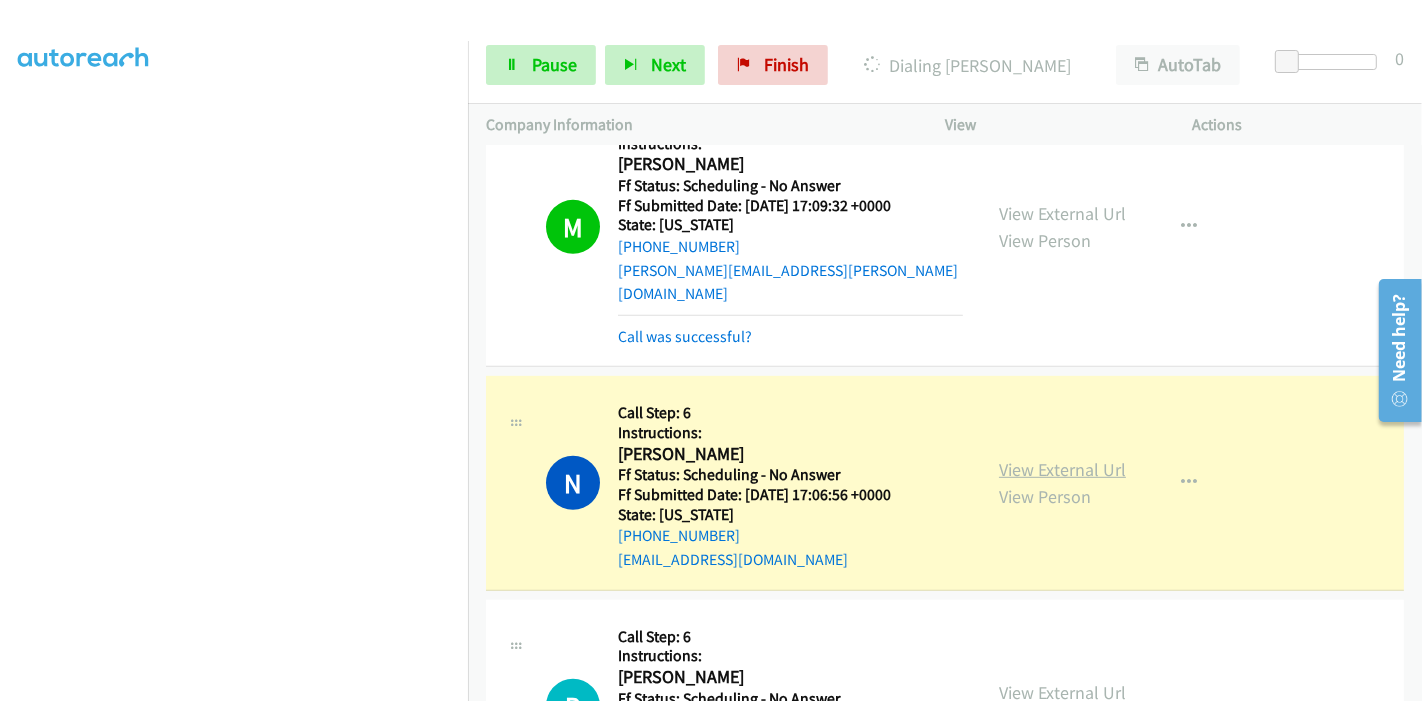 click on "View External Url" at bounding box center [1062, 469] 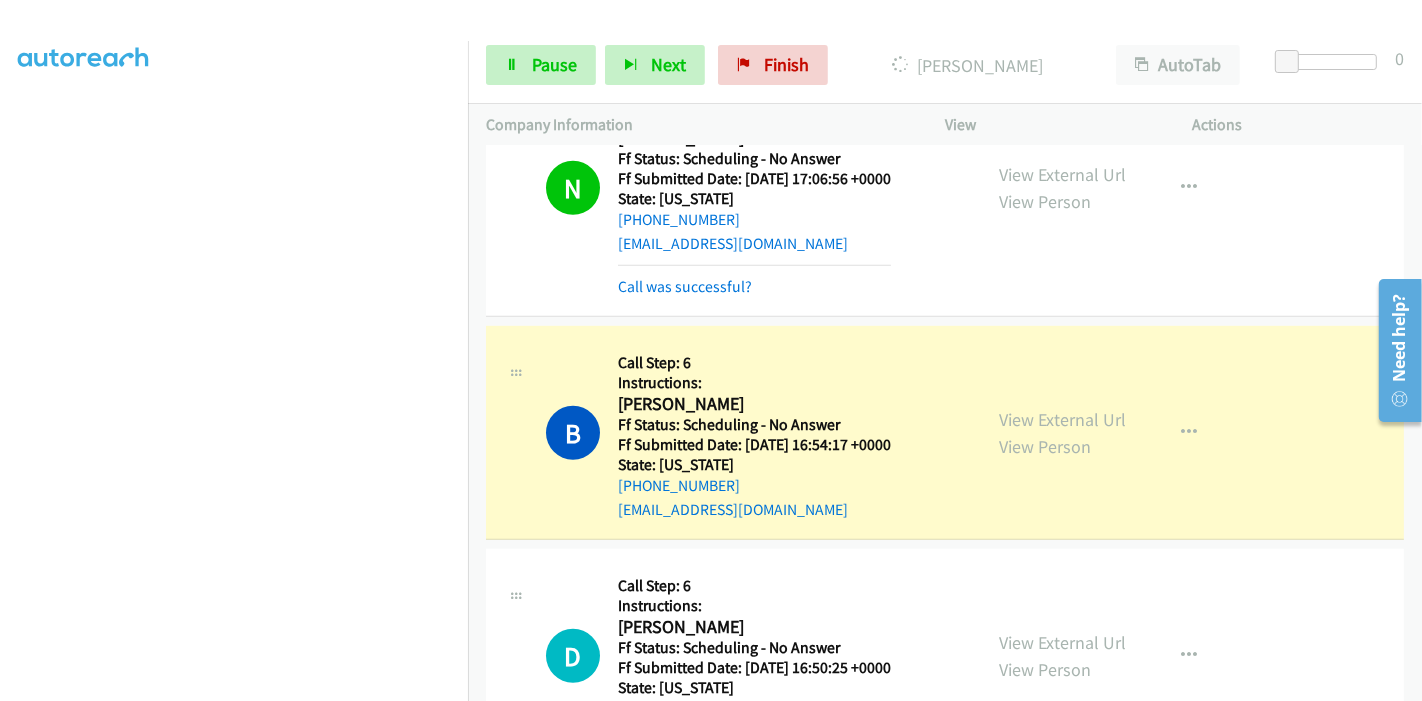 scroll, scrollTop: 7666, scrollLeft: 0, axis: vertical 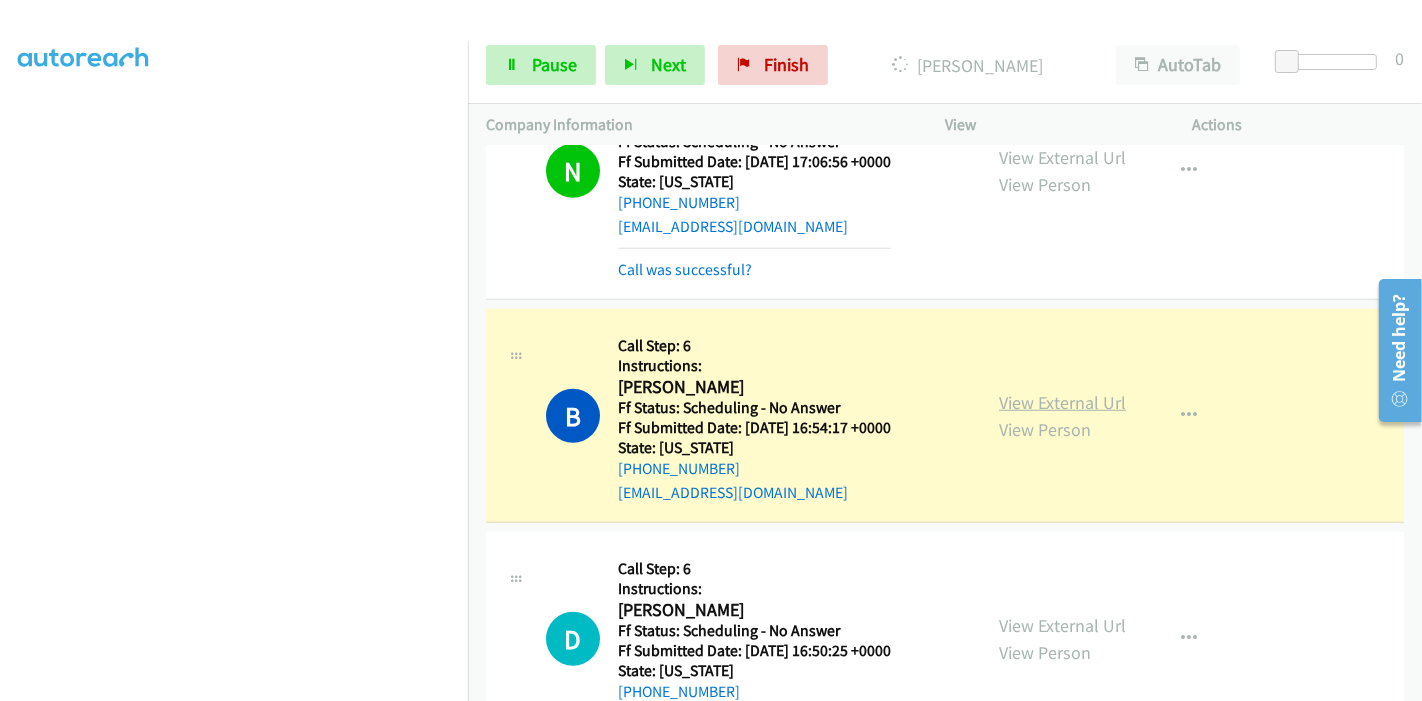 click on "View External Url" at bounding box center (1062, 402) 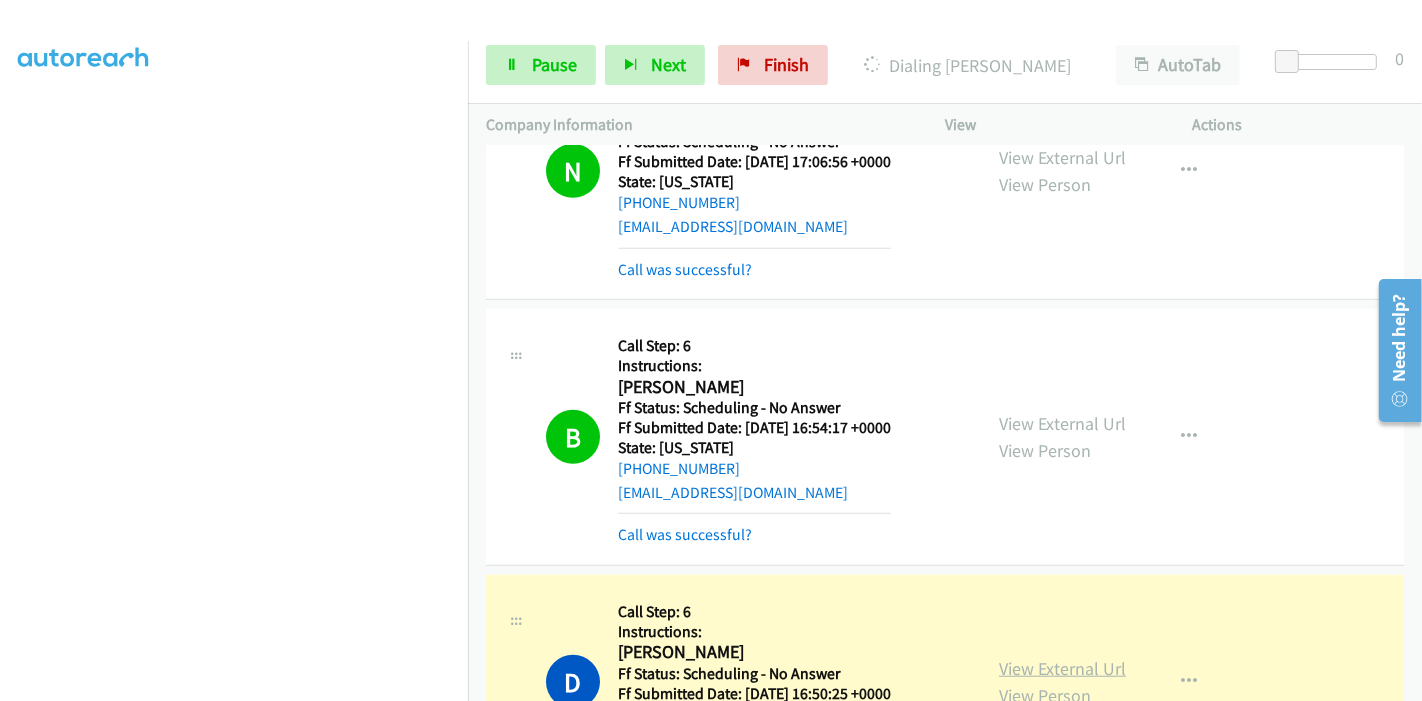 click on "View External Url" at bounding box center [1062, 668] 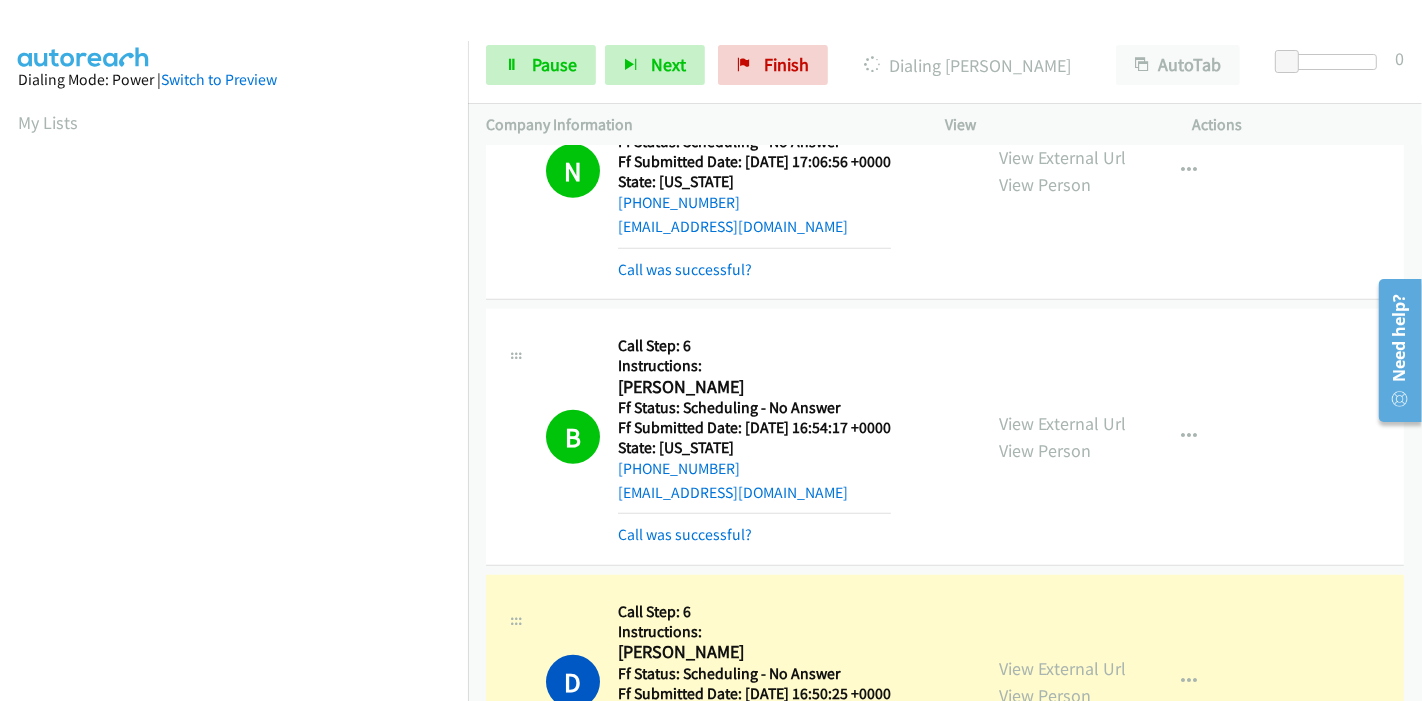 scroll, scrollTop: 422, scrollLeft: 0, axis: vertical 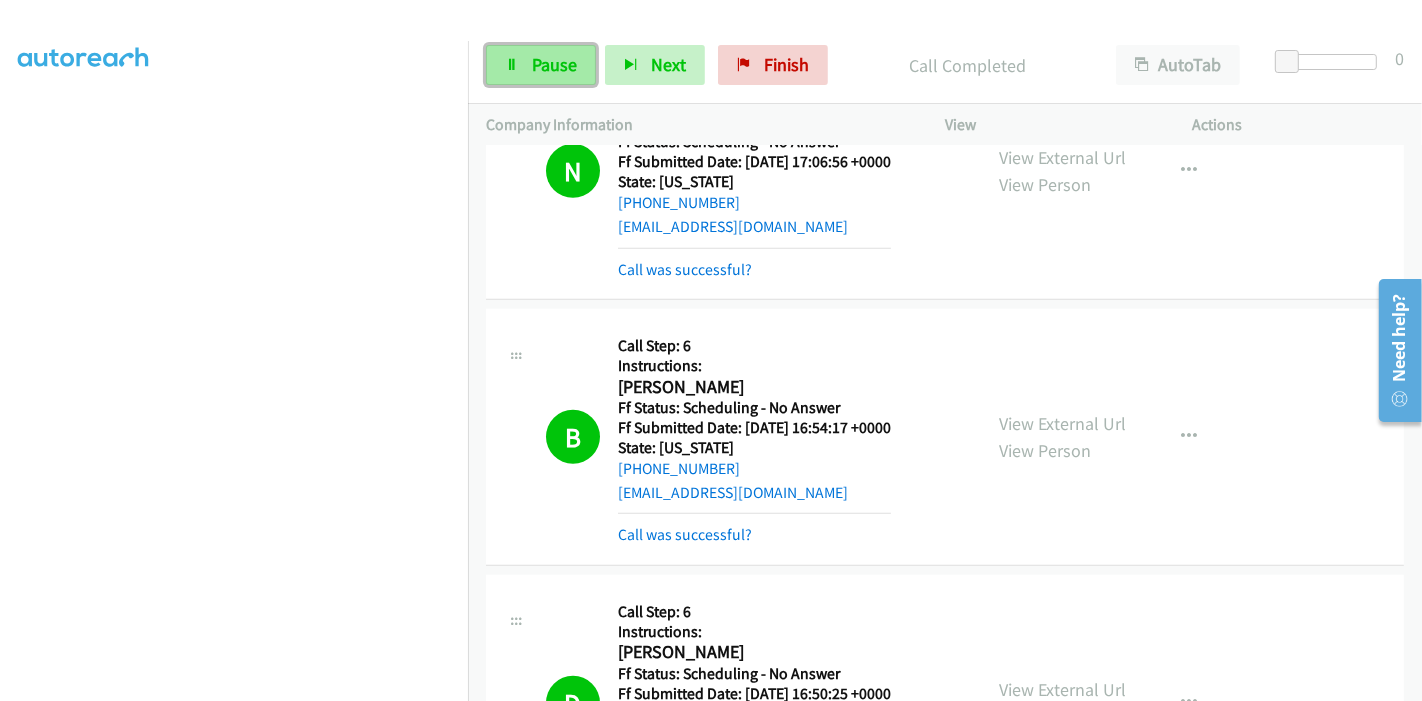 click on "Pause" at bounding box center [541, 65] 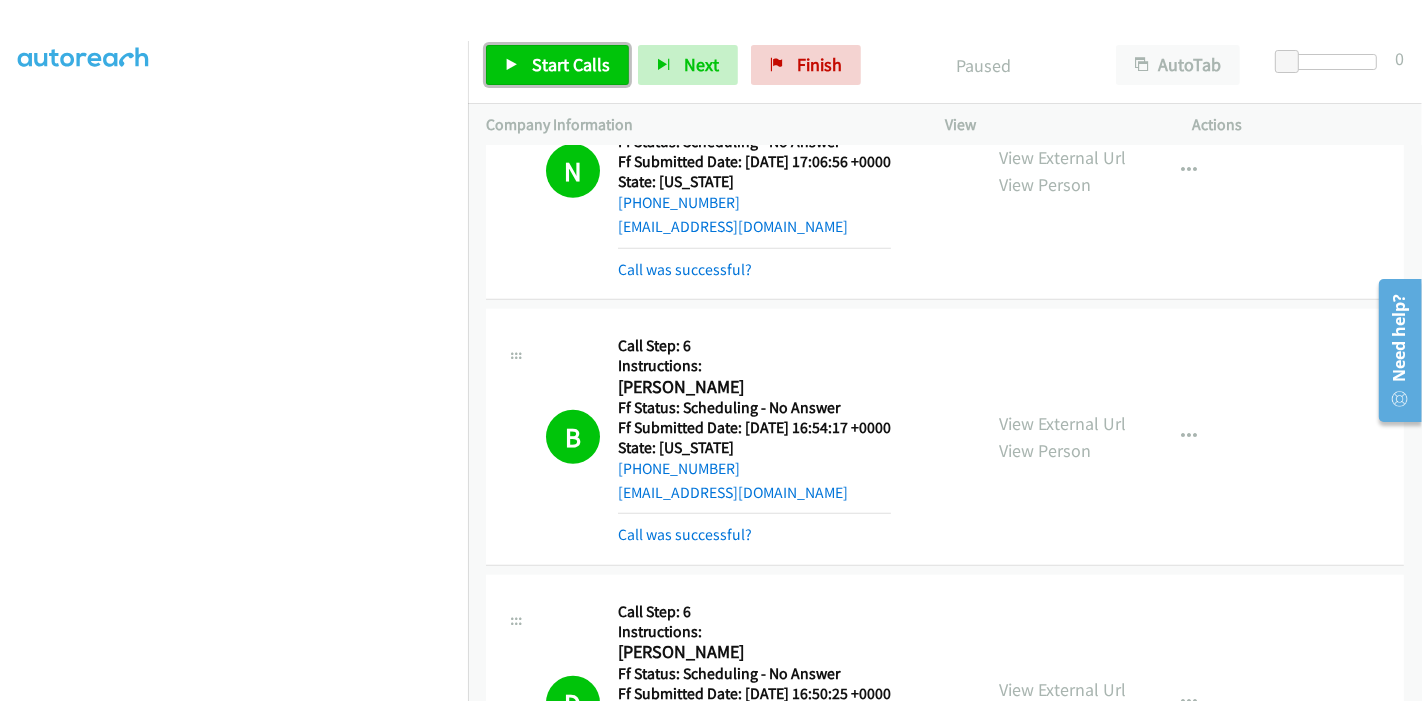 click on "Start Calls" at bounding box center [571, 64] 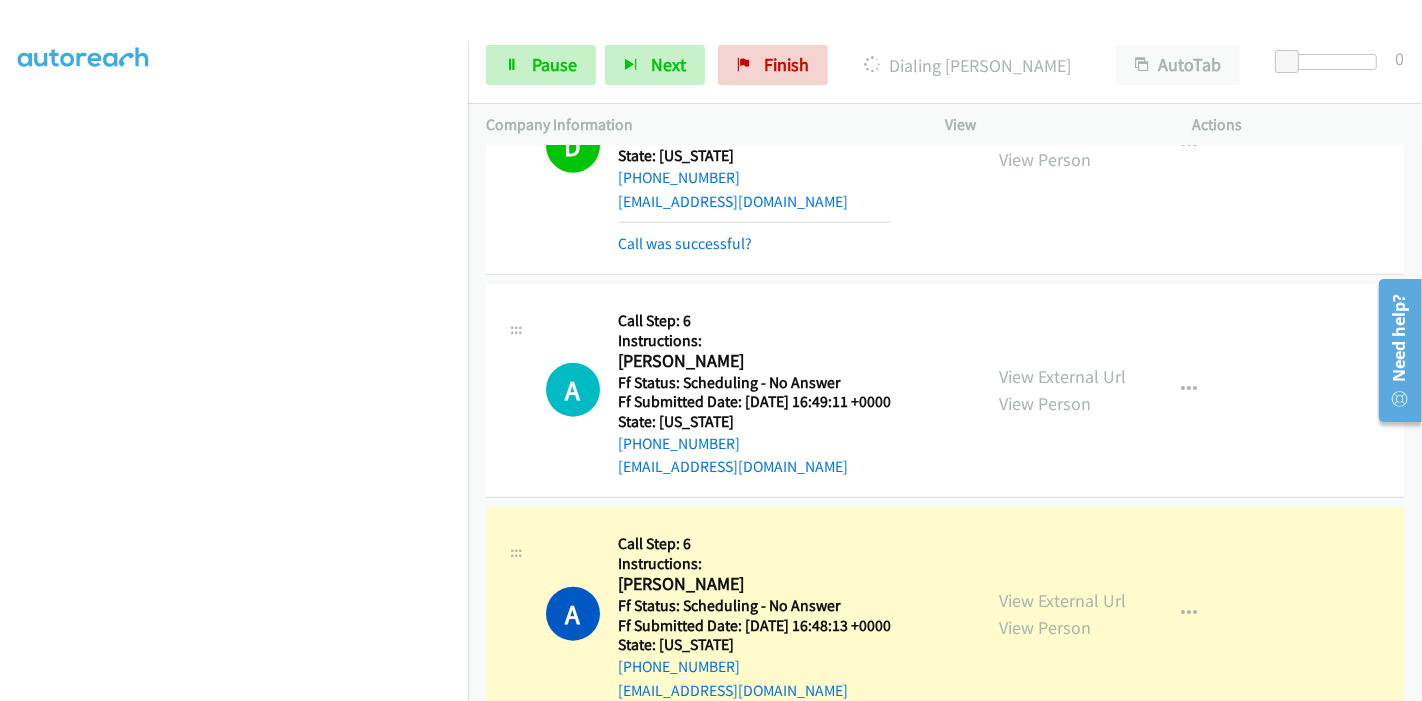 scroll, scrollTop: 8333, scrollLeft: 0, axis: vertical 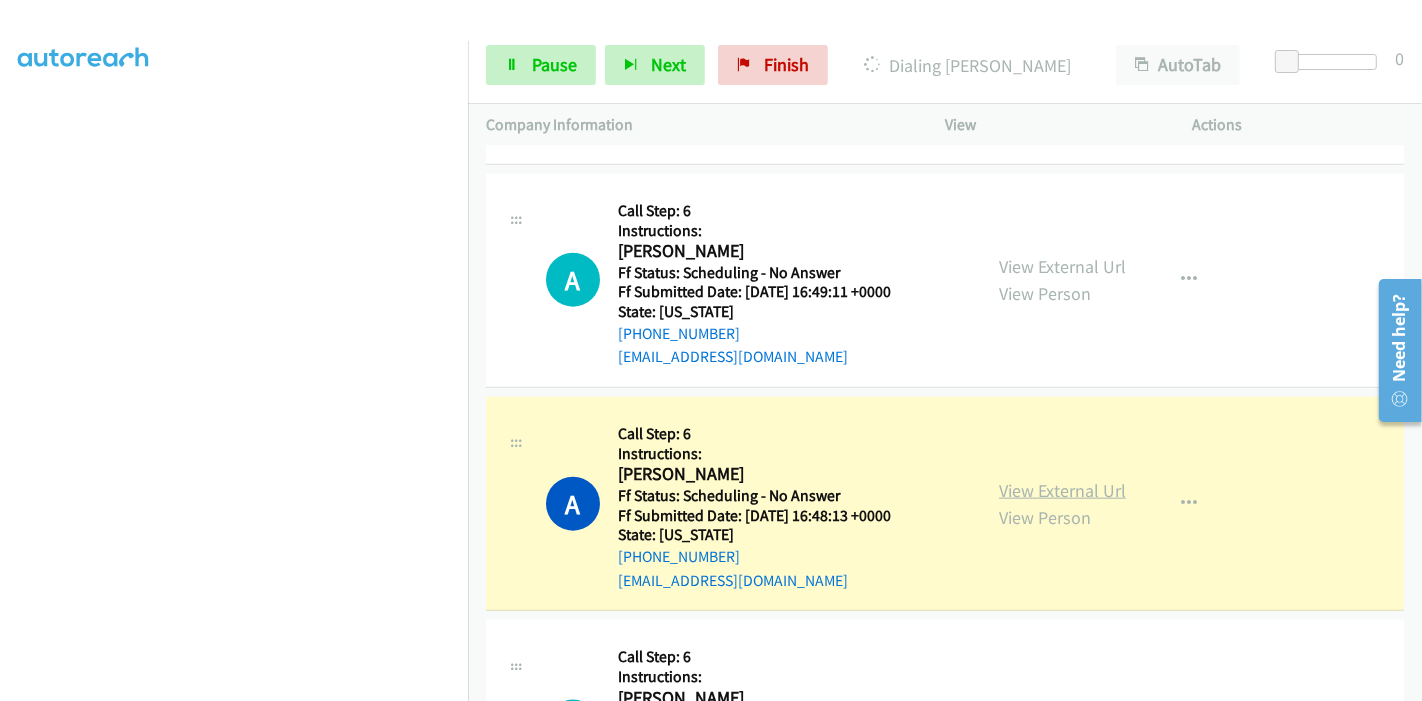 click on "View External Url" at bounding box center [1062, 490] 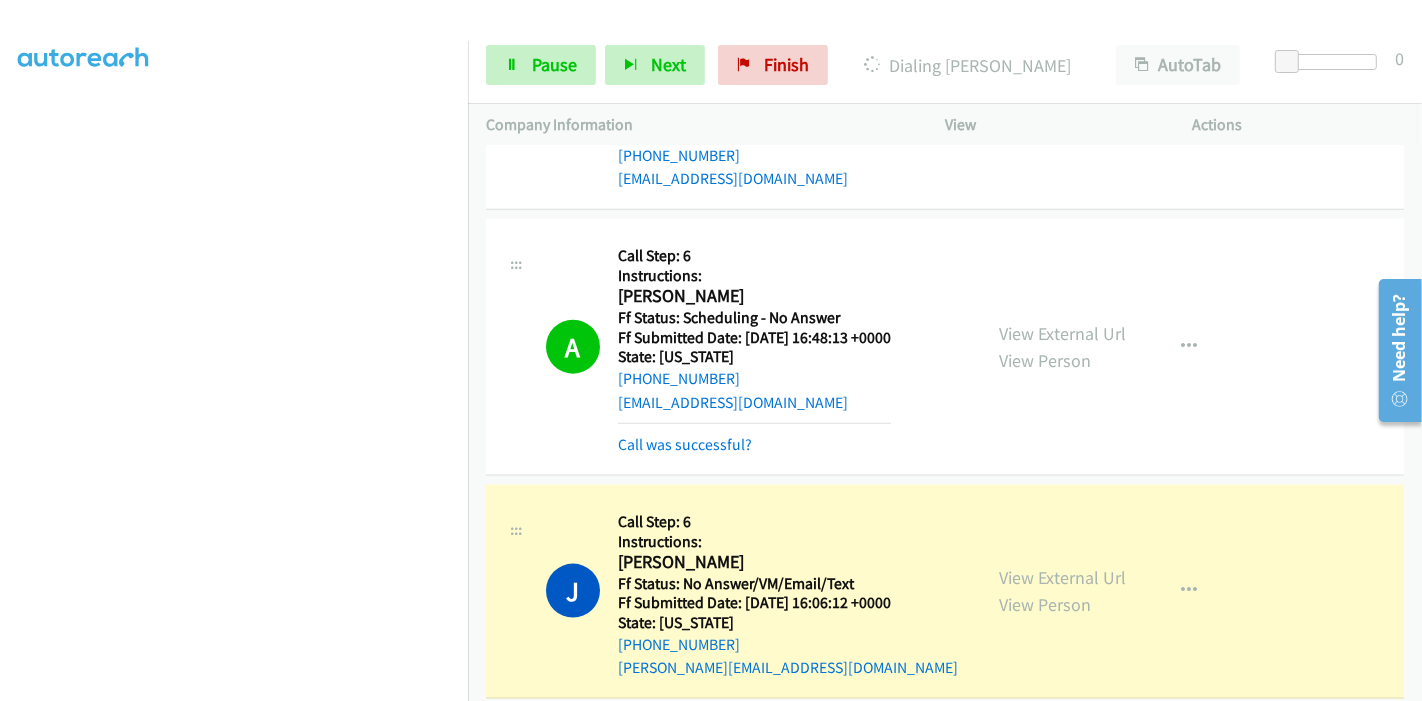 scroll, scrollTop: 8666, scrollLeft: 0, axis: vertical 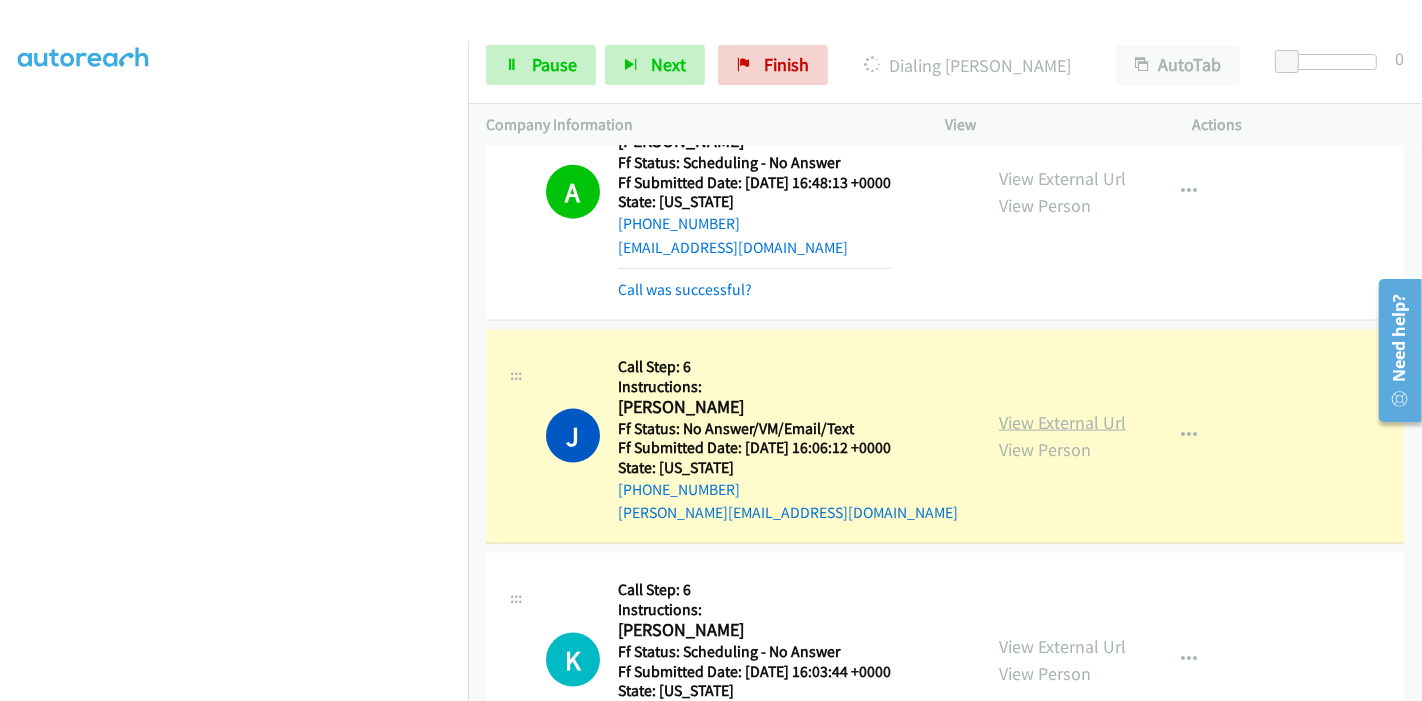 click on "View External Url" at bounding box center [1062, 422] 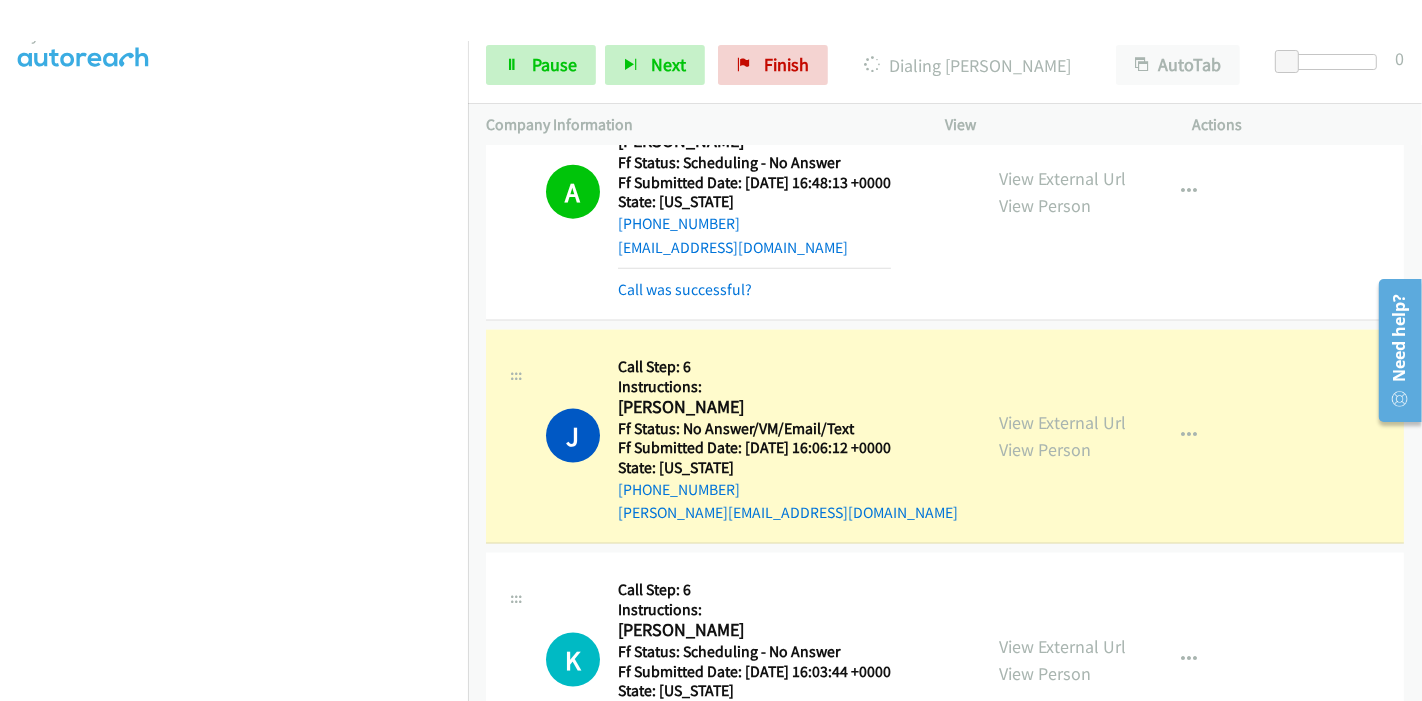 scroll, scrollTop: 0, scrollLeft: 0, axis: both 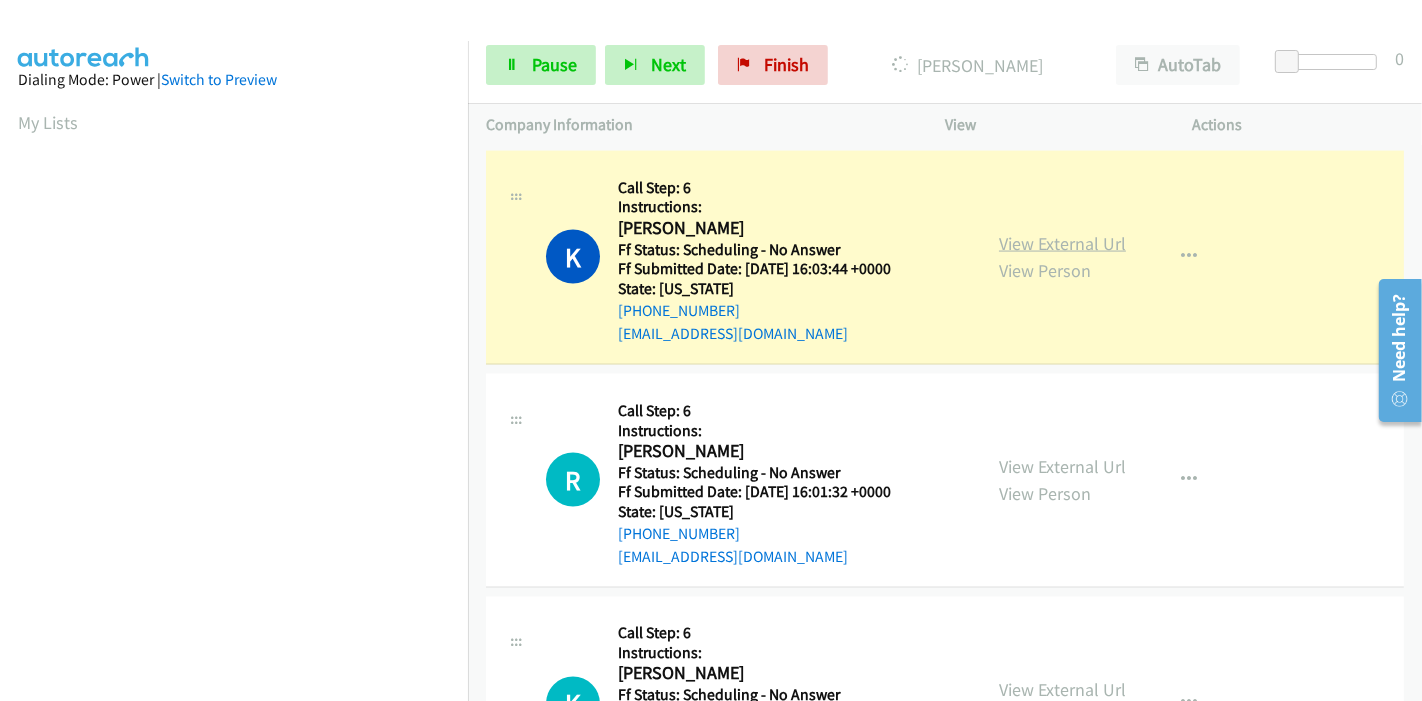 click on "View External Url" at bounding box center (1062, 243) 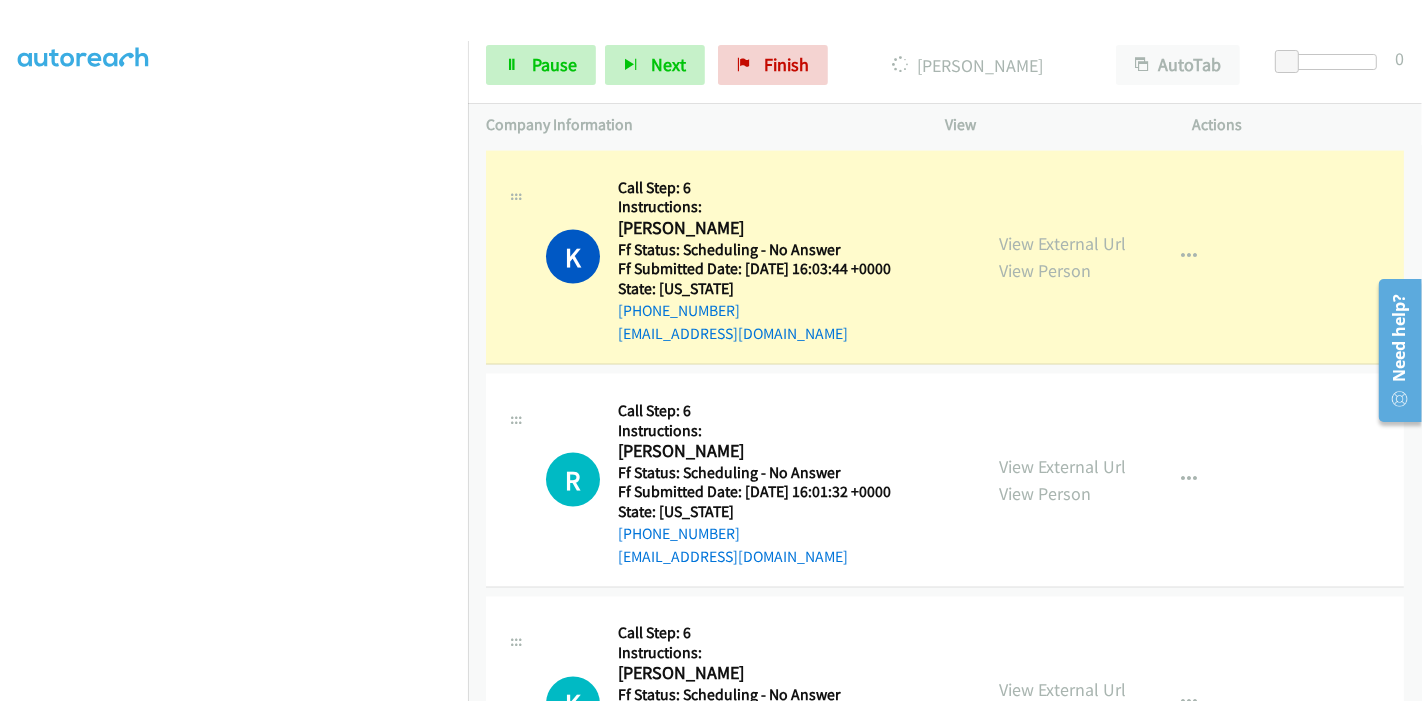 scroll, scrollTop: 0, scrollLeft: 0, axis: both 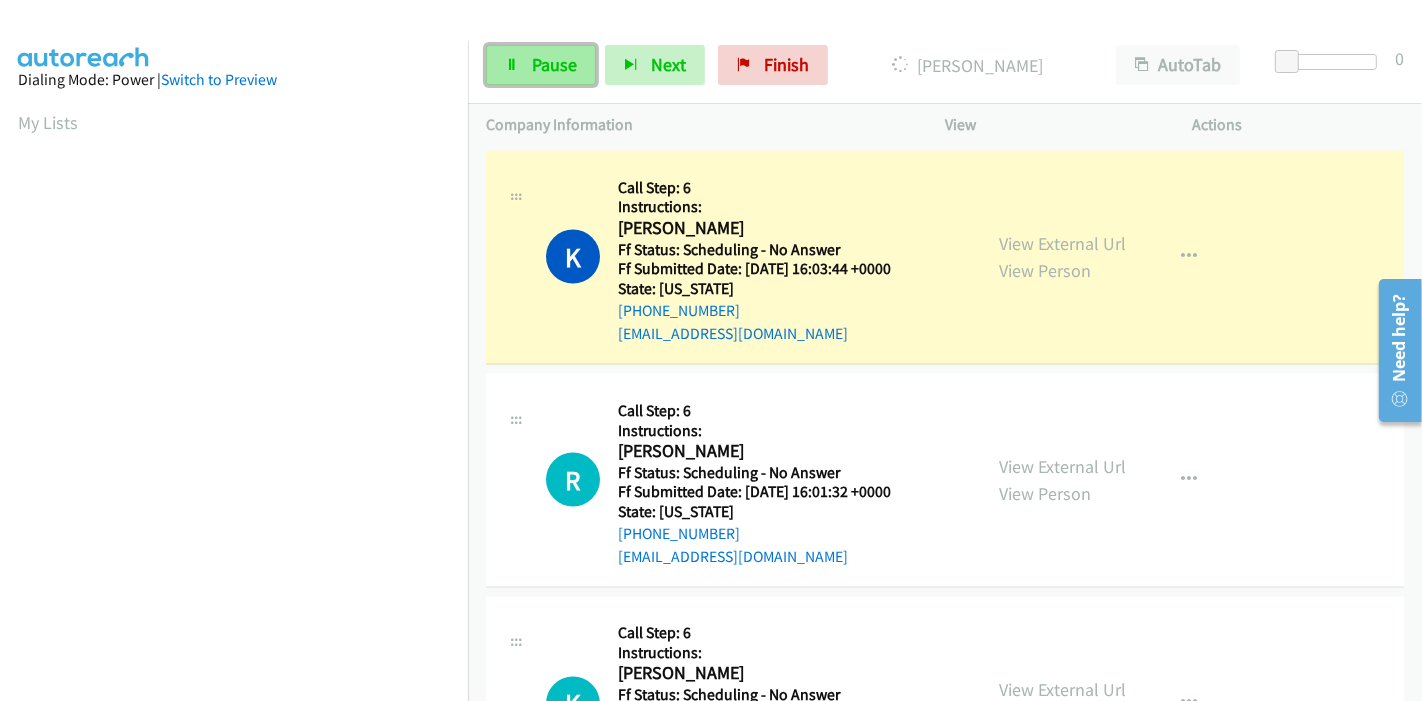click on "Pause" at bounding box center [554, 64] 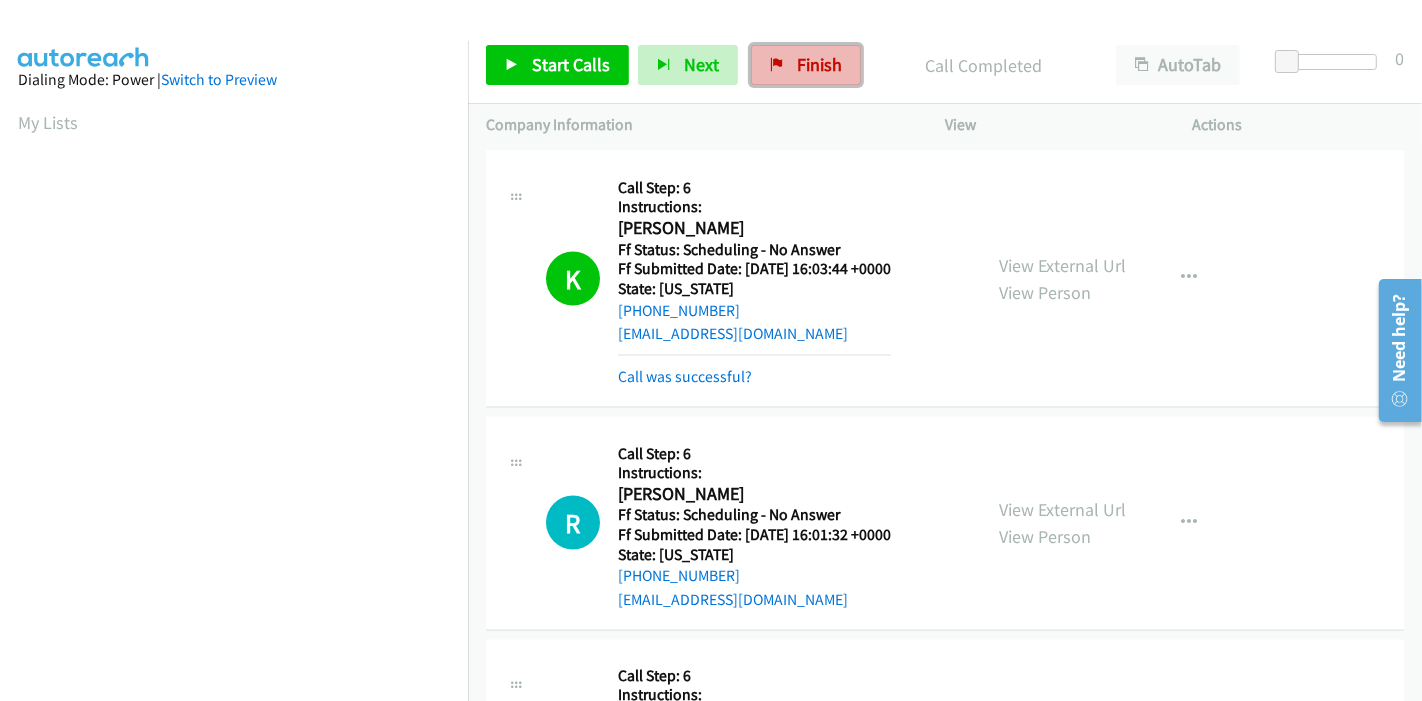 click on "Finish" at bounding box center (819, 64) 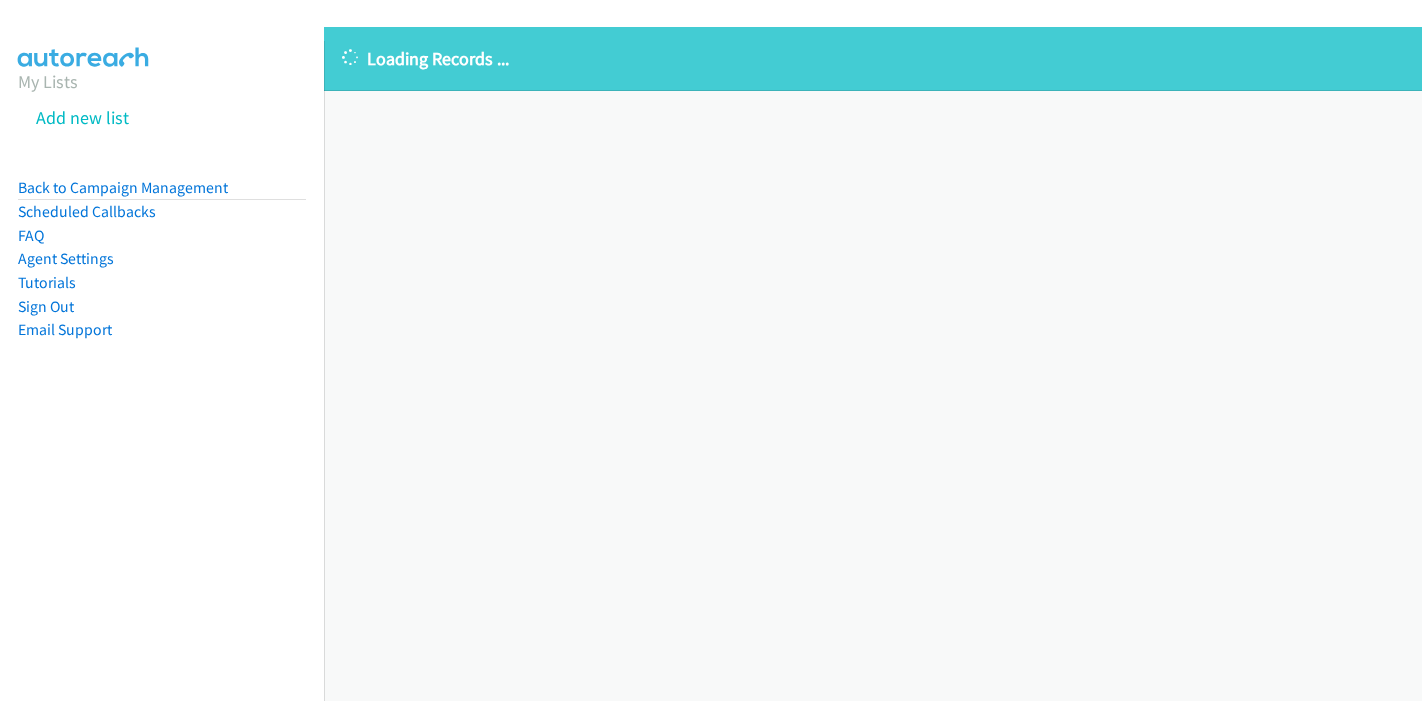 scroll, scrollTop: 0, scrollLeft: 0, axis: both 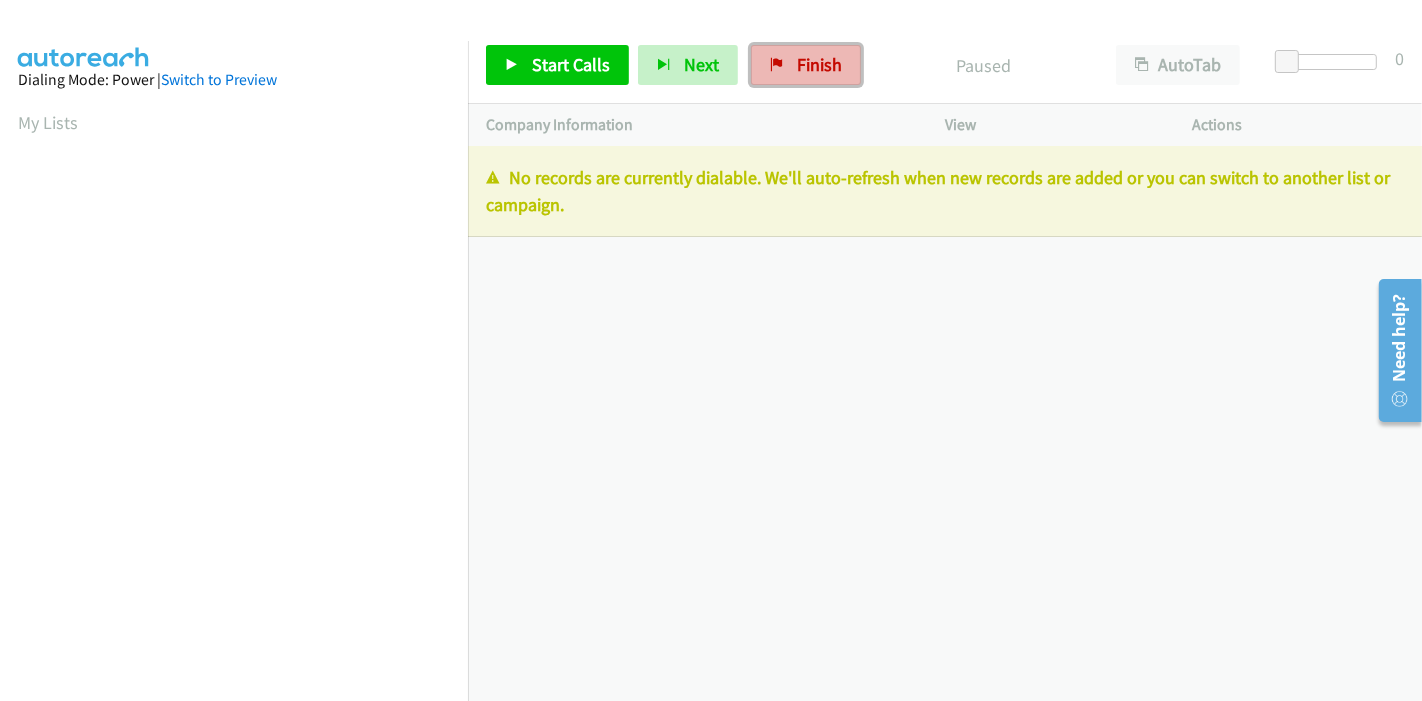 click on "Finish" at bounding box center [819, 64] 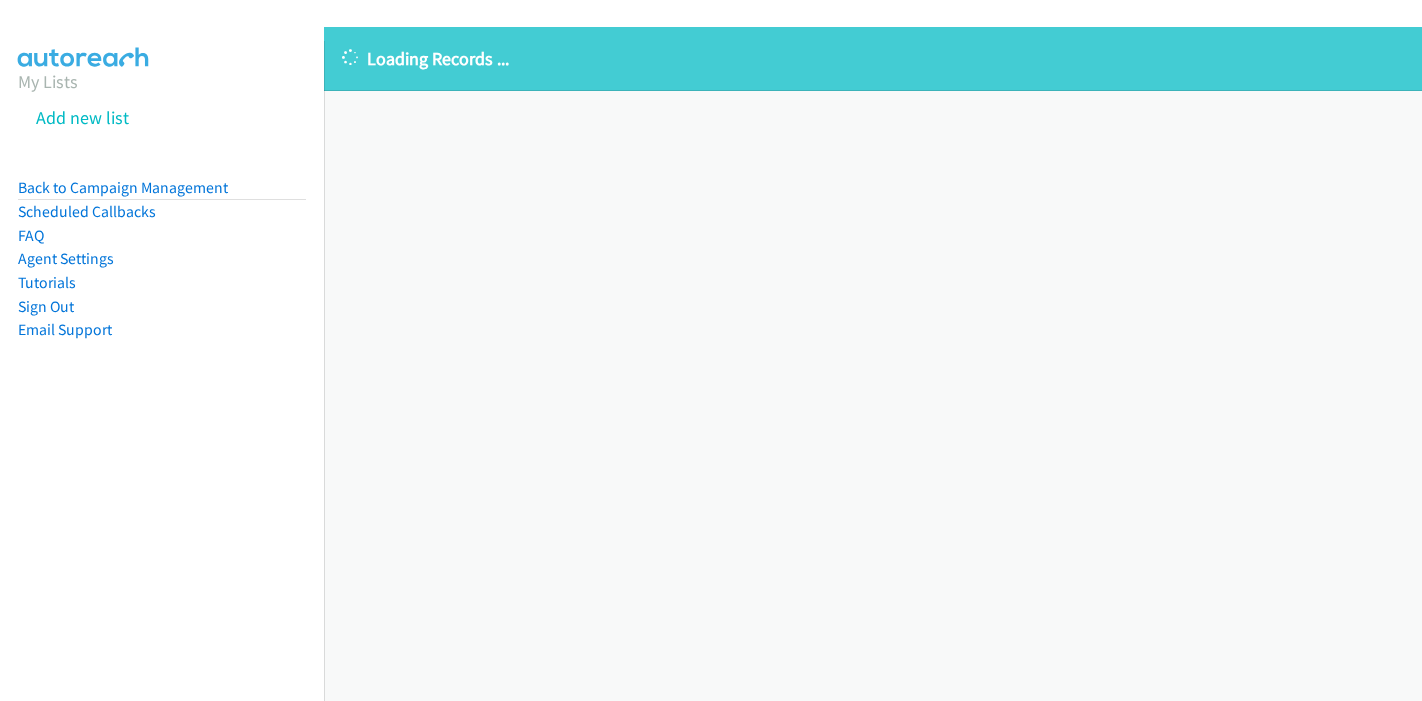 scroll, scrollTop: 0, scrollLeft: 0, axis: both 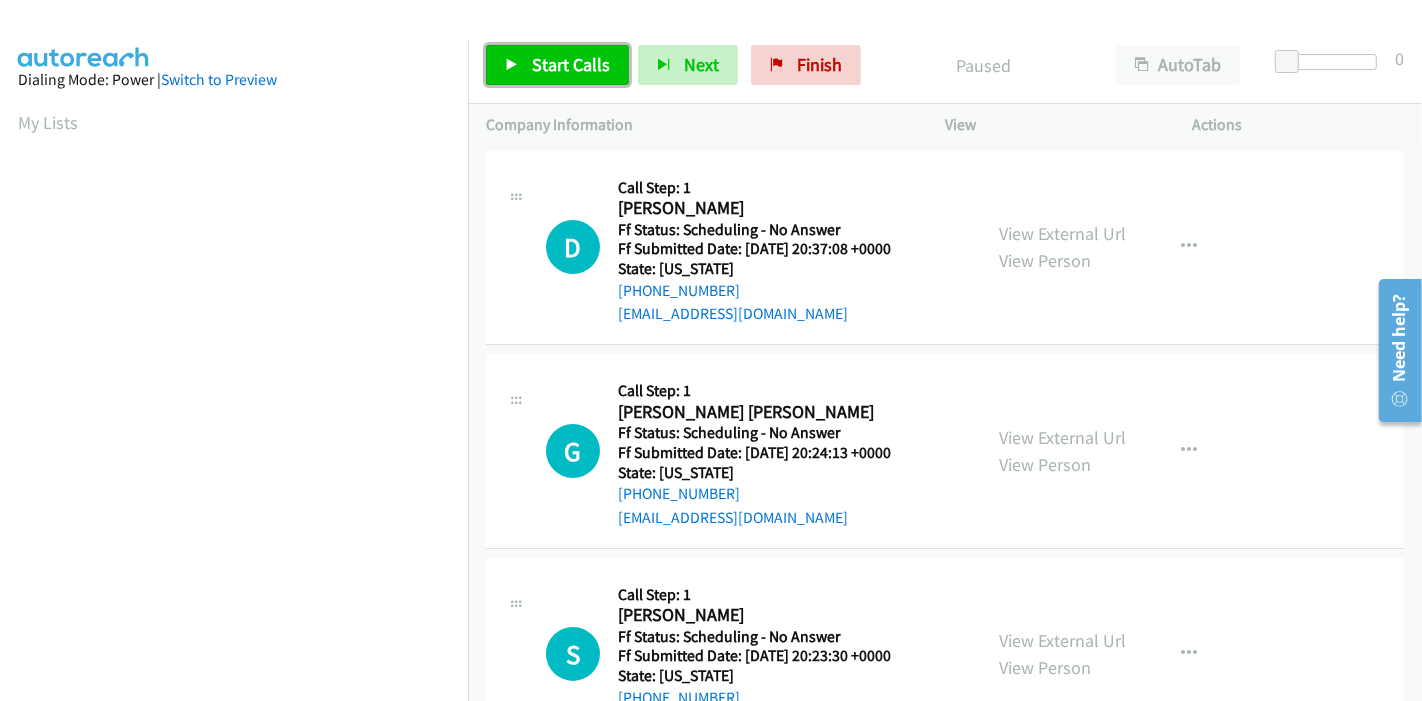 click on "Start Calls" at bounding box center (571, 64) 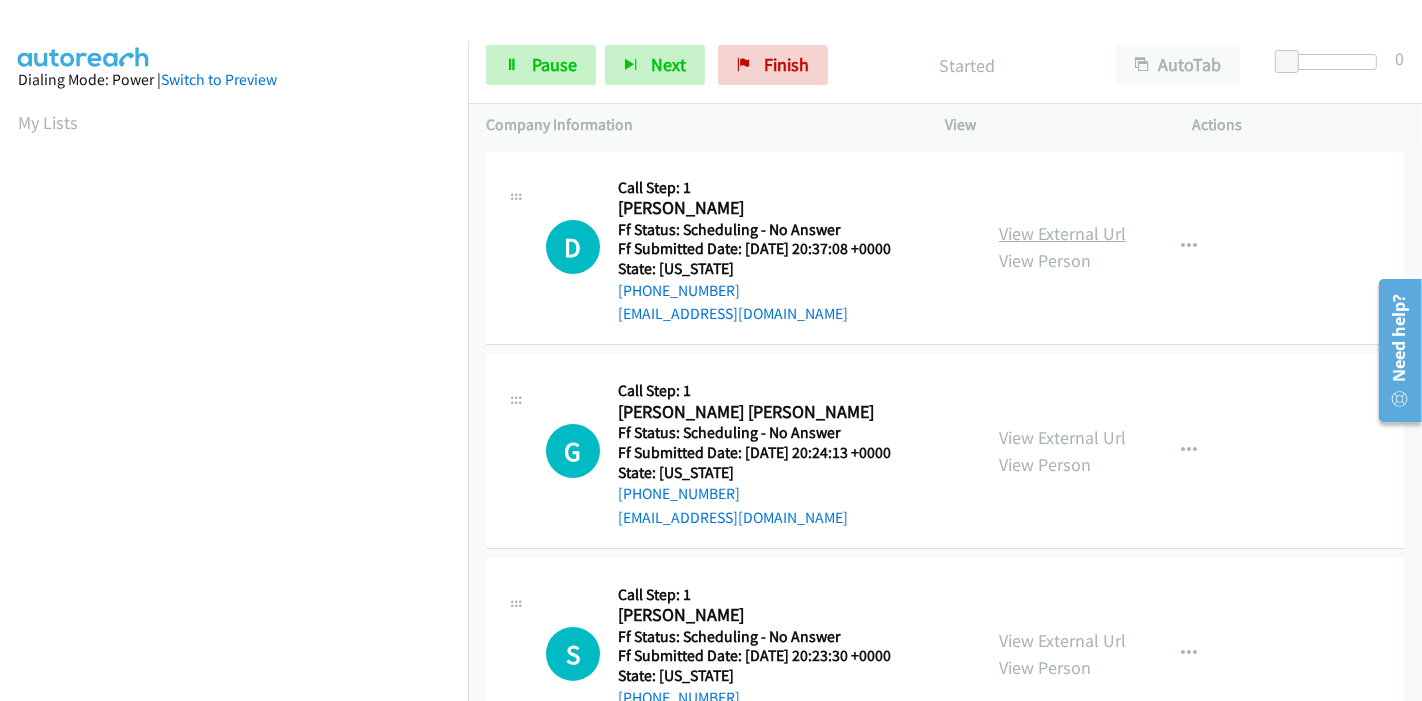 click on "View External Url" at bounding box center [1062, 233] 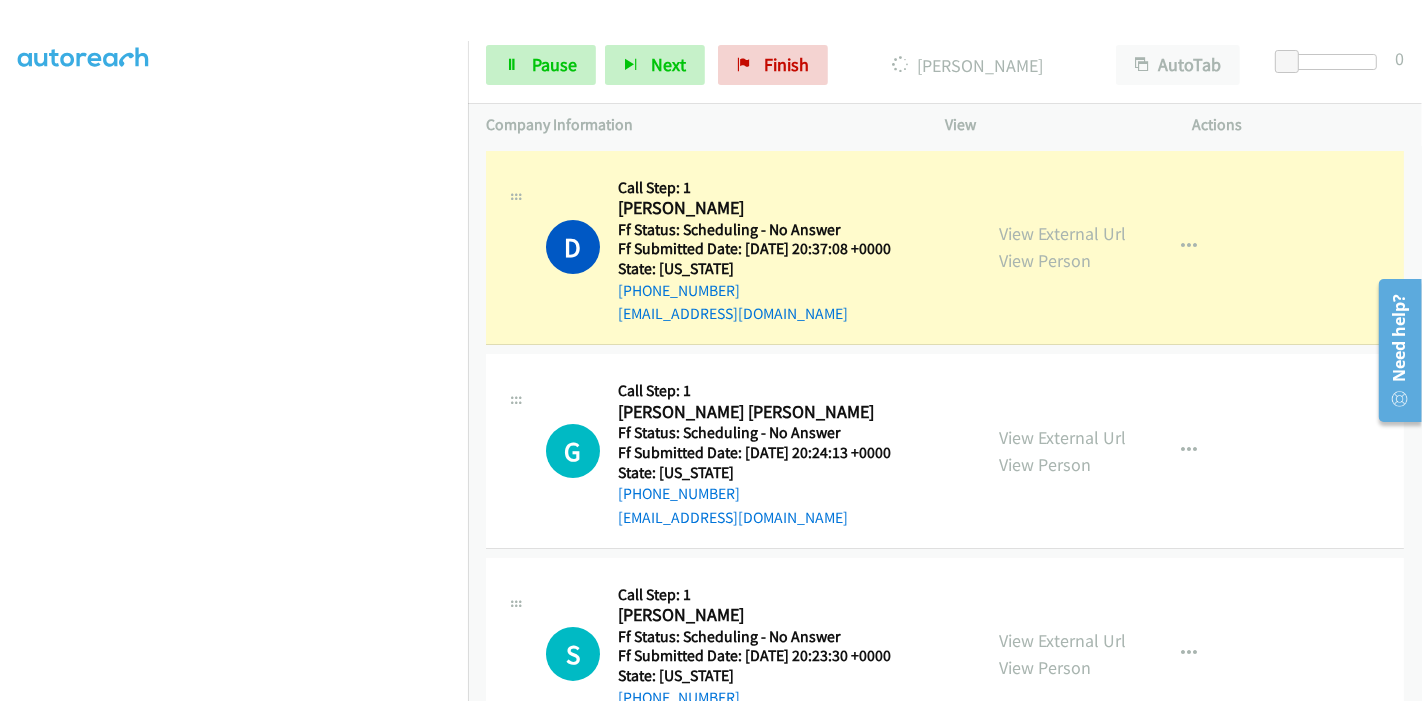 scroll, scrollTop: 0, scrollLeft: 0, axis: both 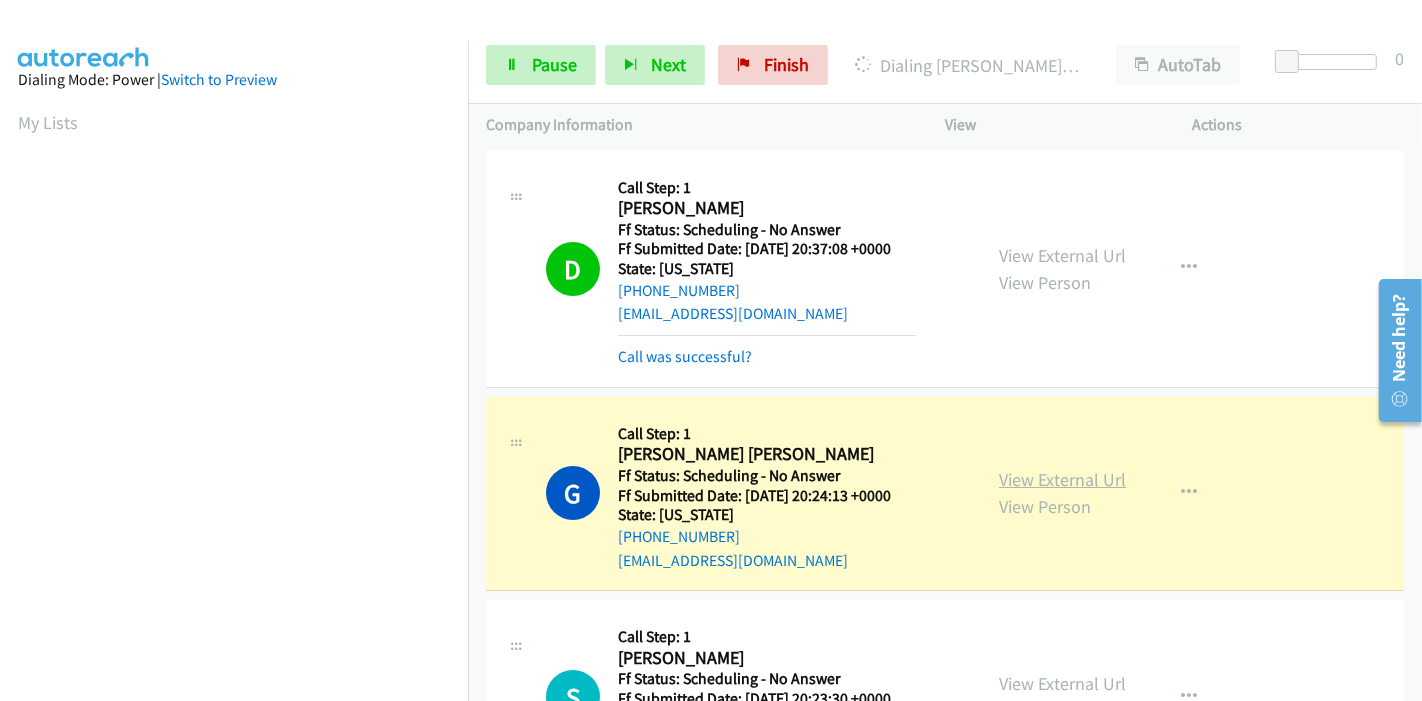 click on "View External Url" at bounding box center (1062, 479) 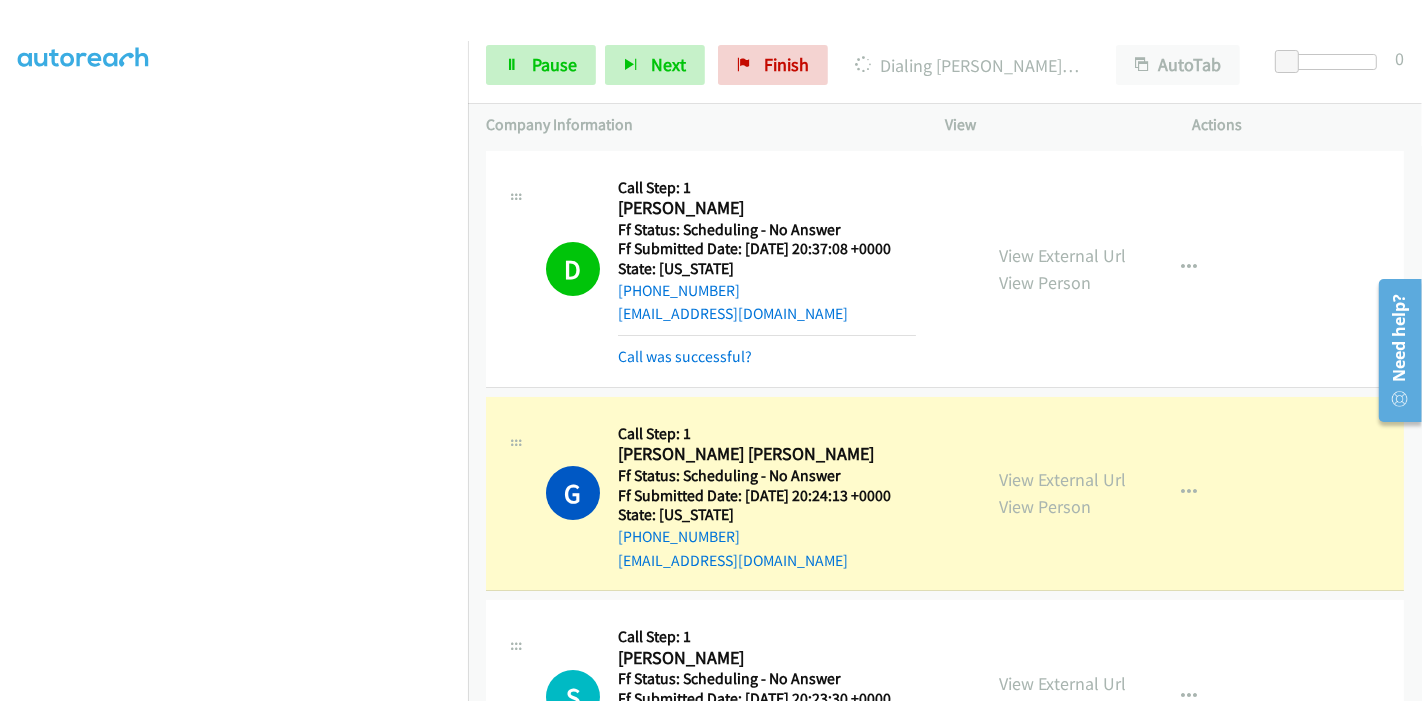 scroll, scrollTop: 422, scrollLeft: 0, axis: vertical 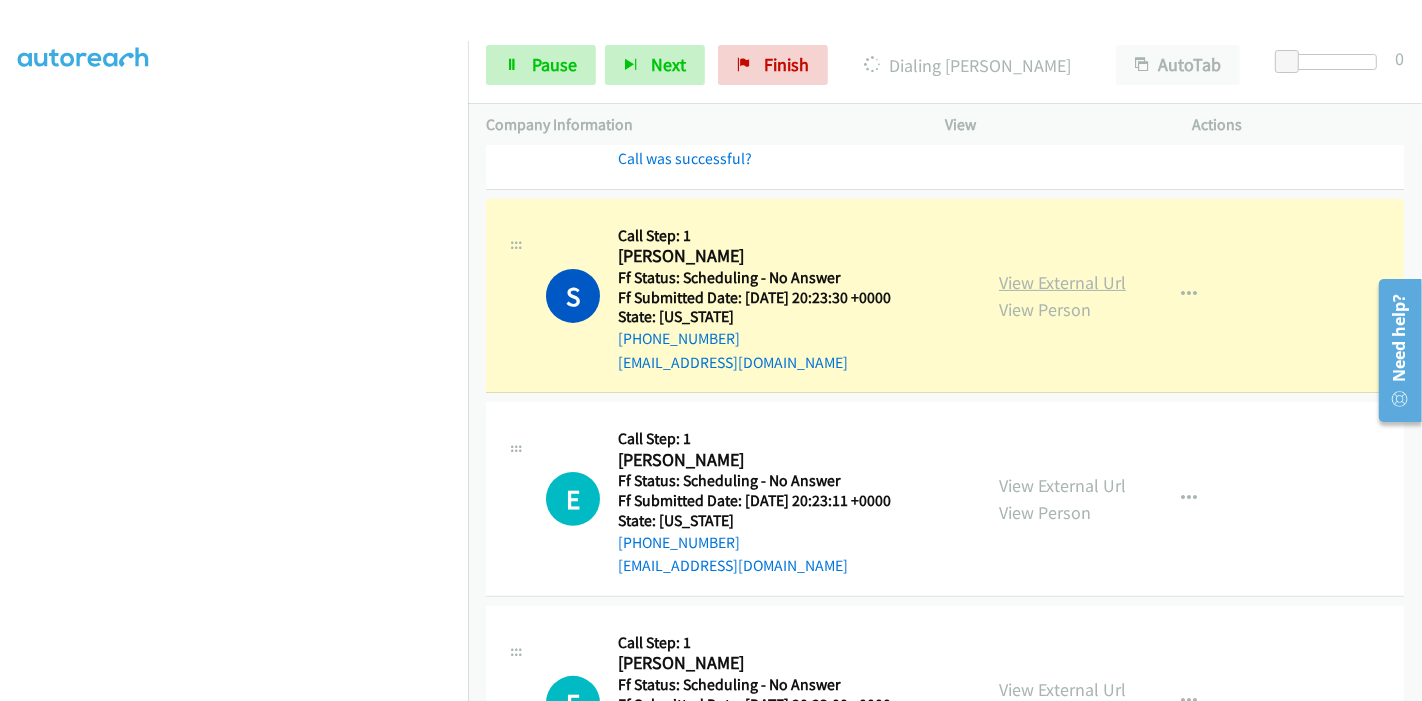 click on "View External Url" at bounding box center [1062, 282] 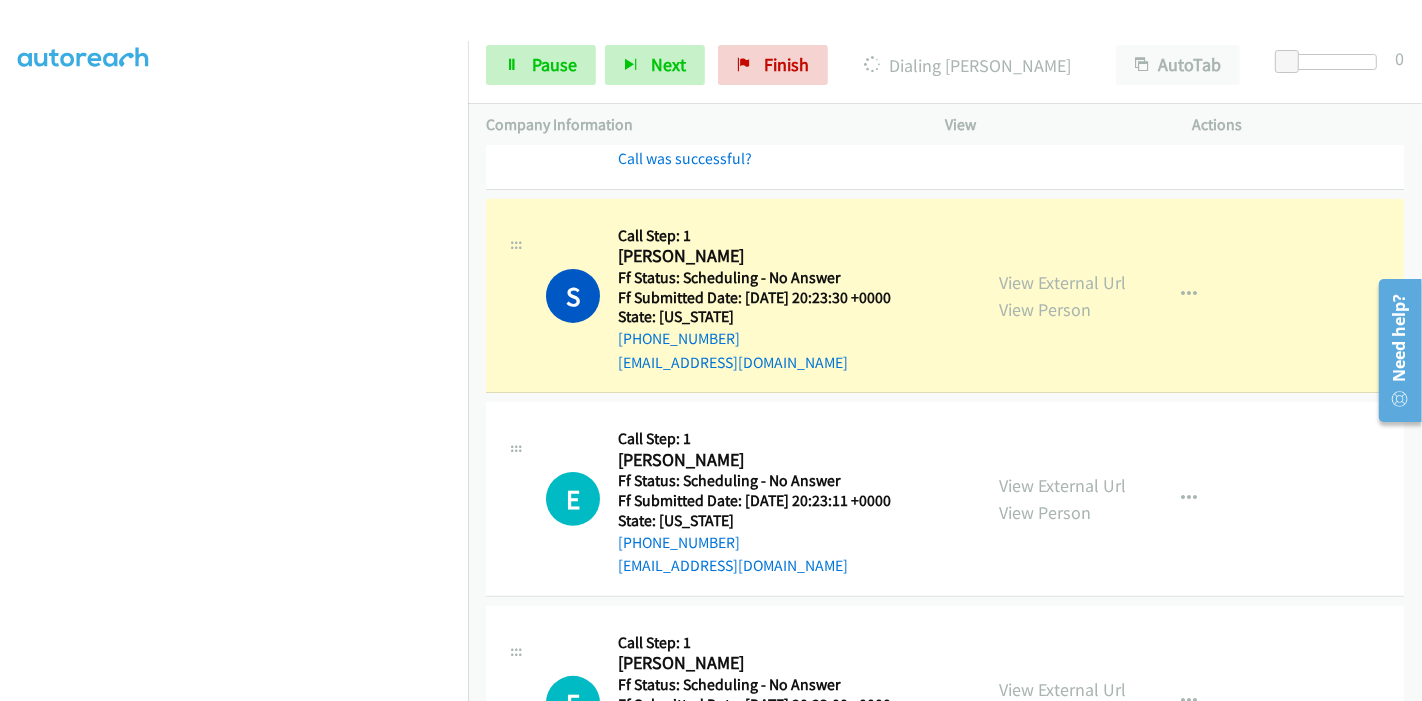 scroll, scrollTop: 0, scrollLeft: 0, axis: both 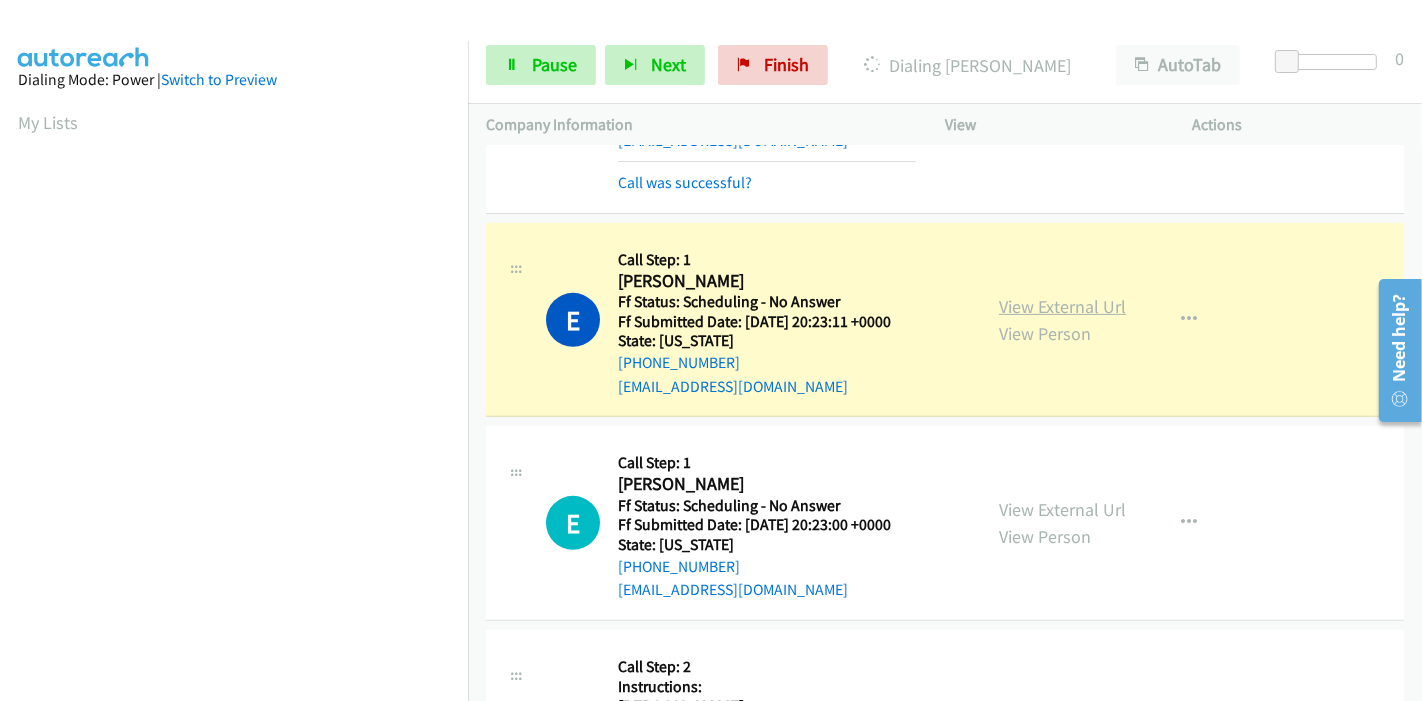 click on "View External Url" at bounding box center [1062, 306] 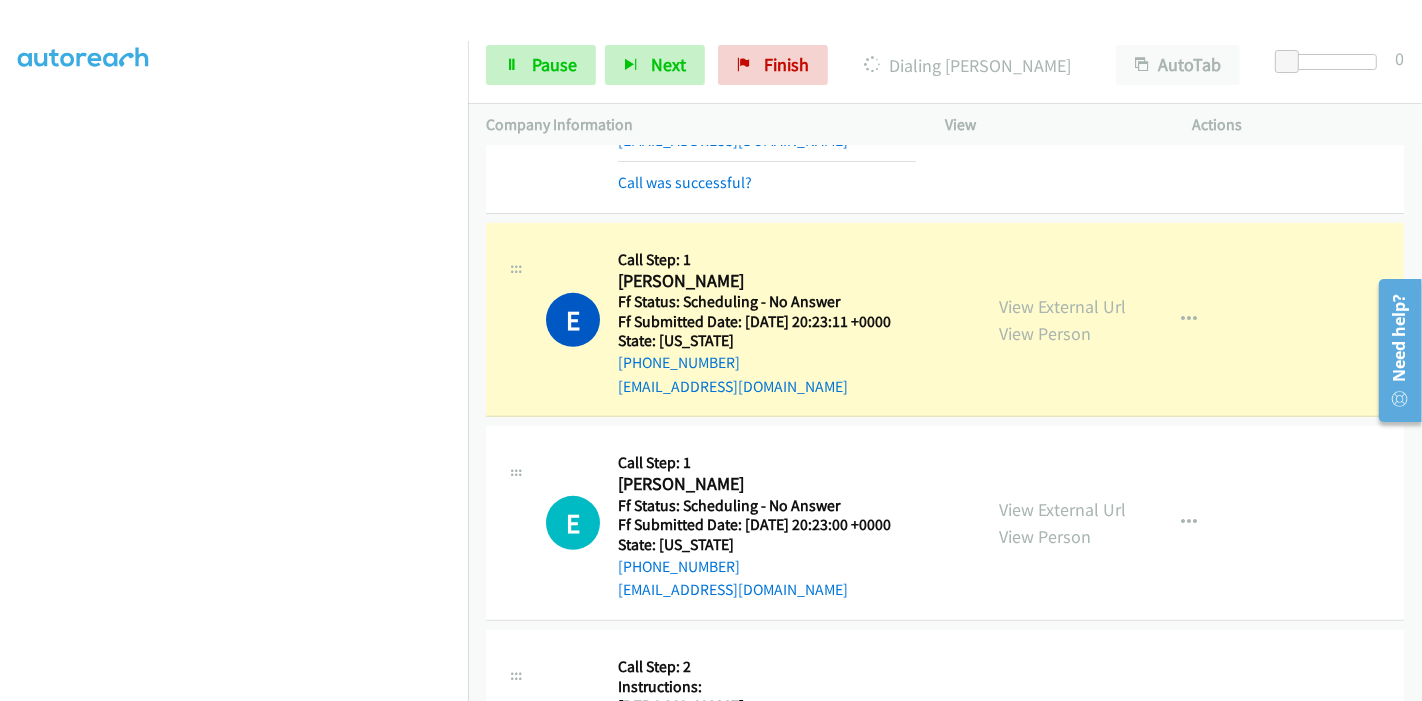 scroll, scrollTop: 422, scrollLeft: 0, axis: vertical 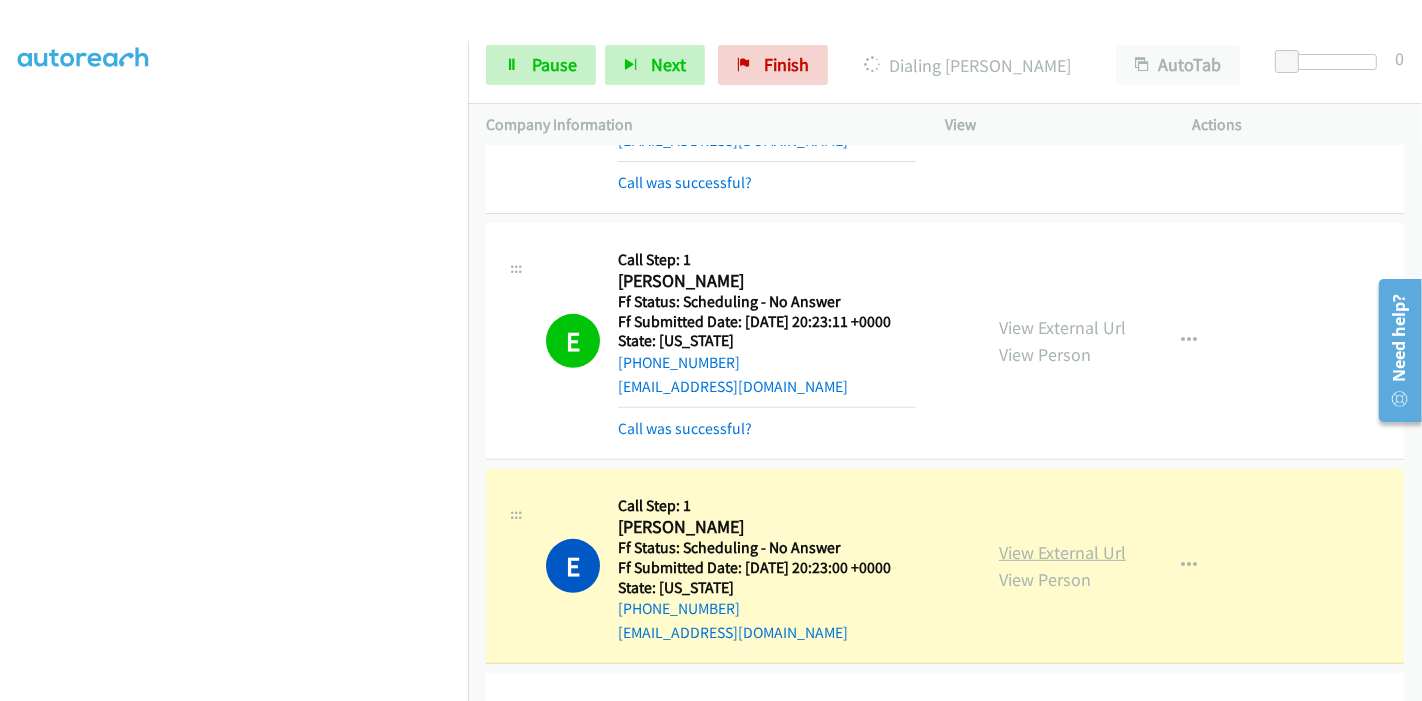 click on "View External Url" at bounding box center (1062, 552) 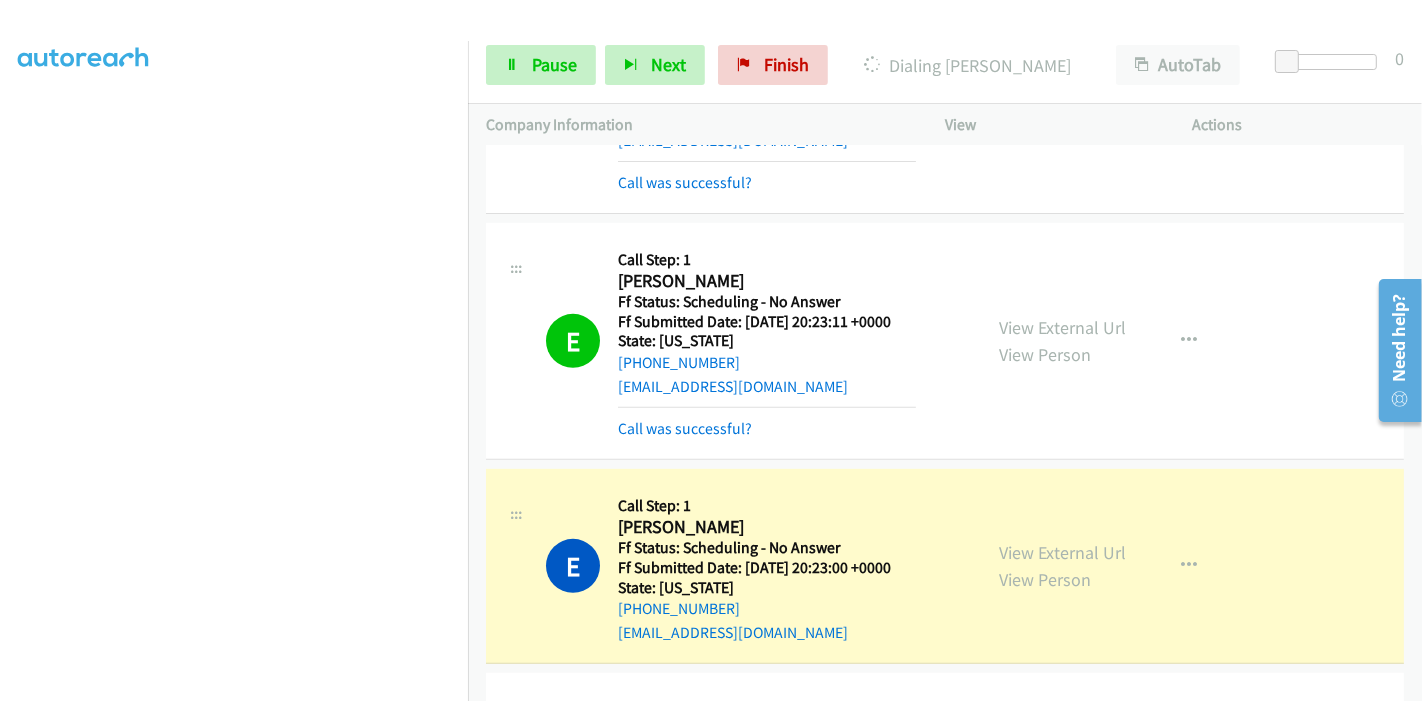scroll, scrollTop: 0, scrollLeft: 0, axis: both 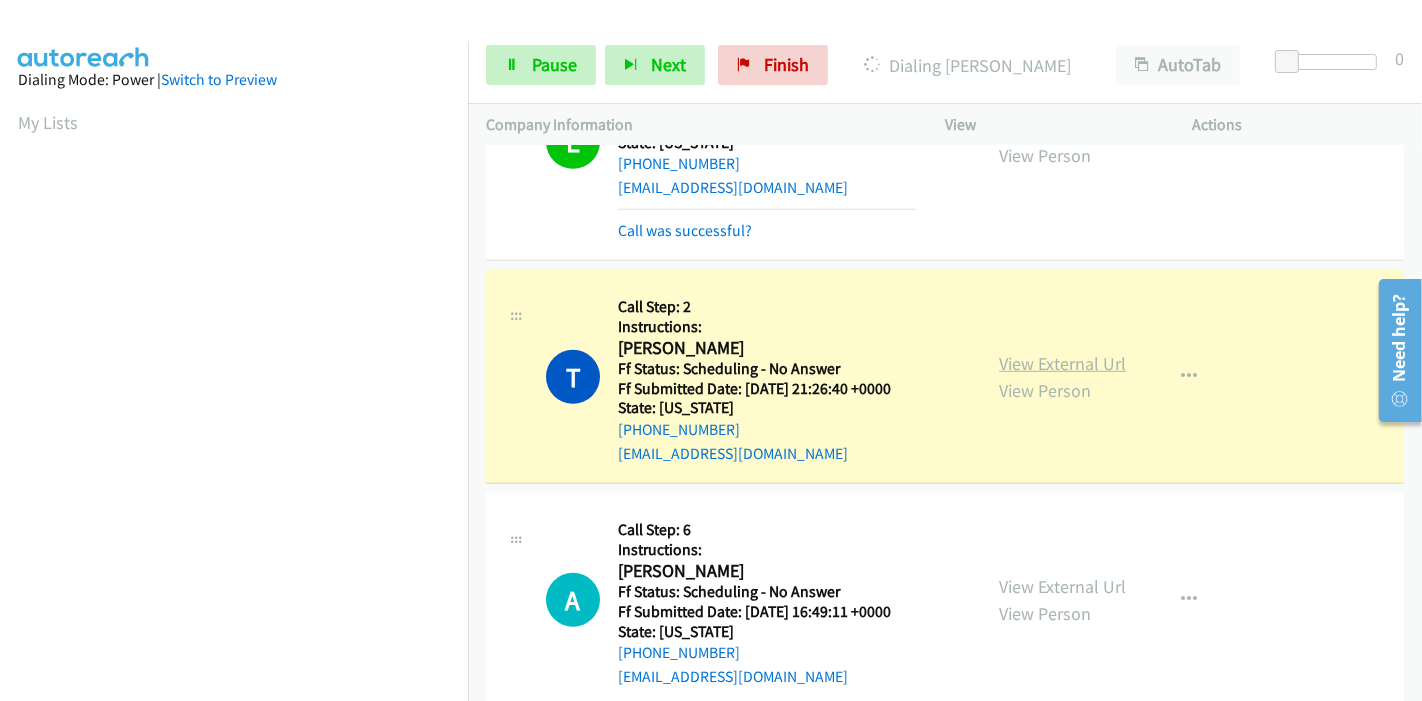 click on "View External Url" at bounding box center (1062, 363) 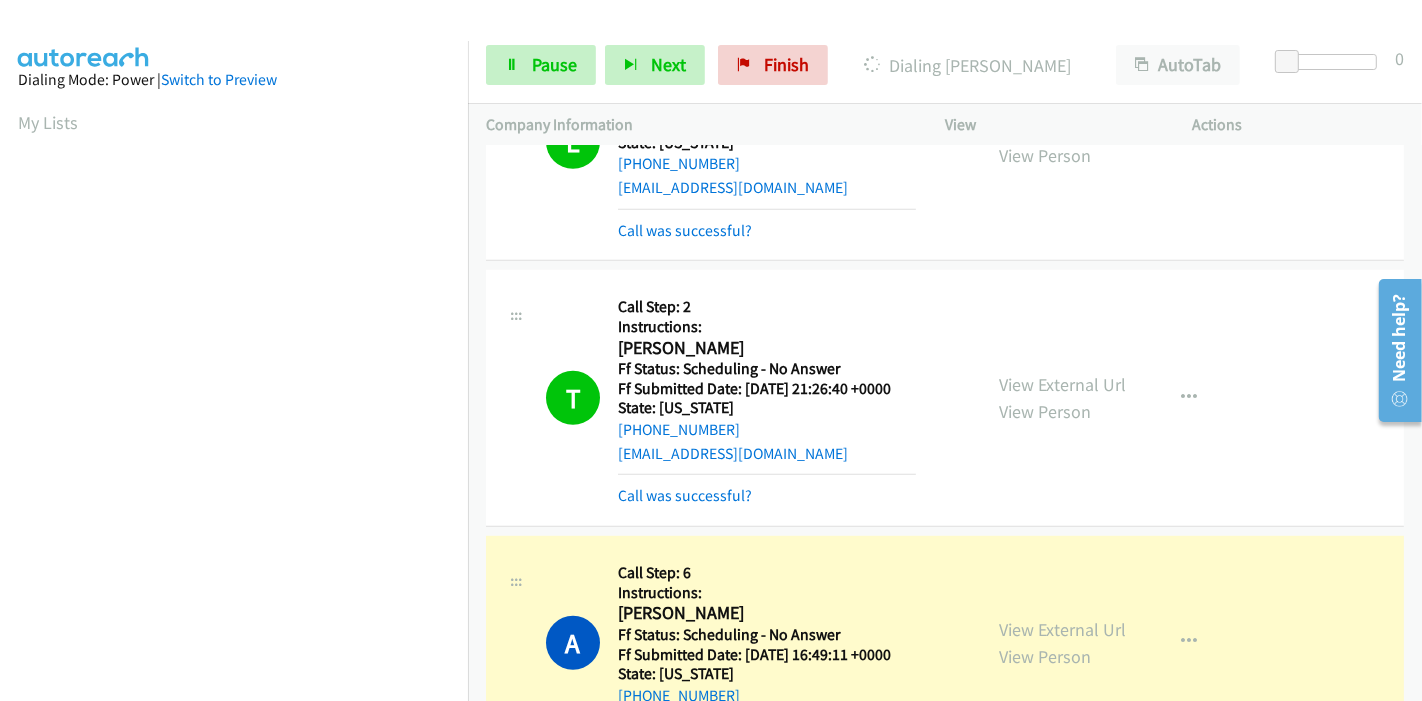 scroll, scrollTop: 422, scrollLeft: 0, axis: vertical 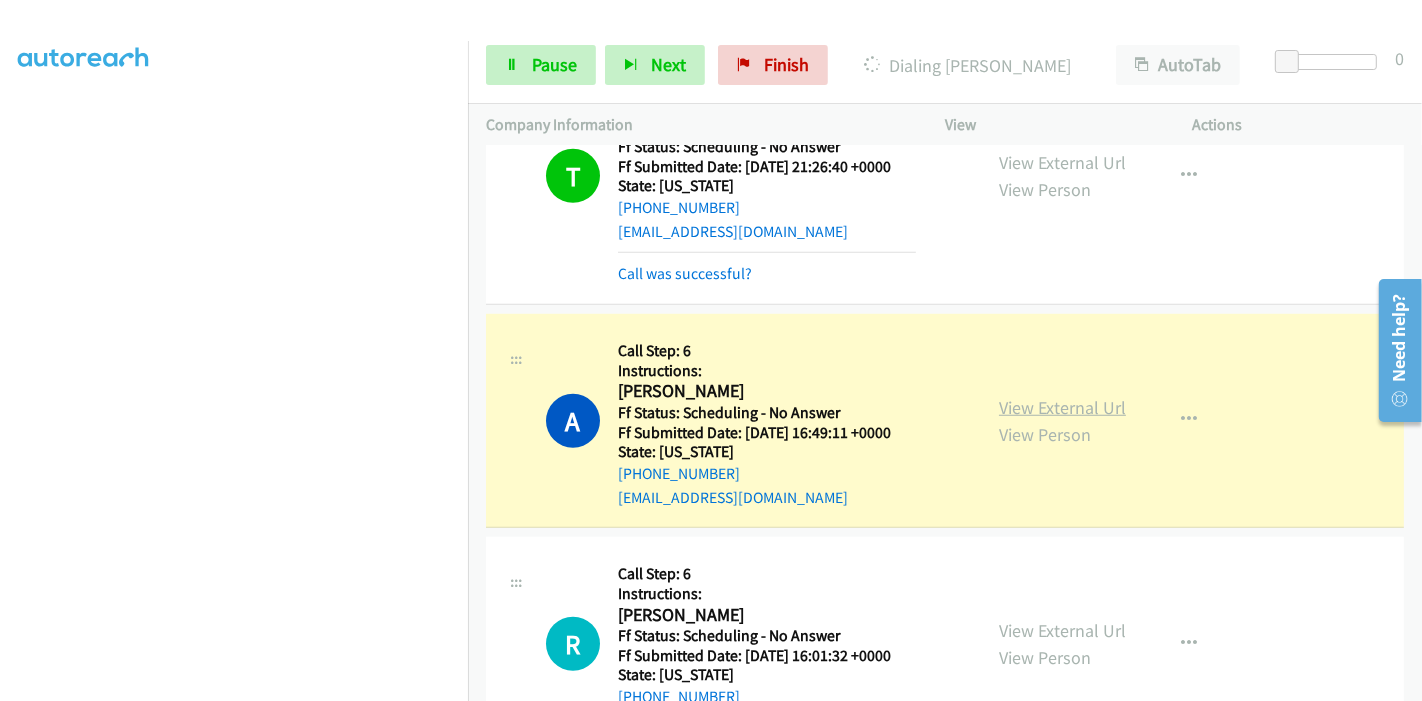 click on "View External Url" at bounding box center [1062, 407] 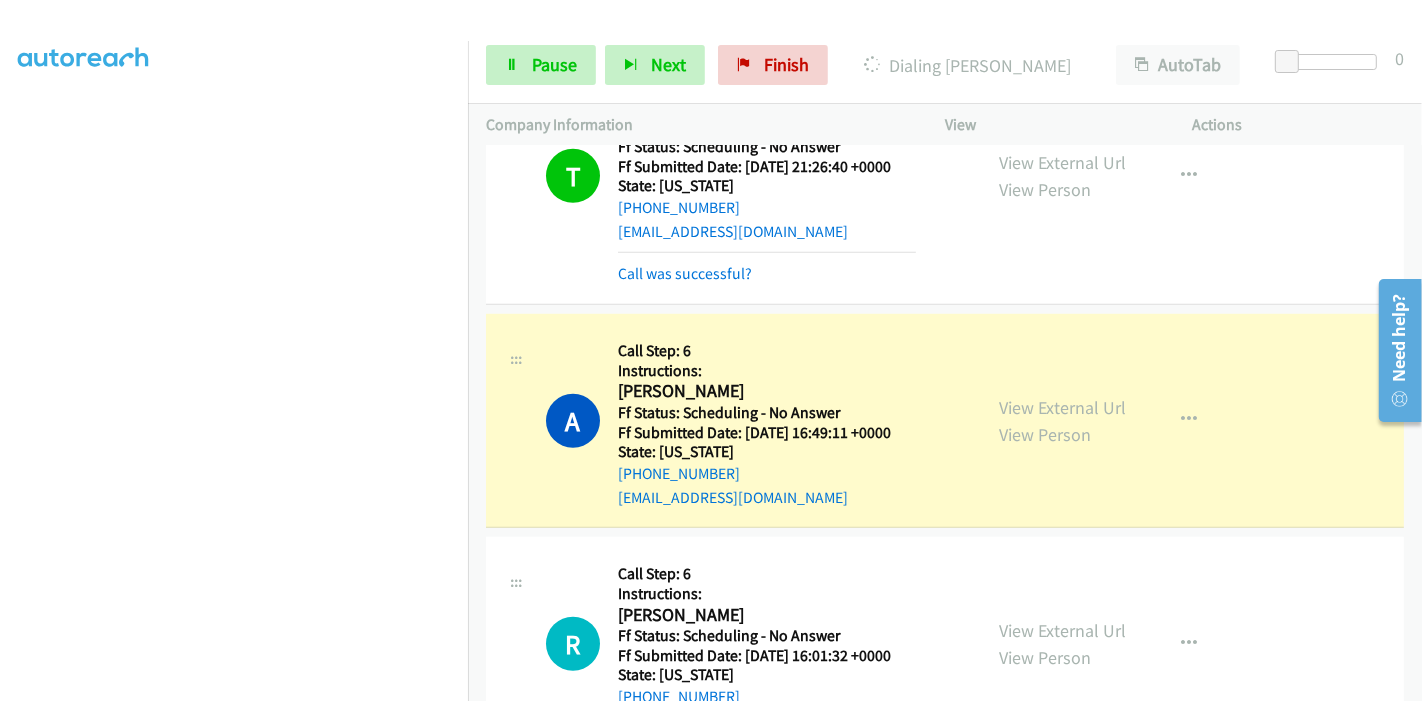 scroll, scrollTop: 0, scrollLeft: 0, axis: both 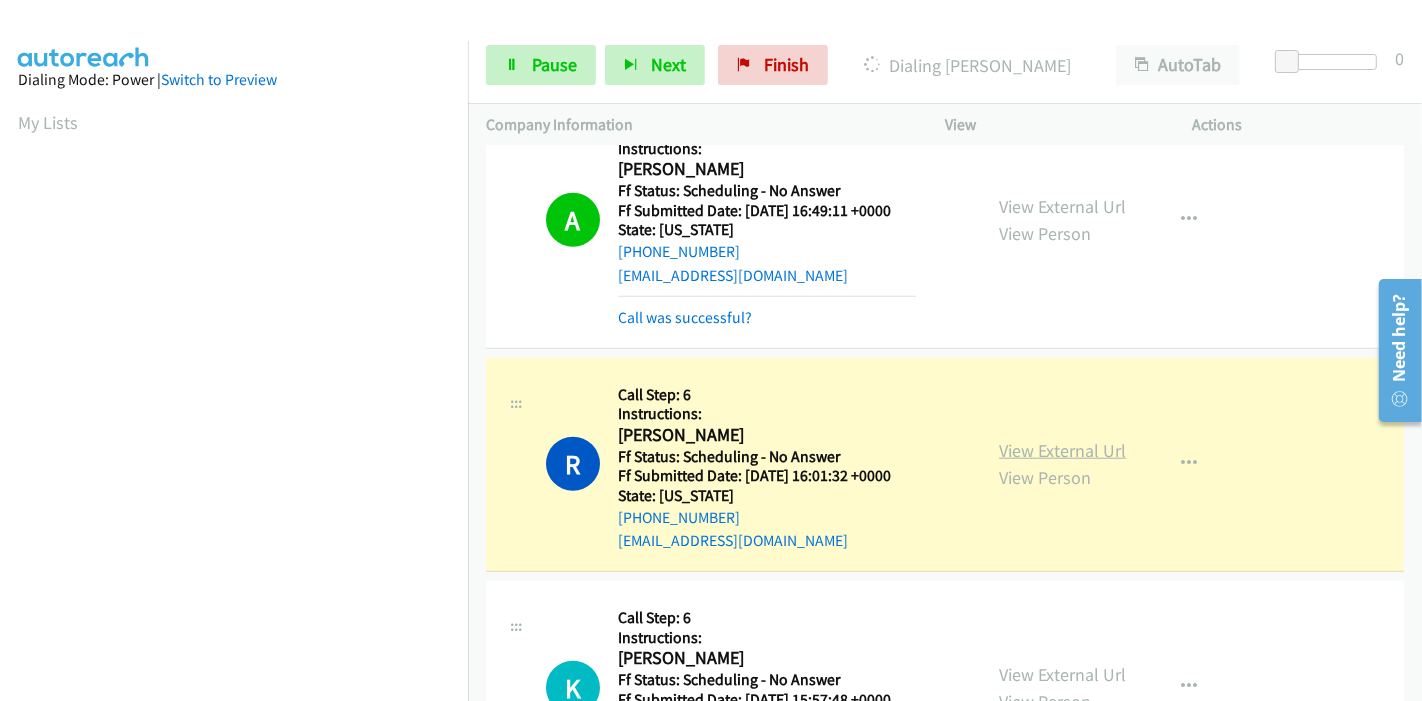 click on "View External Url" at bounding box center (1062, 450) 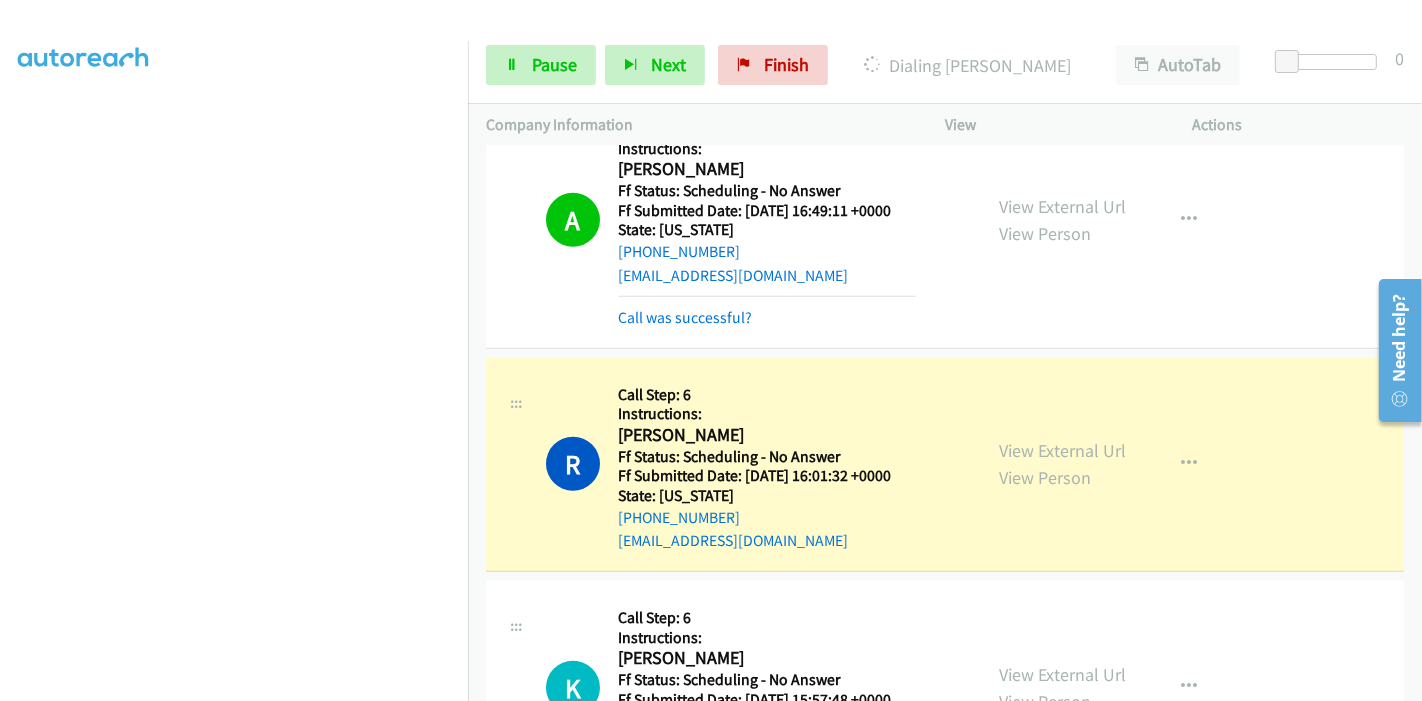 scroll, scrollTop: 0, scrollLeft: 0, axis: both 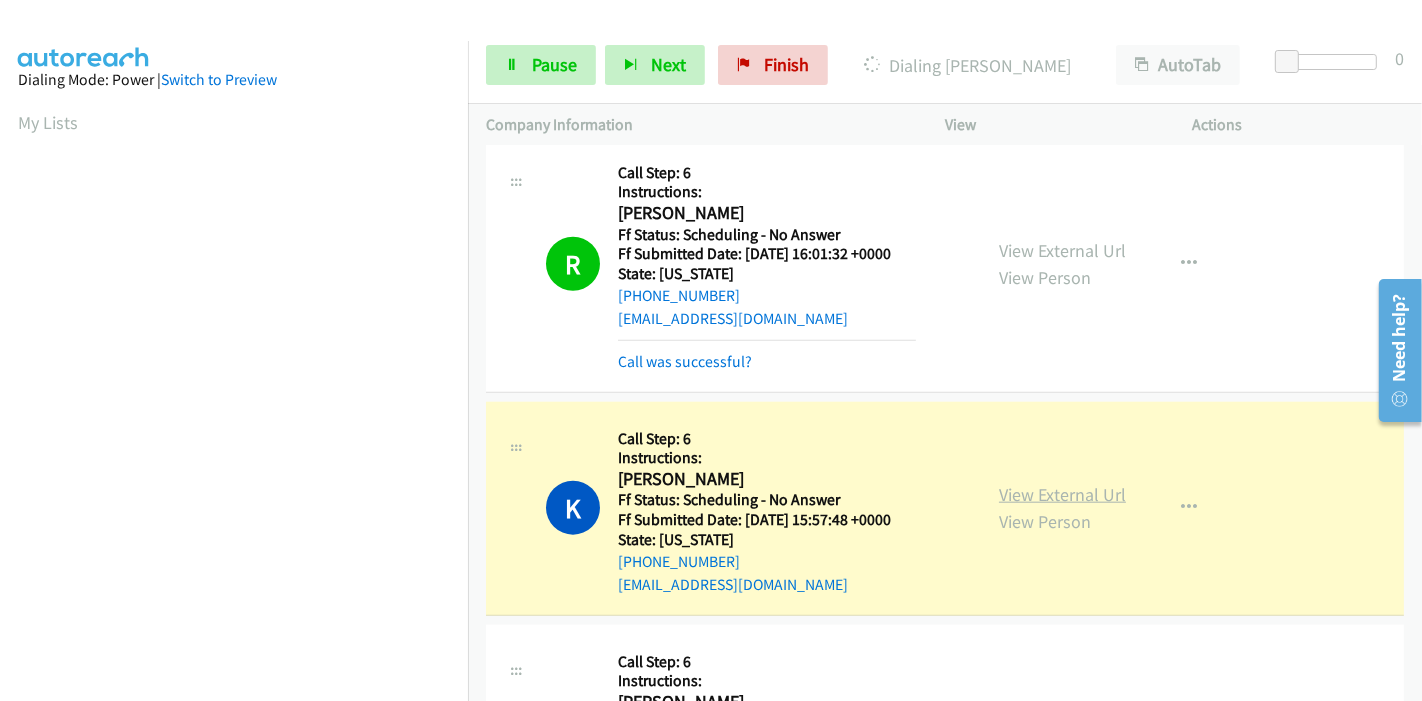 click on "View External Url" at bounding box center [1062, 494] 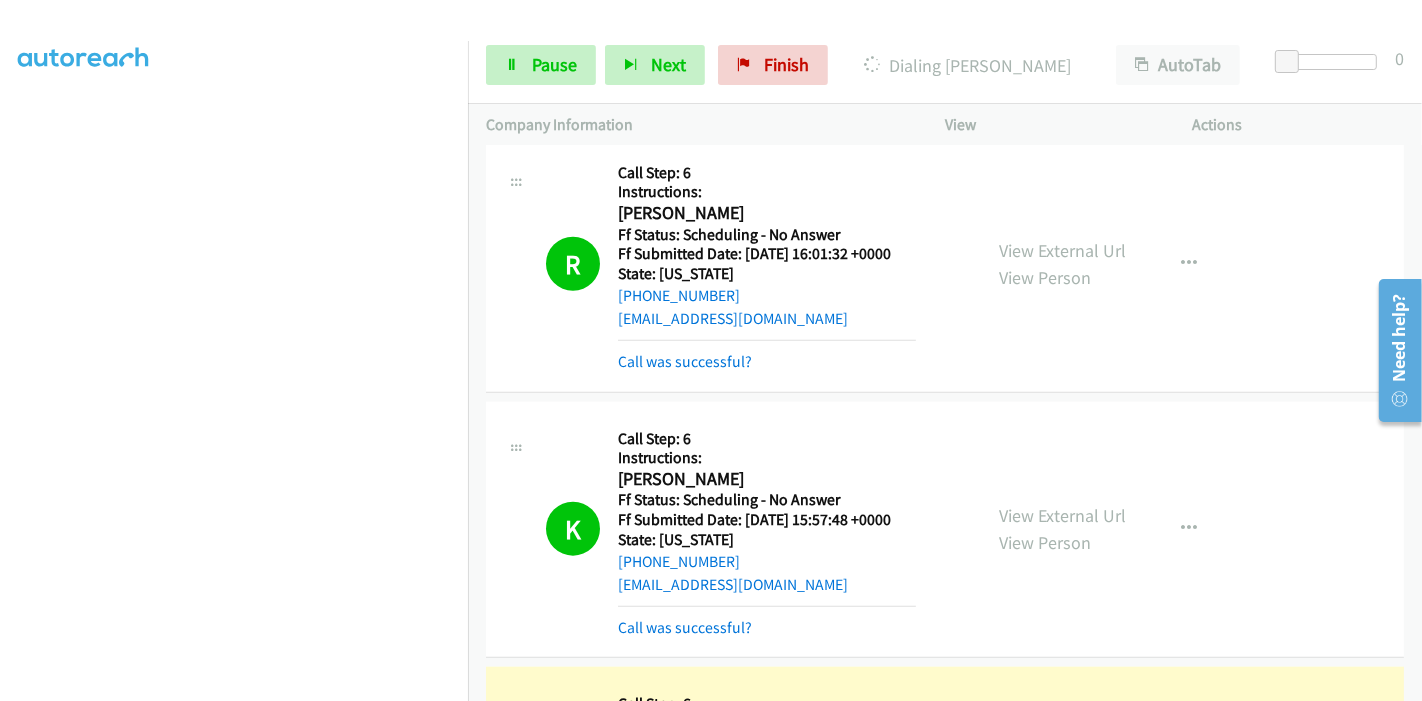 scroll, scrollTop: 0, scrollLeft: 0, axis: both 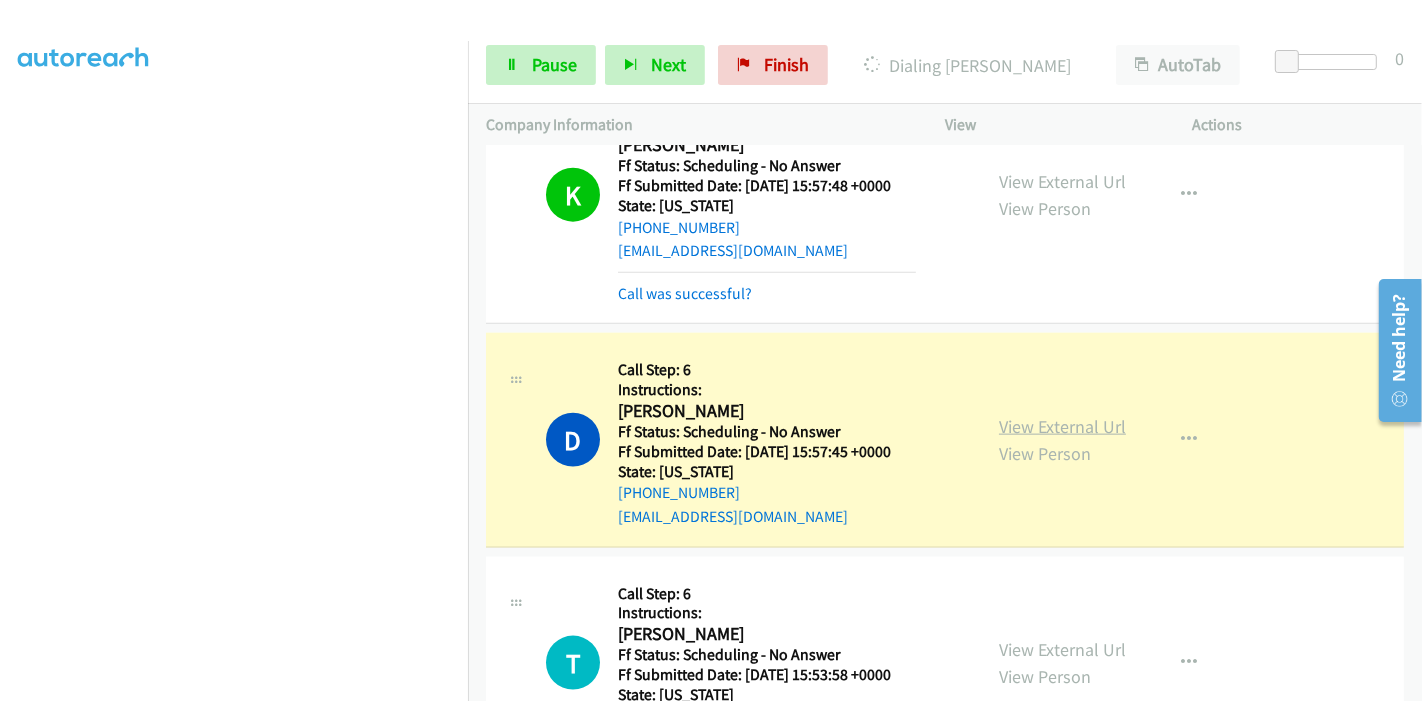 click on "View External Url" at bounding box center [1062, 426] 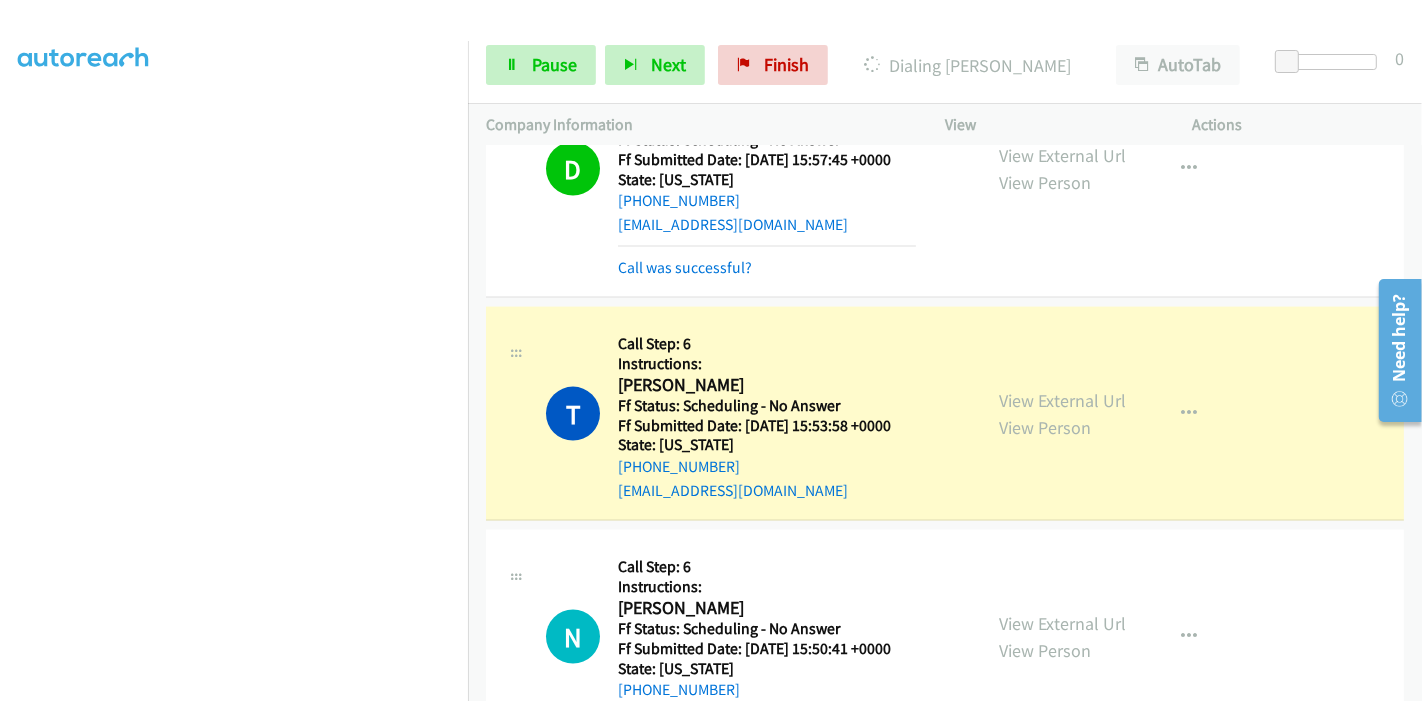 scroll, scrollTop: 2444, scrollLeft: 0, axis: vertical 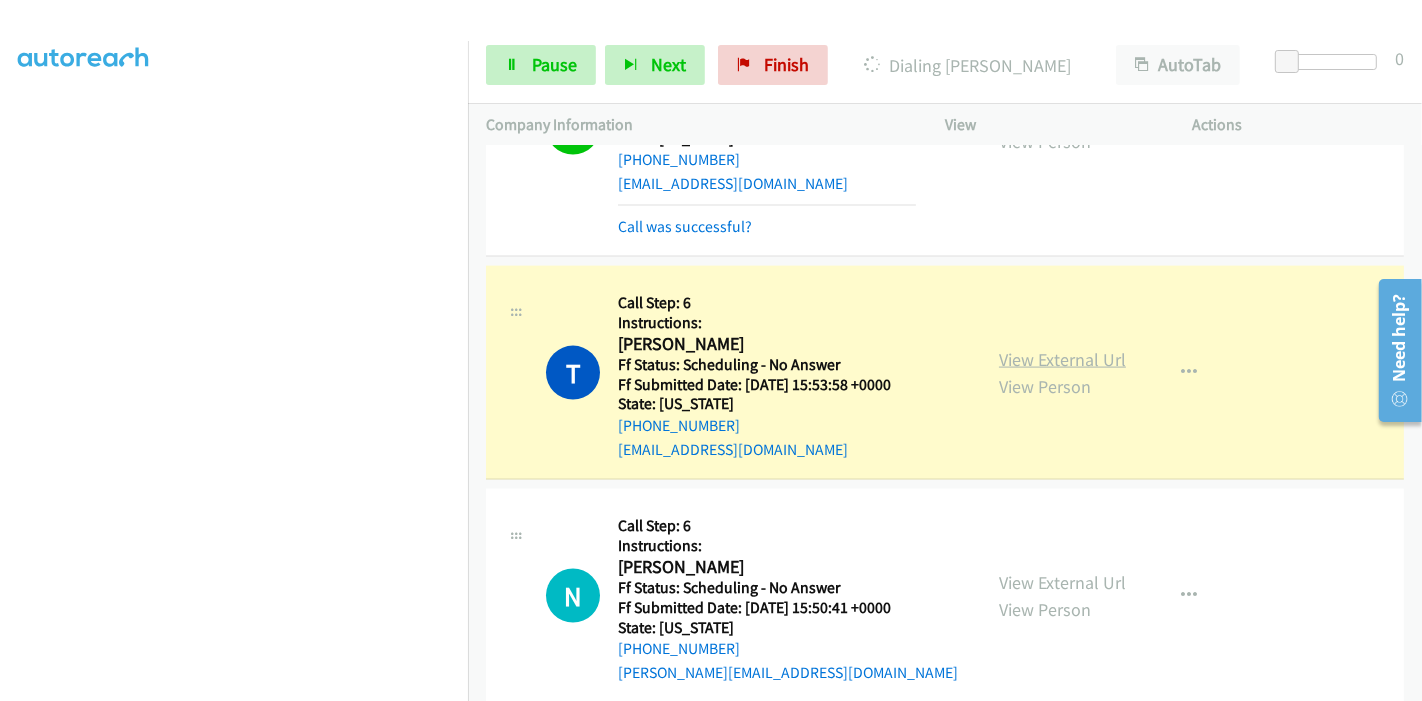 click on "View External Url" at bounding box center [1062, 359] 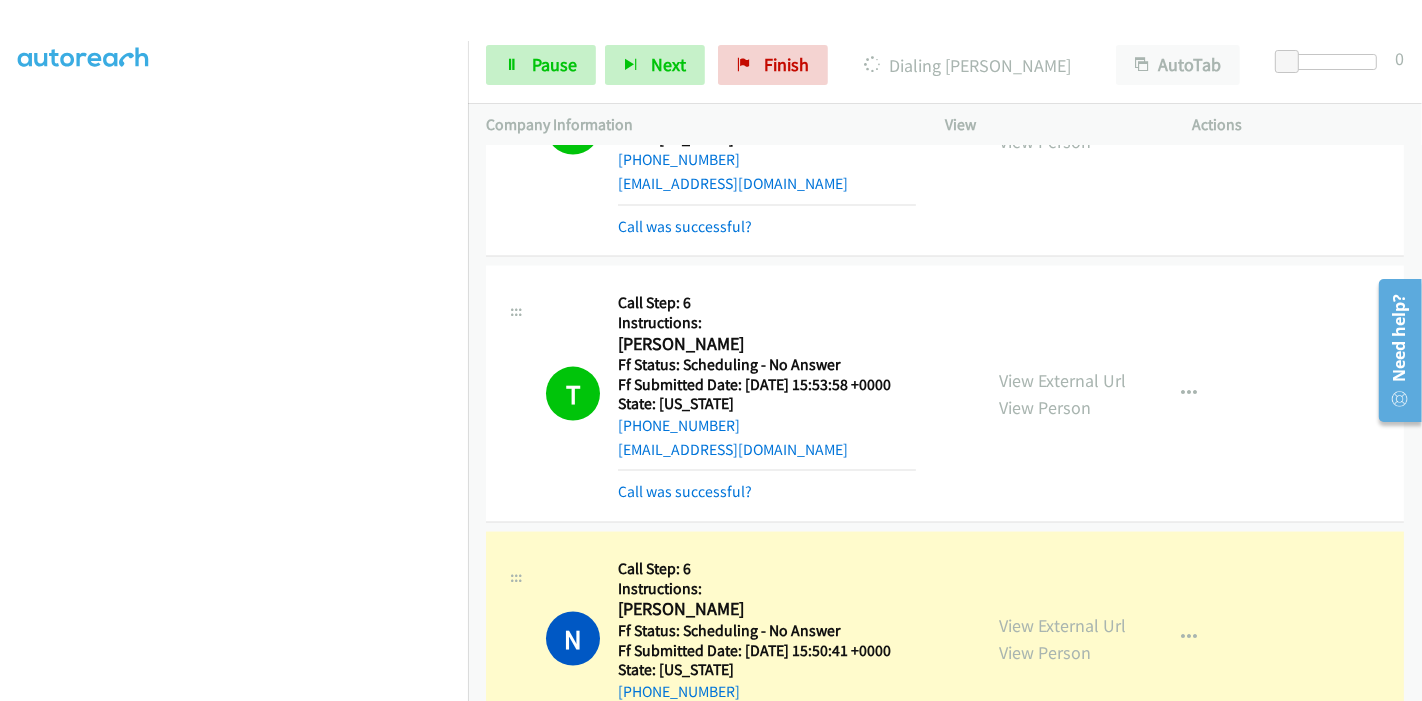scroll, scrollTop: 0, scrollLeft: 0, axis: both 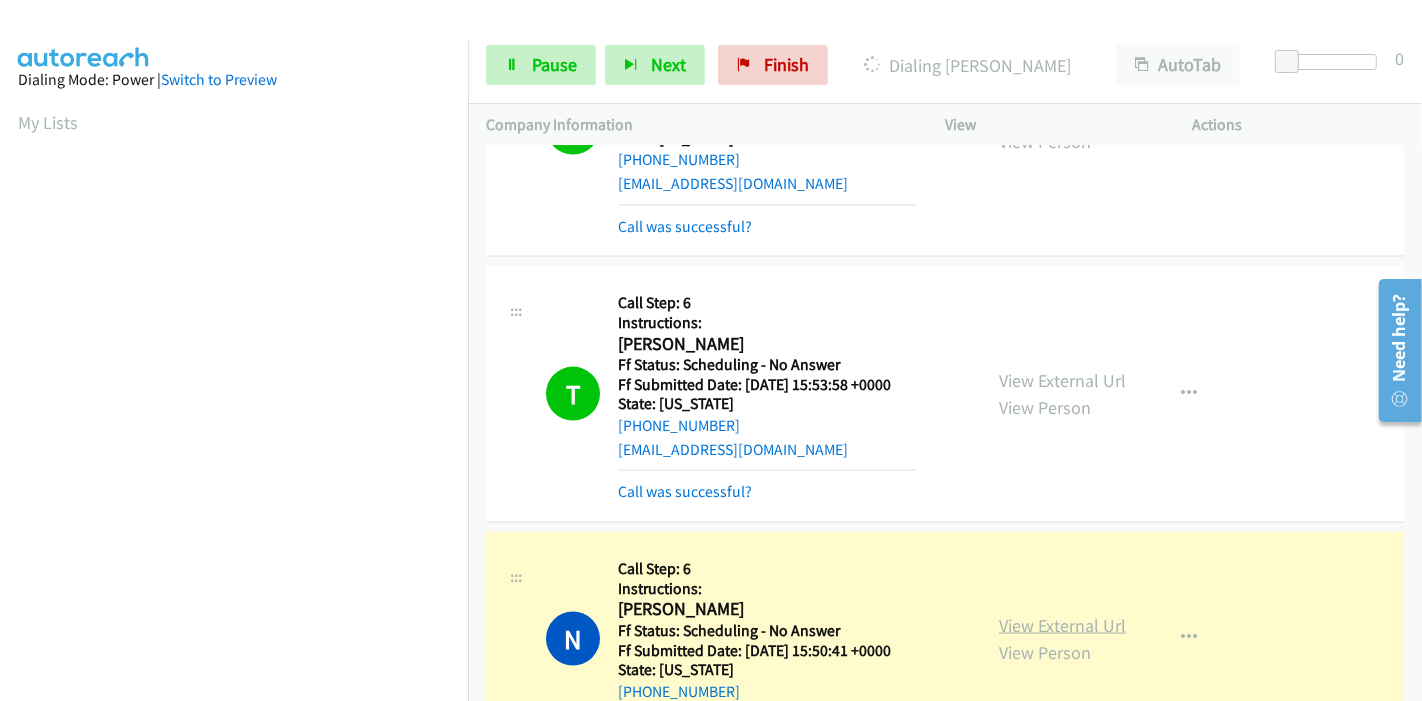 click on "View External Url" at bounding box center (1062, 625) 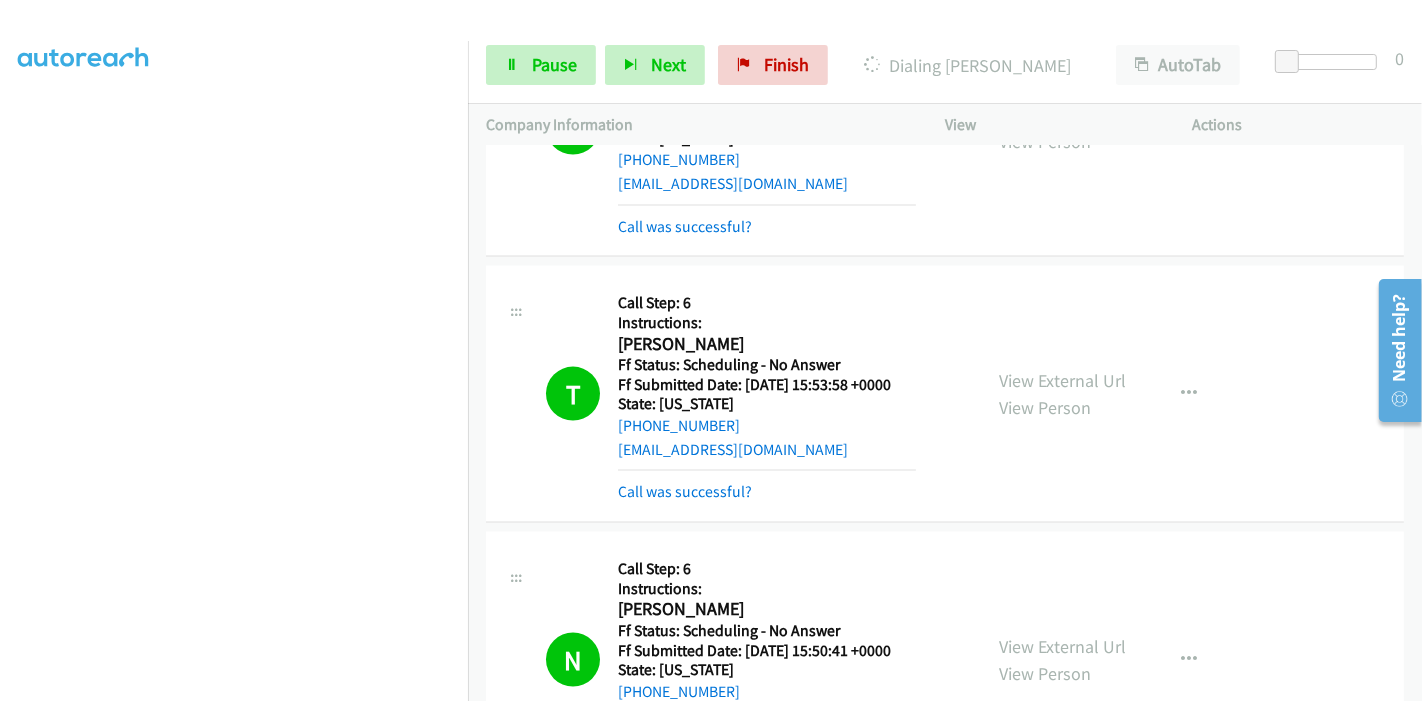 scroll, scrollTop: 0, scrollLeft: 0, axis: both 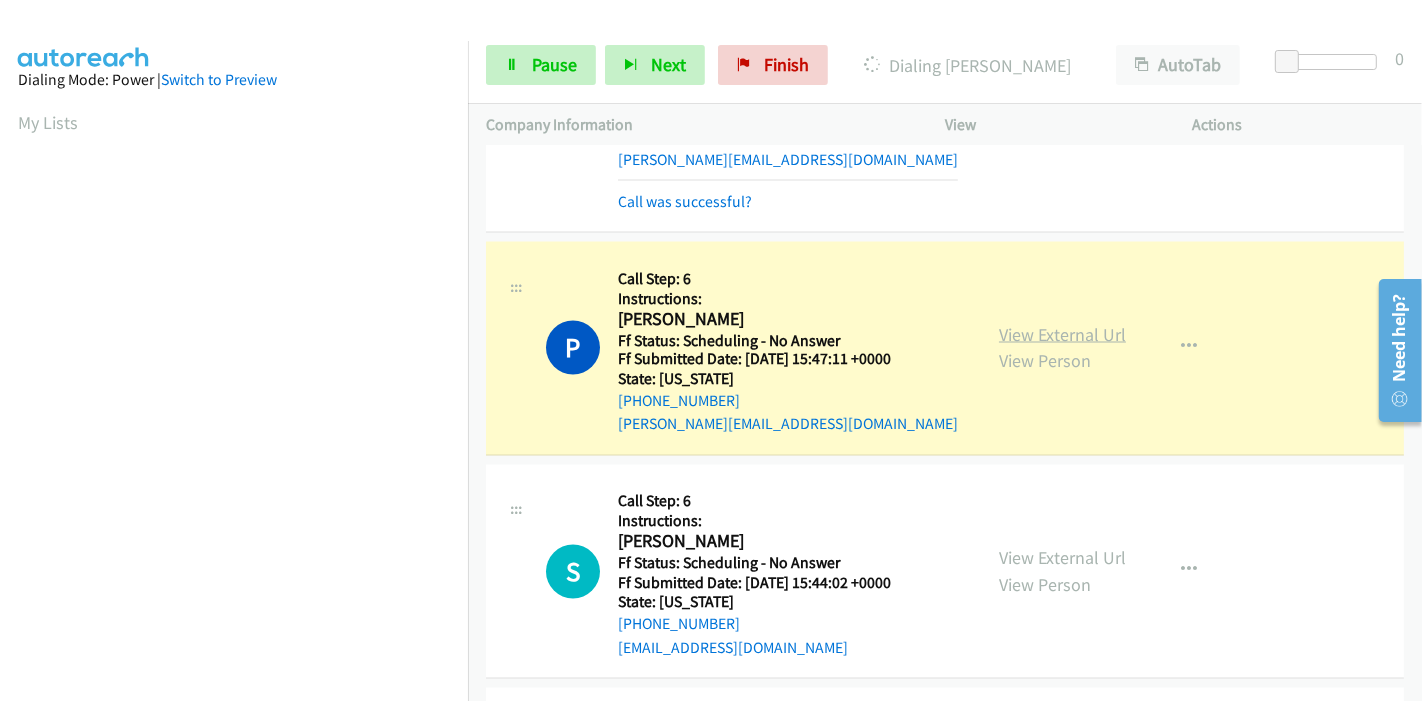 click on "View External Url" at bounding box center (1062, 334) 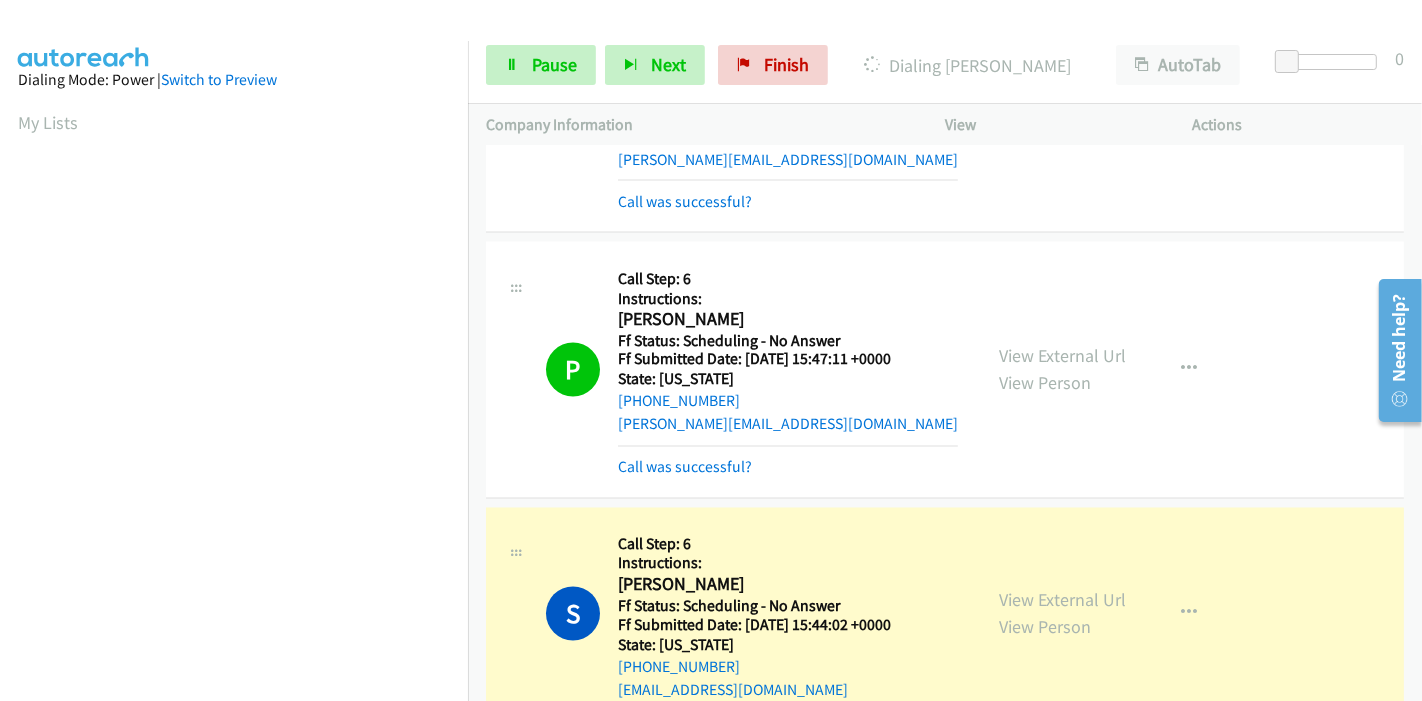 scroll, scrollTop: 422, scrollLeft: 0, axis: vertical 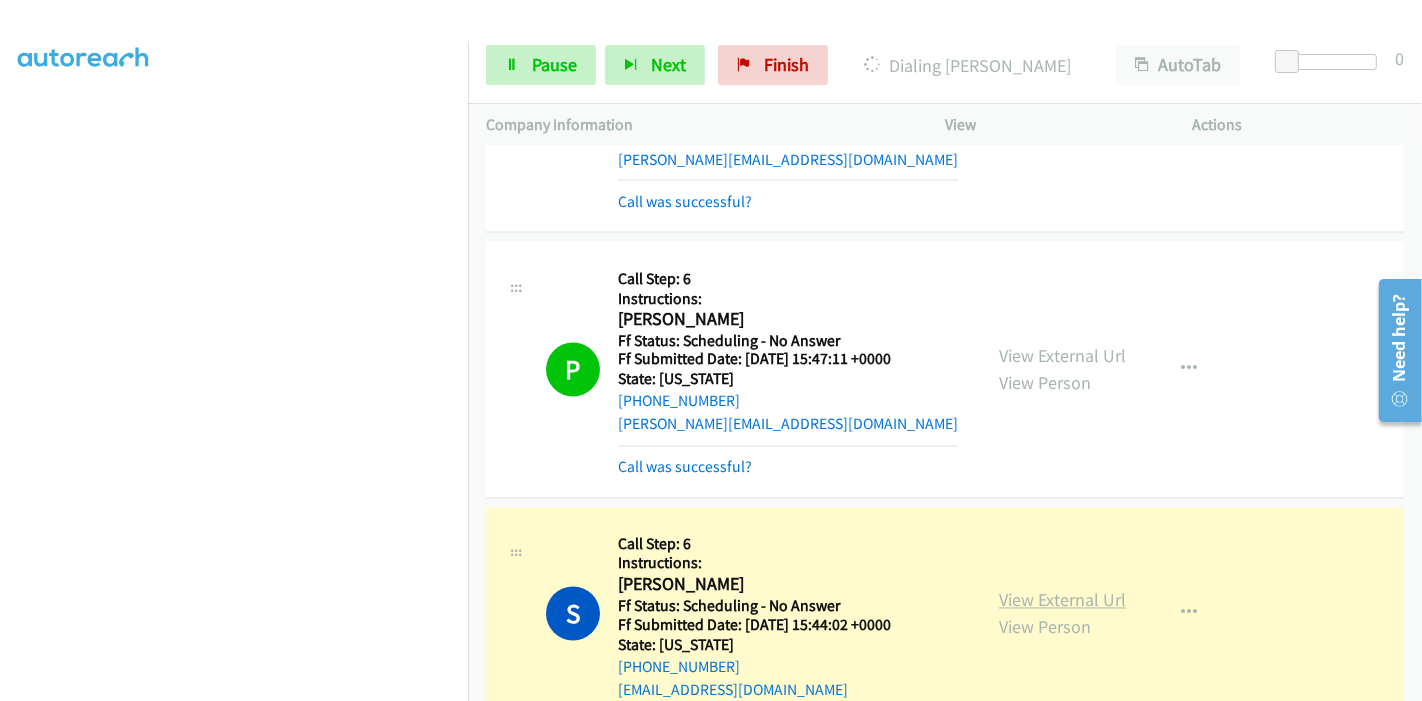 click on "View External Url" at bounding box center (1062, 600) 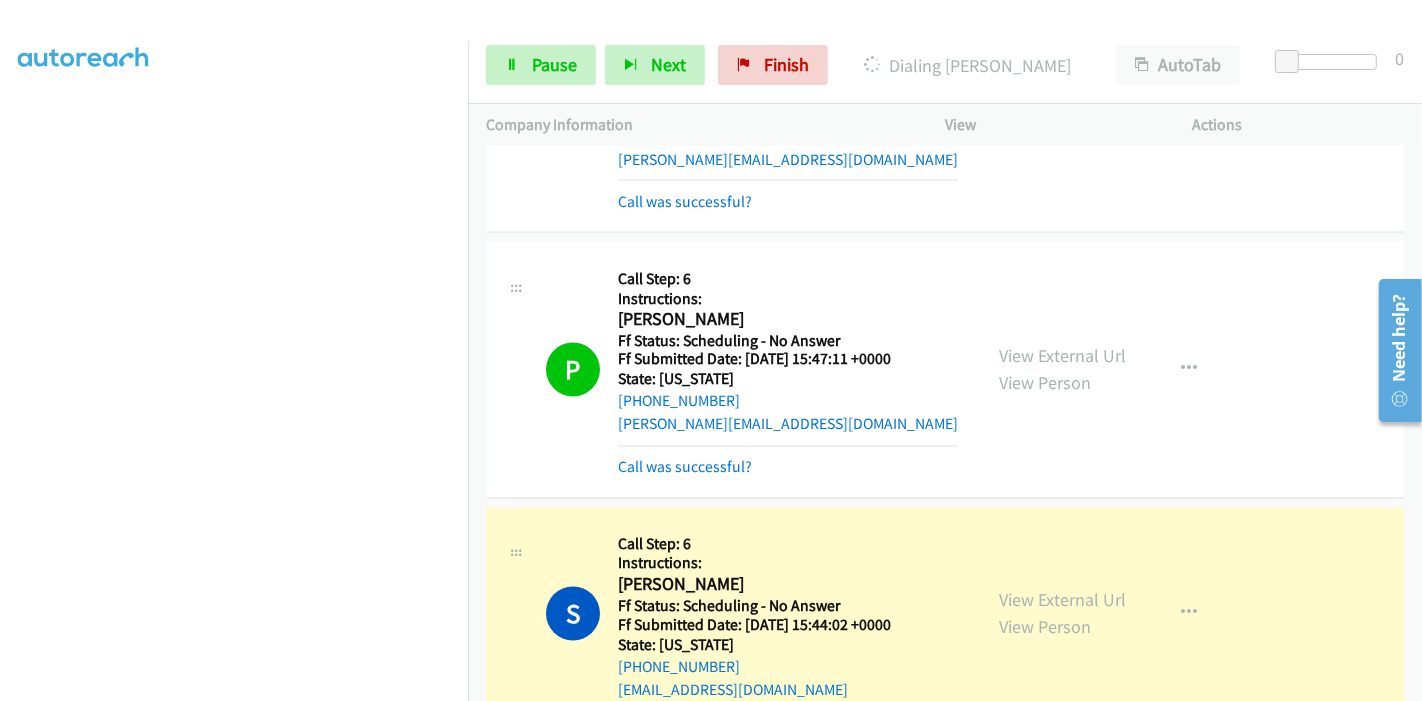 scroll, scrollTop: 0, scrollLeft: 0, axis: both 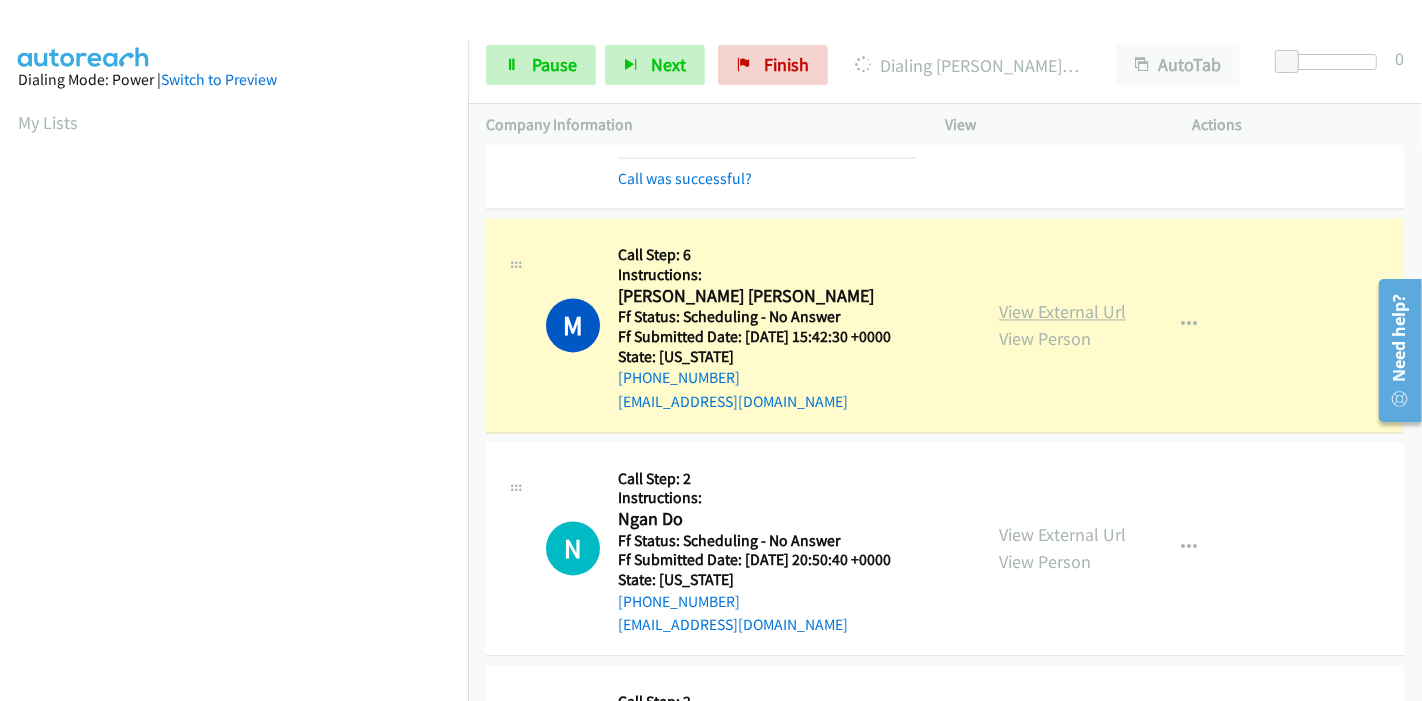 click on "View External Url" at bounding box center (1062, 311) 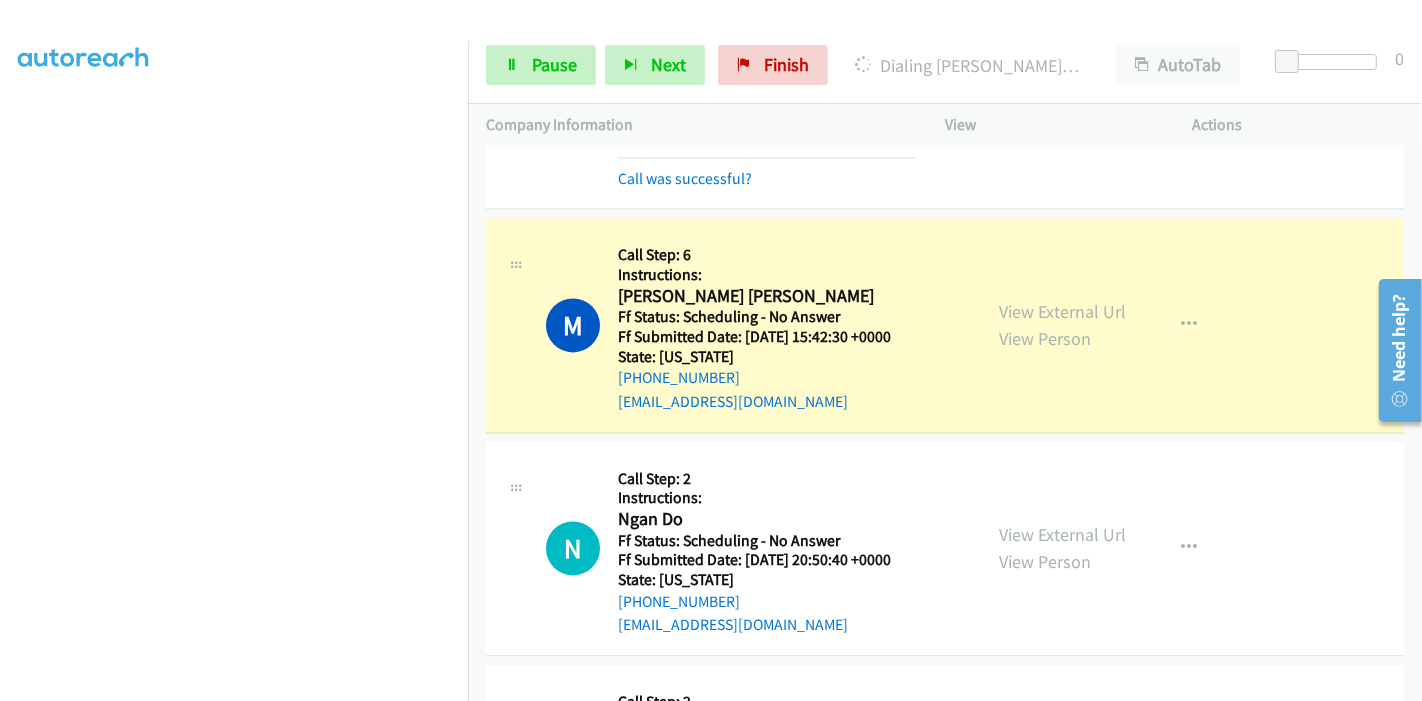 scroll, scrollTop: 0, scrollLeft: 0, axis: both 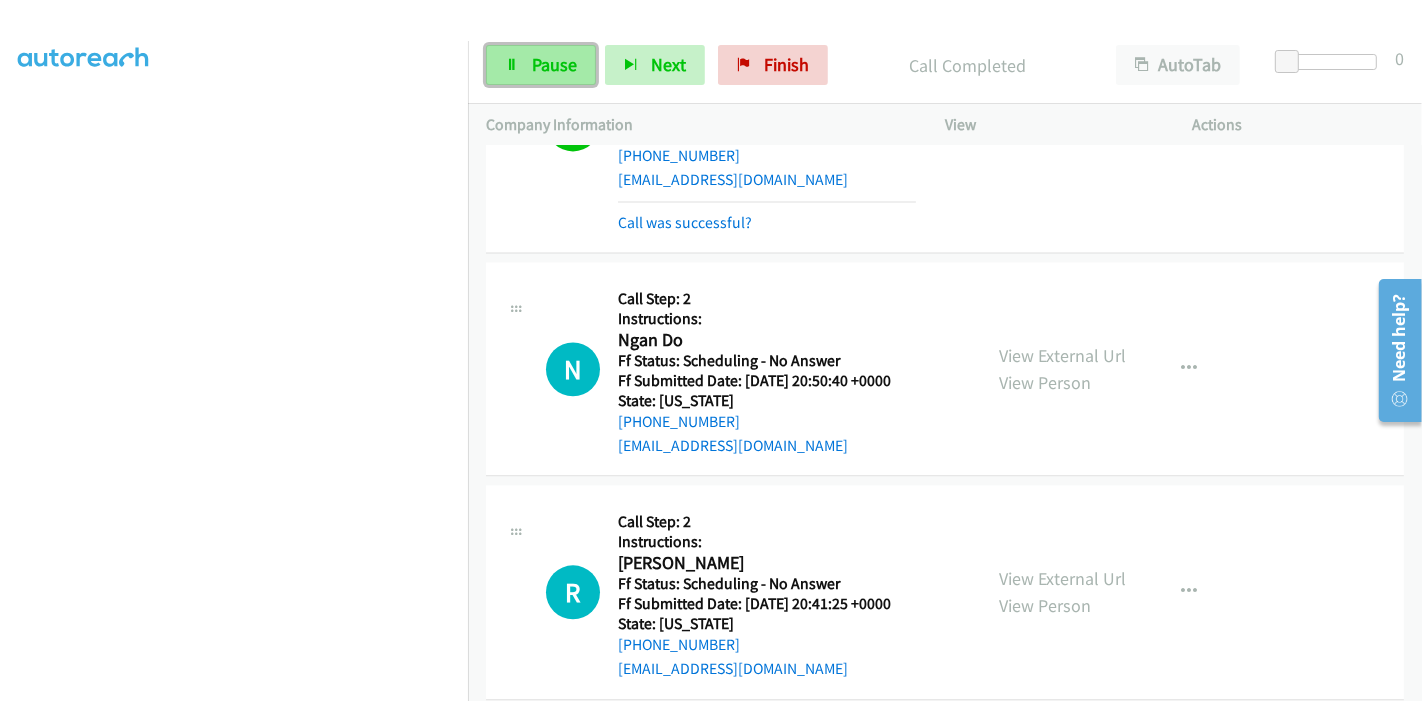 click on "Pause" at bounding box center [554, 64] 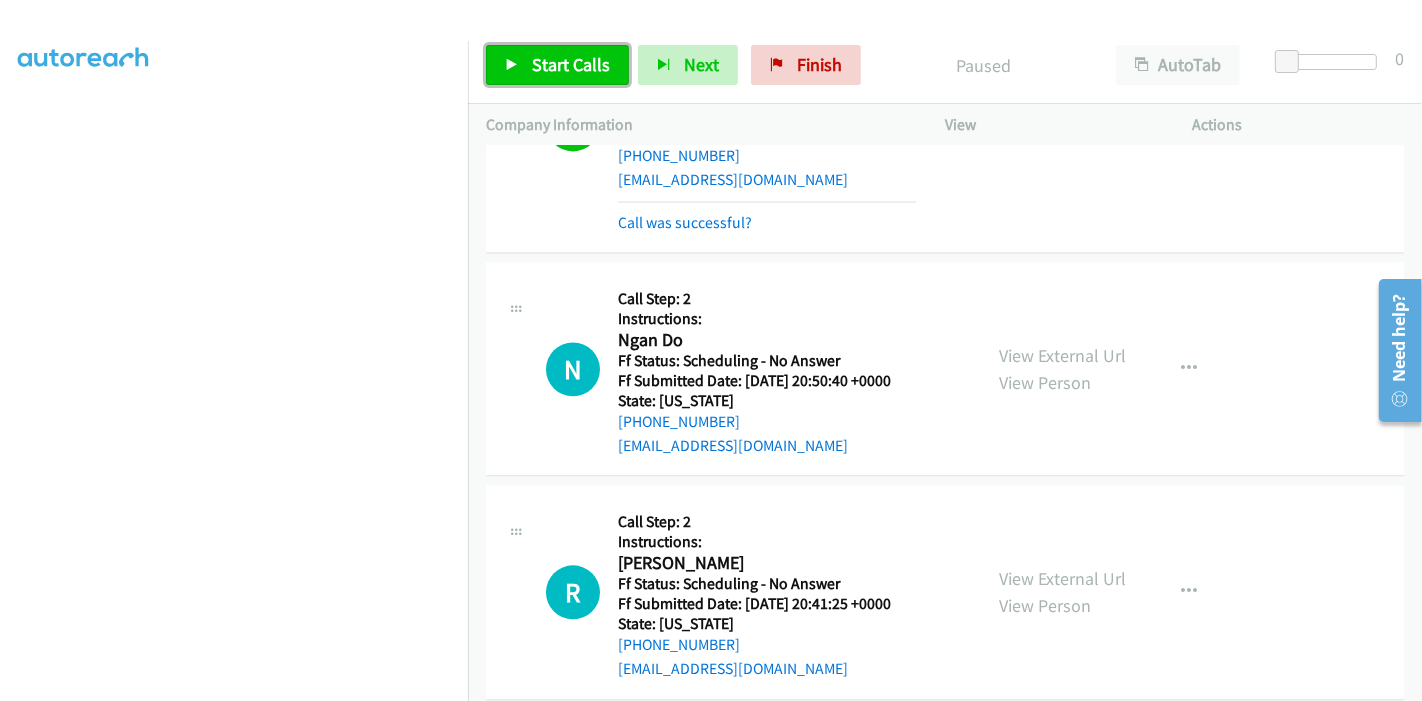 click on "Start Calls" at bounding box center (571, 64) 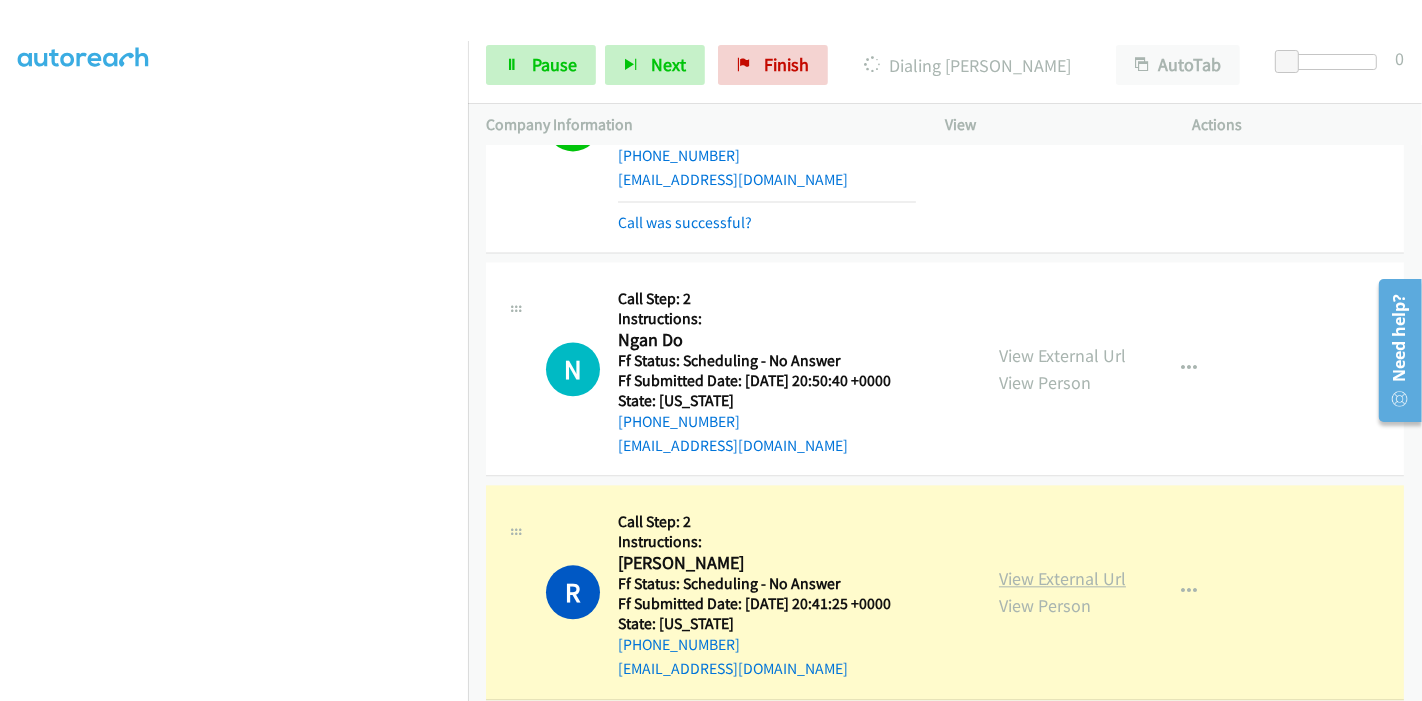 click on "View External Url" at bounding box center [1062, 578] 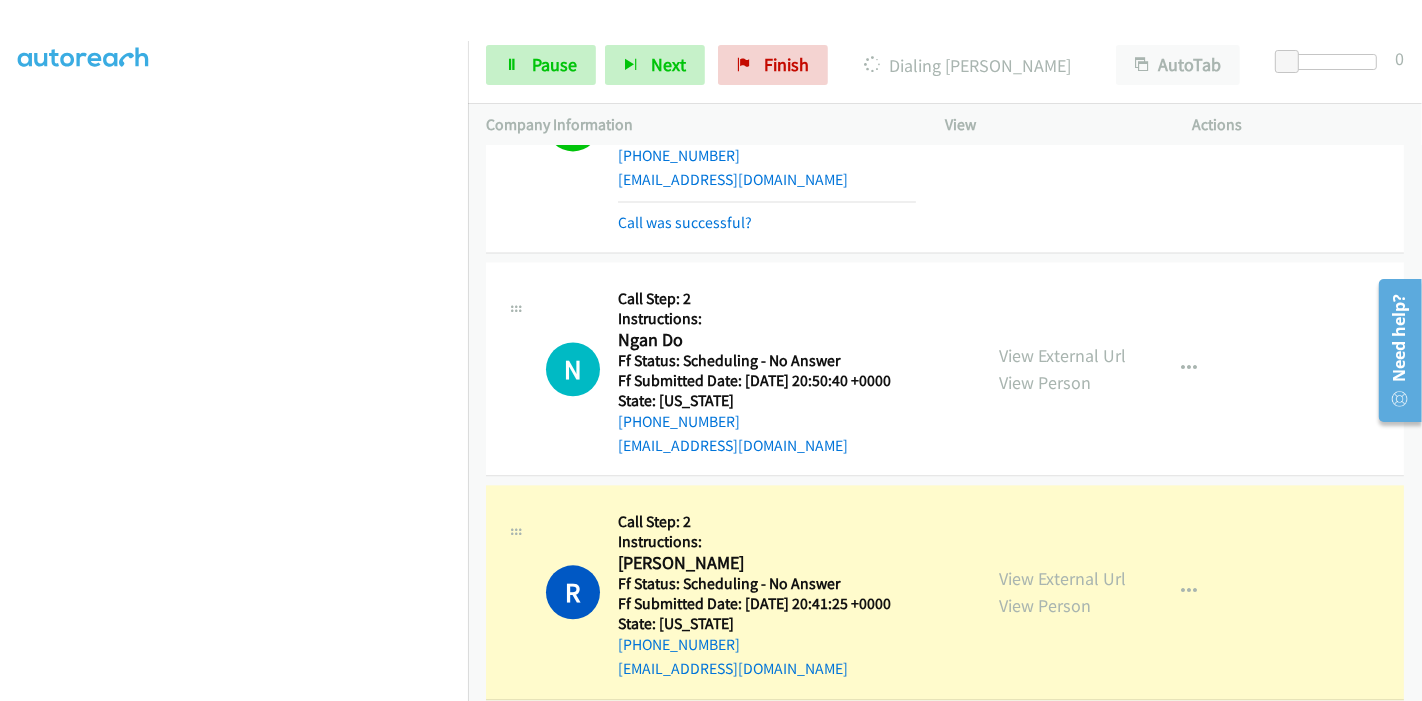 scroll, scrollTop: 0, scrollLeft: 0, axis: both 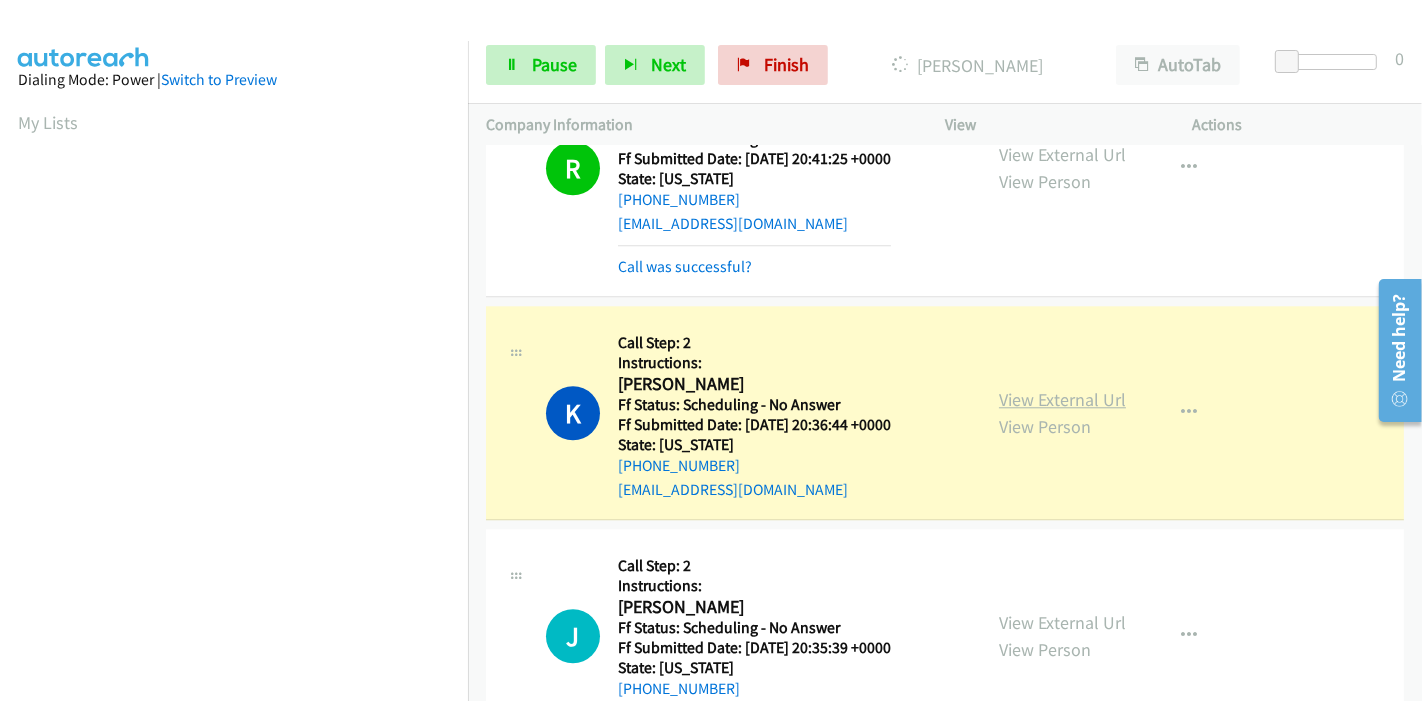 click on "View External Url" at bounding box center (1062, 399) 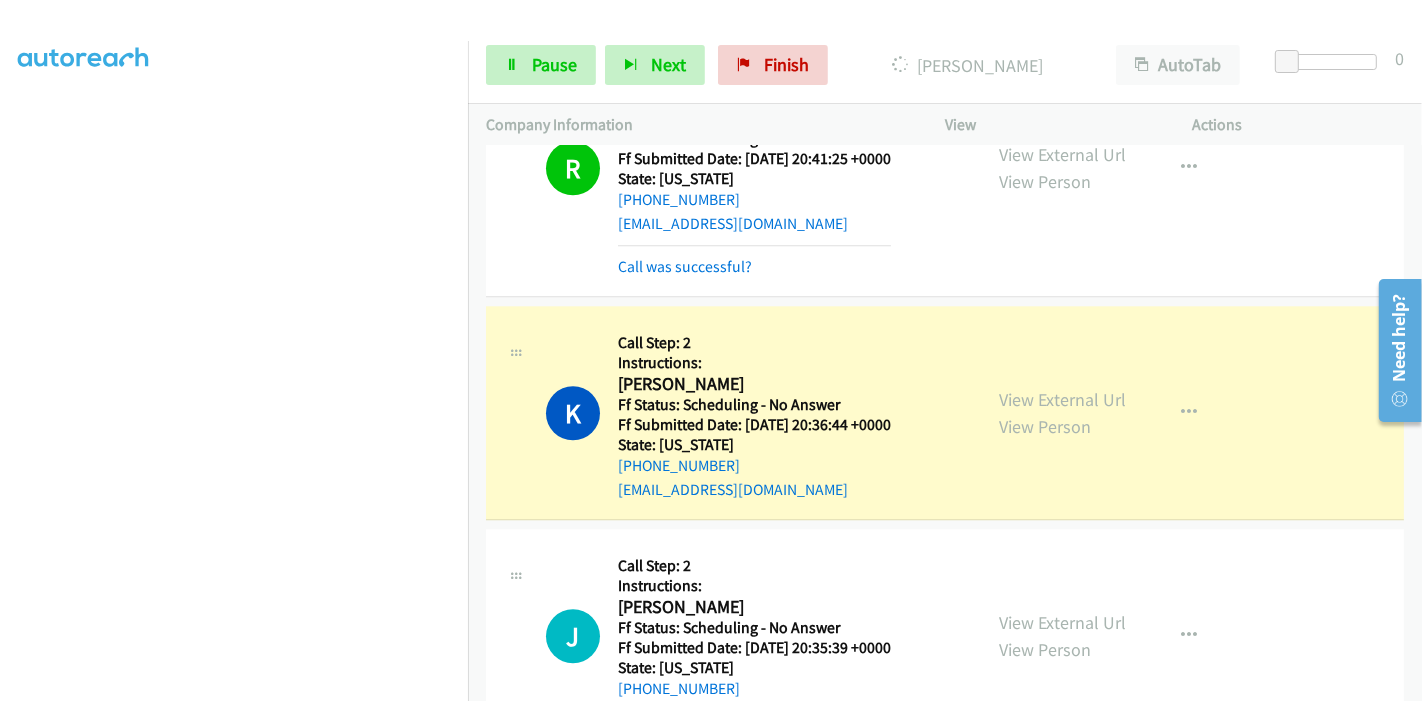 scroll, scrollTop: 0, scrollLeft: 0, axis: both 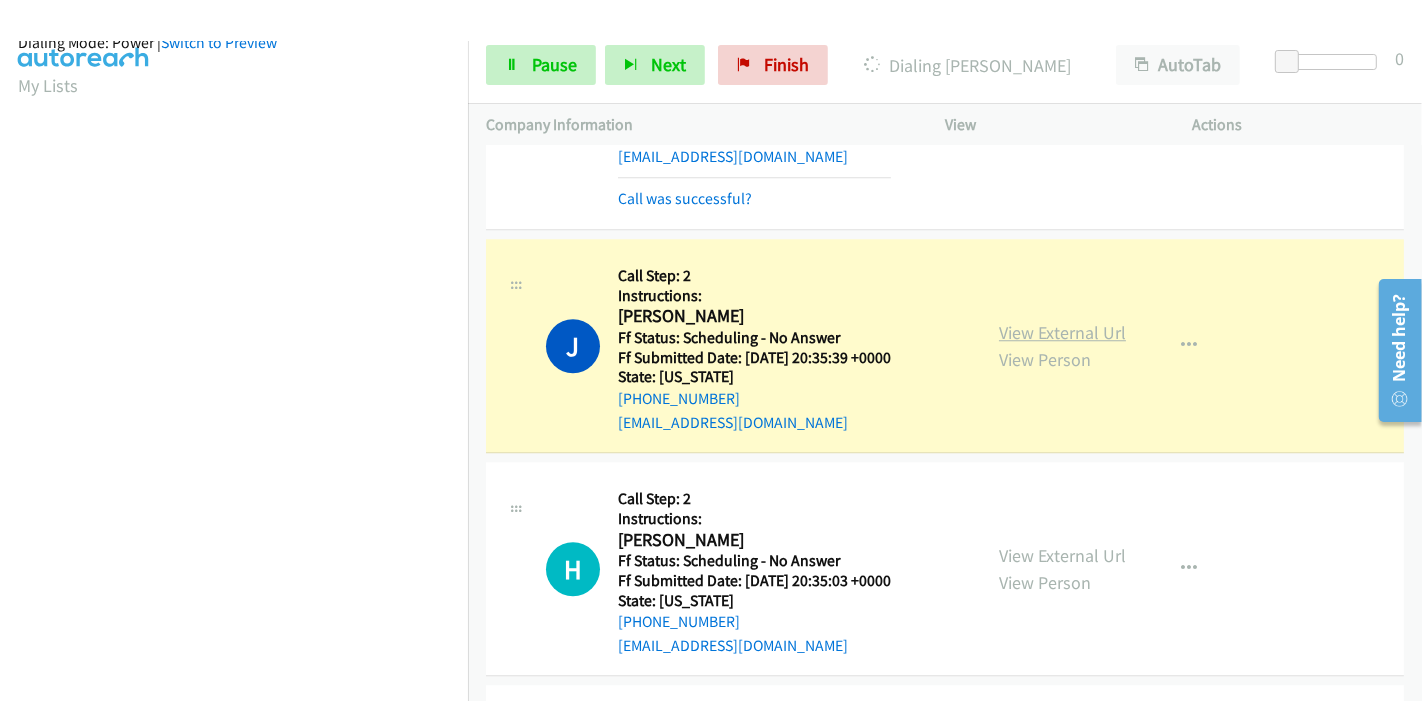click on "View External Url" at bounding box center (1062, 332) 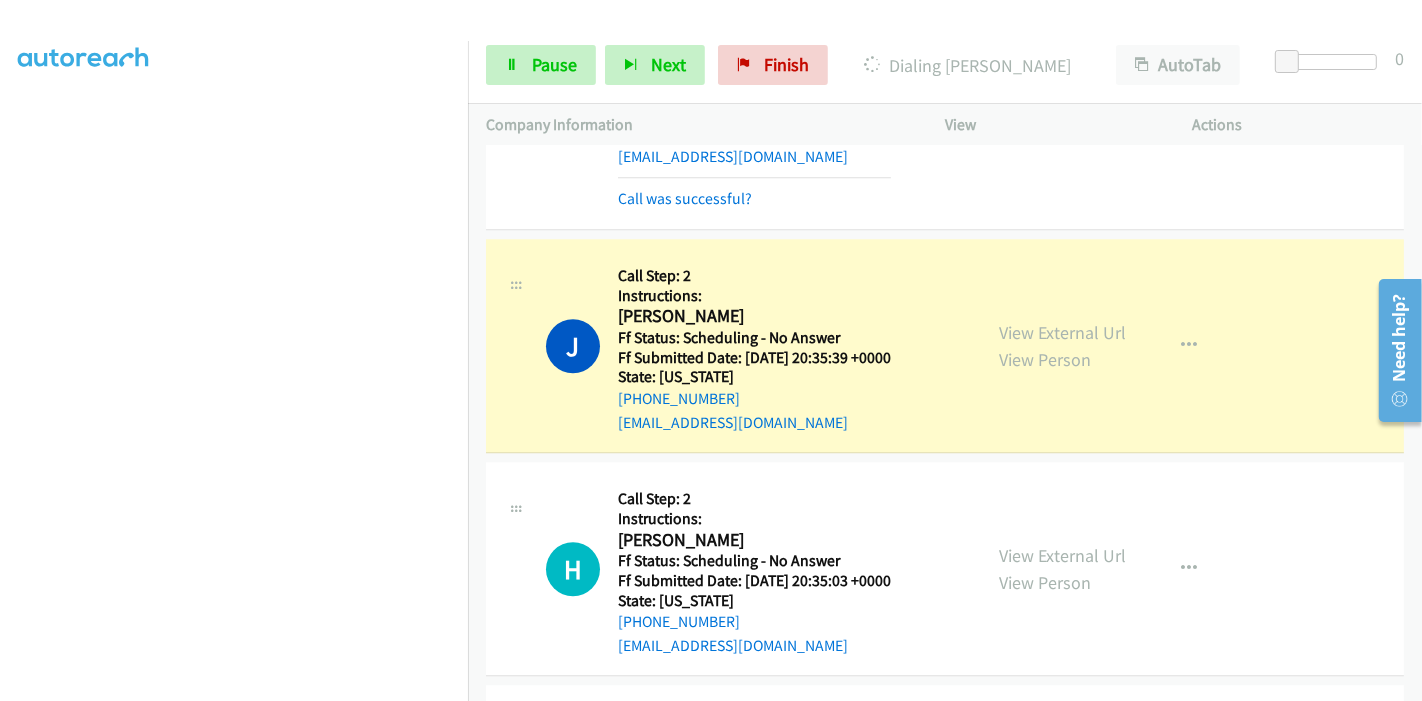 scroll, scrollTop: 0, scrollLeft: 0, axis: both 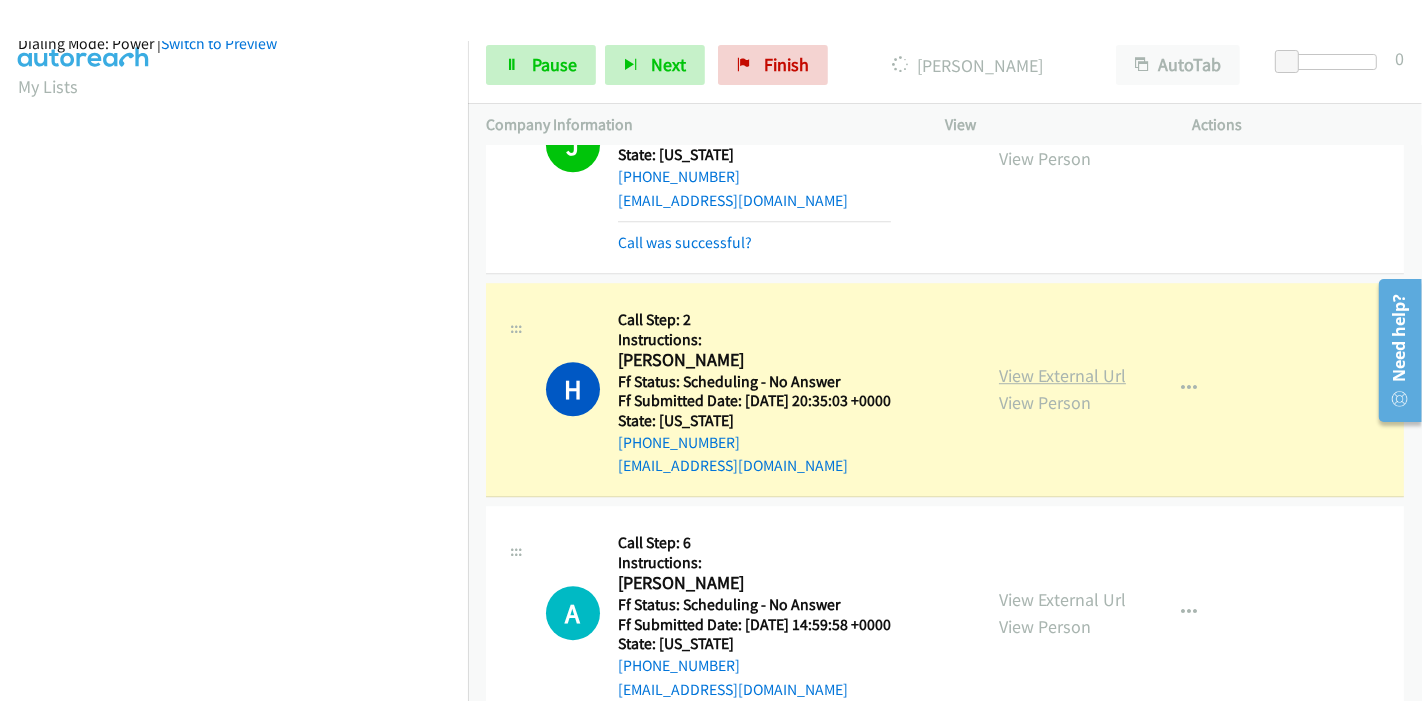 click on "View External Url" at bounding box center (1062, 375) 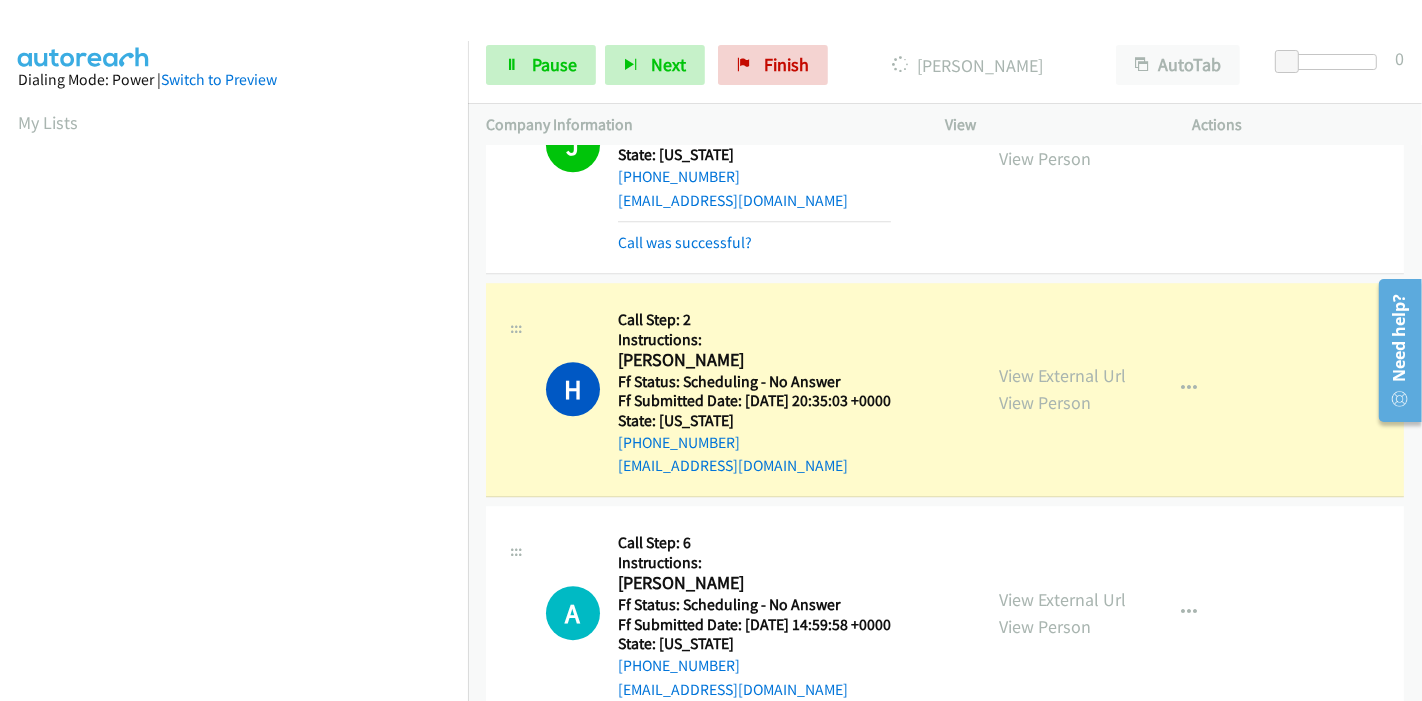 scroll, scrollTop: 0, scrollLeft: 0, axis: both 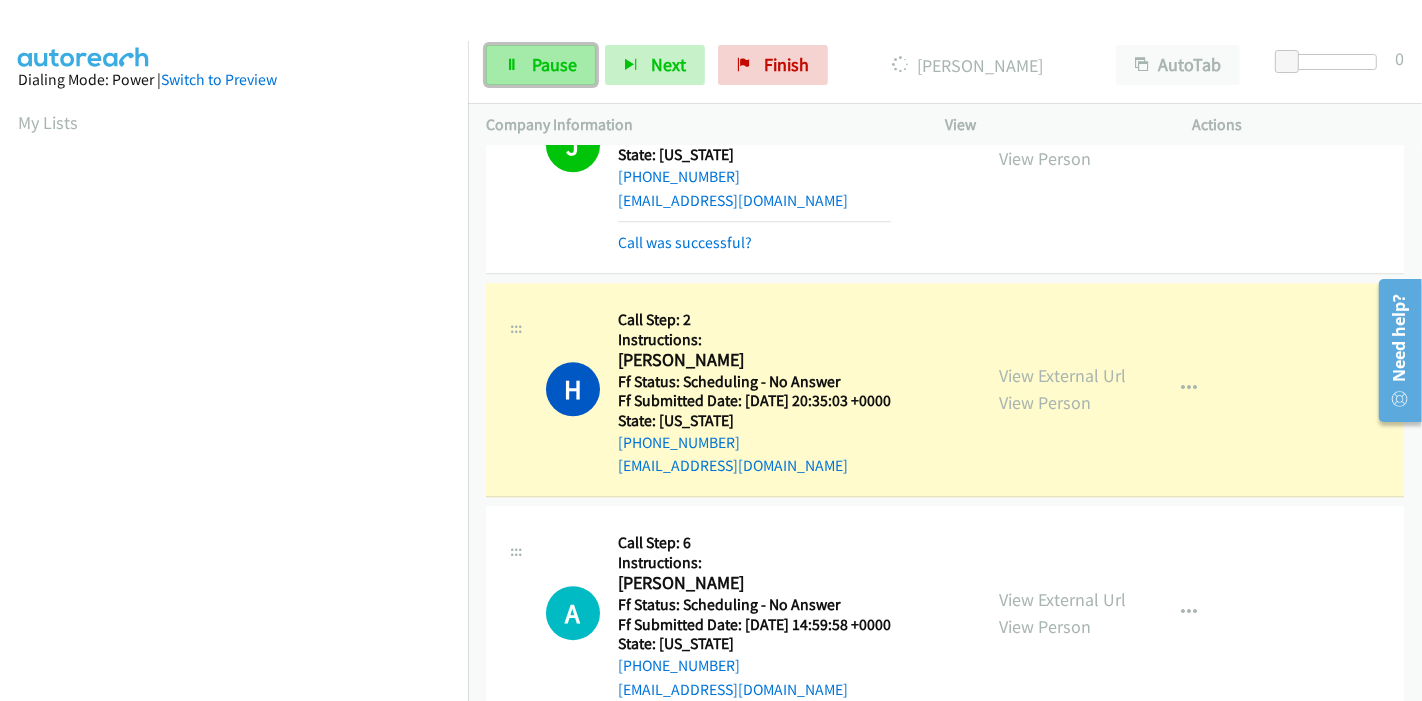 click on "Pause" at bounding box center (554, 64) 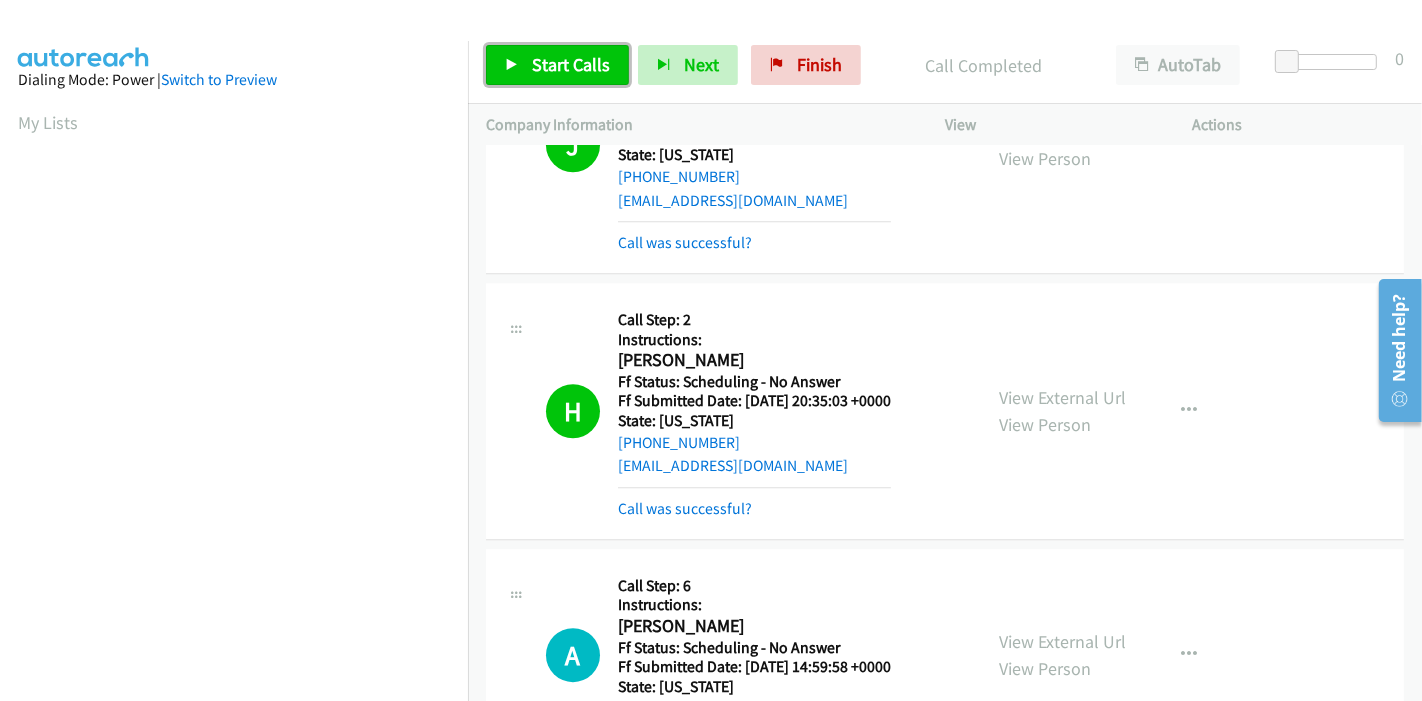 click at bounding box center [512, 66] 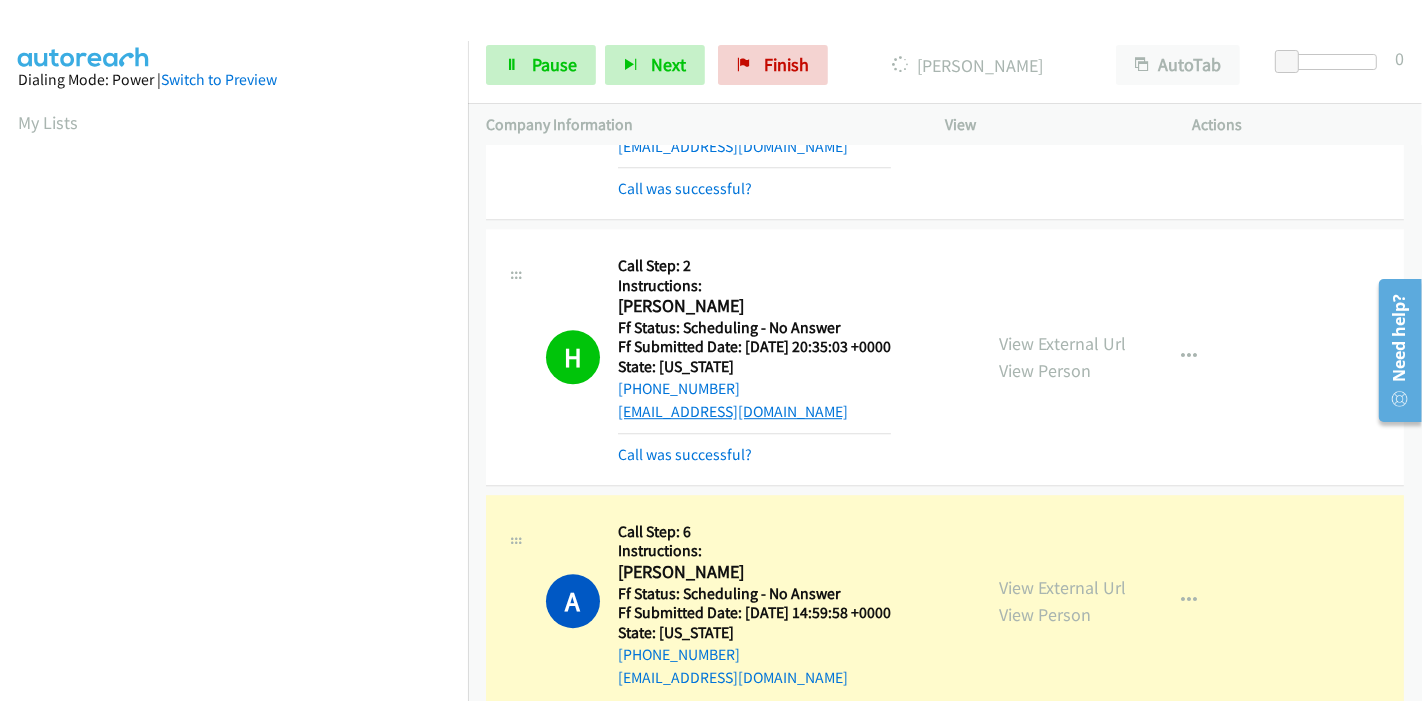 scroll, scrollTop: 5000, scrollLeft: 0, axis: vertical 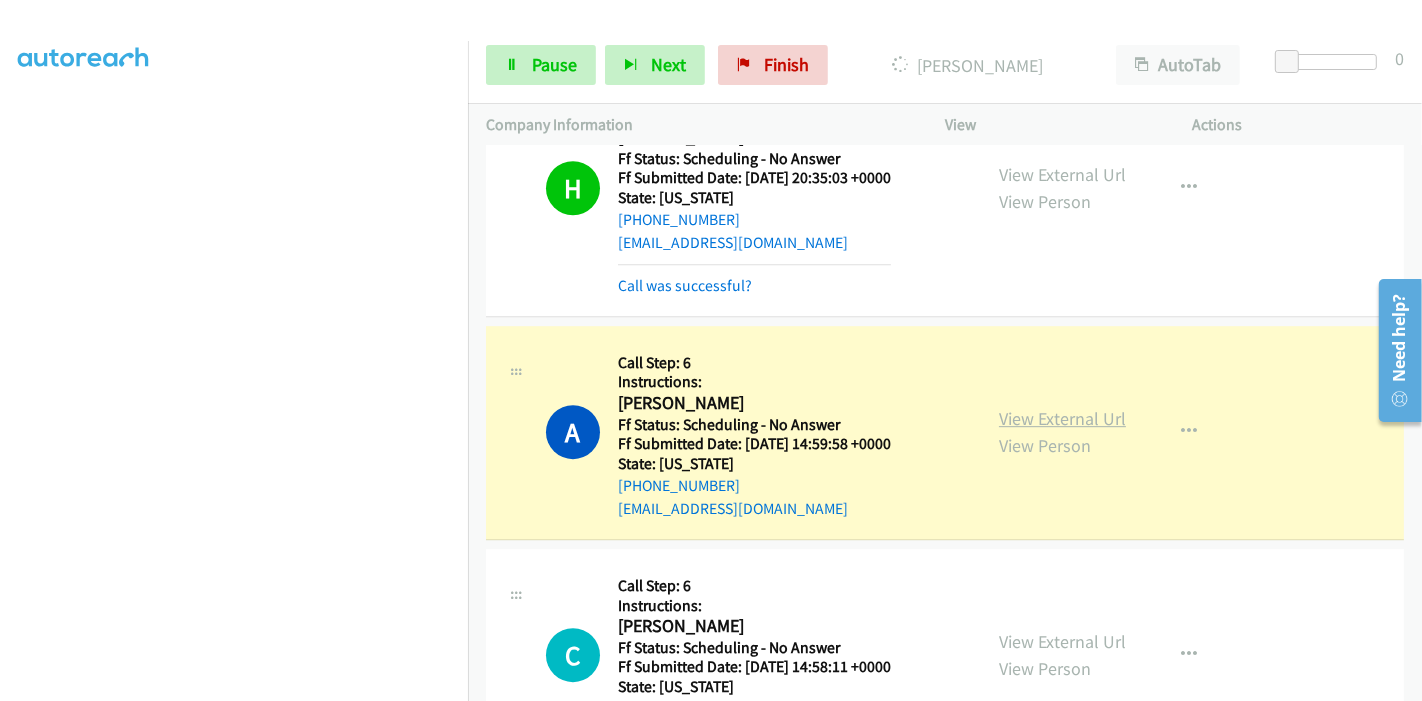 click on "View External Url" at bounding box center [1062, 418] 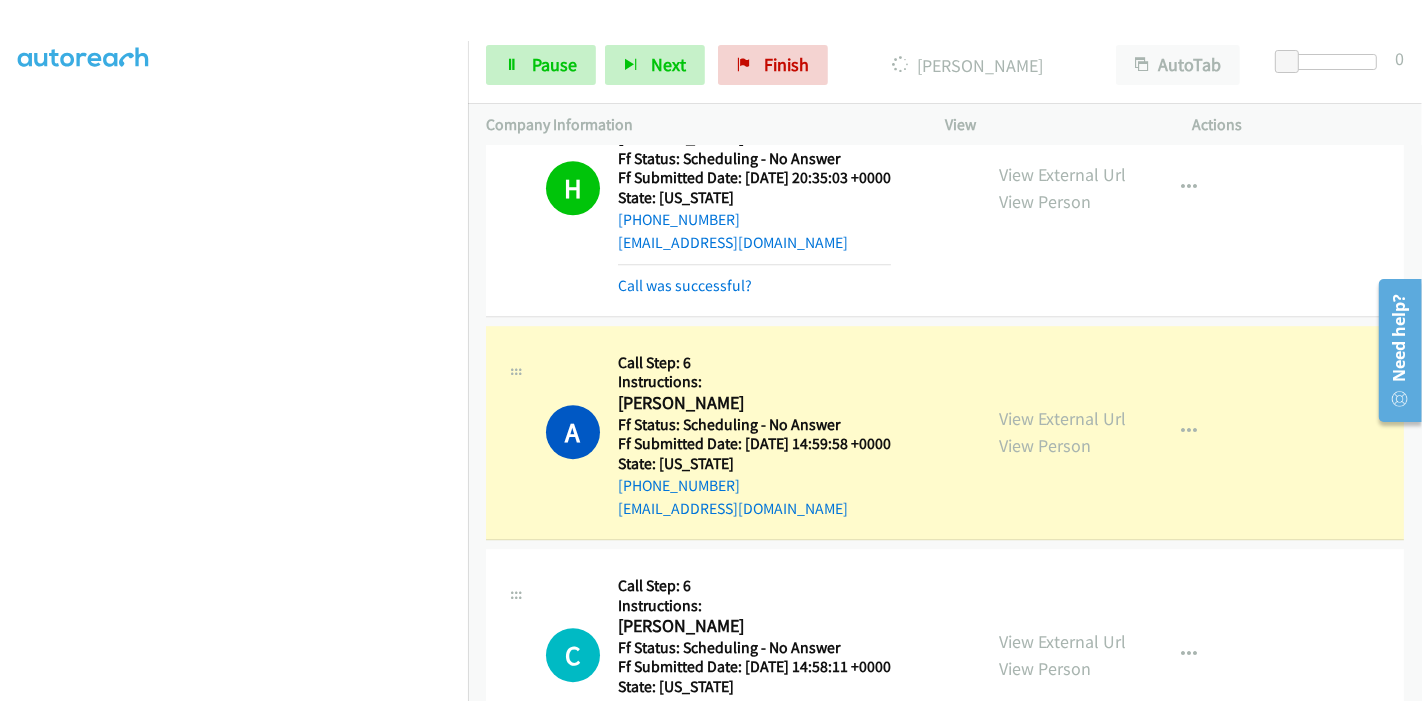 scroll, scrollTop: 0, scrollLeft: 0, axis: both 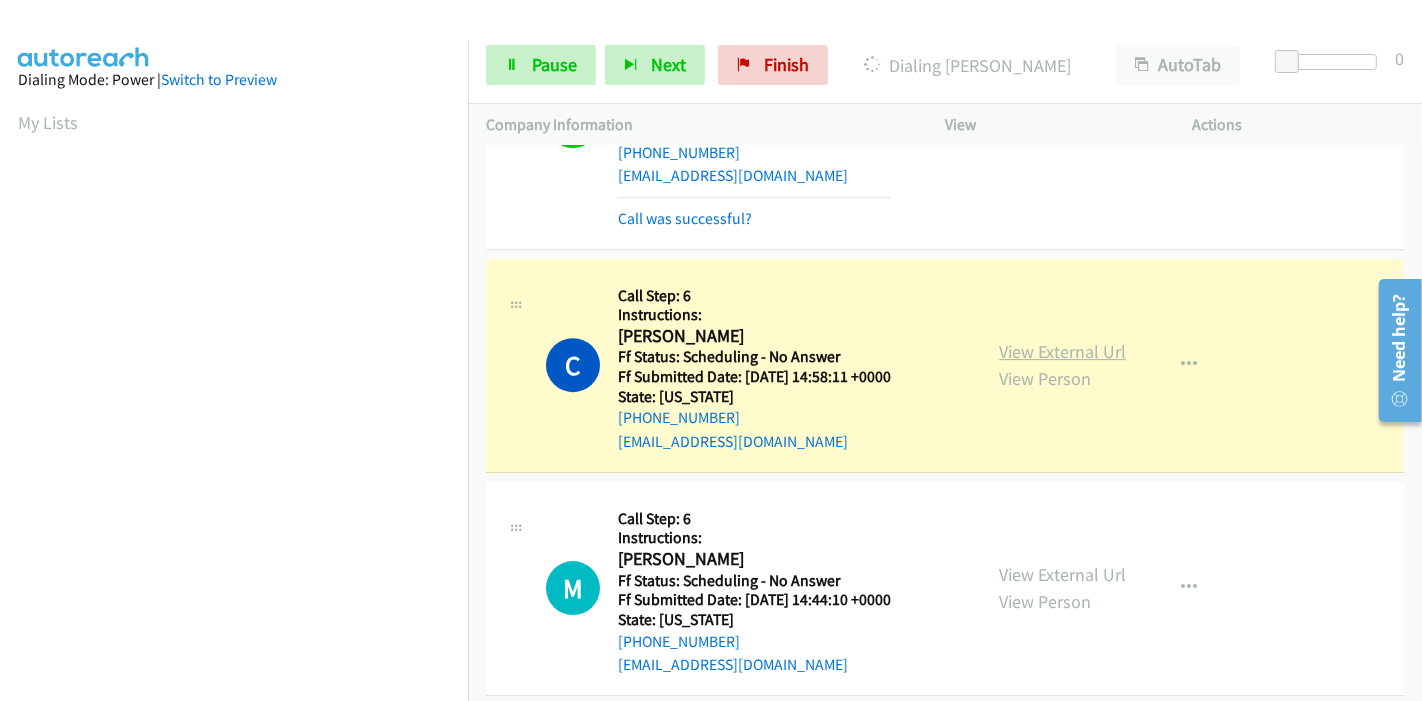 click on "View External Url" at bounding box center [1062, 351] 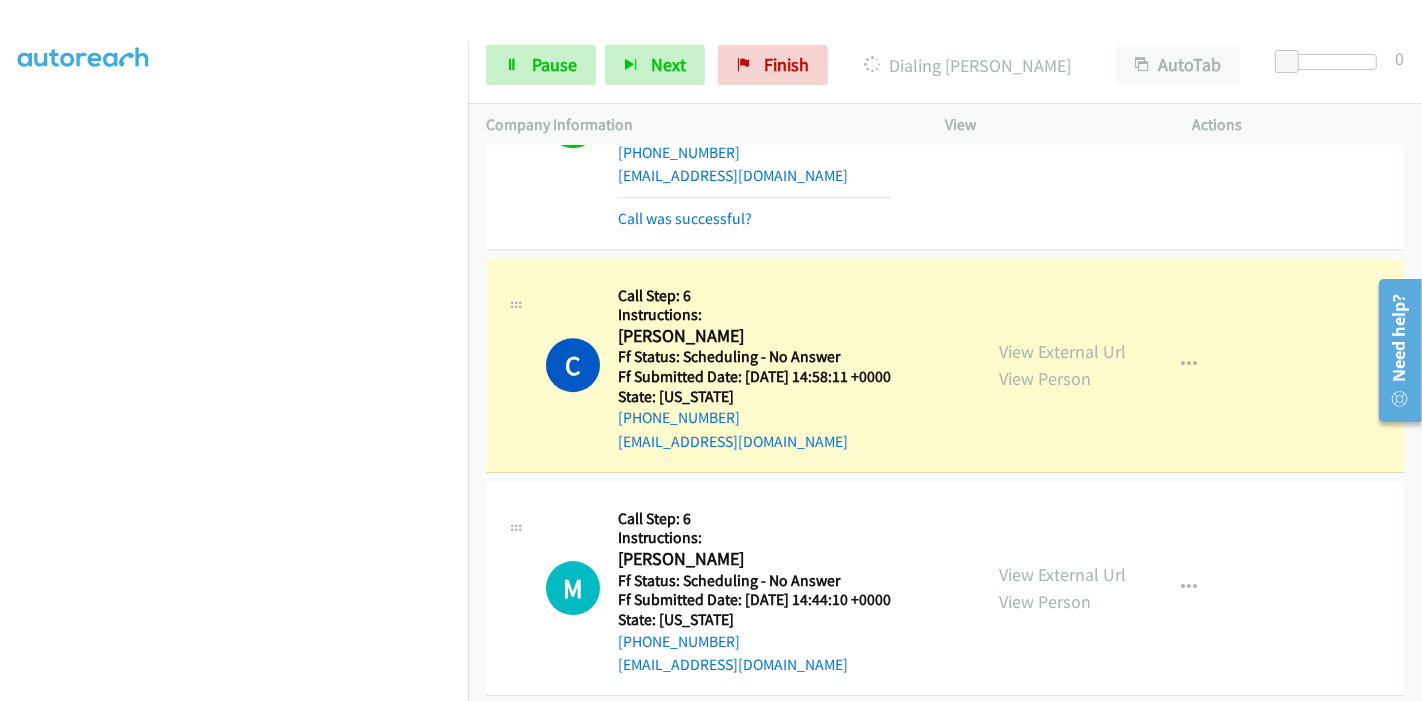scroll, scrollTop: 0, scrollLeft: 0, axis: both 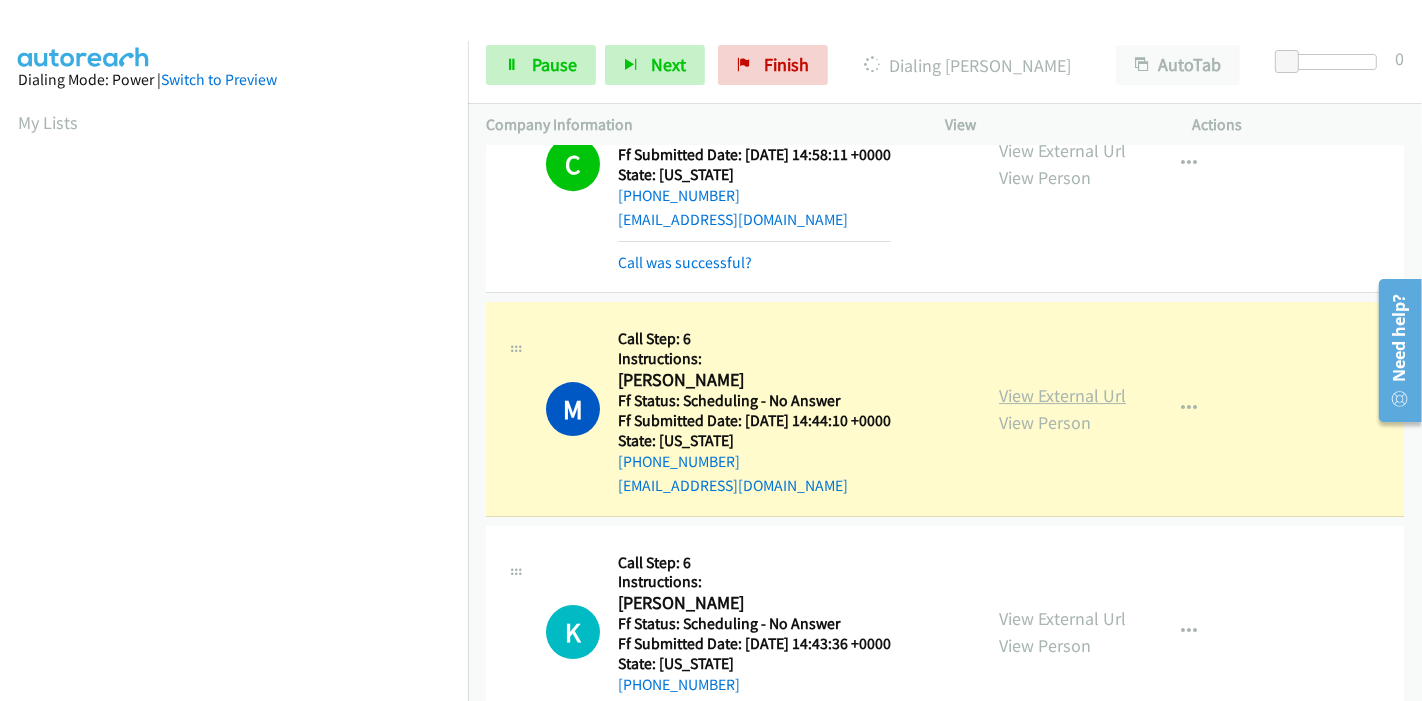 click on "View External Url" at bounding box center (1062, 395) 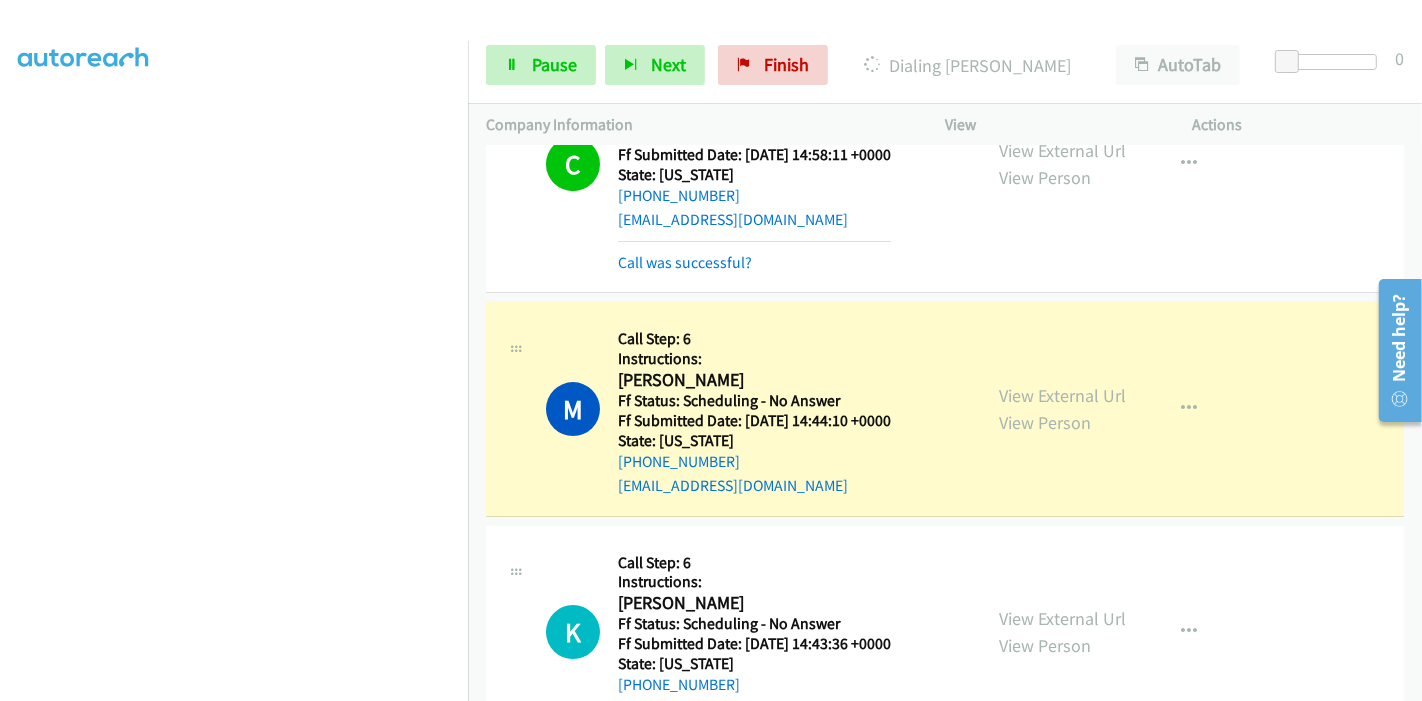 scroll, scrollTop: 0, scrollLeft: 0, axis: both 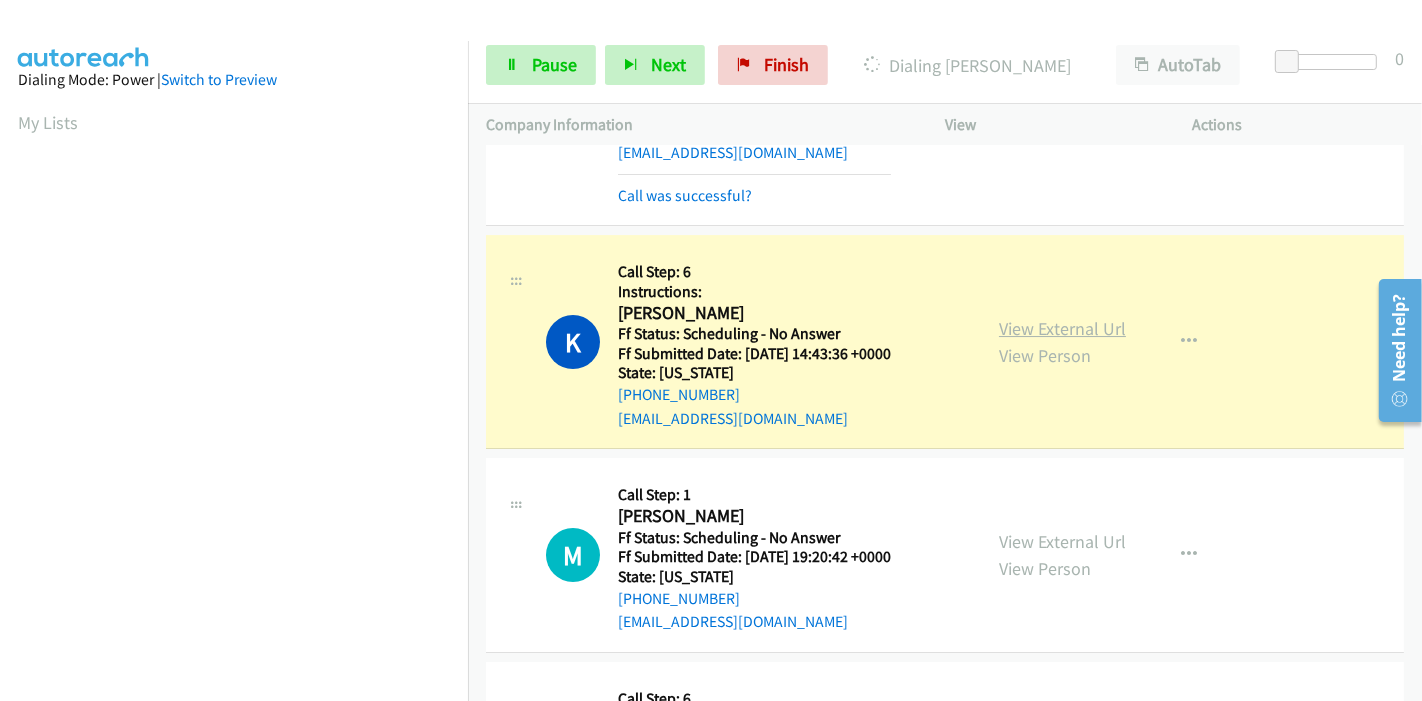 click on "View External Url" at bounding box center [1062, 328] 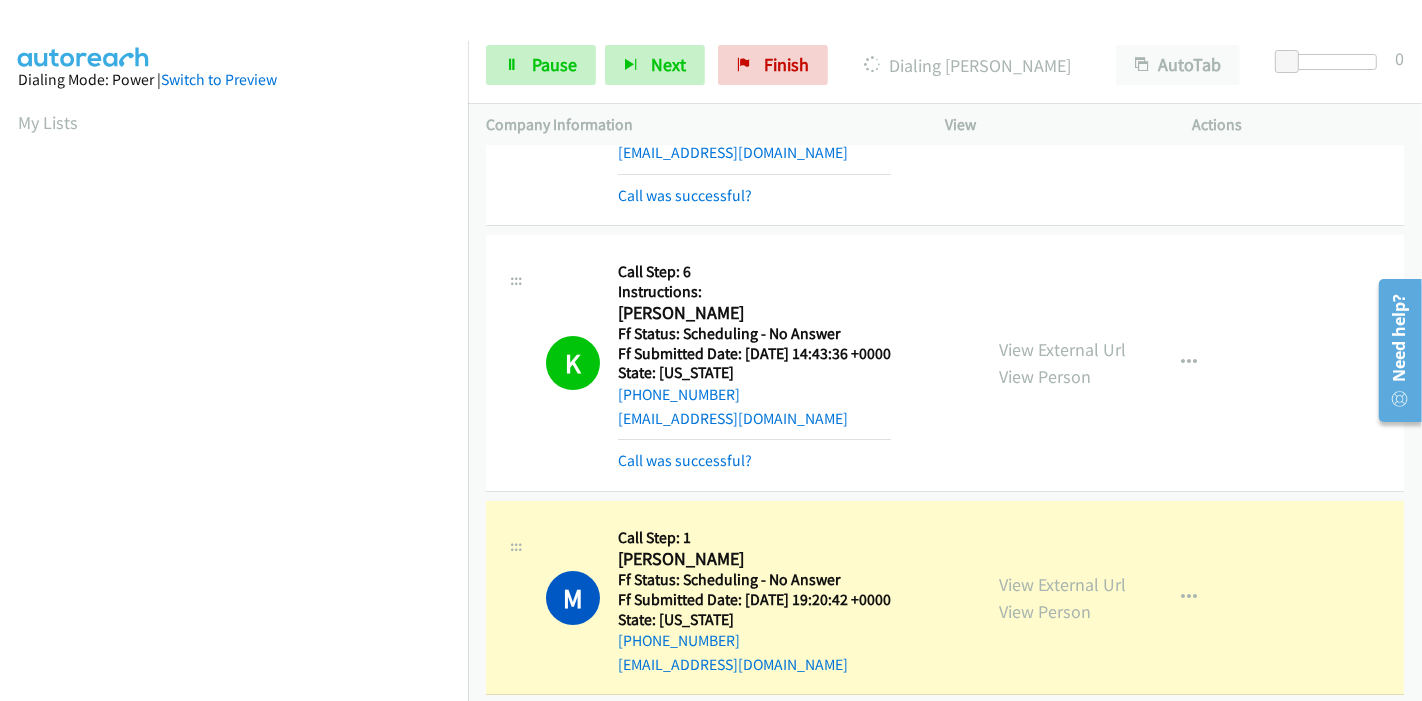 scroll, scrollTop: 422, scrollLeft: 0, axis: vertical 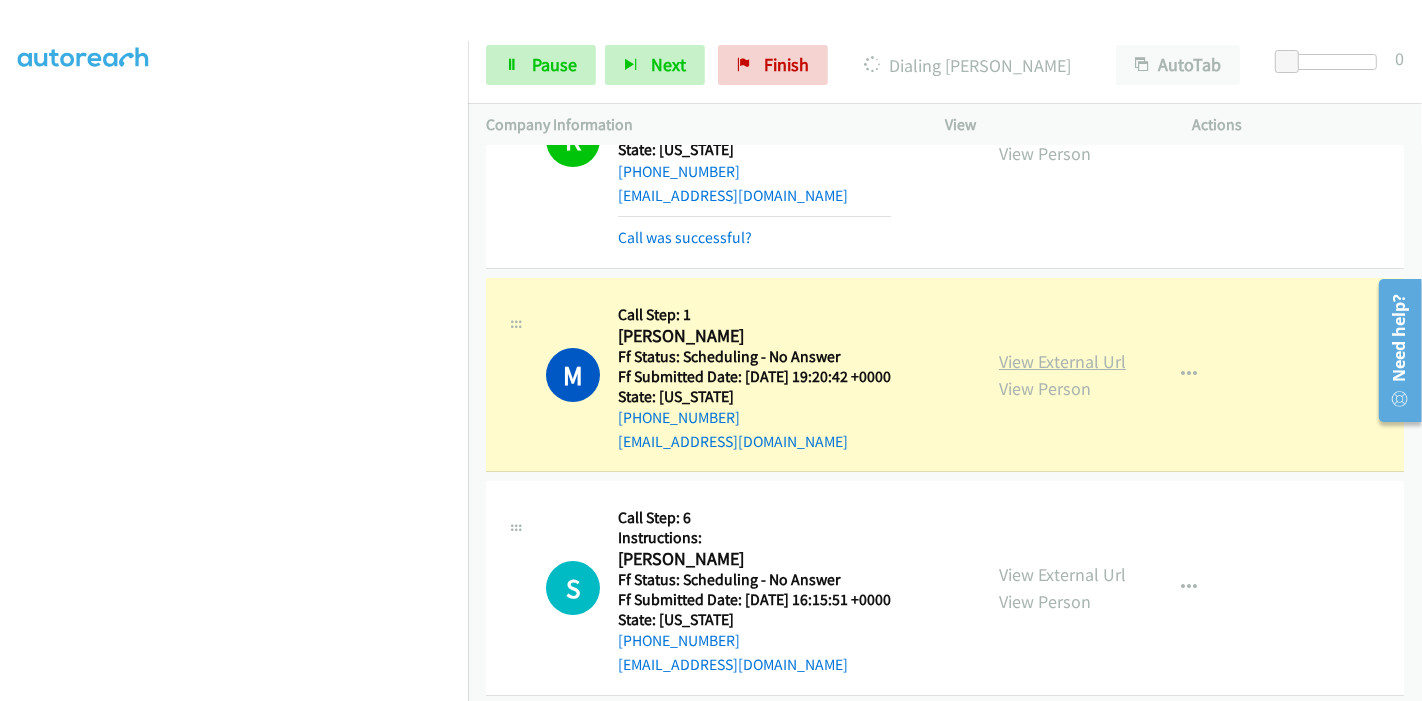 click on "View External Url" at bounding box center (1062, 361) 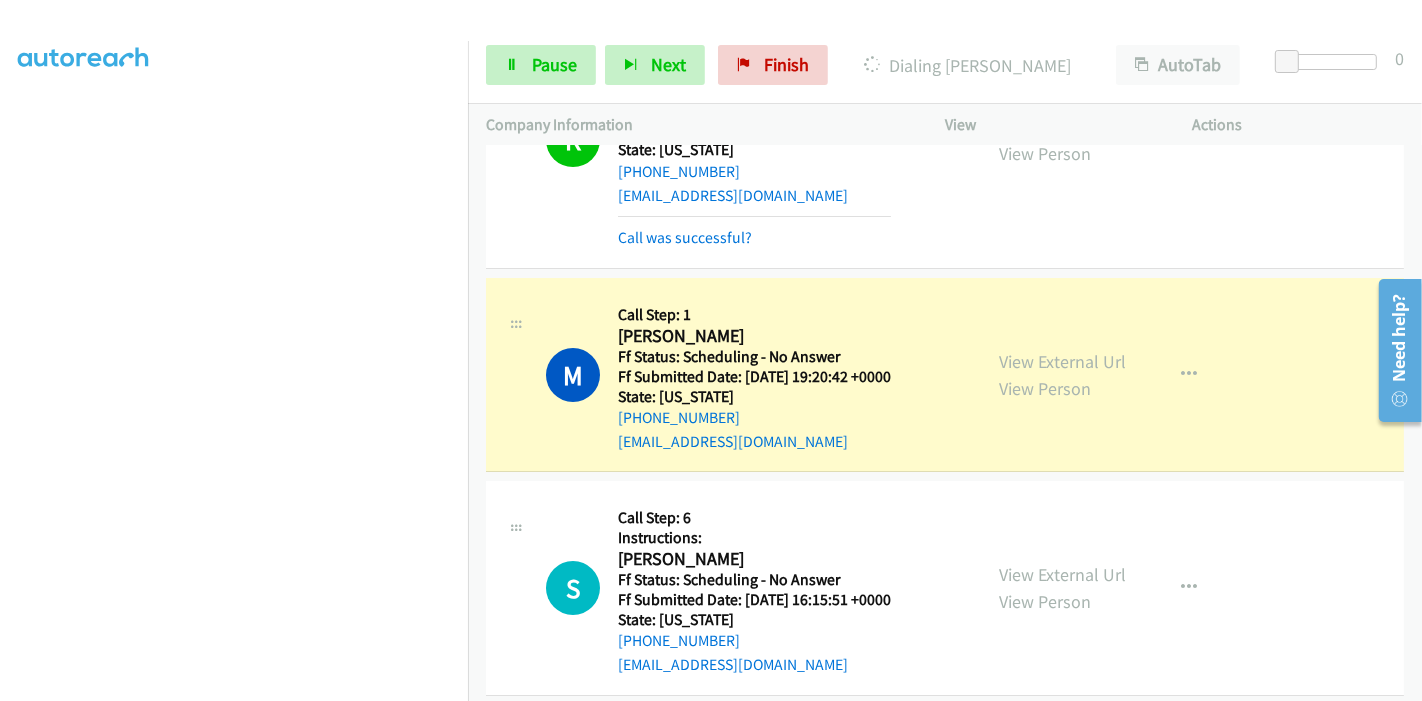 scroll, scrollTop: 0, scrollLeft: 0, axis: both 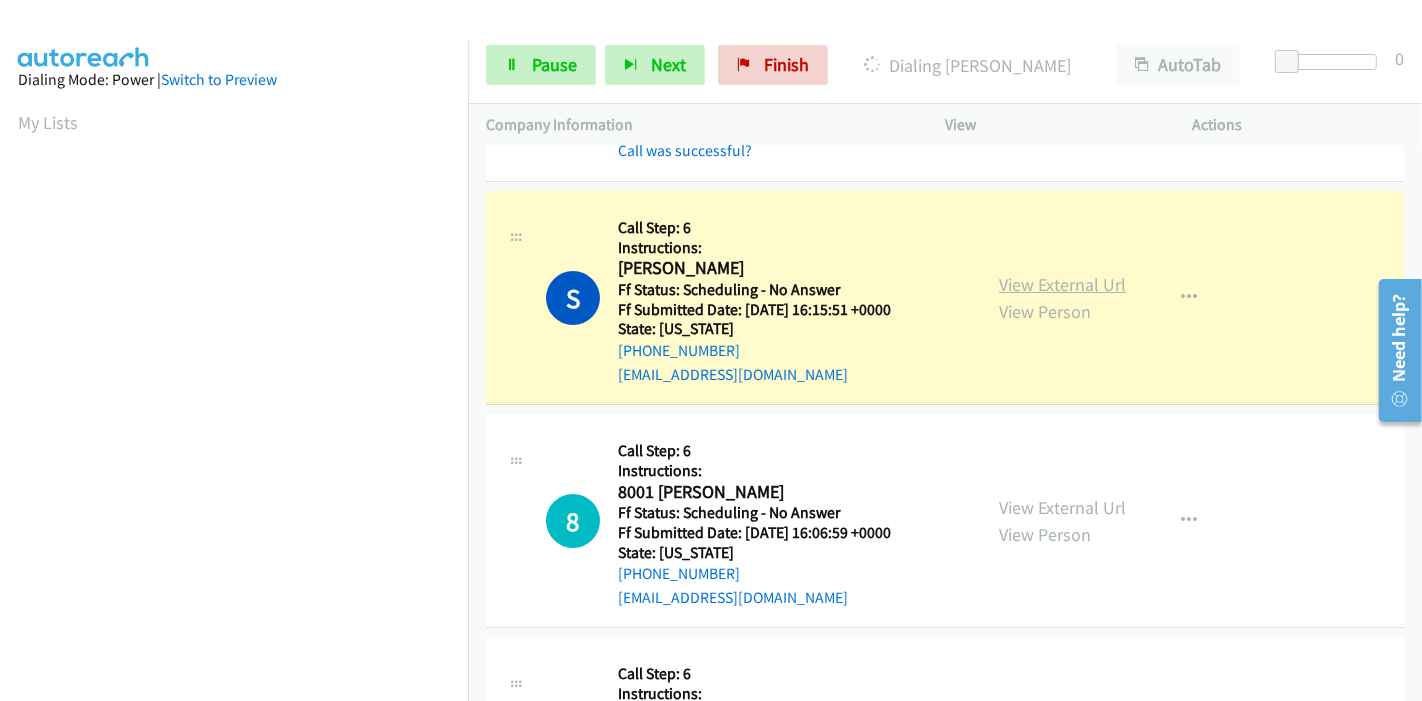 click on "View External Url" at bounding box center (1062, 284) 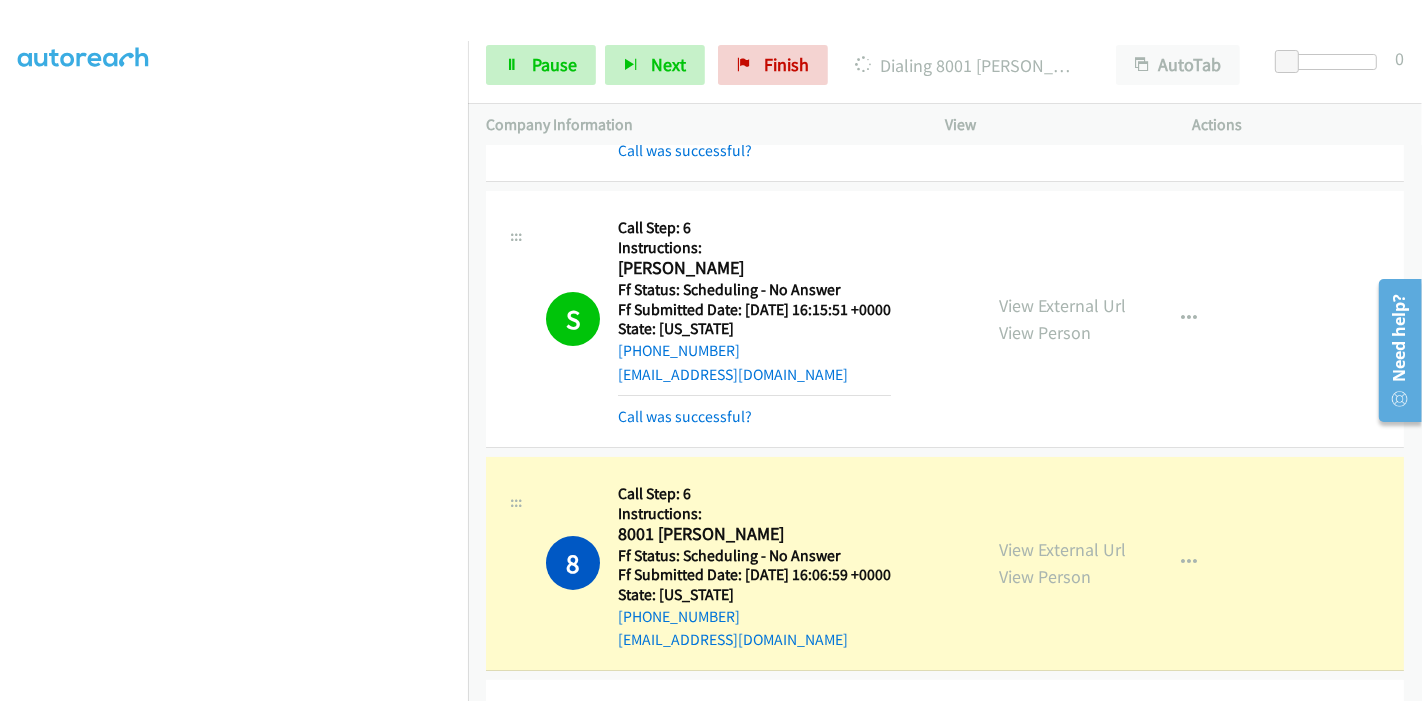 scroll, scrollTop: 0, scrollLeft: 0, axis: both 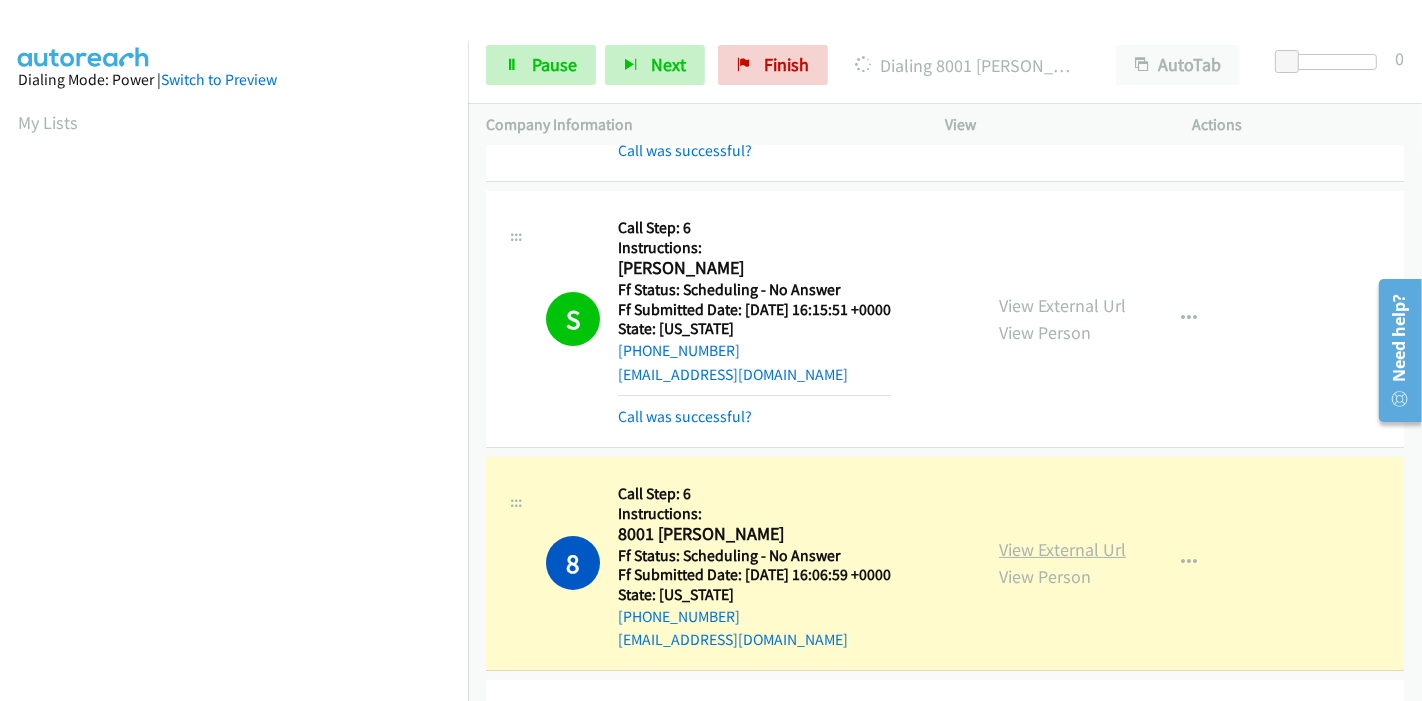 click on "View External Url" at bounding box center (1062, 549) 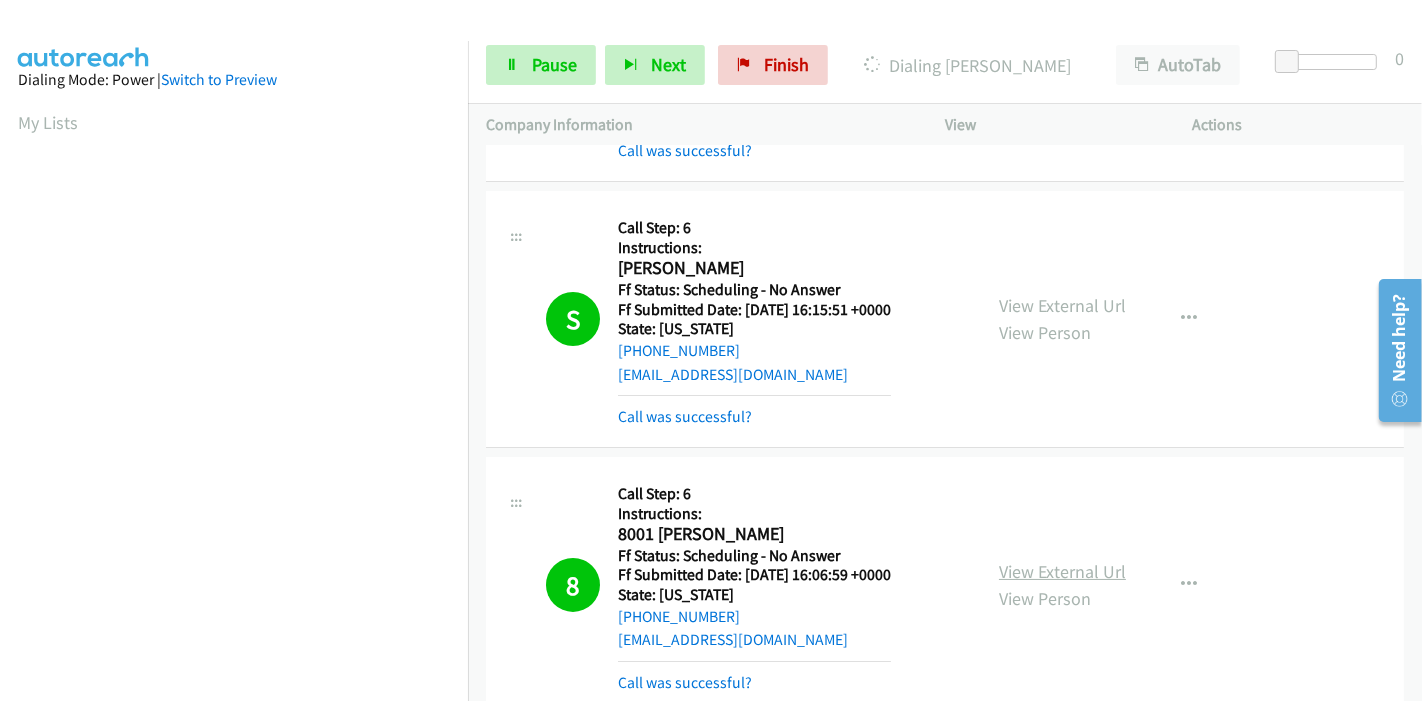scroll, scrollTop: 422, scrollLeft: 0, axis: vertical 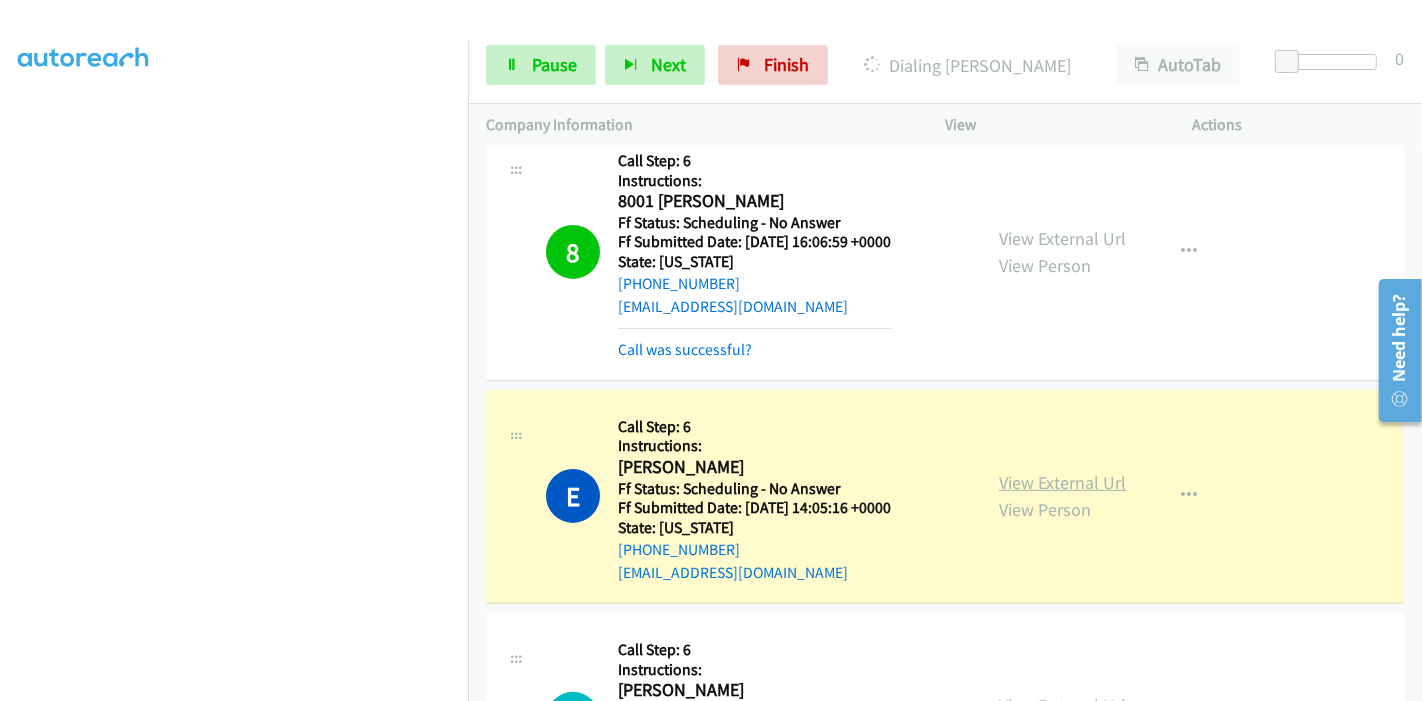 click on "View External Url" at bounding box center (1062, 482) 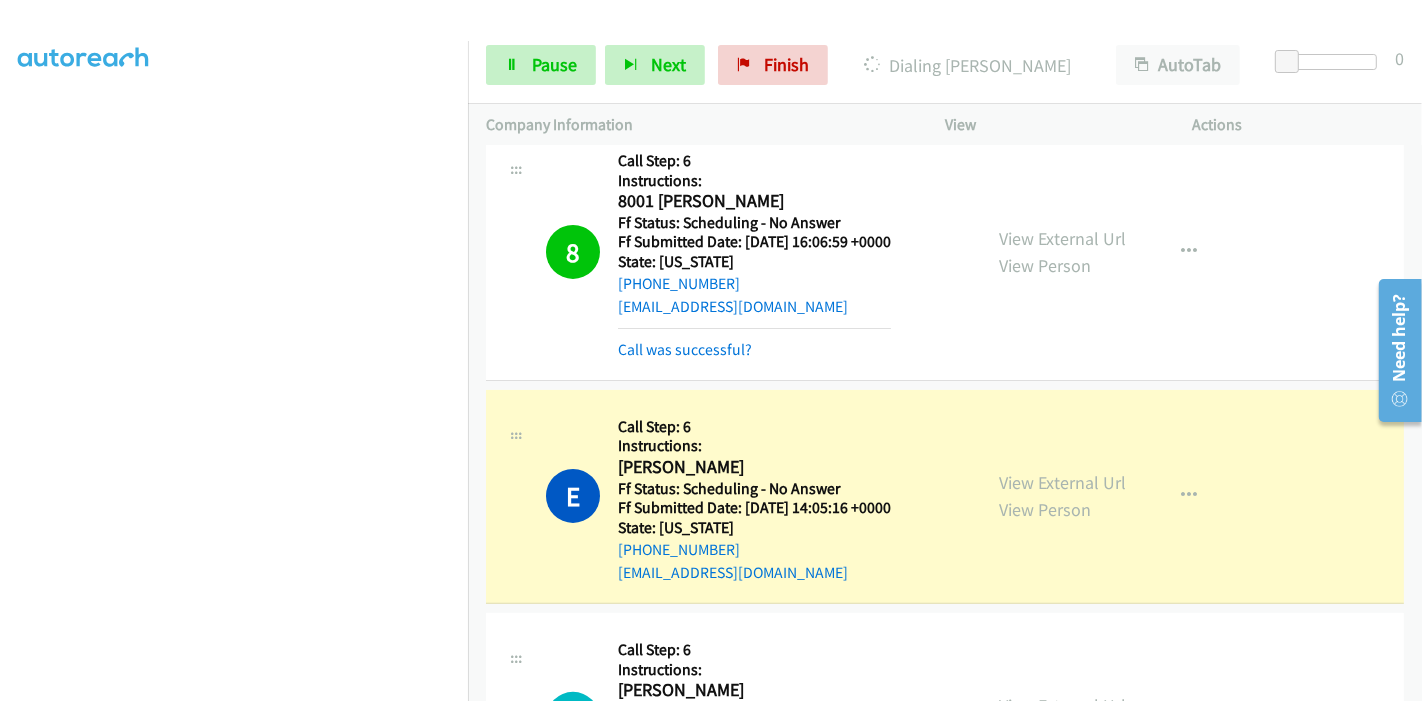 scroll, scrollTop: 0, scrollLeft: 0, axis: both 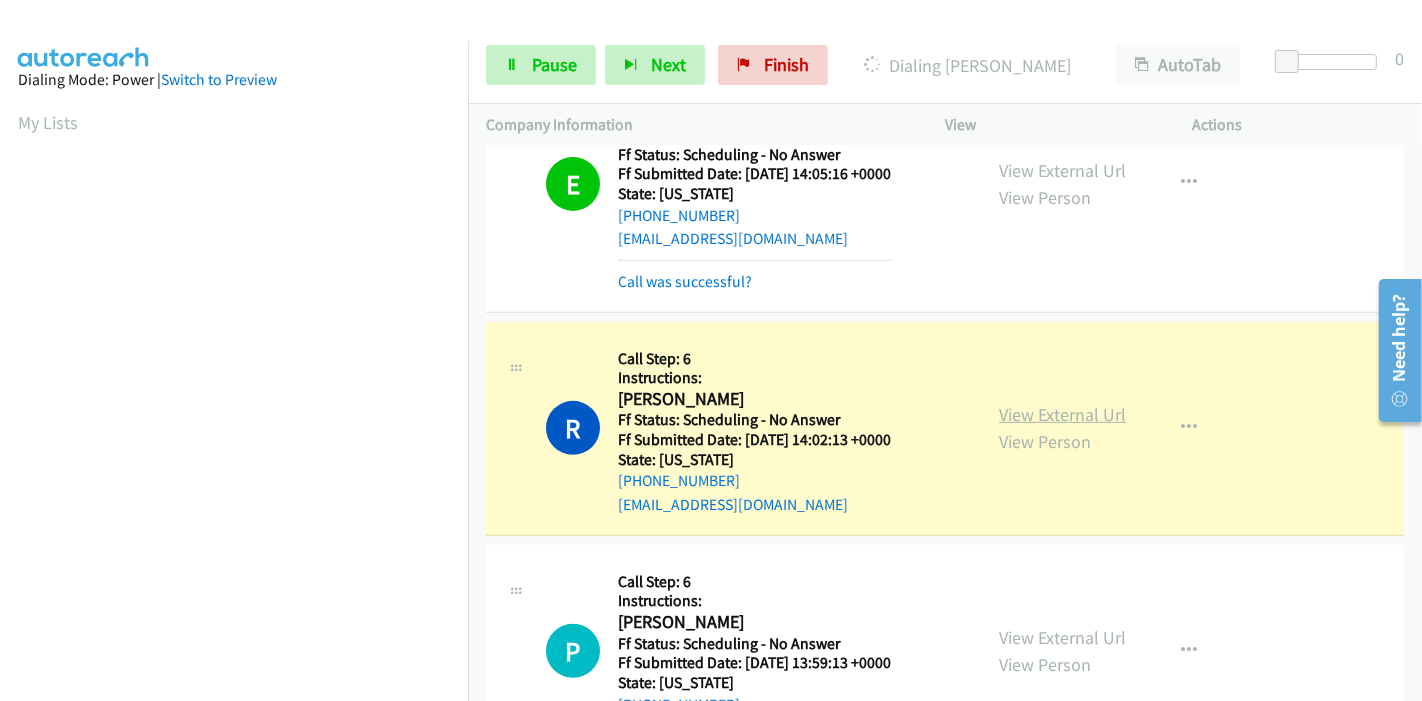click on "View External Url" at bounding box center (1062, 414) 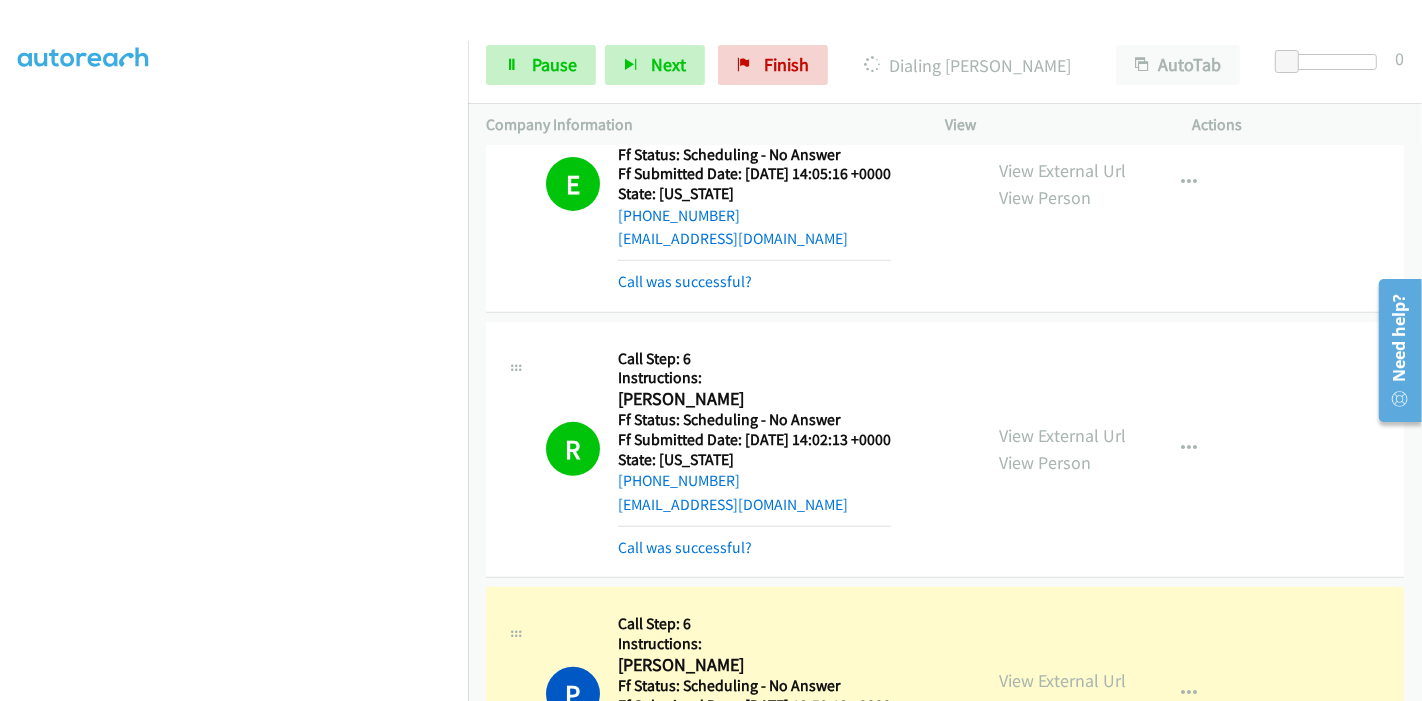 scroll, scrollTop: 0, scrollLeft: 0, axis: both 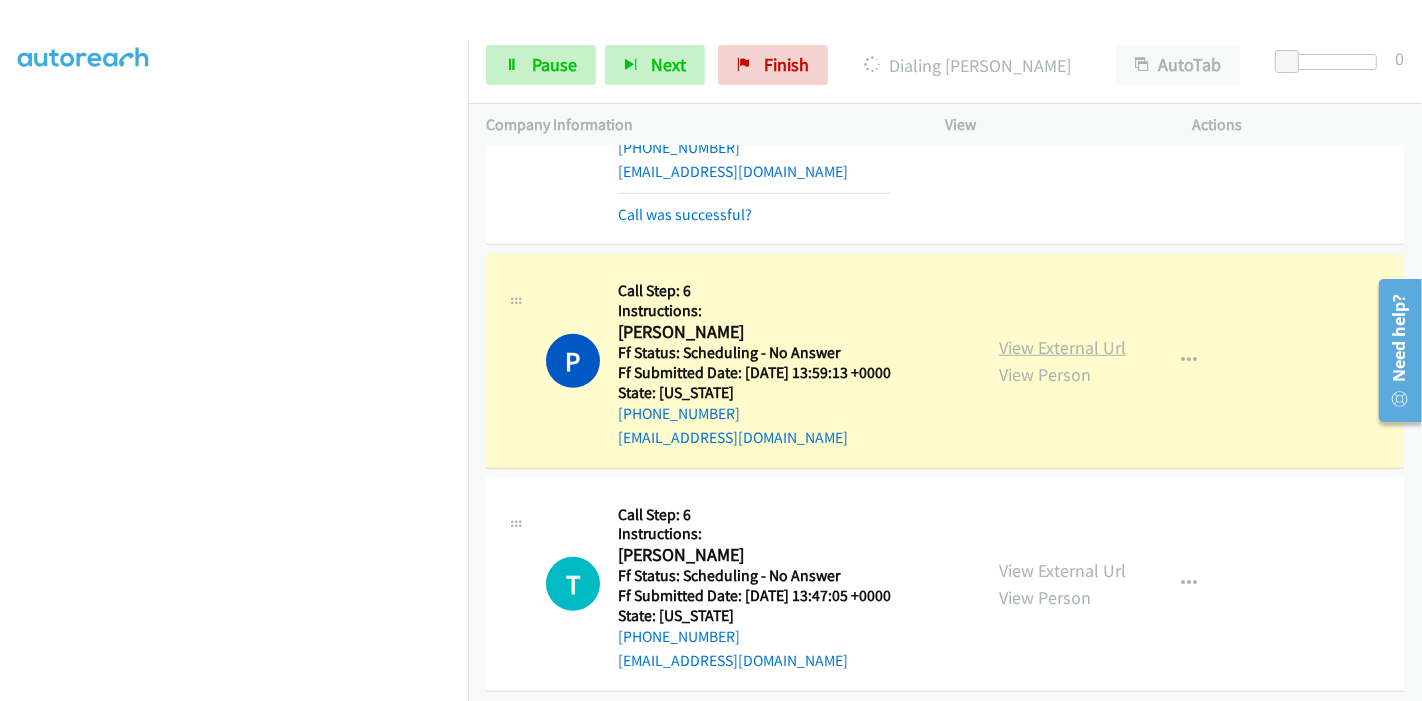 click on "View External Url" at bounding box center [1062, 347] 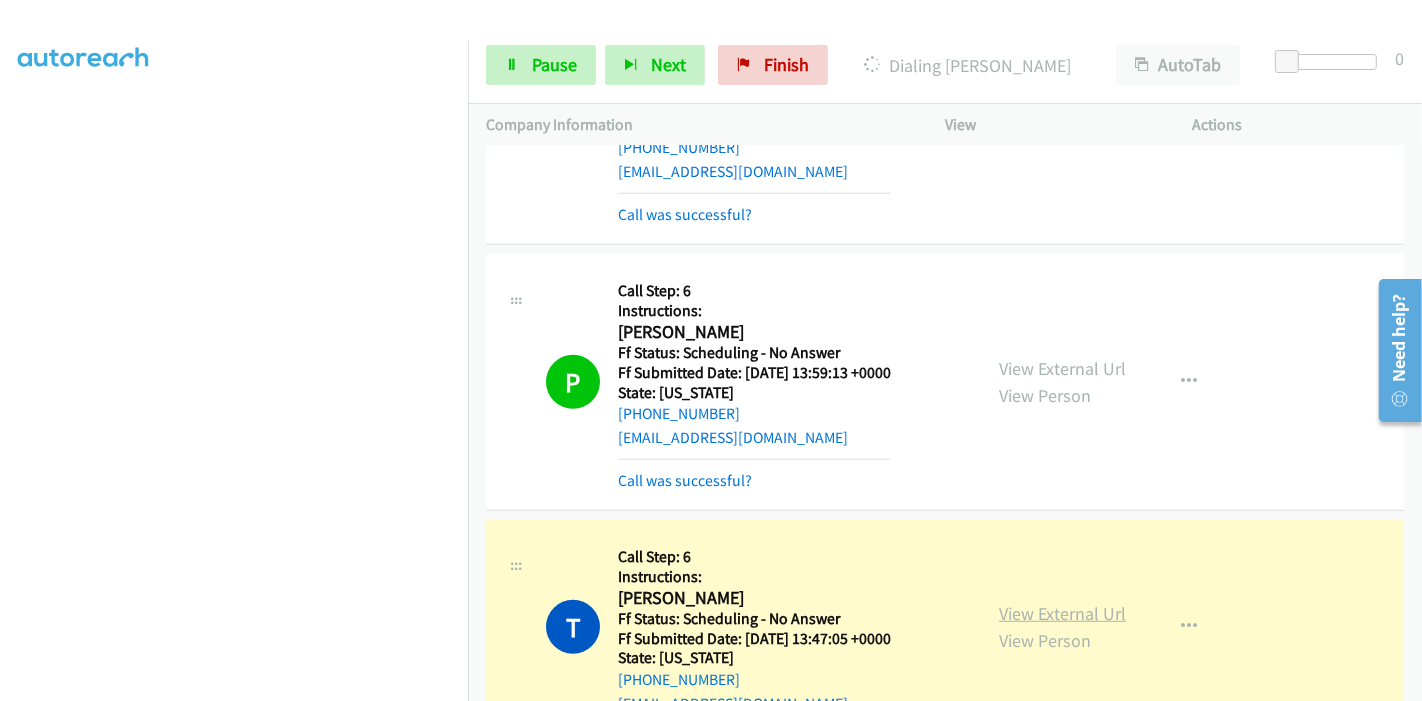 click on "View External Url" at bounding box center [1062, 613] 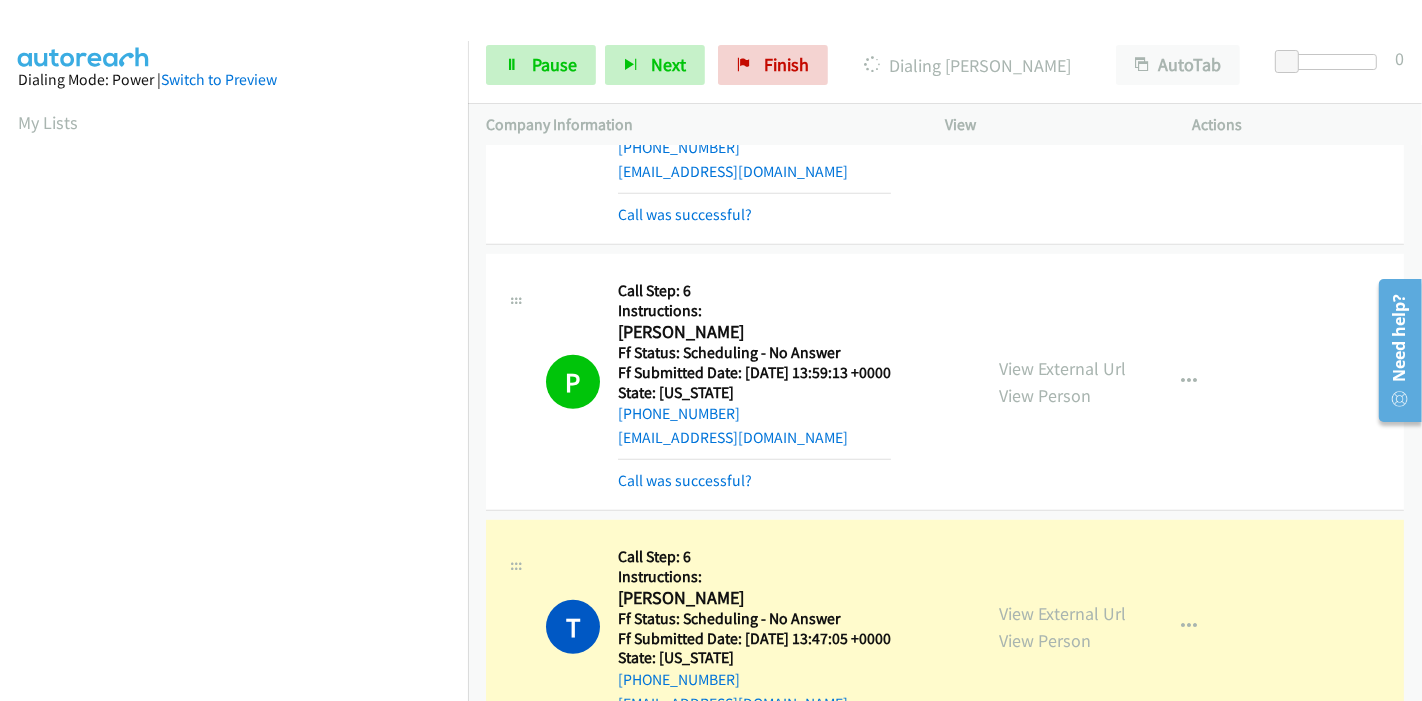 scroll, scrollTop: 333, scrollLeft: 0, axis: vertical 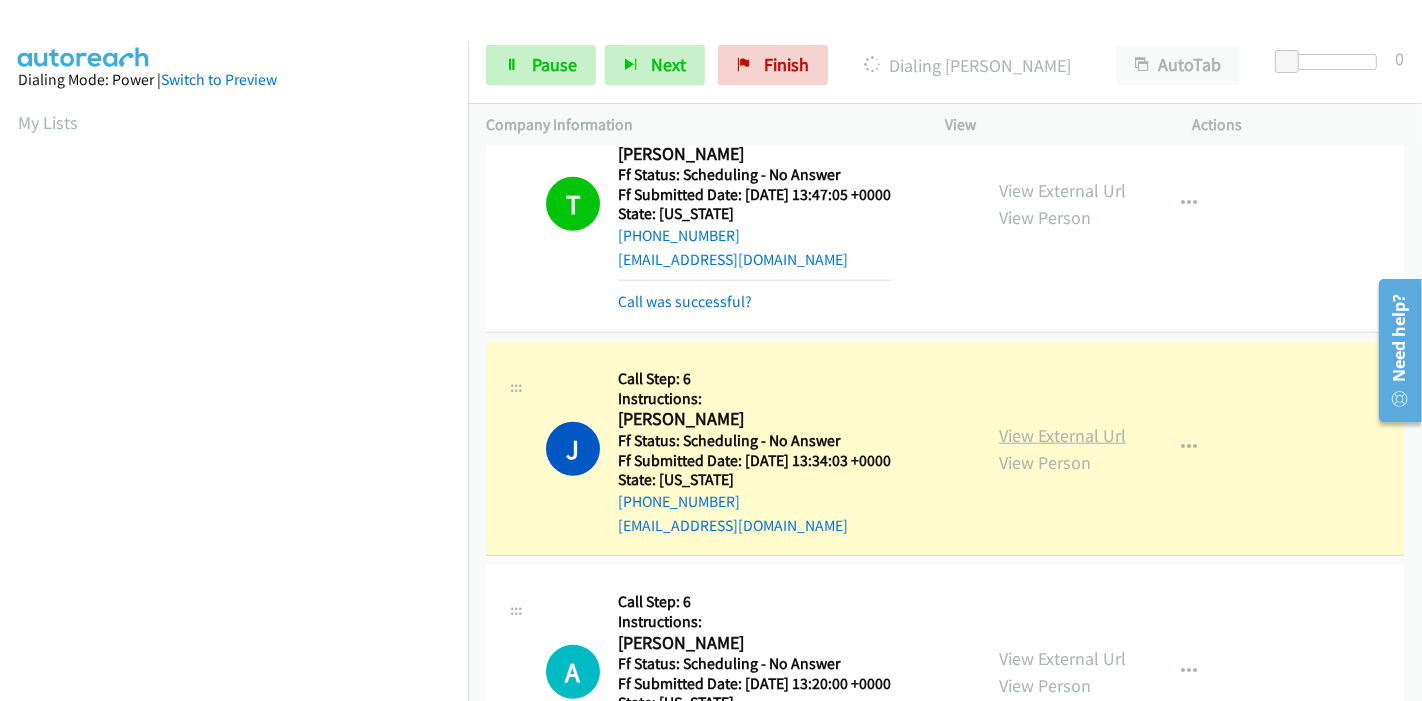 click on "View External Url" at bounding box center [1062, 435] 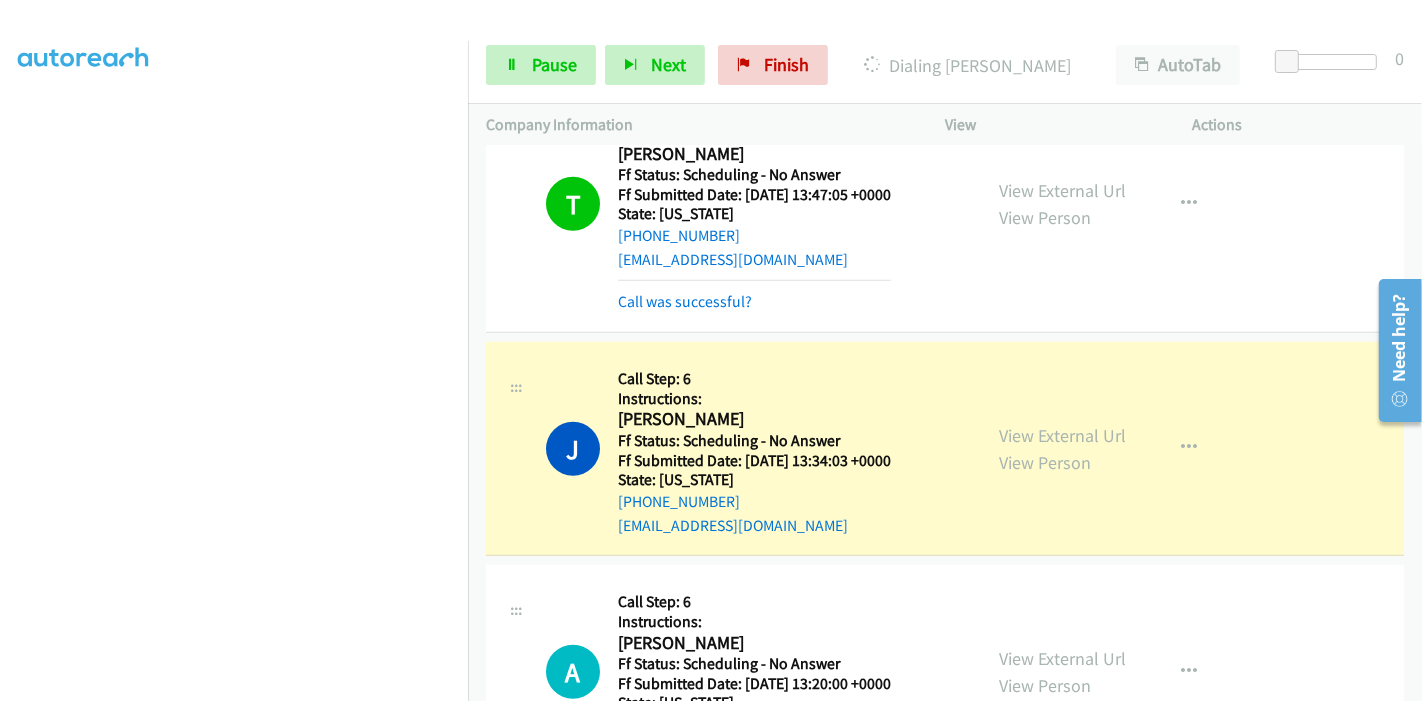 scroll, scrollTop: 0, scrollLeft: 0, axis: both 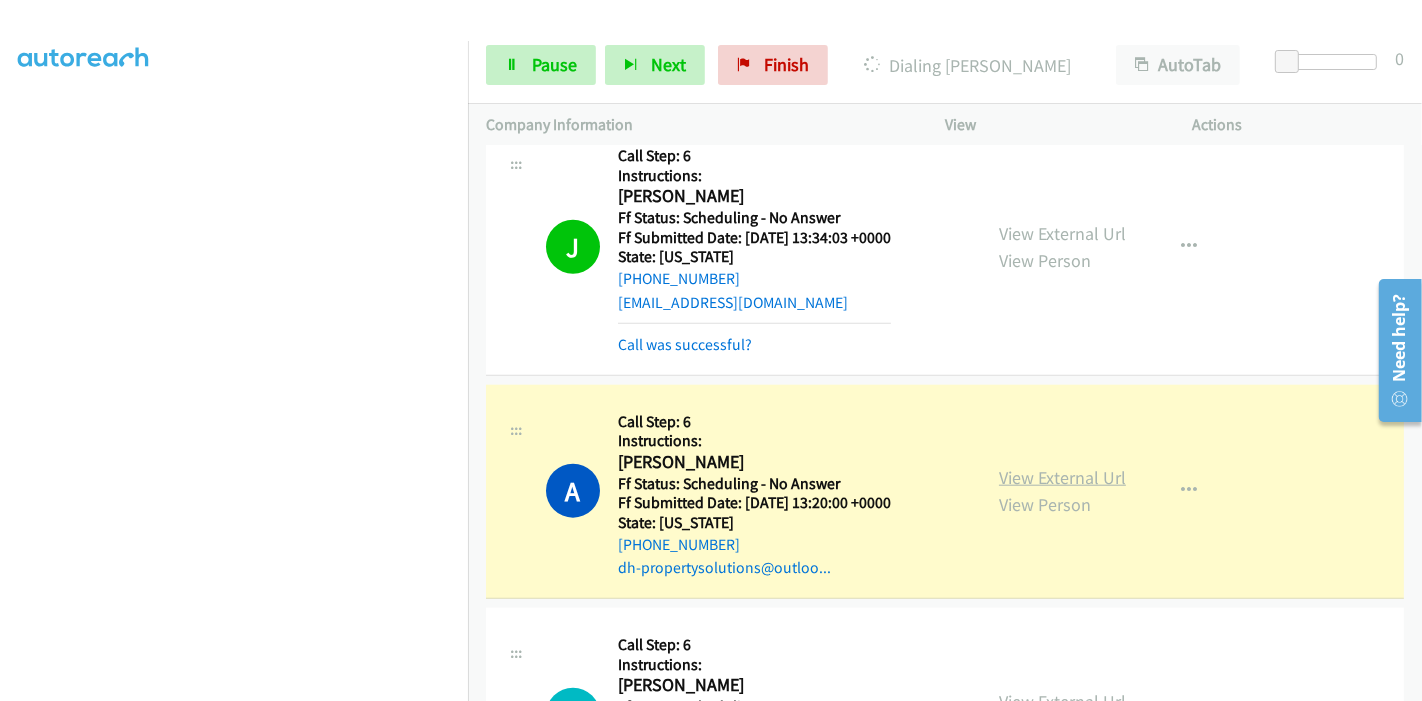 click on "View External Url" at bounding box center [1062, 477] 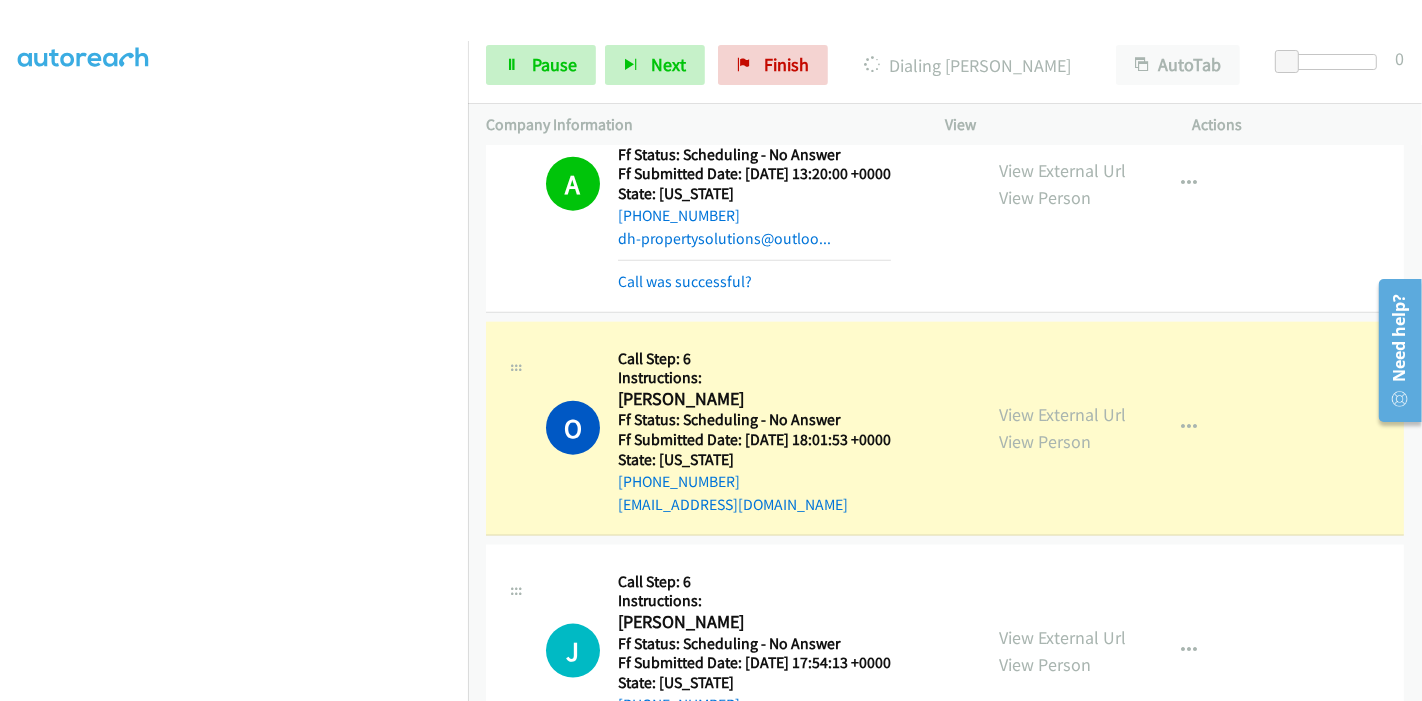 scroll, scrollTop: 8444, scrollLeft: 0, axis: vertical 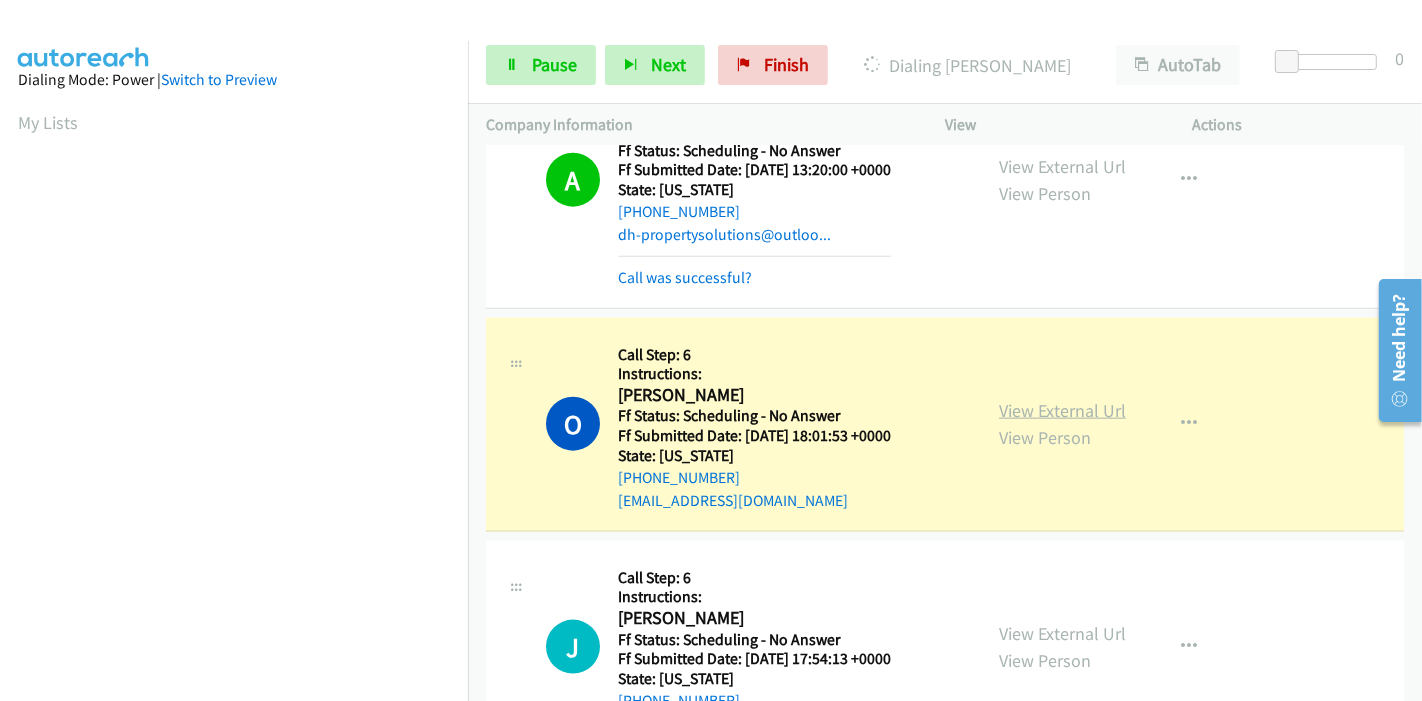 click on "View External Url" at bounding box center [1062, 410] 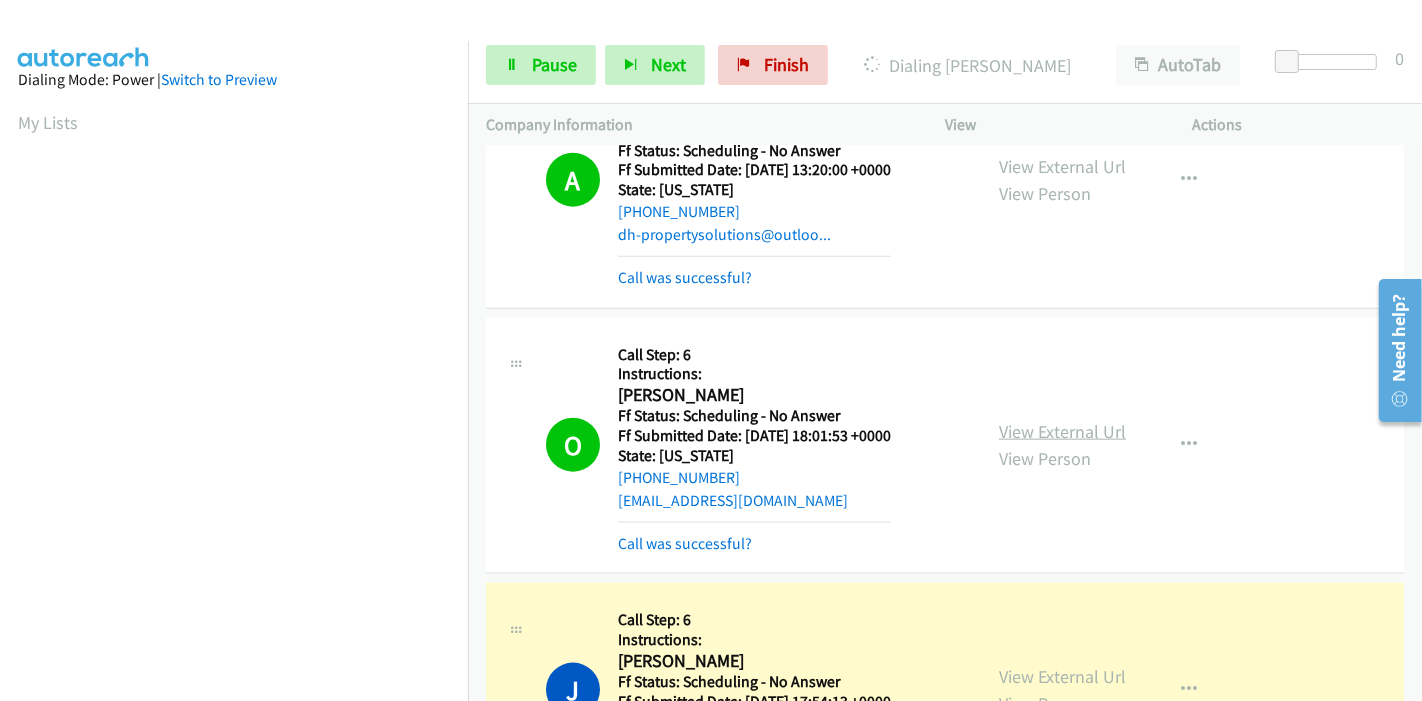 scroll, scrollTop: 422, scrollLeft: 0, axis: vertical 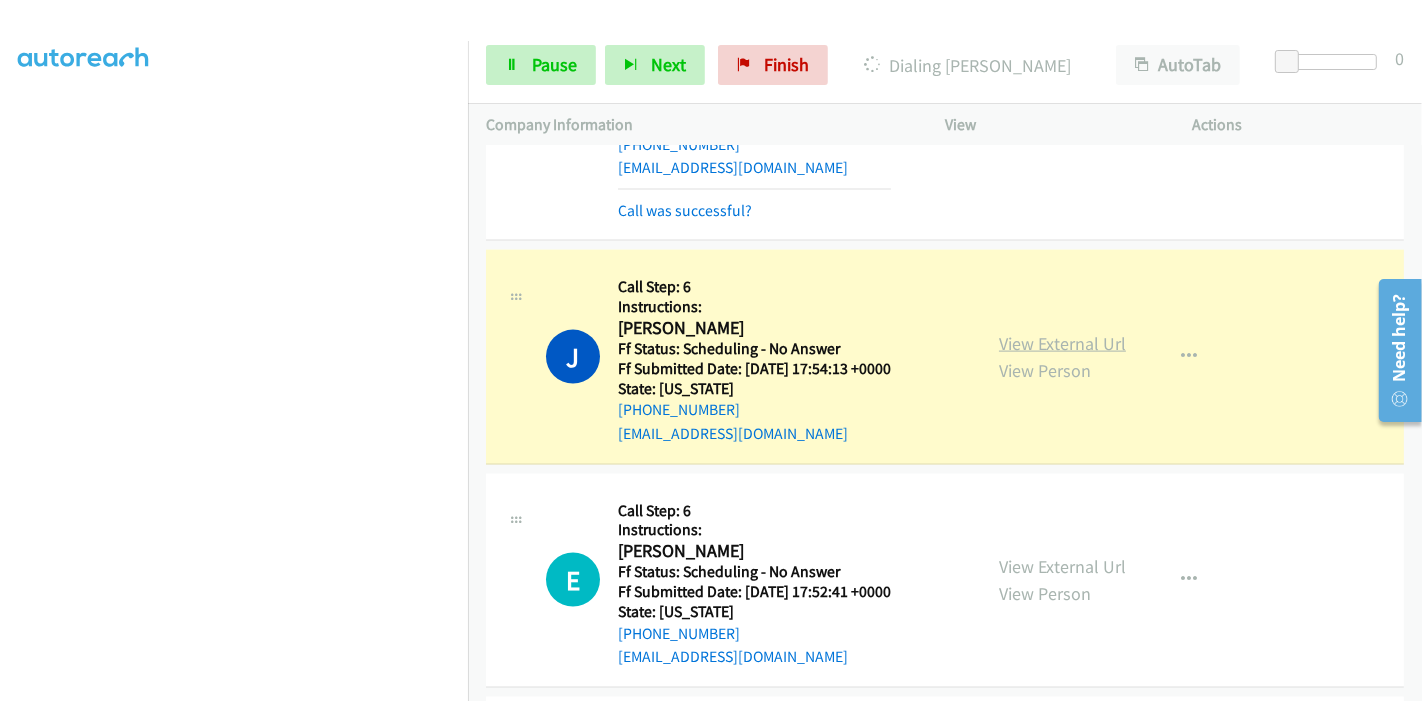 click on "View External Url" at bounding box center [1062, 343] 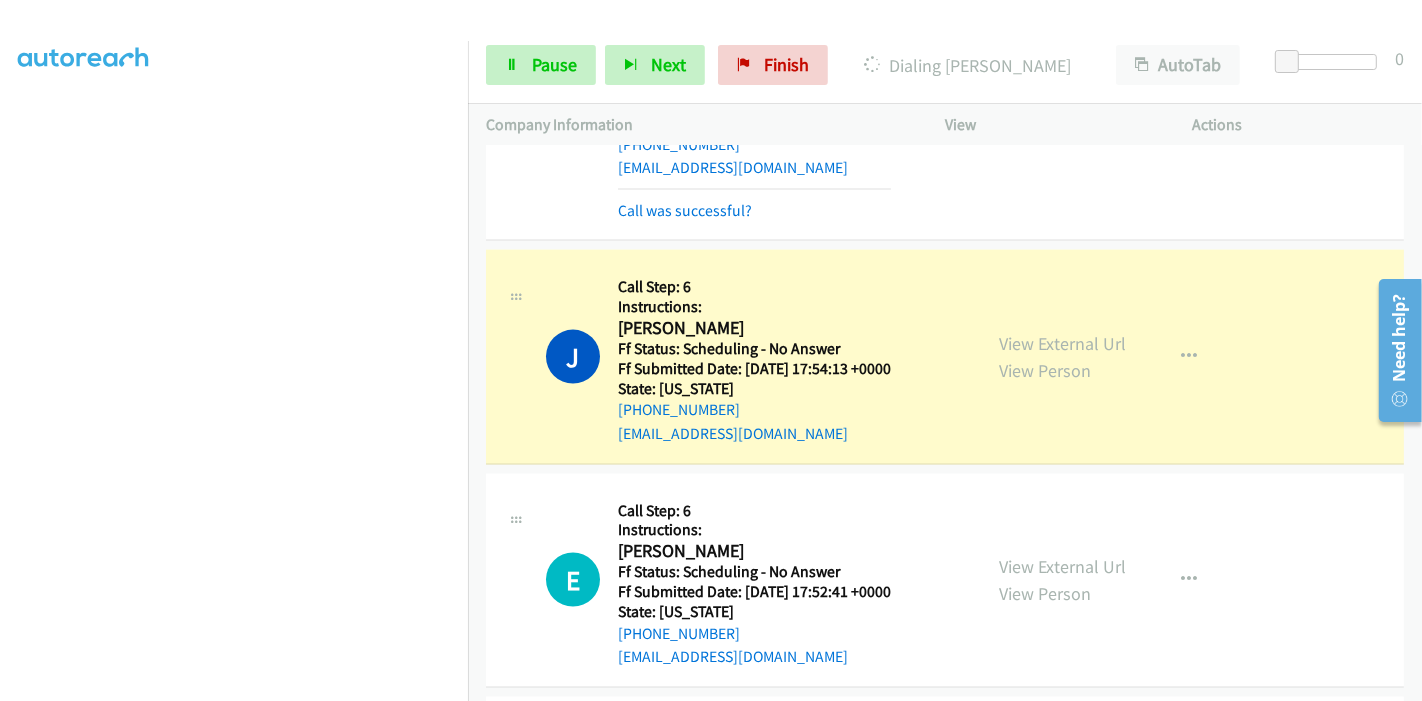 scroll, scrollTop: 0, scrollLeft: 0, axis: both 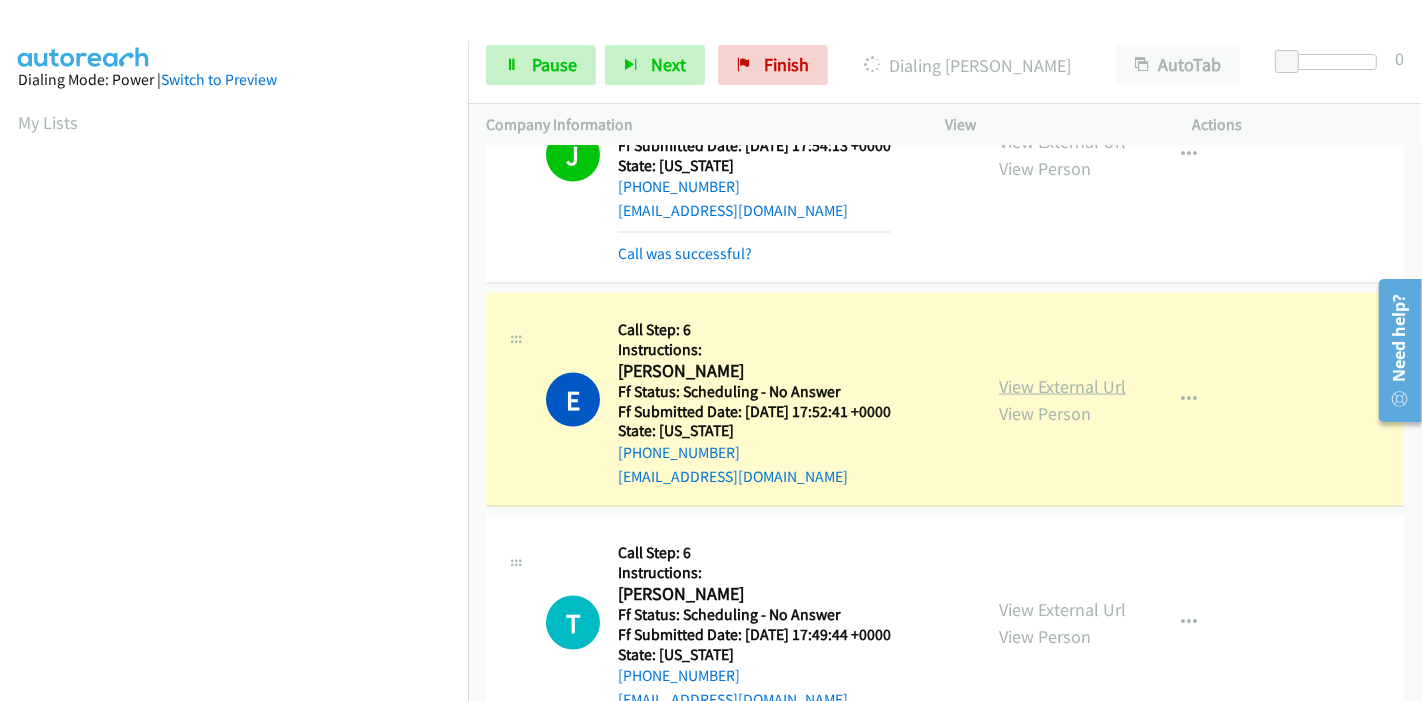 click on "View External Url" at bounding box center [1062, 386] 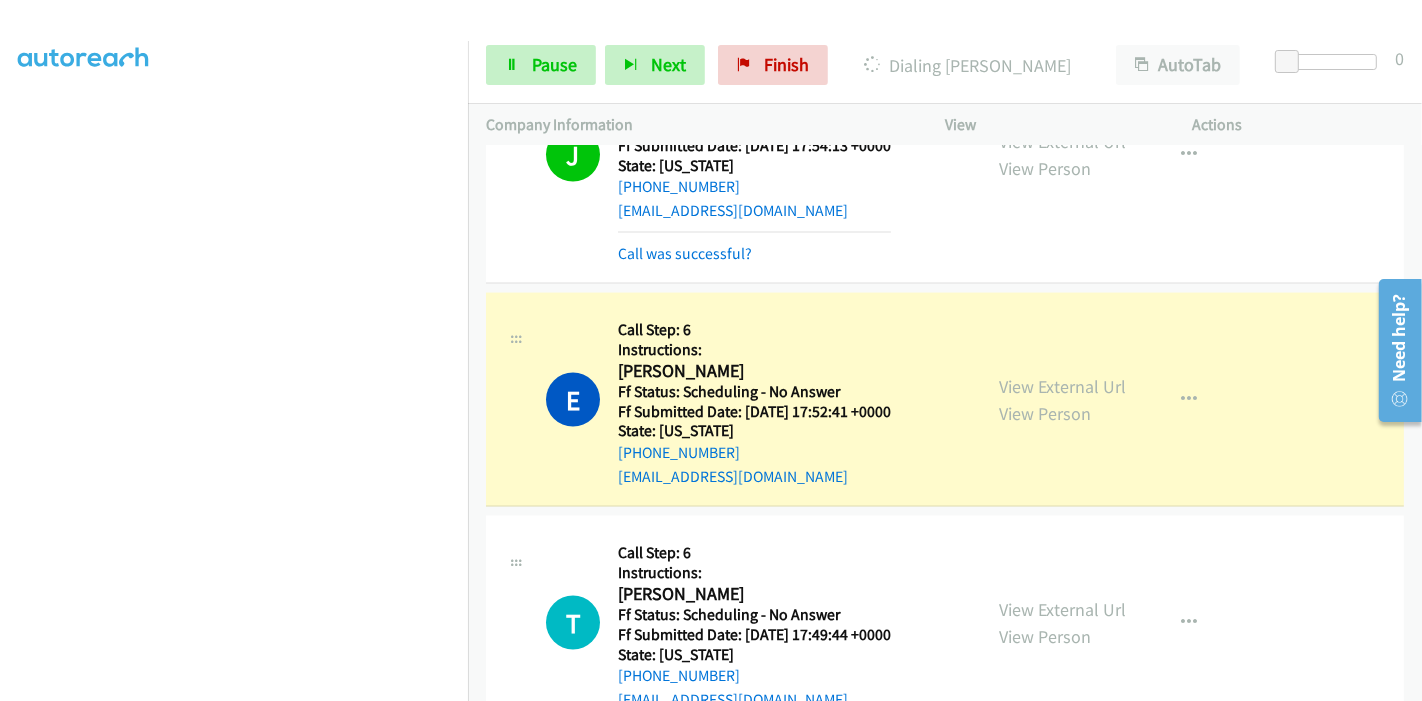 scroll, scrollTop: 0, scrollLeft: 0, axis: both 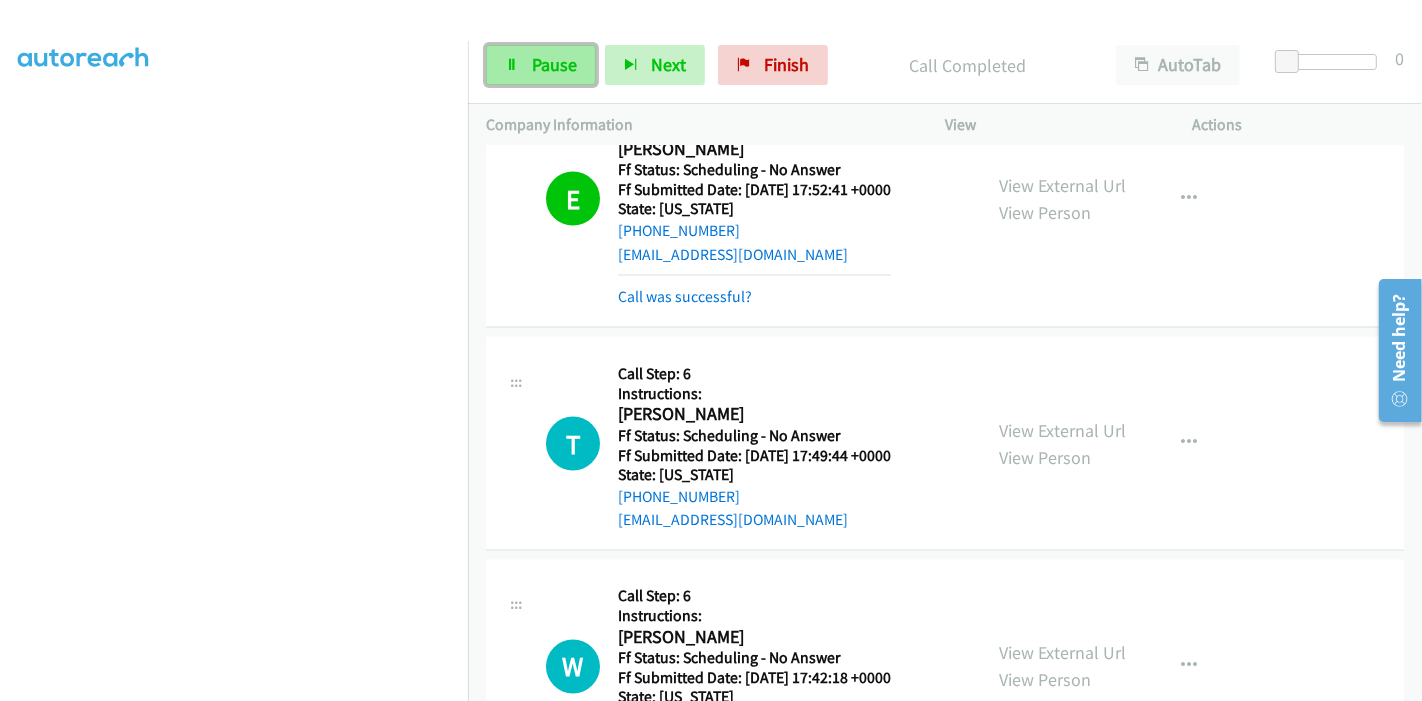 click on "Pause" at bounding box center (554, 64) 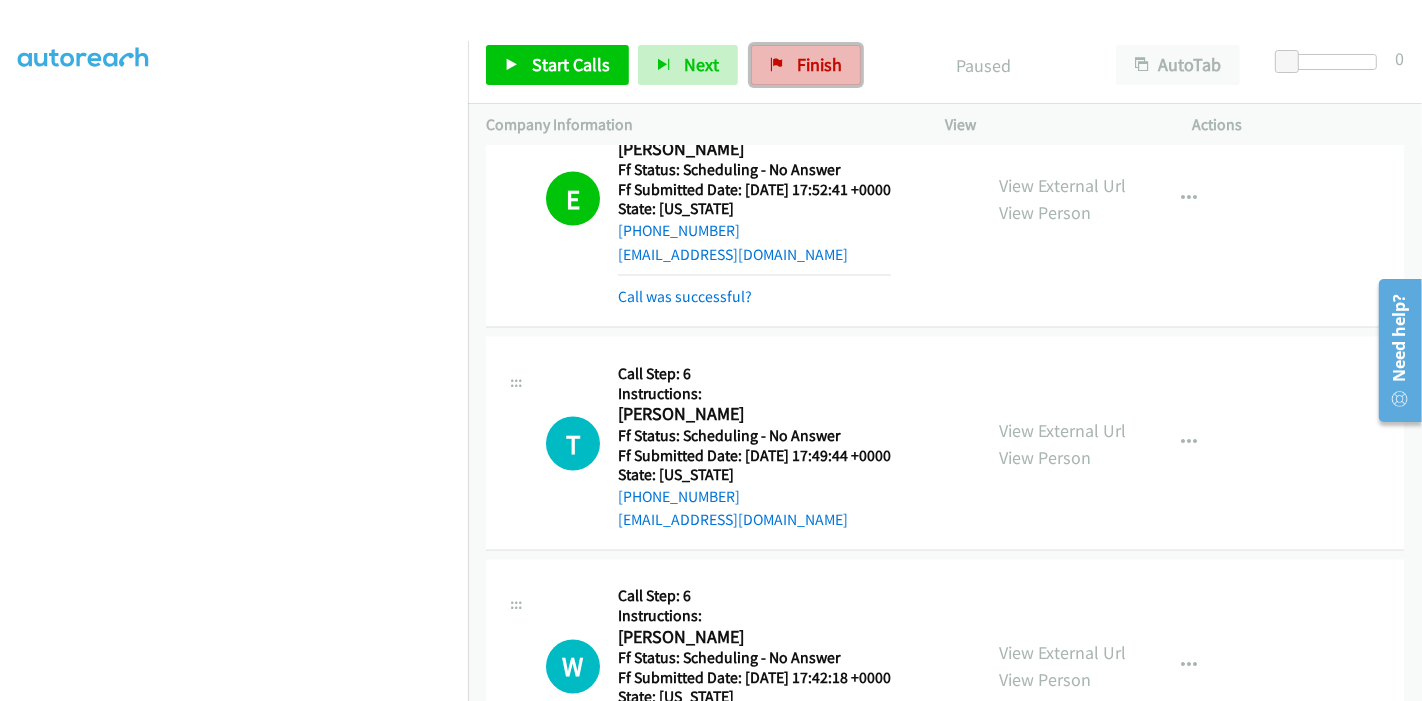 click on "Finish" at bounding box center [819, 64] 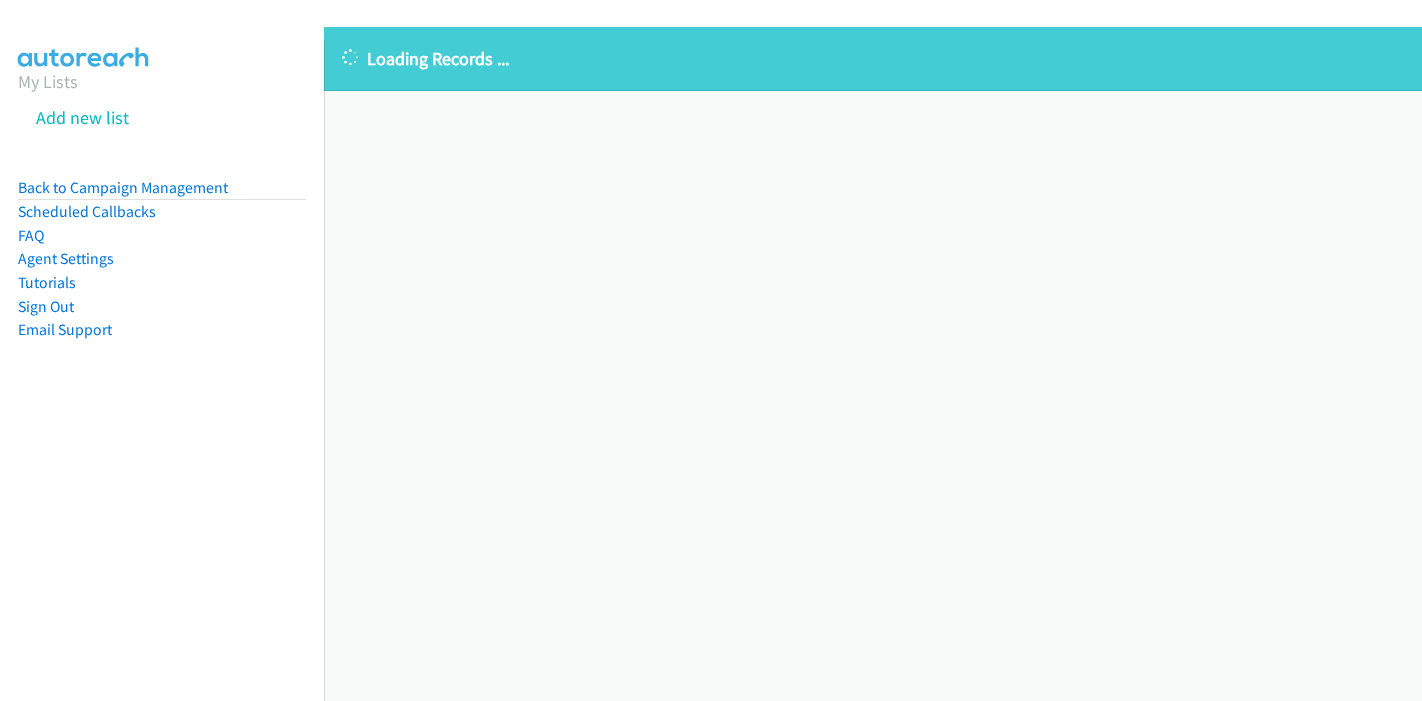 scroll, scrollTop: 0, scrollLeft: 0, axis: both 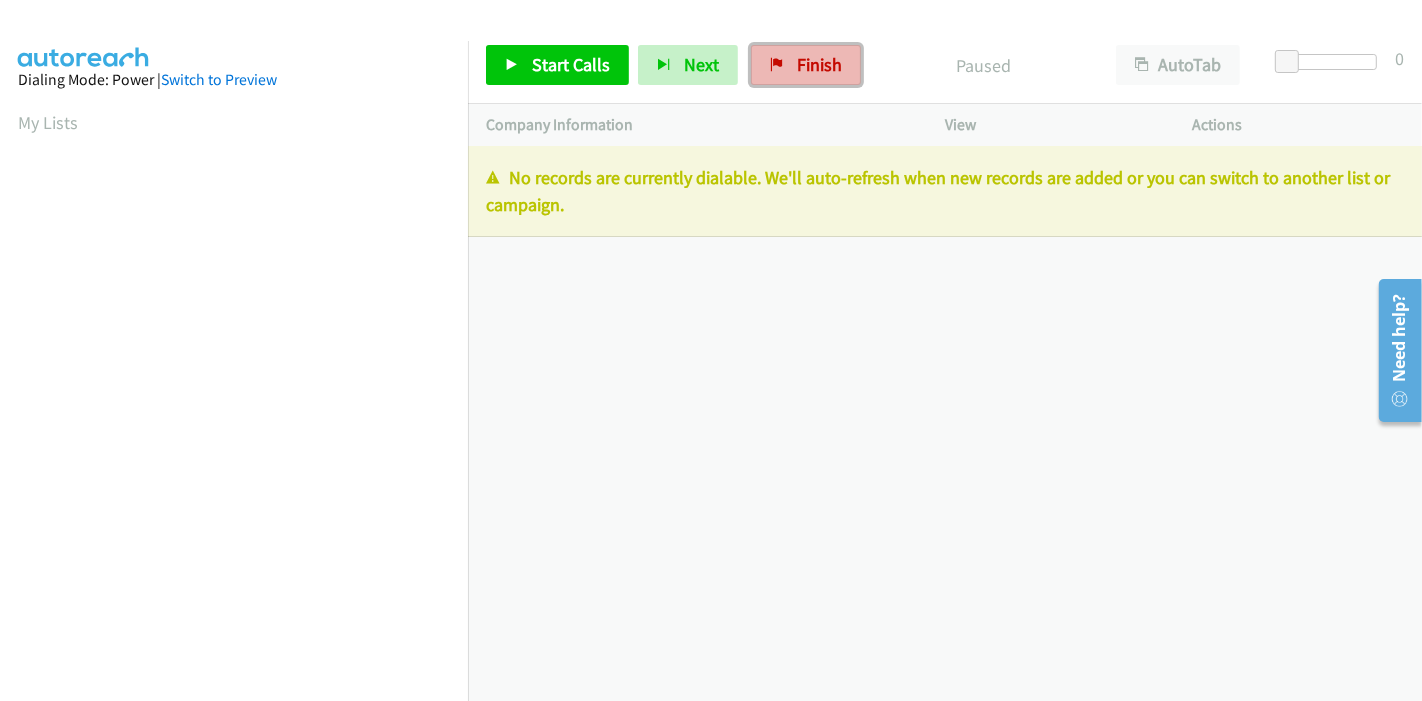 click on "Finish" at bounding box center (819, 64) 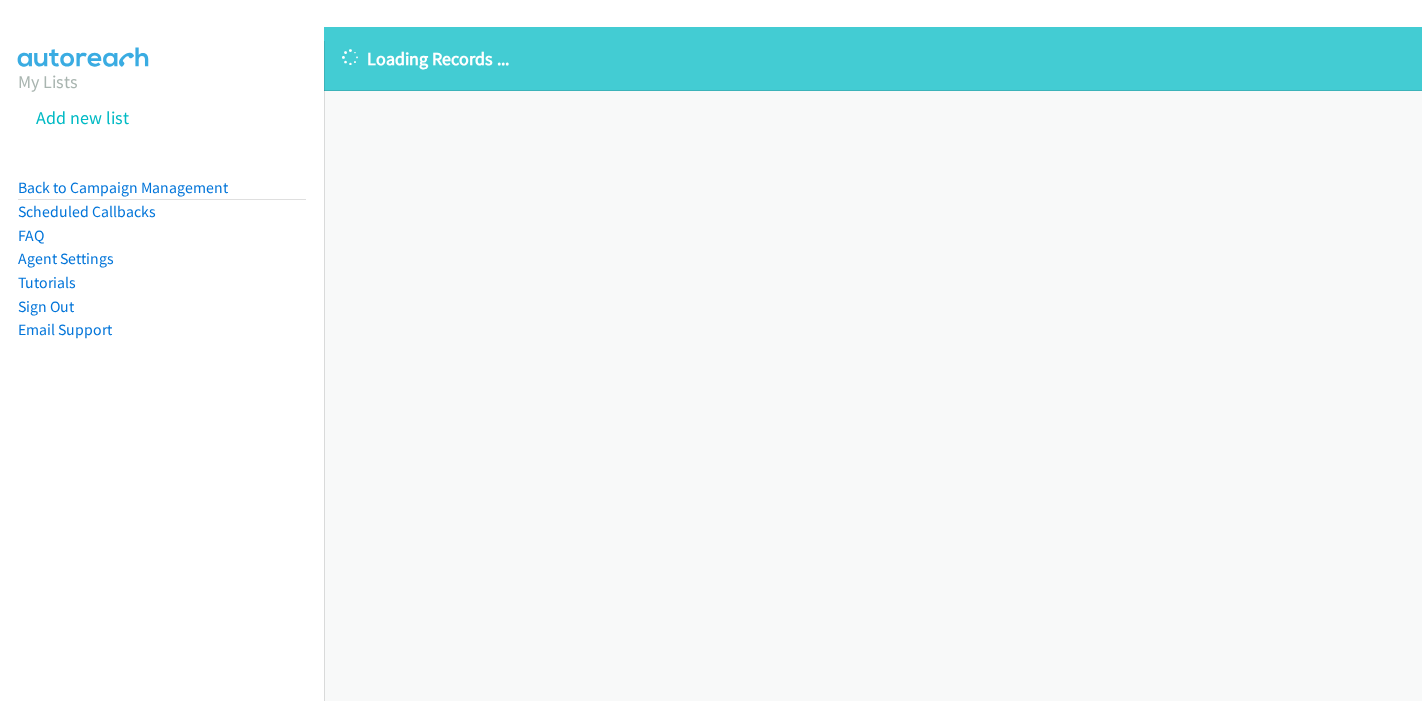 scroll, scrollTop: 0, scrollLeft: 0, axis: both 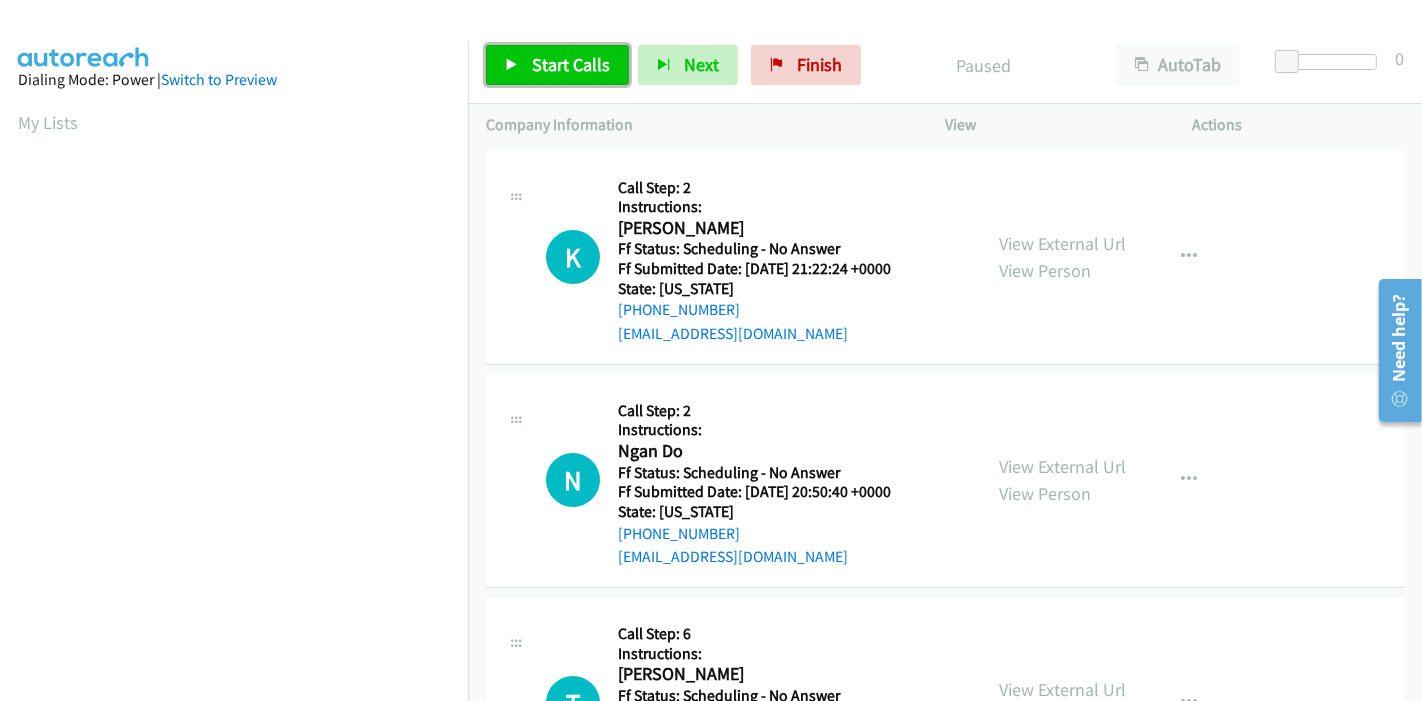 click on "Start Calls" at bounding box center [571, 64] 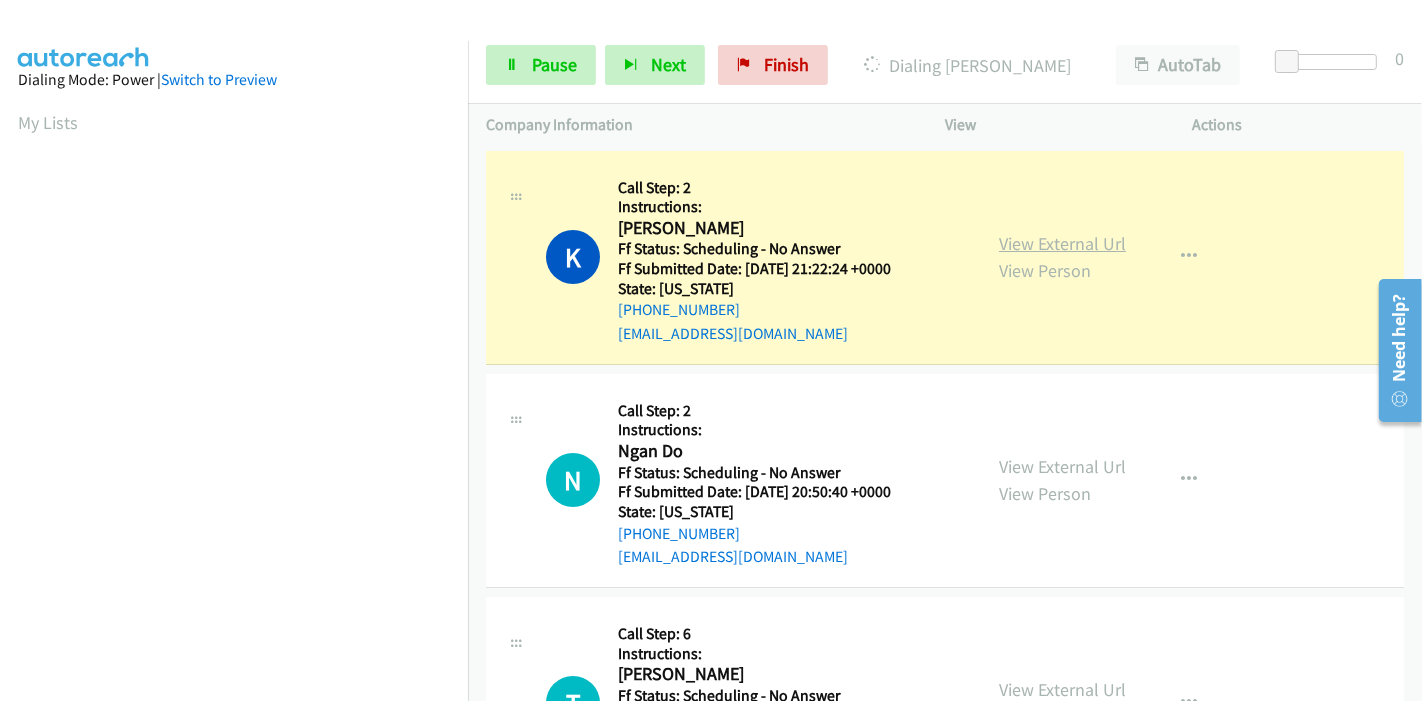 click on "View External Url" at bounding box center (1062, 243) 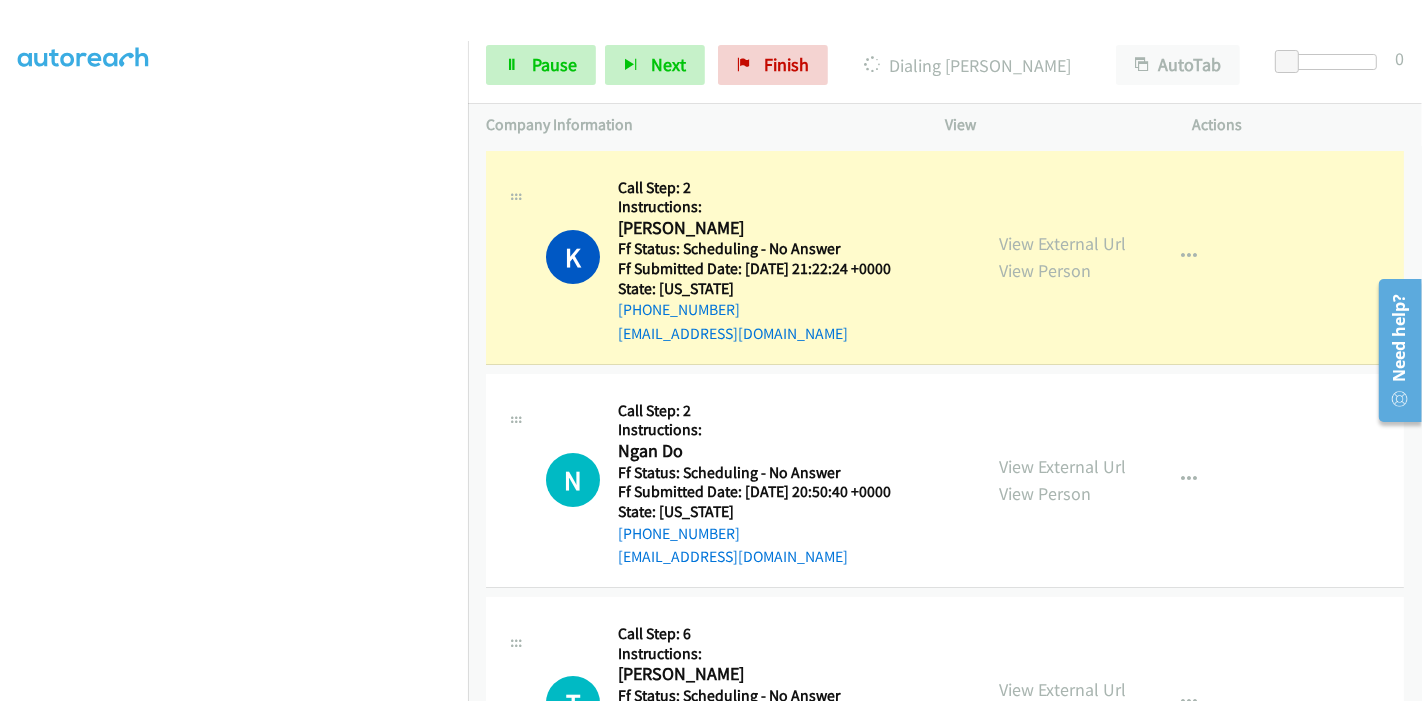scroll, scrollTop: 0, scrollLeft: 0, axis: both 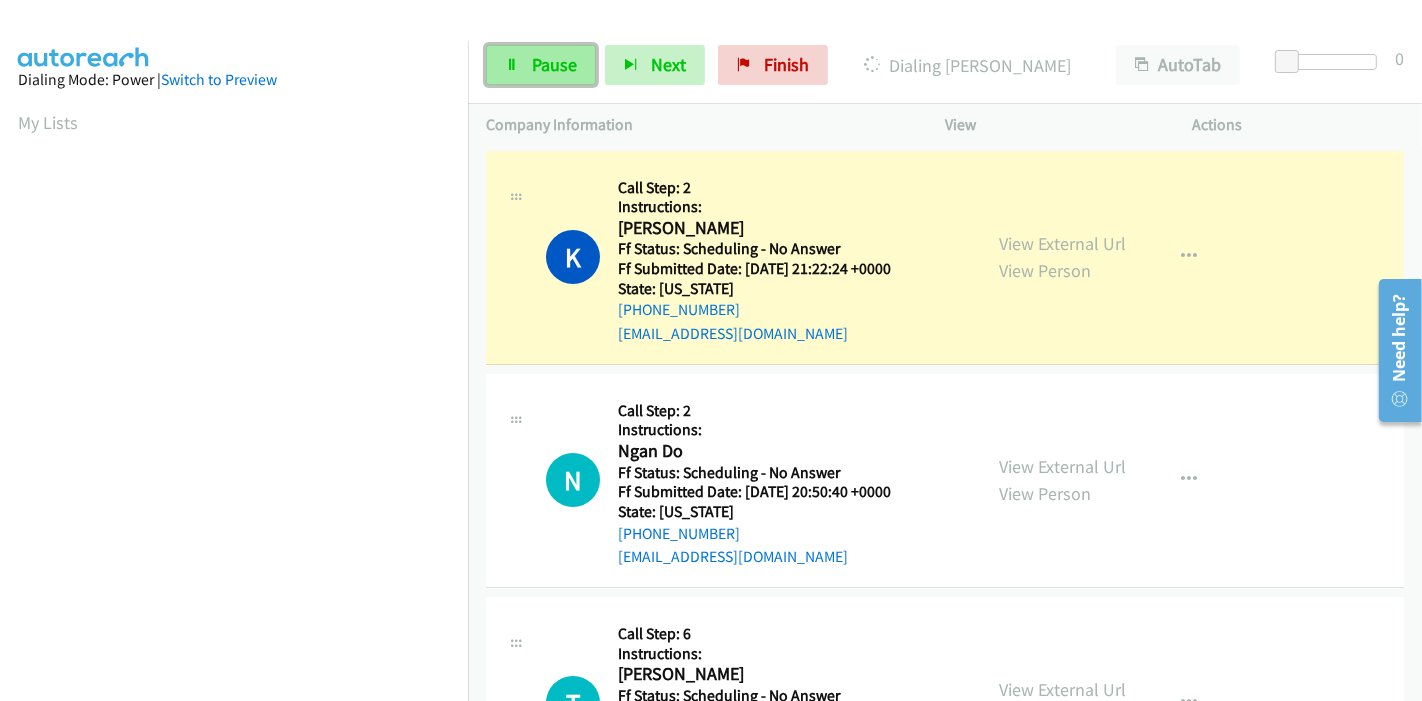 click on "Pause" at bounding box center [554, 64] 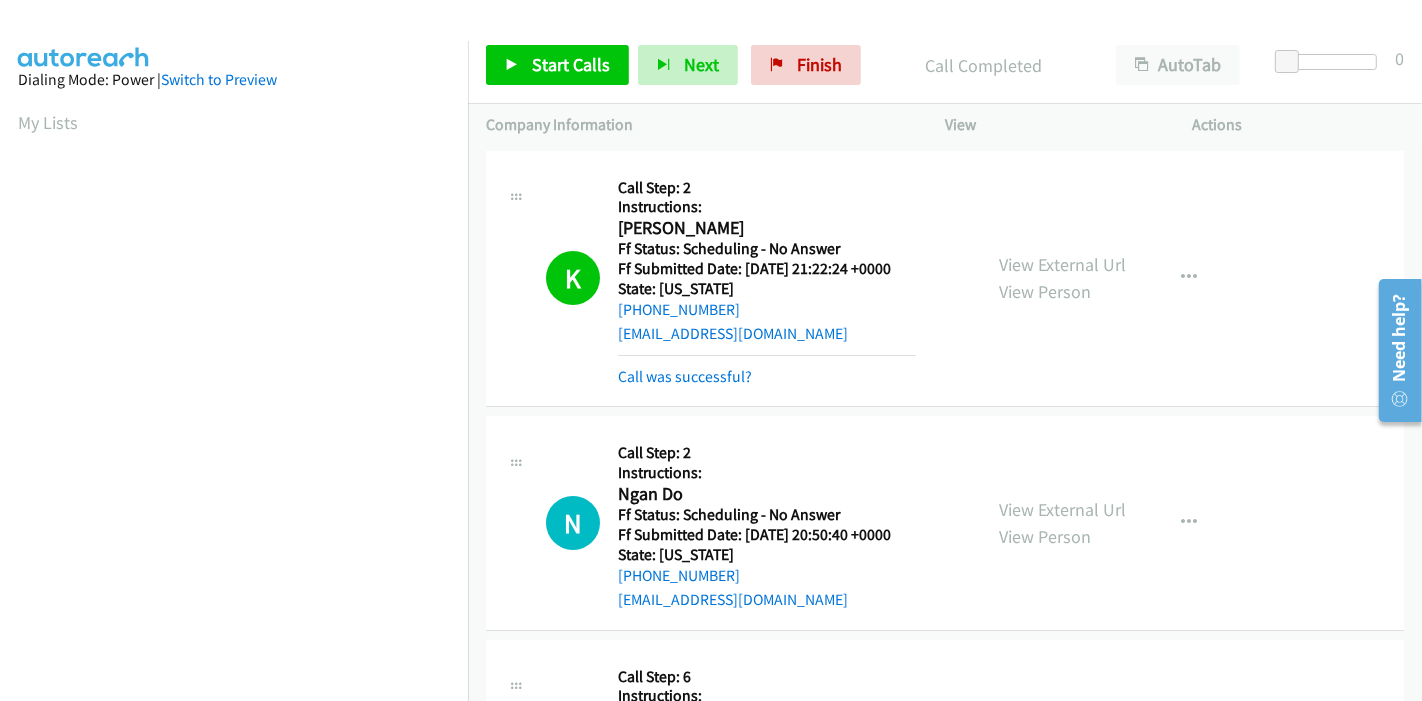 scroll, scrollTop: 422, scrollLeft: 0, axis: vertical 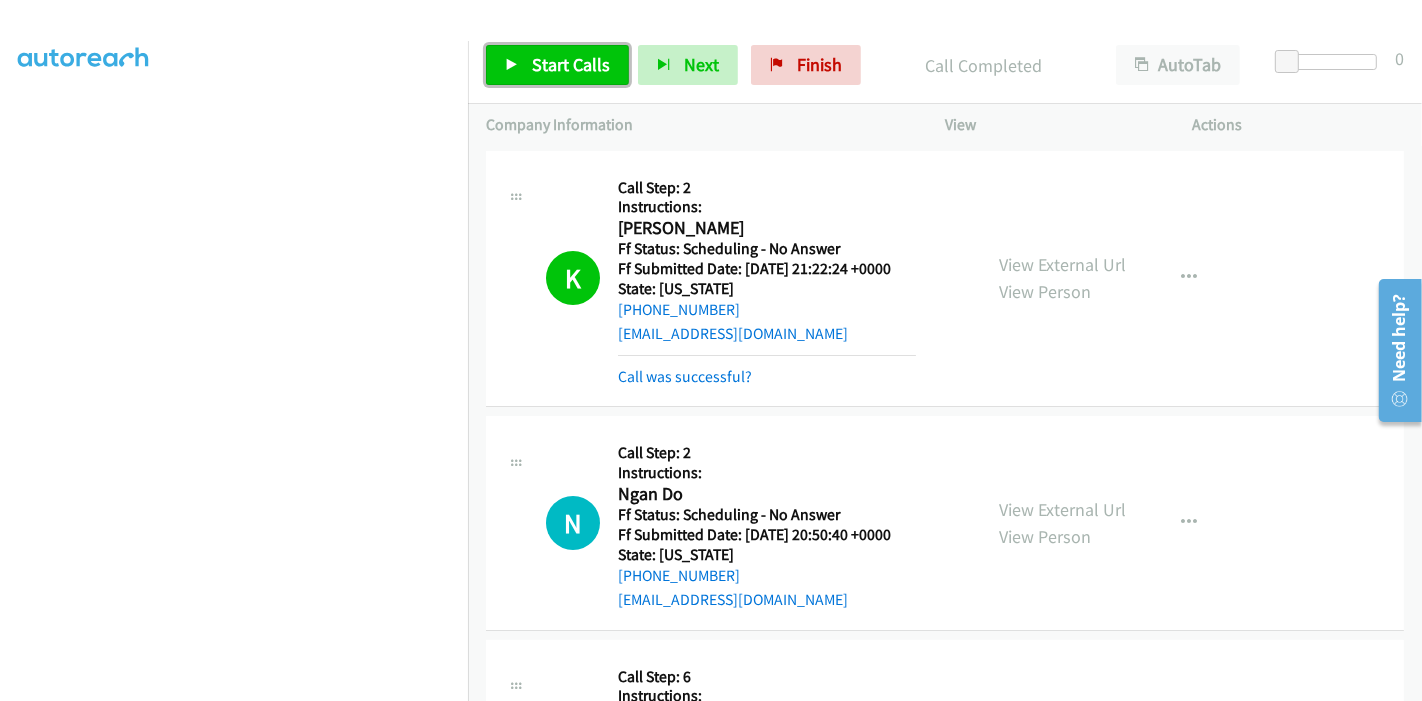 click on "Start Calls" at bounding box center (571, 64) 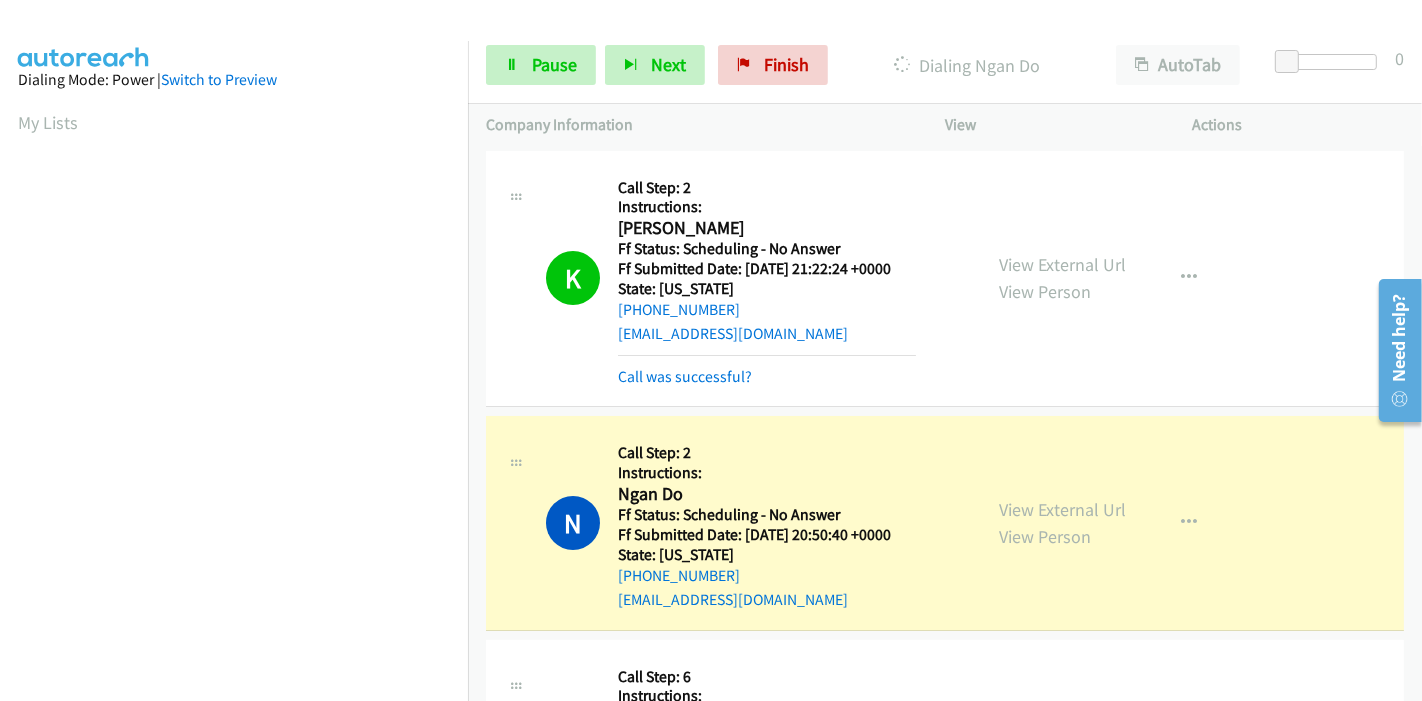 scroll, scrollTop: 422, scrollLeft: 0, axis: vertical 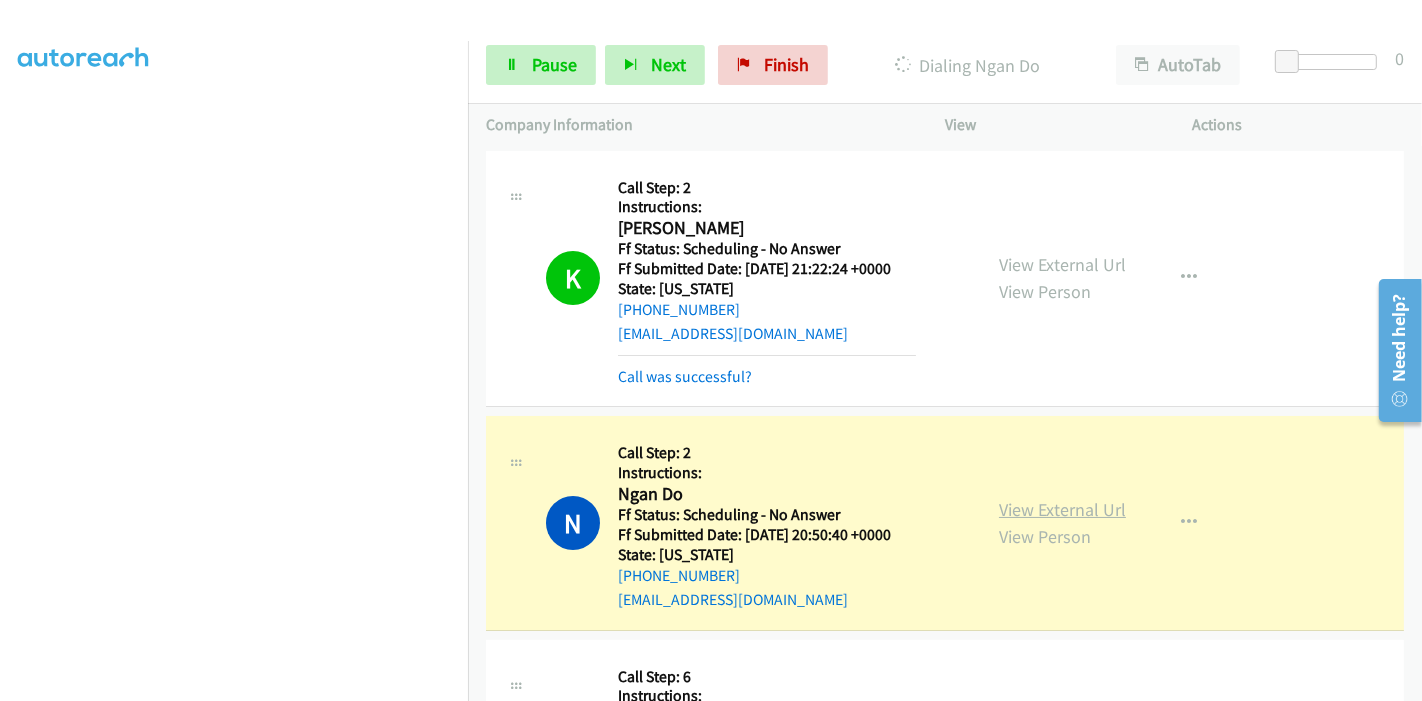 click on "View External Url
View Person
View External Url
Email
Schedule/Manage Callback
Skip Call
Add to do not call list" at bounding box center (1114, 522) 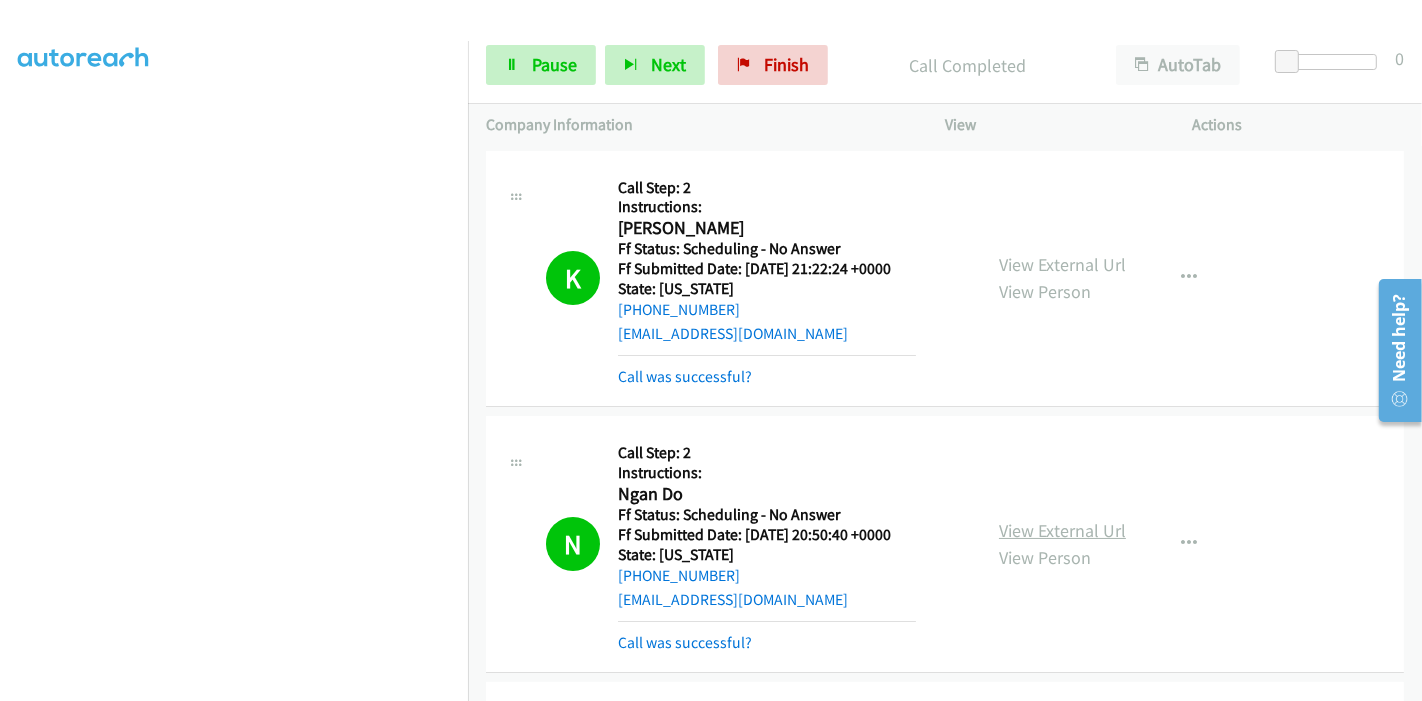 click on "View External Url" at bounding box center (1062, 530) 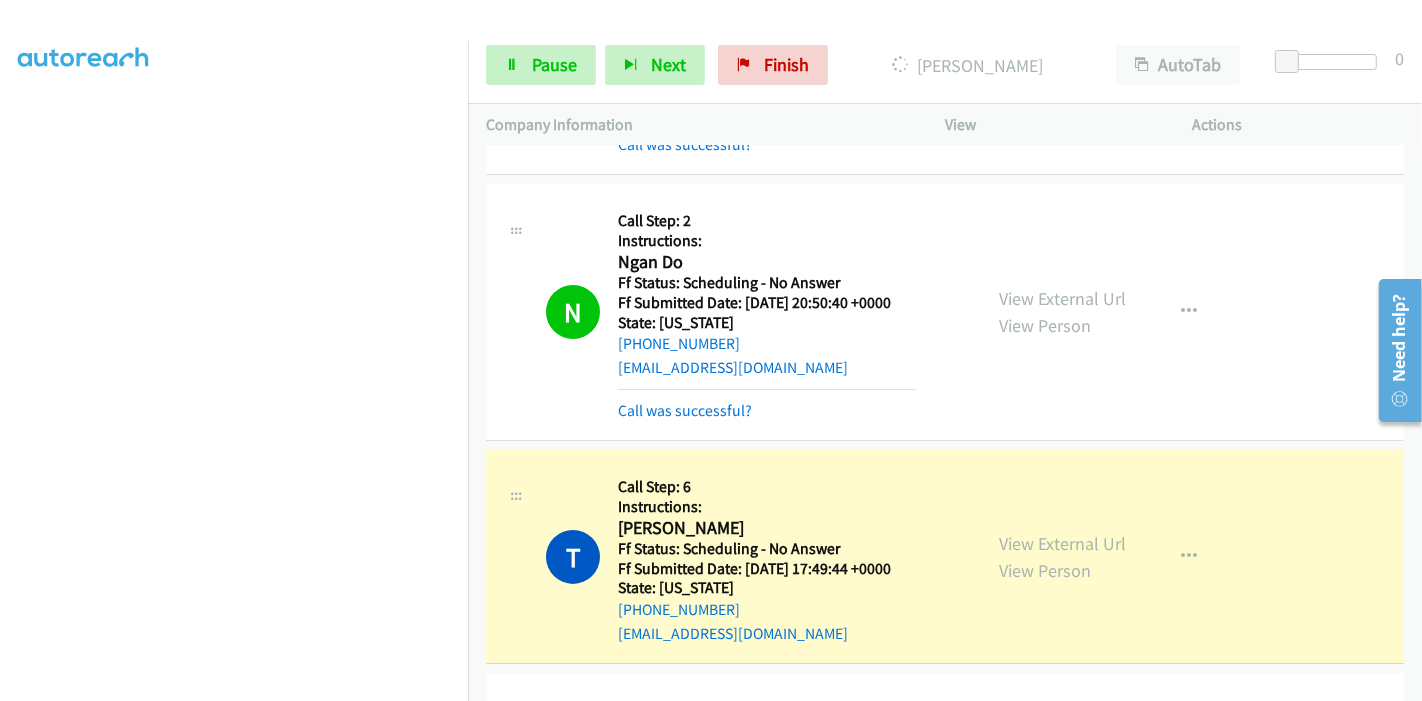 scroll, scrollTop: 444, scrollLeft: 0, axis: vertical 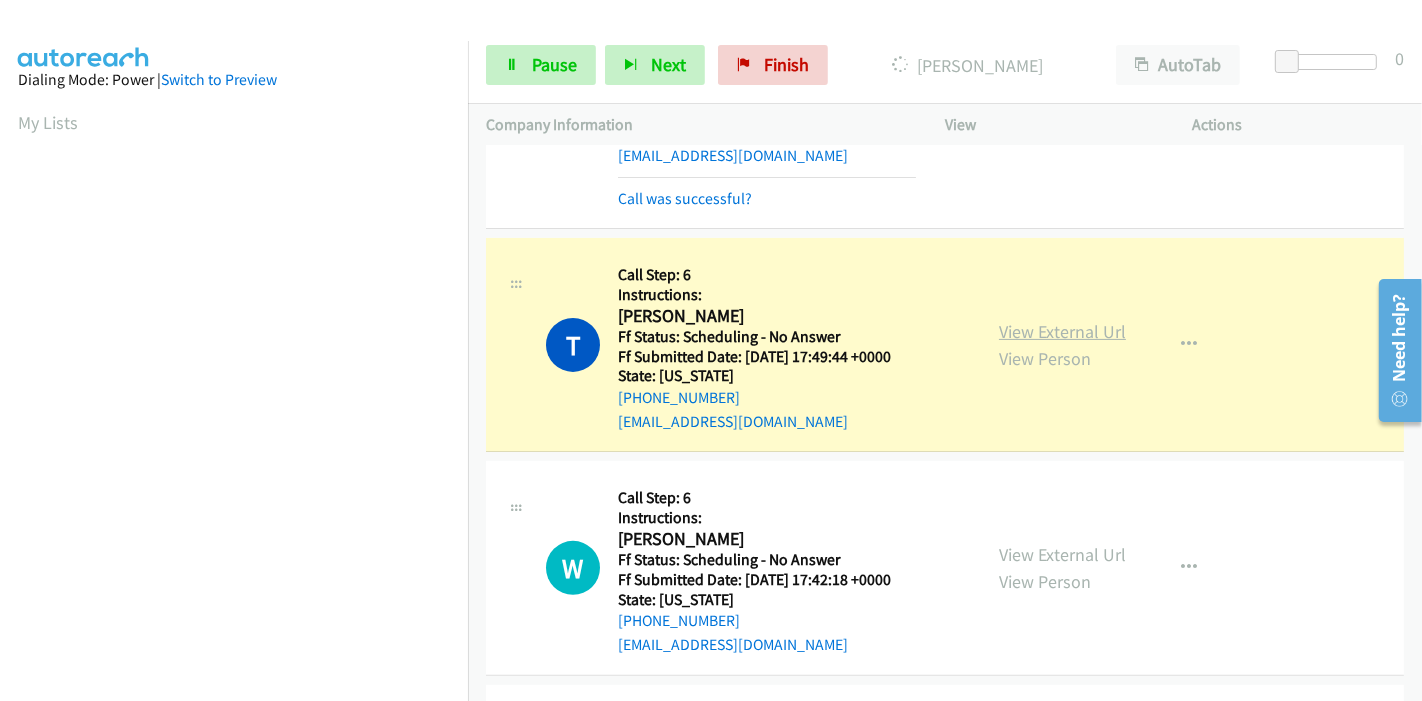click on "View External Url" at bounding box center [1062, 331] 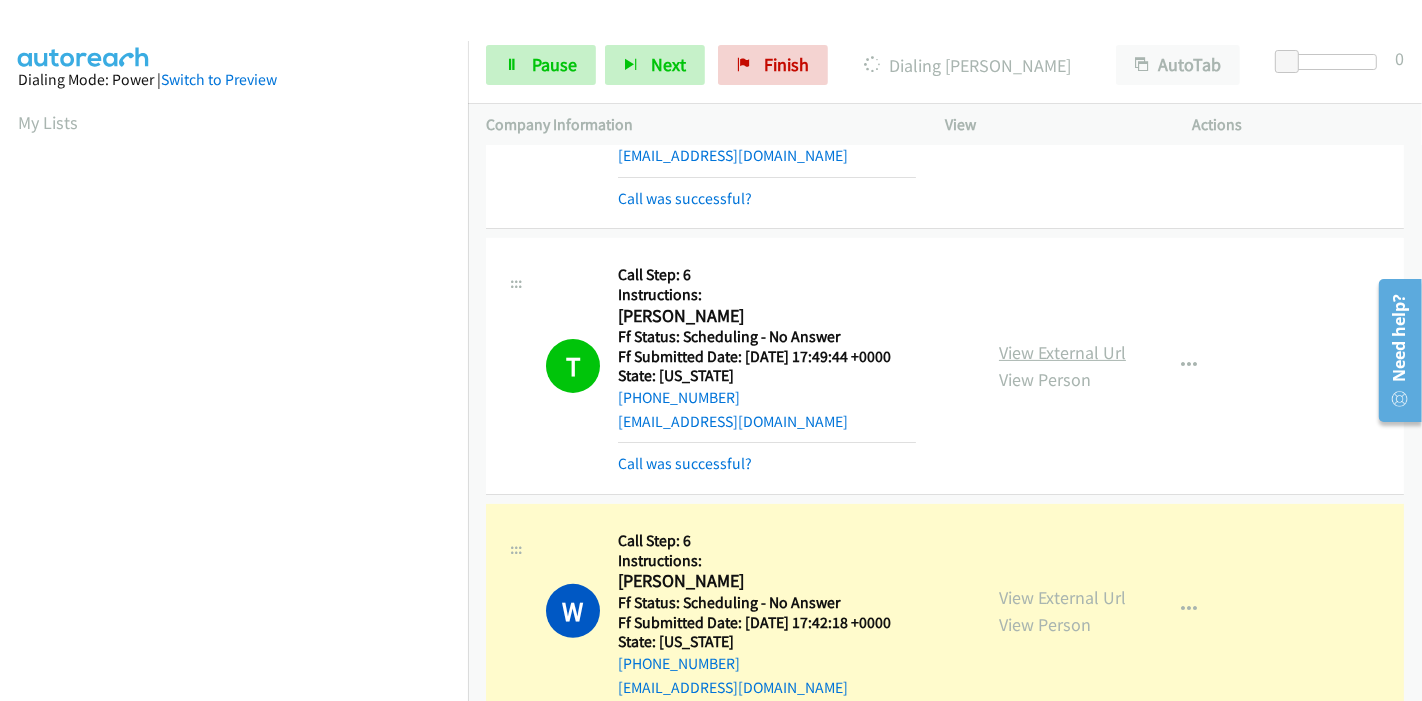 scroll, scrollTop: 422, scrollLeft: 0, axis: vertical 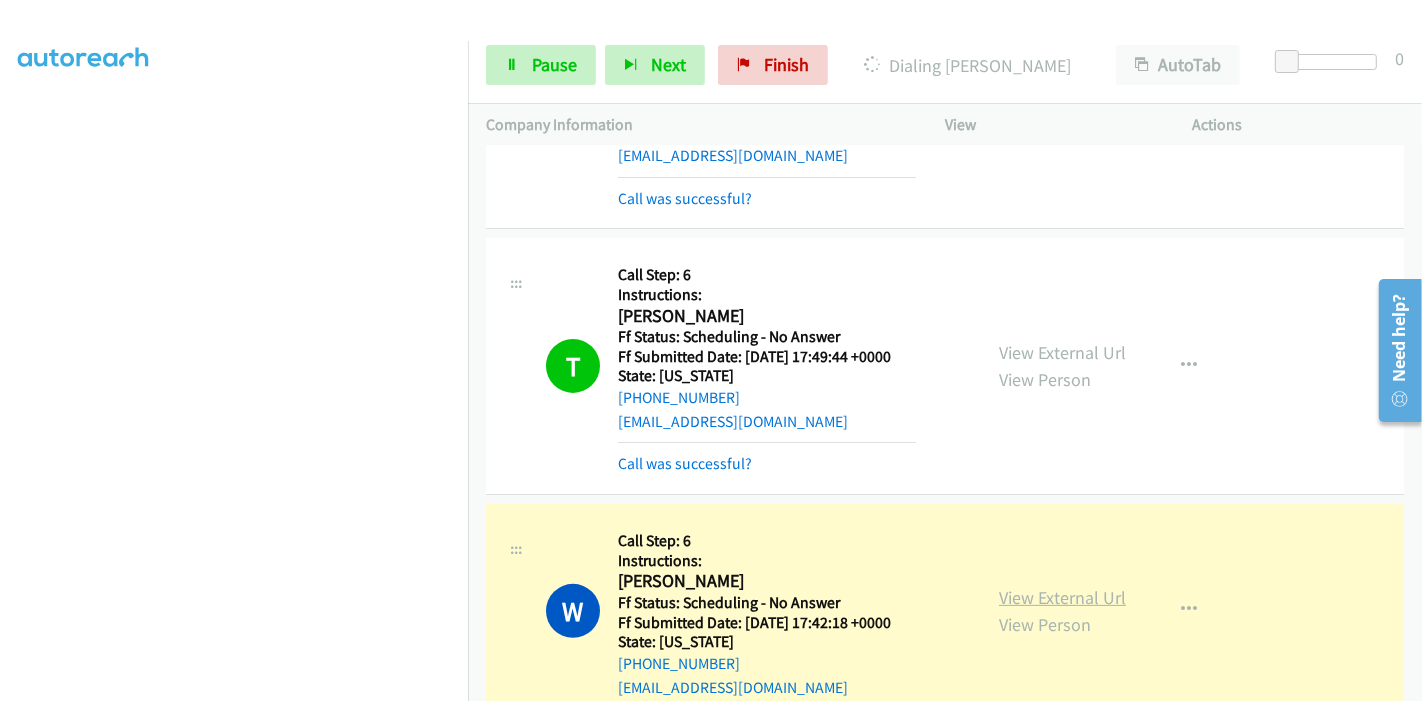 click on "View External Url" at bounding box center (1062, 597) 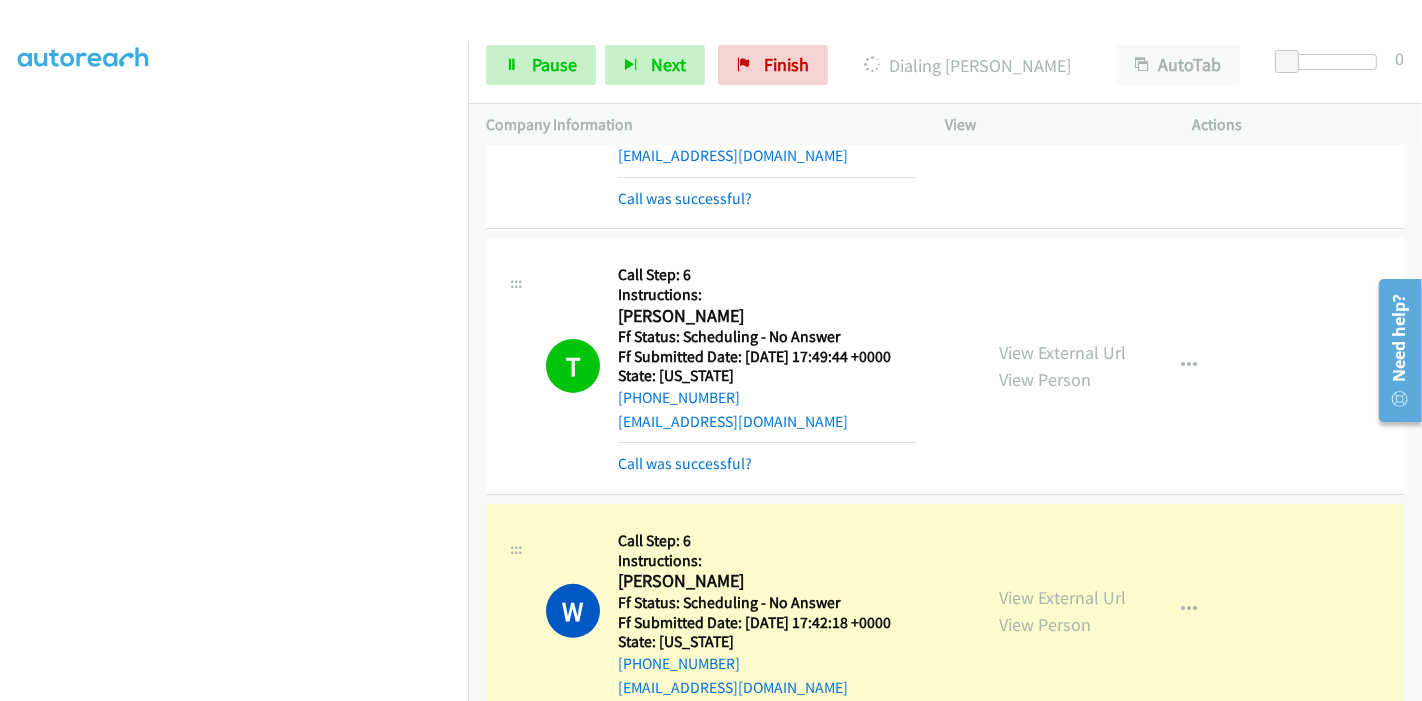 scroll, scrollTop: 0, scrollLeft: 0, axis: both 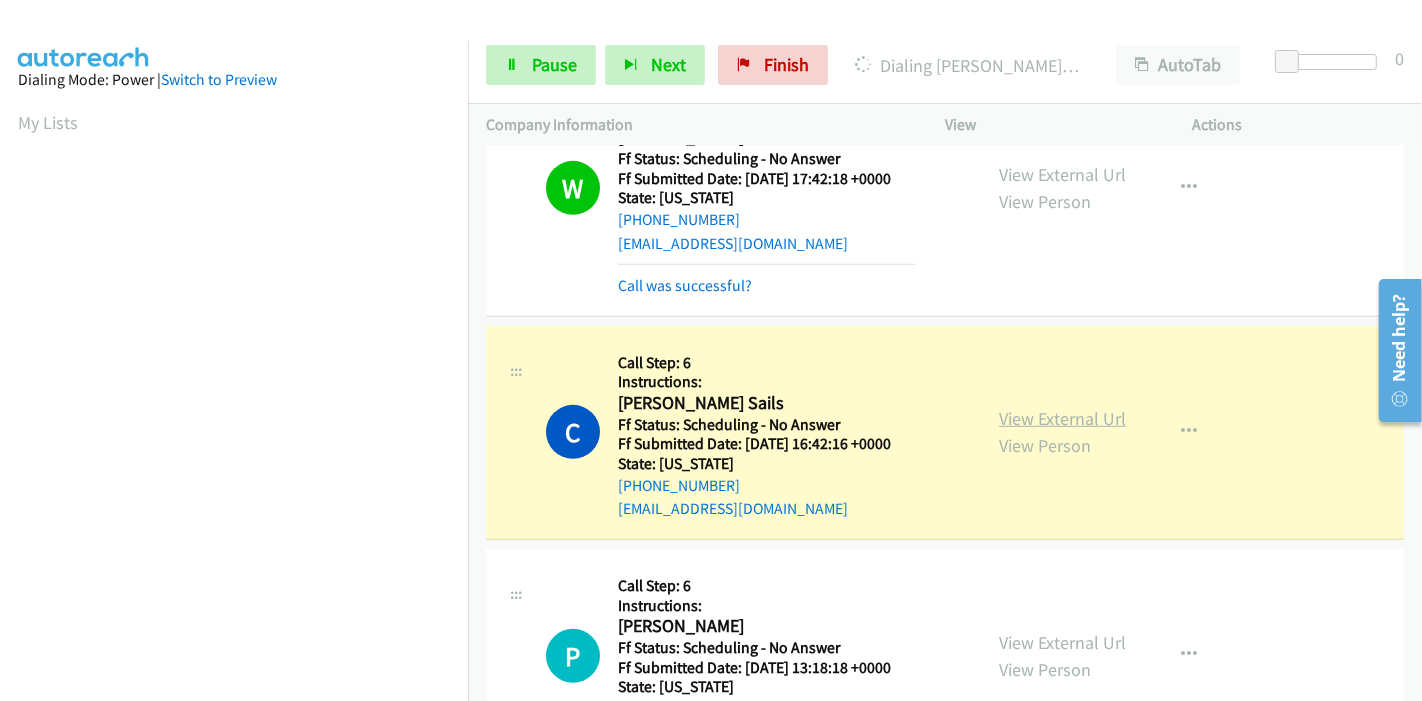drag, startPoint x: 1096, startPoint y: 421, endPoint x: 1088, endPoint y: 411, distance: 12.806249 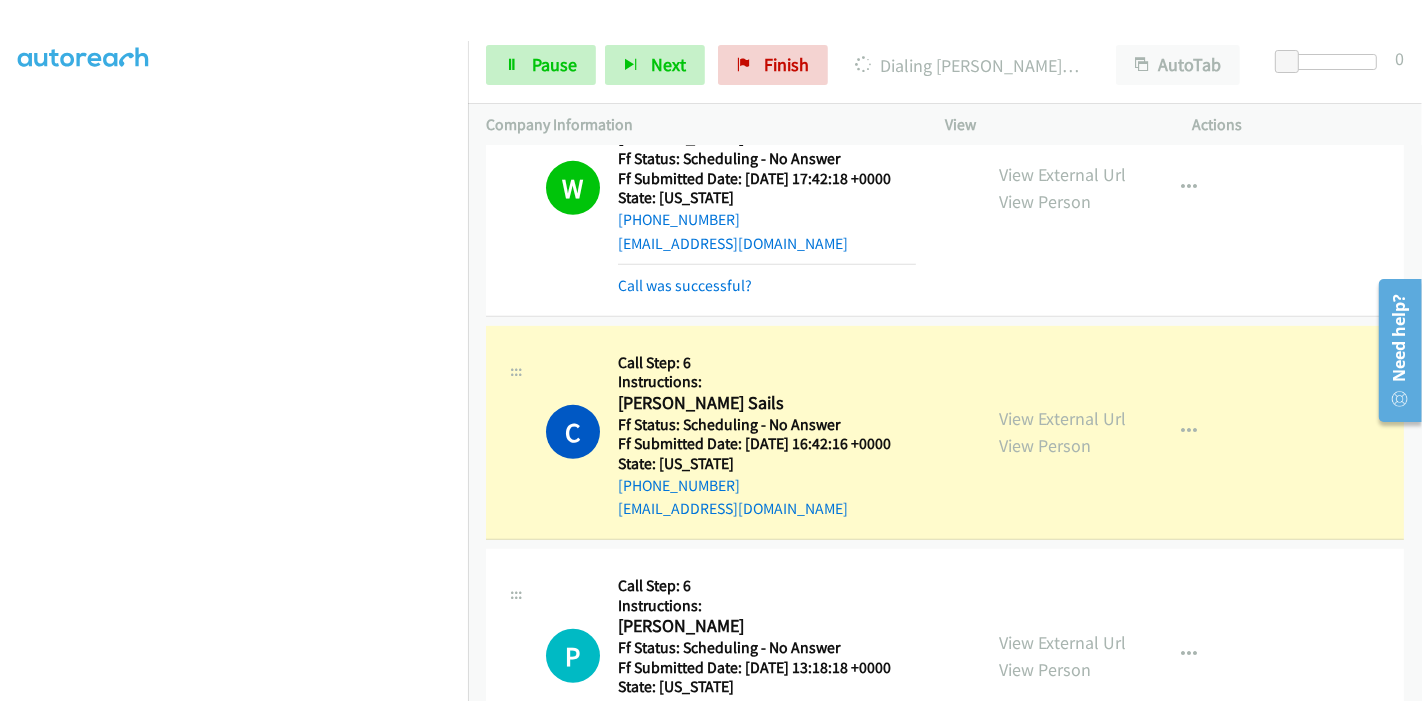 scroll, scrollTop: 0, scrollLeft: 0, axis: both 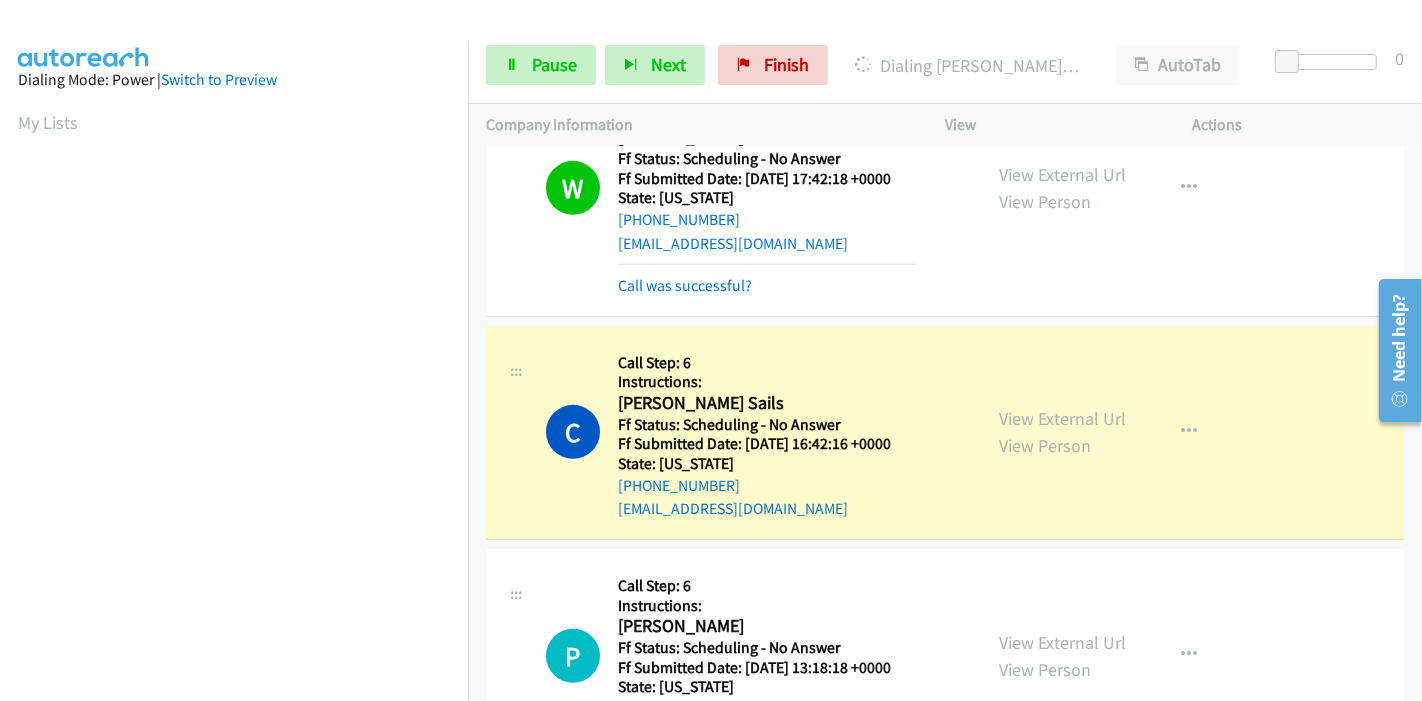 click on "View External Url
View Person
View External Url
Email
Schedule/Manage Callback
Skip Call
Add to do not call list" at bounding box center (1114, 432) 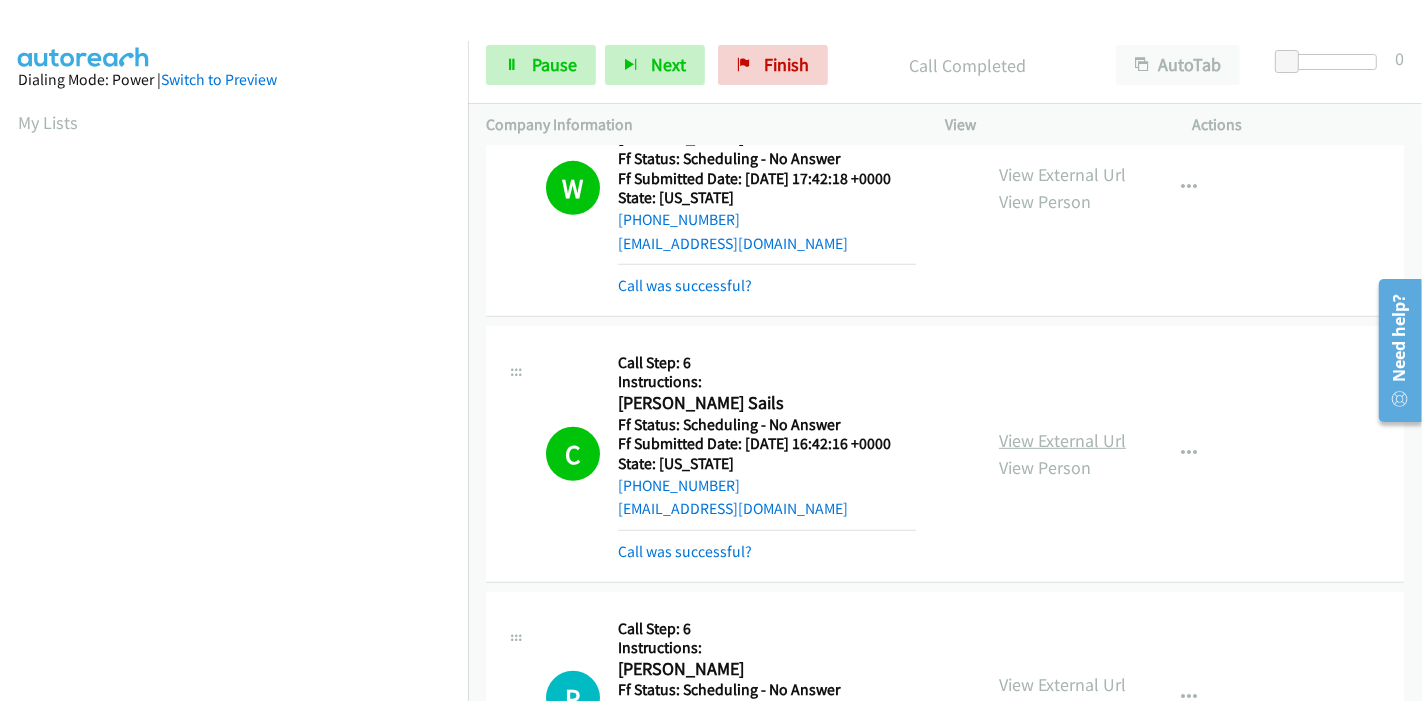 click on "View External Url" at bounding box center (1062, 440) 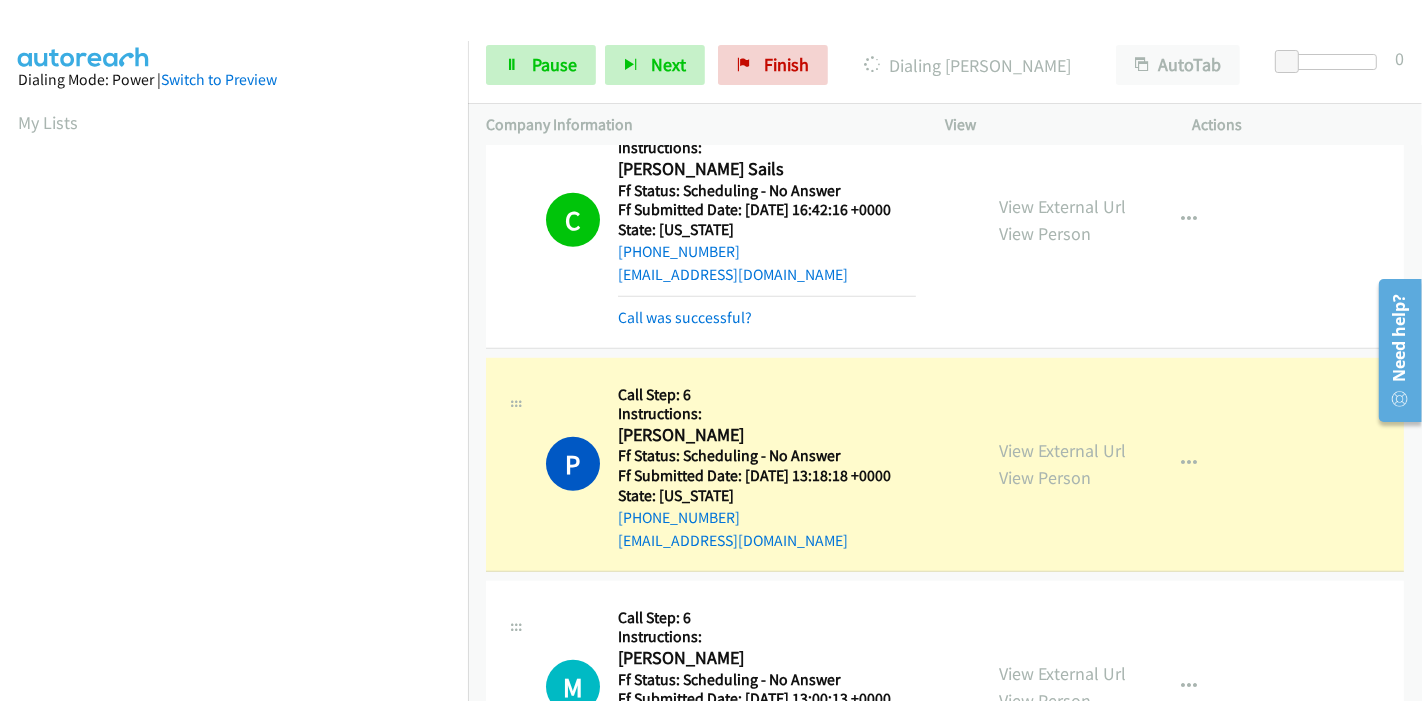 scroll, scrollTop: 1222, scrollLeft: 0, axis: vertical 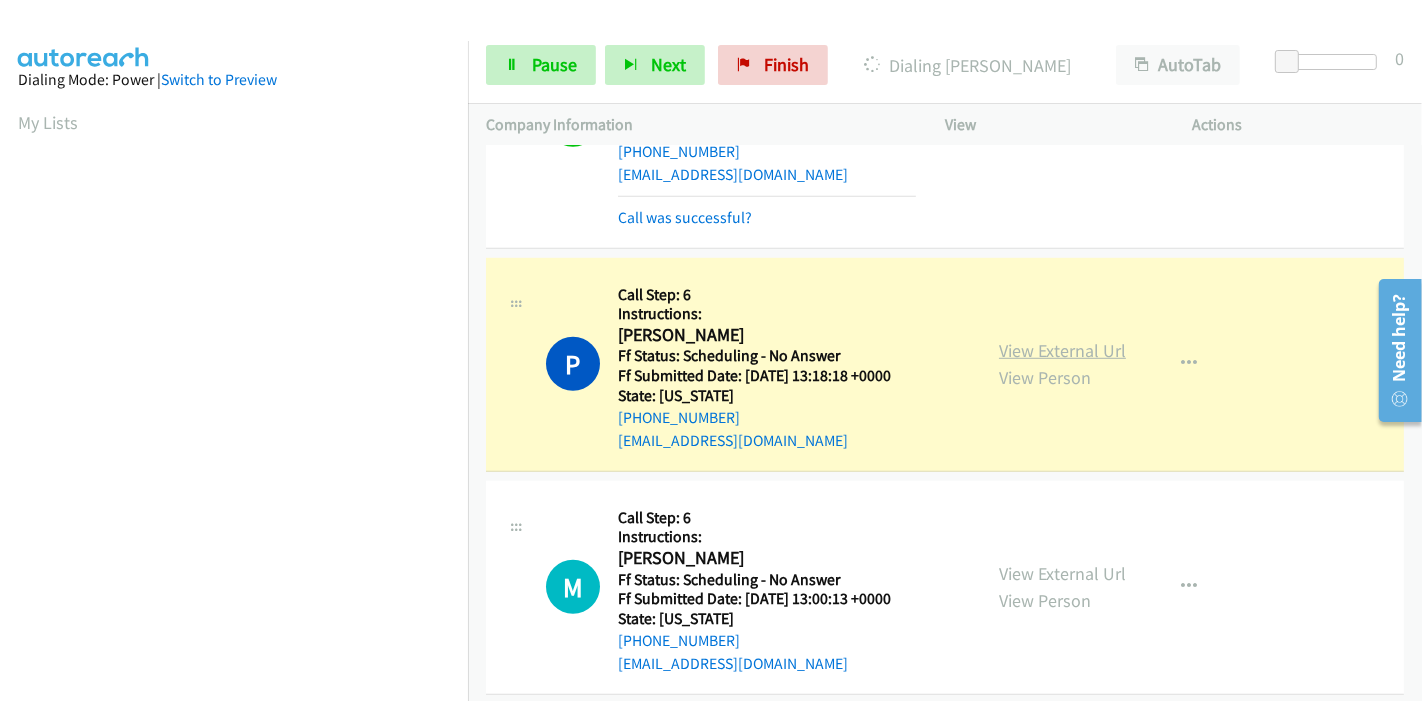 click on "View External Url" at bounding box center (1062, 350) 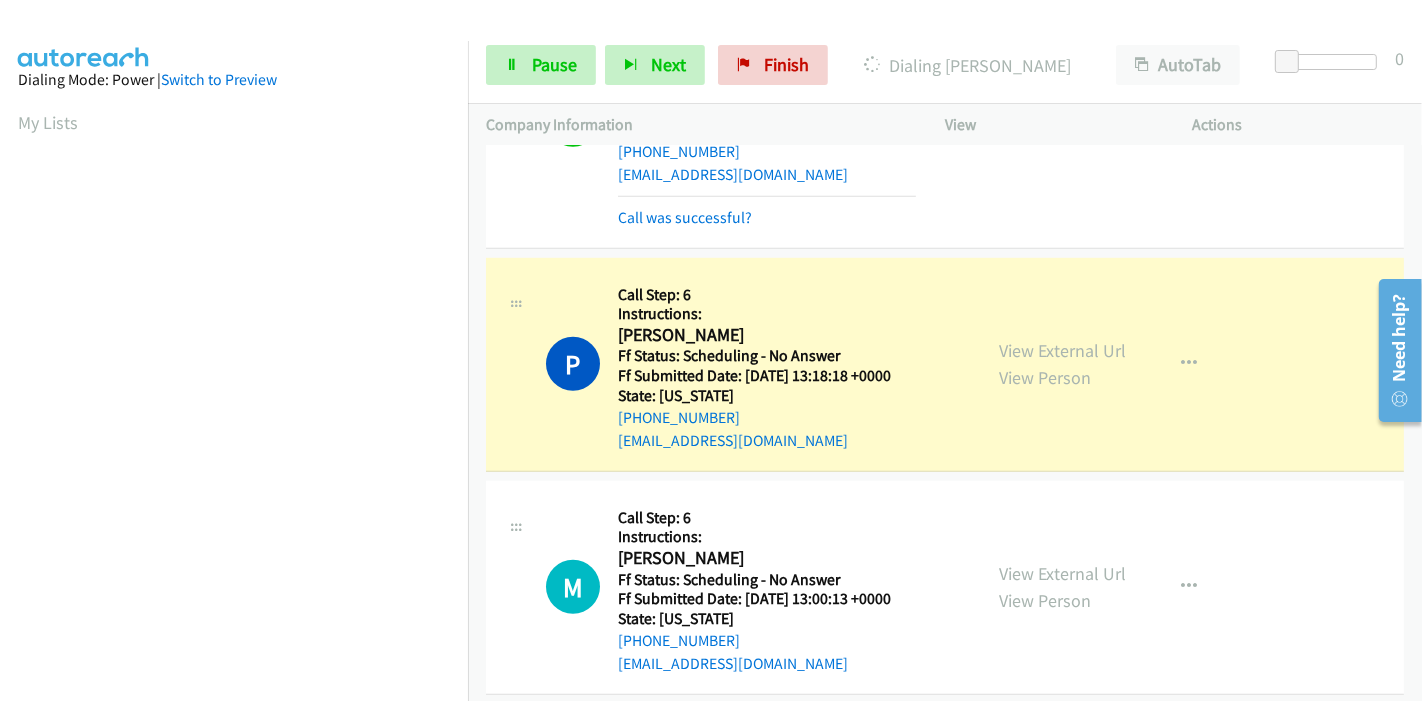 scroll, scrollTop: 422, scrollLeft: 0, axis: vertical 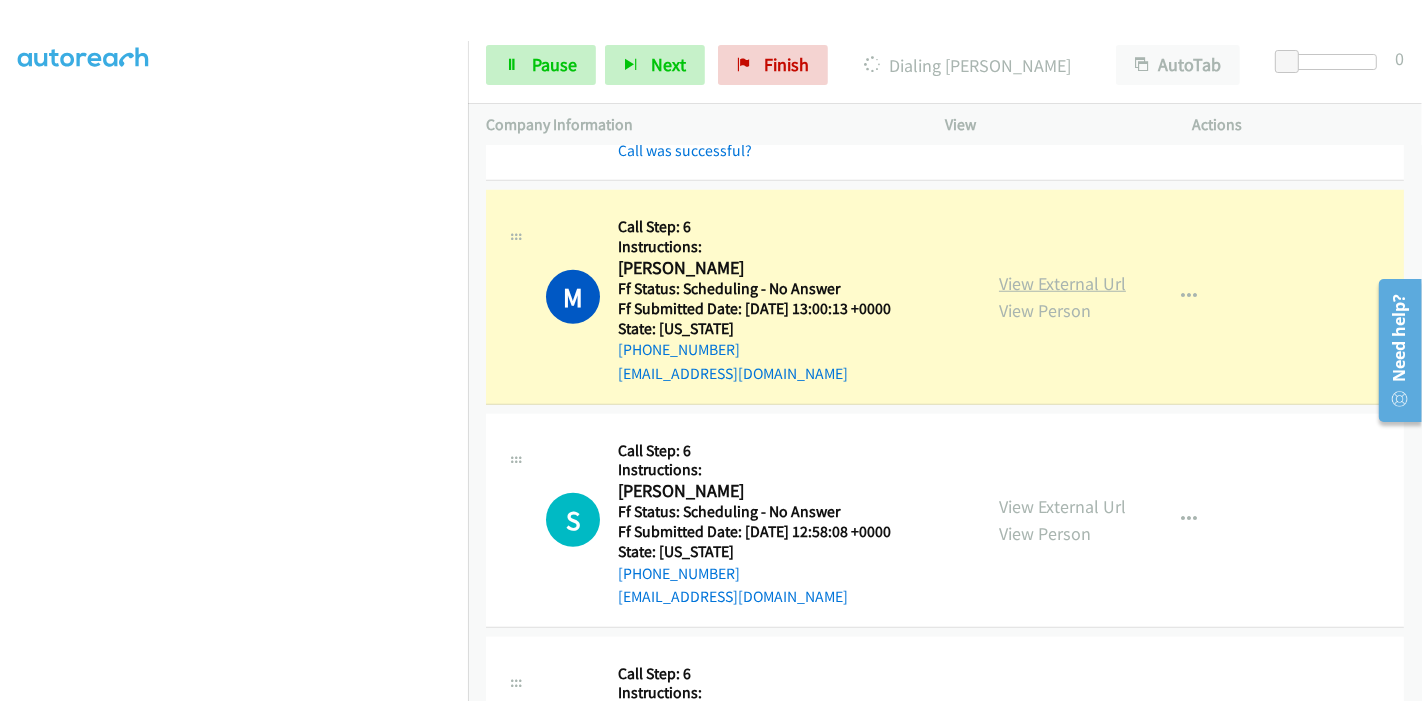 click on "View External Url" at bounding box center (1062, 283) 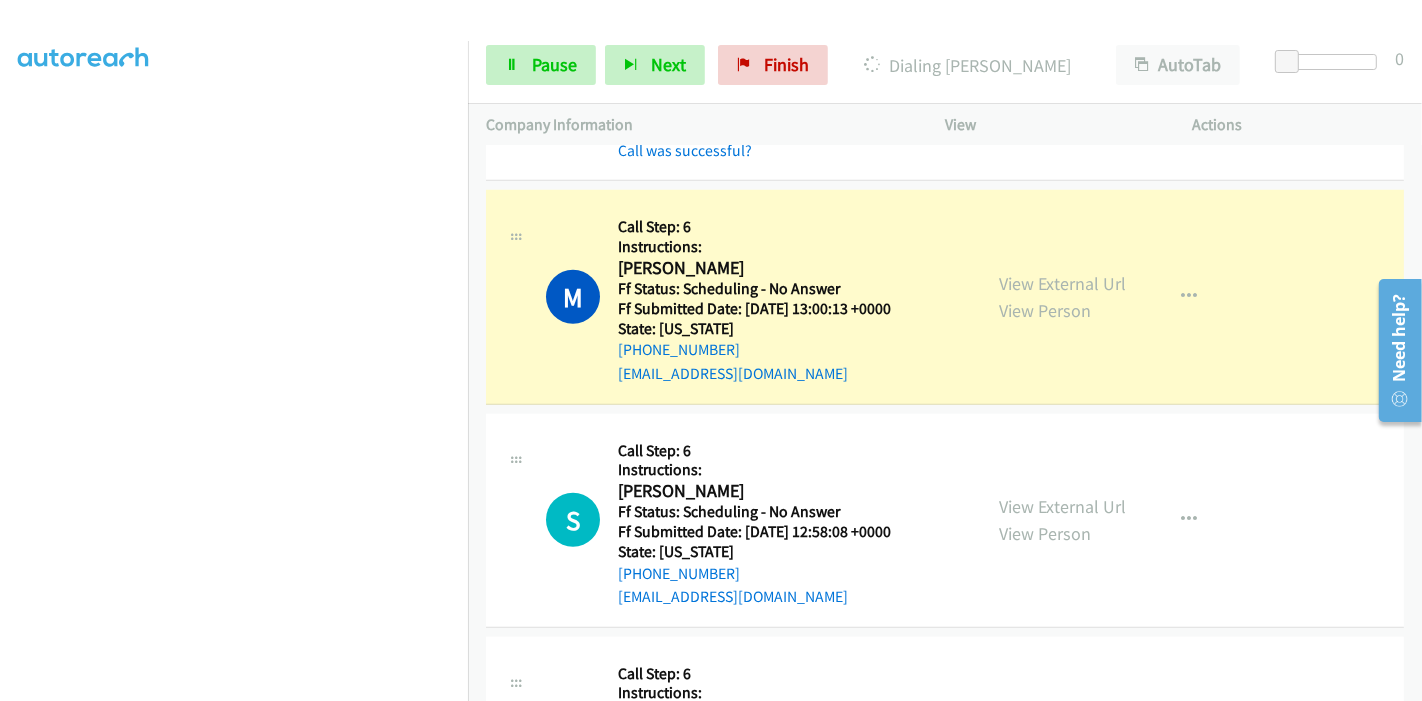 scroll, scrollTop: 0, scrollLeft: 0, axis: both 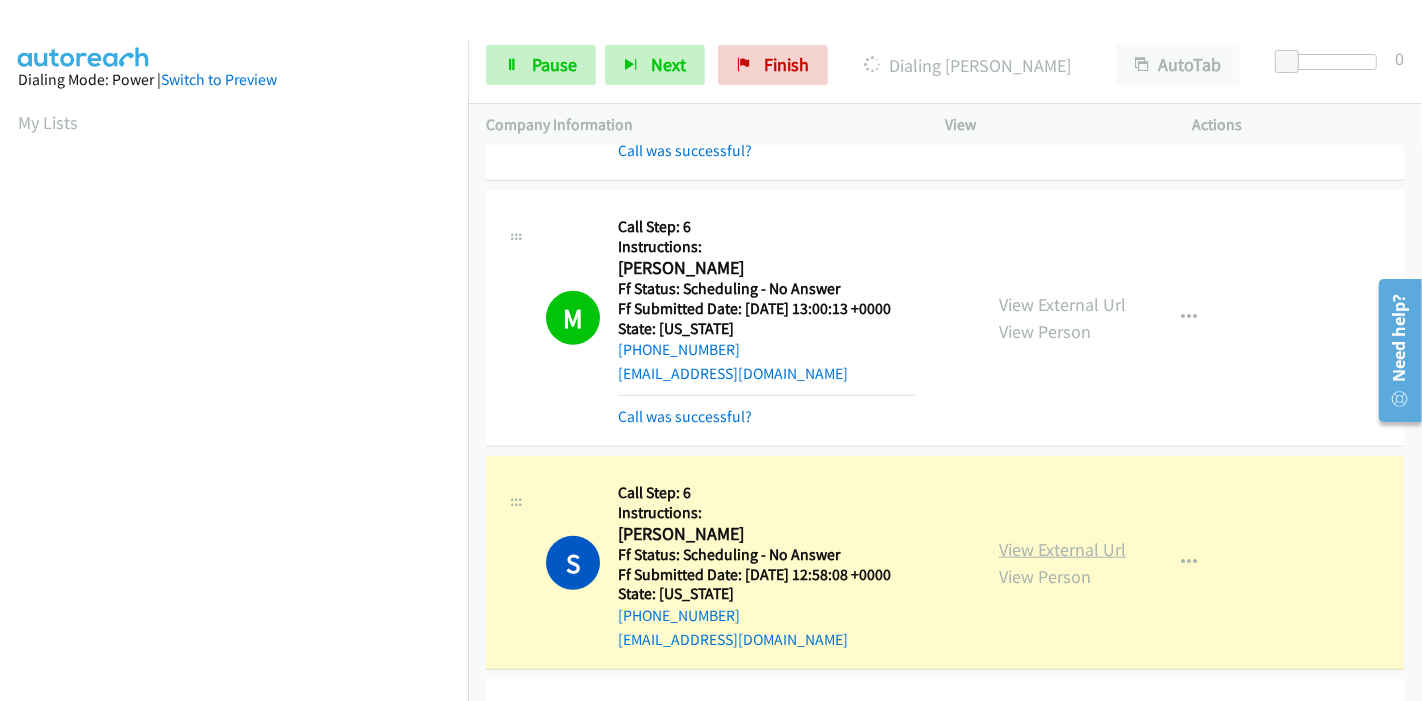 click on "View External Url" at bounding box center (1062, 549) 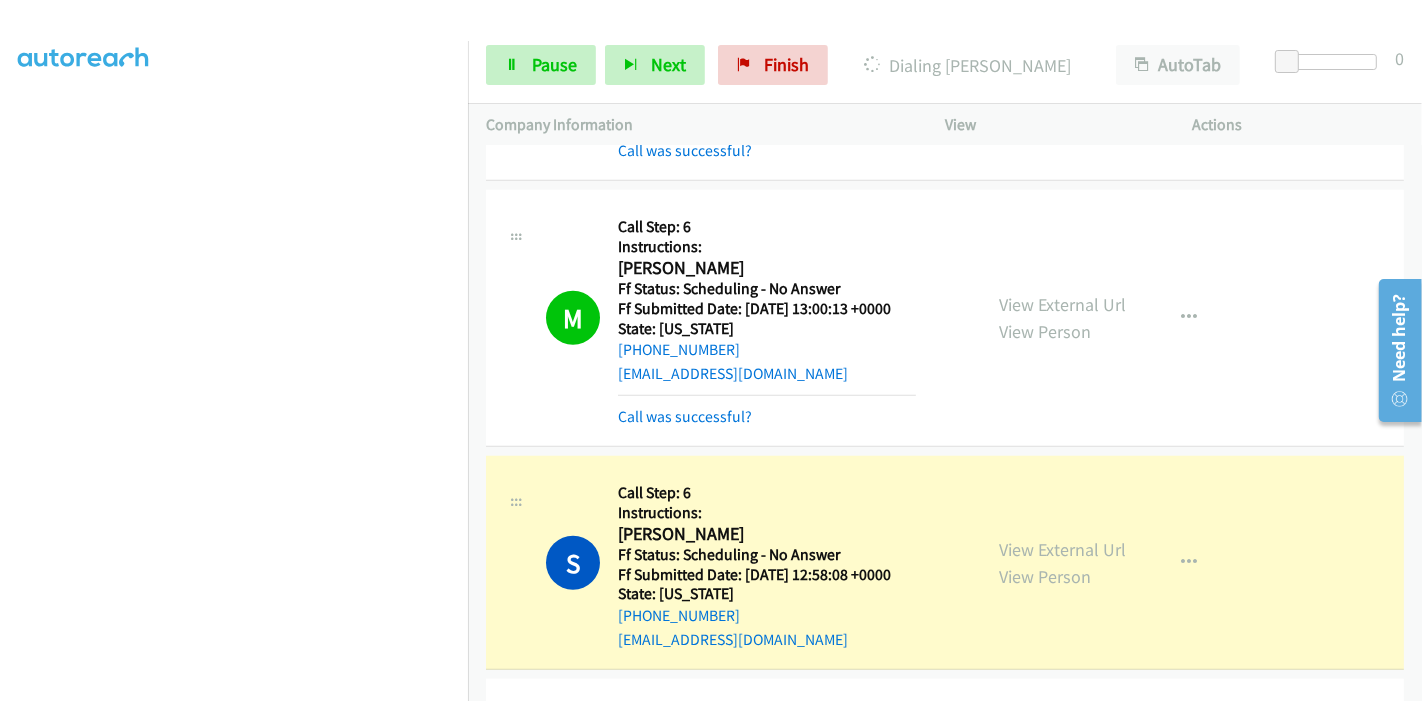 scroll, scrollTop: 0, scrollLeft: 0, axis: both 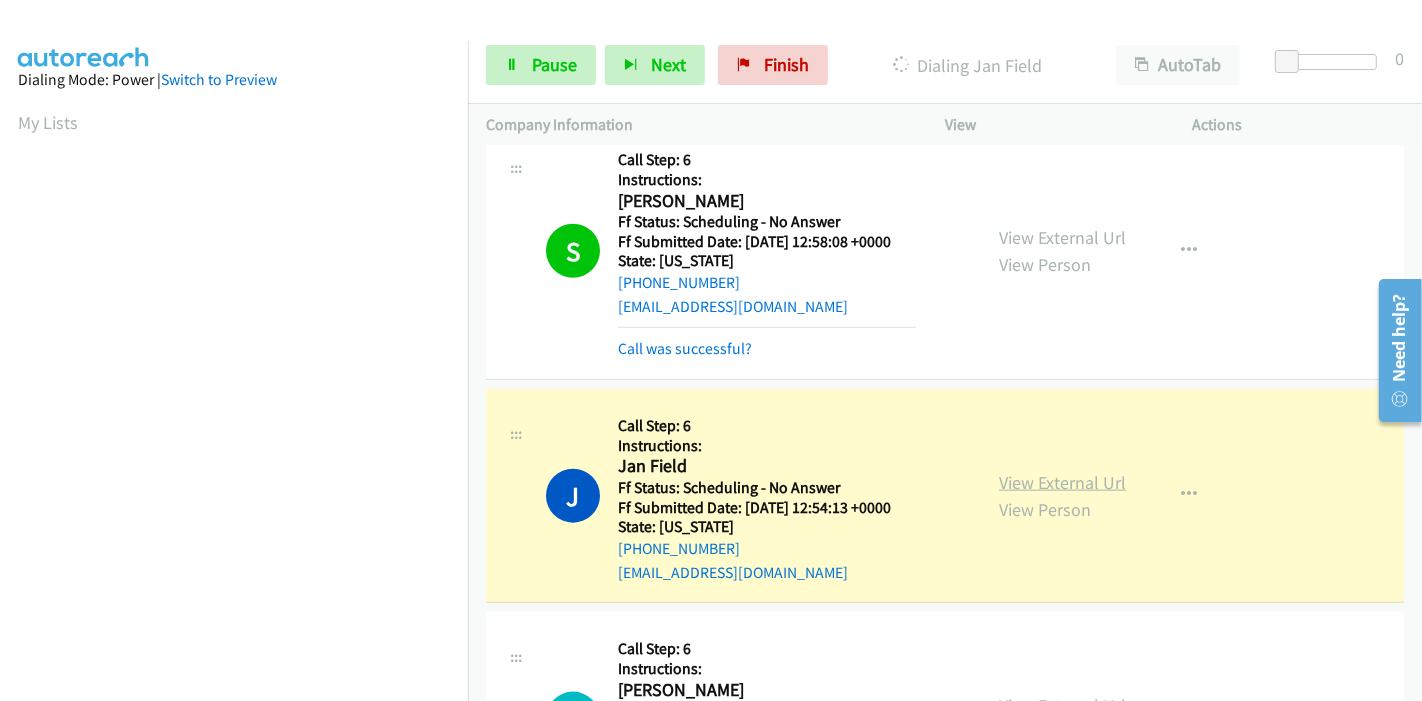 click on "View External Url" at bounding box center [1062, 482] 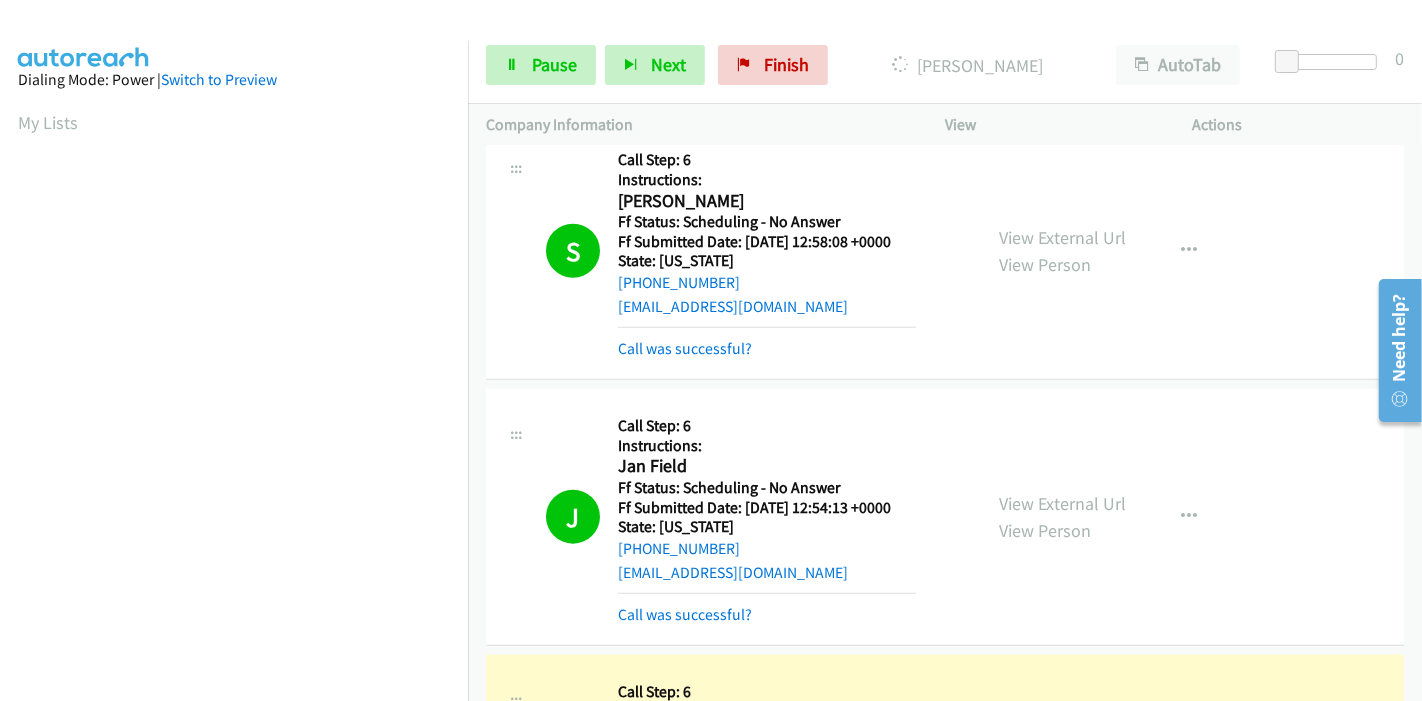 scroll, scrollTop: 422, scrollLeft: 0, axis: vertical 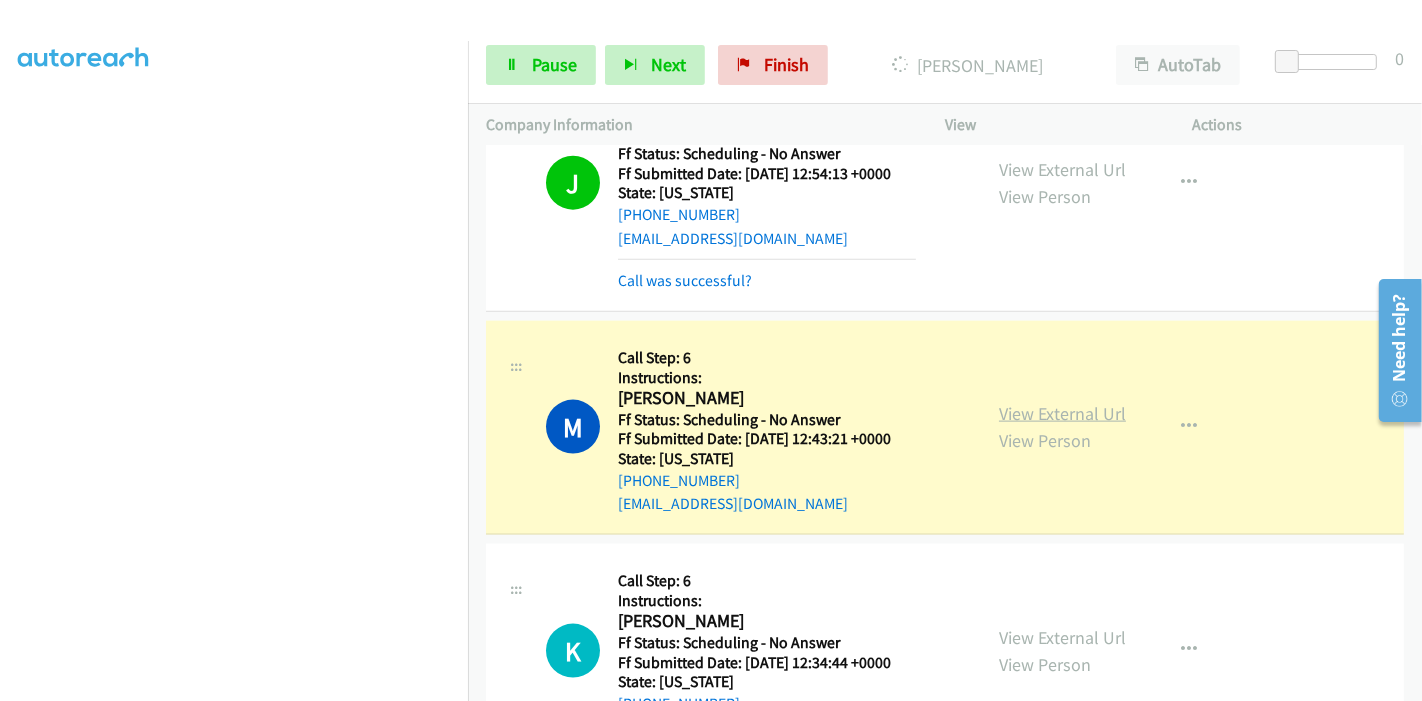 click on "View External Url" at bounding box center (1062, 413) 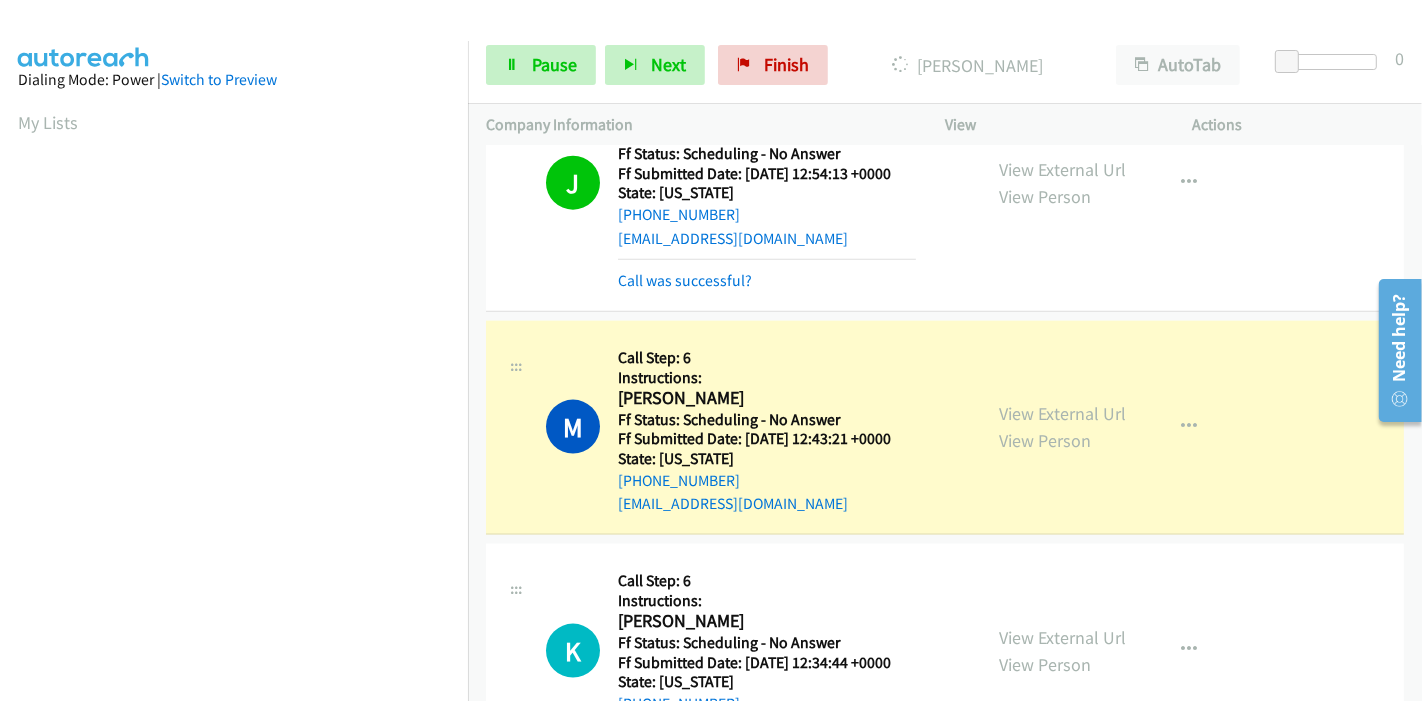 scroll, scrollTop: 422, scrollLeft: 0, axis: vertical 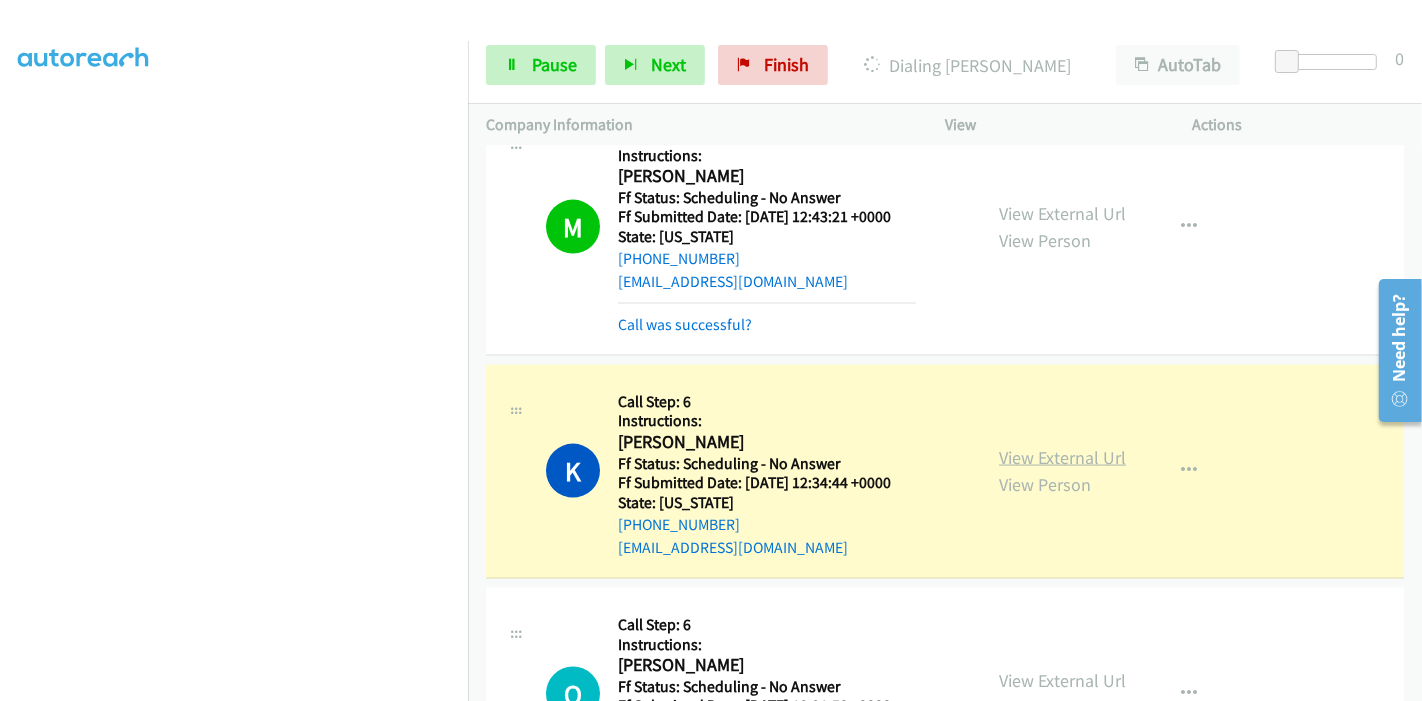 click on "View External Url" at bounding box center [1062, 457] 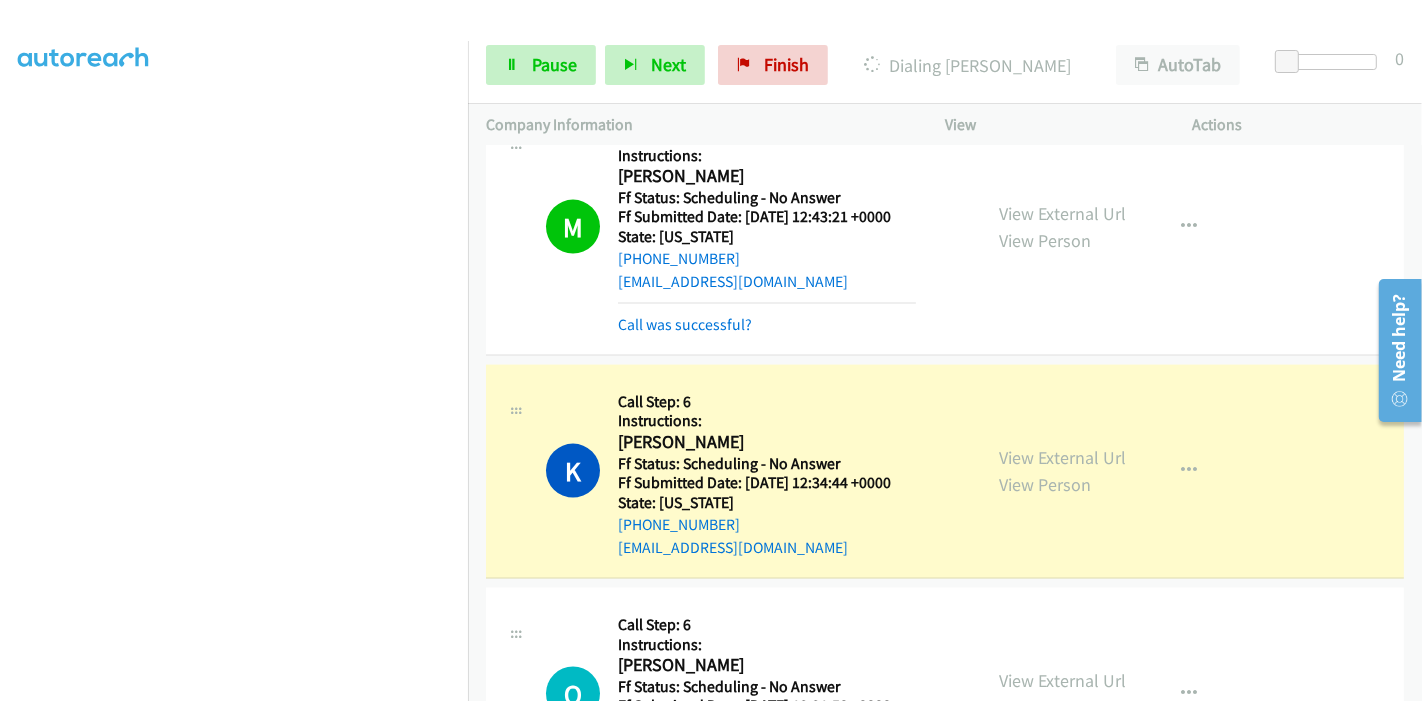 scroll, scrollTop: 0, scrollLeft: 0, axis: both 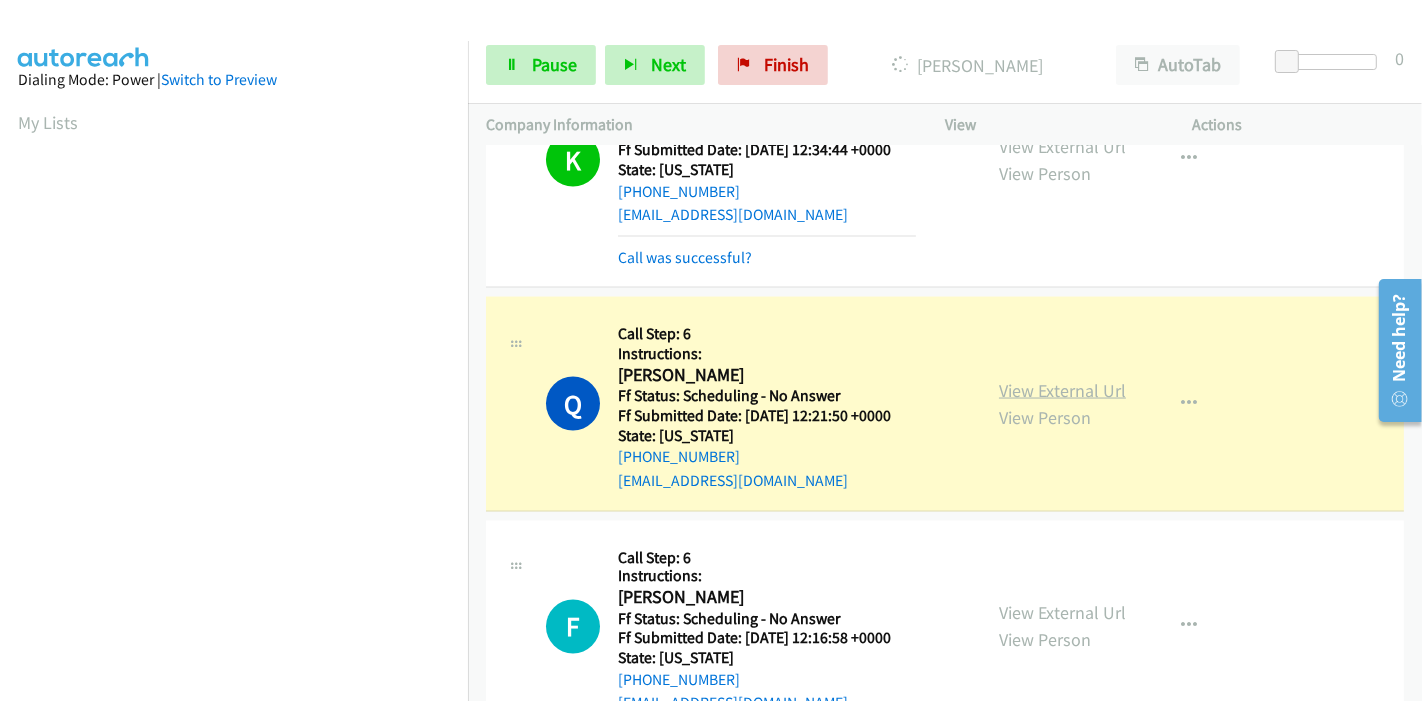 click on "View External Url" at bounding box center (1062, 390) 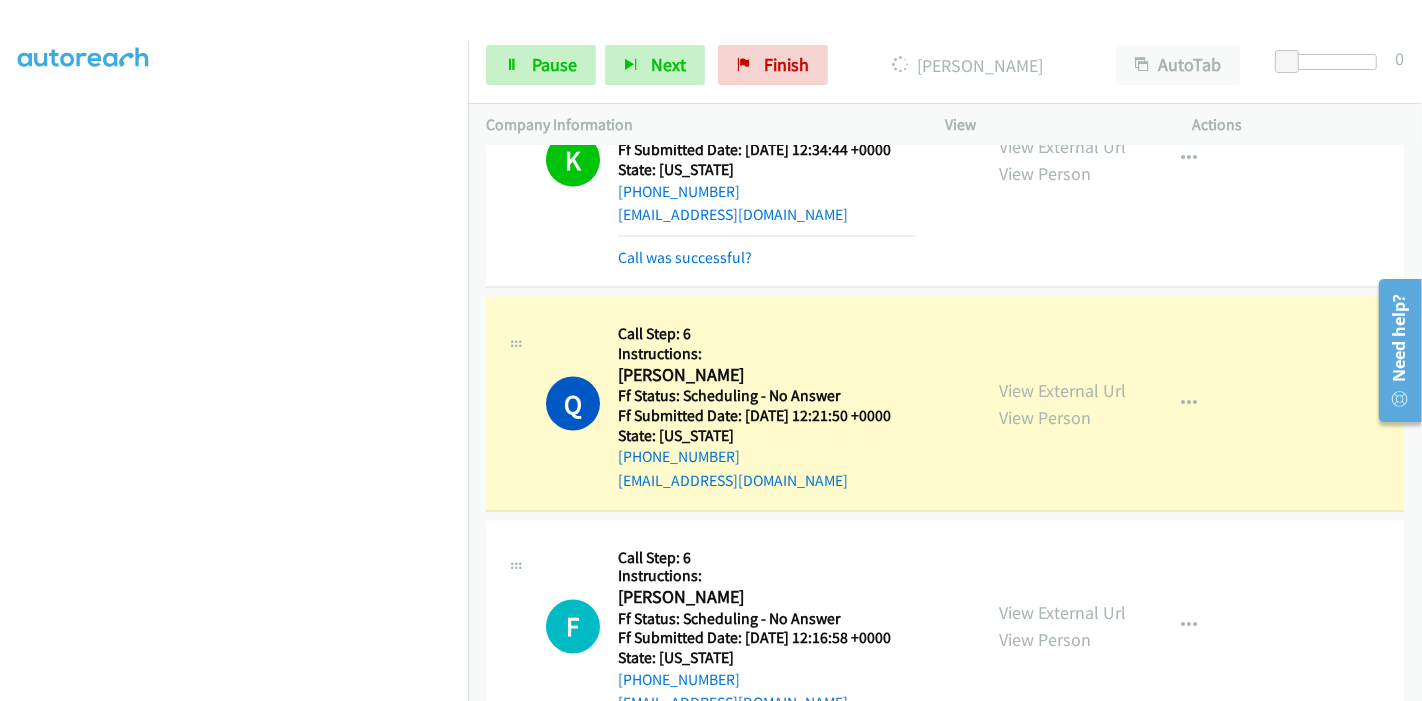 scroll, scrollTop: 0, scrollLeft: 0, axis: both 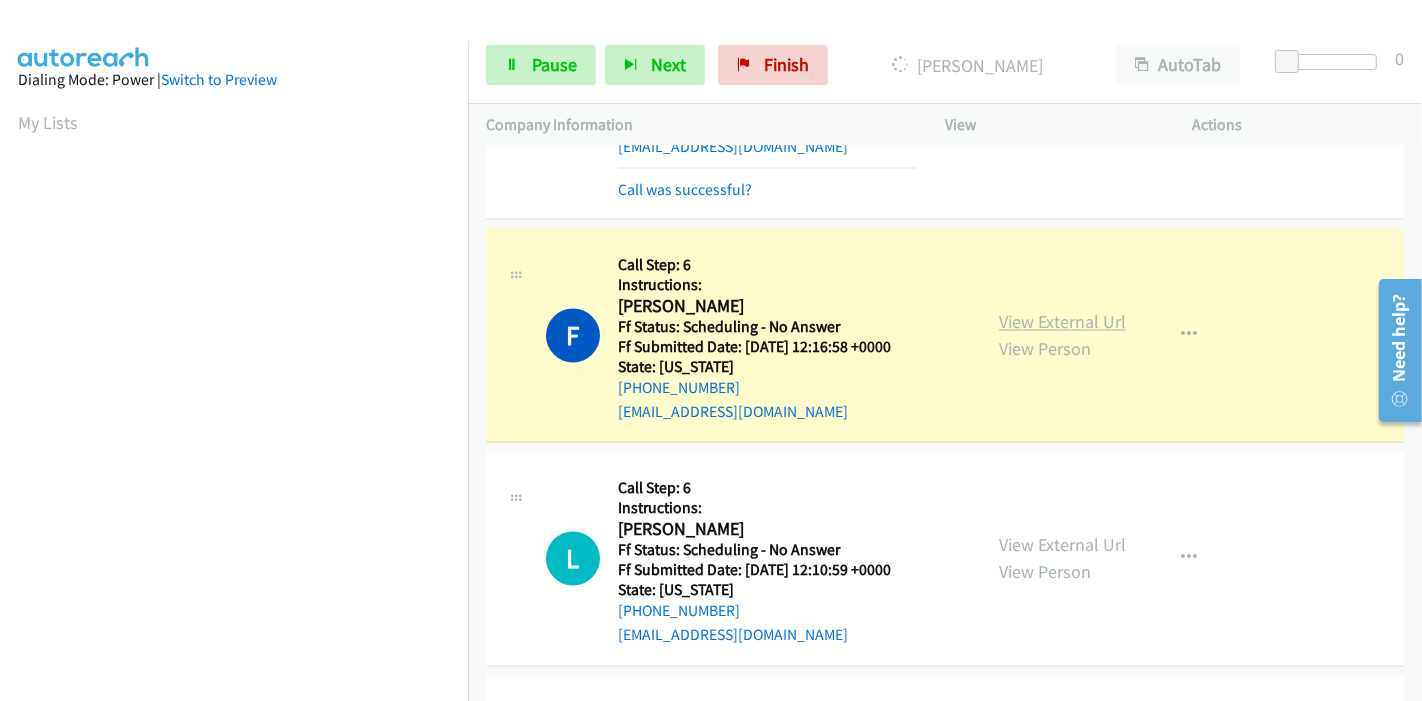 click on "View External Url" at bounding box center (1062, 322) 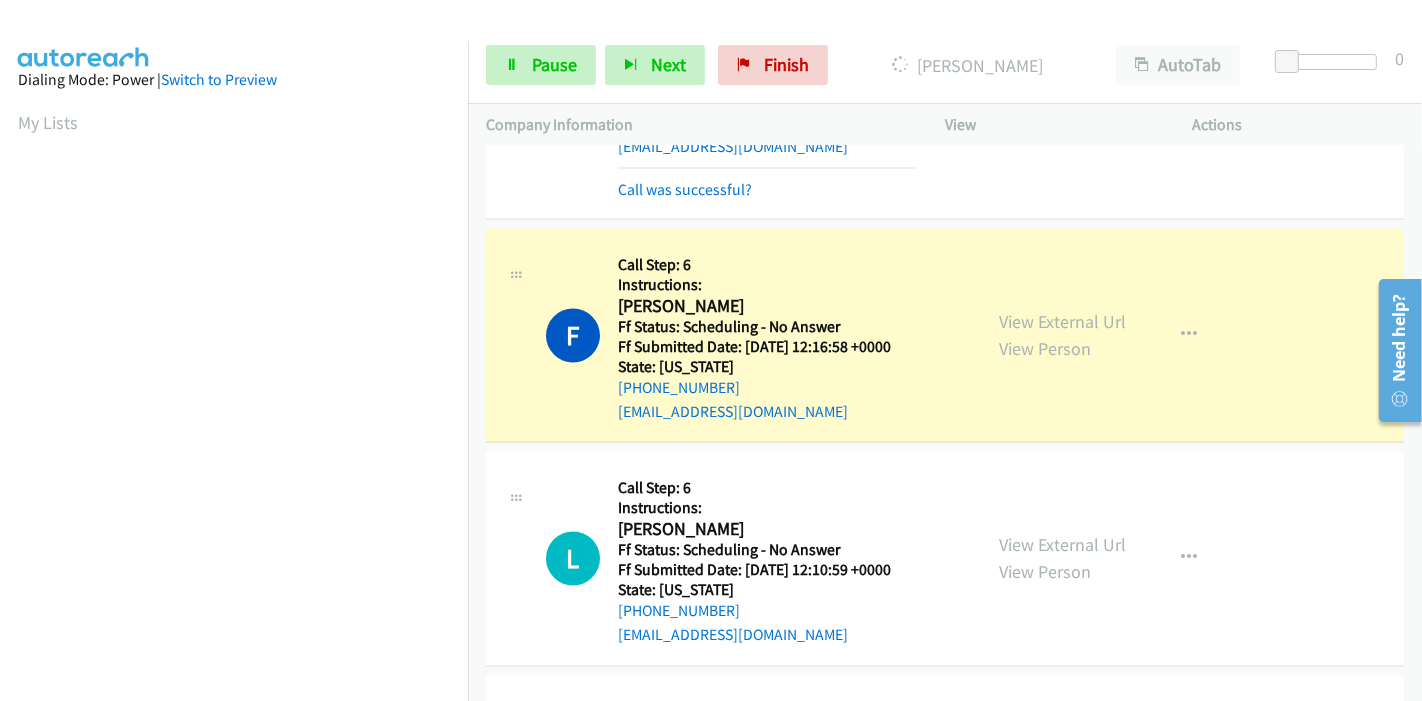 scroll, scrollTop: 333, scrollLeft: 0, axis: vertical 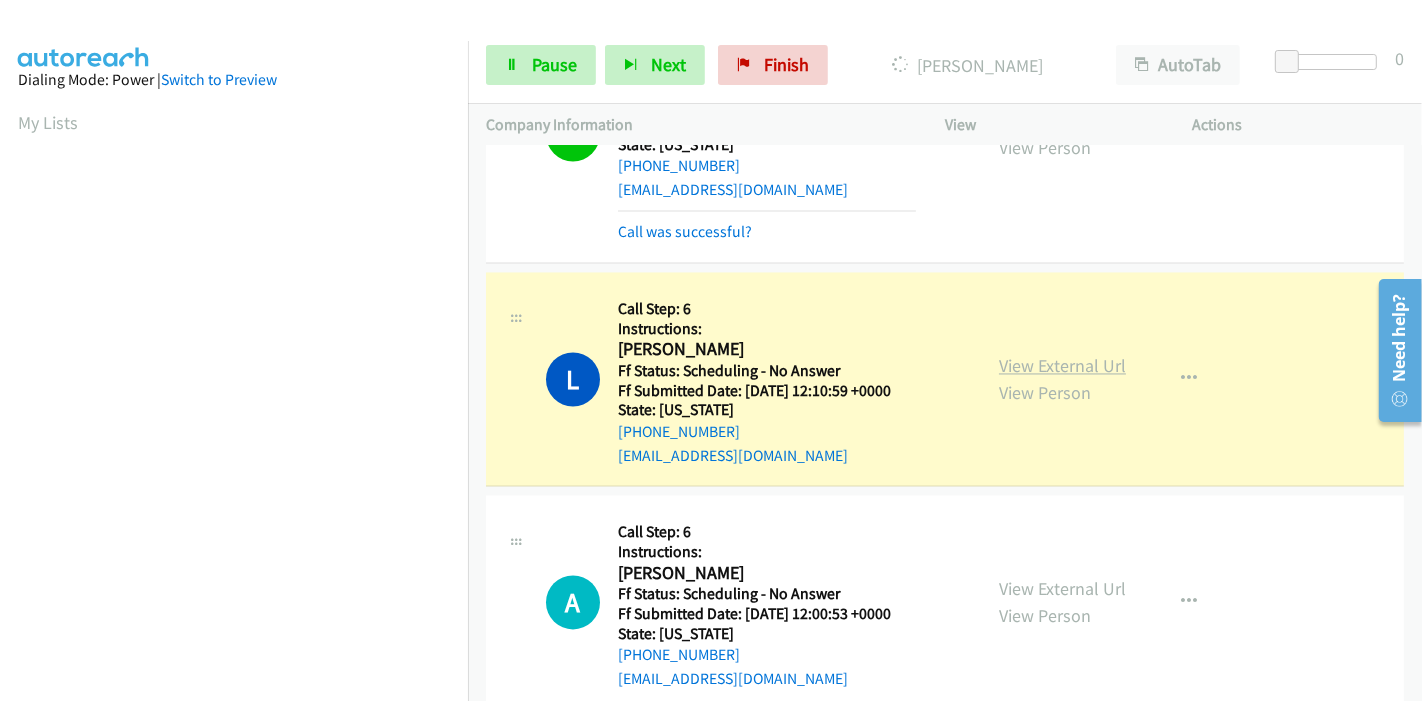 click on "View External Url" at bounding box center (1062, 366) 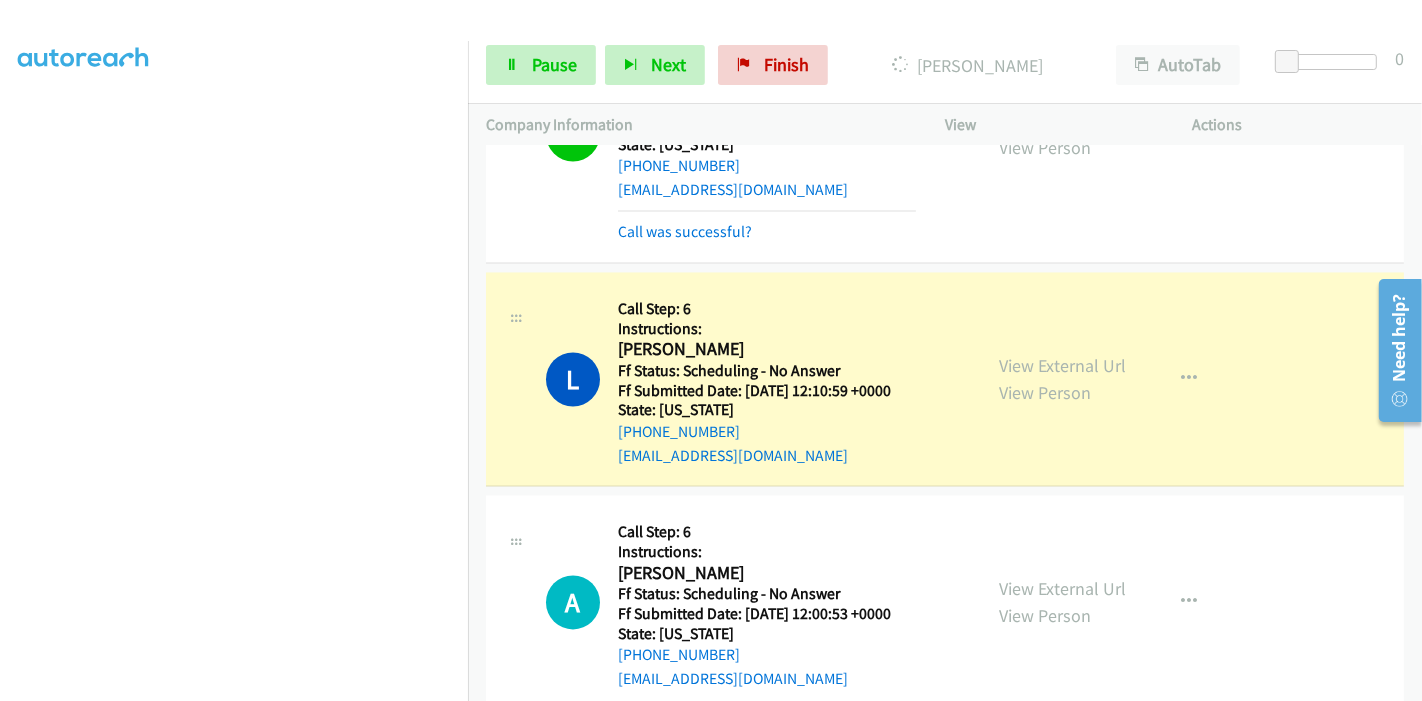 scroll, scrollTop: 422, scrollLeft: 0, axis: vertical 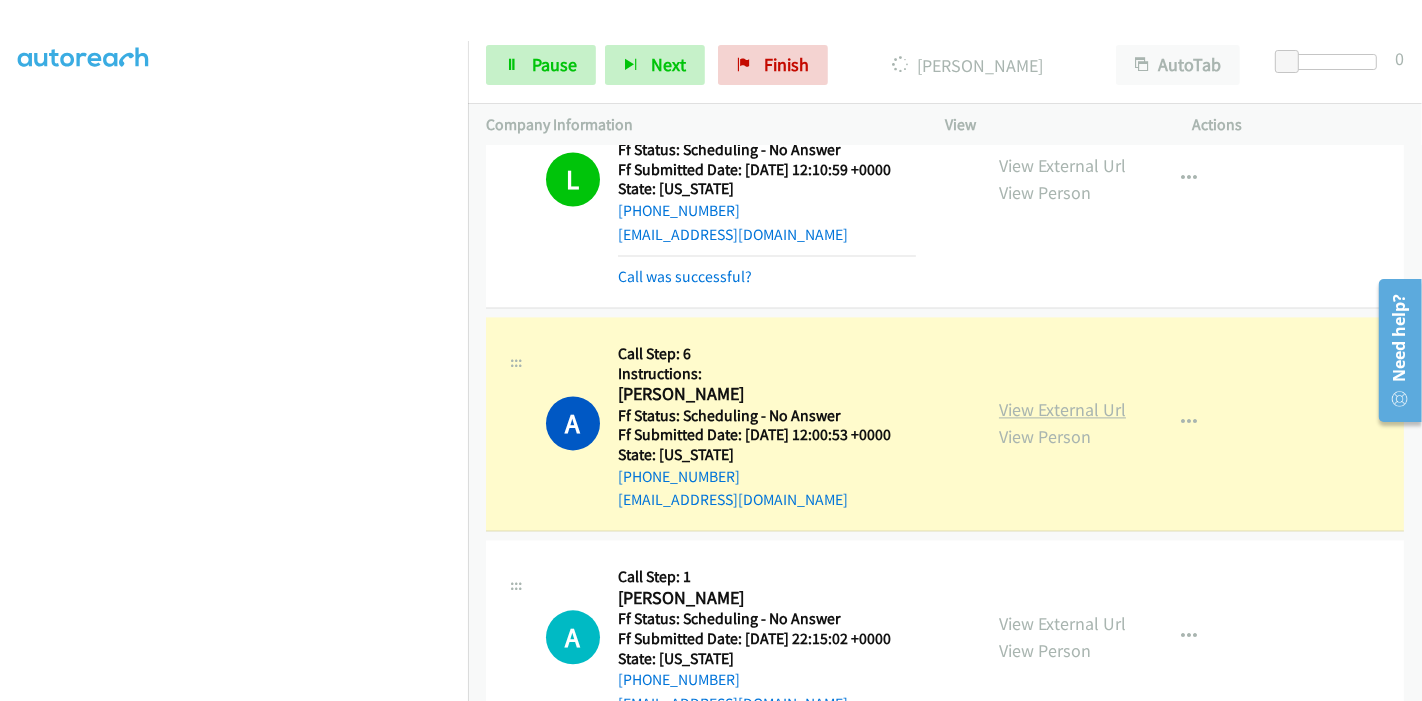 click on "View External Url" at bounding box center (1062, 409) 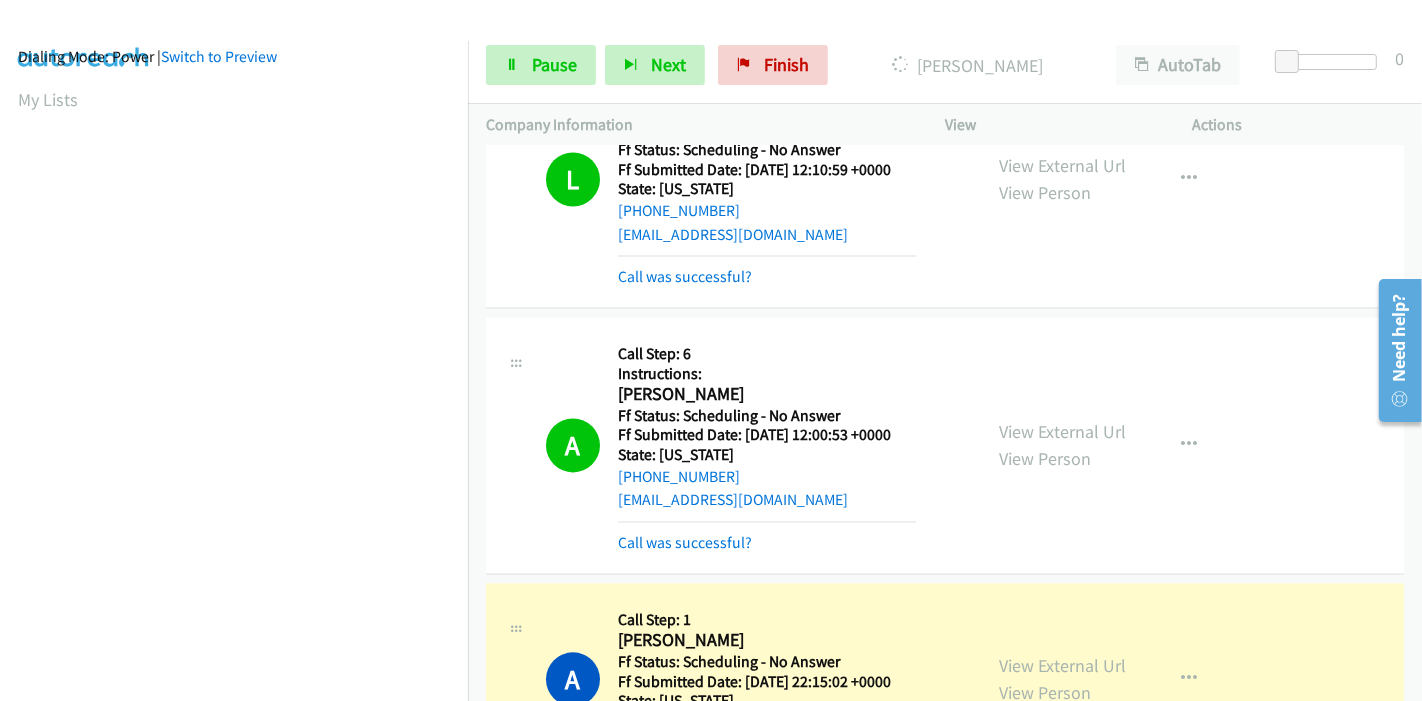 scroll, scrollTop: 422, scrollLeft: 0, axis: vertical 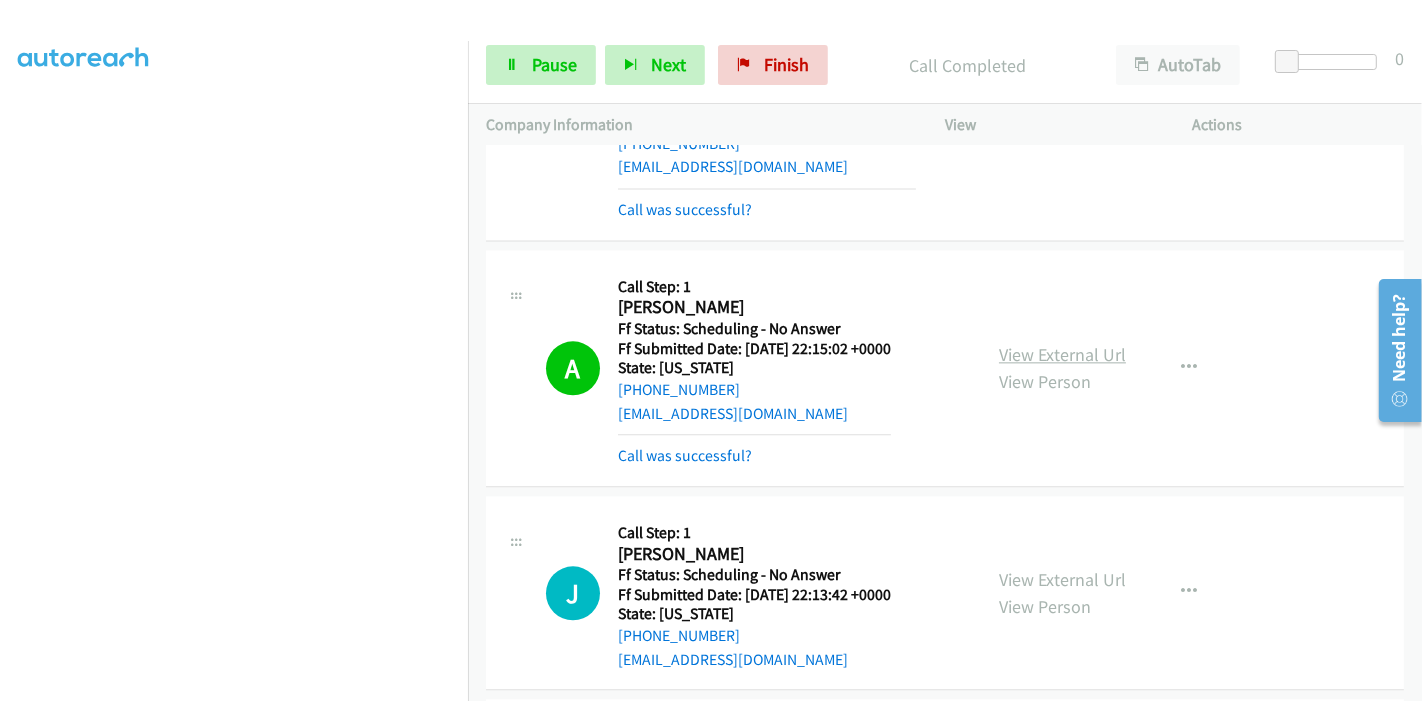 click on "View External Url" at bounding box center (1062, 354) 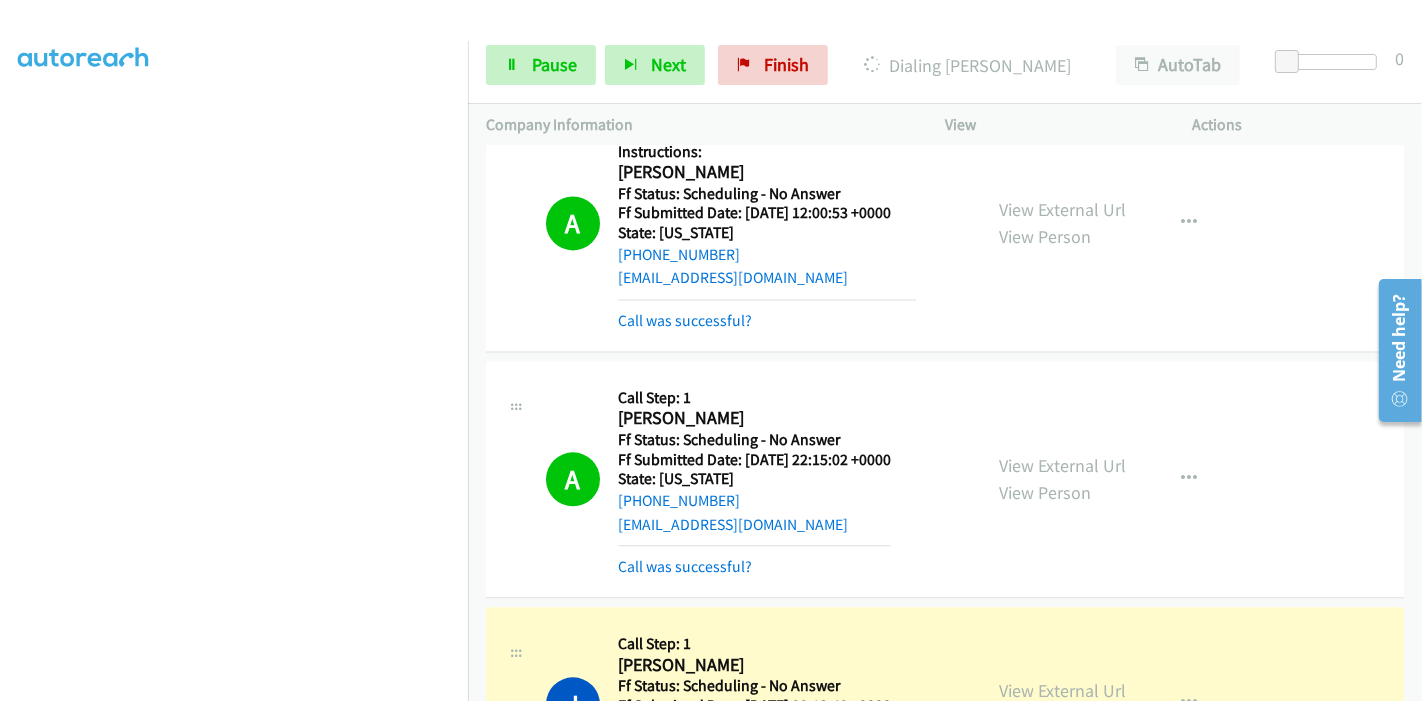 scroll, scrollTop: 3666, scrollLeft: 0, axis: vertical 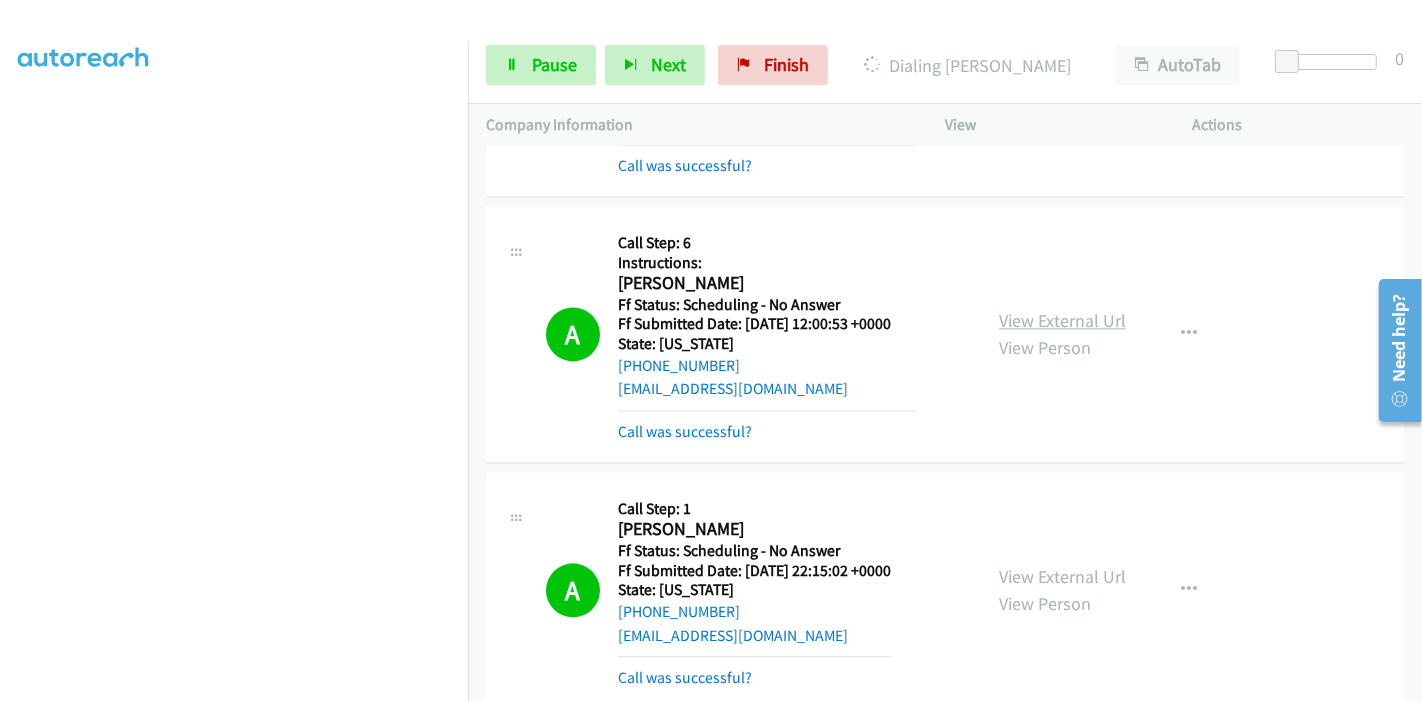 click on "View External Url" at bounding box center [1062, 320] 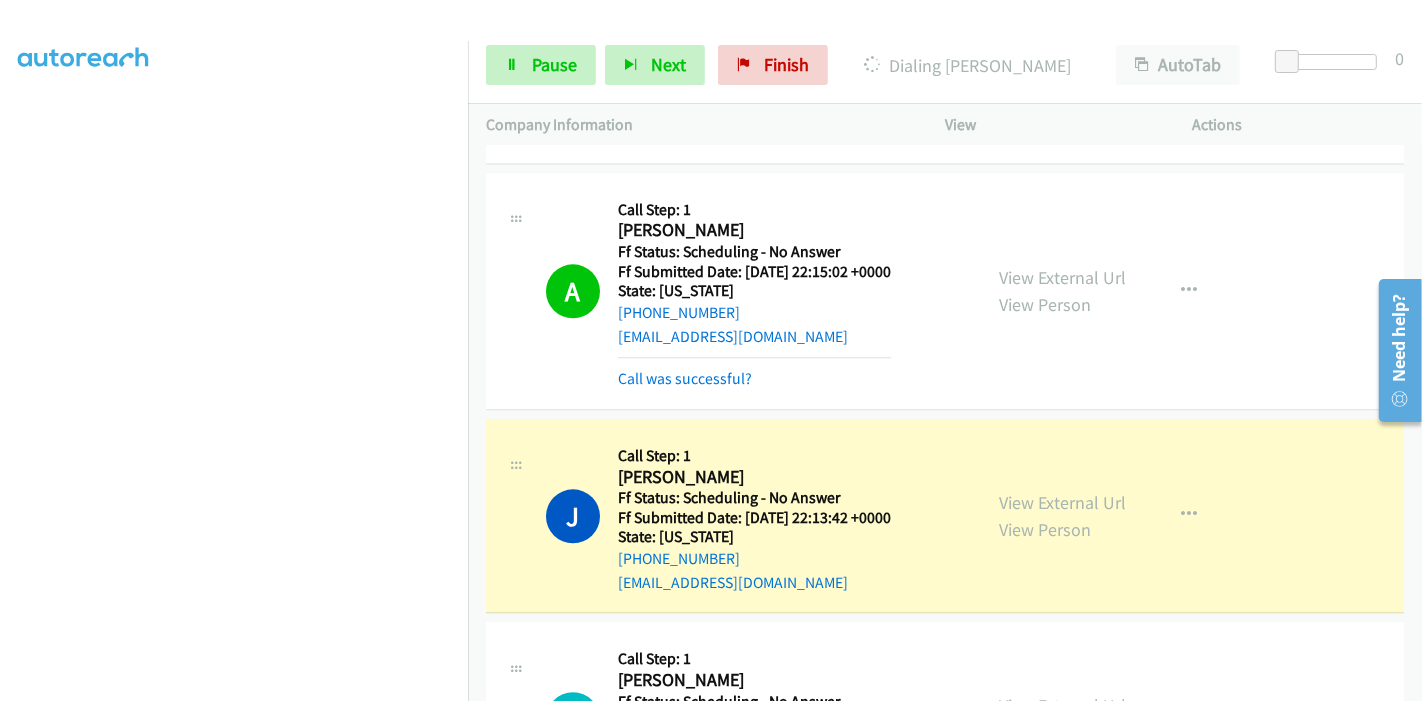 scroll, scrollTop: 4000, scrollLeft: 0, axis: vertical 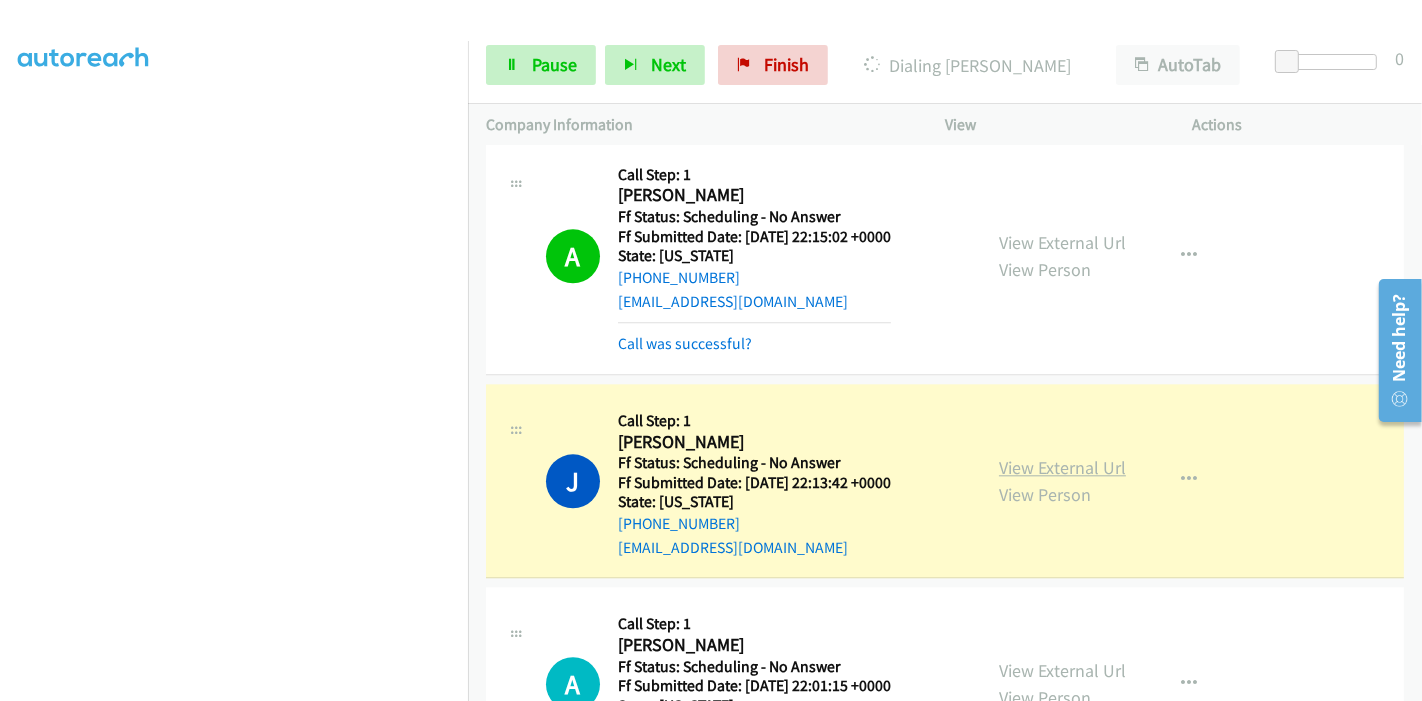 click on "View External Url" at bounding box center (1062, 467) 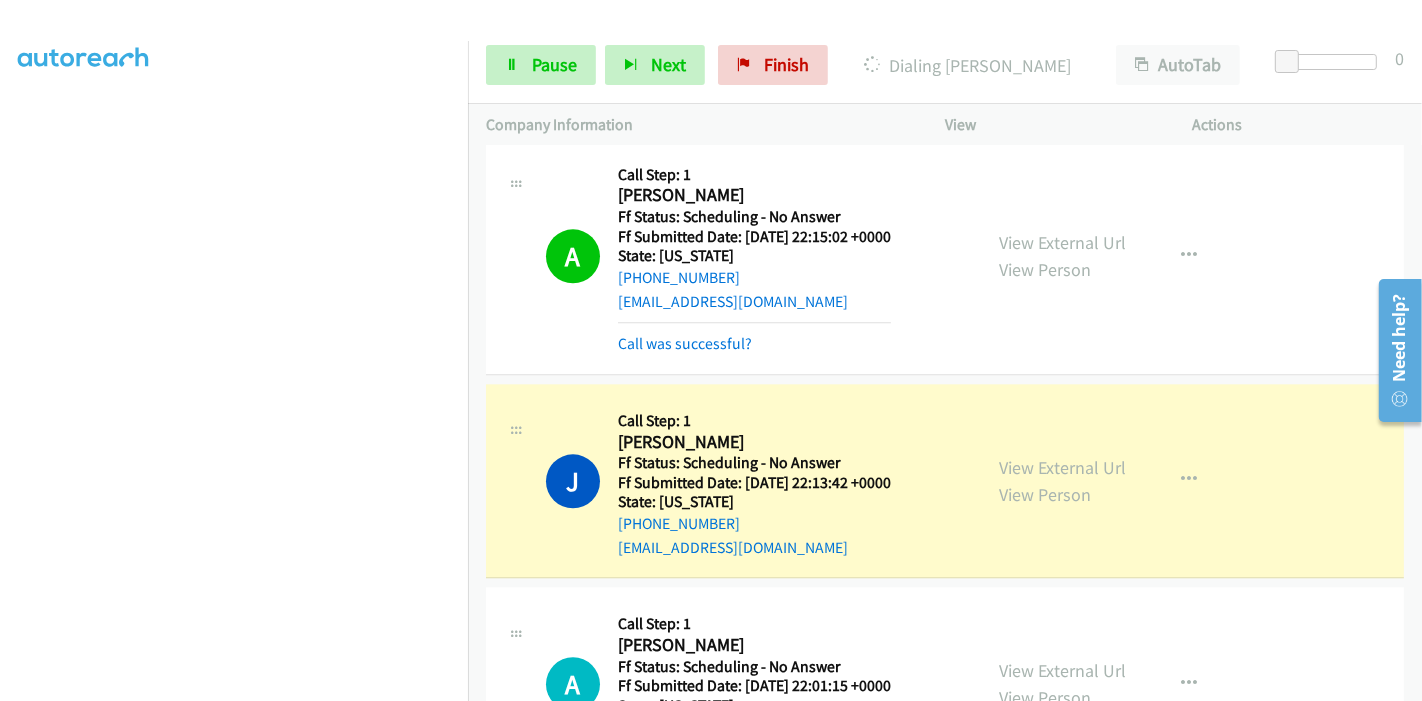 scroll, scrollTop: 0, scrollLeft: 0, axis: both 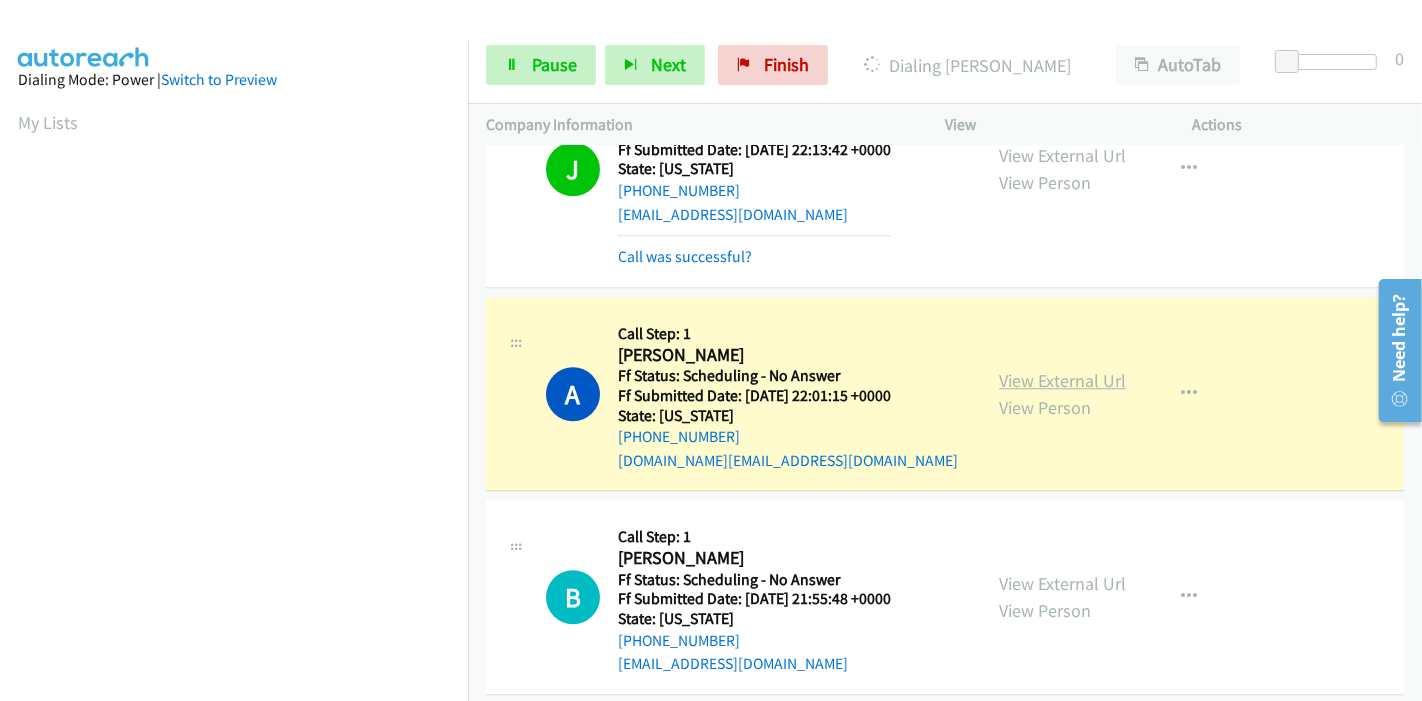 click on "View External Url" at bounding box center (1062, 380) 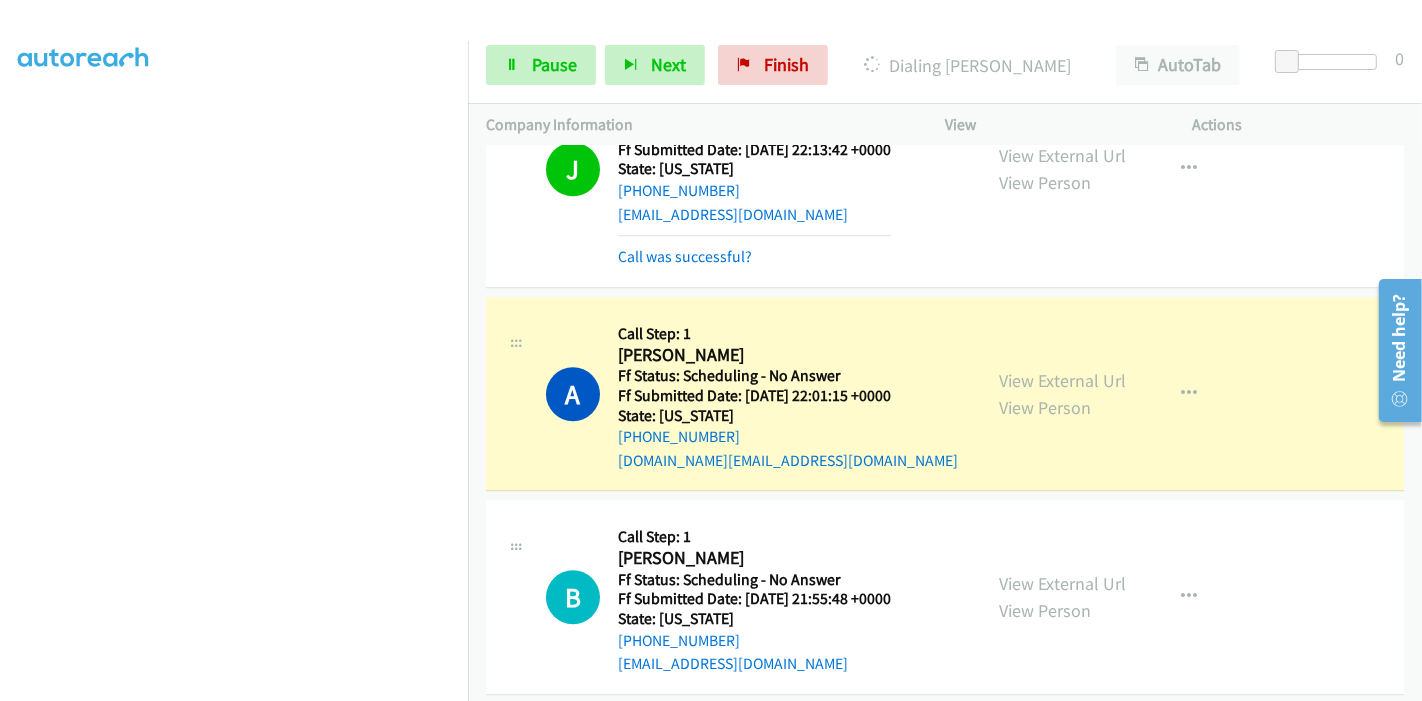 scroll, scrollTop: 0, scrollLeft: 0, axis: both 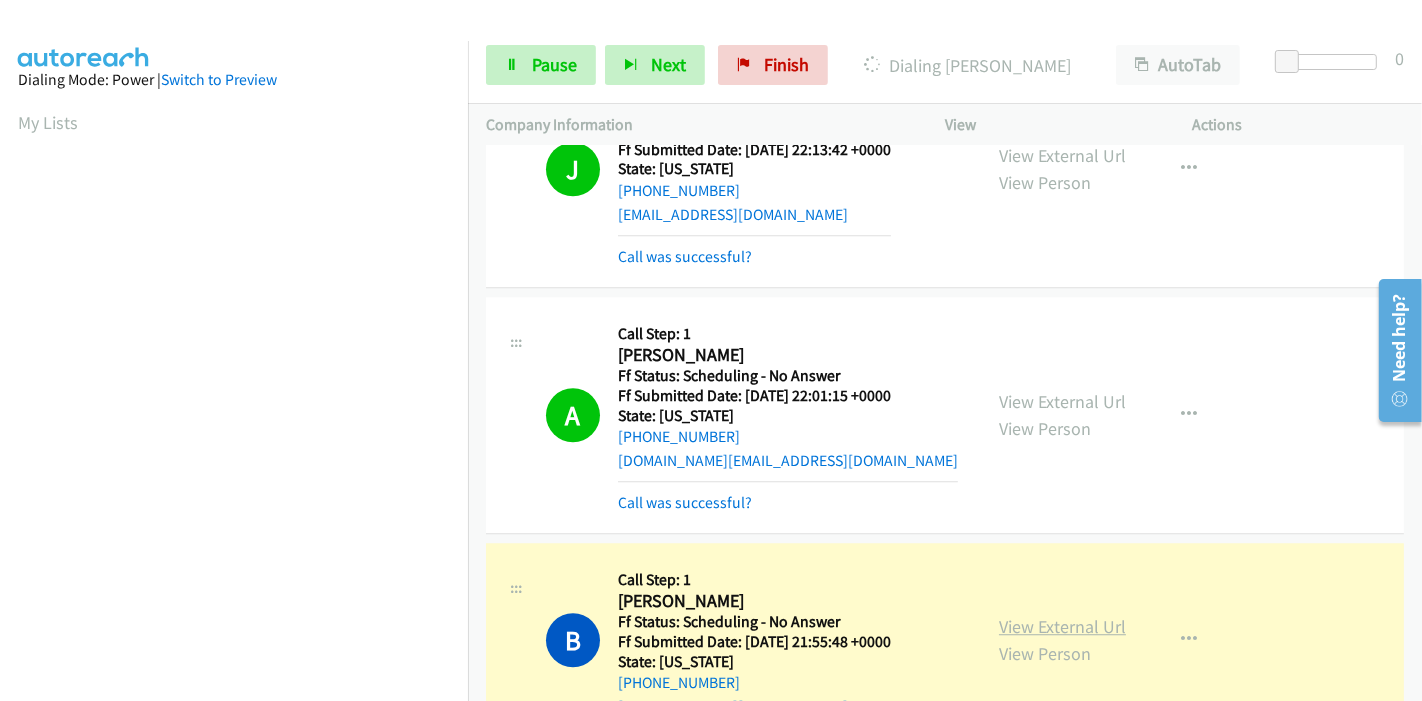 click on "View External Url" at bounding box center [1062, 626] 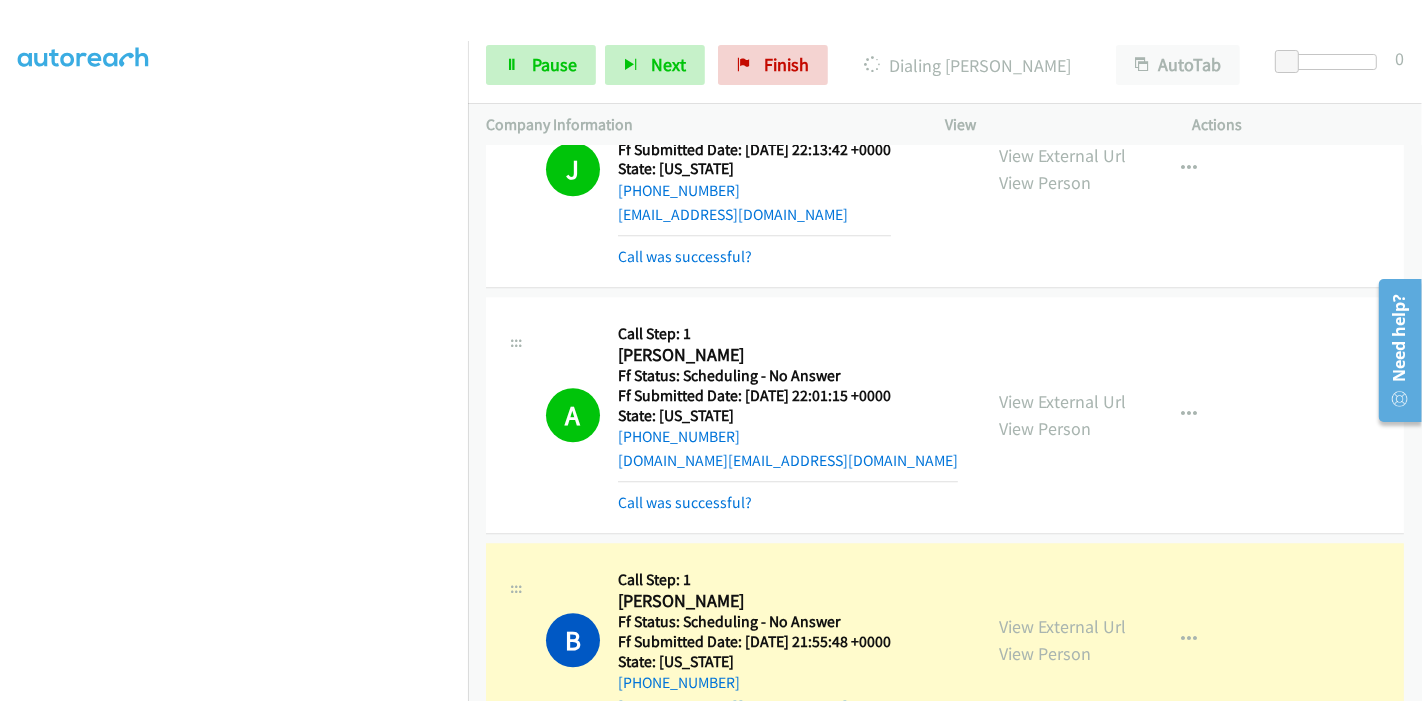 scroll, scrollTop: 0, scrollLeft: 0, axis: both 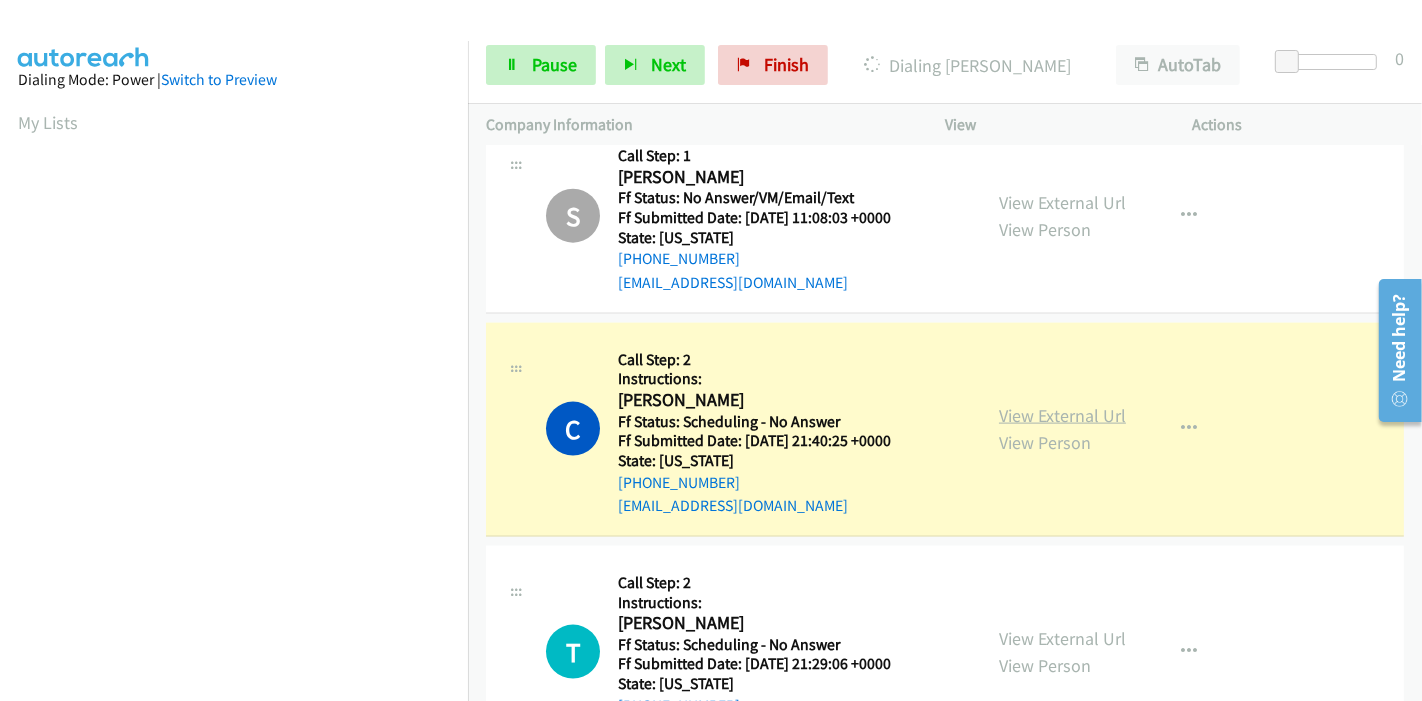 click on "View External Url" at bounding box center [1062, 415] 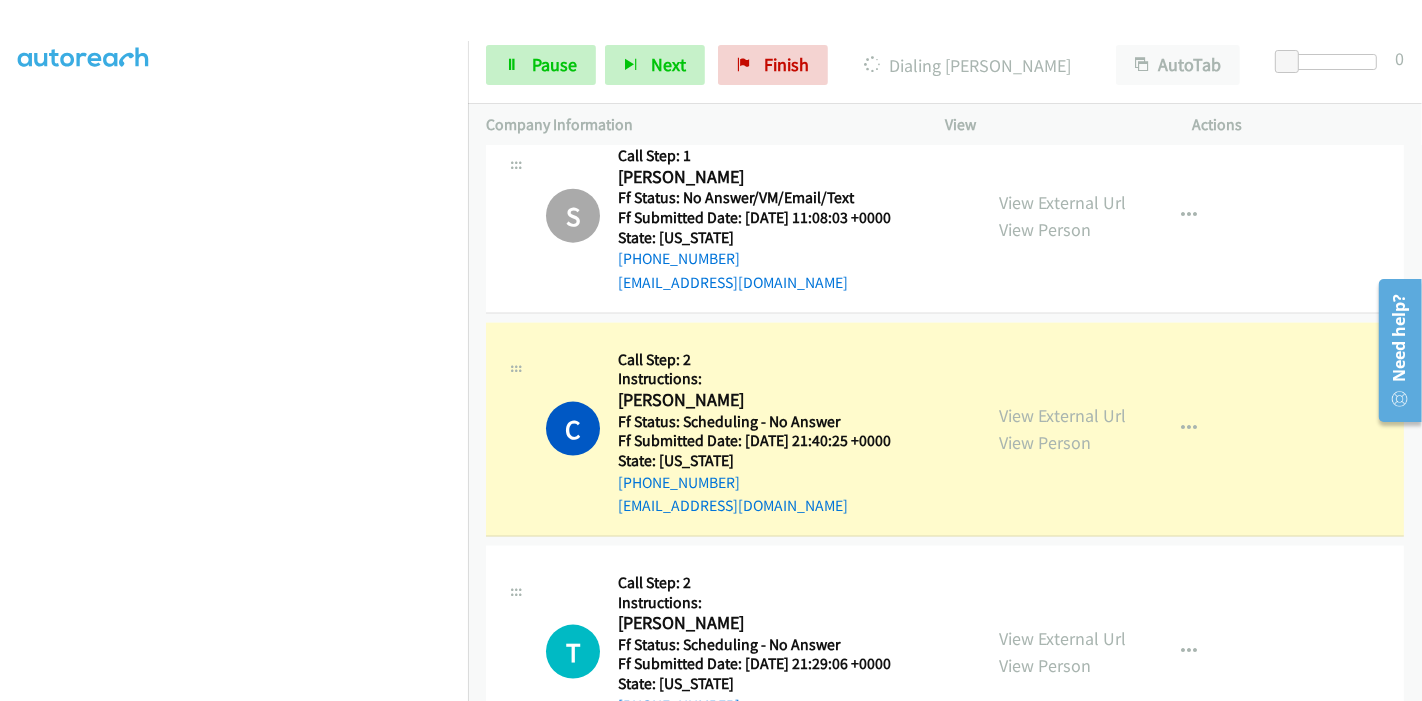 scroll, scrollTop: 0, scrollLeft: 0, axis: both 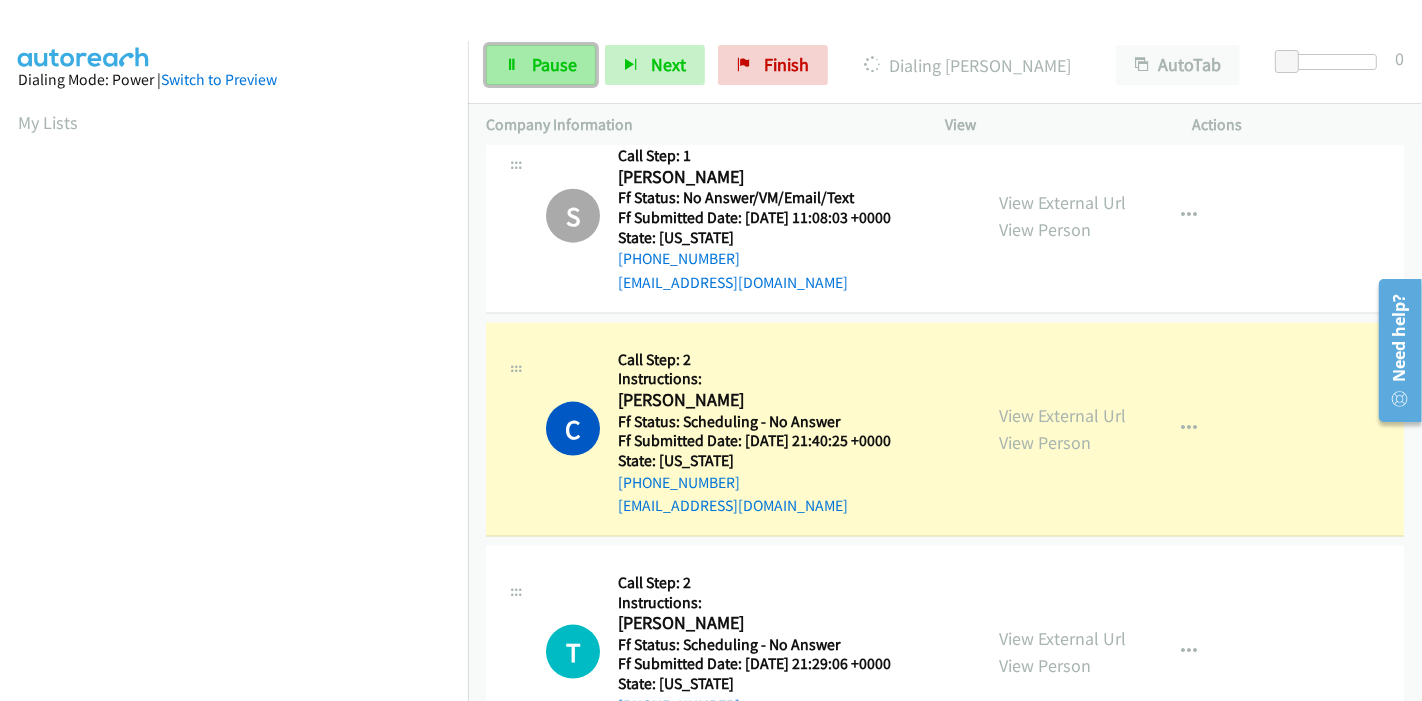 click on "Pause" at bounding box center [541, 65] 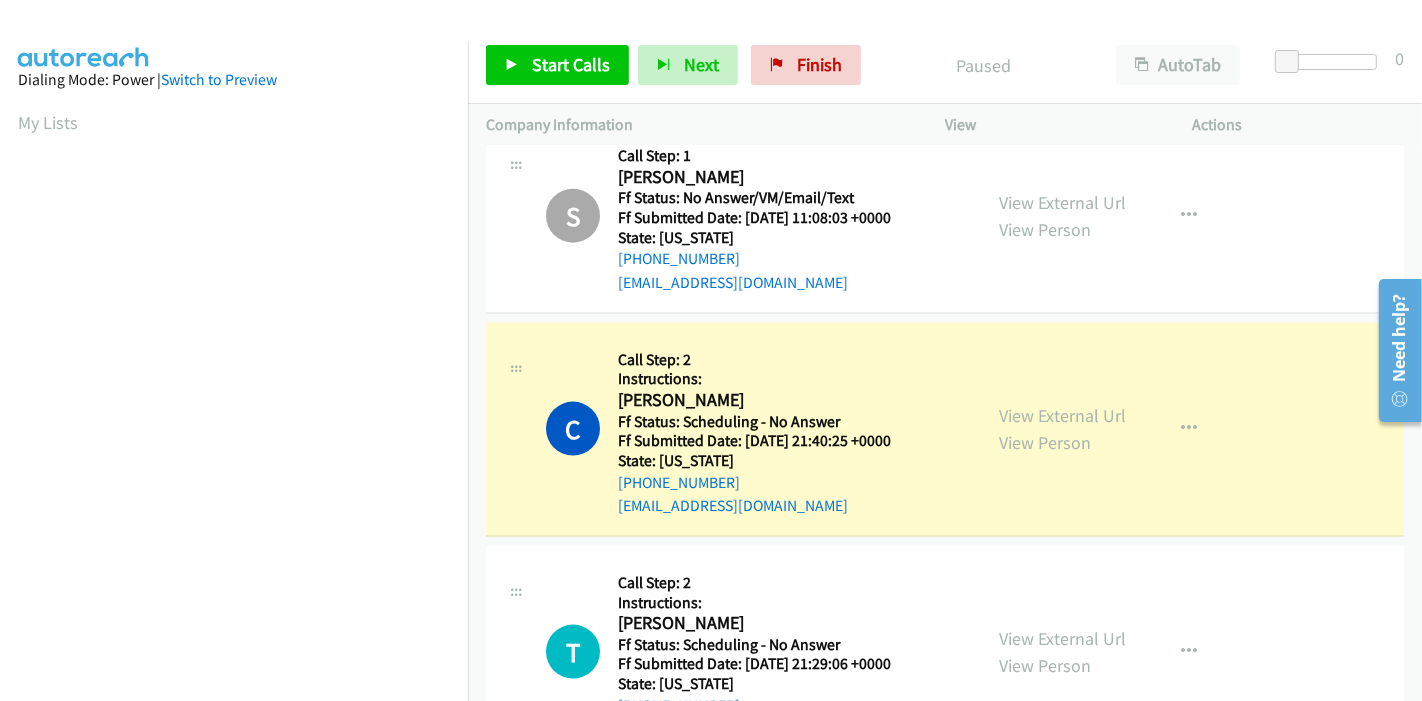 scroll, scrollTop: 422, scrollLeft: 0, axis: vertical 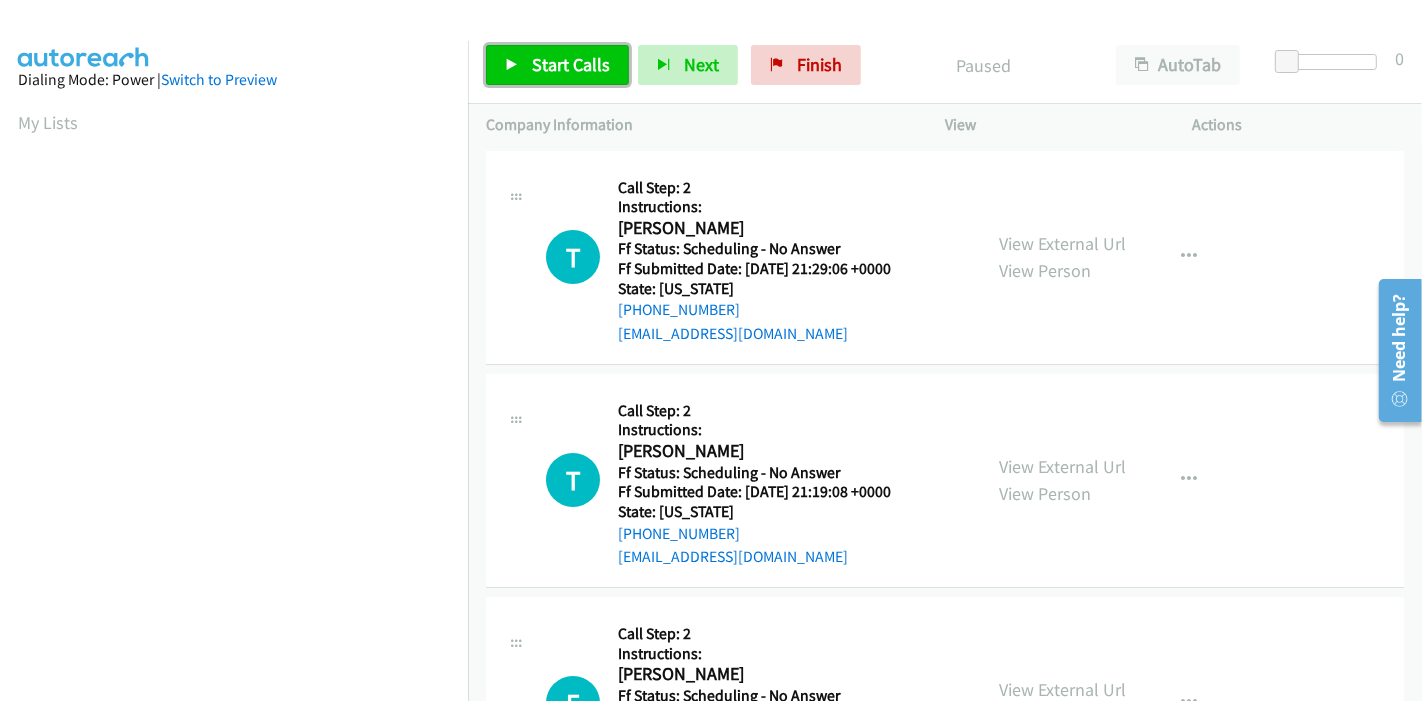 click on "Start Calls" at bounding box center [571, 64] 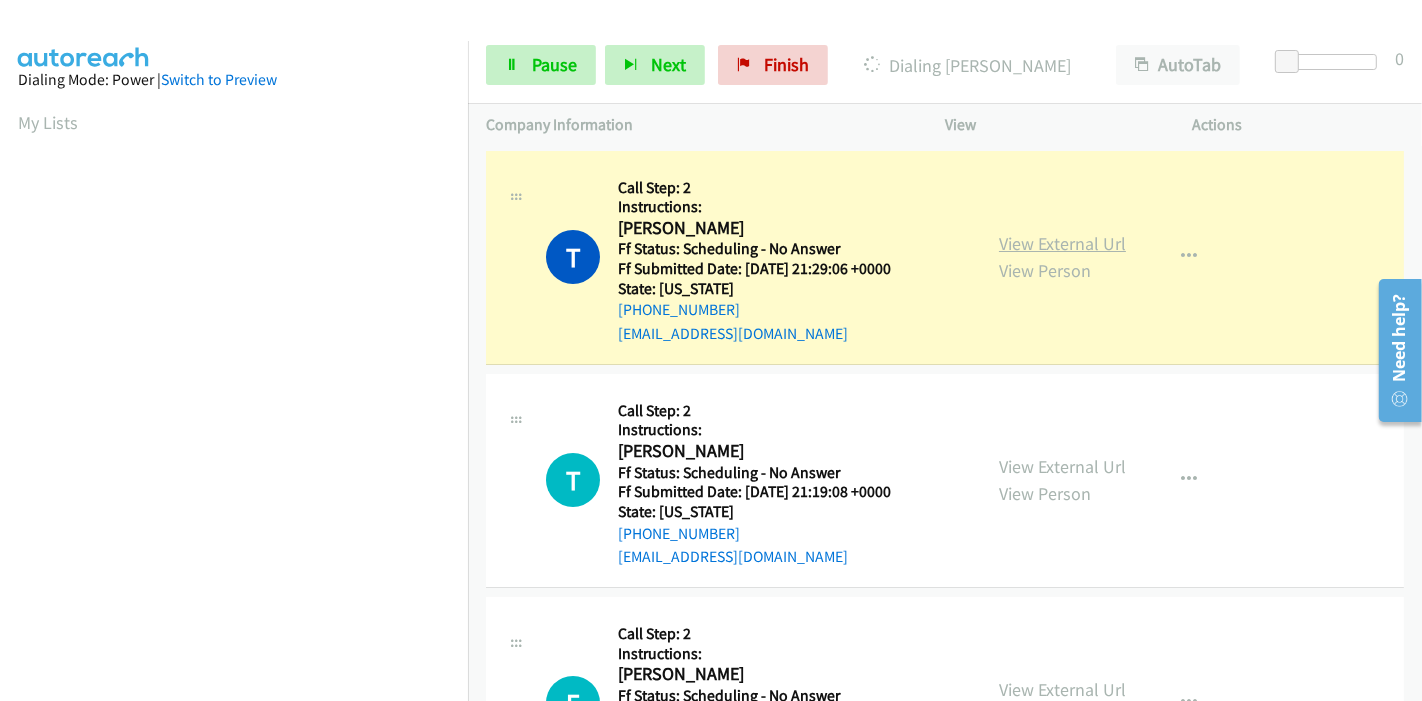 click on "View External Url" at bounding box center (1062, 243) 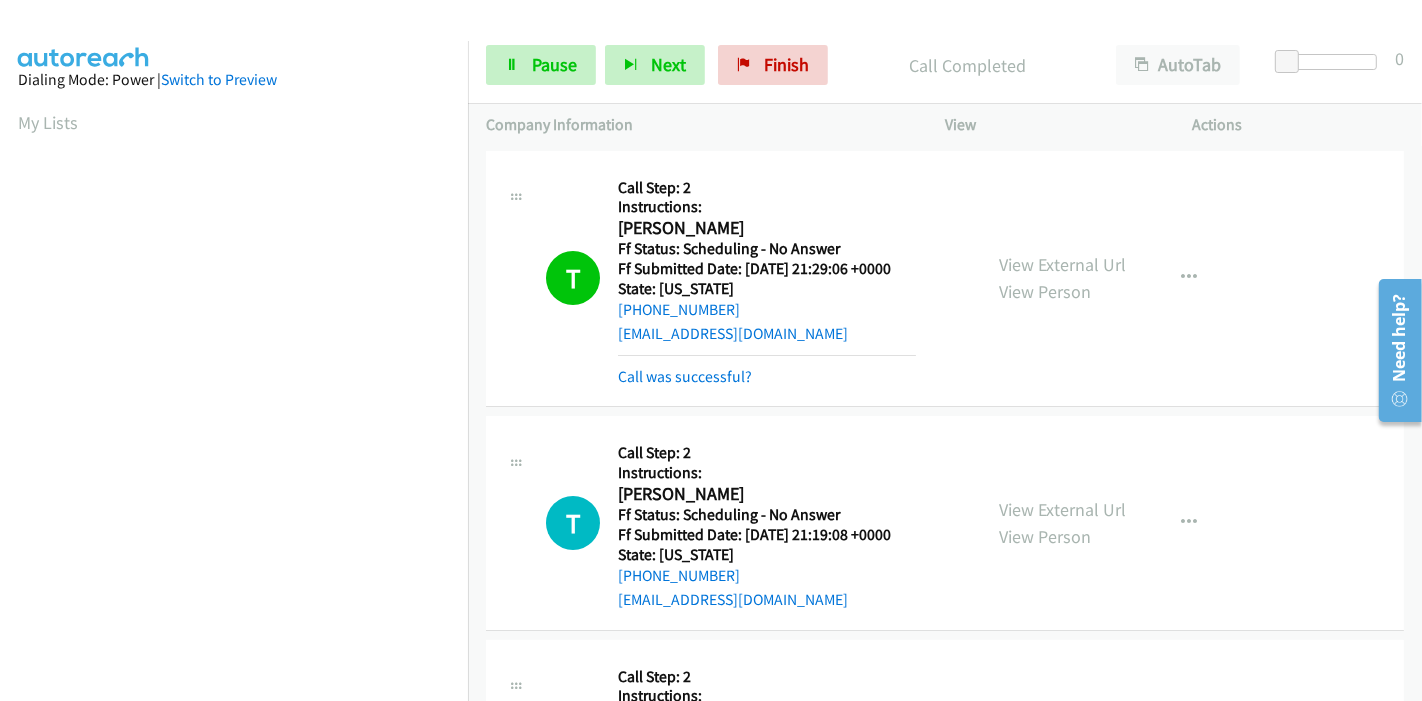 scroll, scrollTop: 422, scrollLeft: 0, axis: vertical 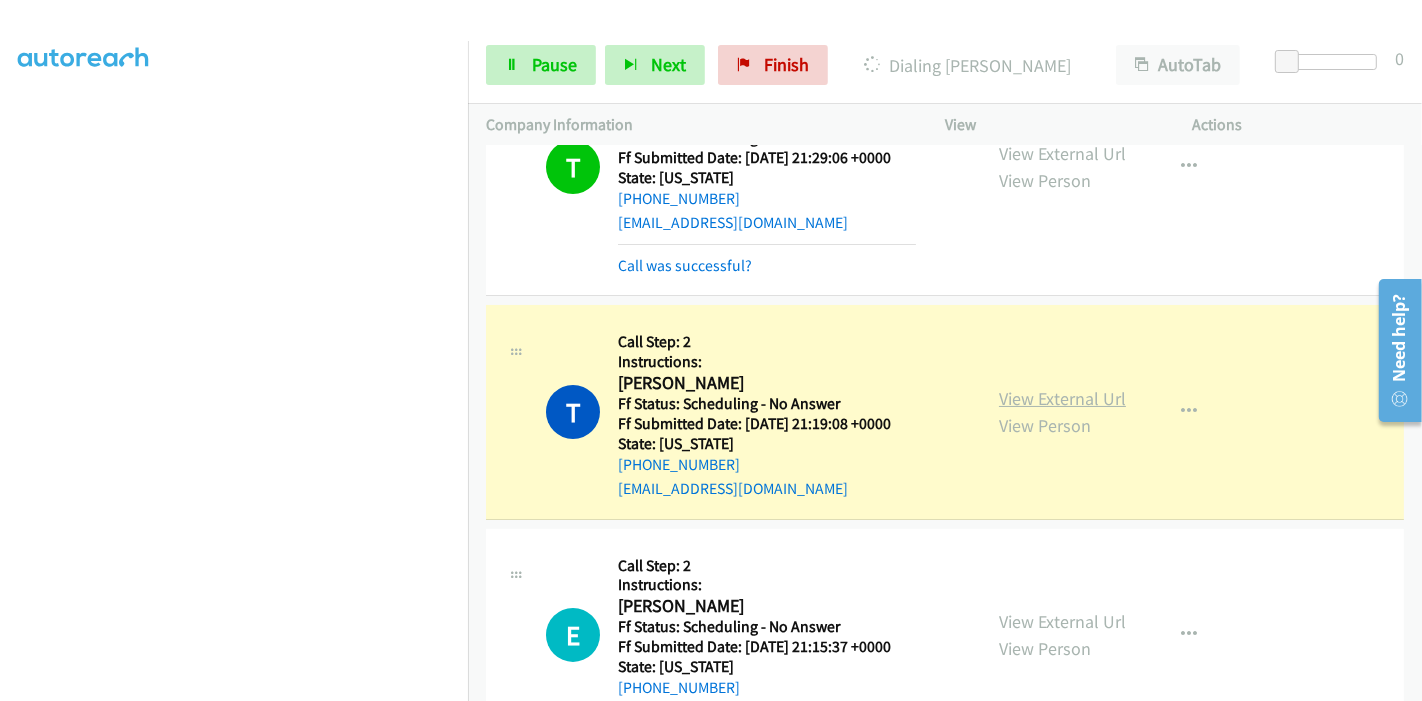 click on "View External Url" at bounding box center (1062, 398) 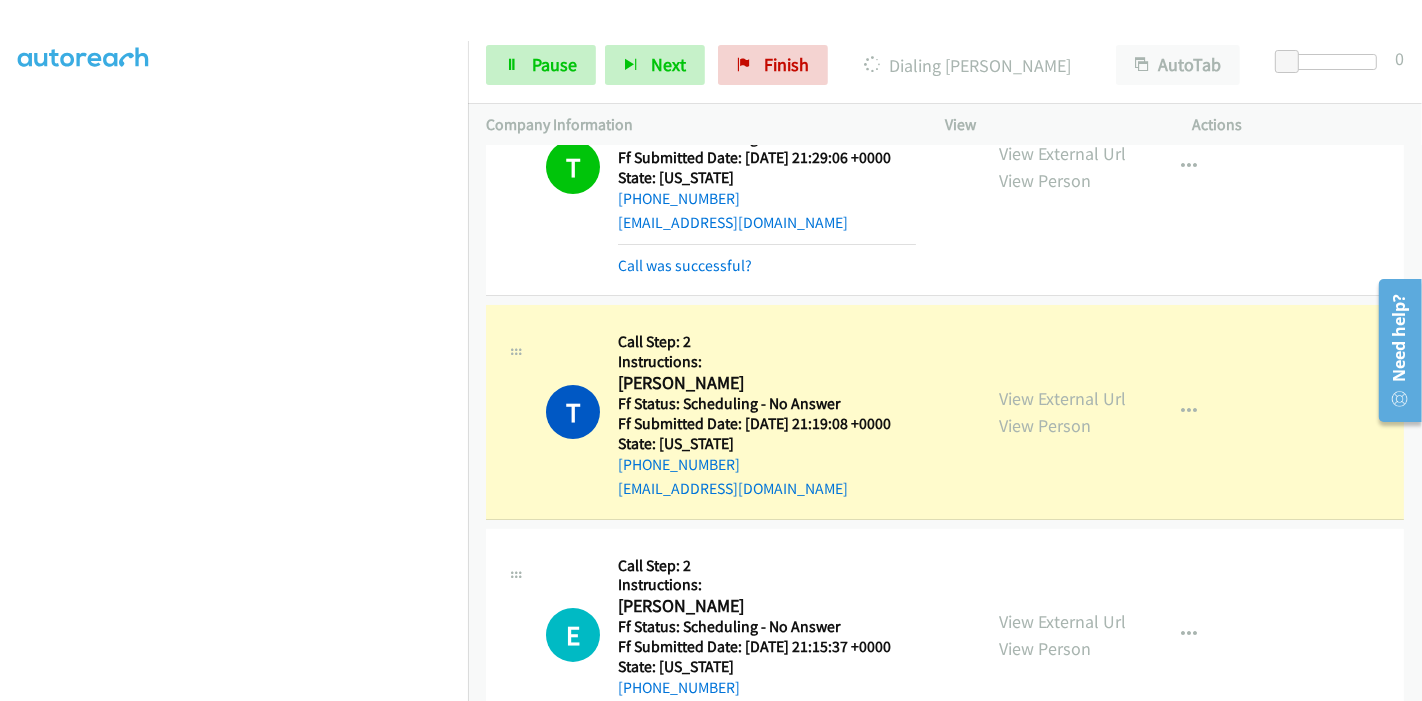 scroll, scrollTop: 0, scrollLeft: 0, axis: both 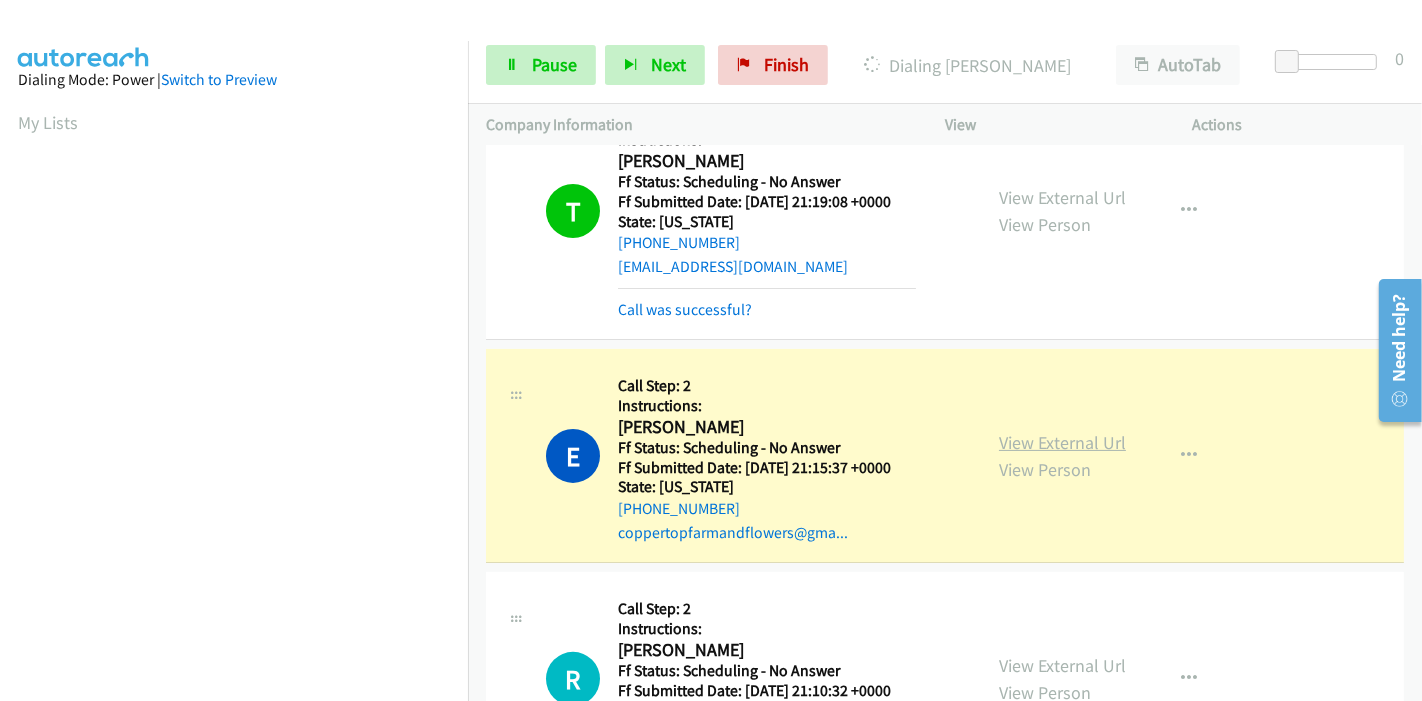 click on "View External Url" at bounding box center (1062, 442) 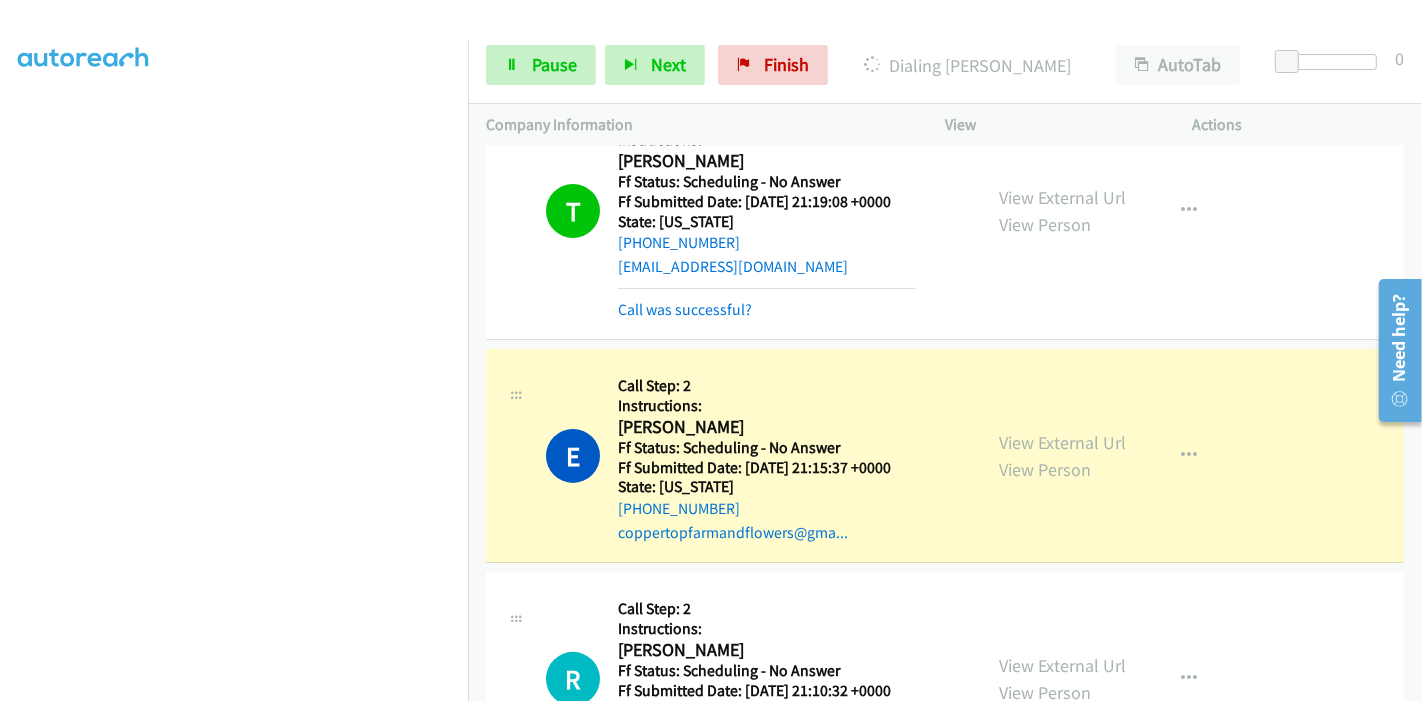 scroll, scrollTop: 0, scrollLeft: 0, axis: both 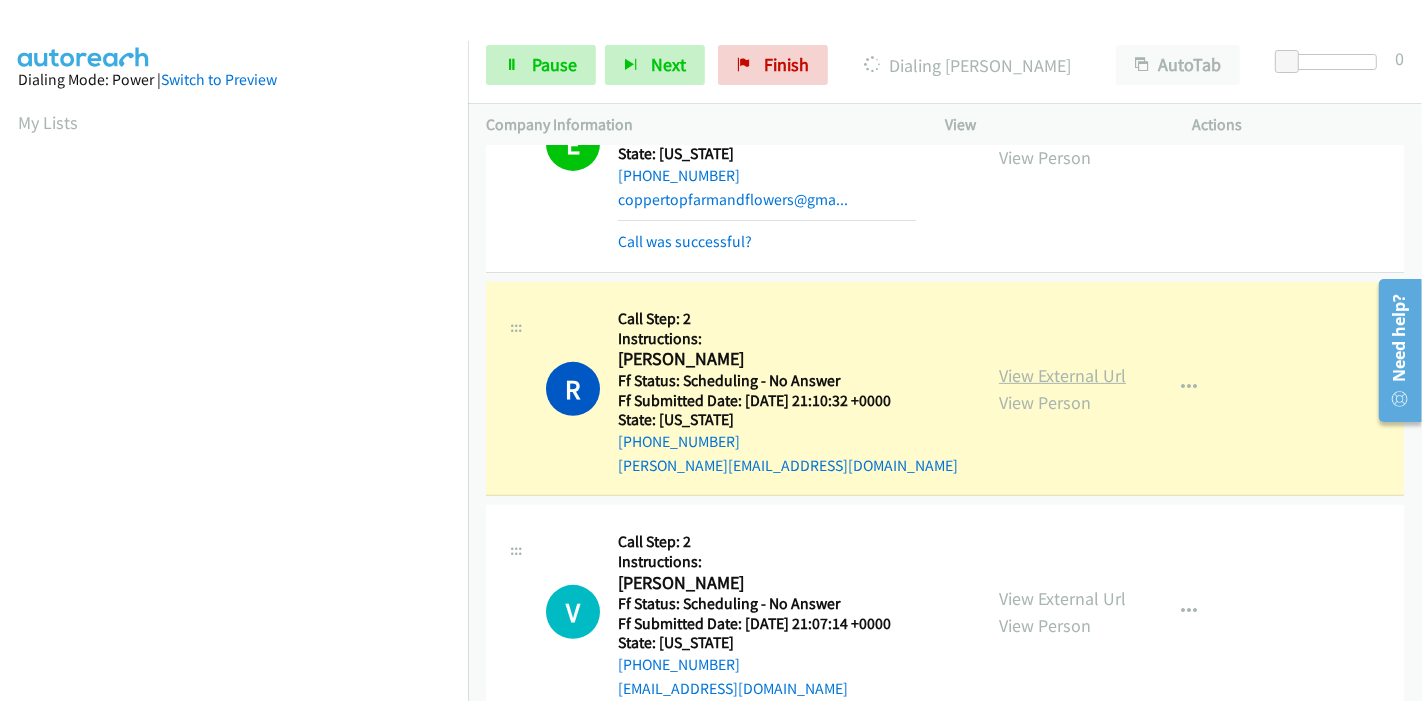 click on "View External Url" at bounding box center [1062, 375] 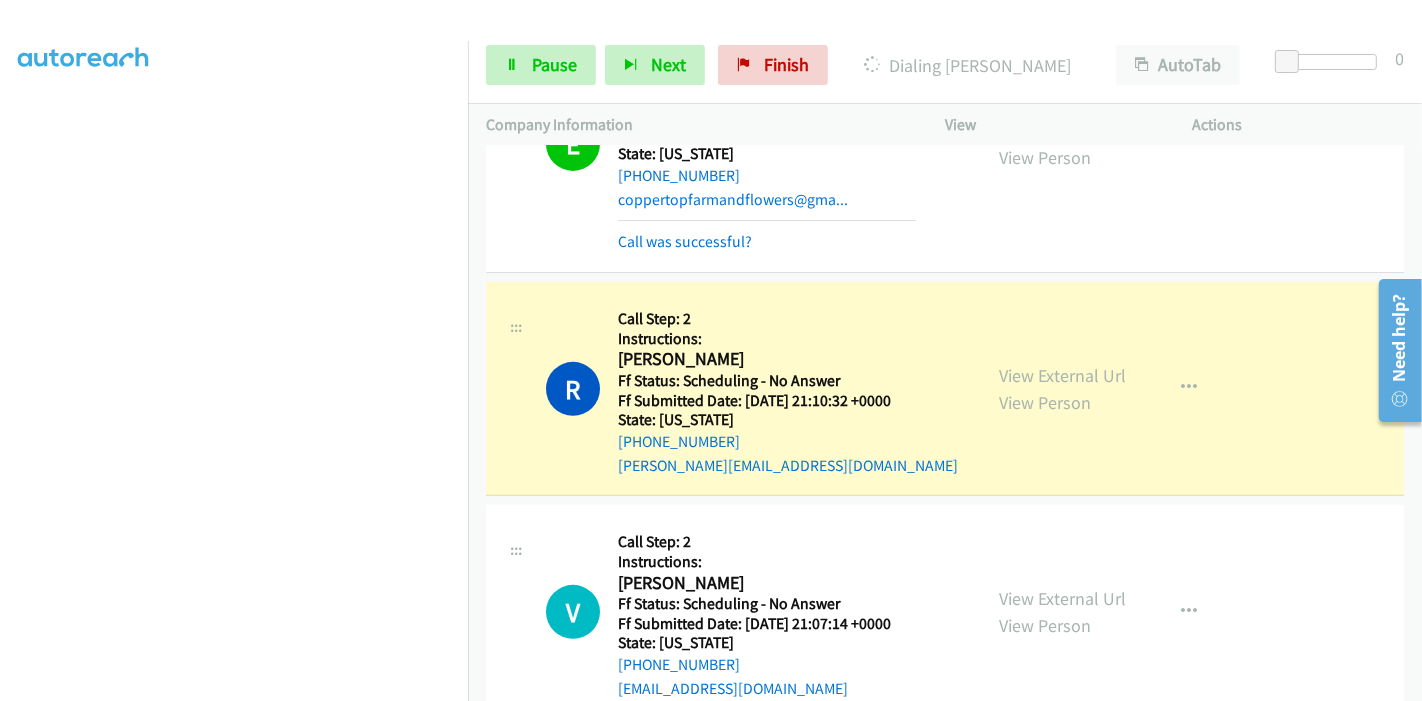 scroll, scrollTop: 0, scrollLeft: 0, axis: both 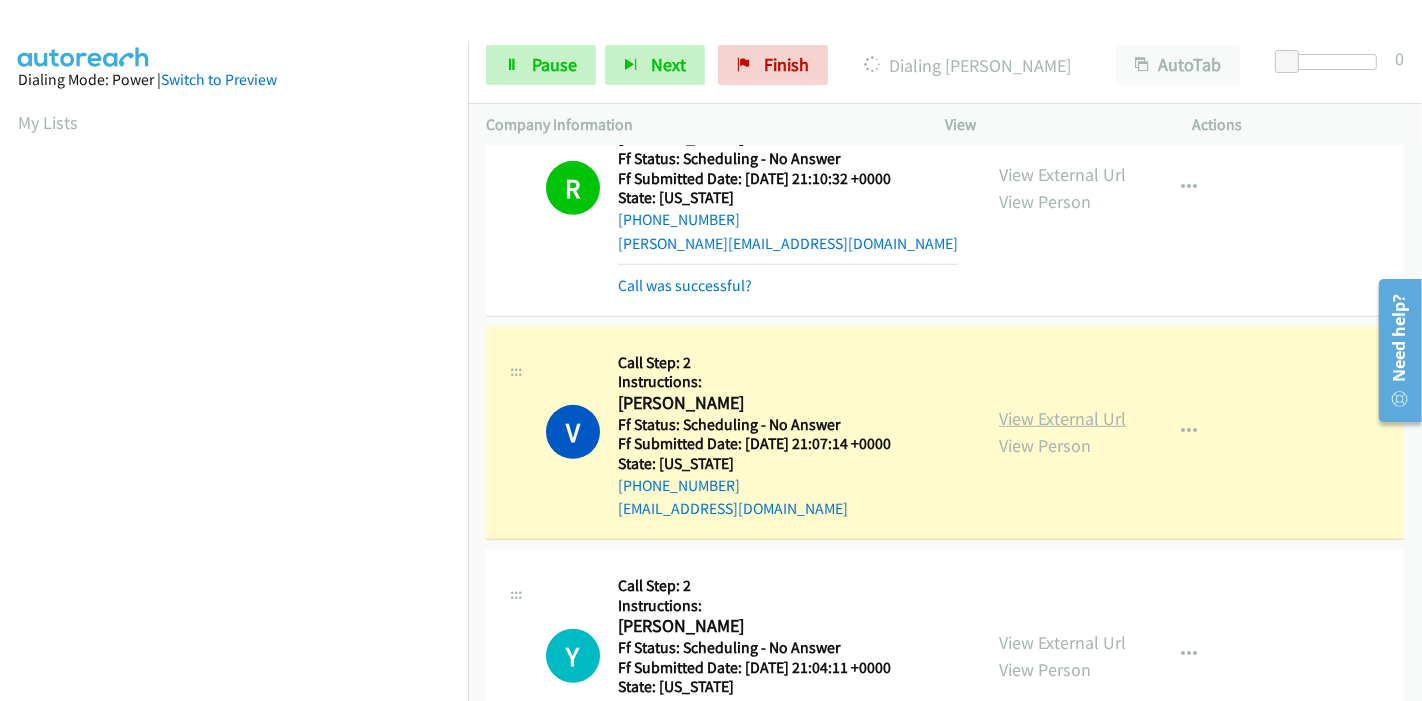 click on "View External Url" at bounding box center (1062, 418) 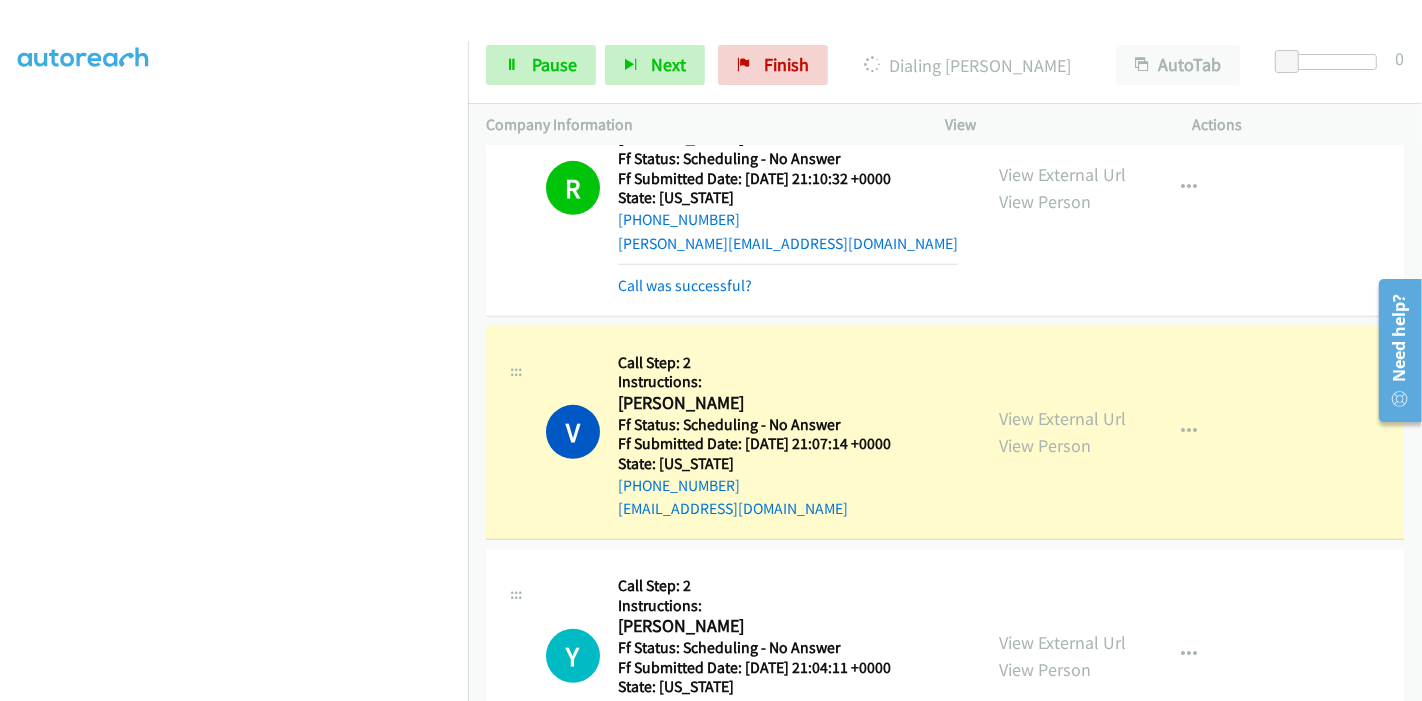 scroll, scrollTop: 0, scrollLeft: 0, axis: both 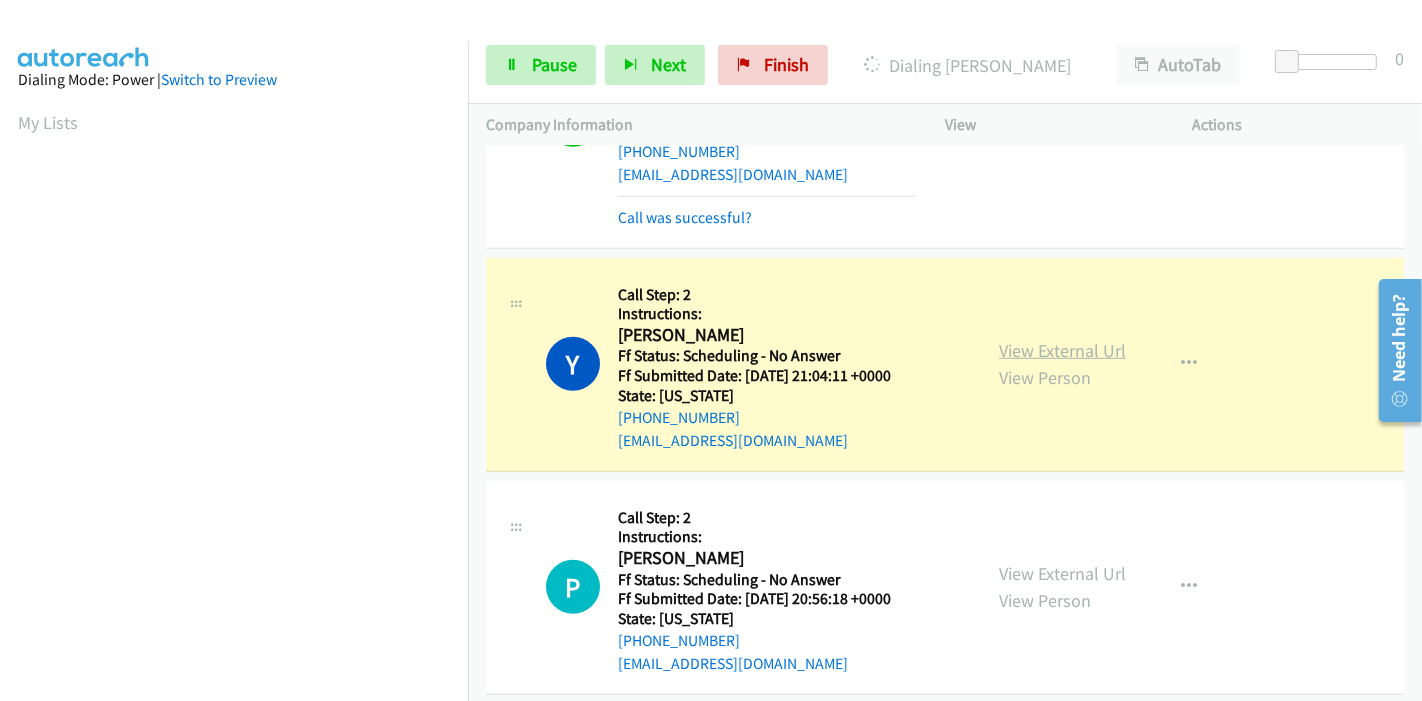 click on "View External Url" at bounding box center [1062, 350] 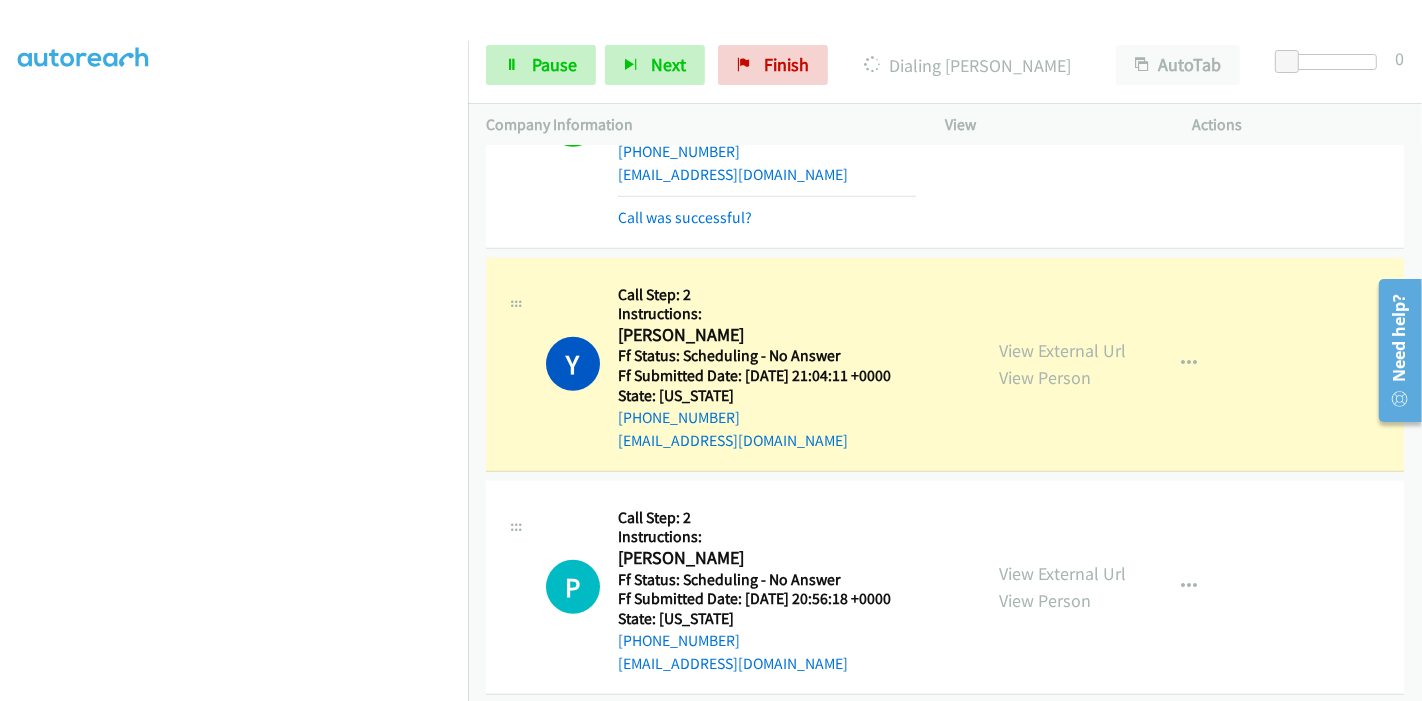 scroll, scrollTop: 422, scrollLeft: 0, axis: vertical 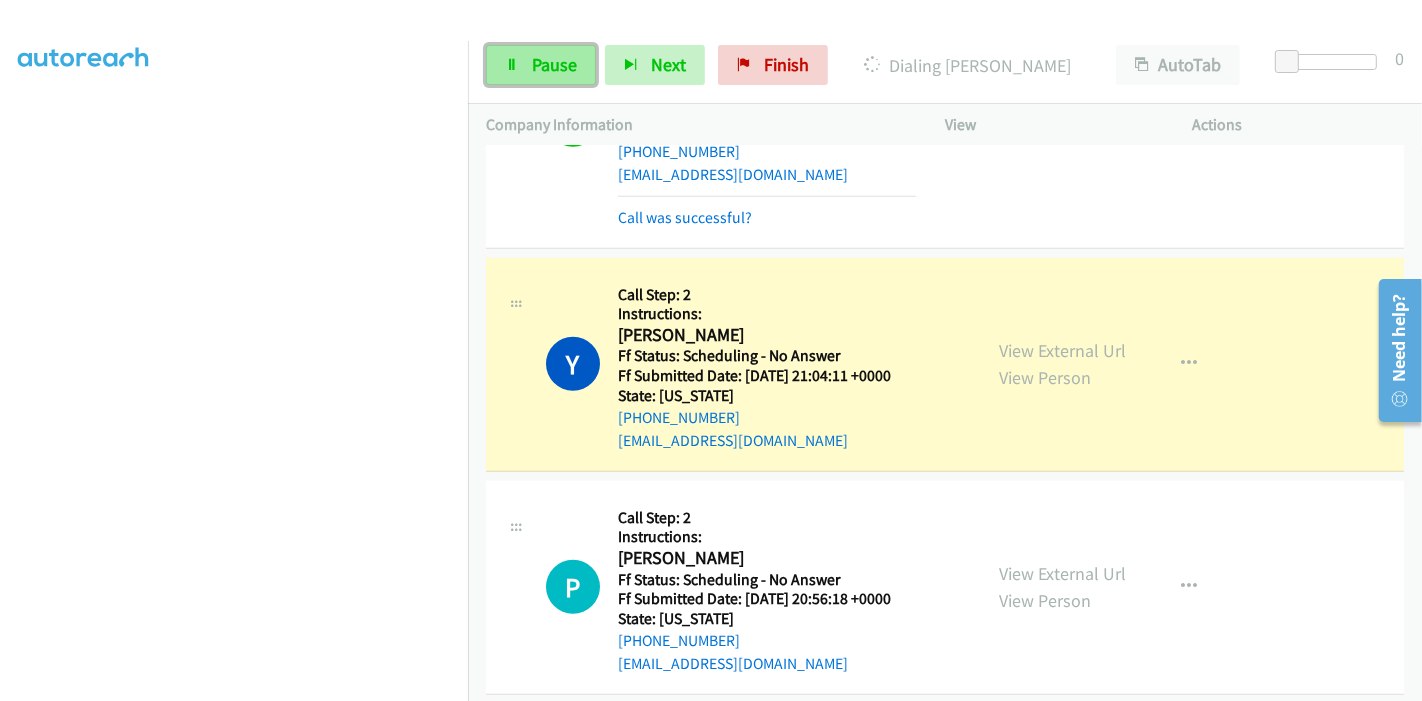 click on "Pause" at bounding box center [554, 64] 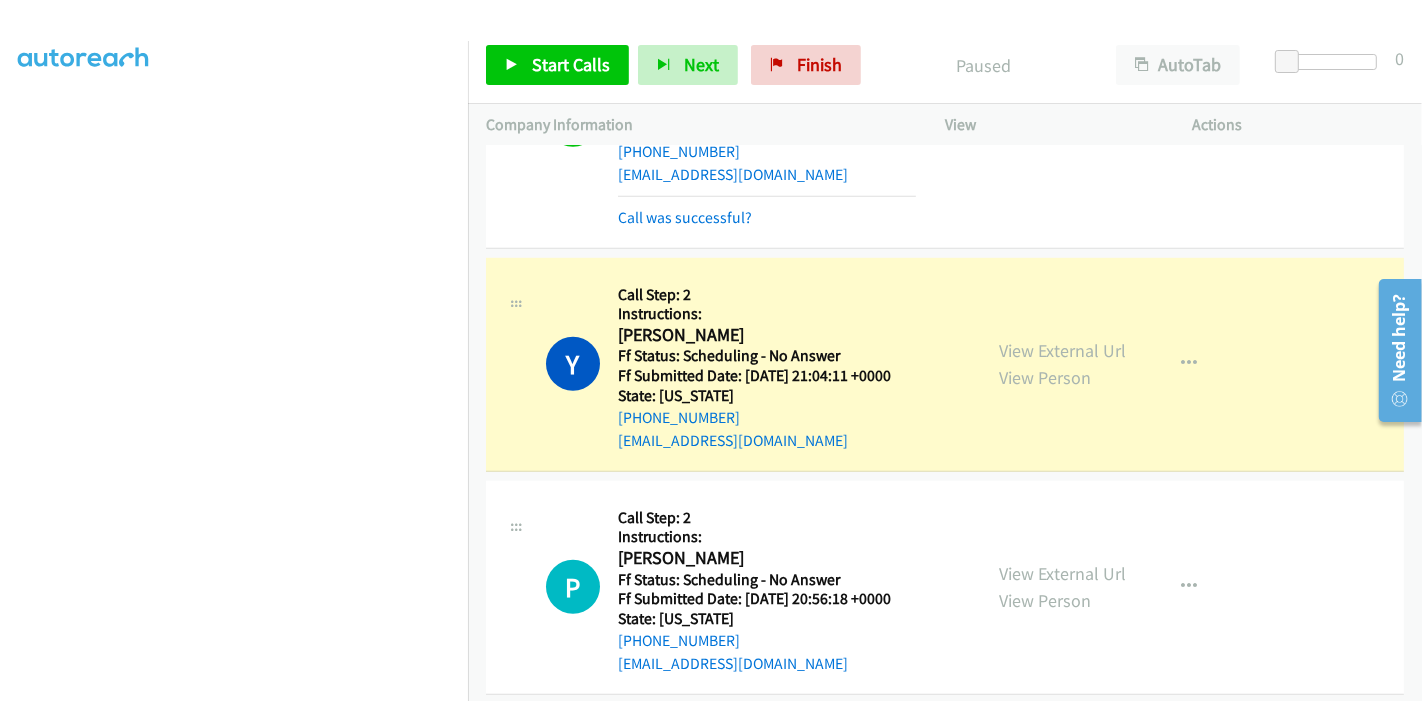 scroll, scrollTop: 0, scrollLeft: 0, axis: both 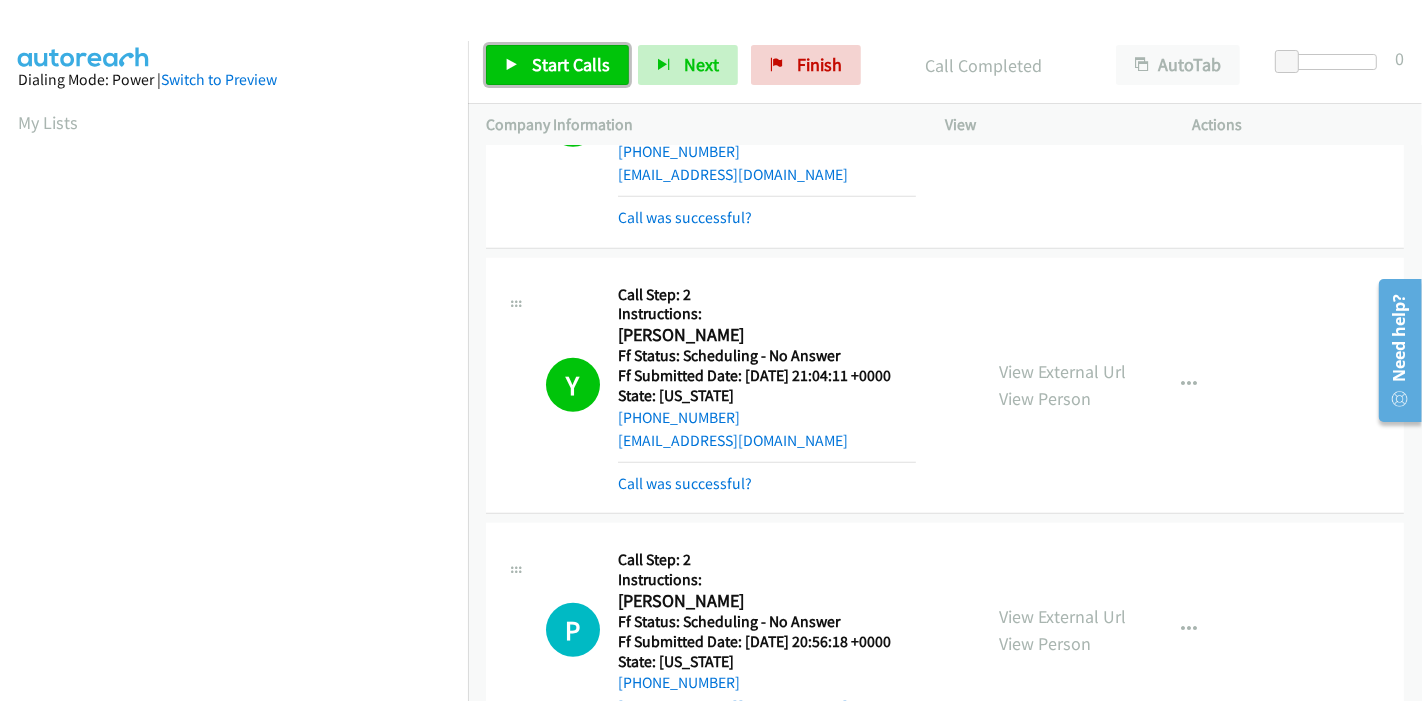 click on "Start Calls" at bounding box center (557, 65) 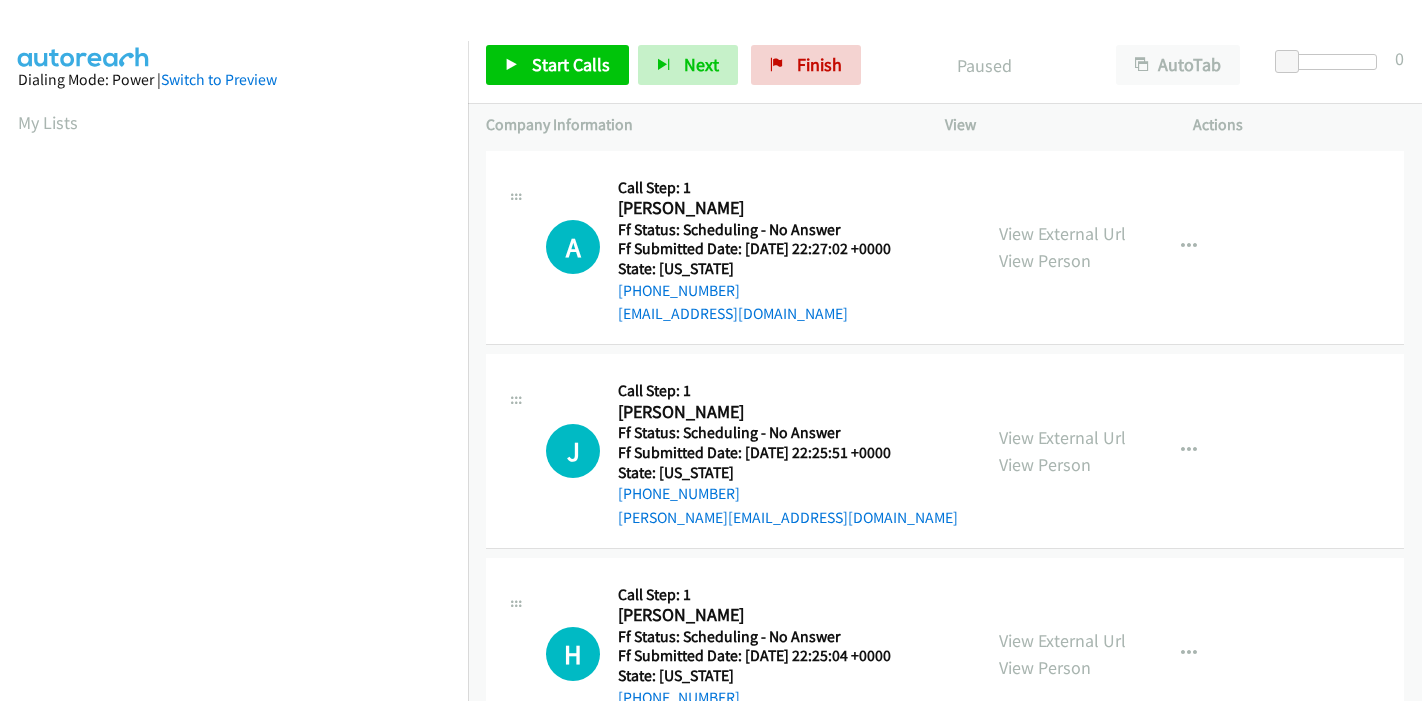 scroll, scrollTop: 0, scrollLeft: 0, axis: both 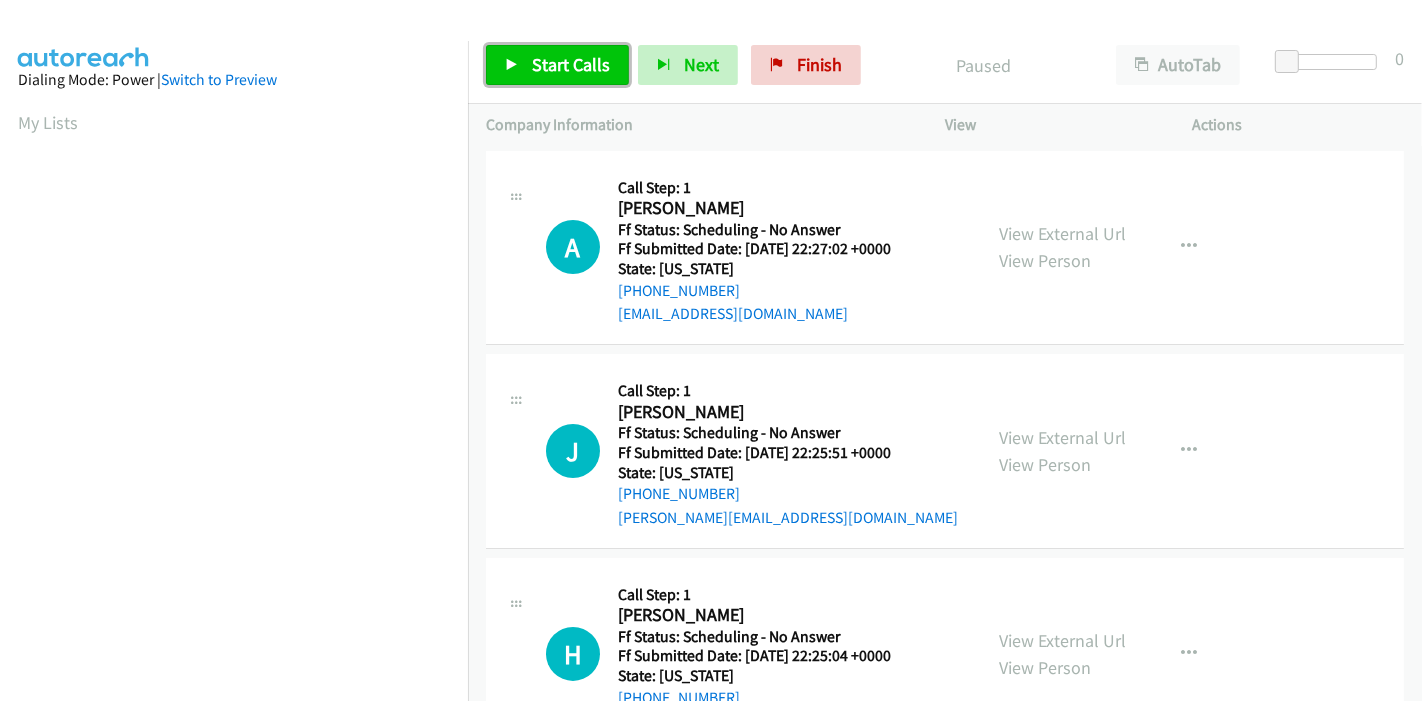 click on "Start Calls" at bounding box center [571, 64] 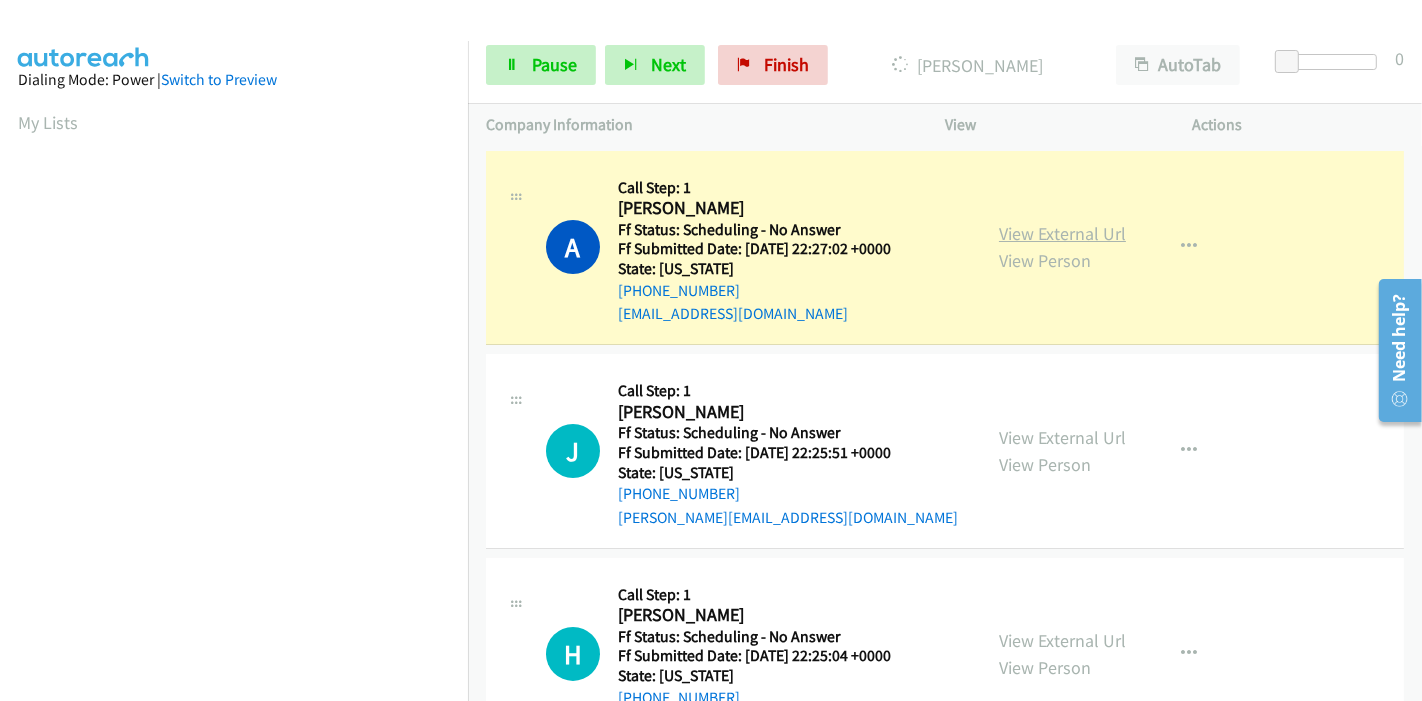 click on "View External Url" at bounding box center (1062, 233) 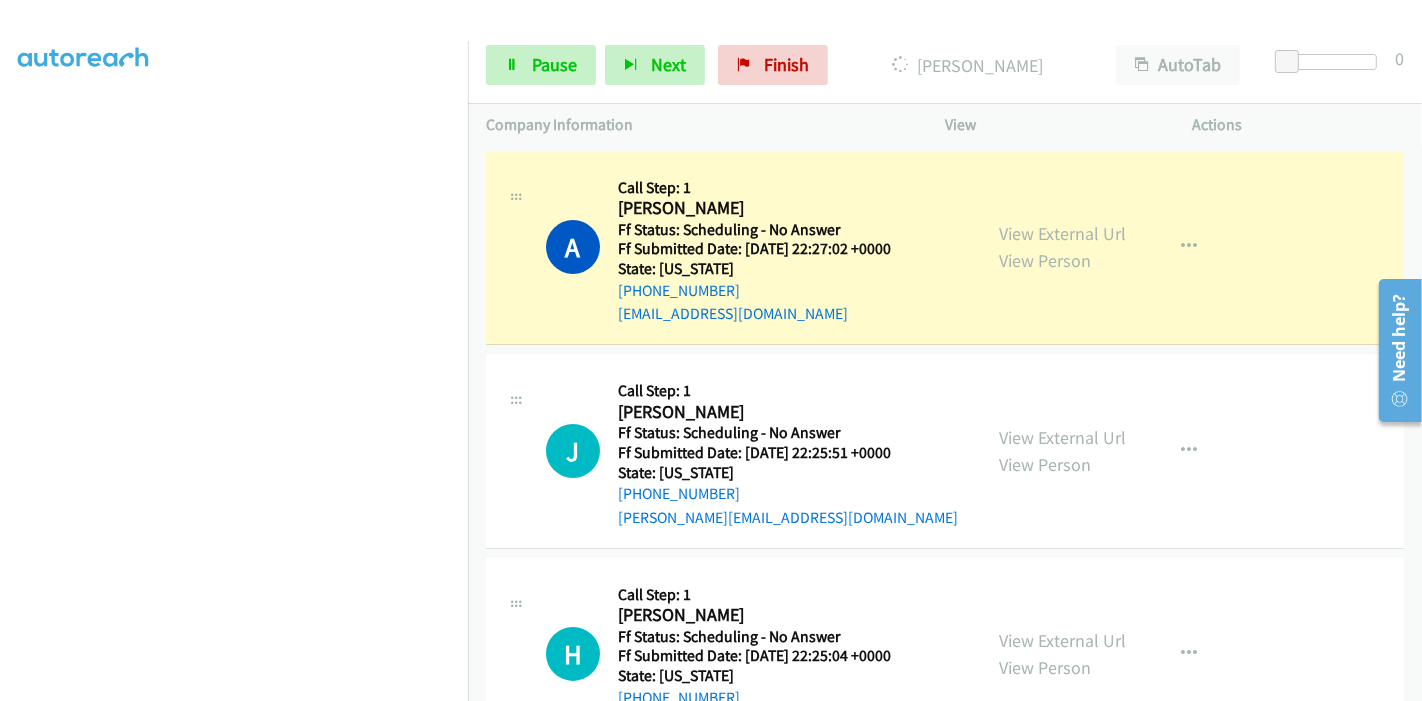 scroll, scrollTop: 0, scrollLeft: 0, axis: both 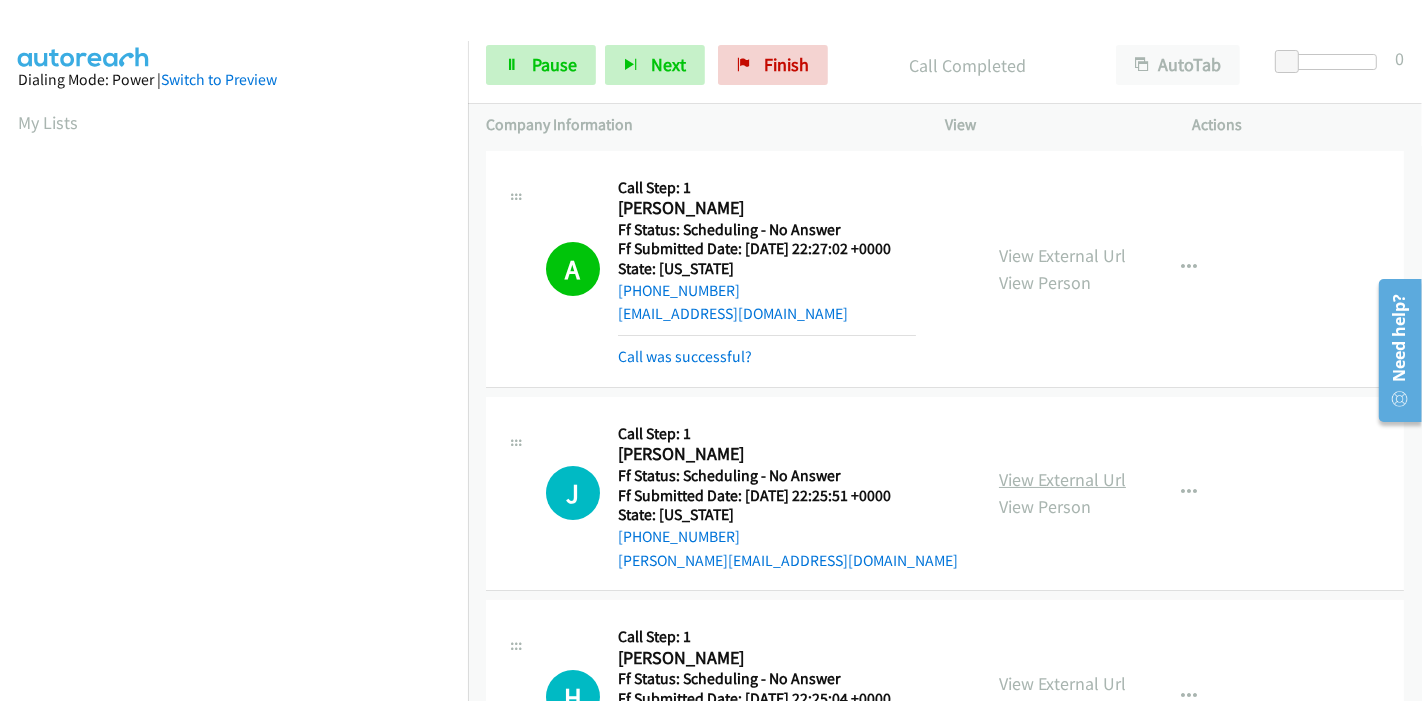 click on "View External Url" at bounding box center (1062, 479) 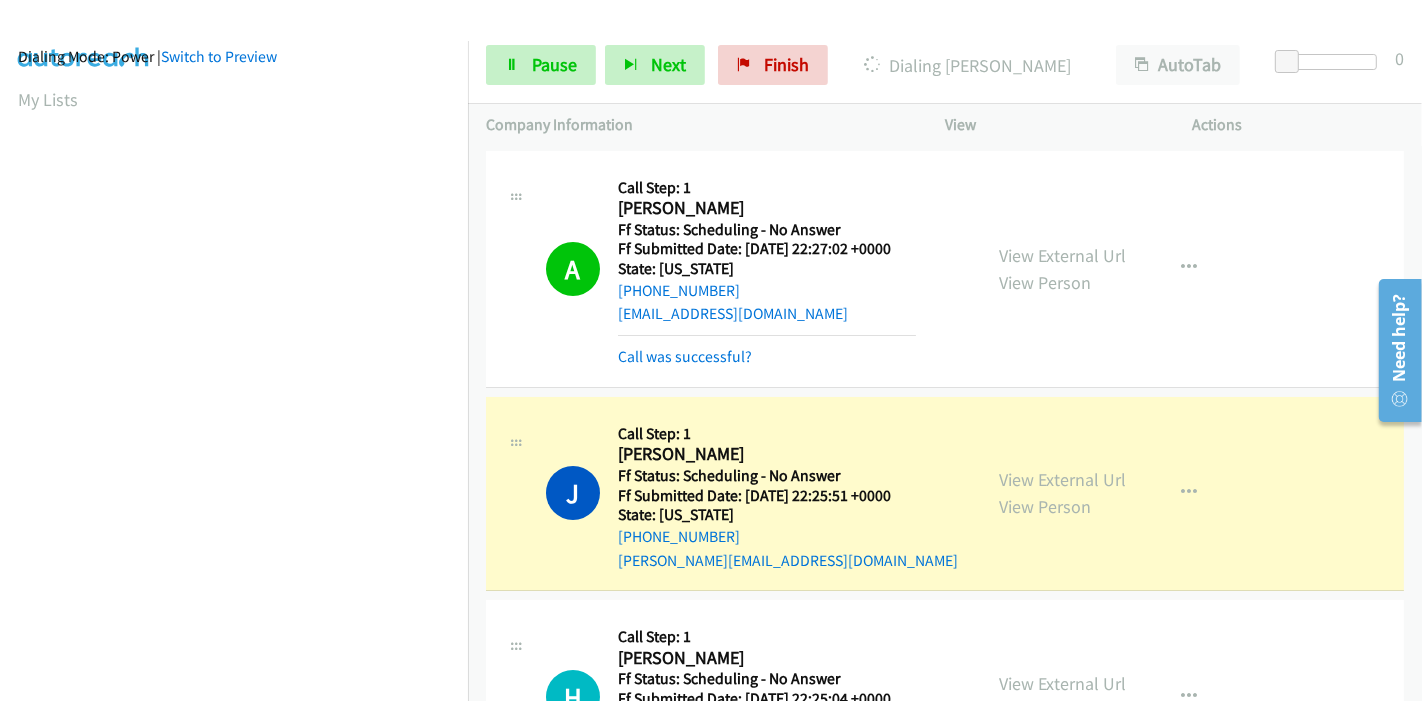 scroll, scrollTop: 422, scrollLeft: 0, axis: vertical 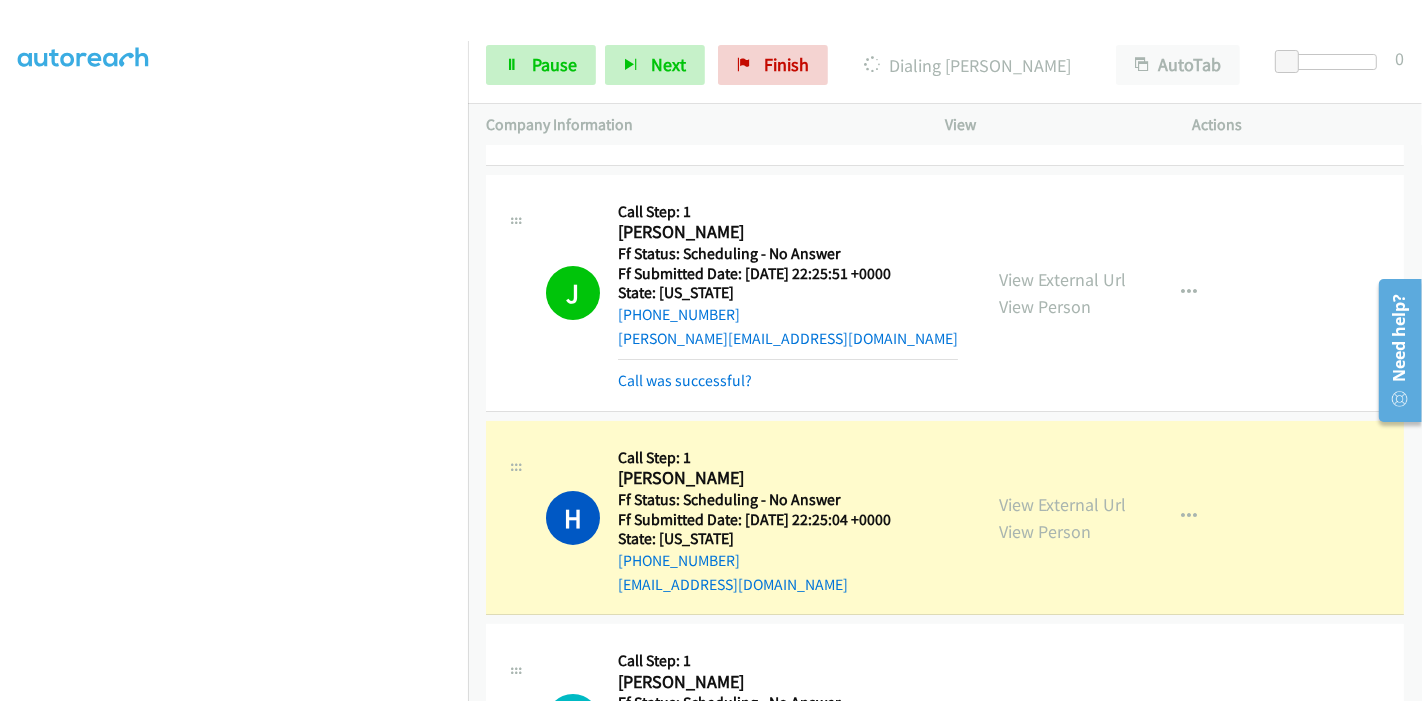 click on "View External Url
View Person" at bounding box center [1062, 518] 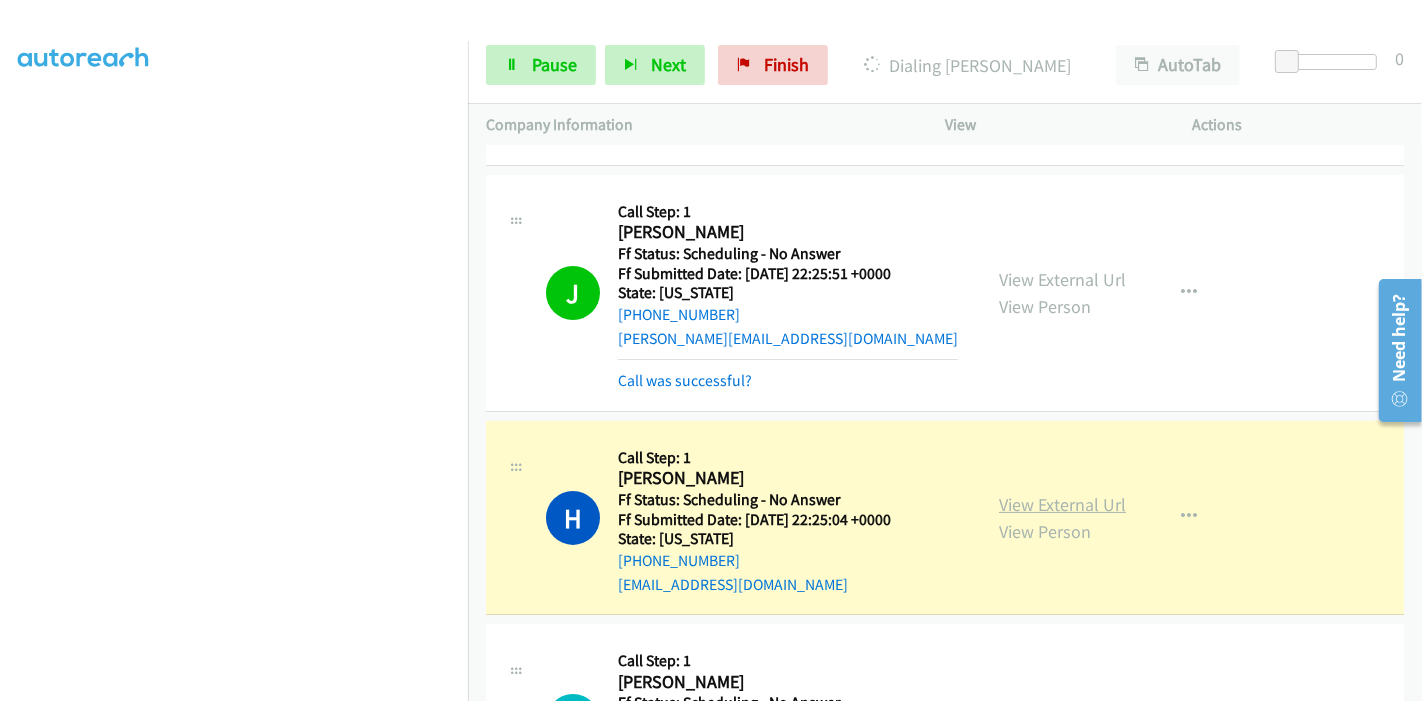 click on "View External Url" at bounding box center [1062, 504] 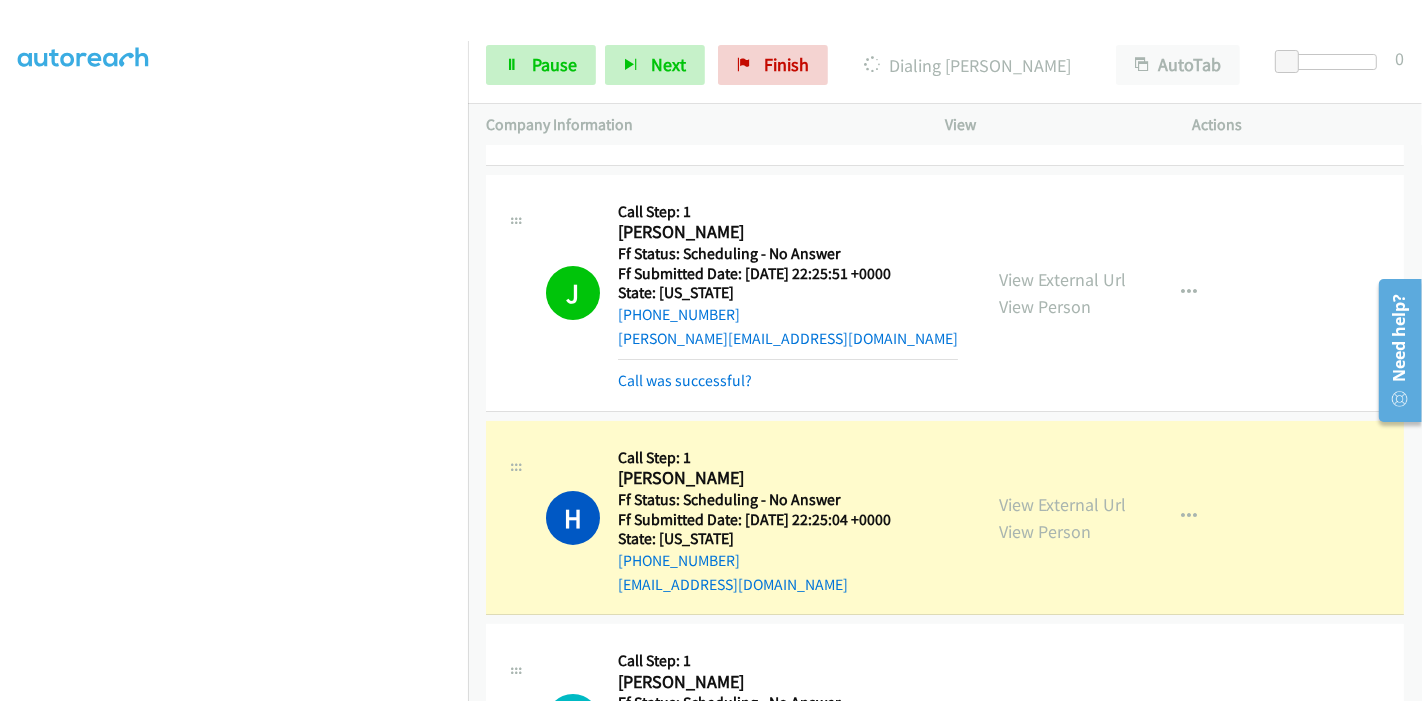 scroll, scrollTop: 0, scrollLeft: 0, axis: both 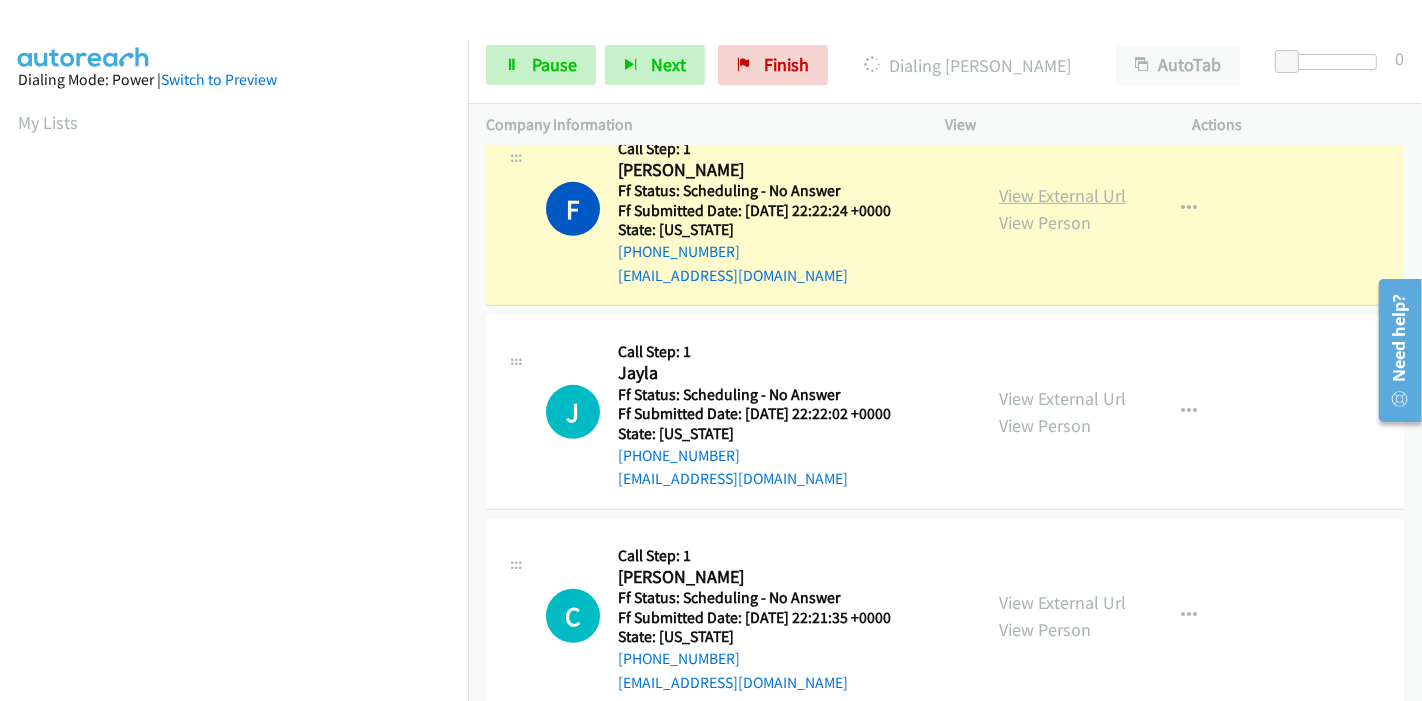 click on "View External Url" at bounding box center (1062, 195) 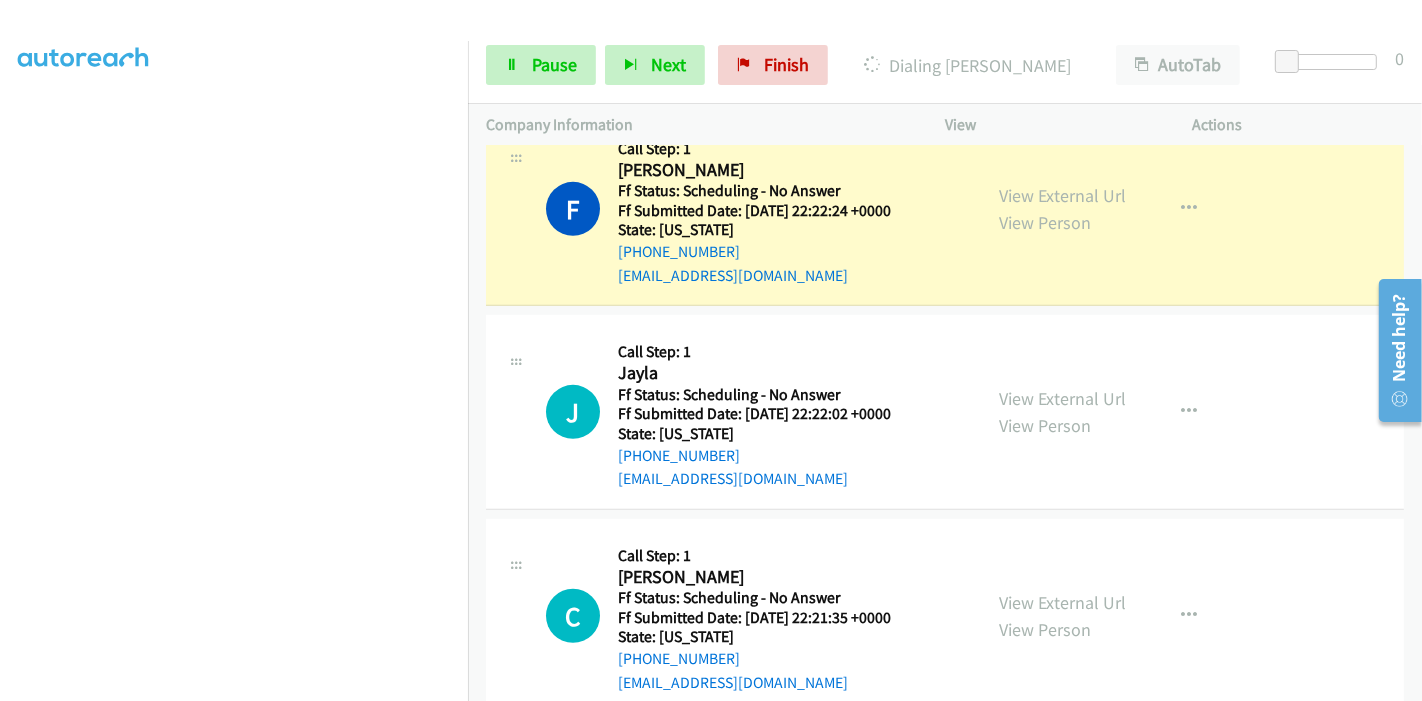 scroll, scrollTop: 0, scrollLeft: 0, axis: both 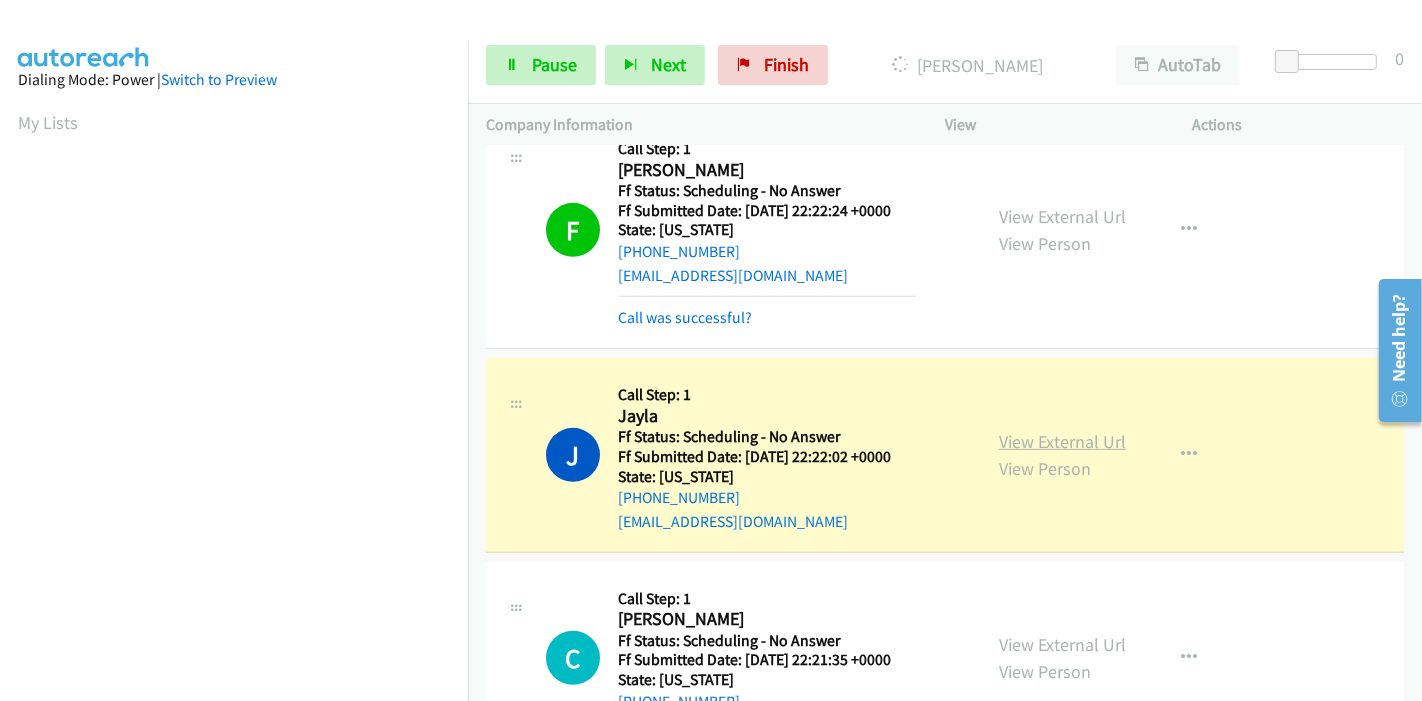 click on "View External Url" at bounding box center [1062, 441] 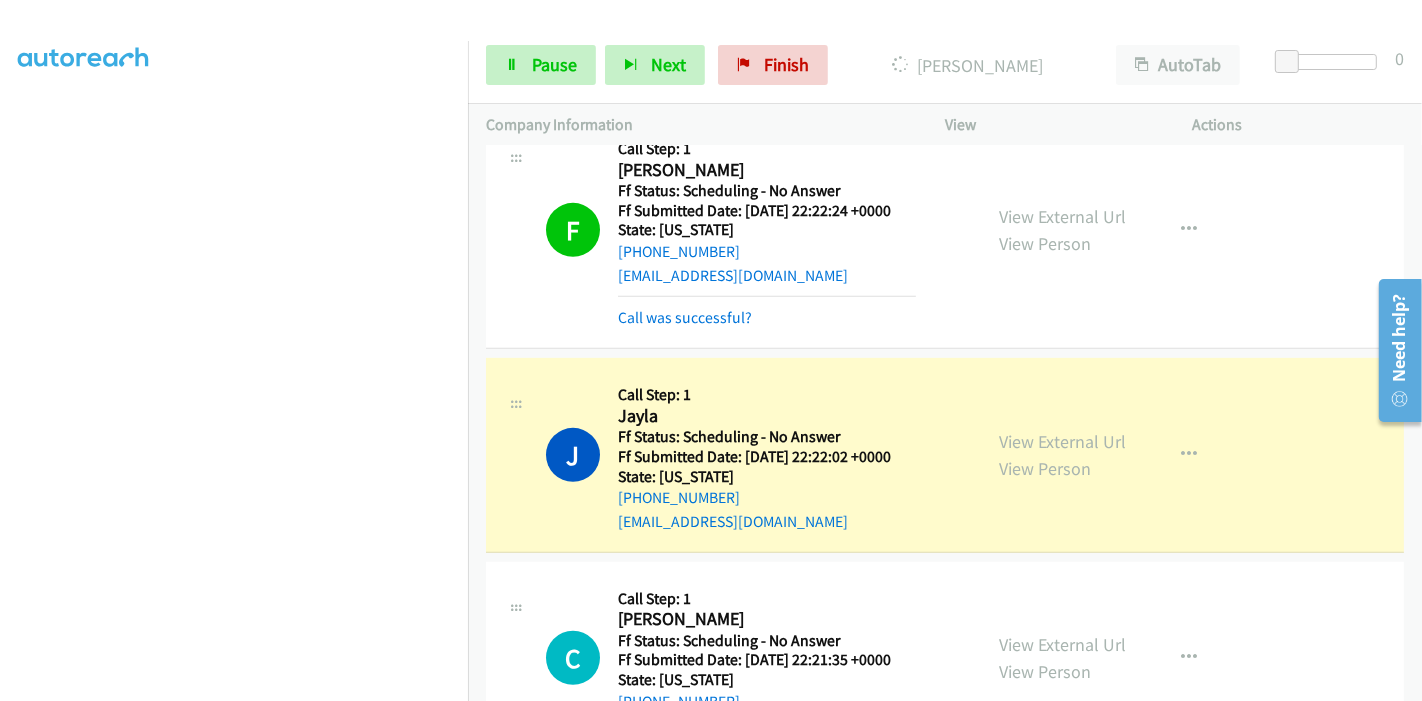 scroll, scrollTop: 0, scrollLeft: 0, axis: both 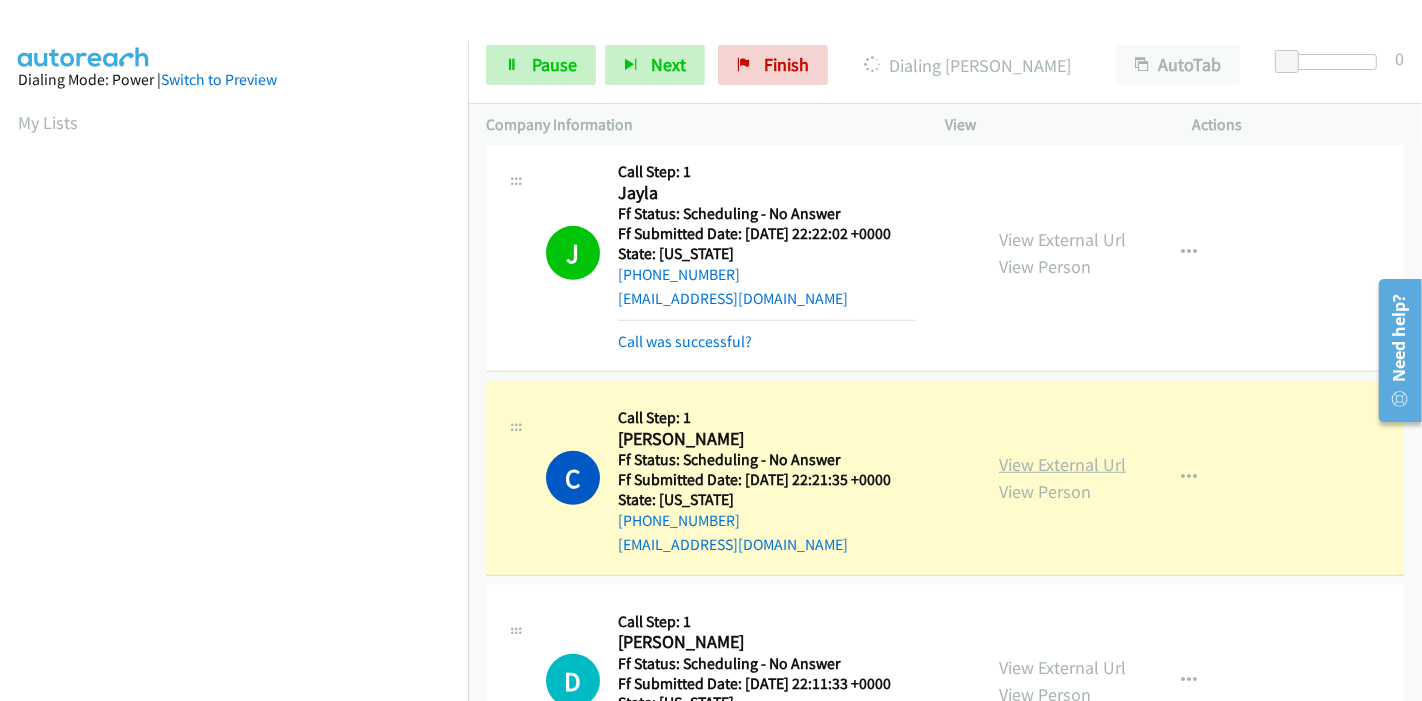 click on "View External Url" at bounding box center [1062, 464] 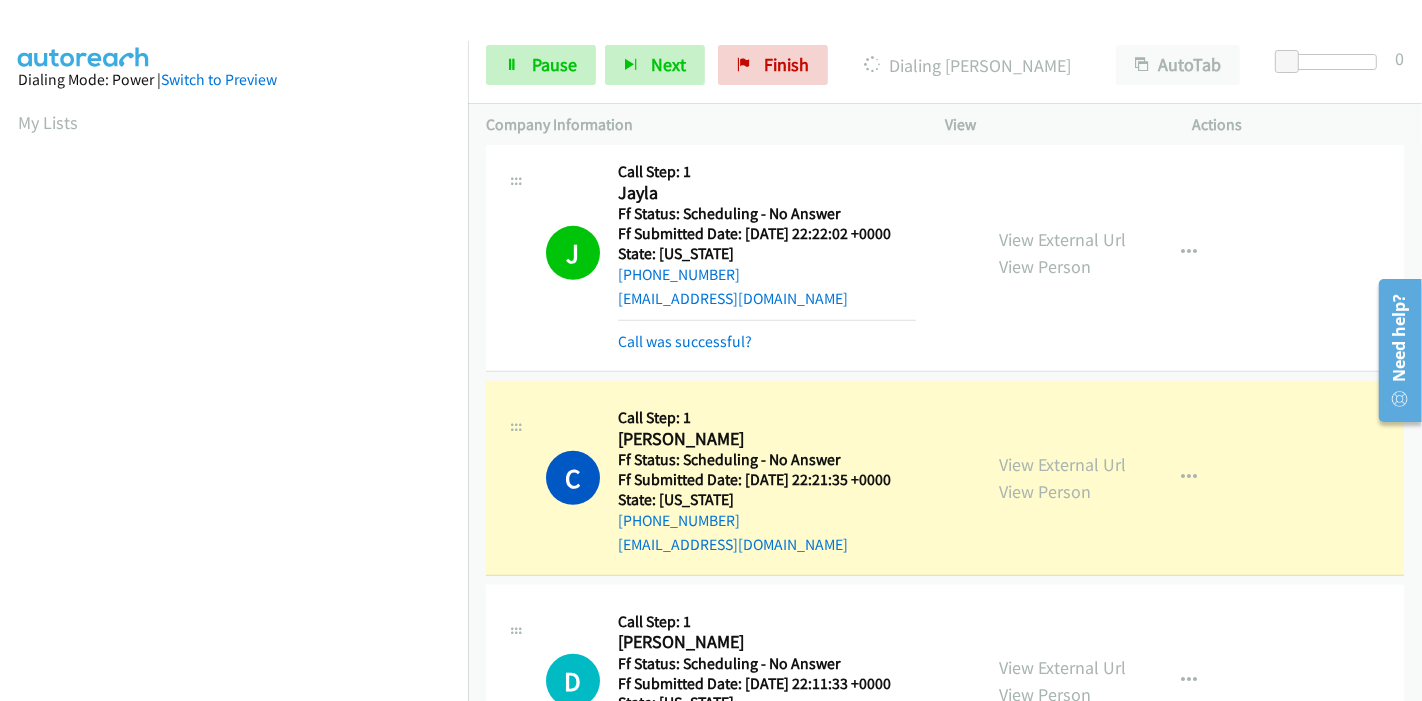 scroll, scrollTop: 422, scrollLeft: 0, axis: vertical 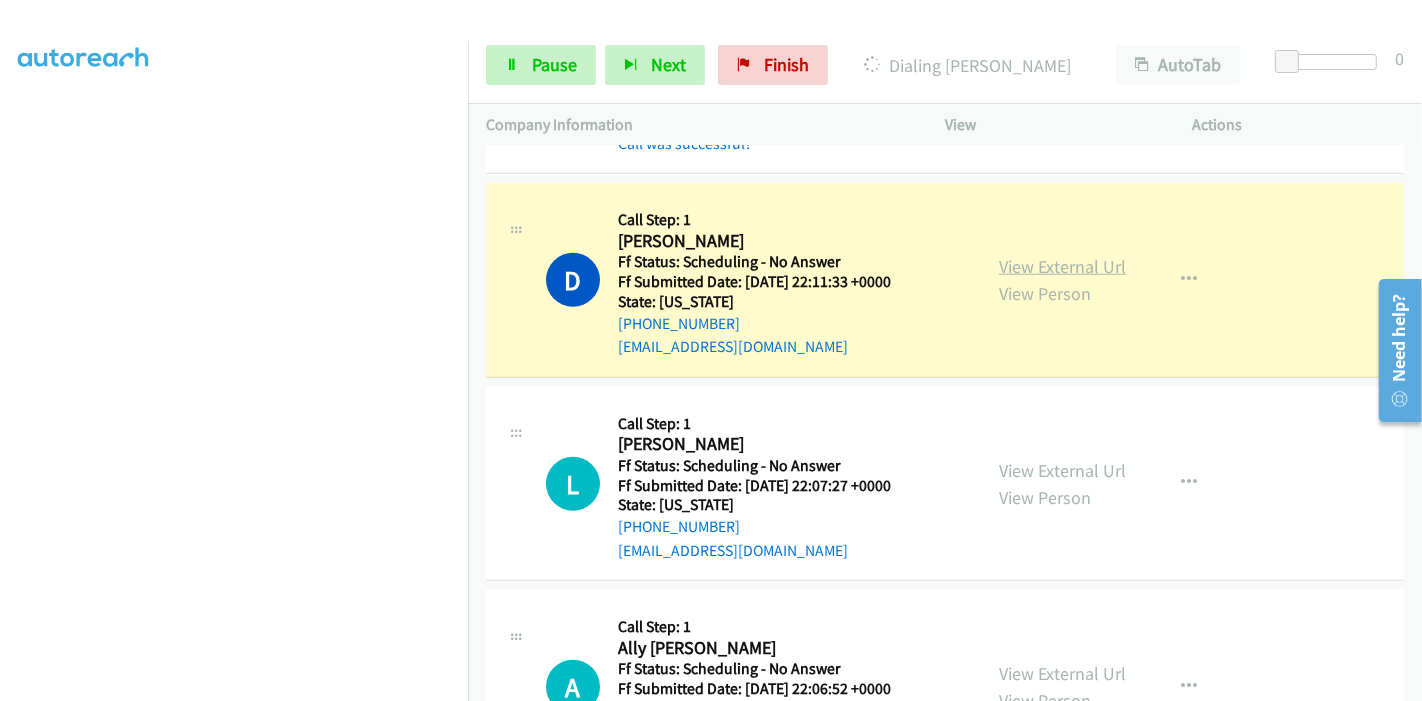 click on "View External Url" at bounding box center [1062, 266] 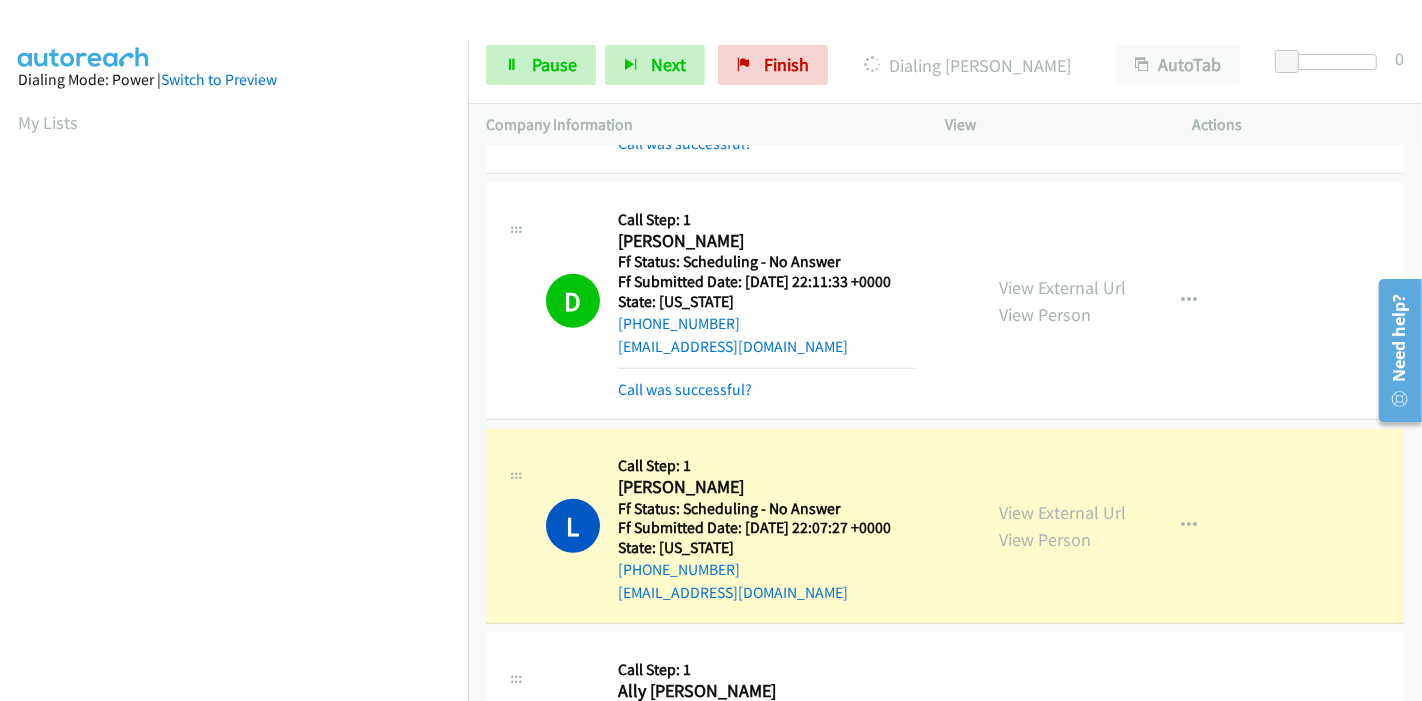 scroll, scrollTop: 422, scrollLeft: 0, axis: vertical 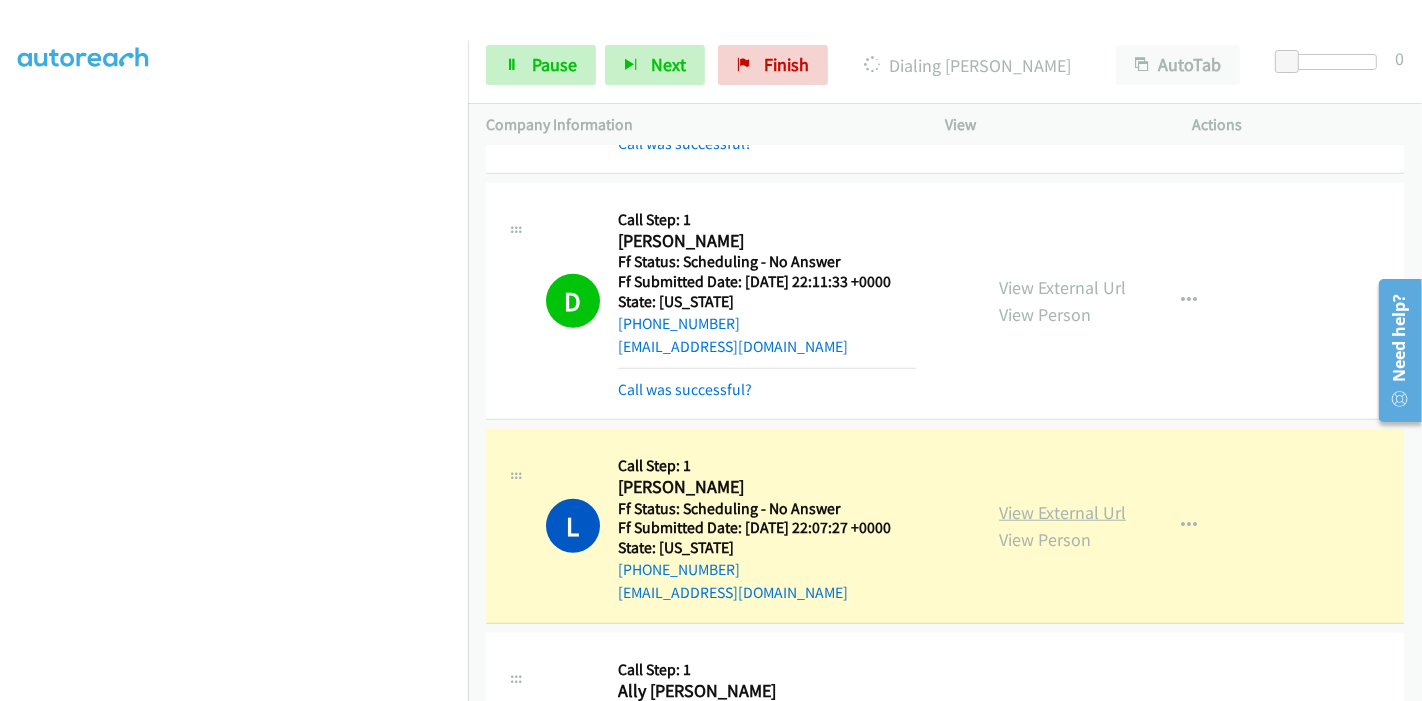 click on "View External Url" at bounding box center [1062, 512] 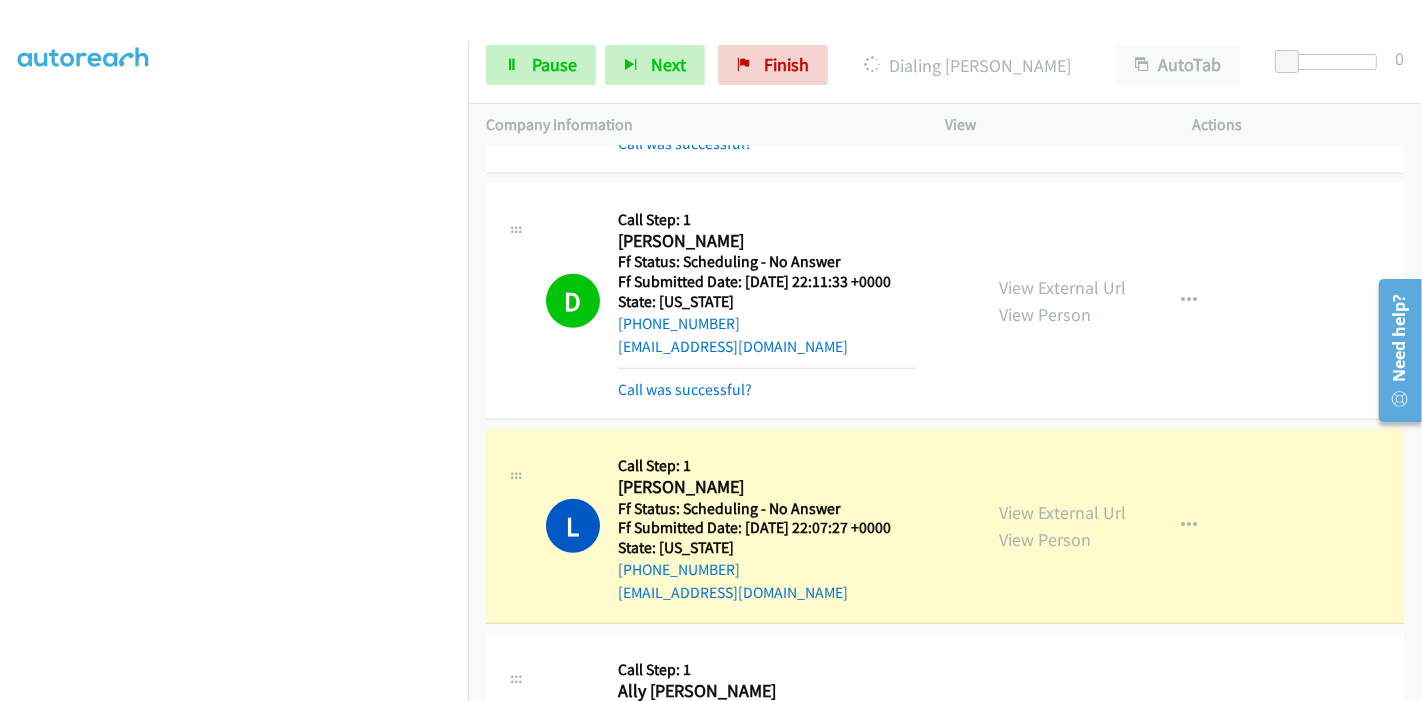 scroll, scrollTop: 0, scrollLeft: 0, axis: both 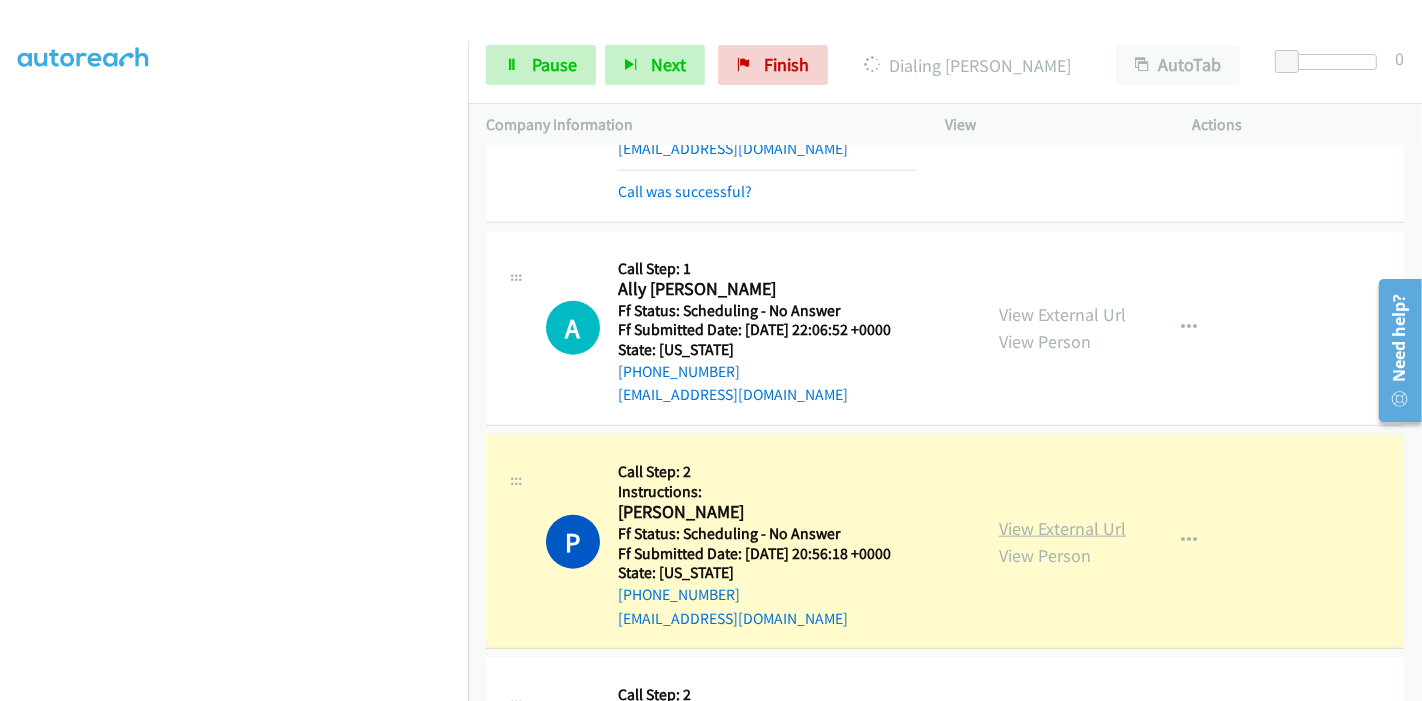 click on "View External Url" at bounding box center [1062, 528] 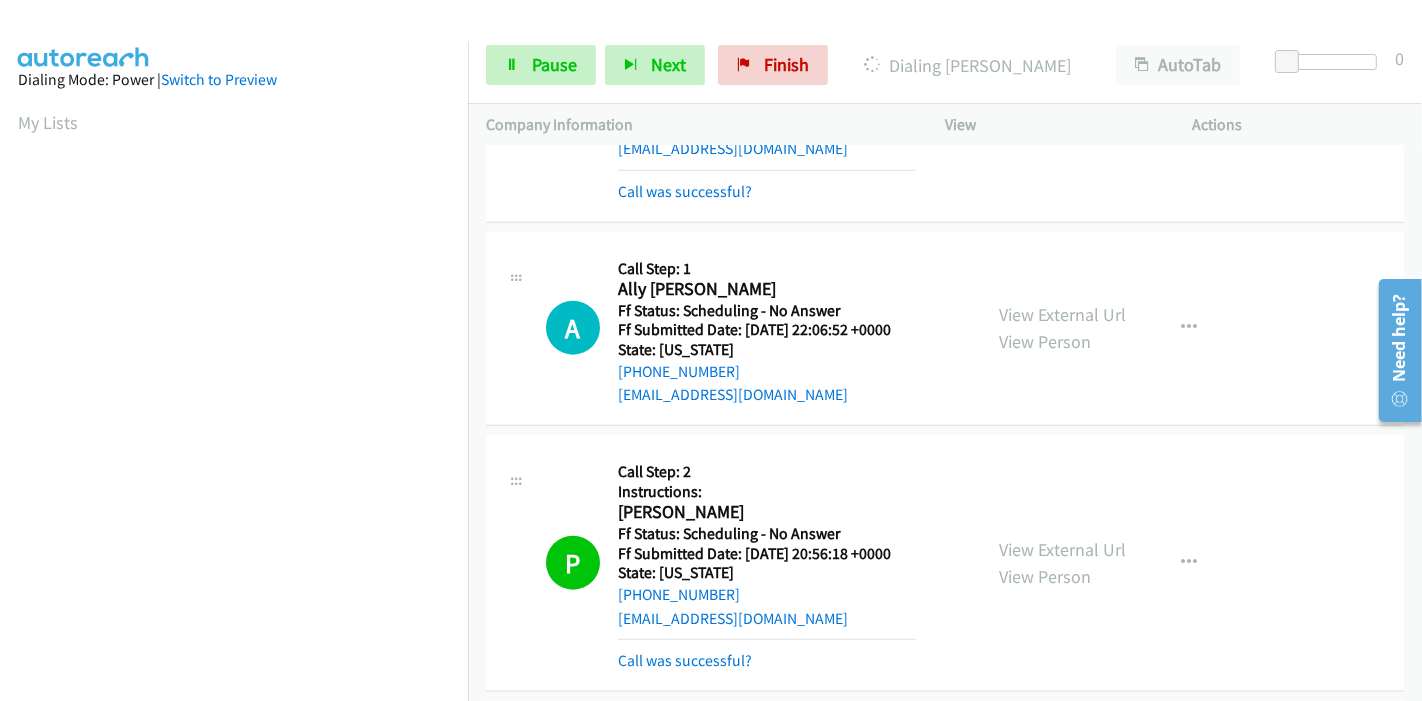 scroll, scrollTop: 422, scrollLeft: 0, axis: vertical 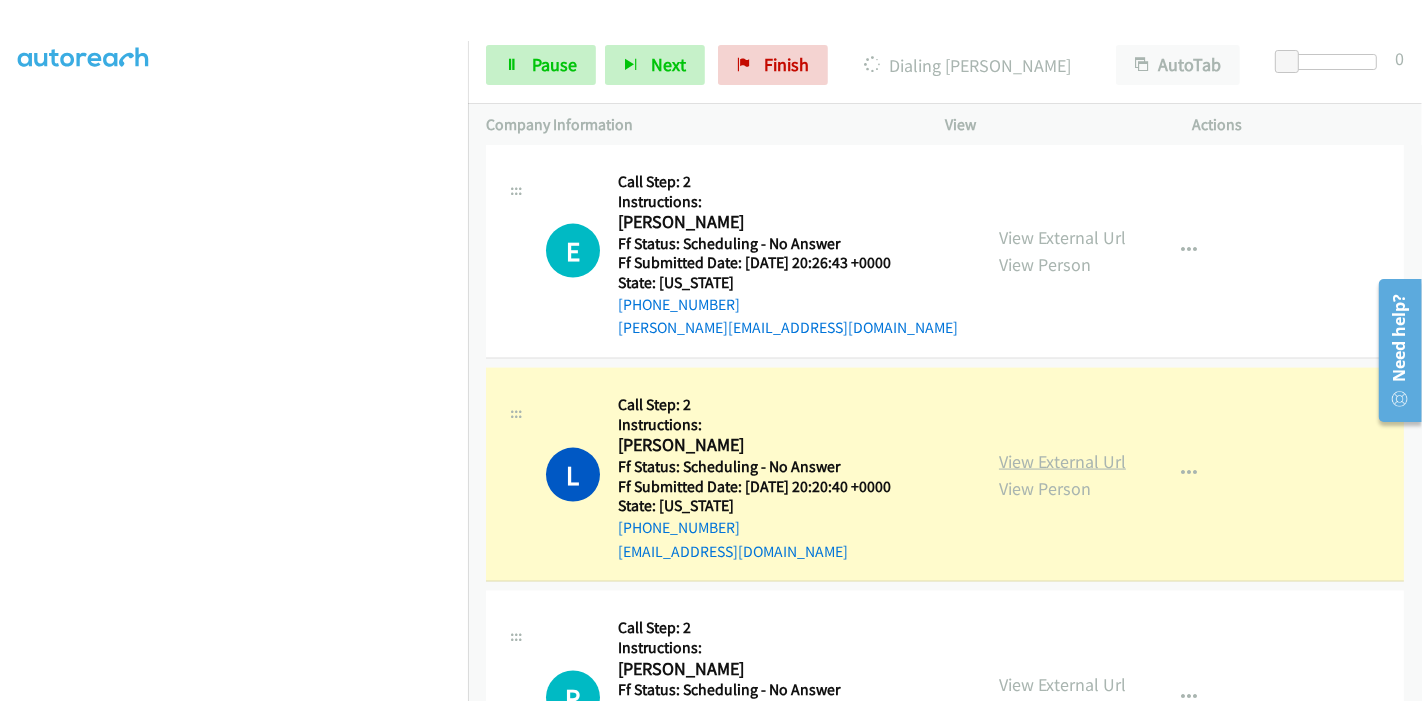 click on "View External Url" at bounding box center [1062, 461] 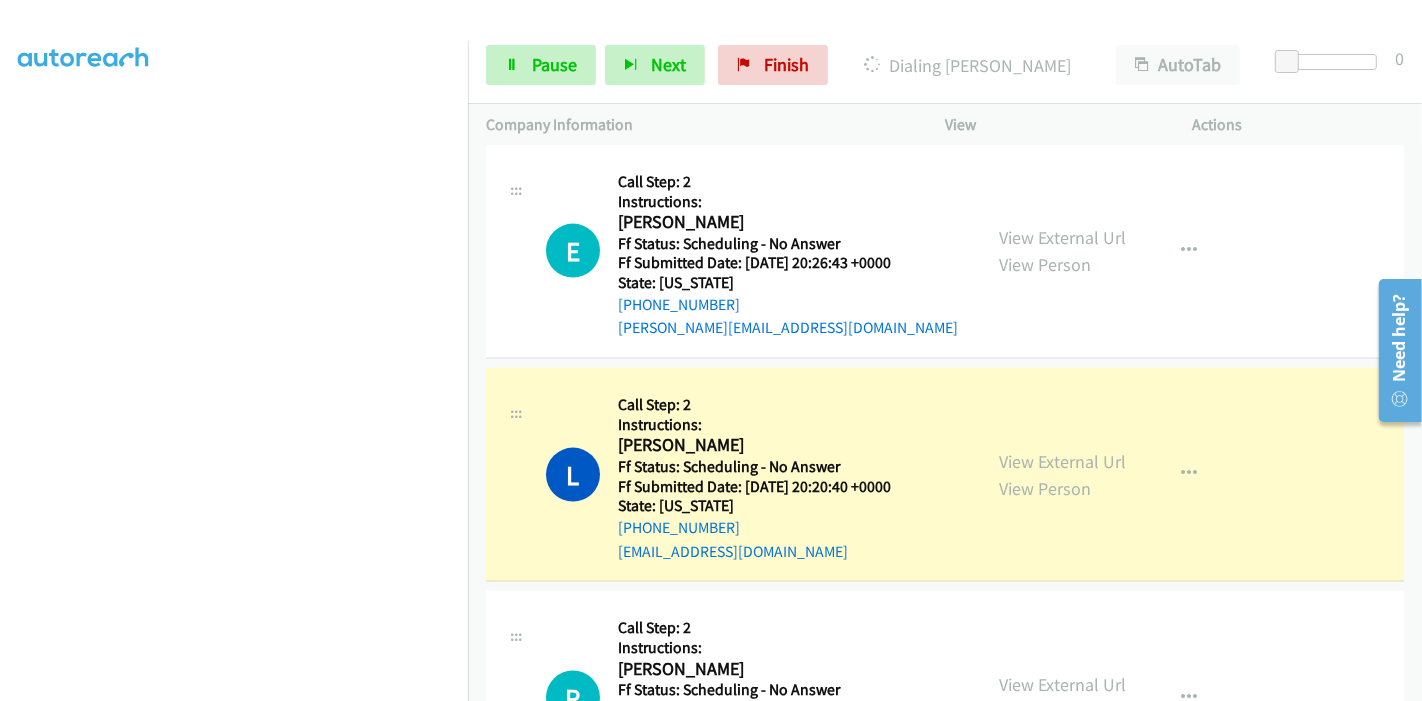 scroll, scrollTop: 0, scrollLeft: 0, axis: both 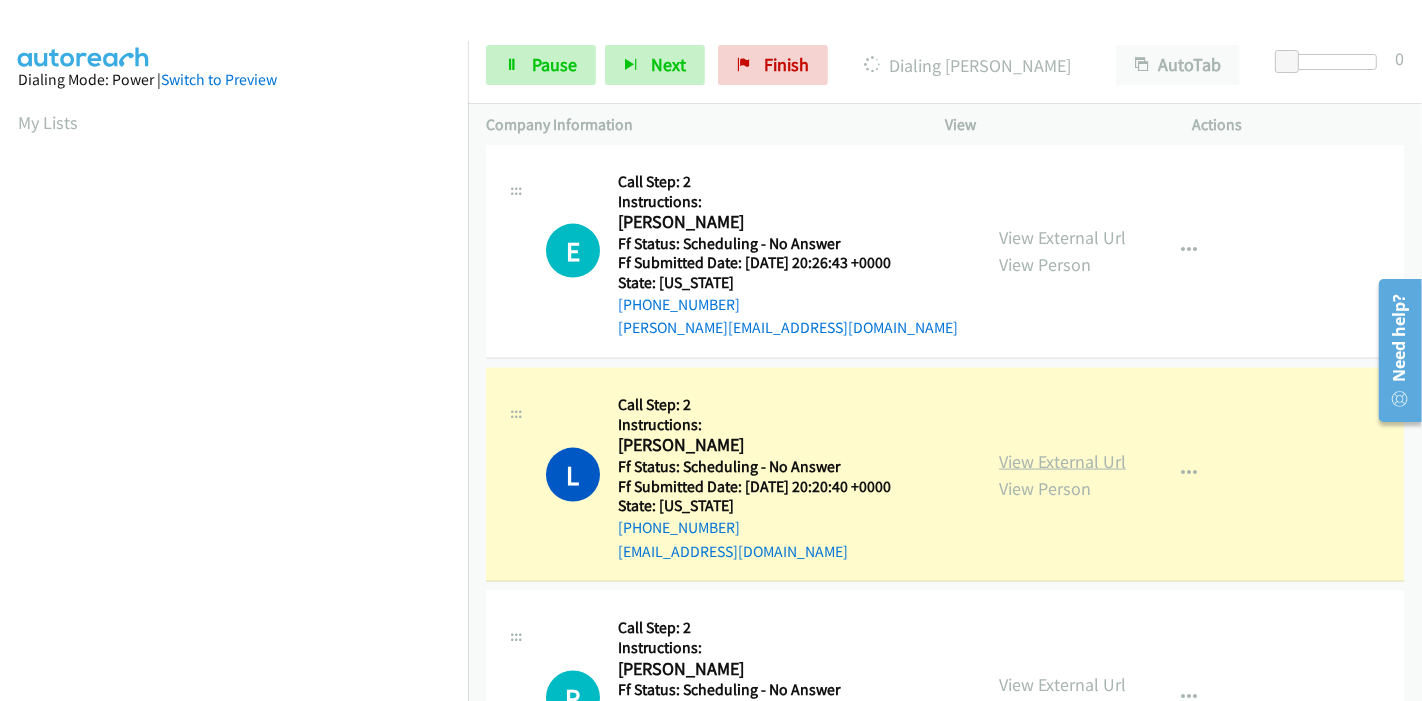 click on "View External Url" at bounding box center (1062, 461) 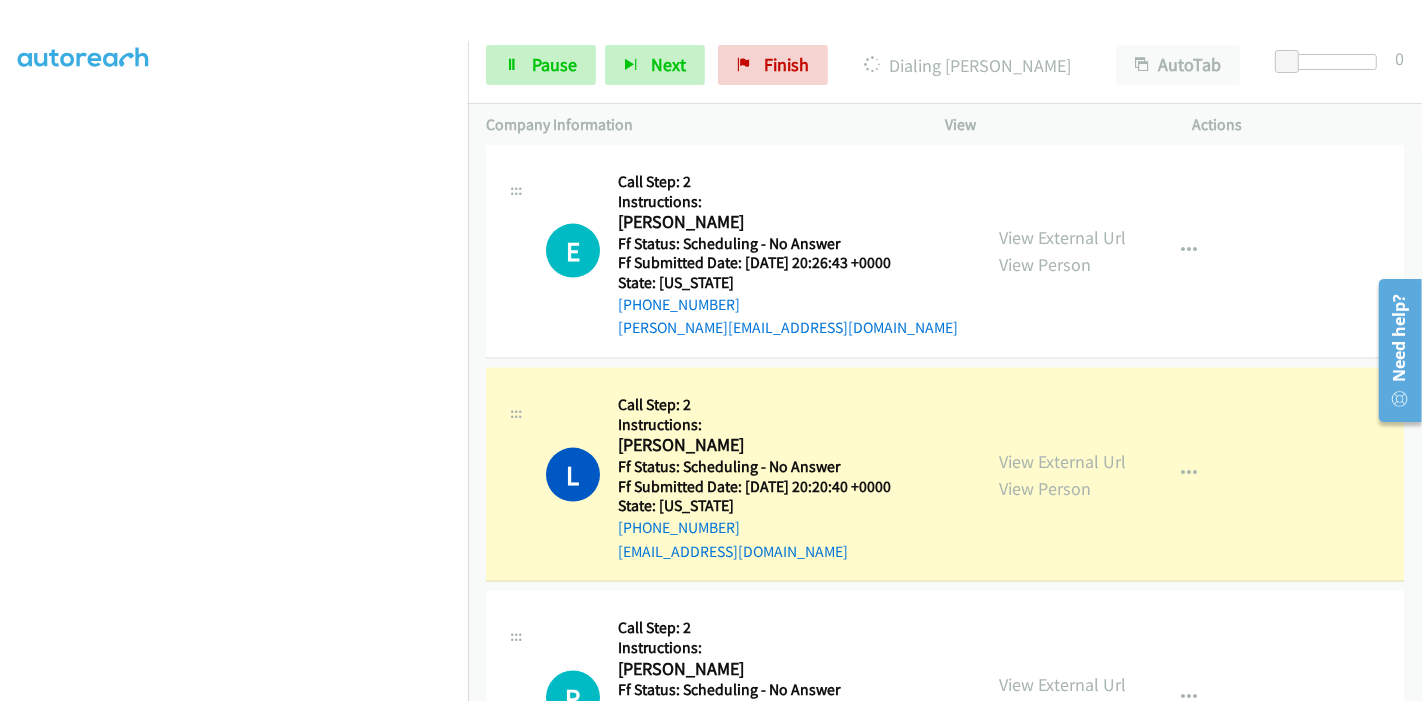 scroll, scrollTop: 0, scrollLeft: 0, axis: both 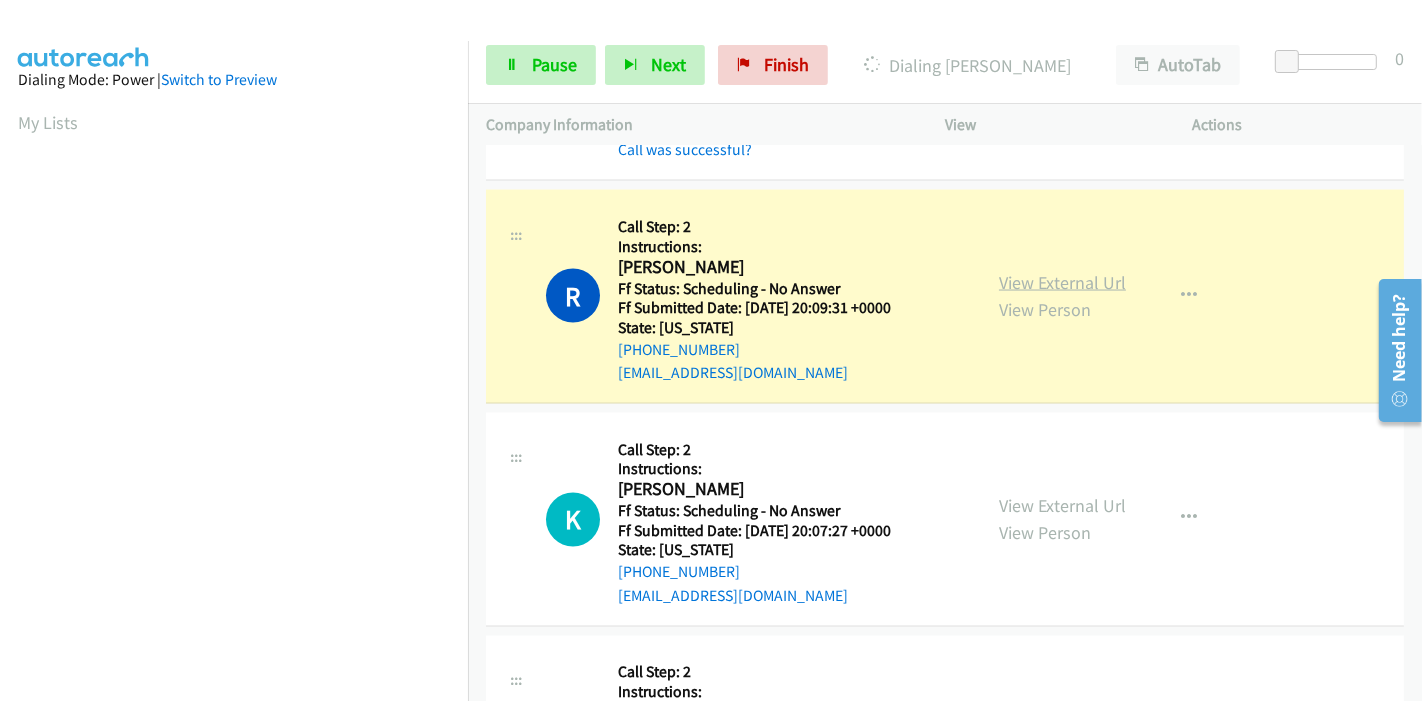 click on "View External Url" at bounding box center (1062, 282) 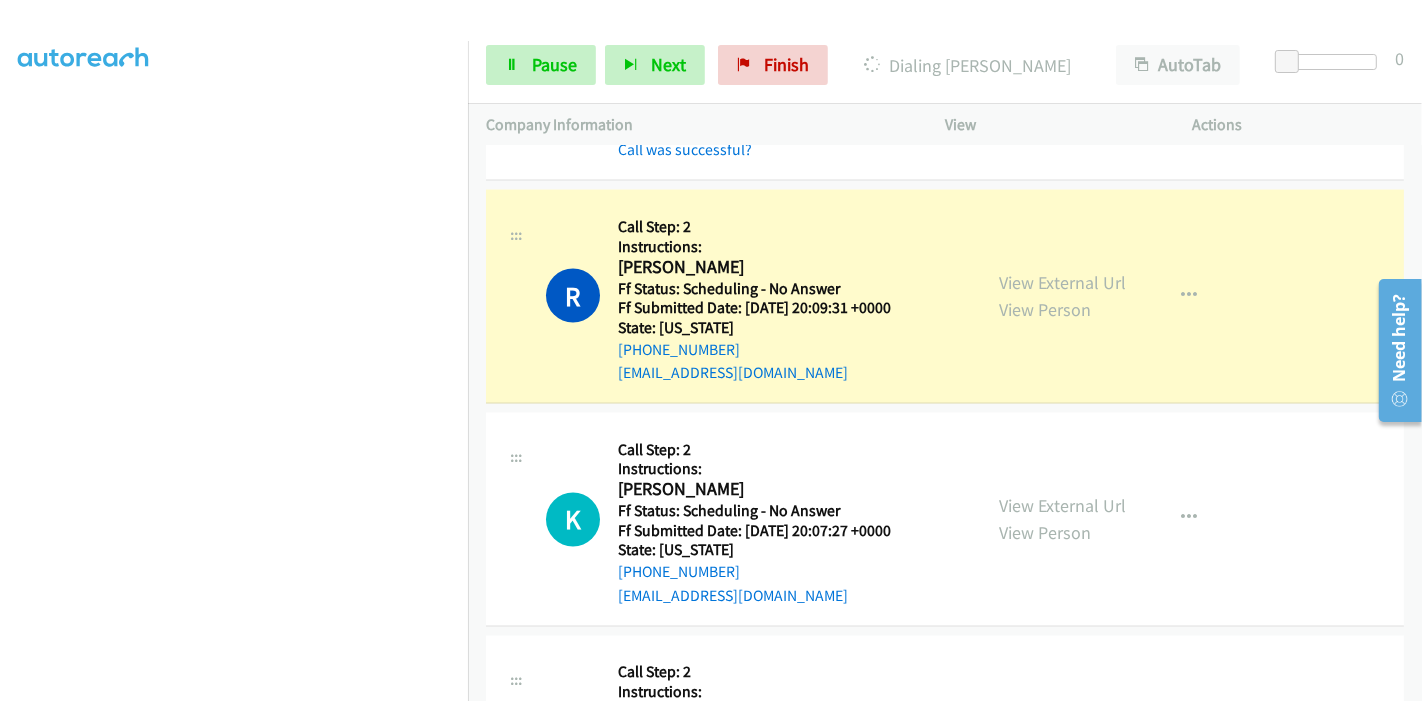 scroll, scrollTop: 0, scrollLeft: 0, axis: both 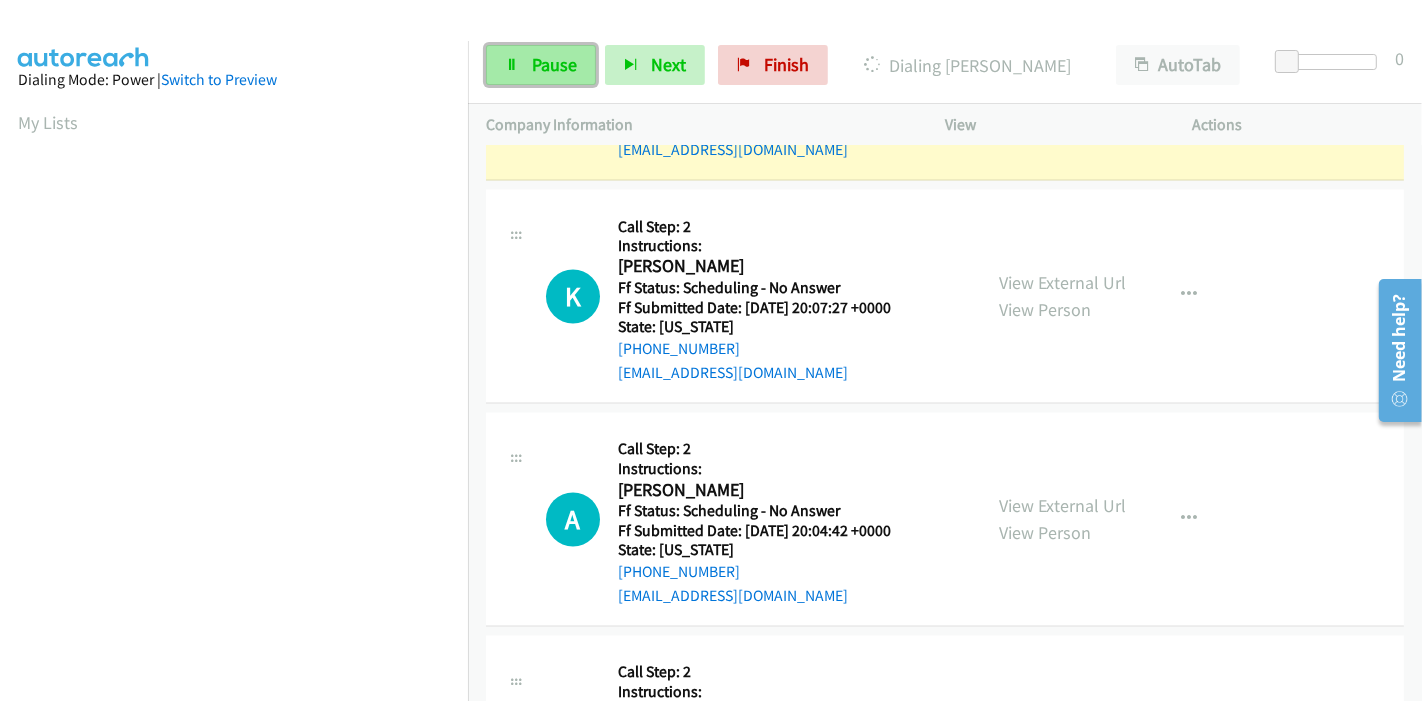 click on "Pause" at bounding box center (554, 64) 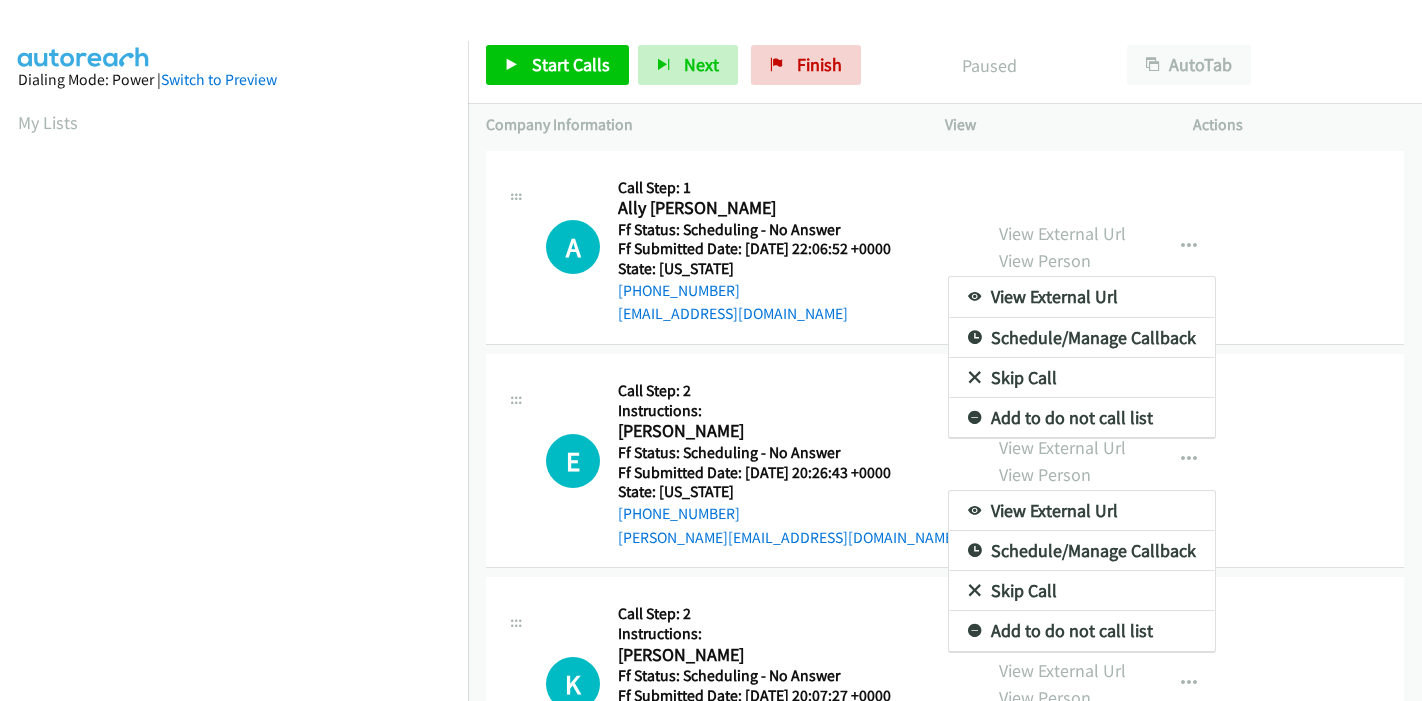 scroll, scrollTop: 0, scrollLeft: 0, axis: both 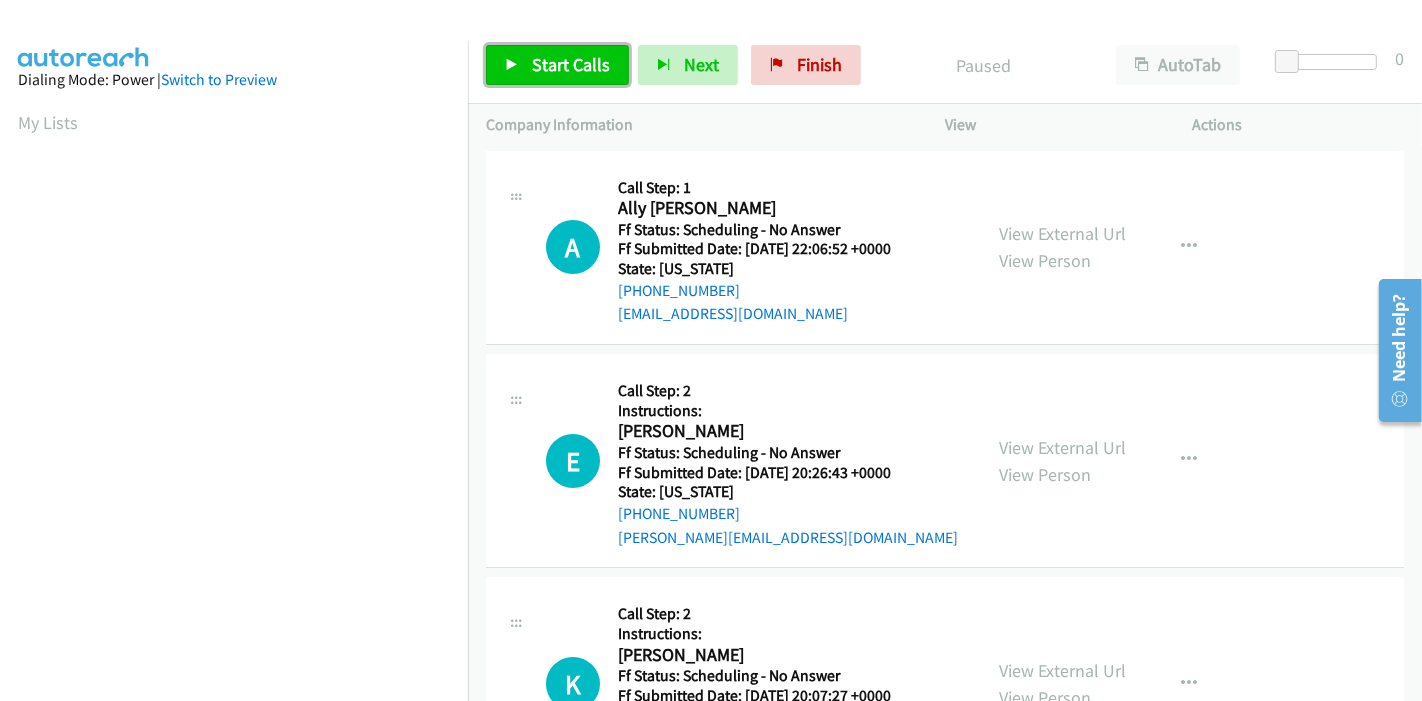 click on "Start Calls" at bounding box center [557, 65] 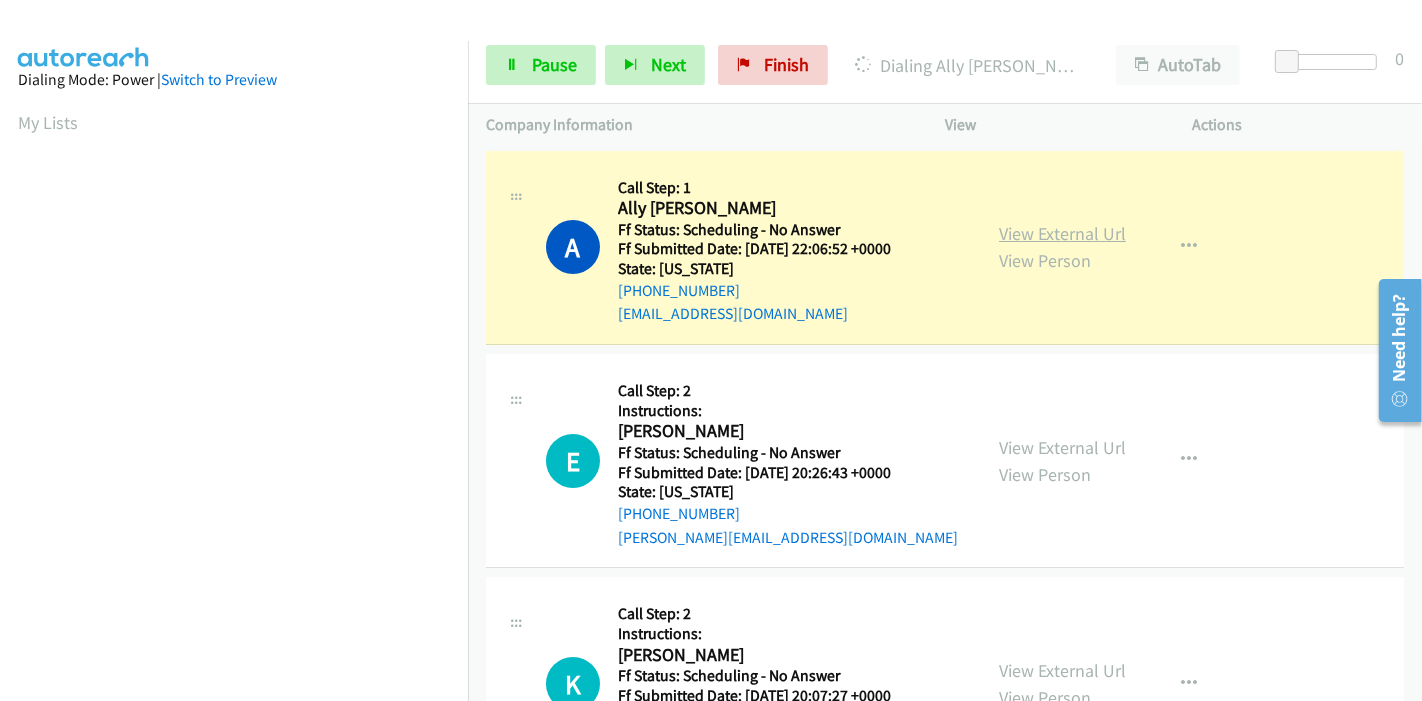 click on "View External Url" at bounding box center (1062, 233) 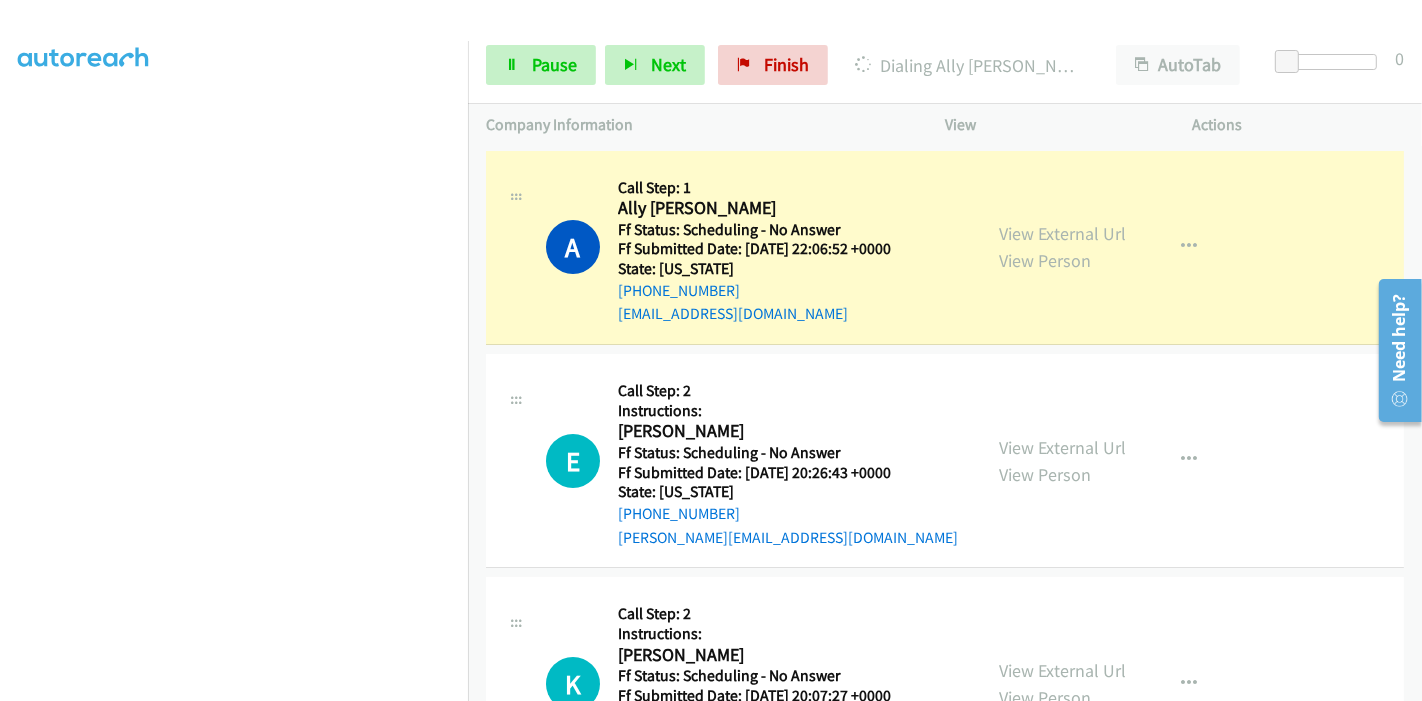 scroll, scrollTop: 0, scrollLeft: 0, axis: both 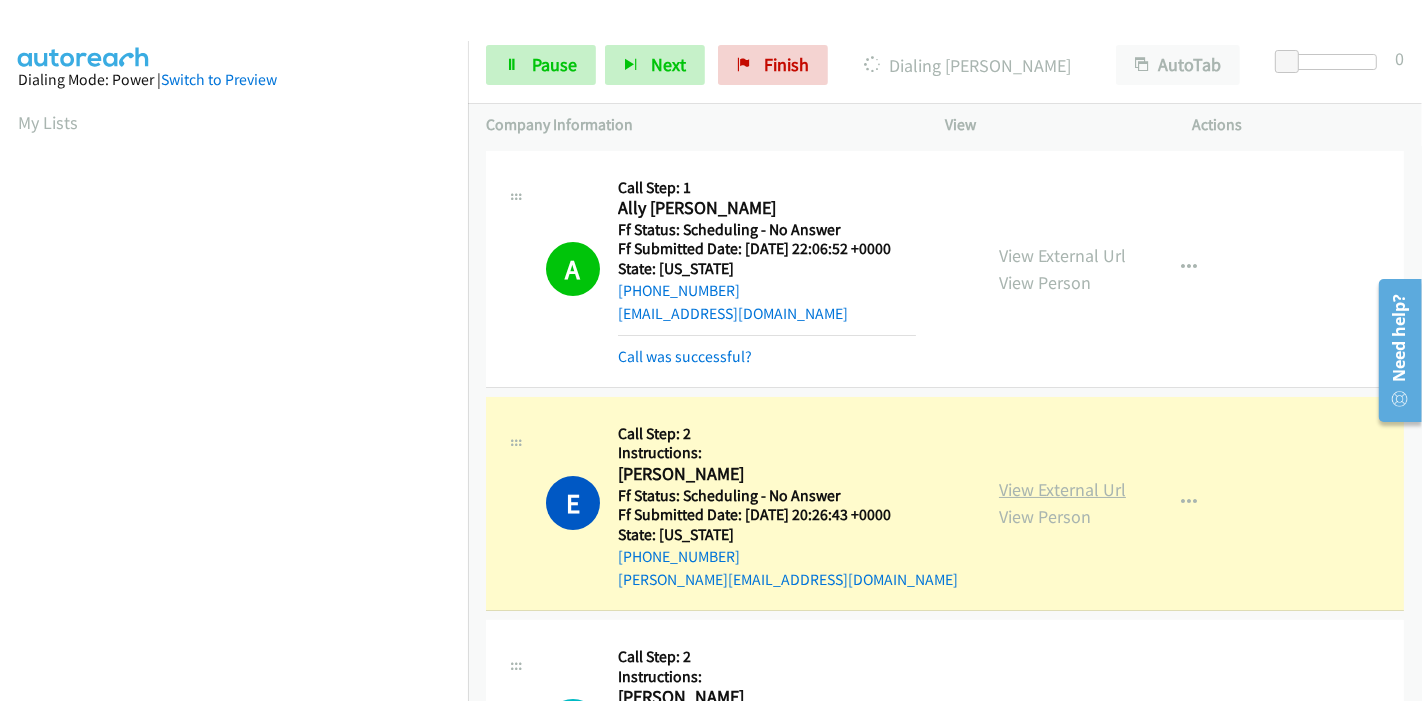 click on "View External Url" at bounding box center [1062, 489] 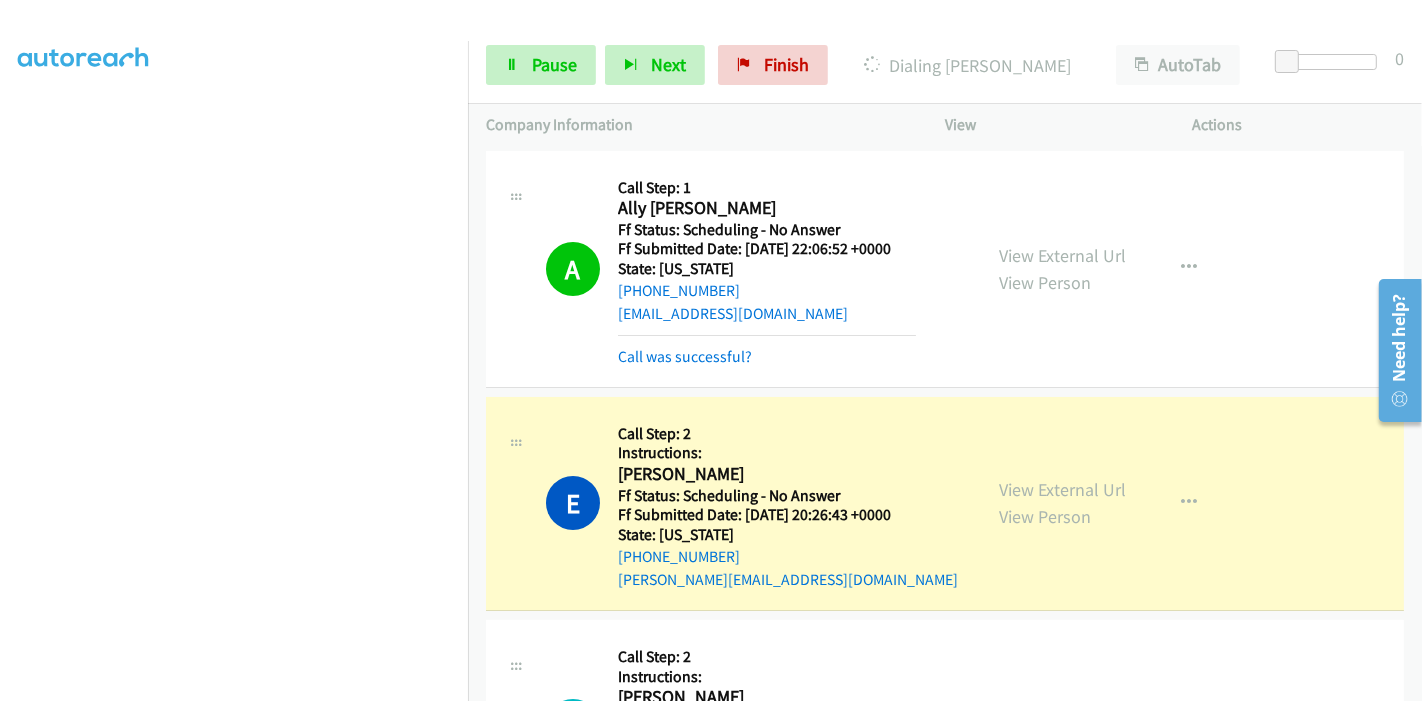scroll, scrollTop: 0, scrollLeft: 0, axis: both 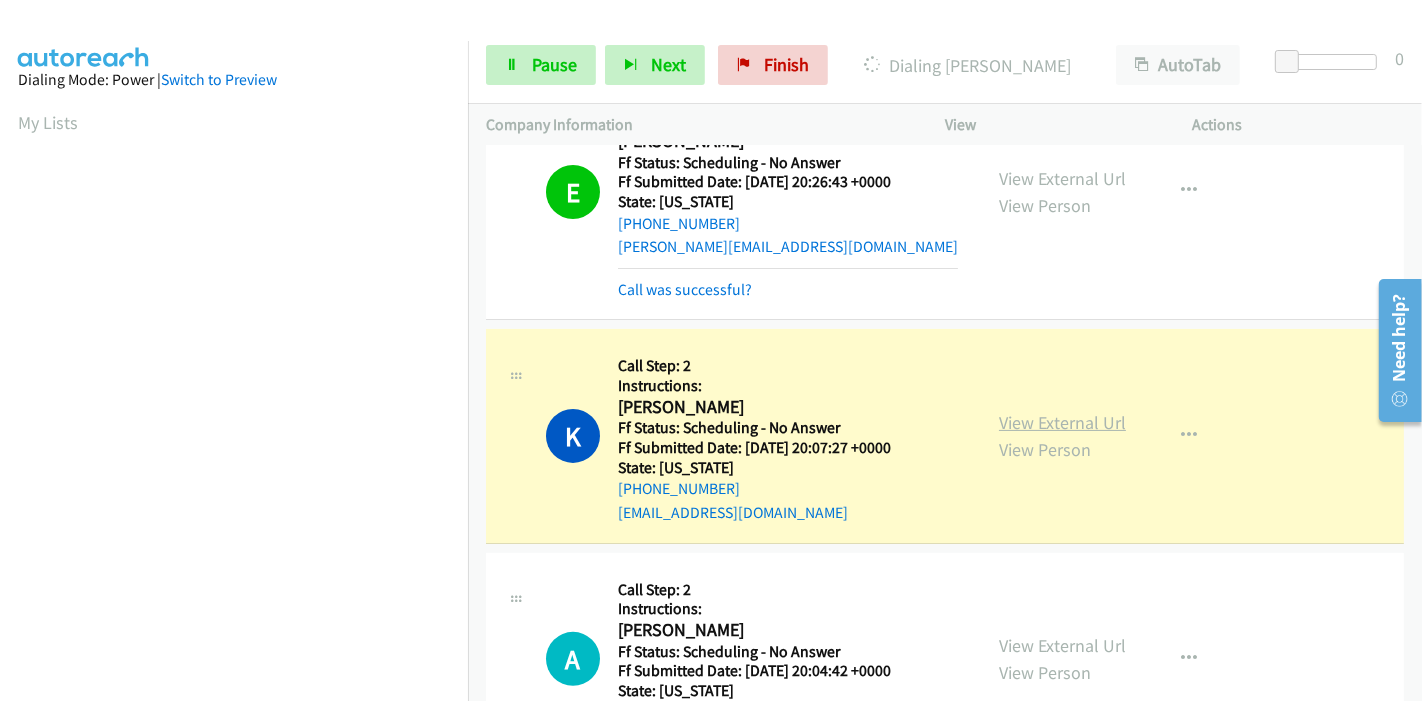 click on "View External Url" at bounding box center [1062, 422] 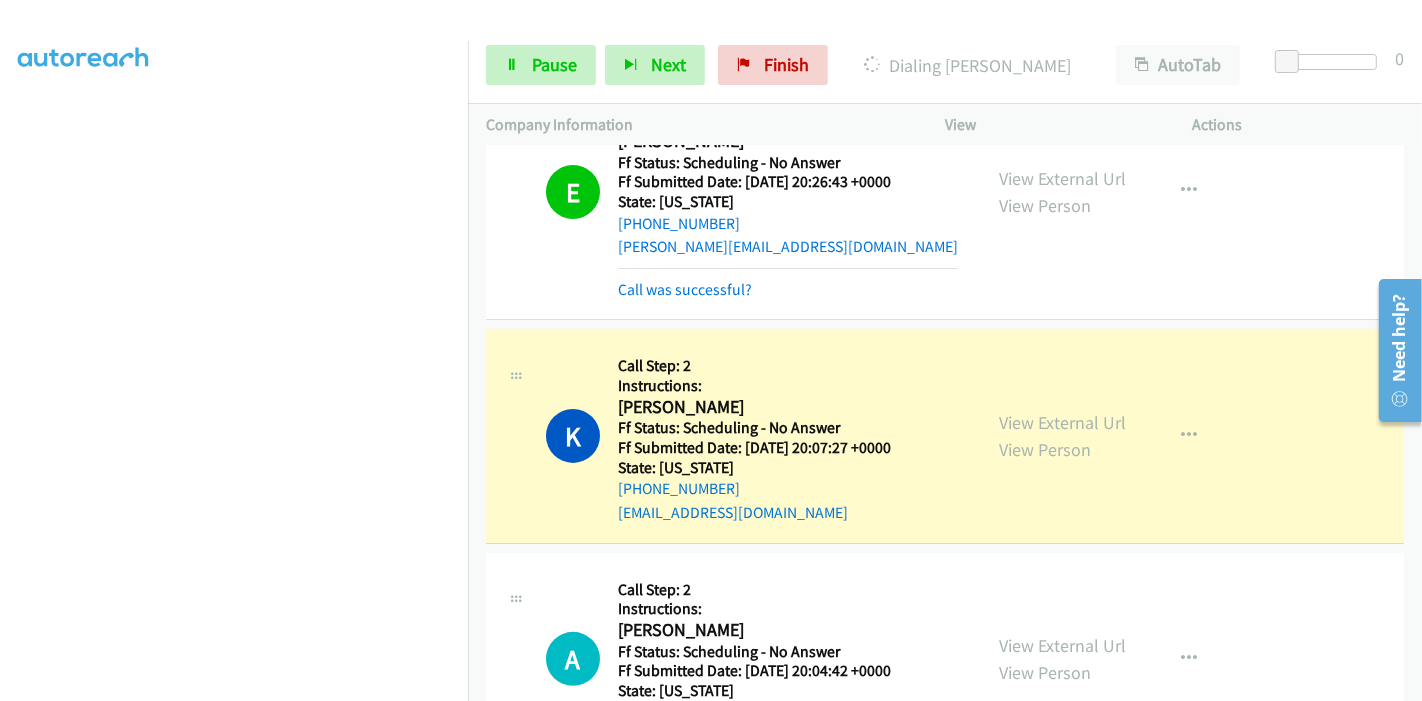 scroll, scrollTop: 0, scrollLeft: 0, axis: both 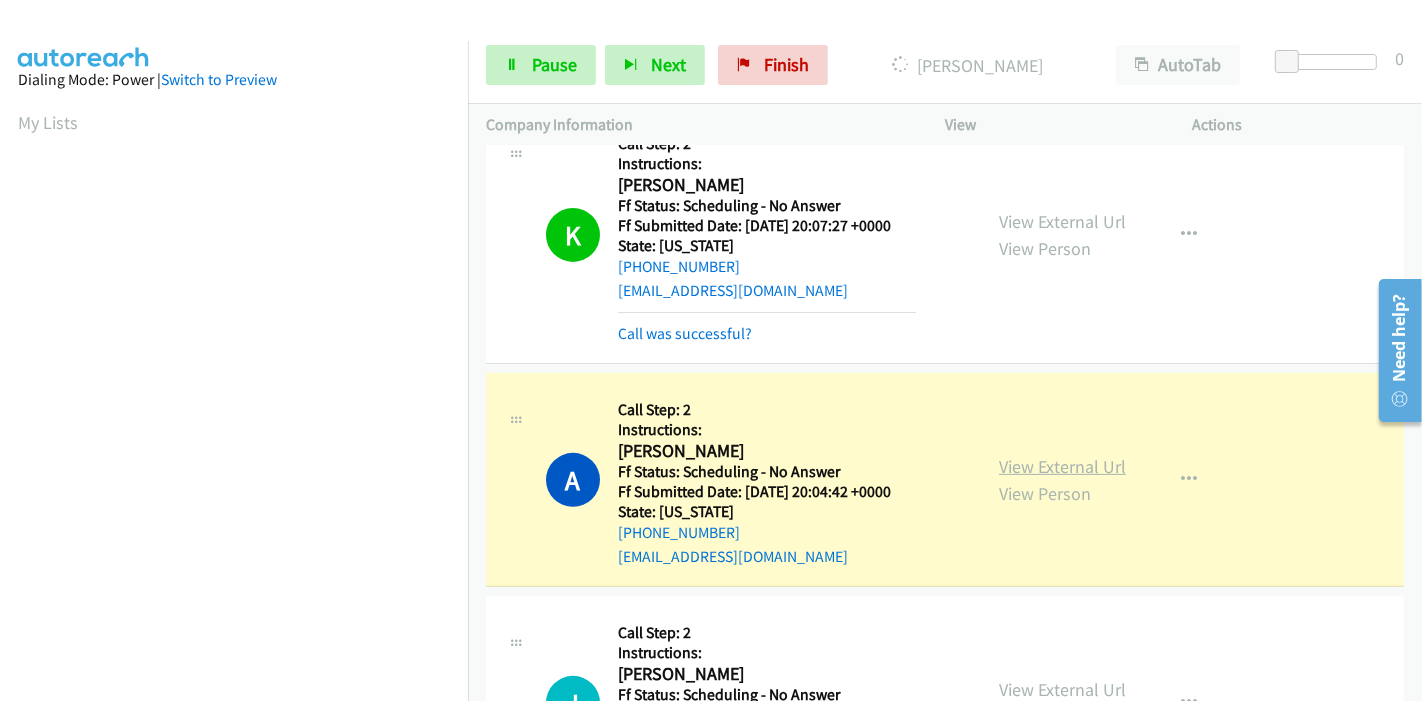 click on "View External Url" at bounding box center (1062, 466) 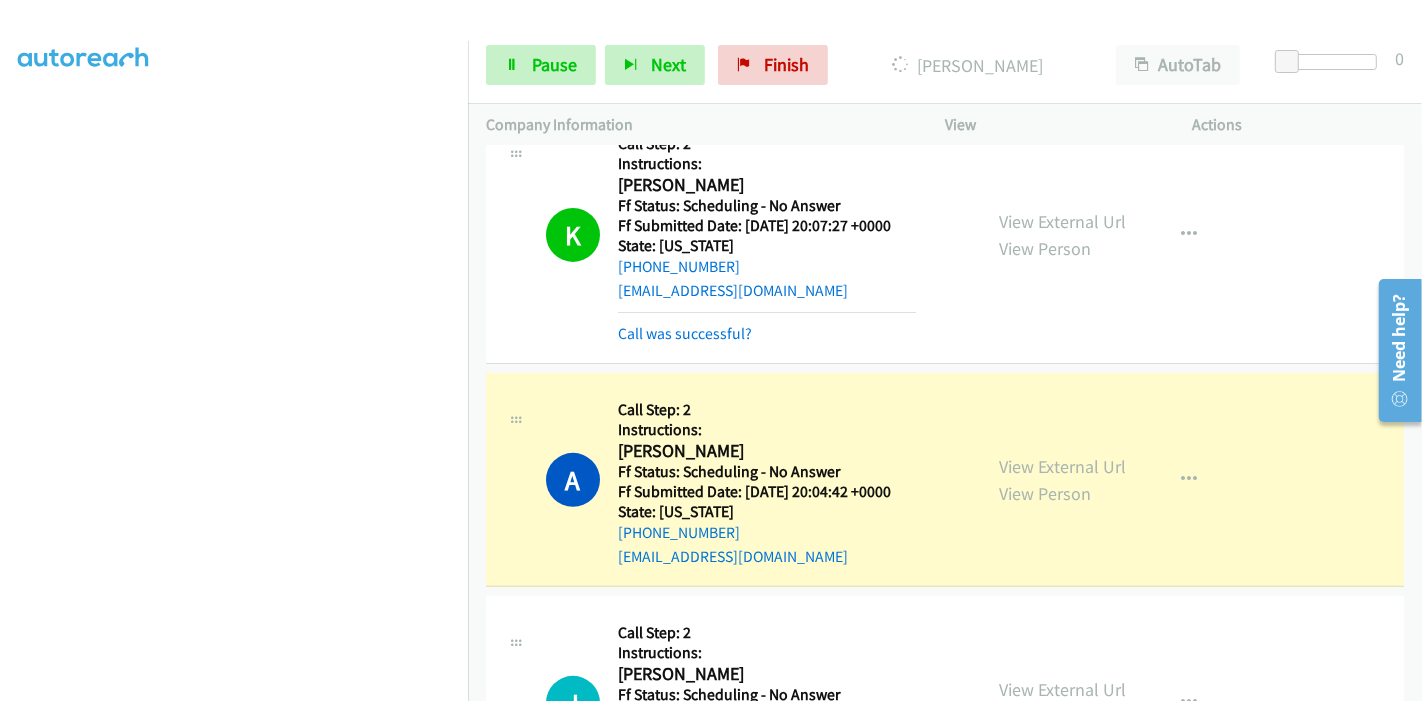 scroll, scrollTop: 0, scrollLeft: 0, axis: both 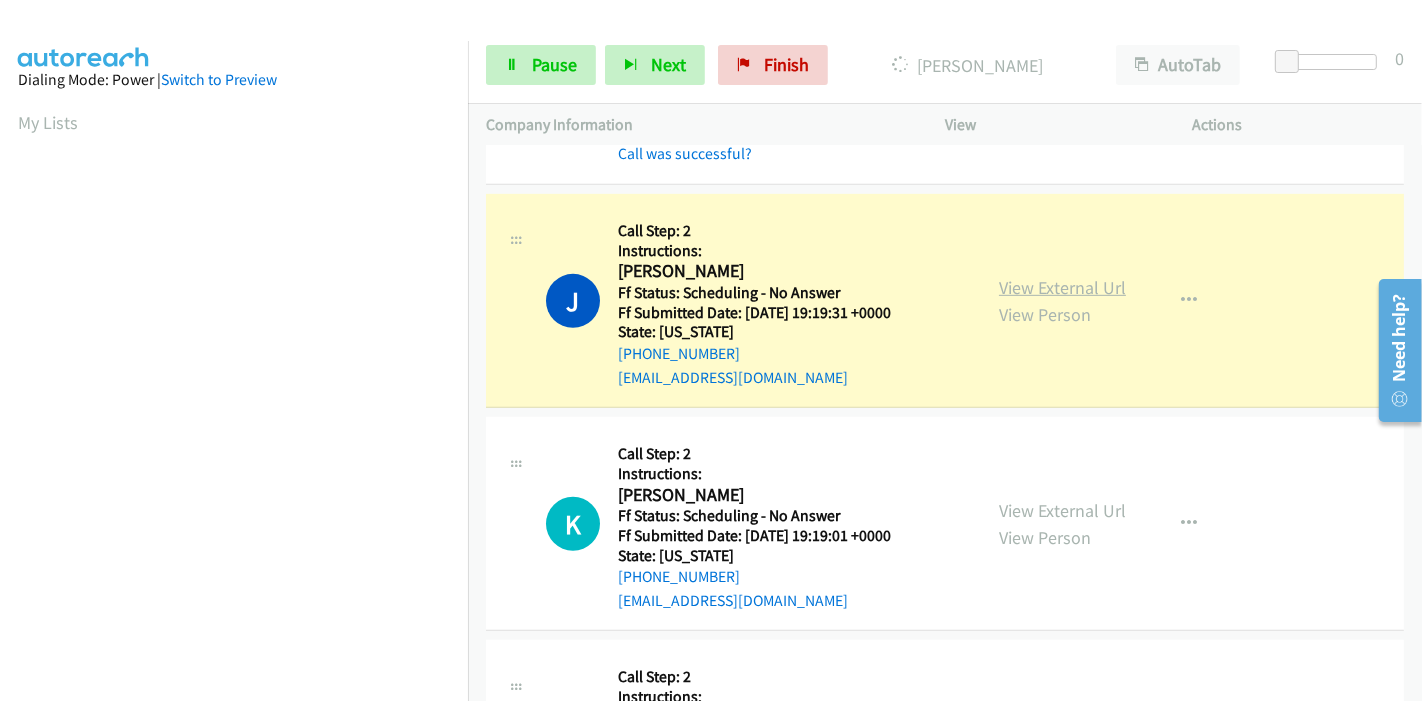 click on "View External Url" at bounding box center (1062, 287) 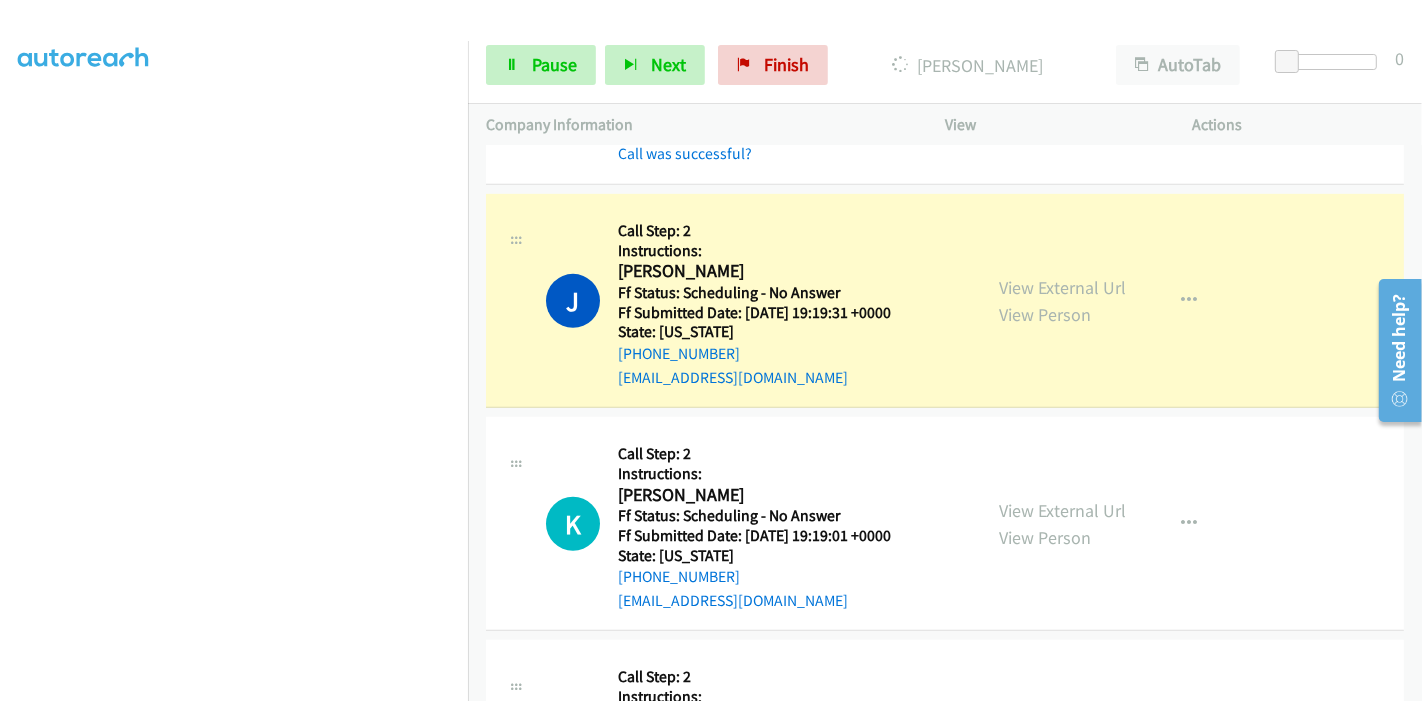scroll, scrollTop: 0, scrollLeft: 0, axis: both 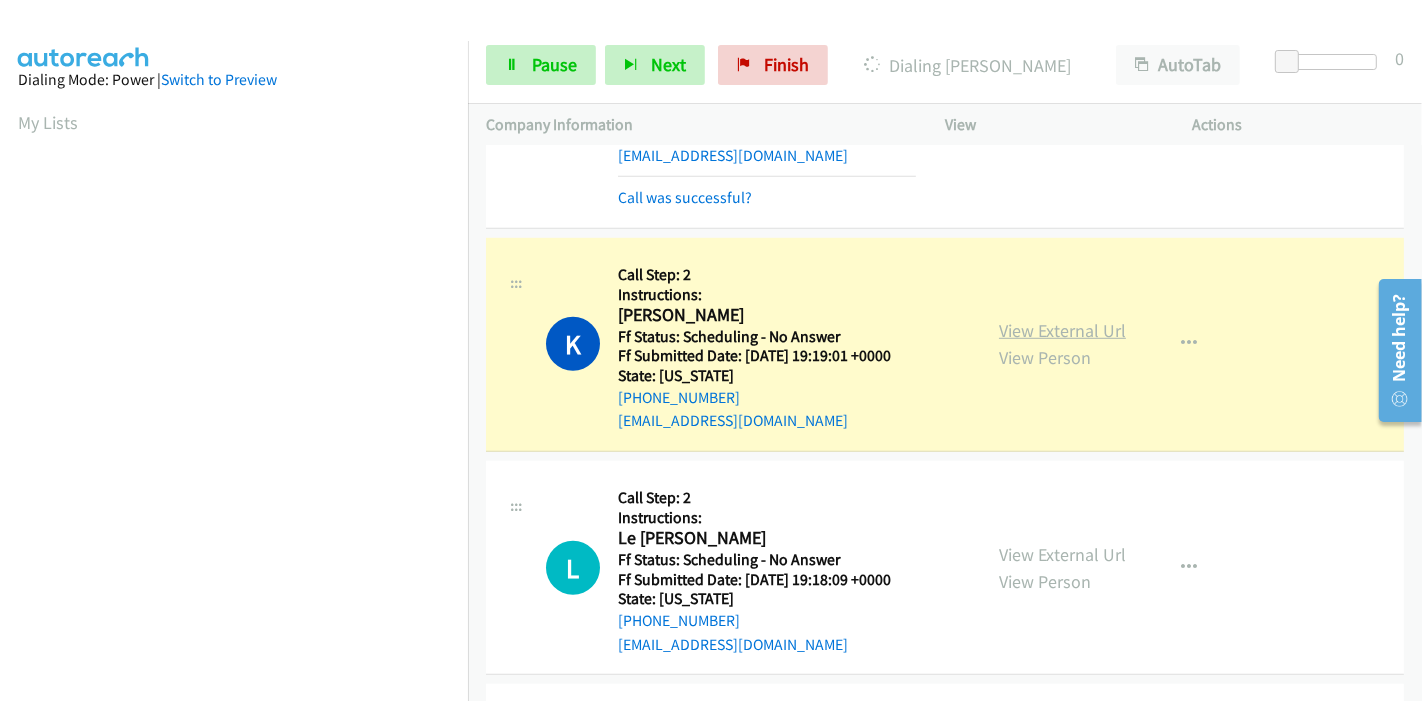 click on "View External Url" at bounding box center [1062, 330] 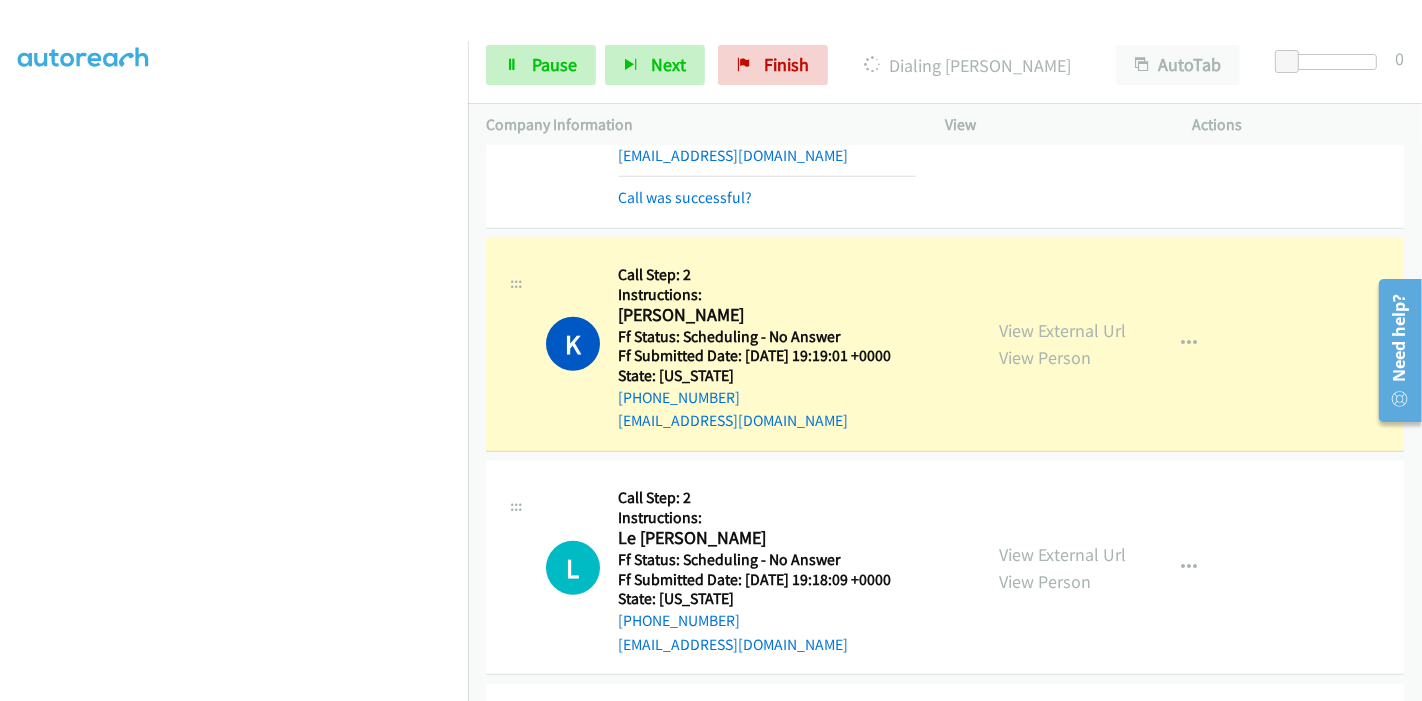 scroll, scrollTop: 0, scrollLeft: 0, axis: both 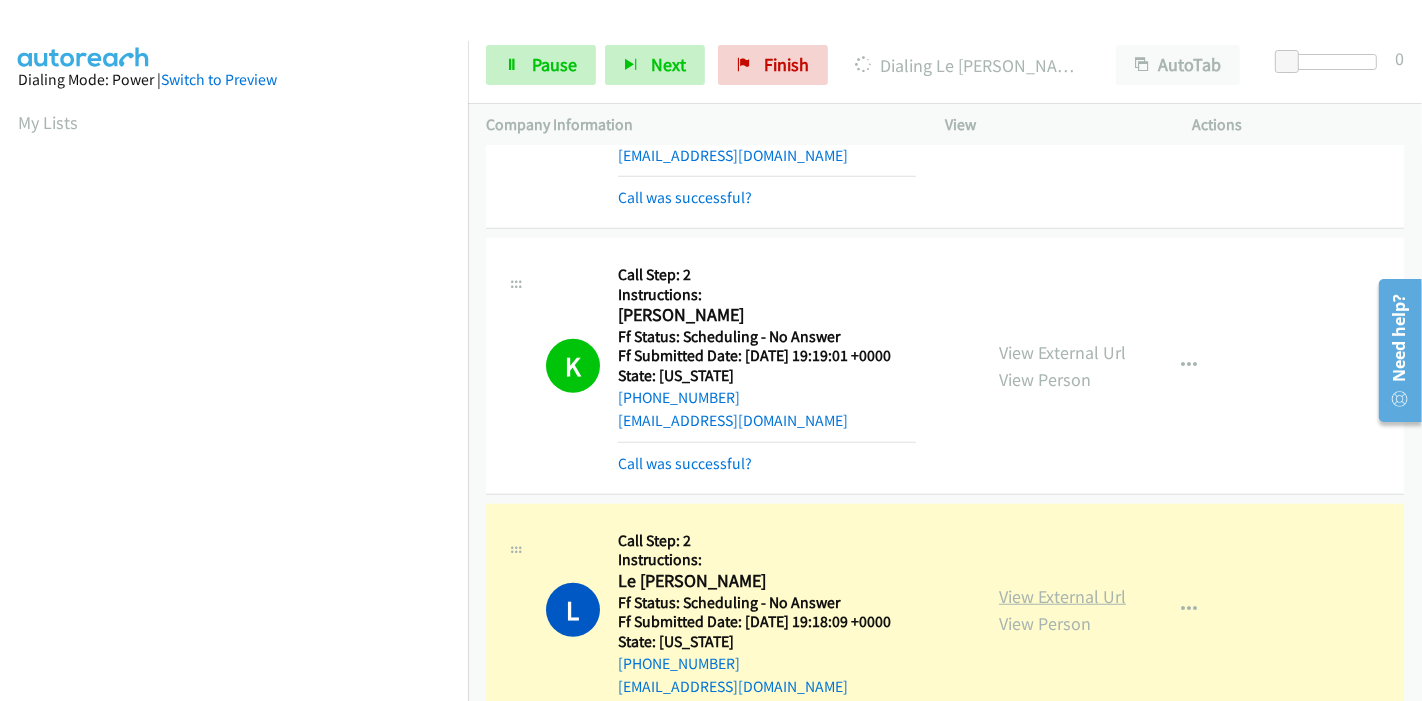 click on "View External Url" at bounding box center [1062, 596] 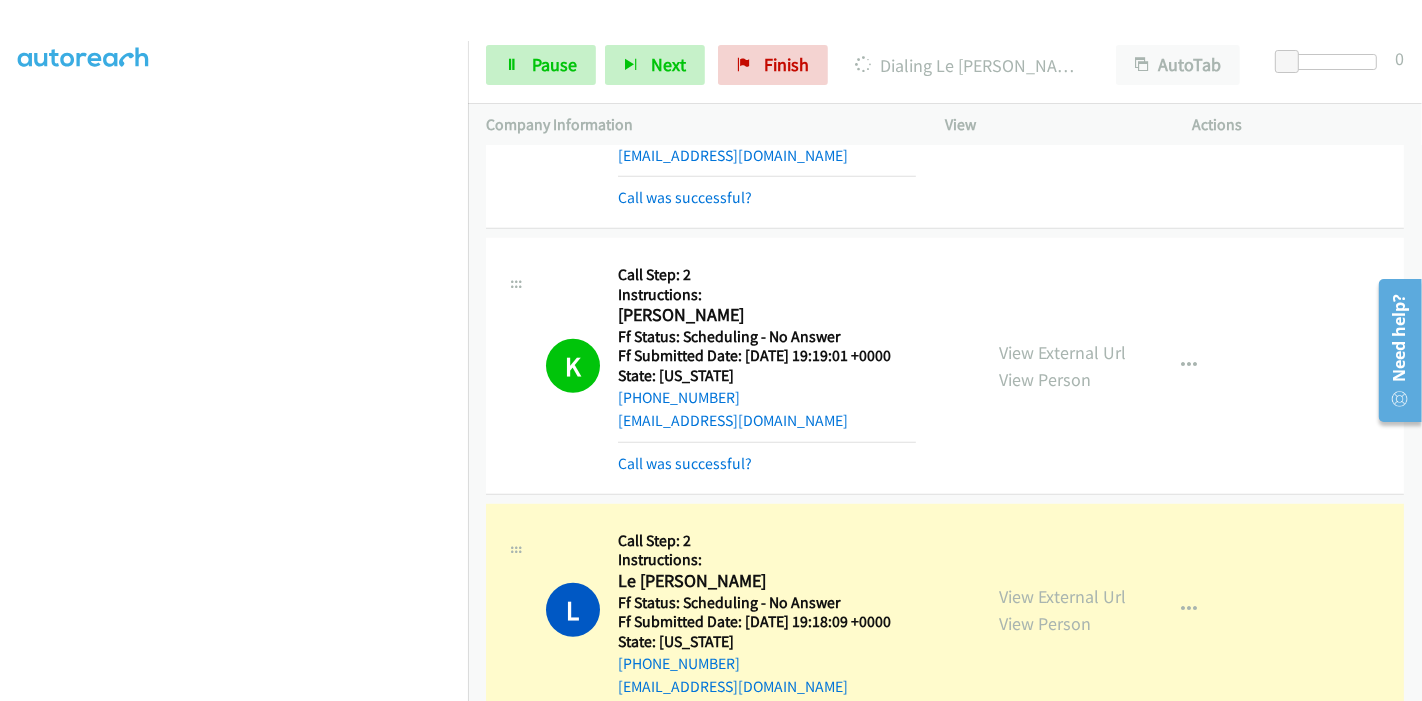 scroll, scrollTop: 0, scrollLeft: 0, axis: both 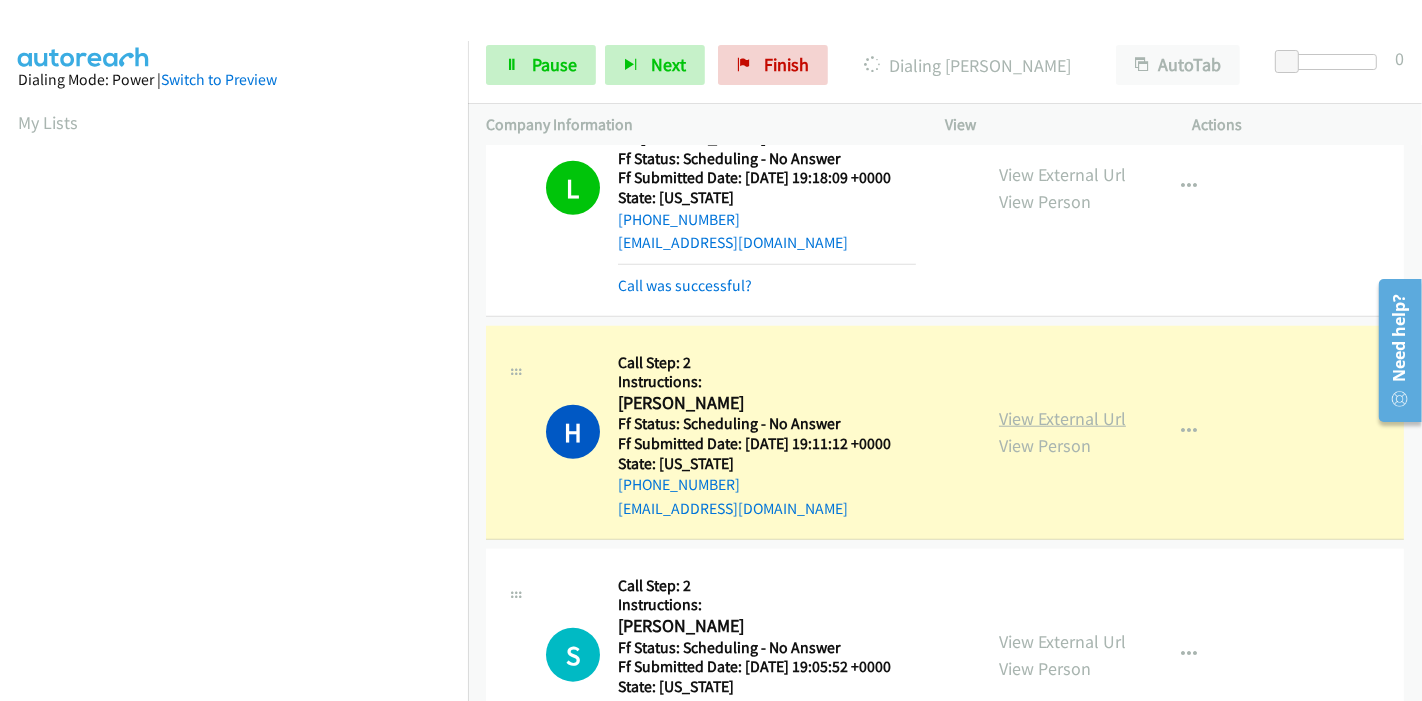 click on "View External Url" at bounding box center (1062, 418) 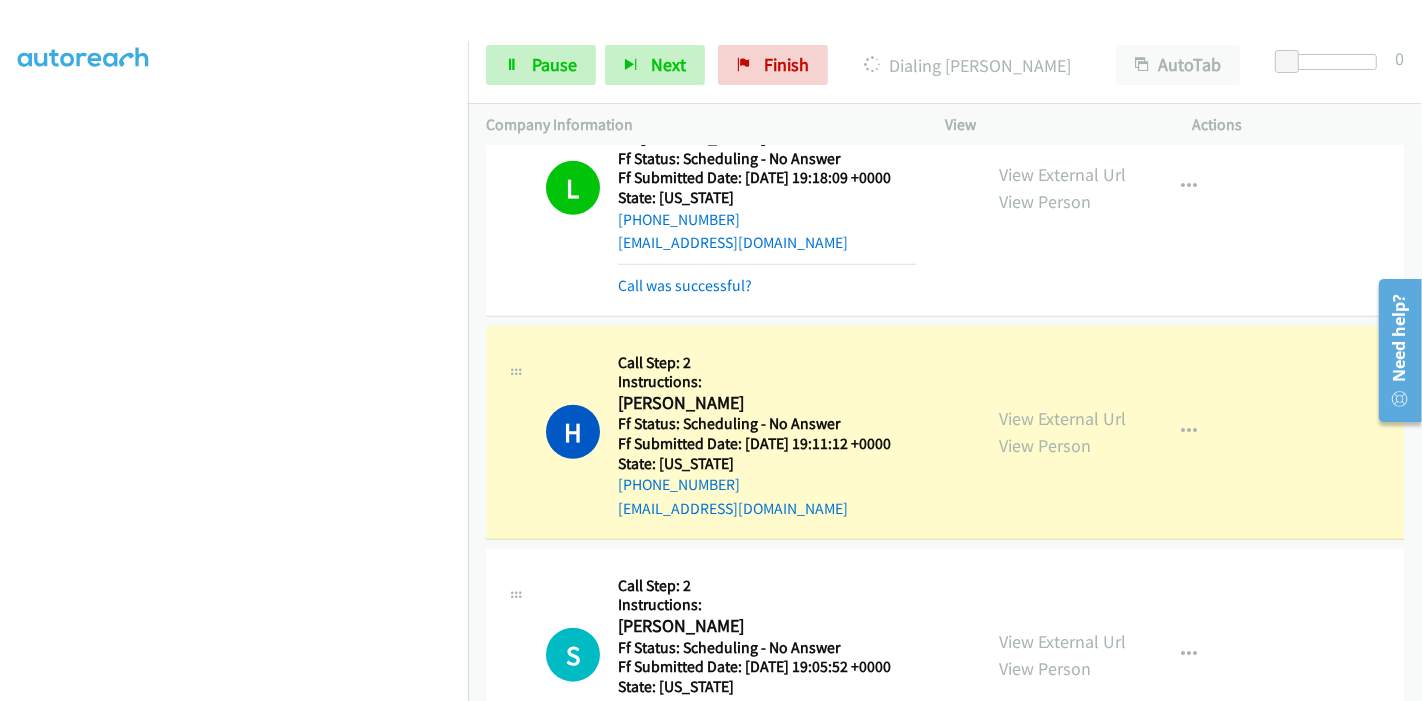 scroll, scrollTop: 0, scrollLeft: 0, axis: both 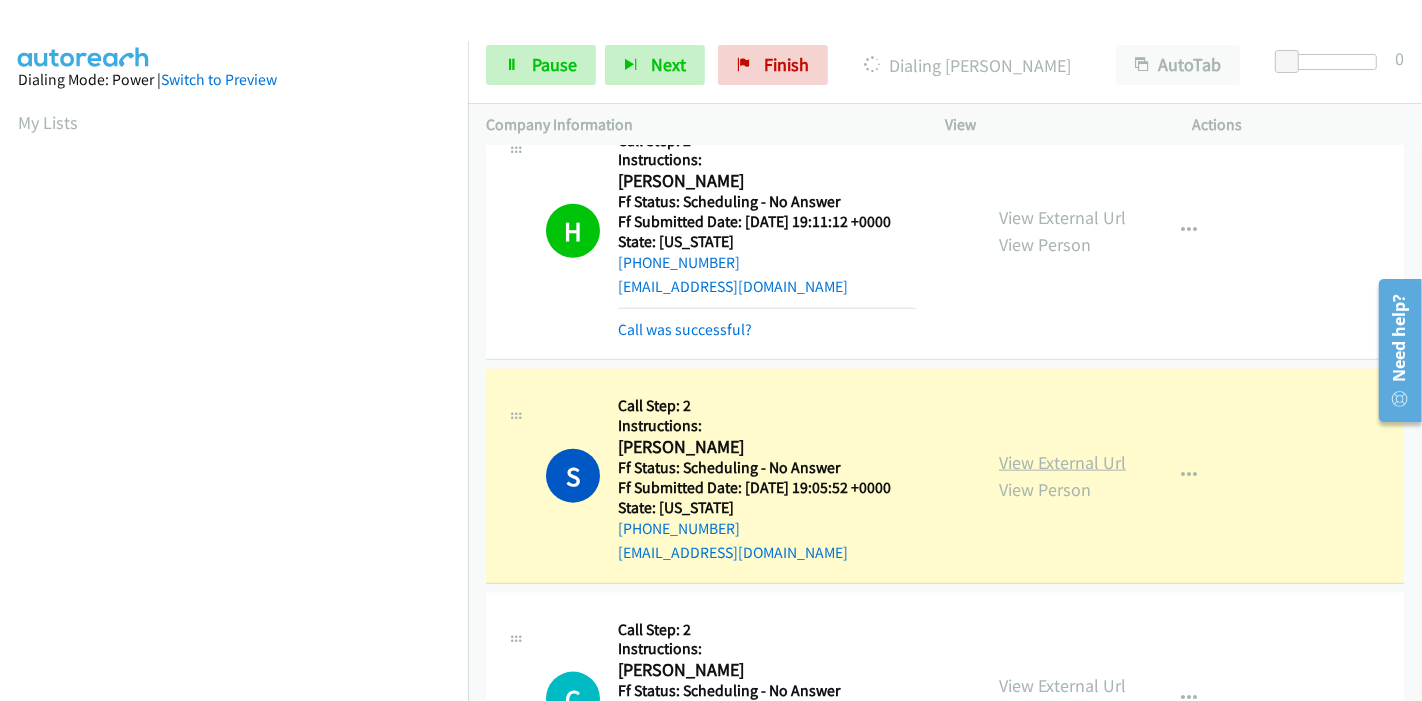click on "View External Url" at bounding box center [1062, 462] 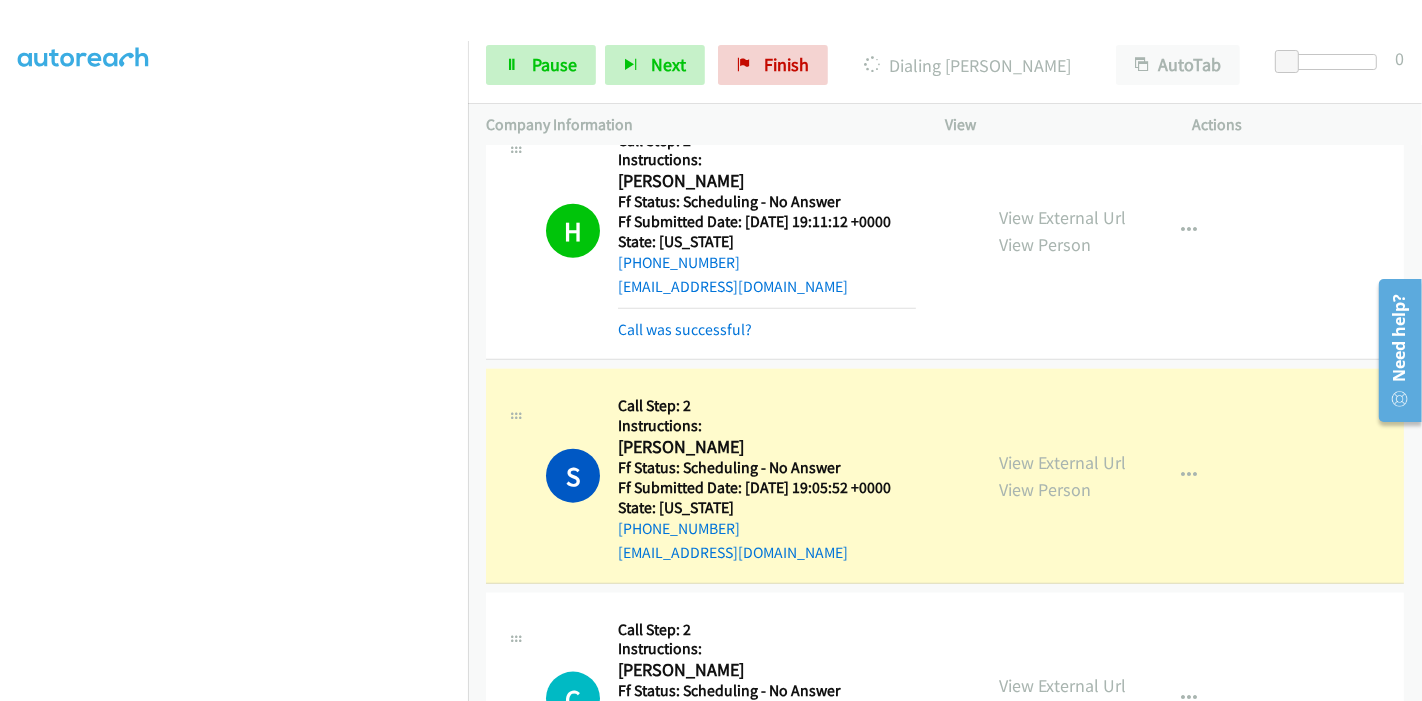 scroll, scrollTop: 0, scrollLeft: 0, axis: both 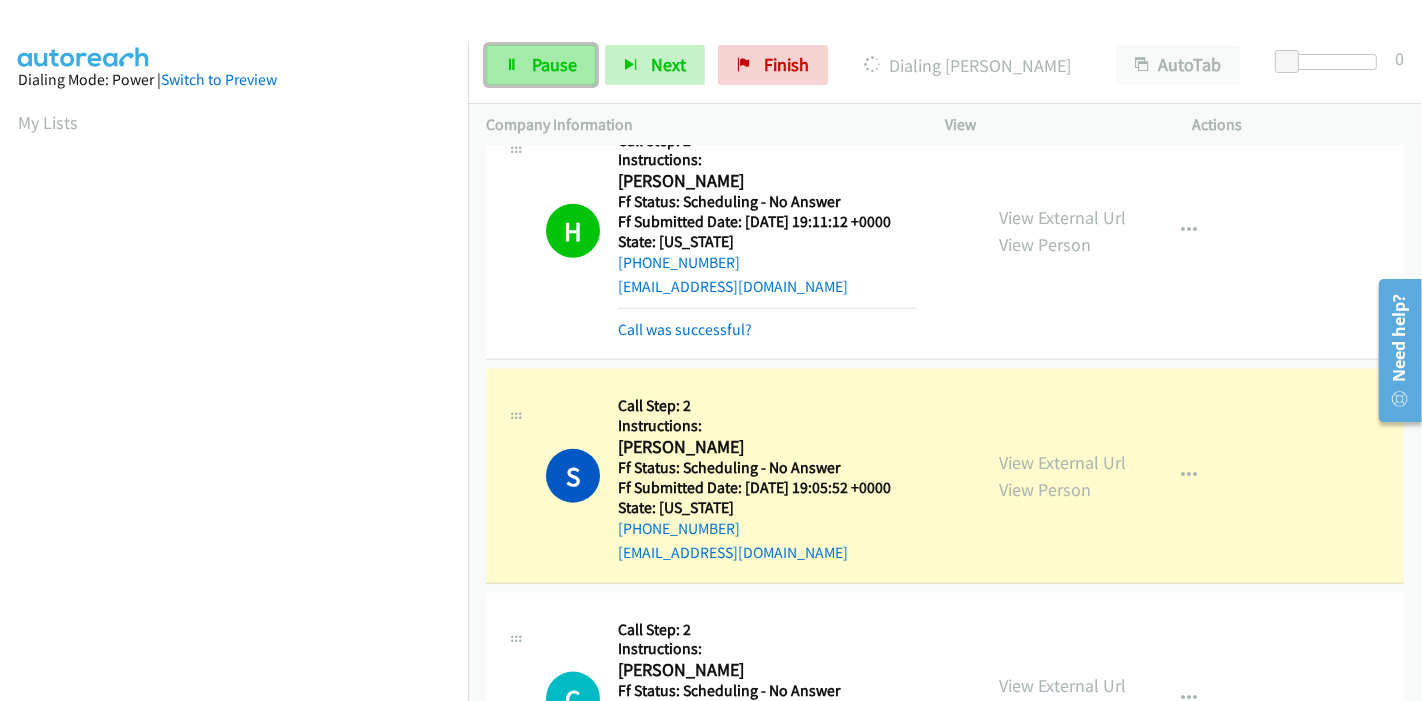 click on "Pause" at bounding box center [554, 64] 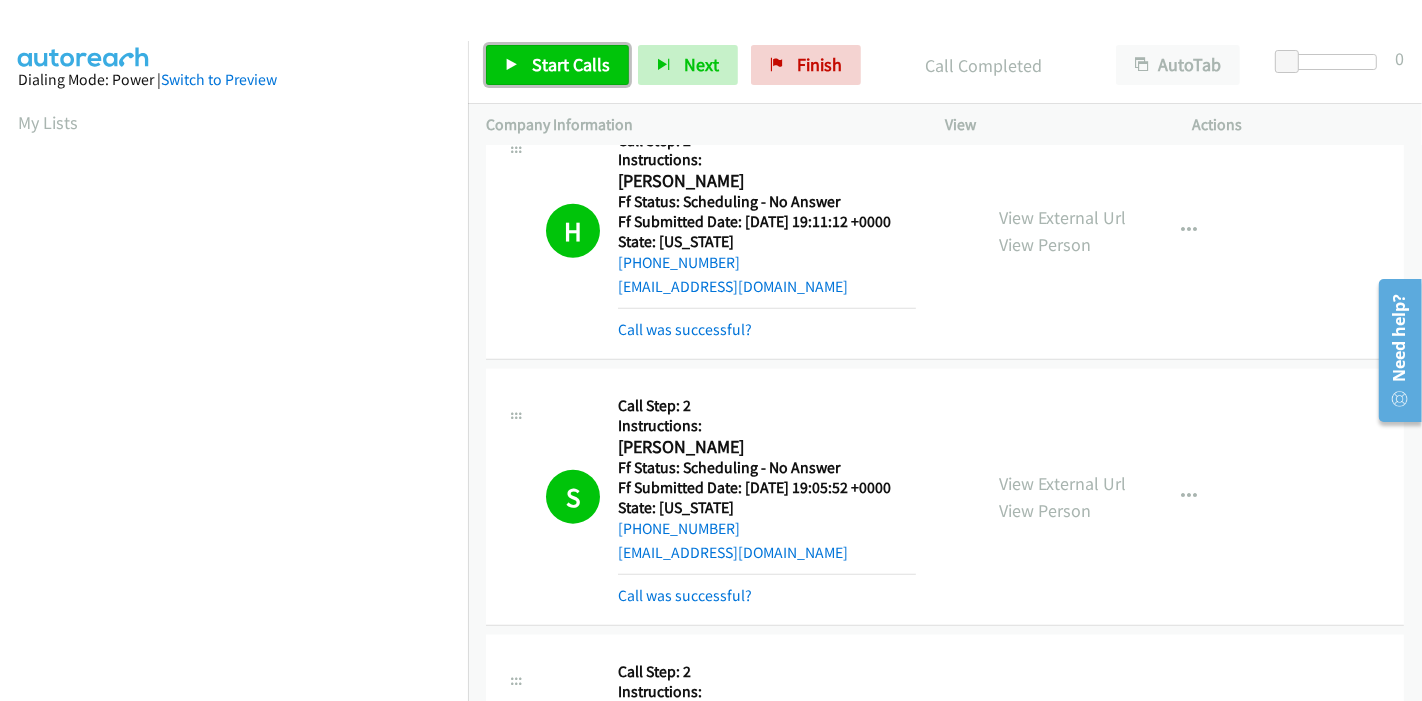 click on "Start Calls" at bounding box center [571, 64] 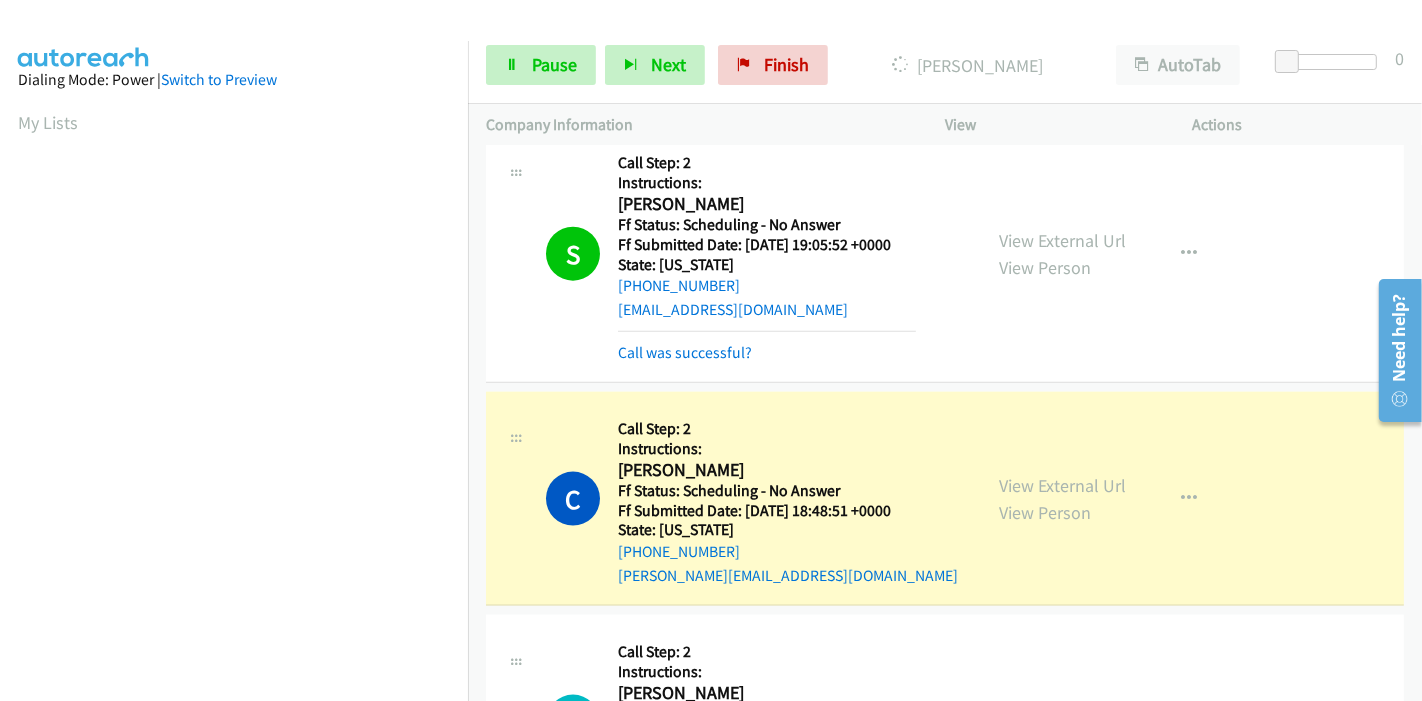 scroll, scrollTop: 2333, scrollLeft: 0, axis: vertical 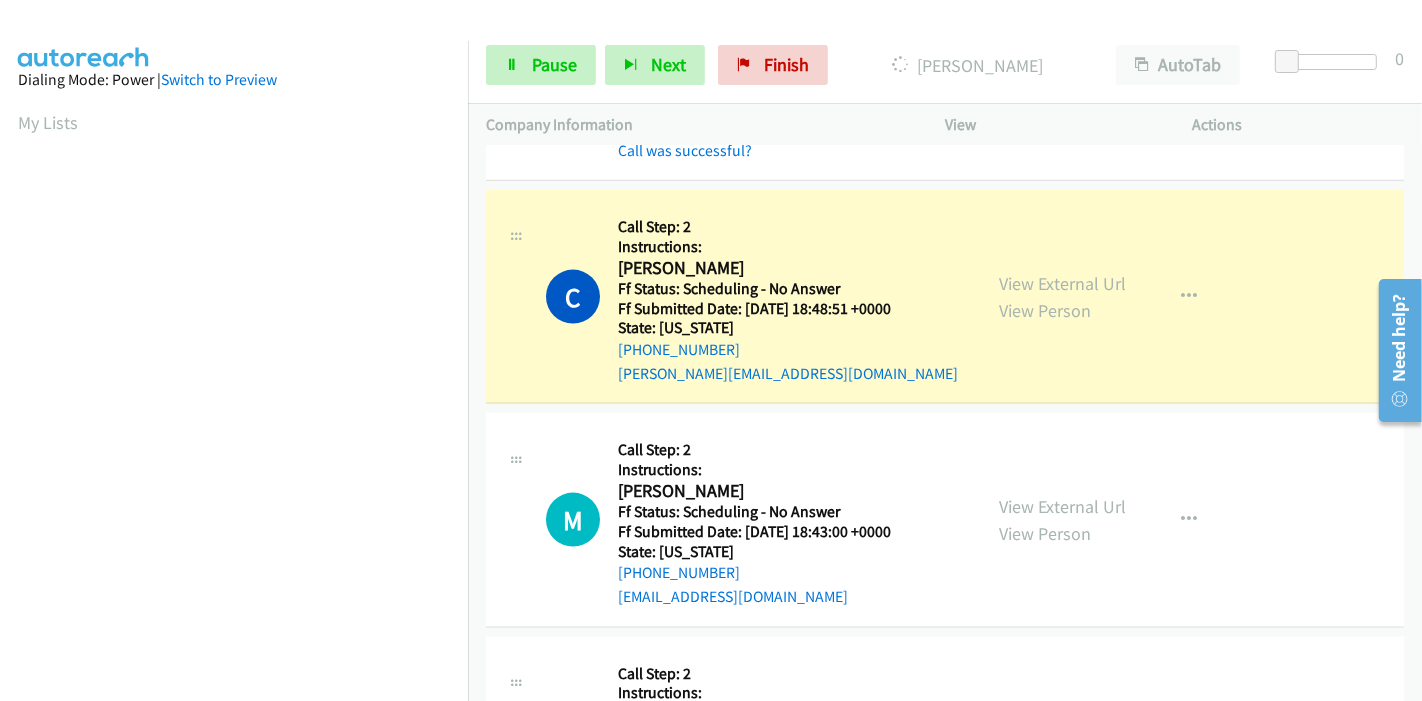 click on "View External Url
View Person" at bounding box center [1062, 297] 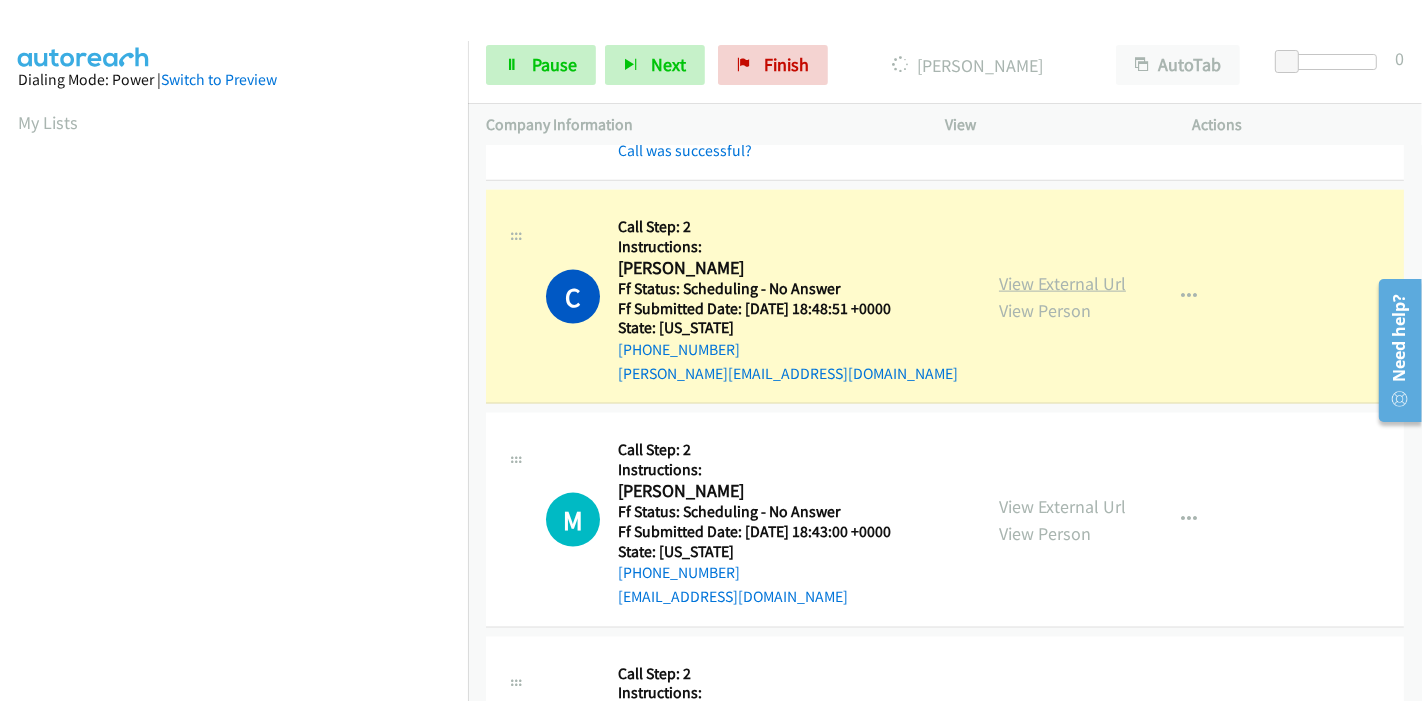 click on "View External Url" at bounding box center (1062, 283) 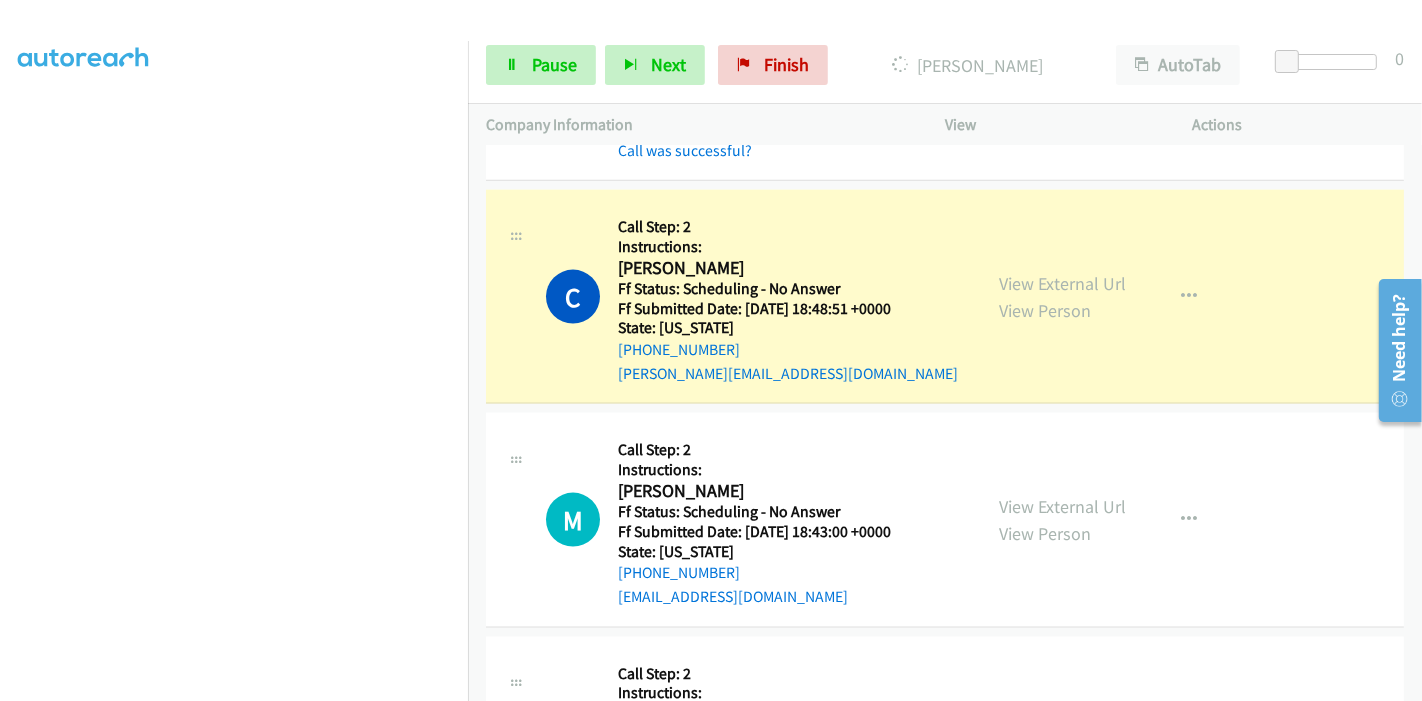 scroll, scrollTop: 0, scrollLeft: 0, axis: both 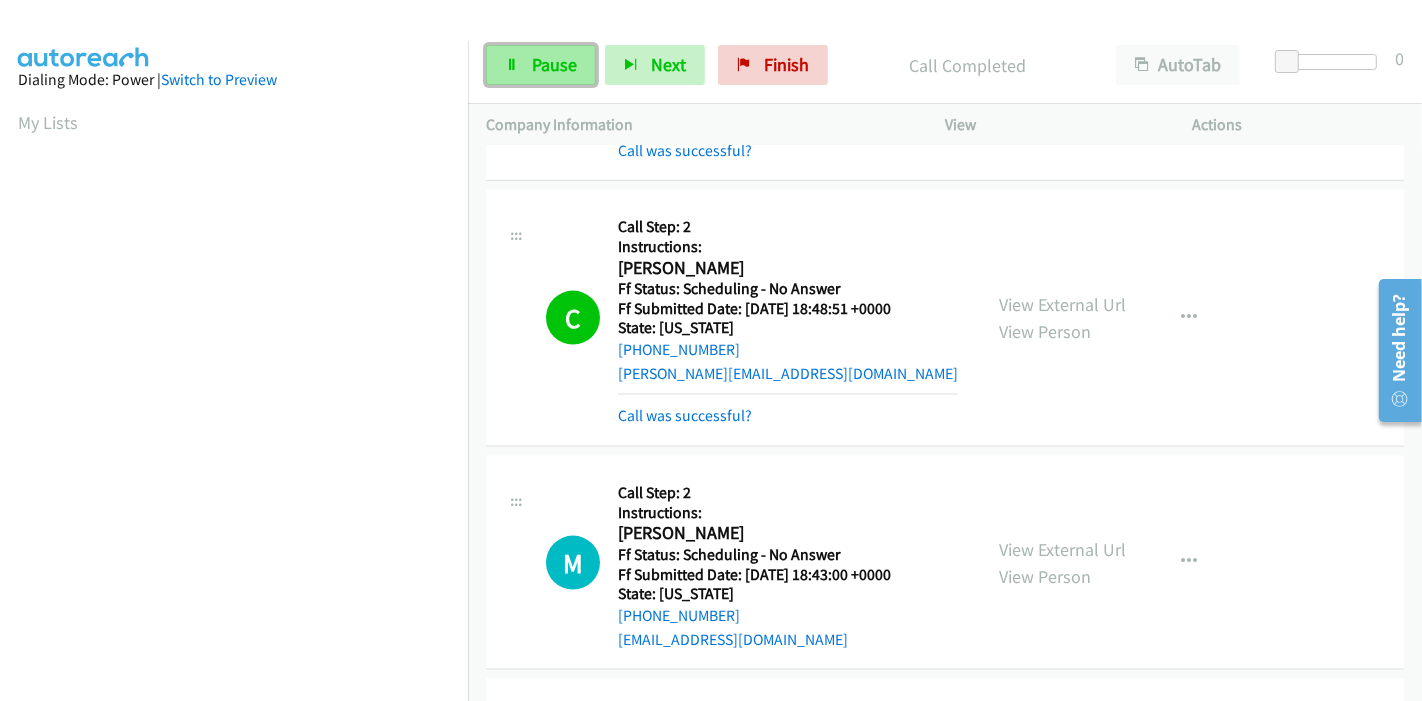 click on "Pause" at bounding box center [541, 65] 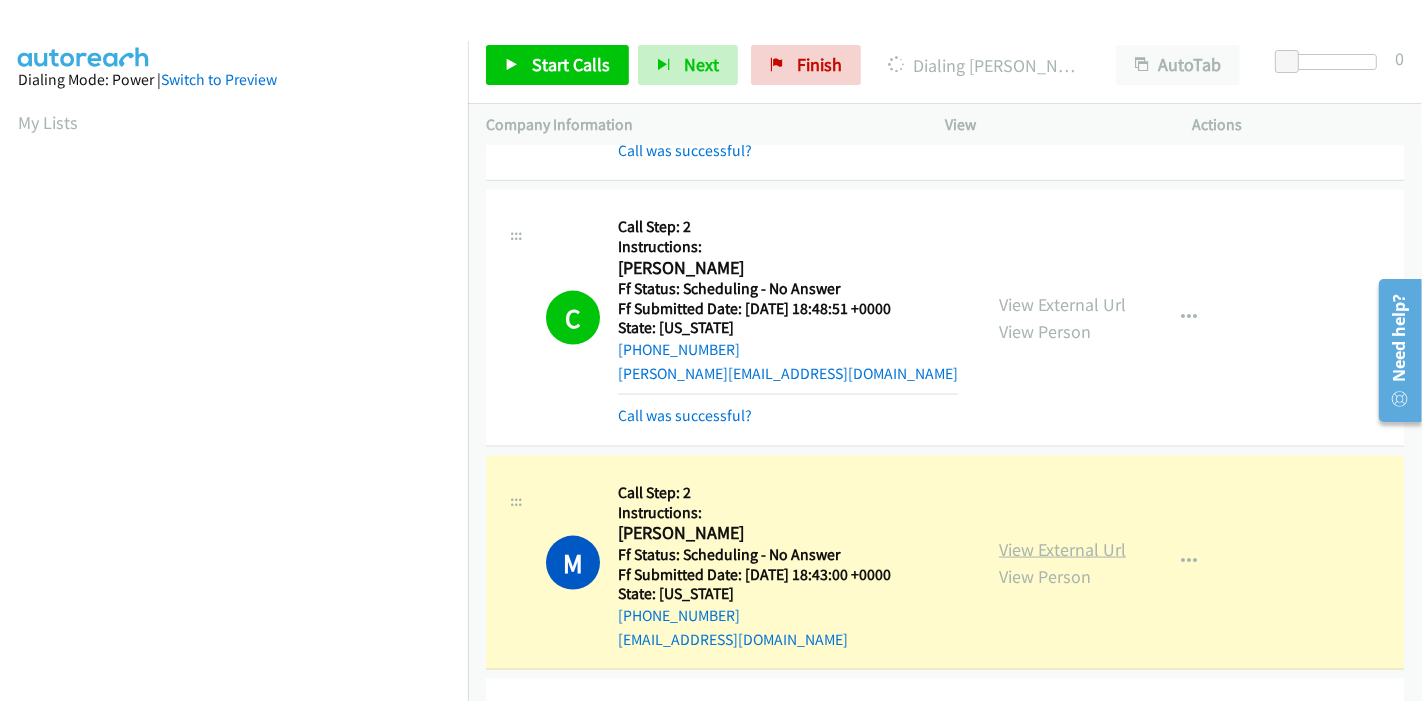 click on "View External Url" at bounding box center (1062, 549) 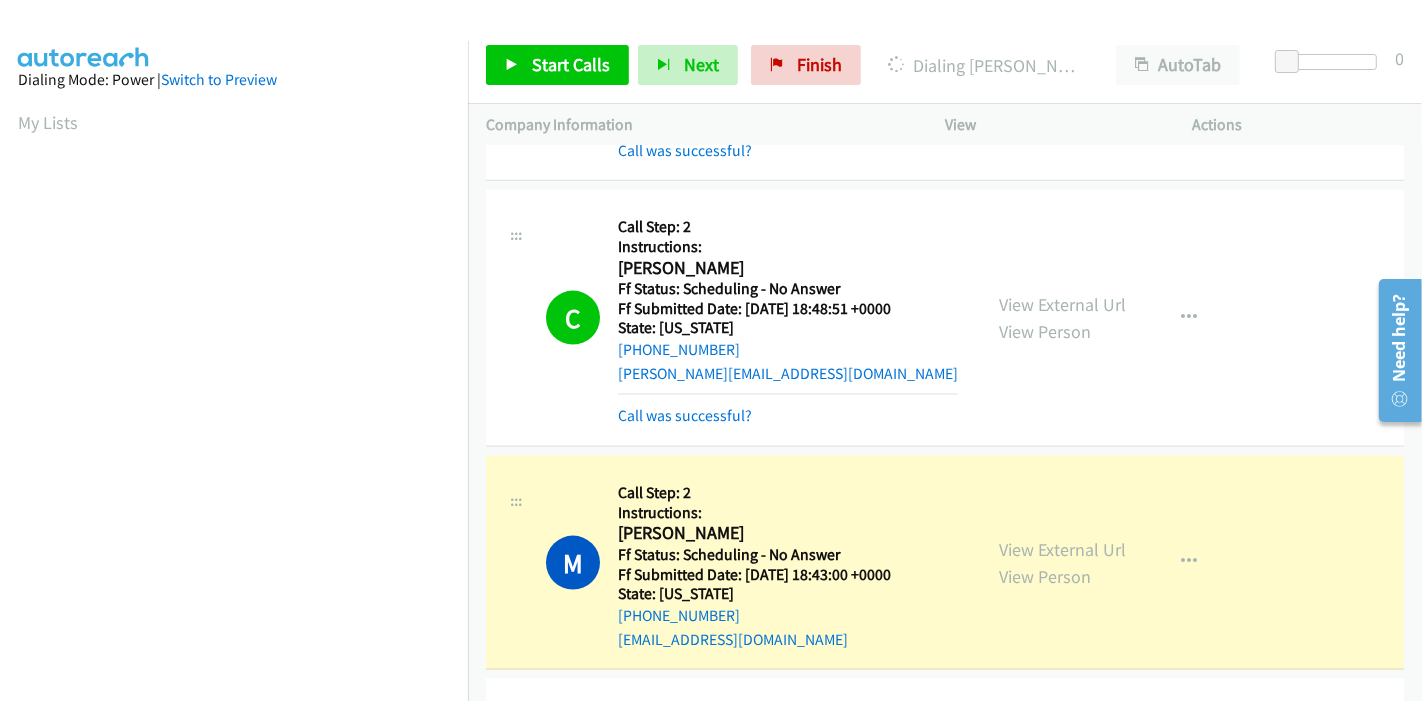 scroll, scrollTop: 422, scrollLeft: 0, axis: vertical 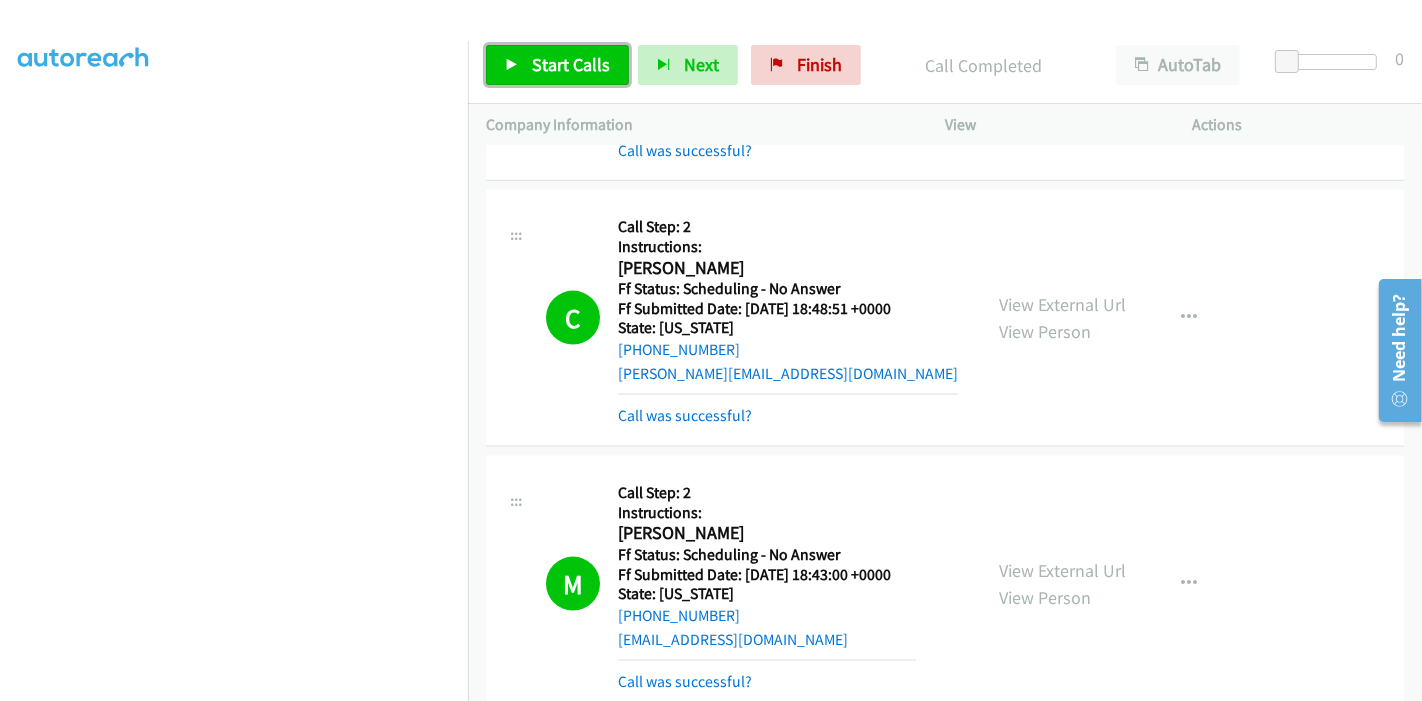 click on "Start Calls" at bounding box center [571, 64] 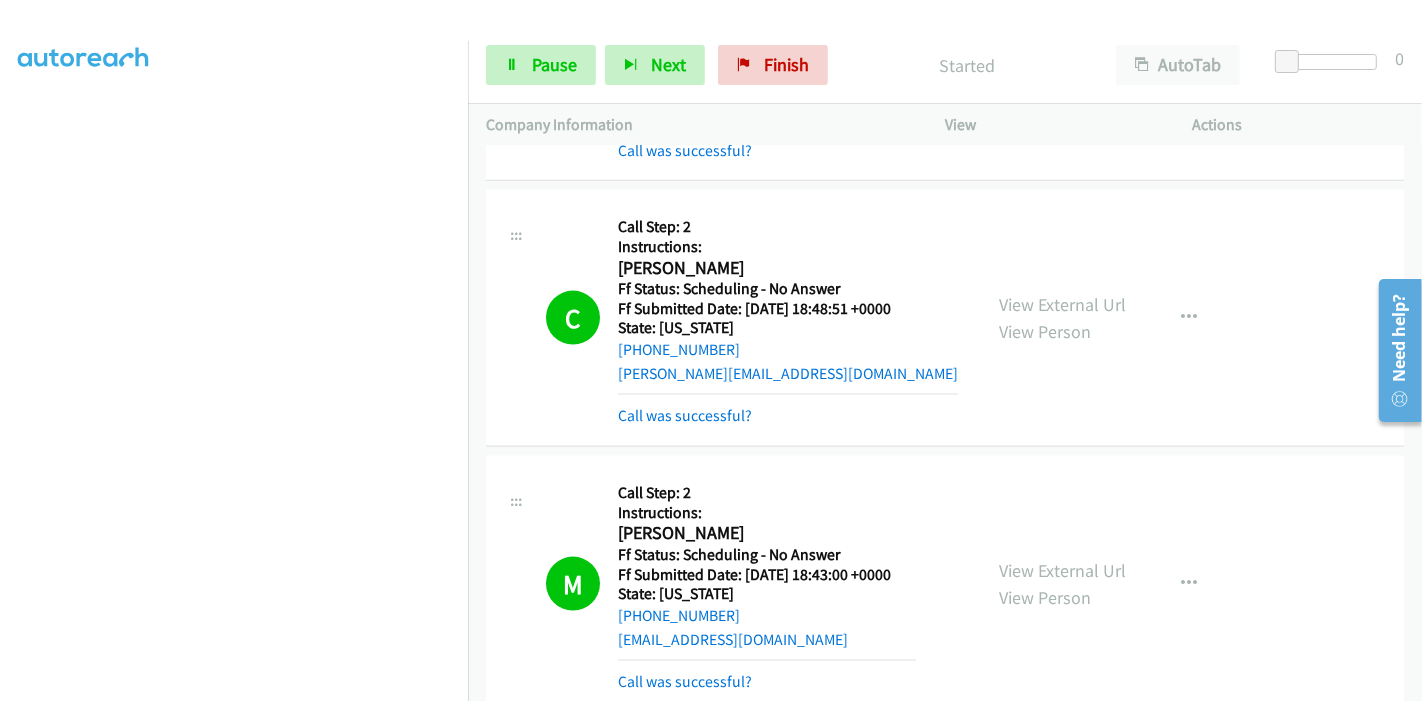 scroll, scrollTop: 311, scrollLeft: 0, axis: vertical 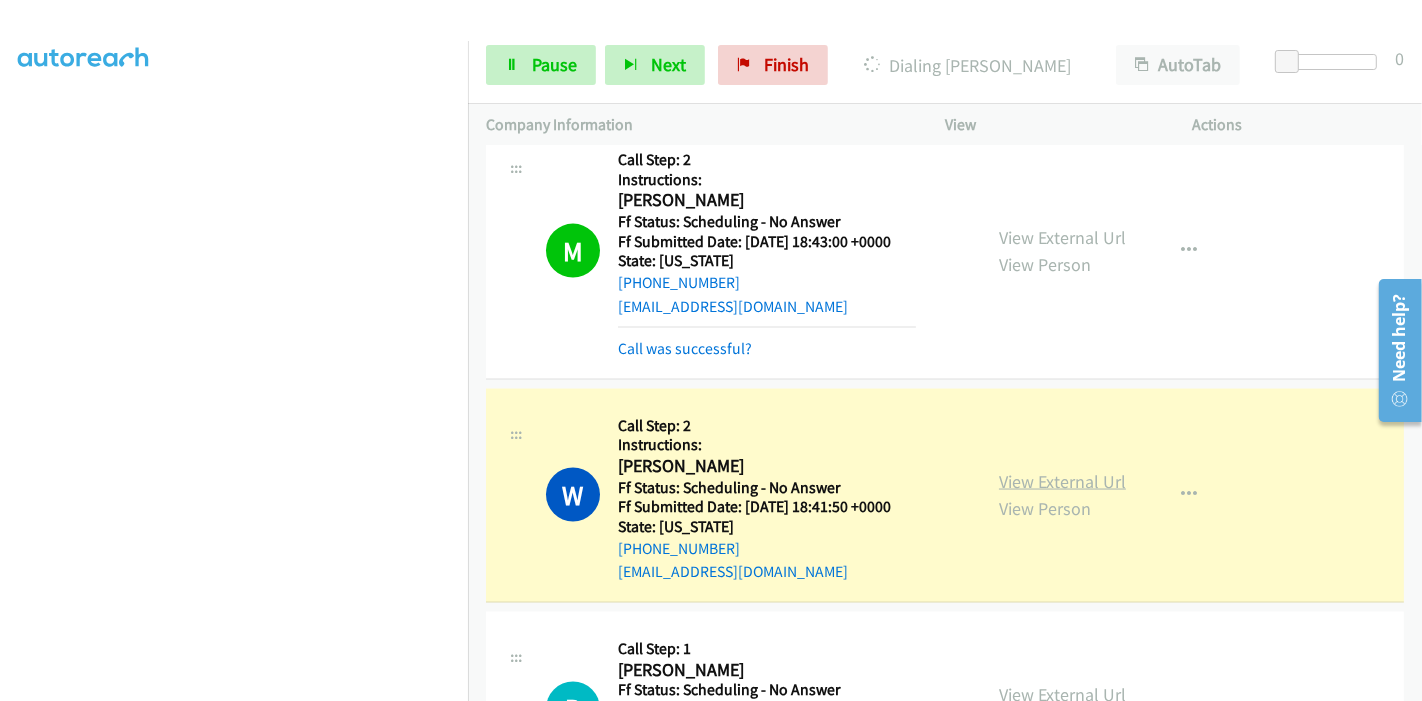 drag, startPoint x: 1113, startPoint y: 475, endPoint x: 1102, endPoint y: 464, distance: 15.556349 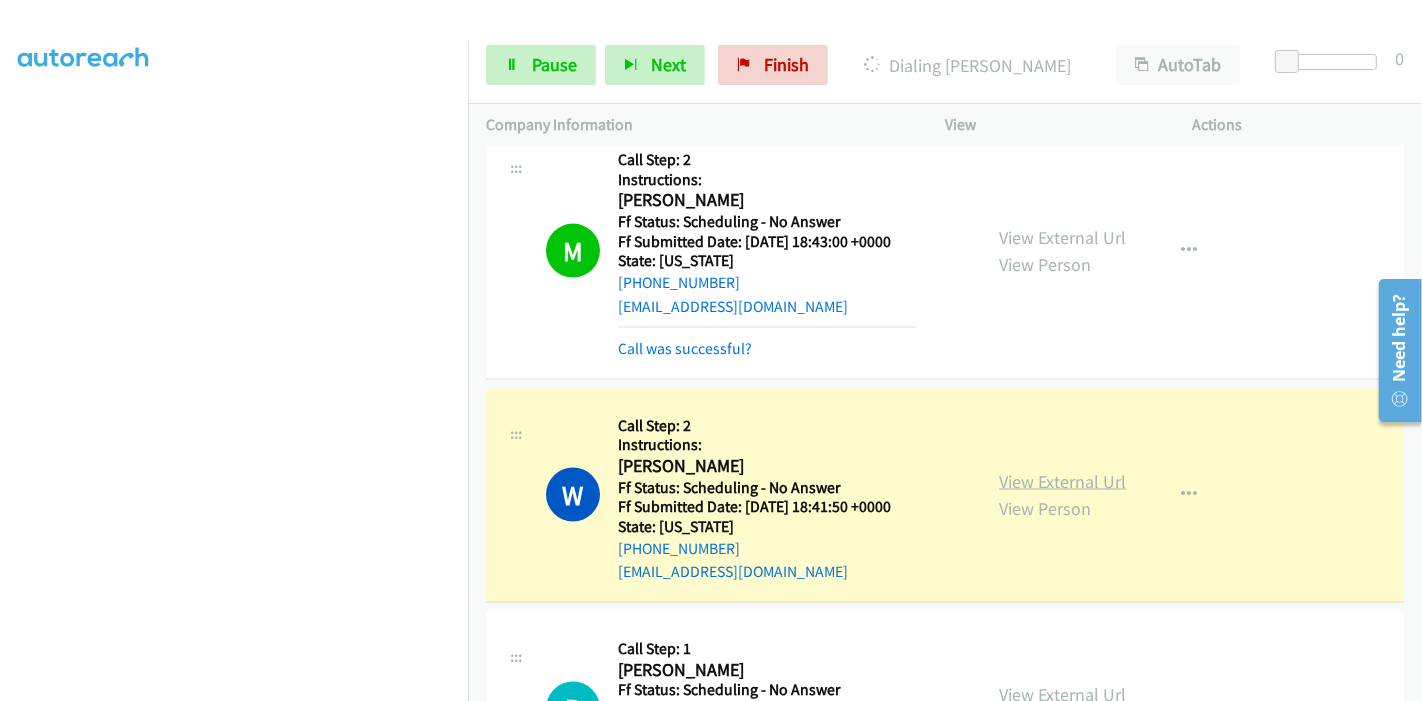 click on "View External Url" at bounding box center [1062, 481] 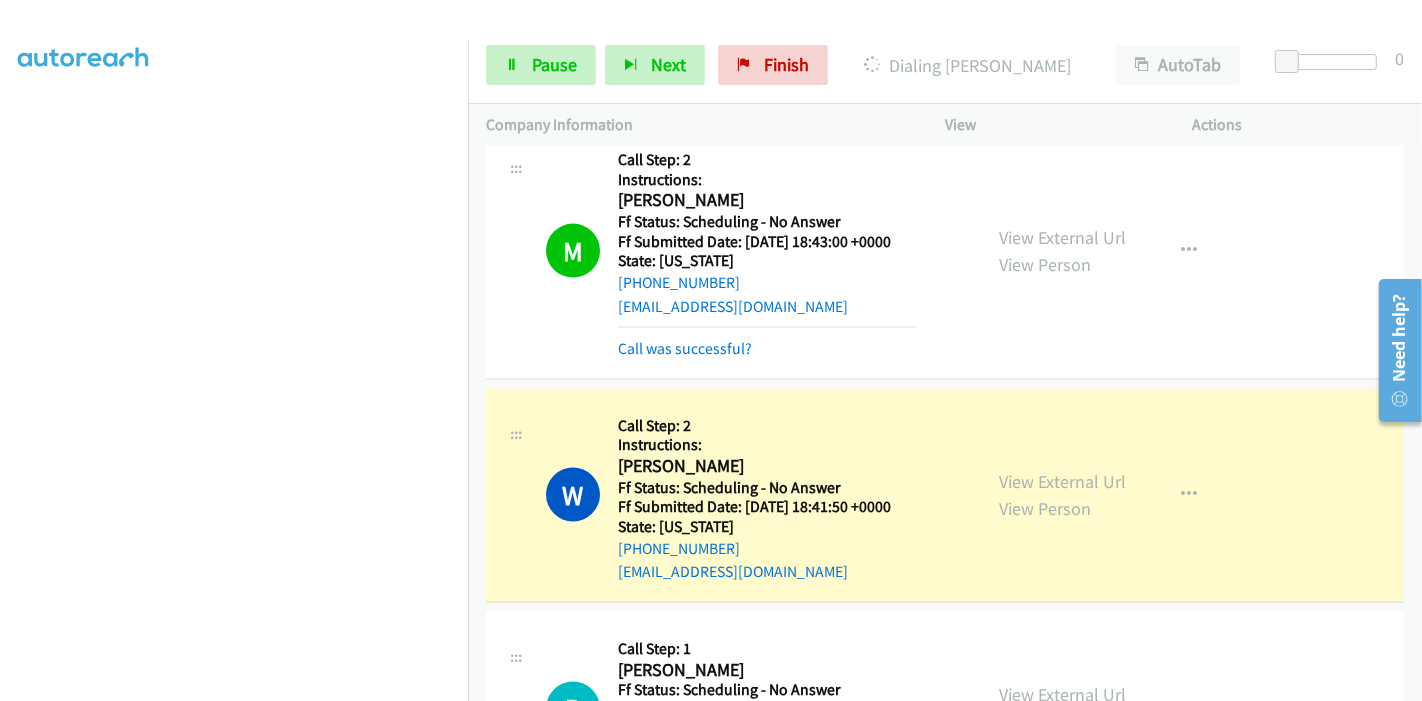 scroll, scrollTop: 422, scrollLeft: 0, axis: vertical 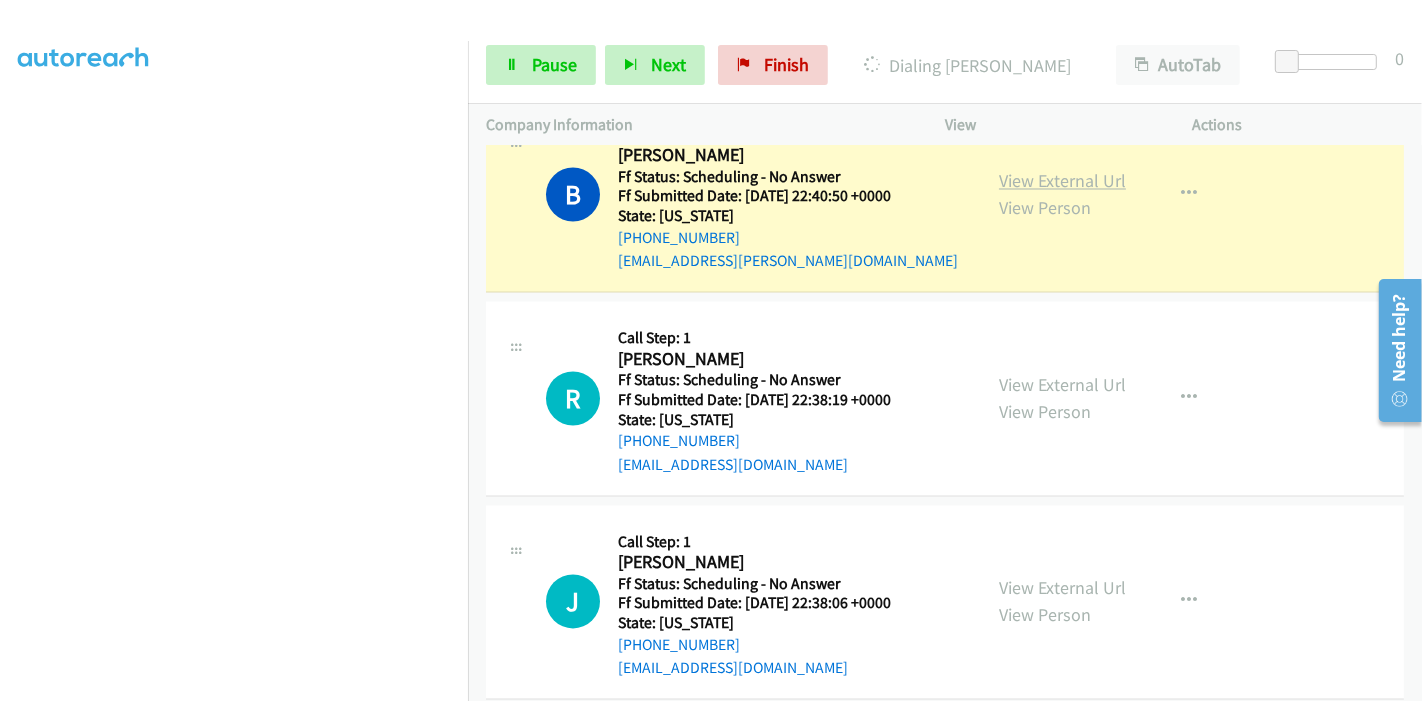 click on "View External Url" at bounding box center (1062, 181) 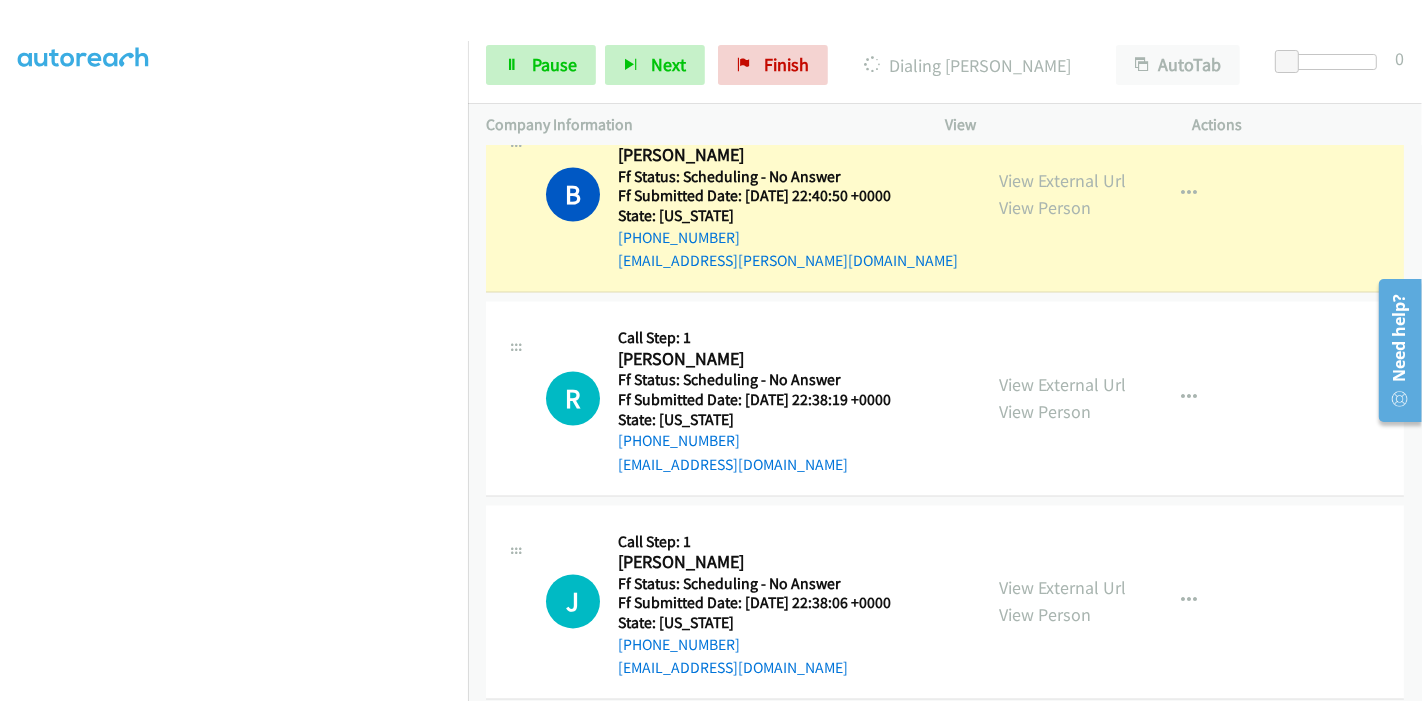 scroll, scrollTop: 0, scrollLeft: 0, axis: both 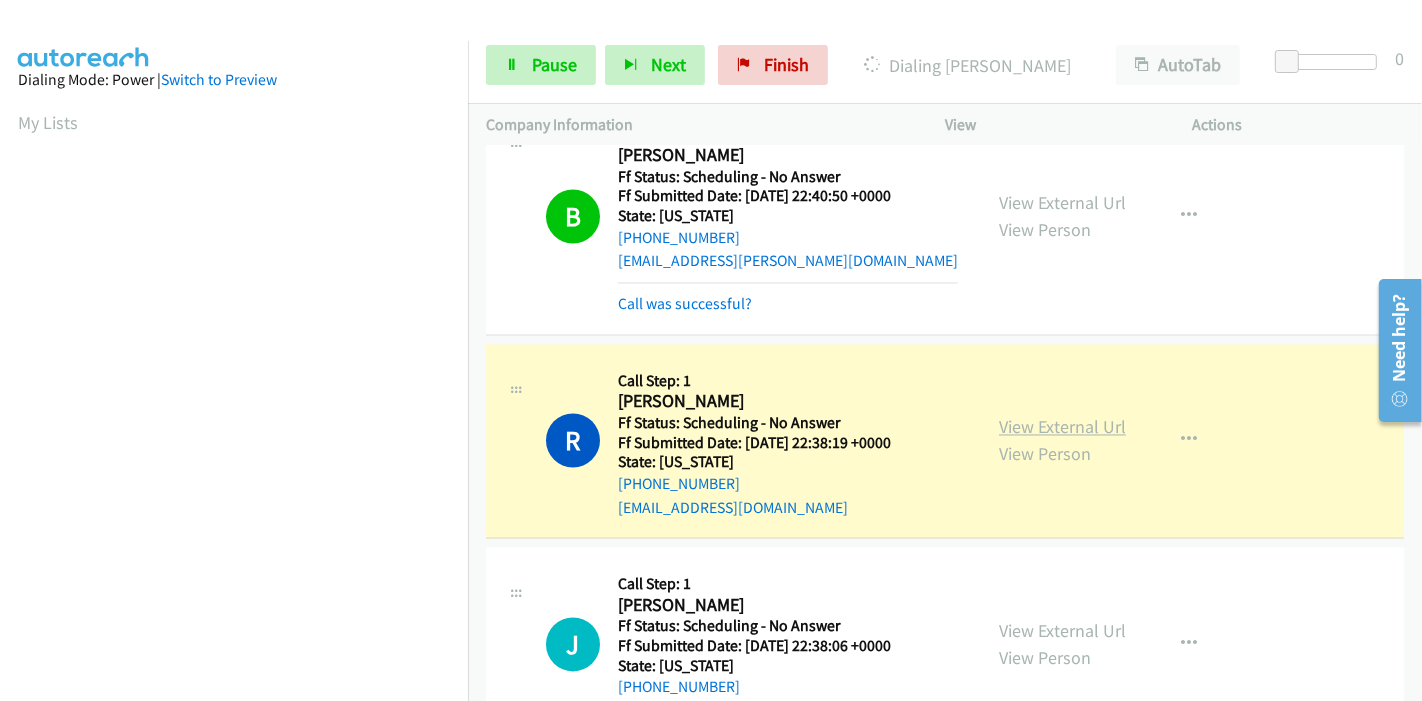 click on "View External Url" at bounding box center (1062, 427) 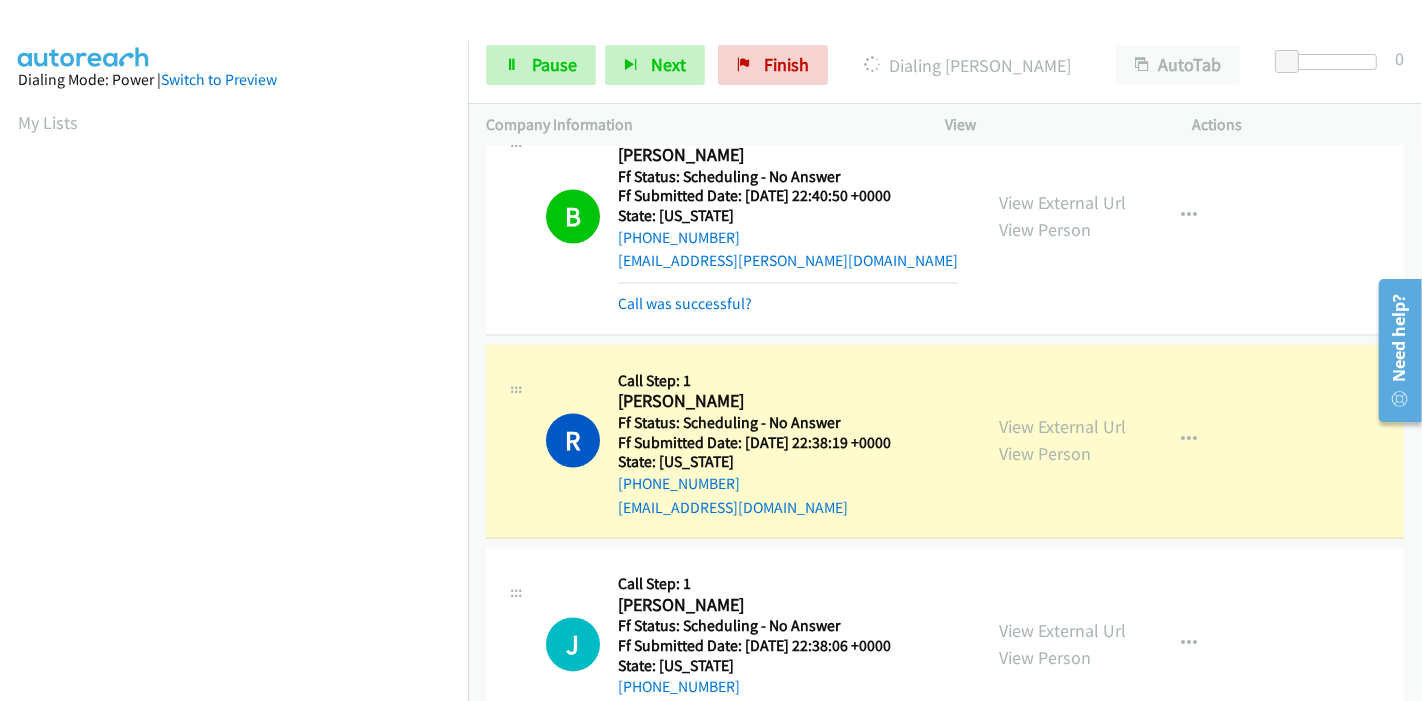 scroll, scrollTop: 0, scrollLeft: 0, axis: both 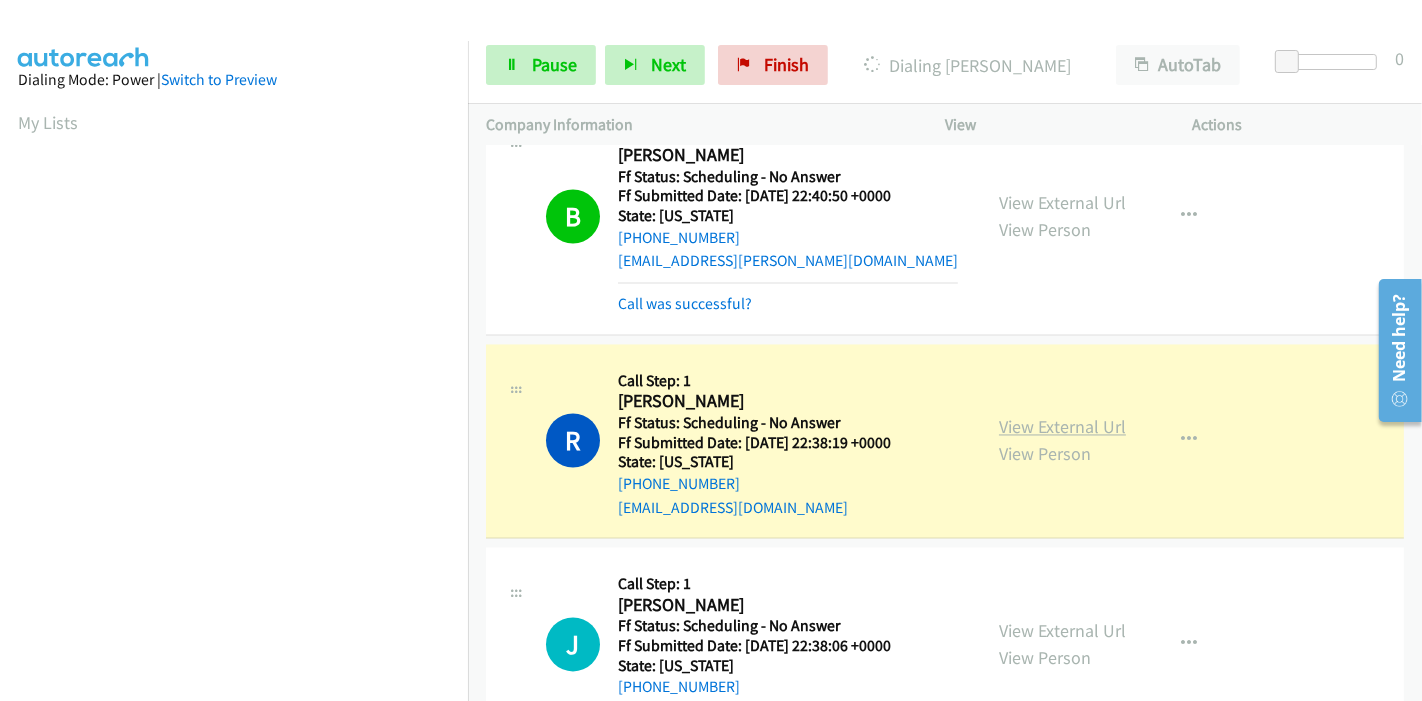 click on "View External Url" at bounding box center [1062, 427] 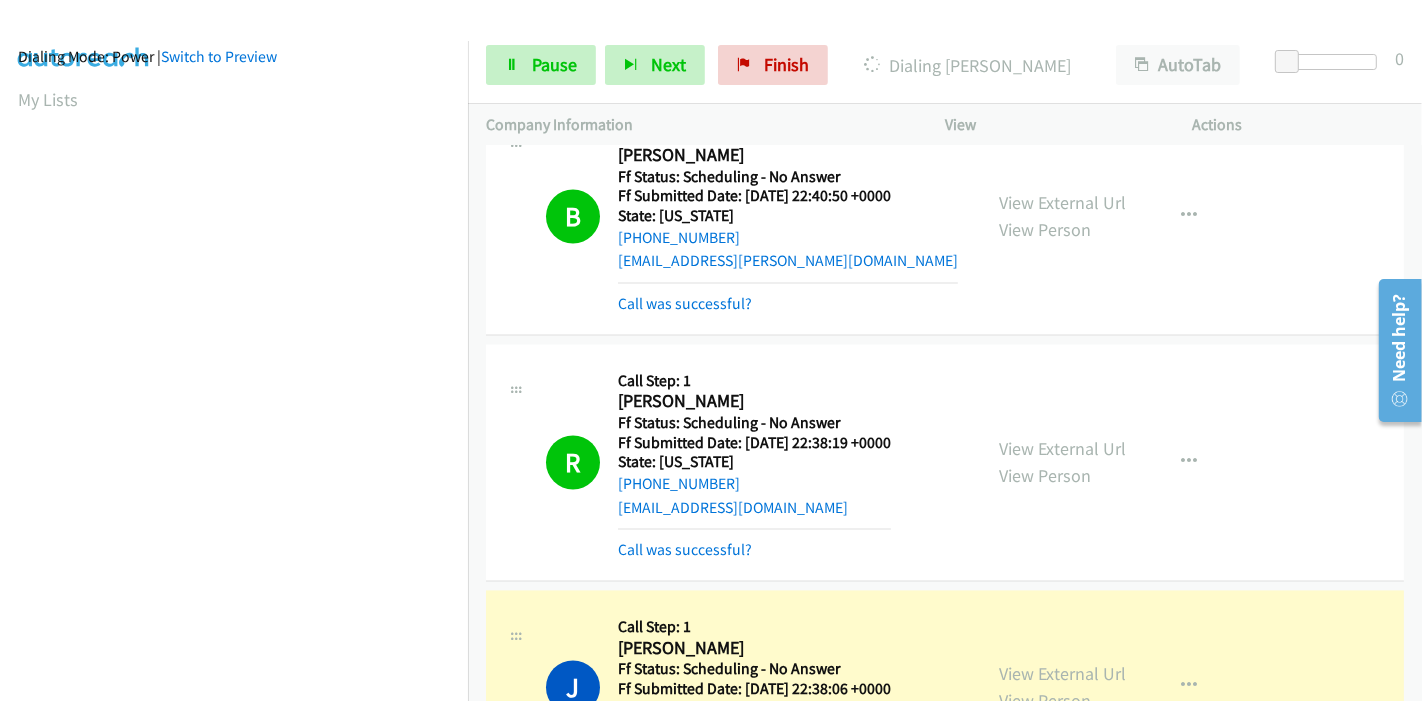 scroll, scrollTop: 422, scrollLeft: 0, axis: vertical 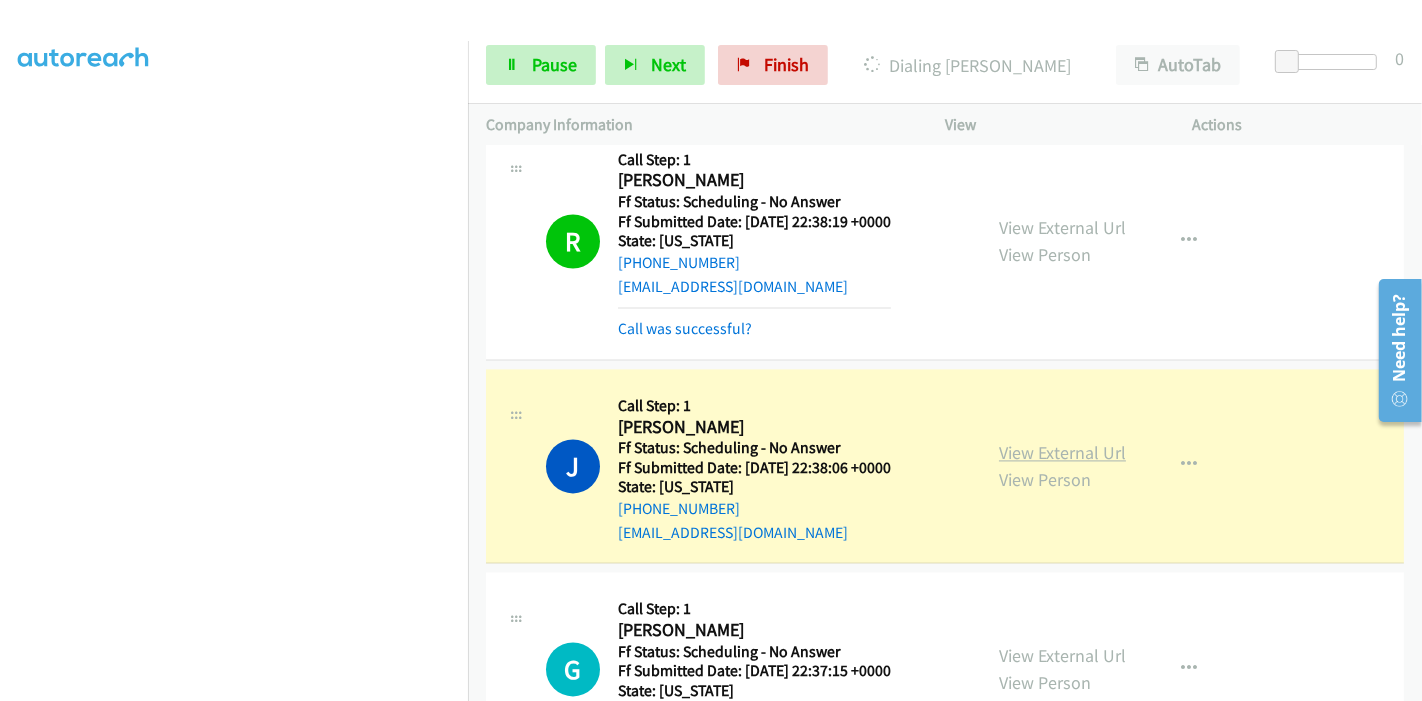click on "View External Url" at bounding box center [1062, 452] 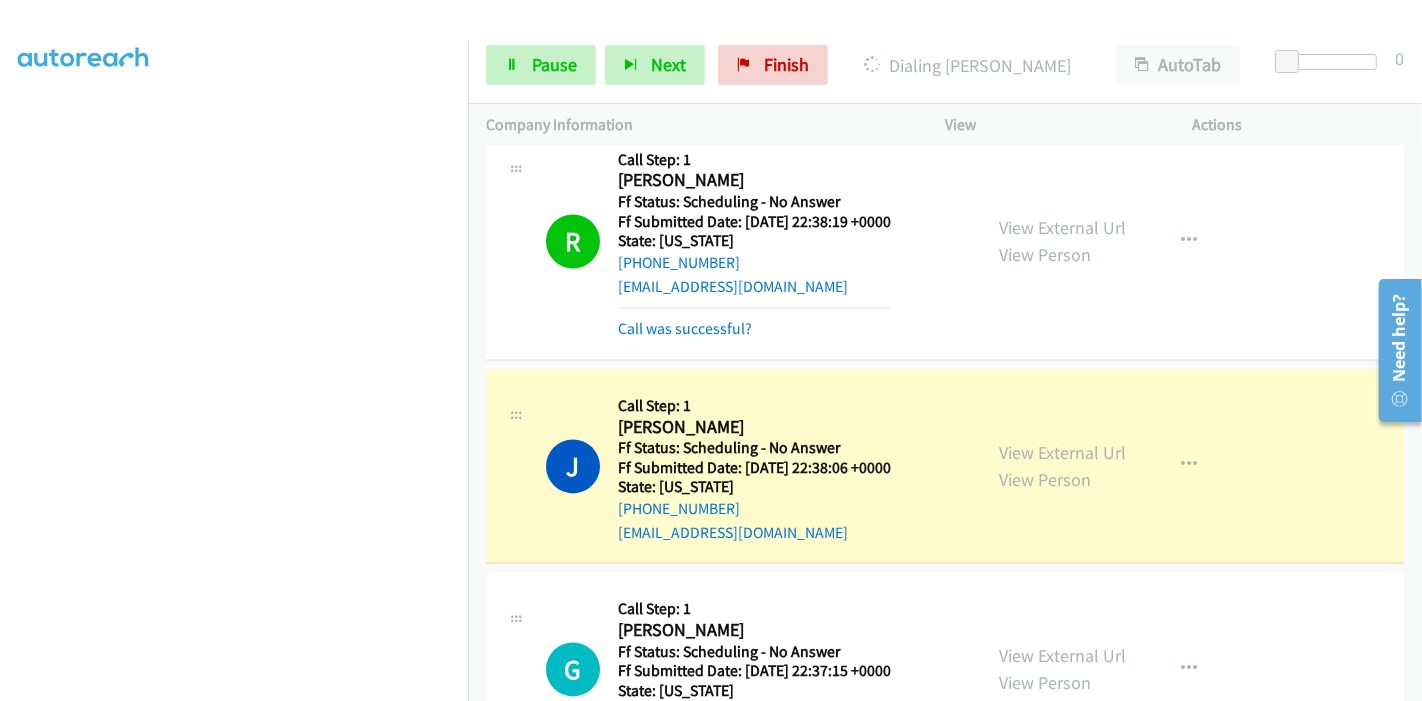 scroll, scrollTop: 0, scrollLeft: 0, axis: both 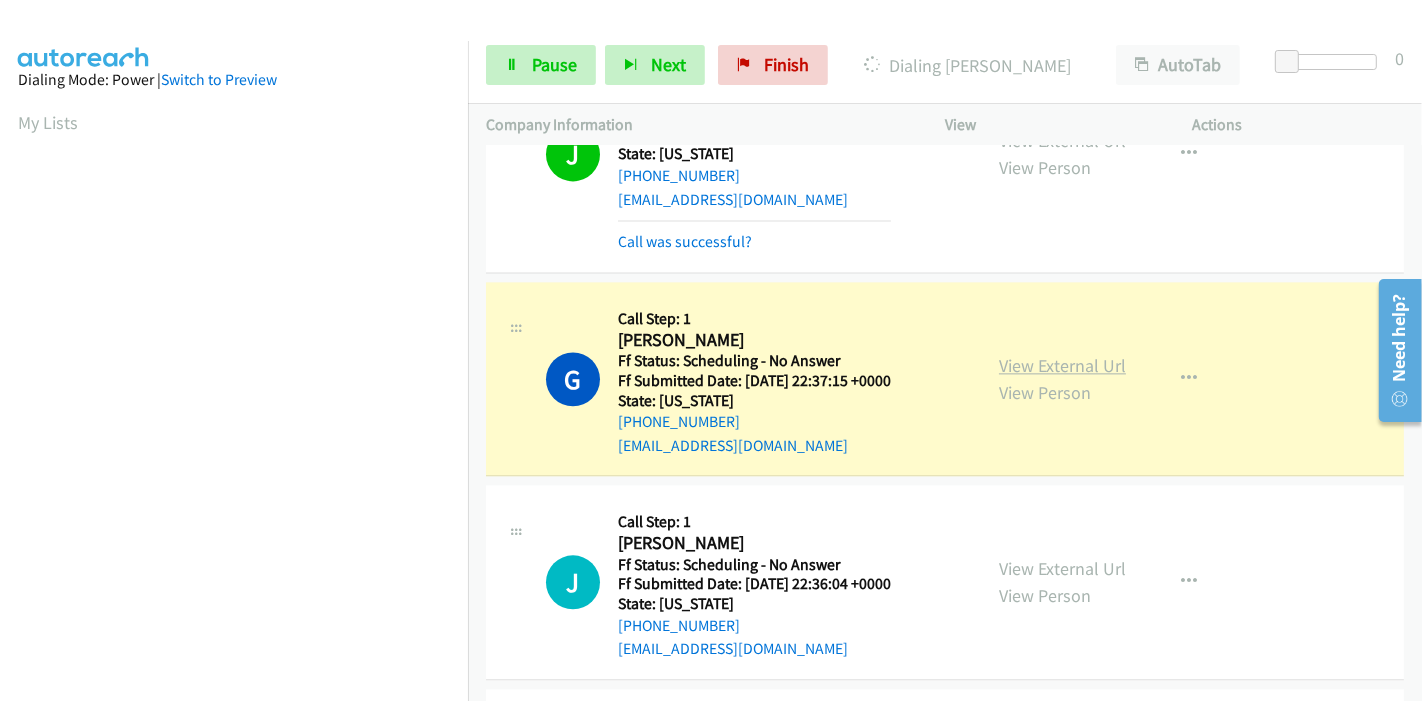 click on "View External Url" at bounding box center (1062, 365) 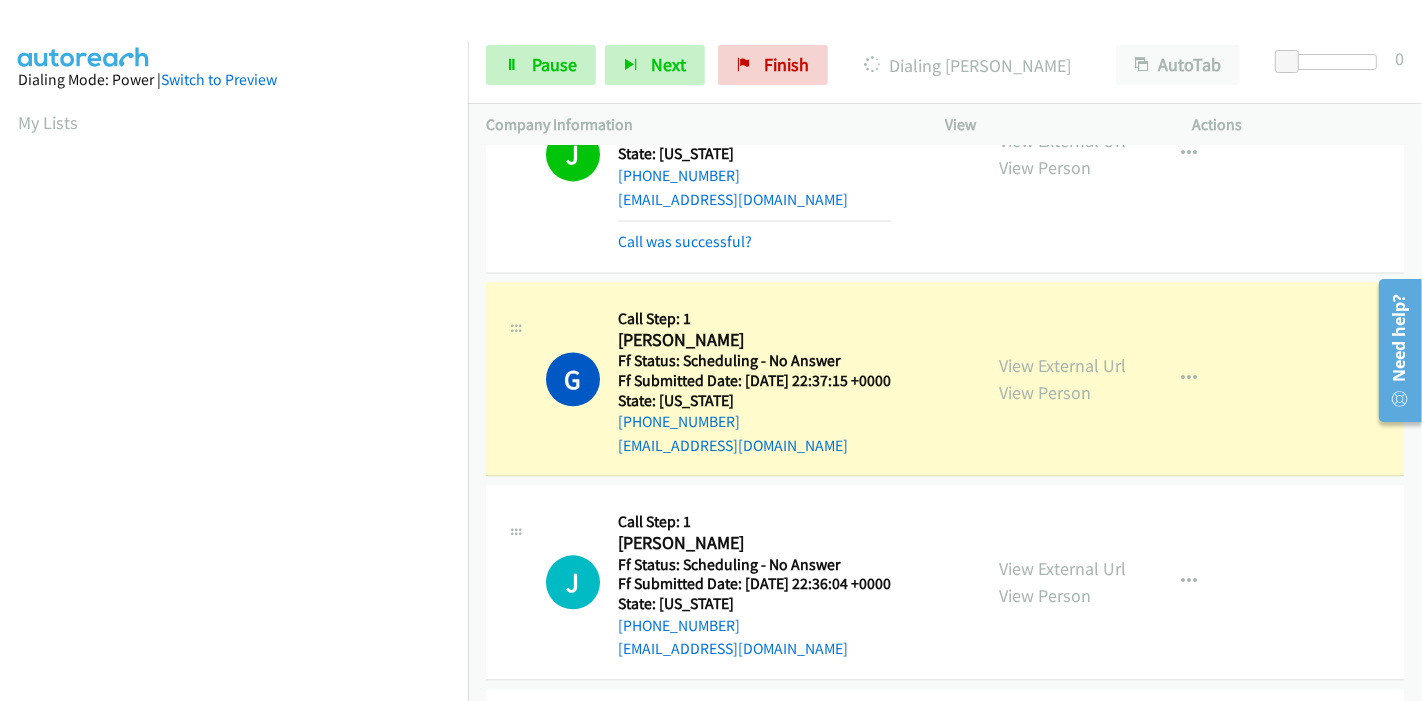 scroll, scrollTop: 422, scrollLeft: 0, axis: vertical 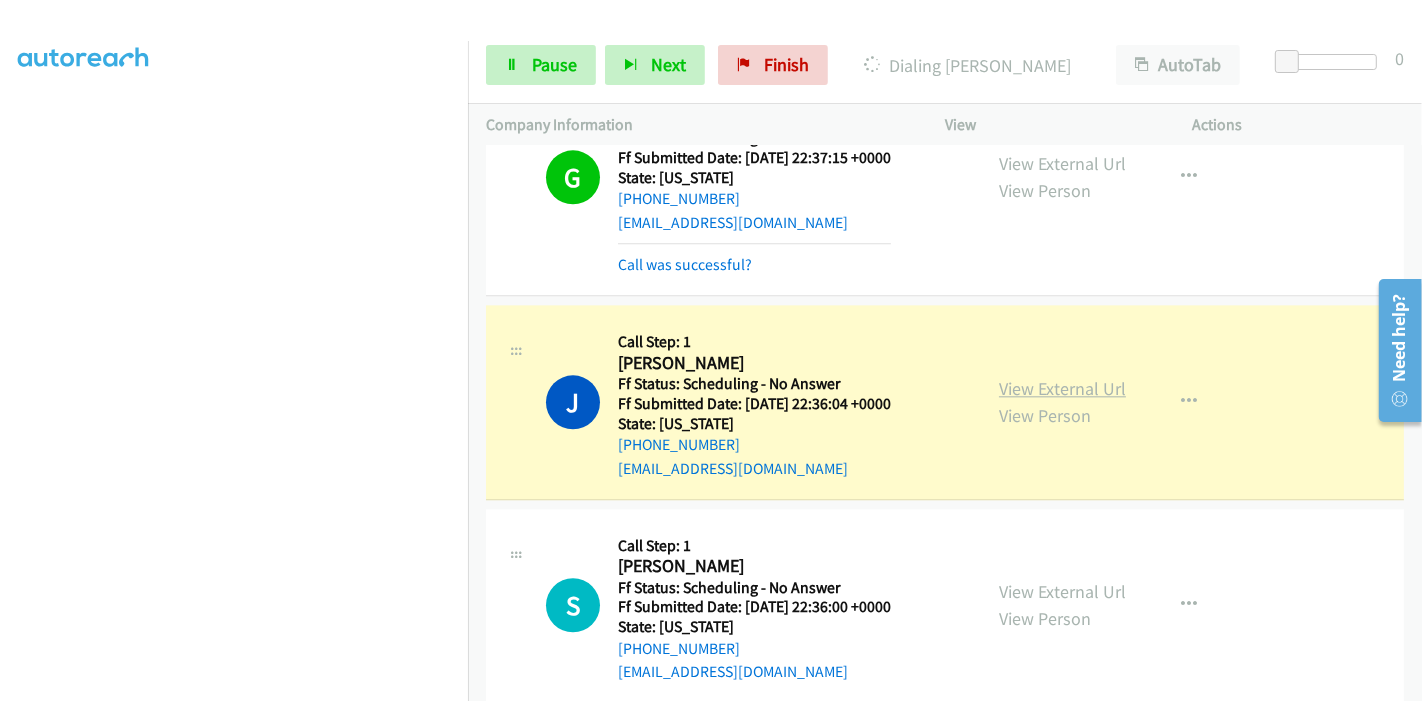 click on "View External Url" at bounding box center (1062, 388) 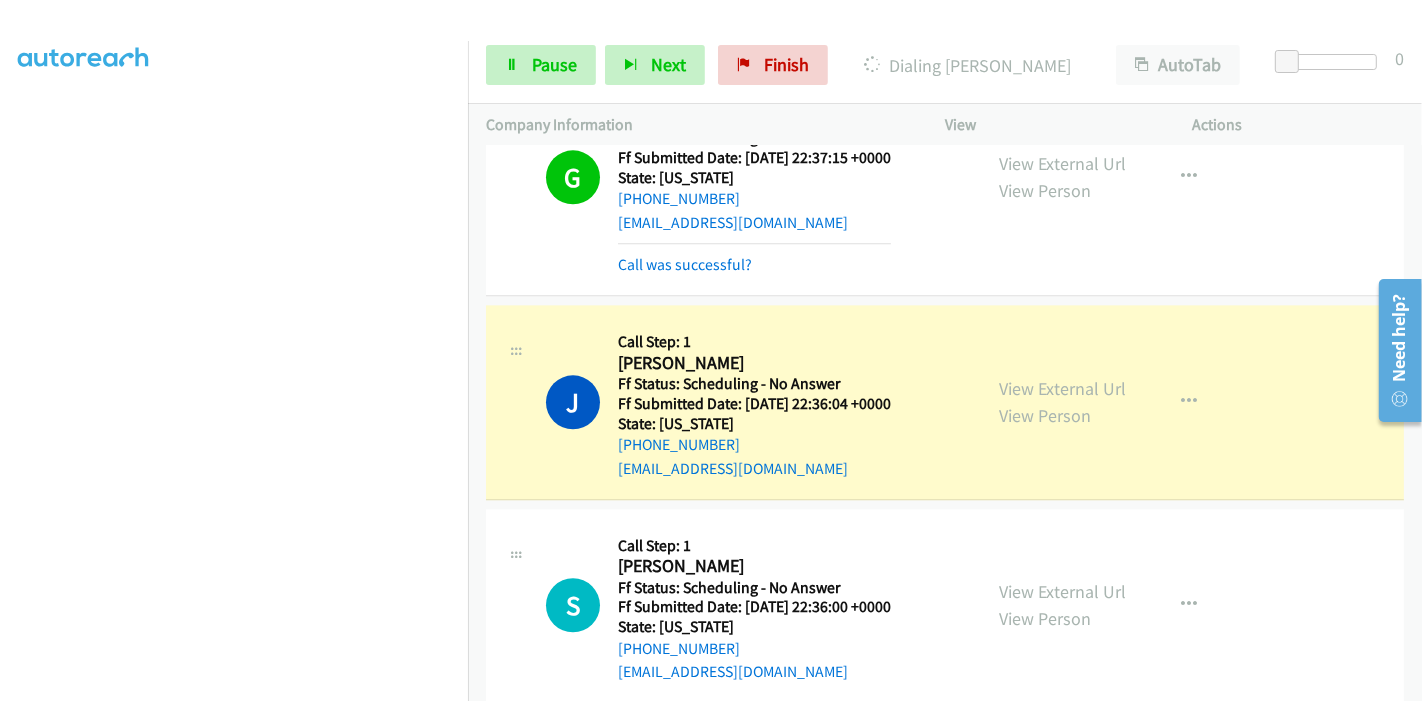 scroll, scrollTop: 0, scrollLeft: 0, axis: both 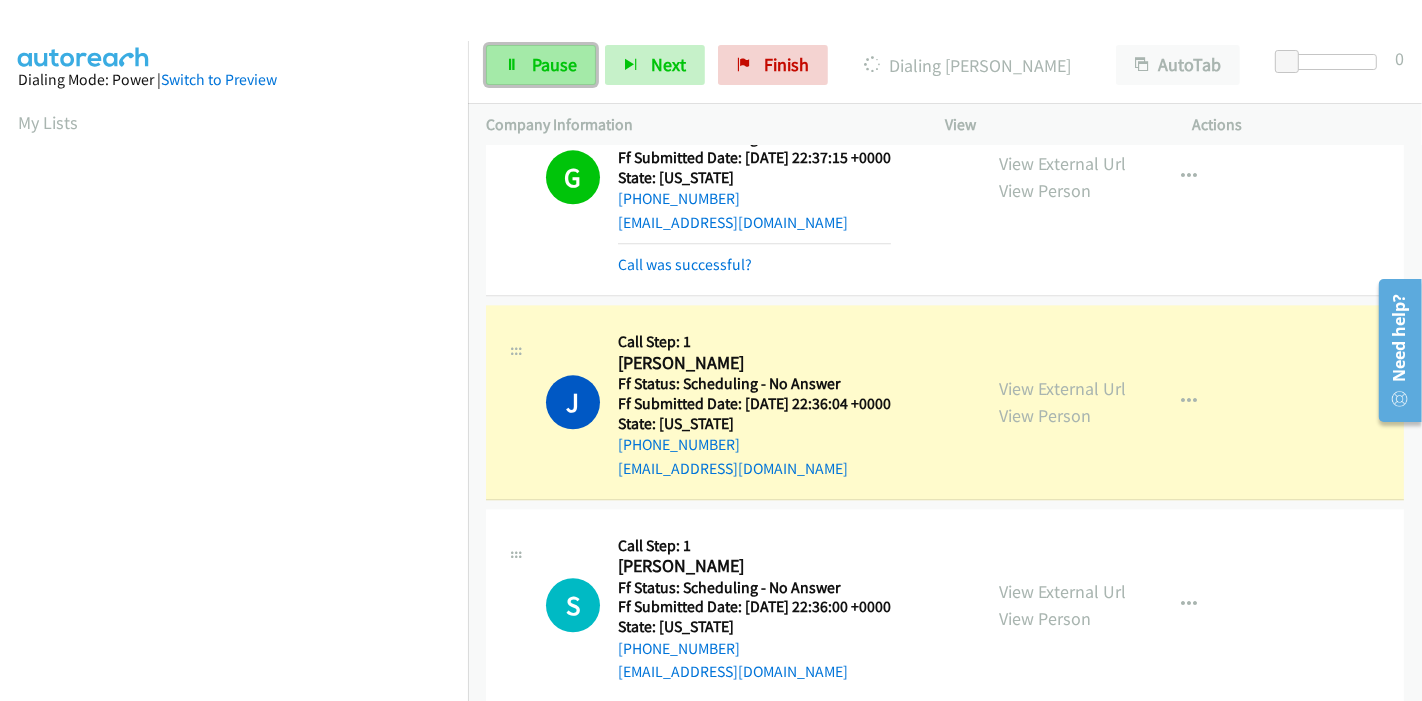 click on "Pause" at bounding box center (554, 64) 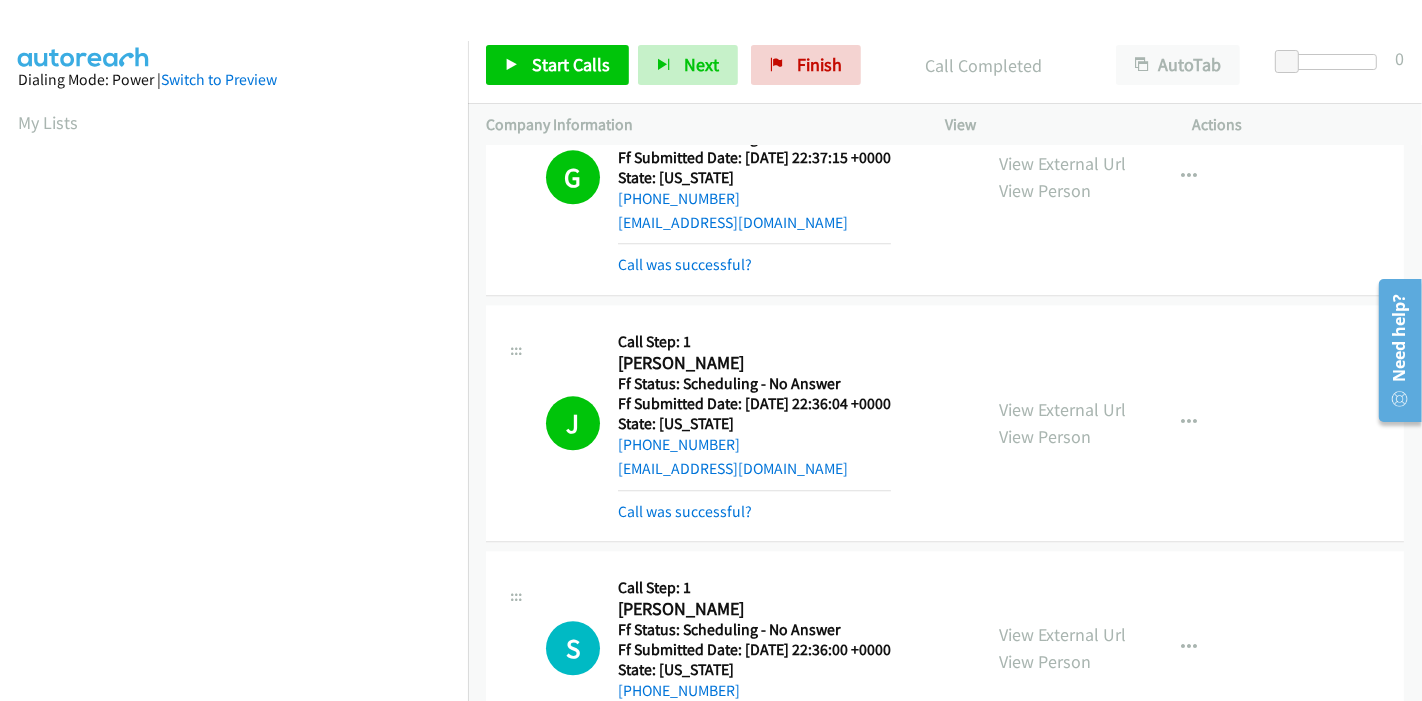 scroll, scrollTop: 422, scrollLeft: 0, axis: vertical 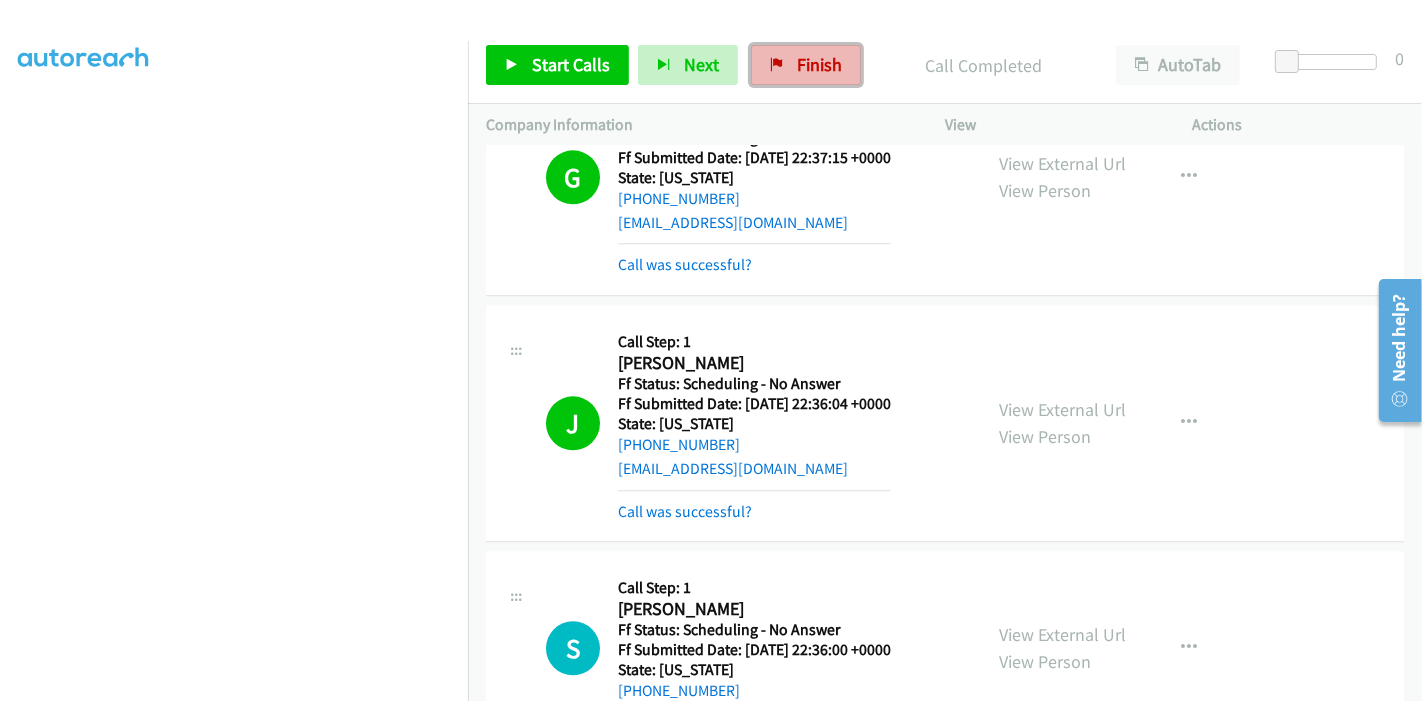 drag, startPoint x: 793, startPoint y: 58, endPoint x: 773, endPoint y: 87, distance: 35.22783 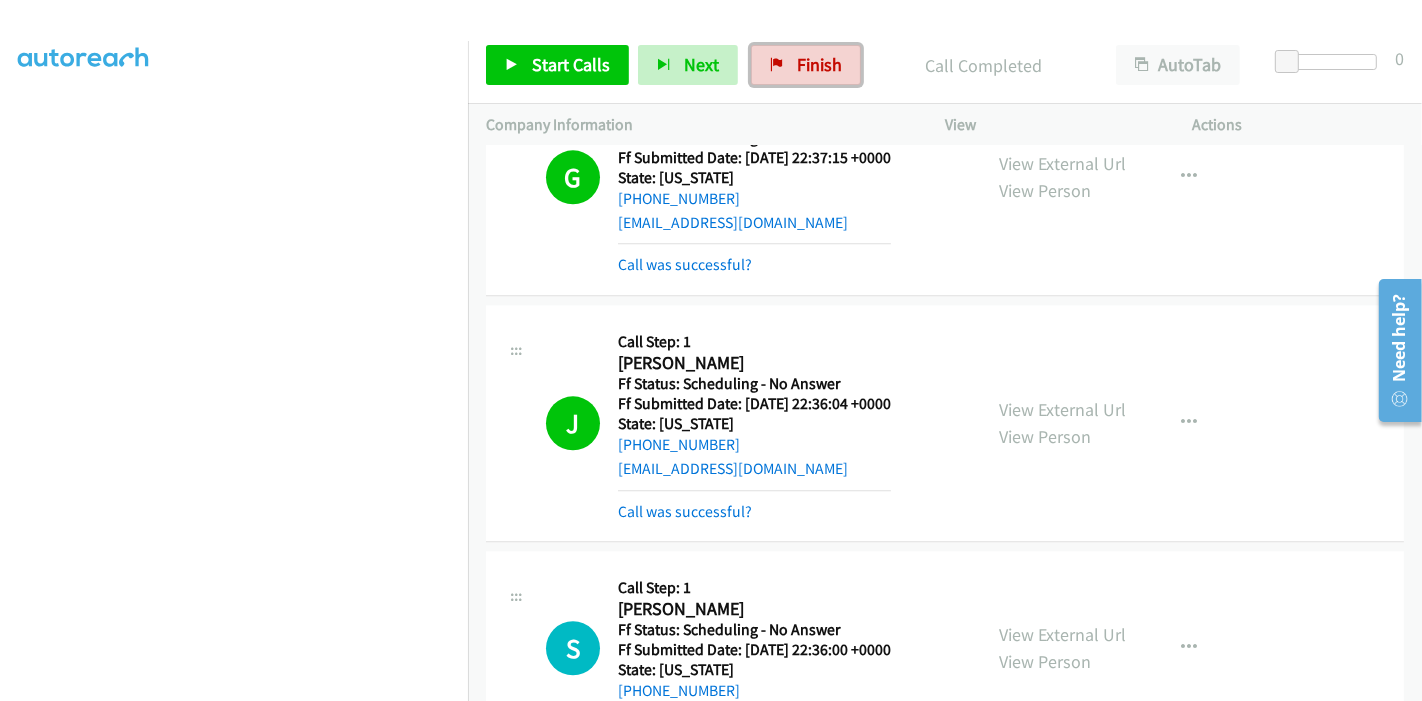 click on "Finish" at bounding box center (819, 64) 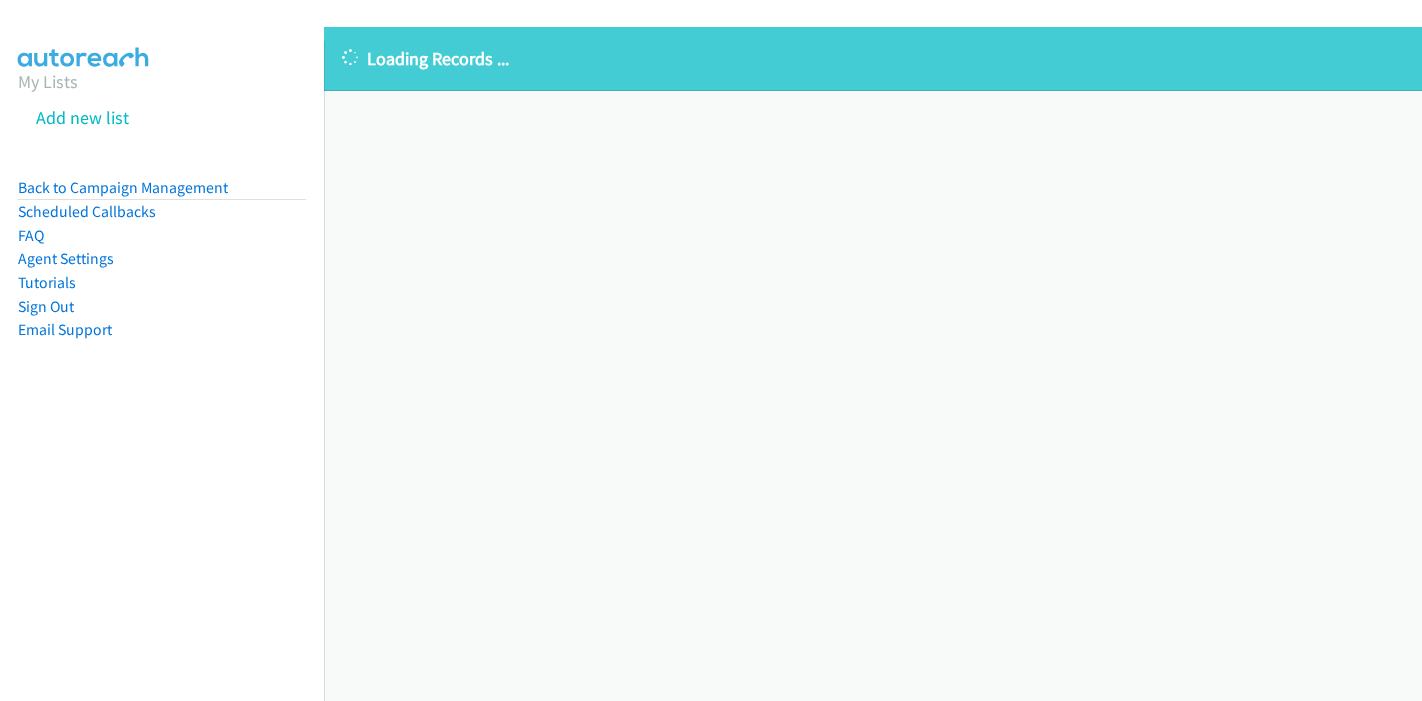 scroll, scrollTop: 0, scrollLeft: 0, axis: both 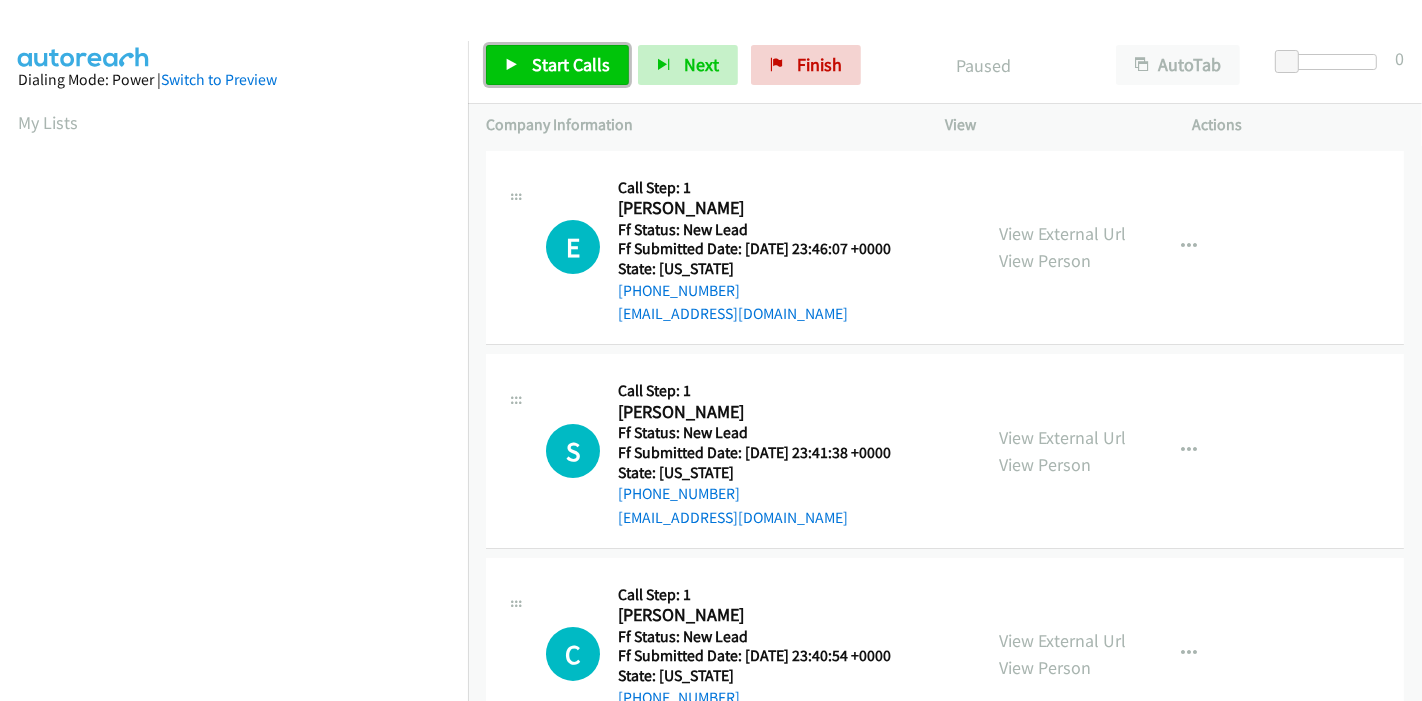 click on "Start Calls" at bounding box center [571, 64] 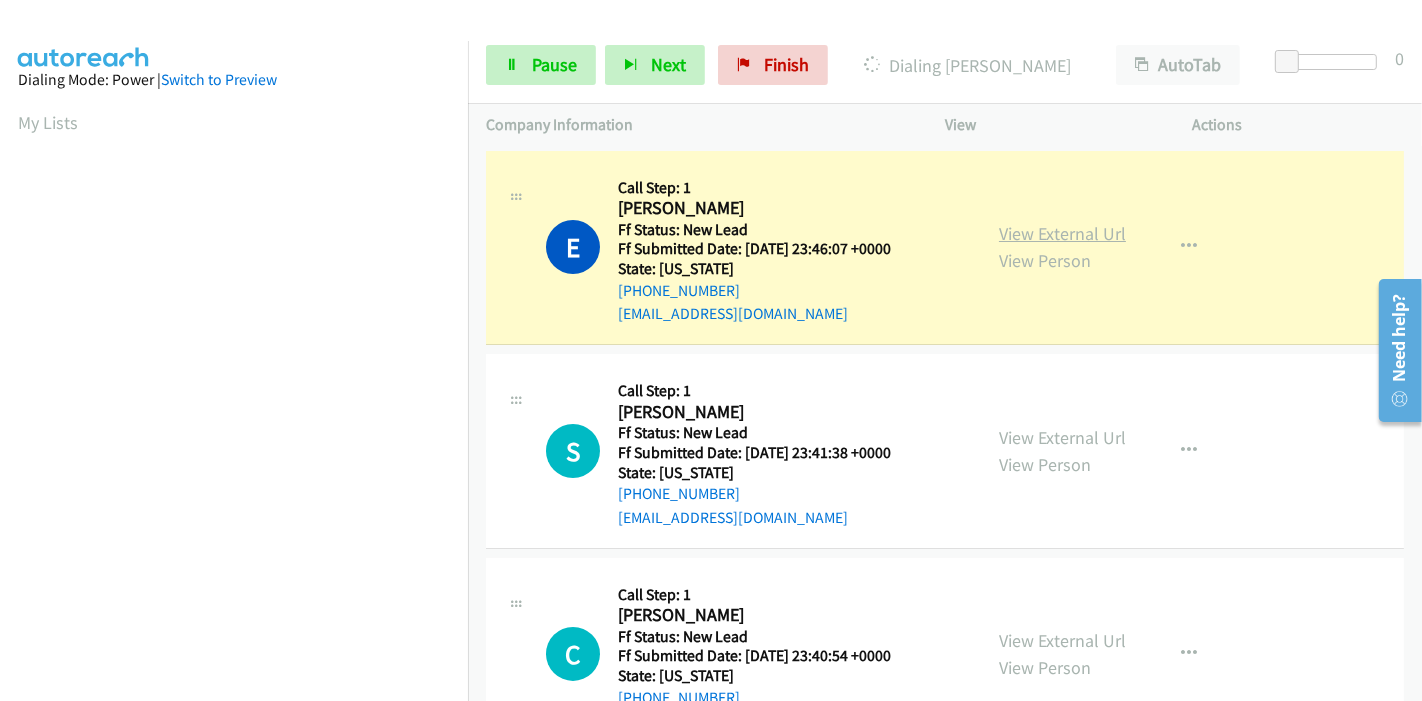 click on "View External Url" at bounding box center (1062, 233) 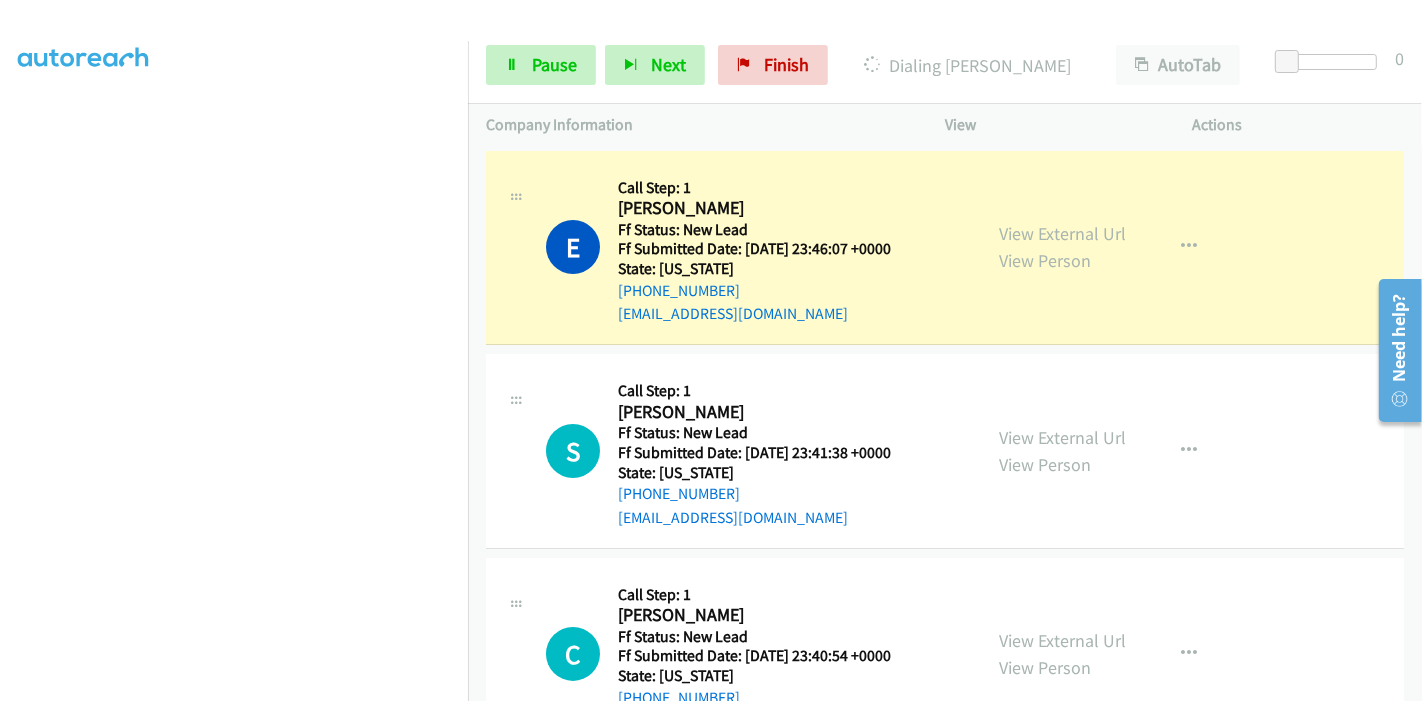 scroll, scrollTop: 0, scrollLeft: 0, axis: both 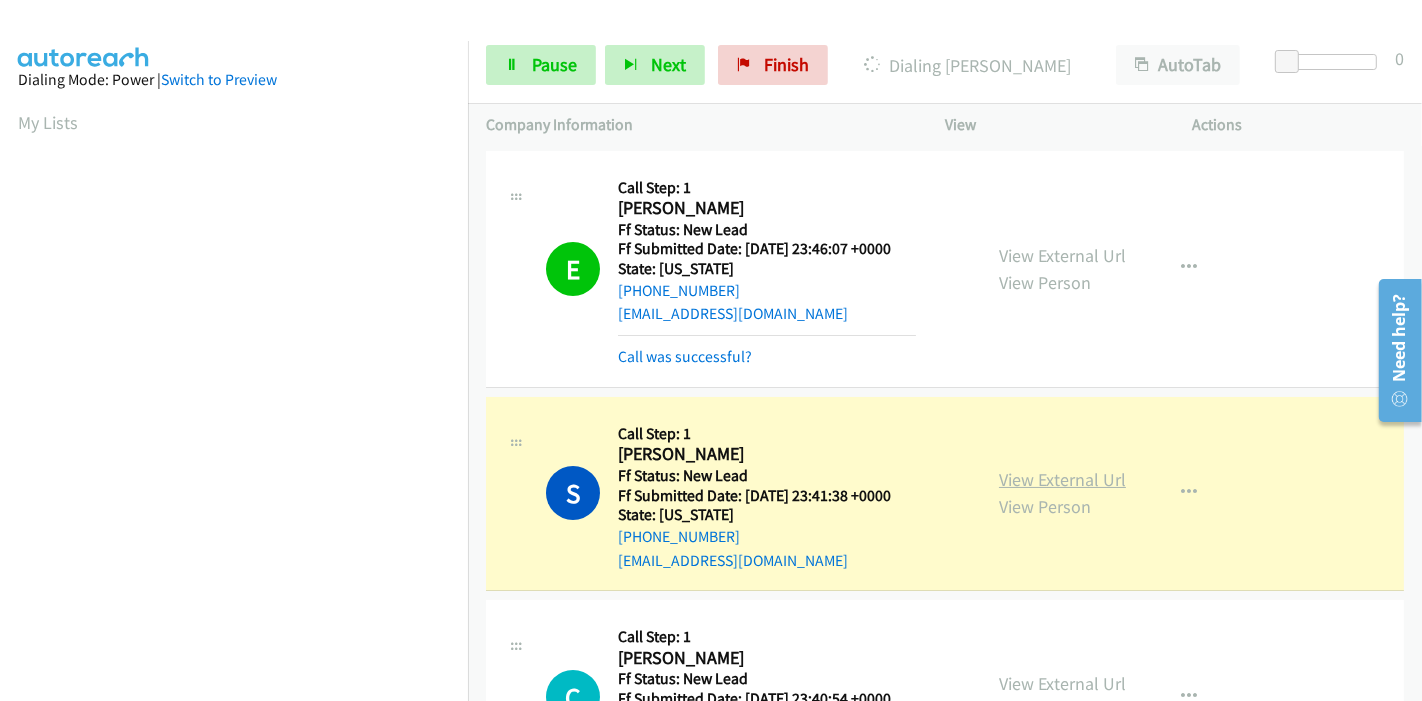 click on "View External Url" at bounding box center (1062, 479) 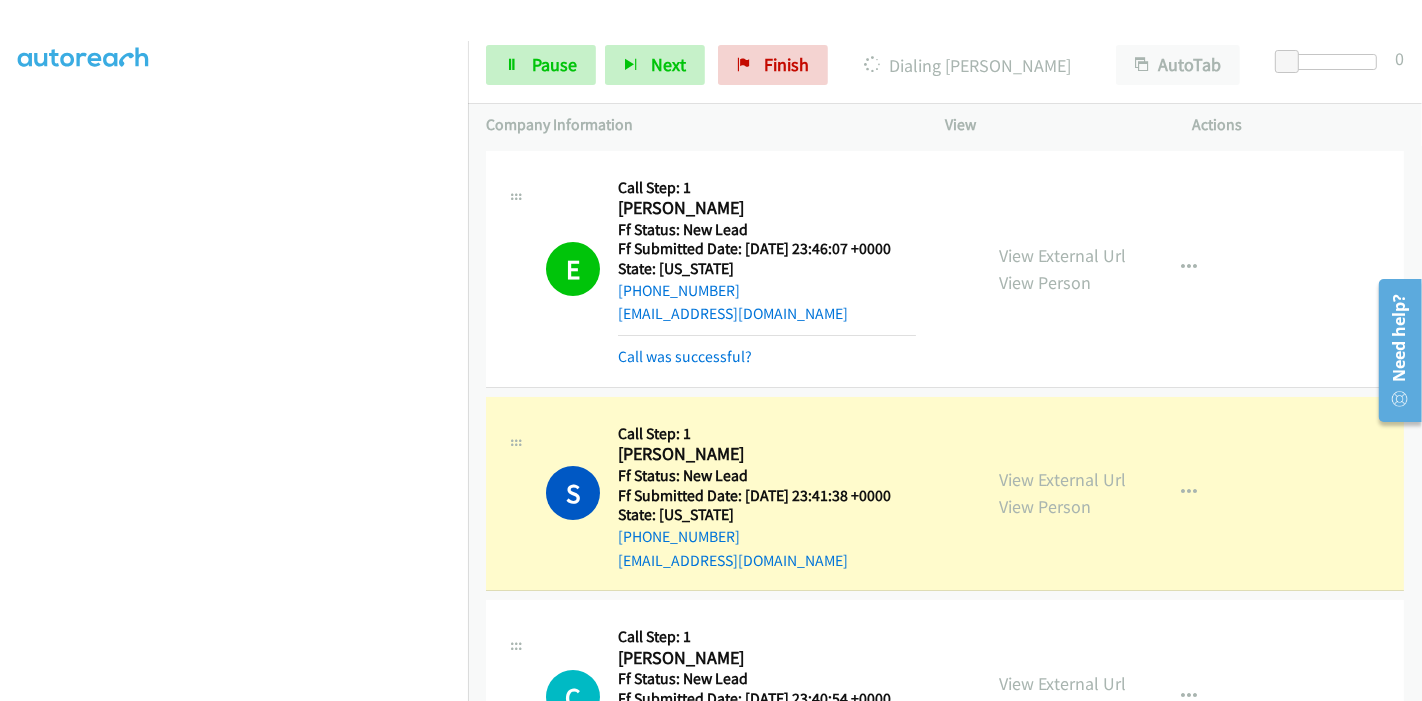 scroll, scrollTop: 0, scrollLeft: 0, axis: both 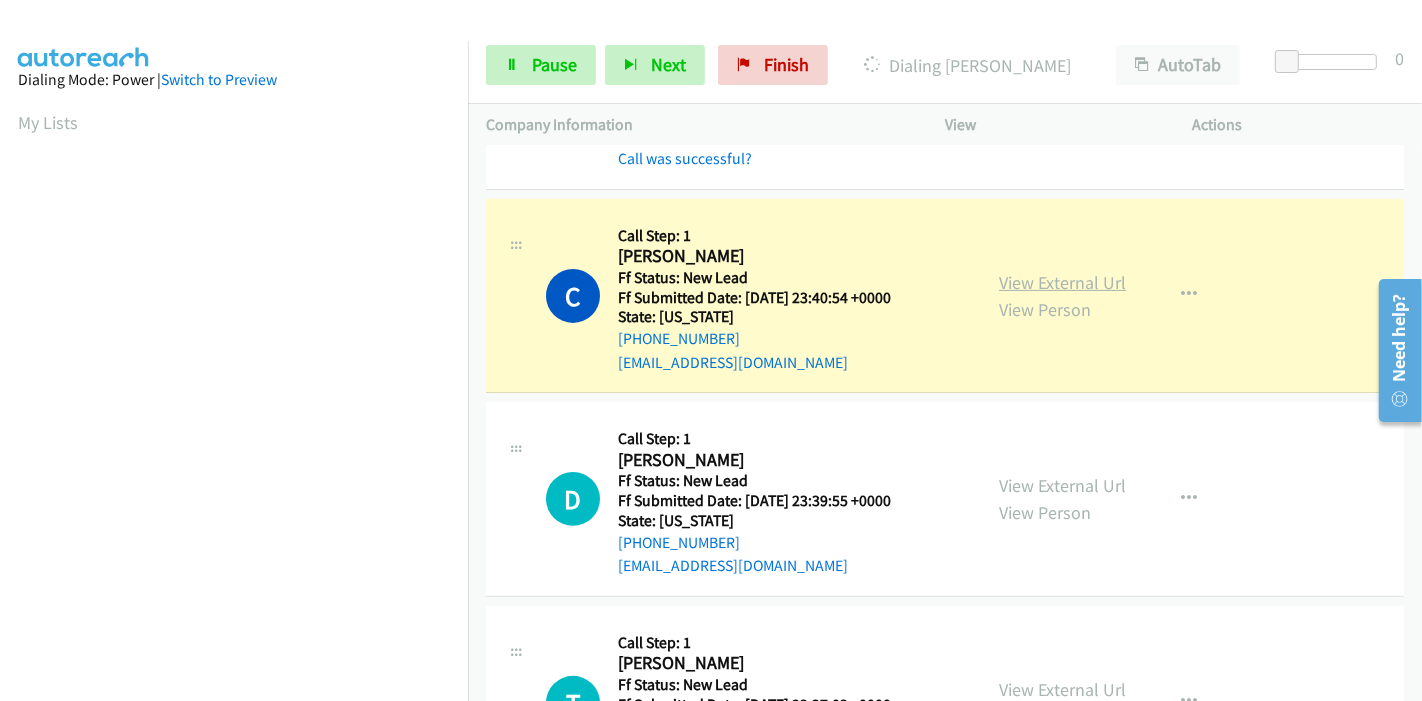 click on "View External Url" at bounding box center [1062, 282] 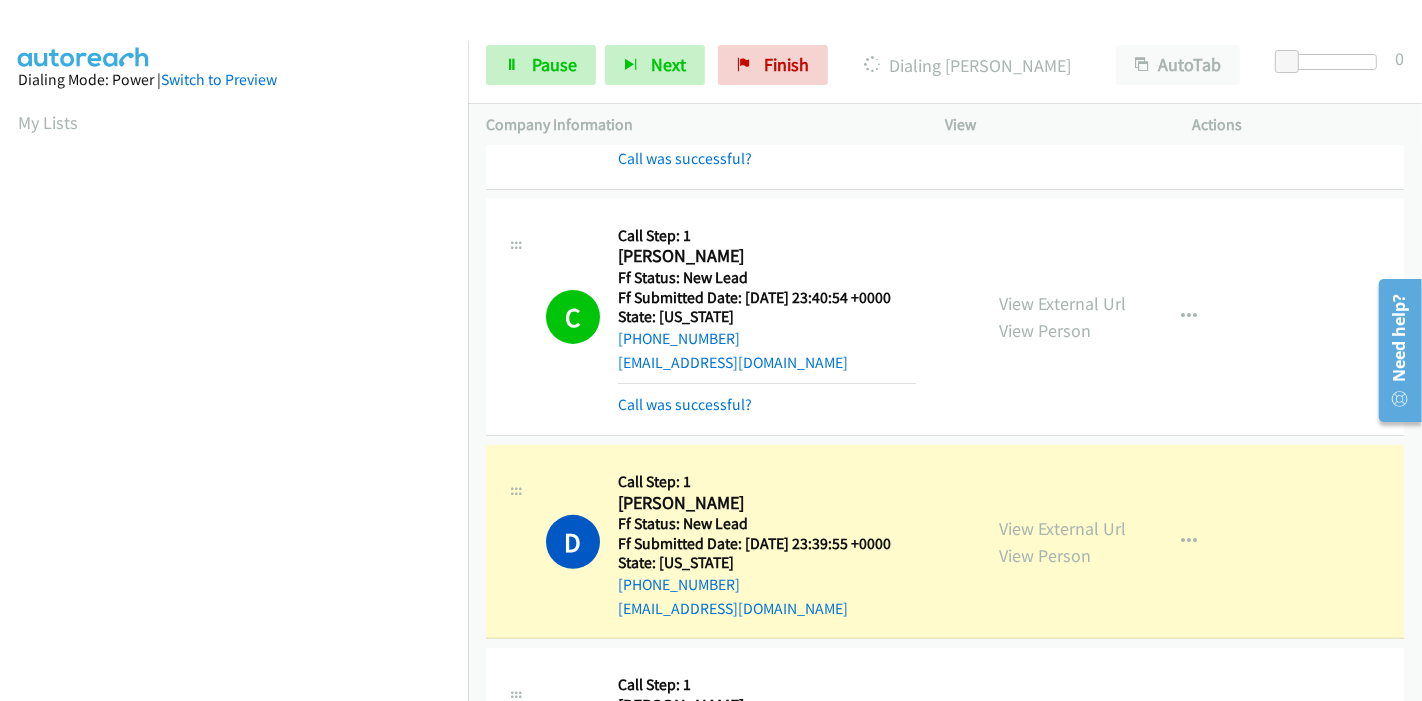 scroll, scrollTop: 422, scrollLeft: 0, axis: vertical 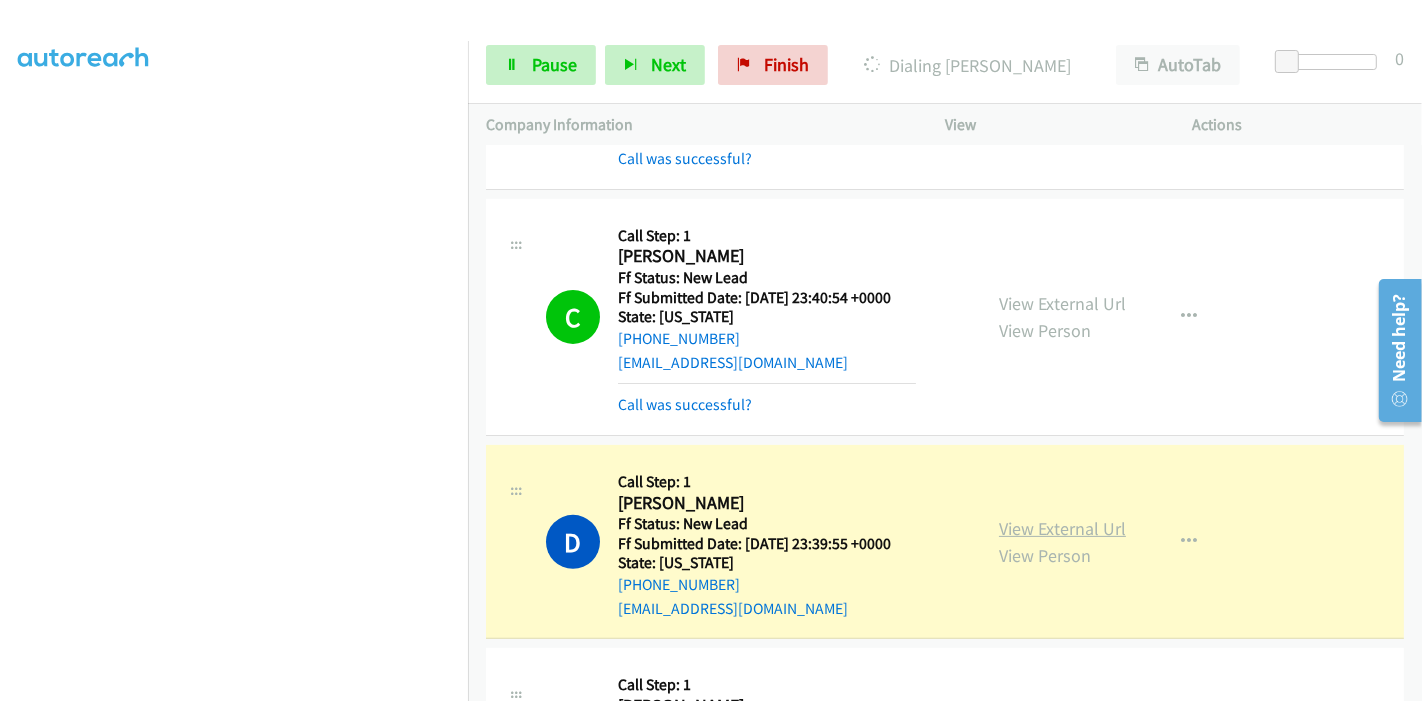 click on "View External Url" at bounding box center [1062, 528] 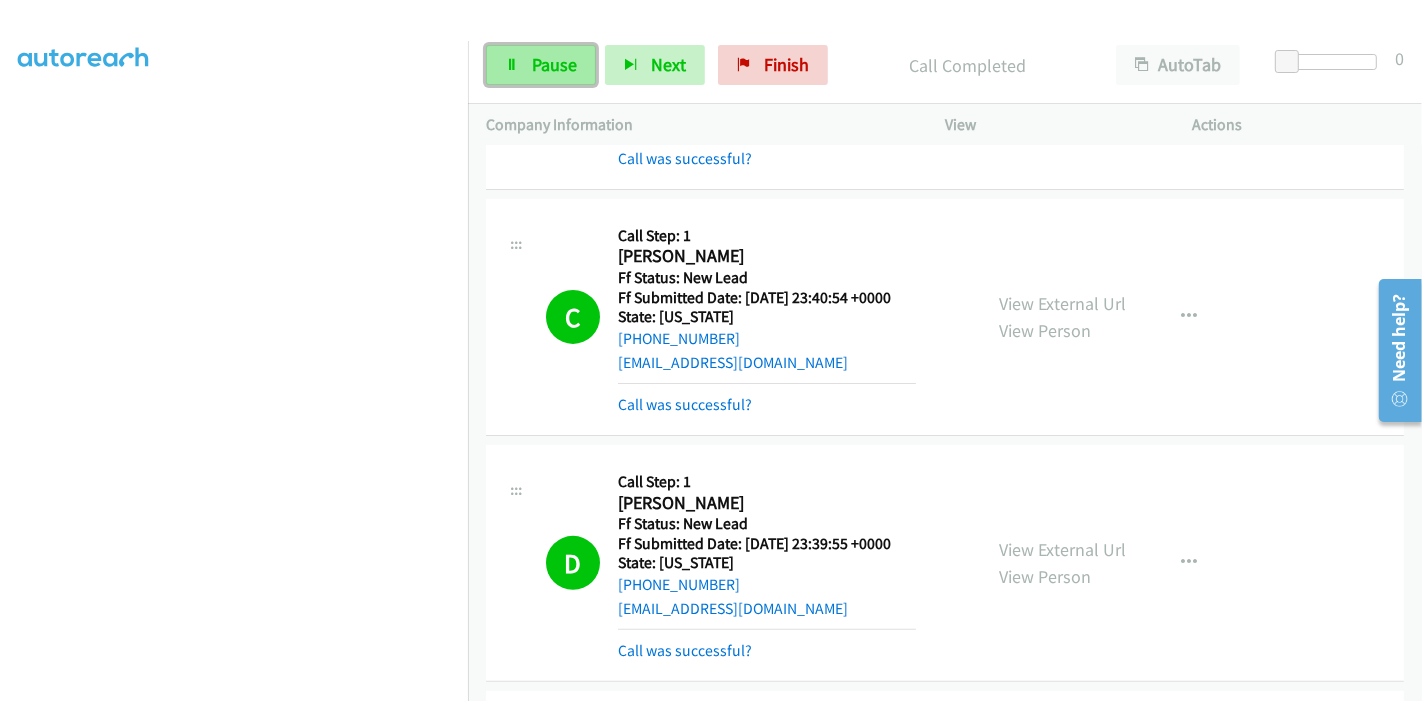 click on "Pause" at bounding box center (541, 65) 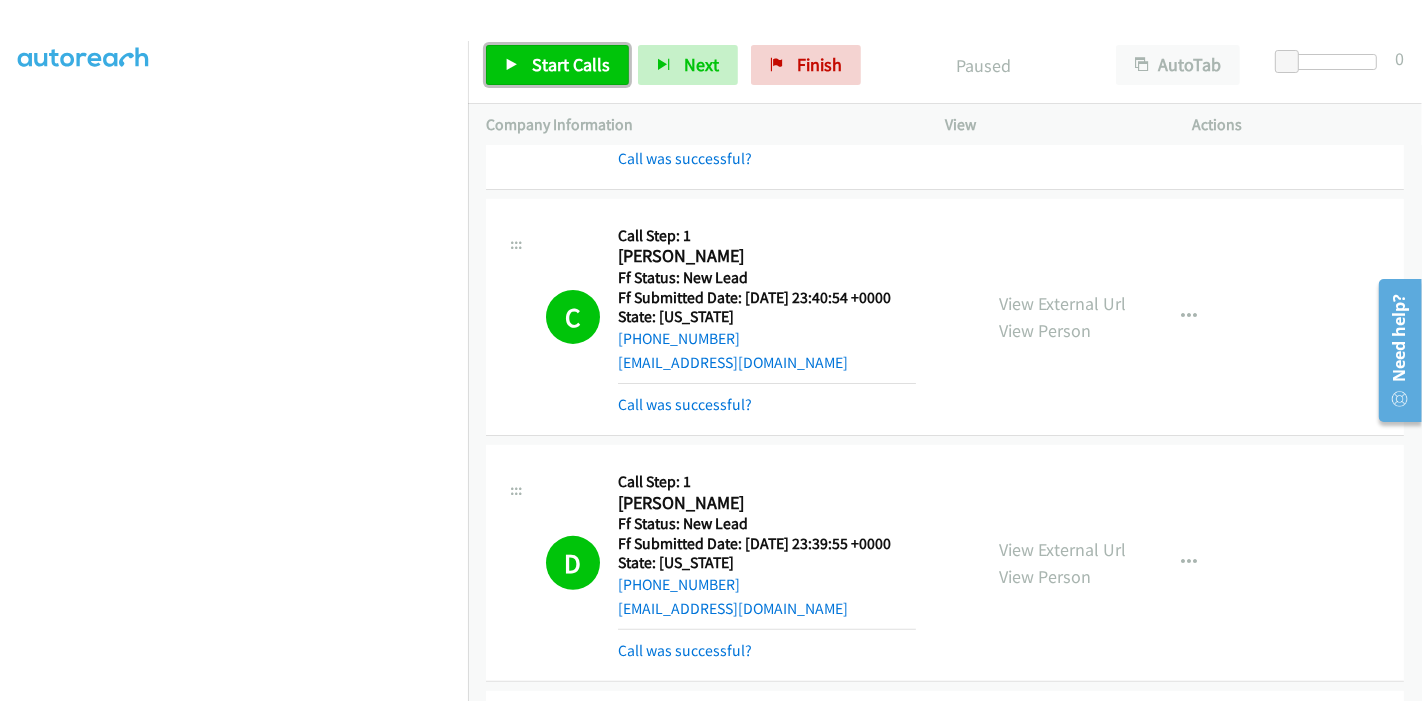click on "Start Calls" at bounding box center (557, 65) 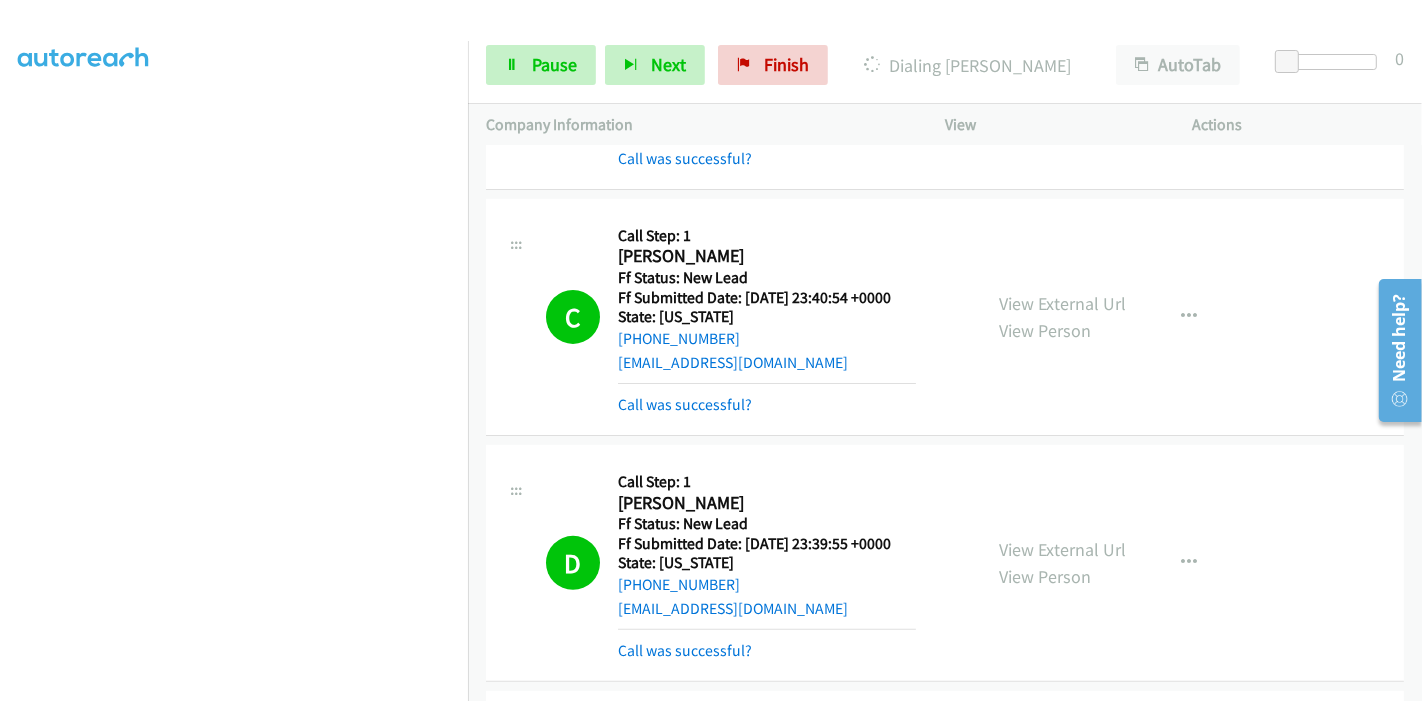 scroll, scrollTop: 200, scrollLeft: 0, axis: vertical 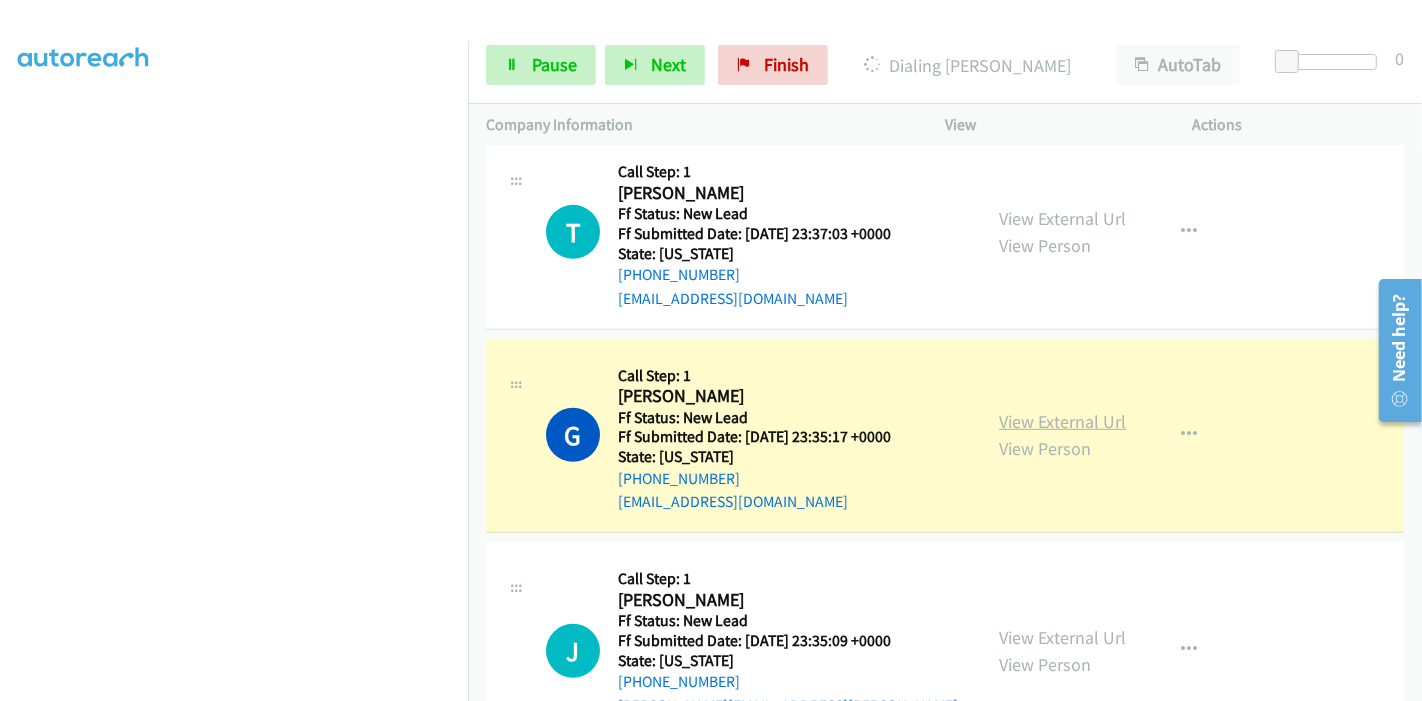 click on "View External Url" at bounding box center (1062, 421) 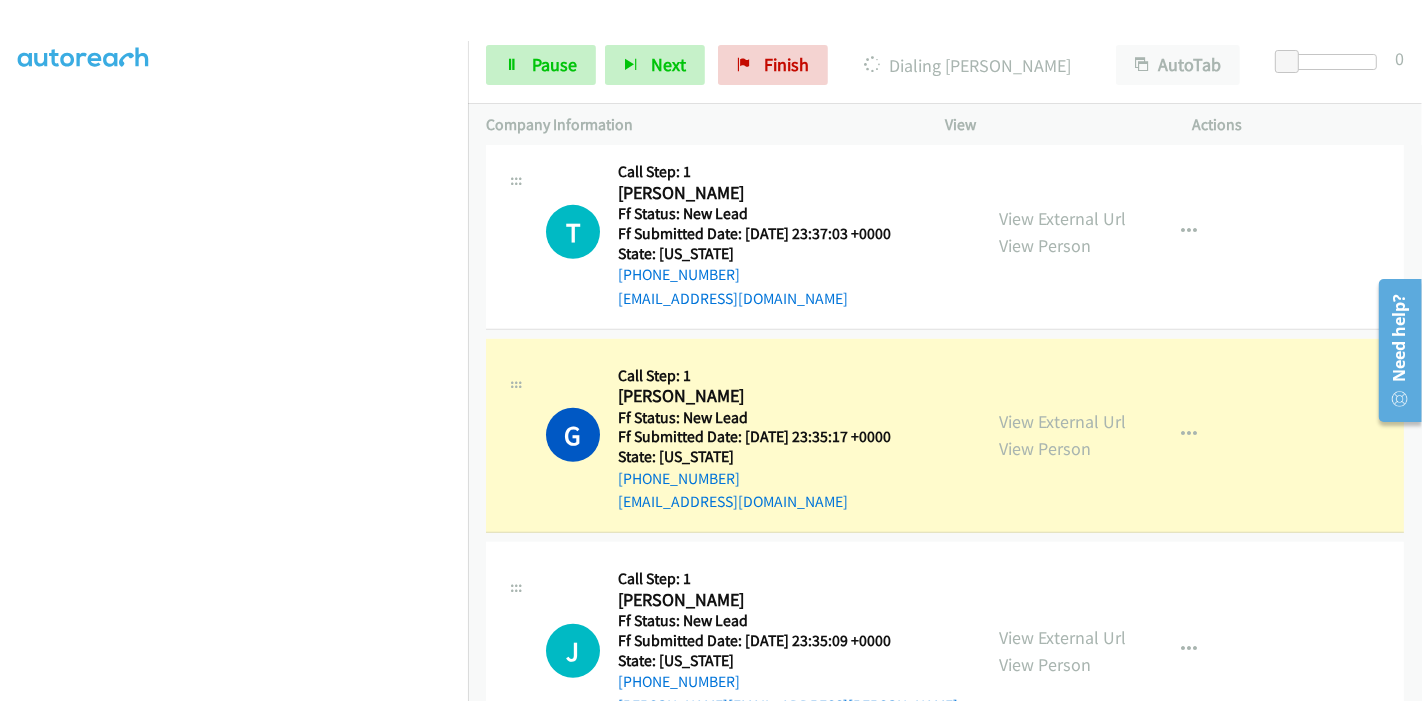 scroll, scrollTop: 0, scrollLeft: 0, axis: both 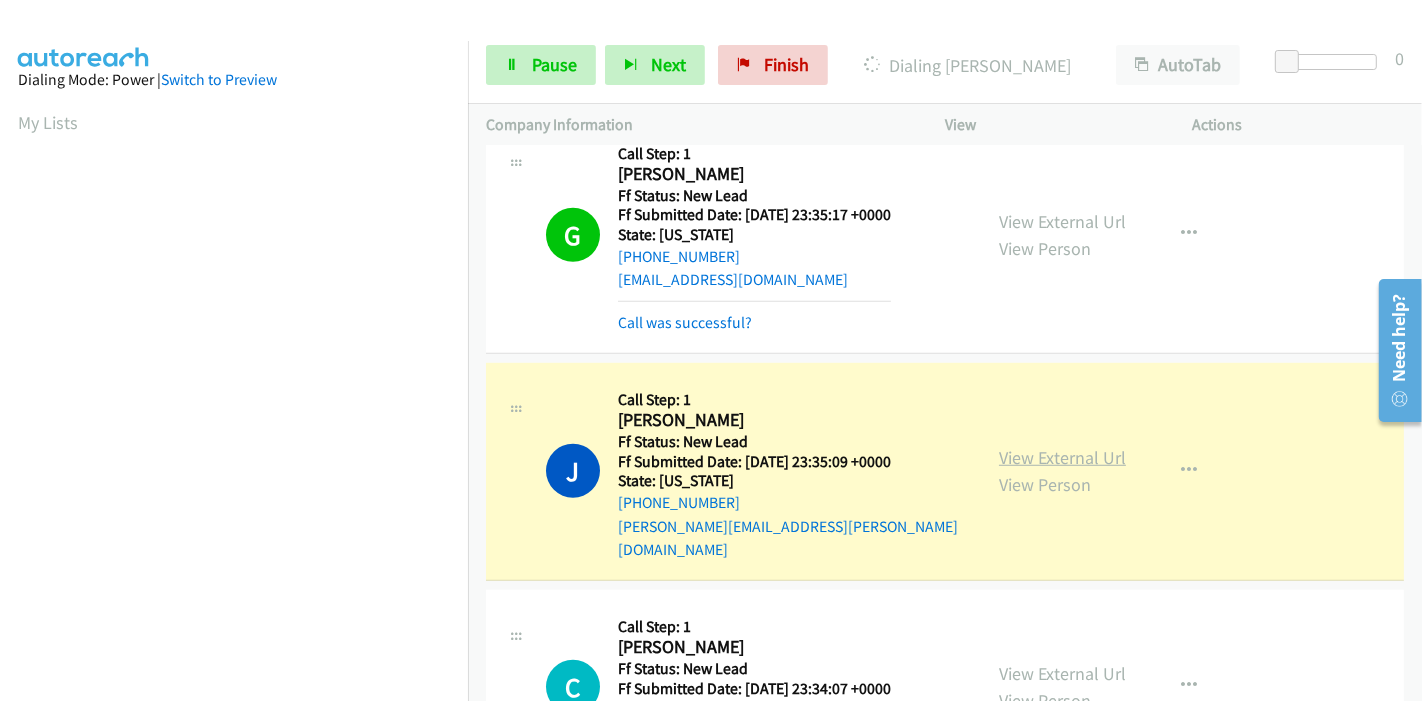 click on "View External Url" at bounding box center [1062, 457] 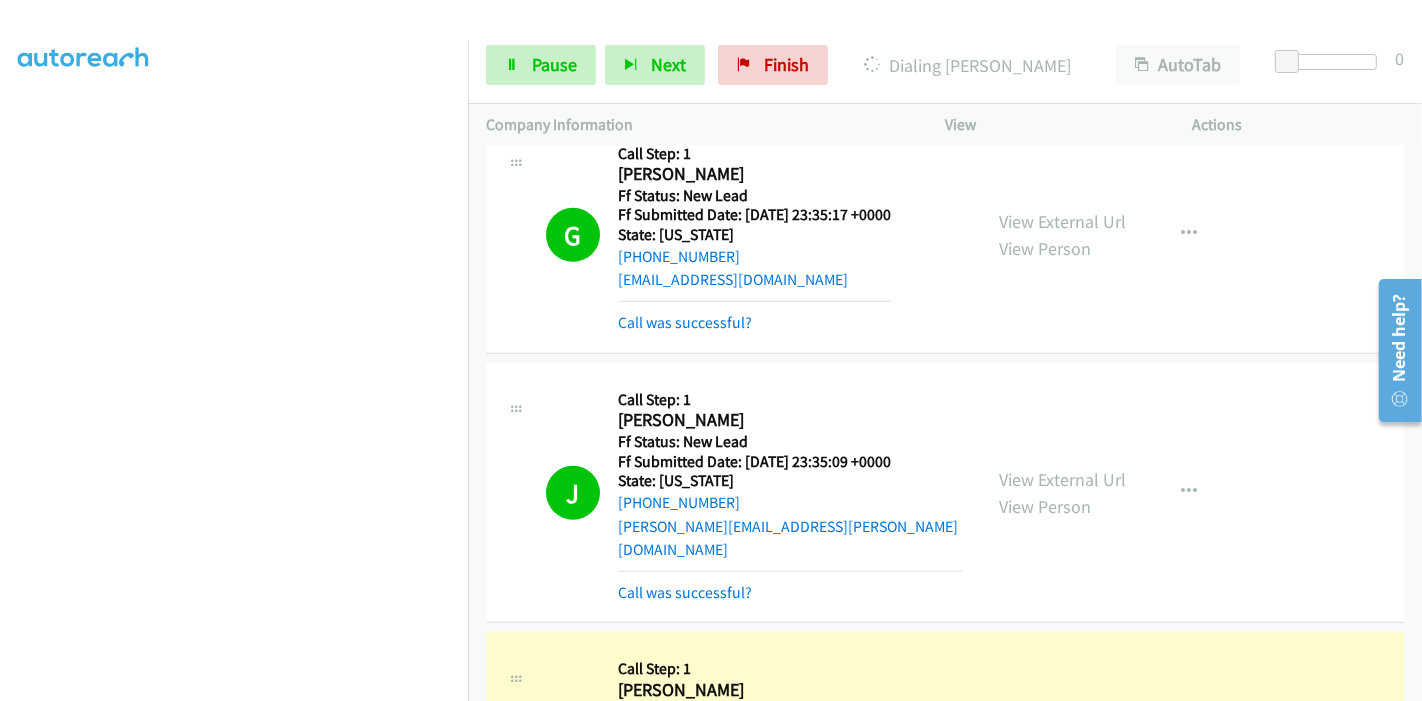 scroll, scrollTop: 0, scrollLeft: 0, axis: both 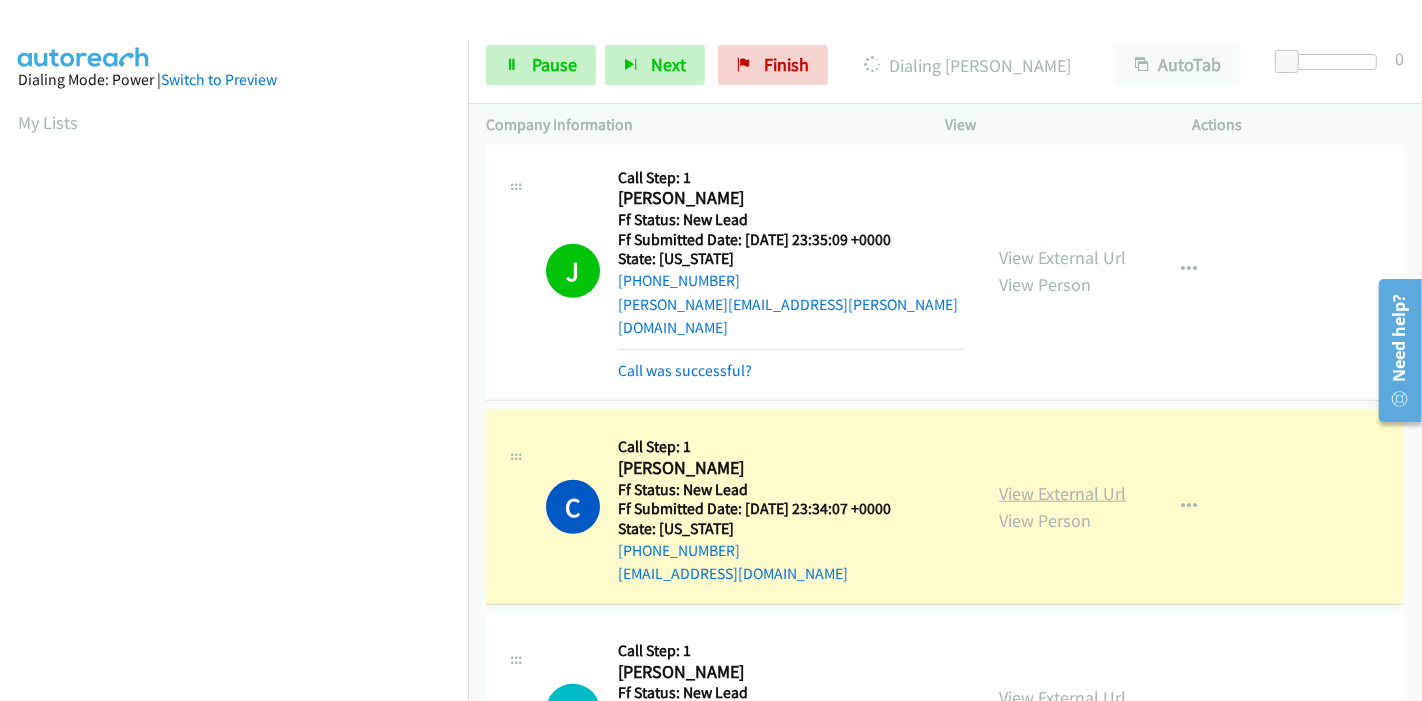 click on "View External Url" at bounding box center (1062, 493) 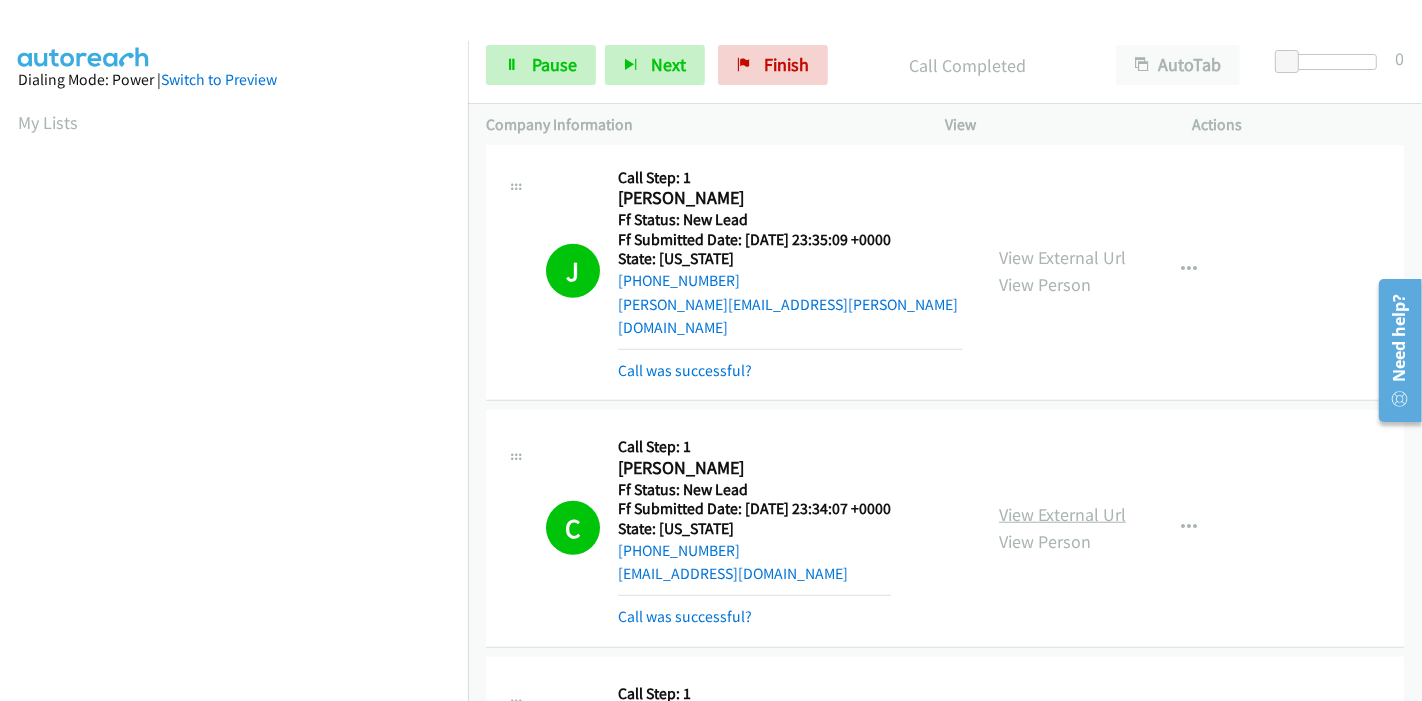 scroll, scrollTop: 422, scrollLeft: 0, axis: vertical 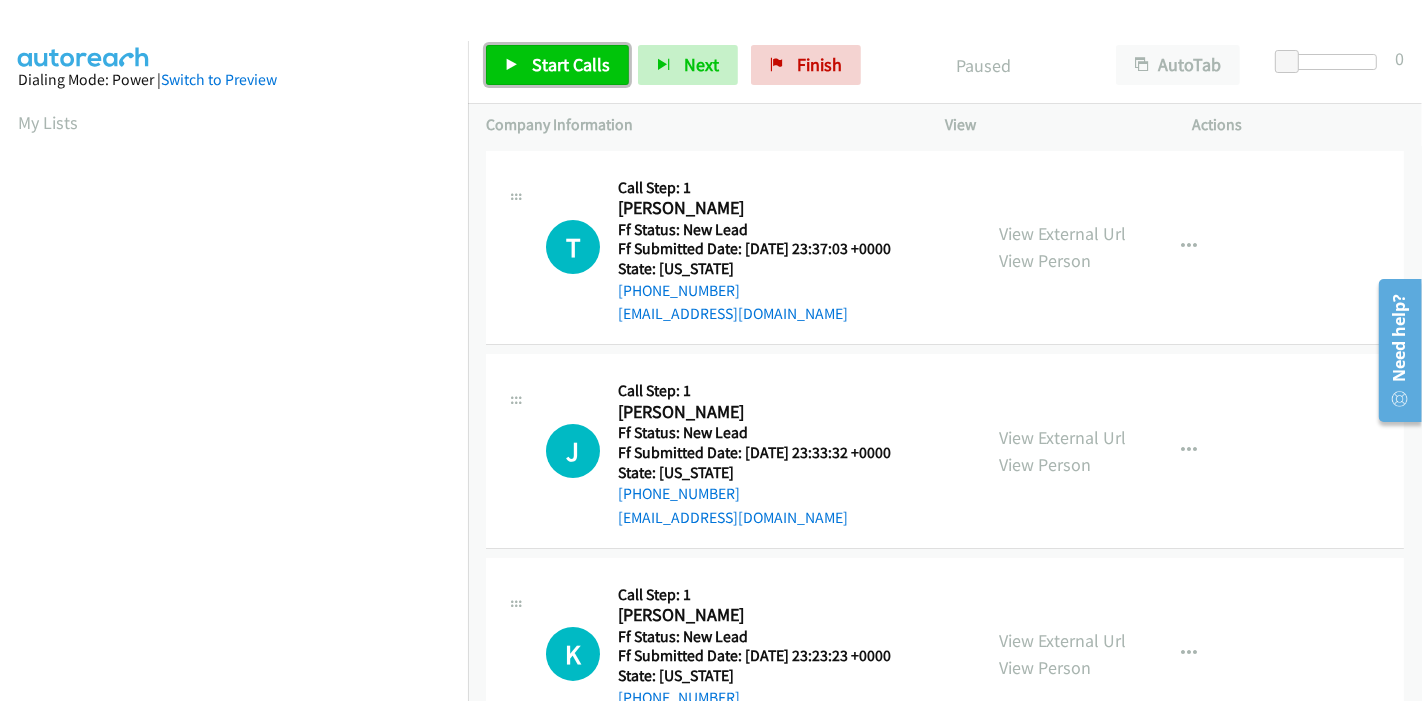 click on "Start Calls" at bounding box center [571, 64] 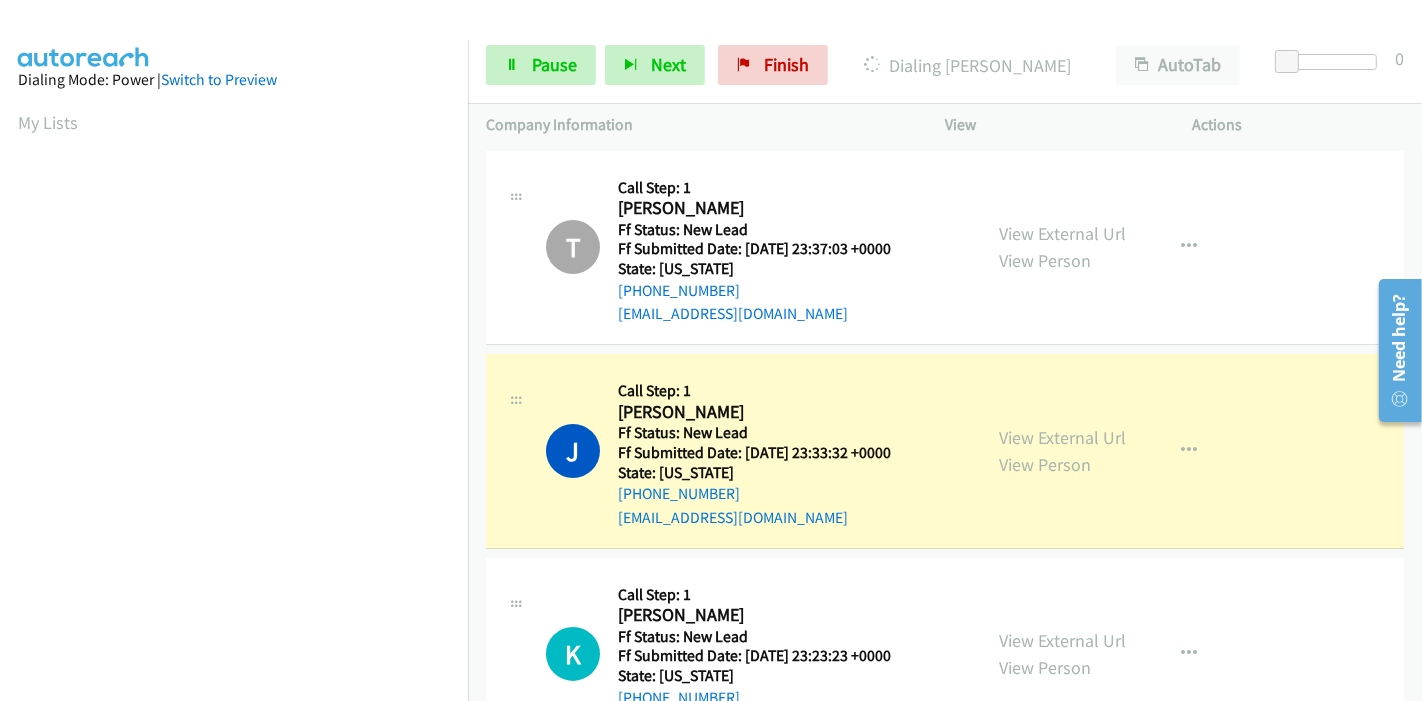 scroll, scrollTop: 111, scrollLeft: 0, axis: vertical 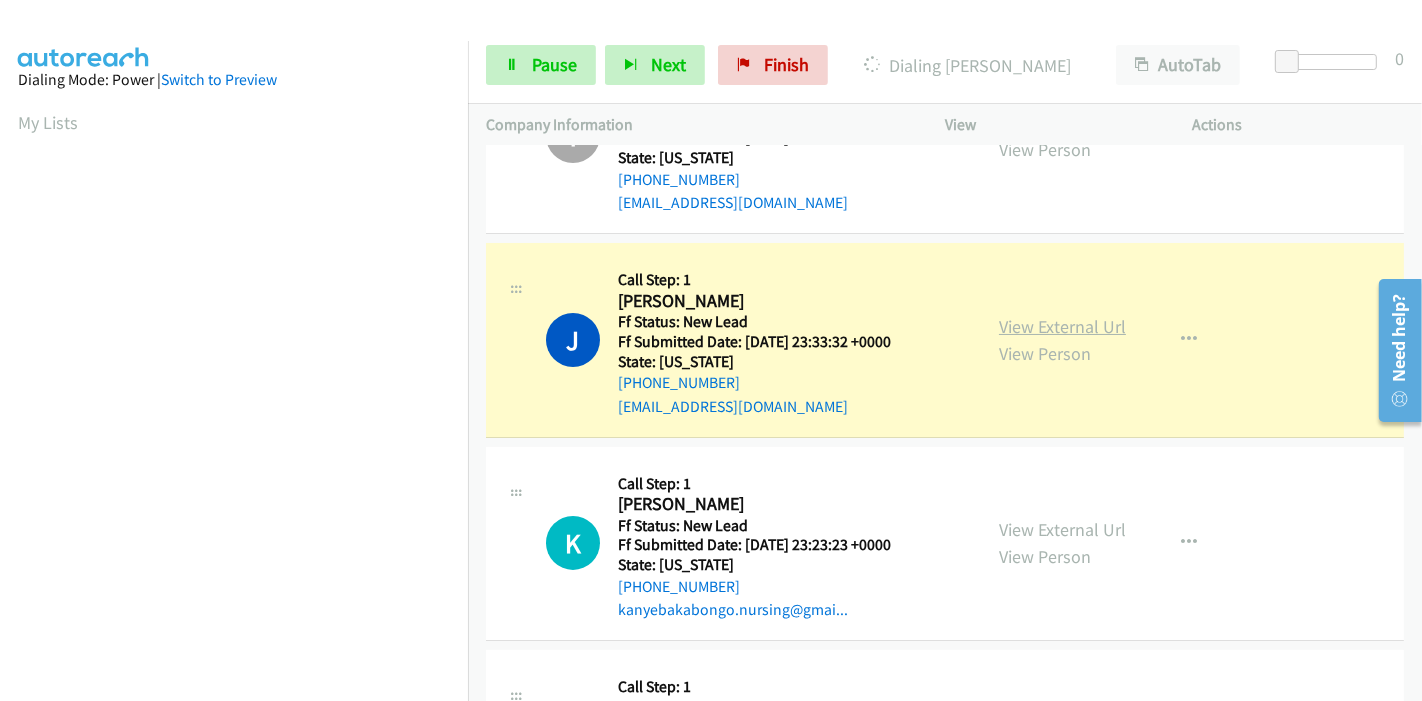 click on "View External Url" at bounding box center (1062, 326) 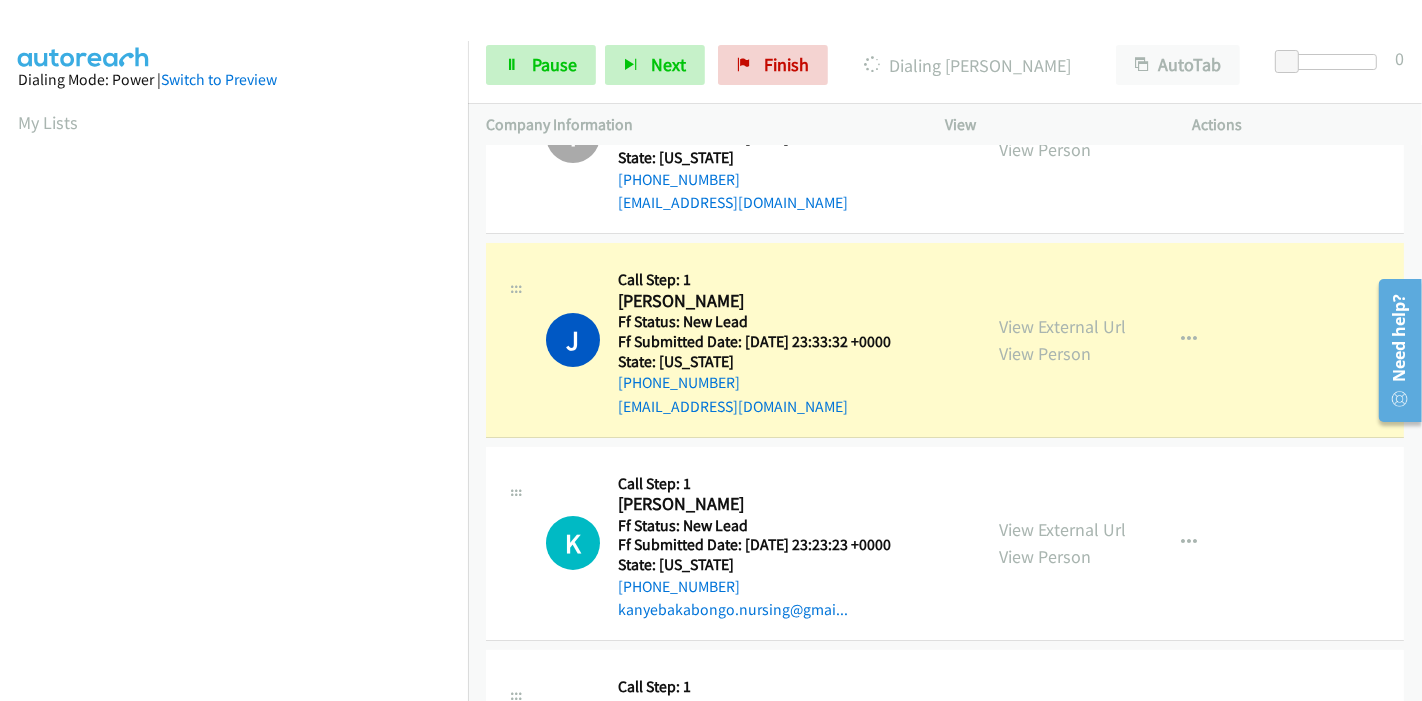 scroll, scrollTop: 0, scrollLeft: 0, axis: both 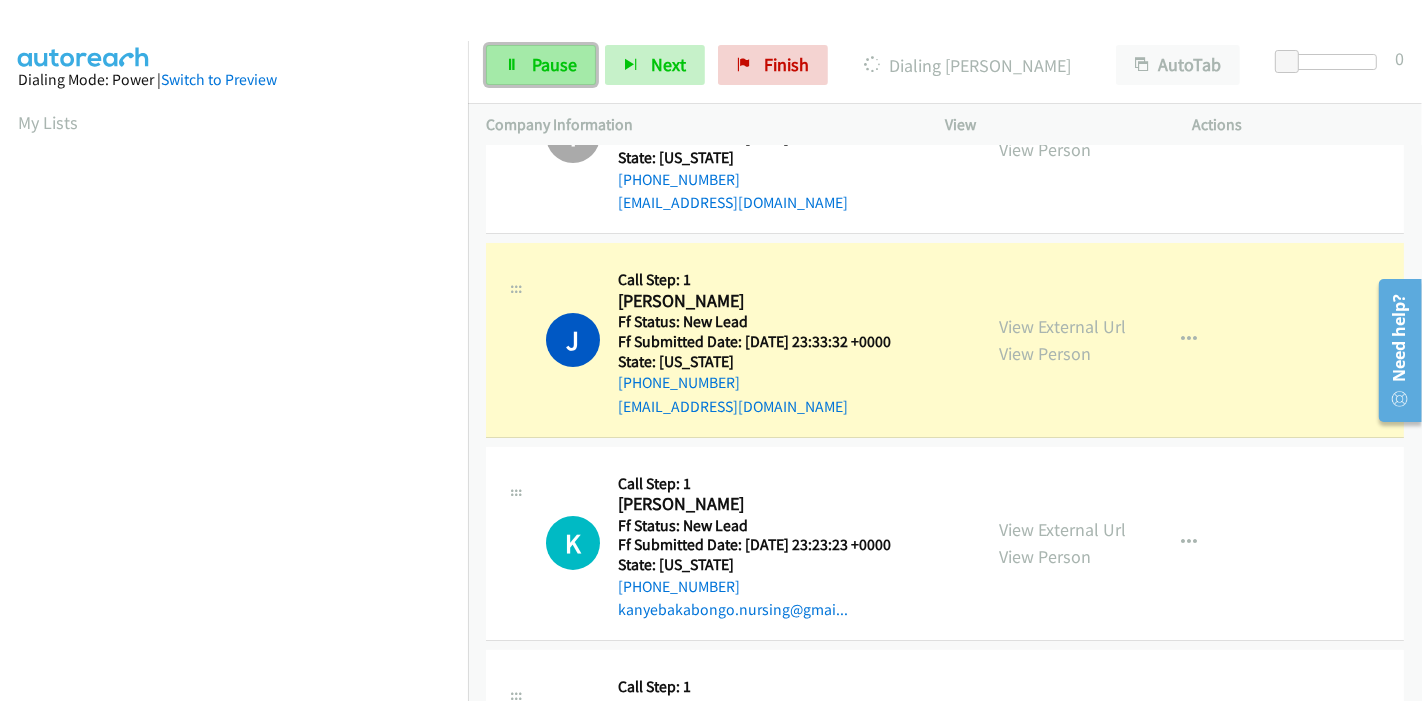 click on "Pause" at bounding box center (554, 64) 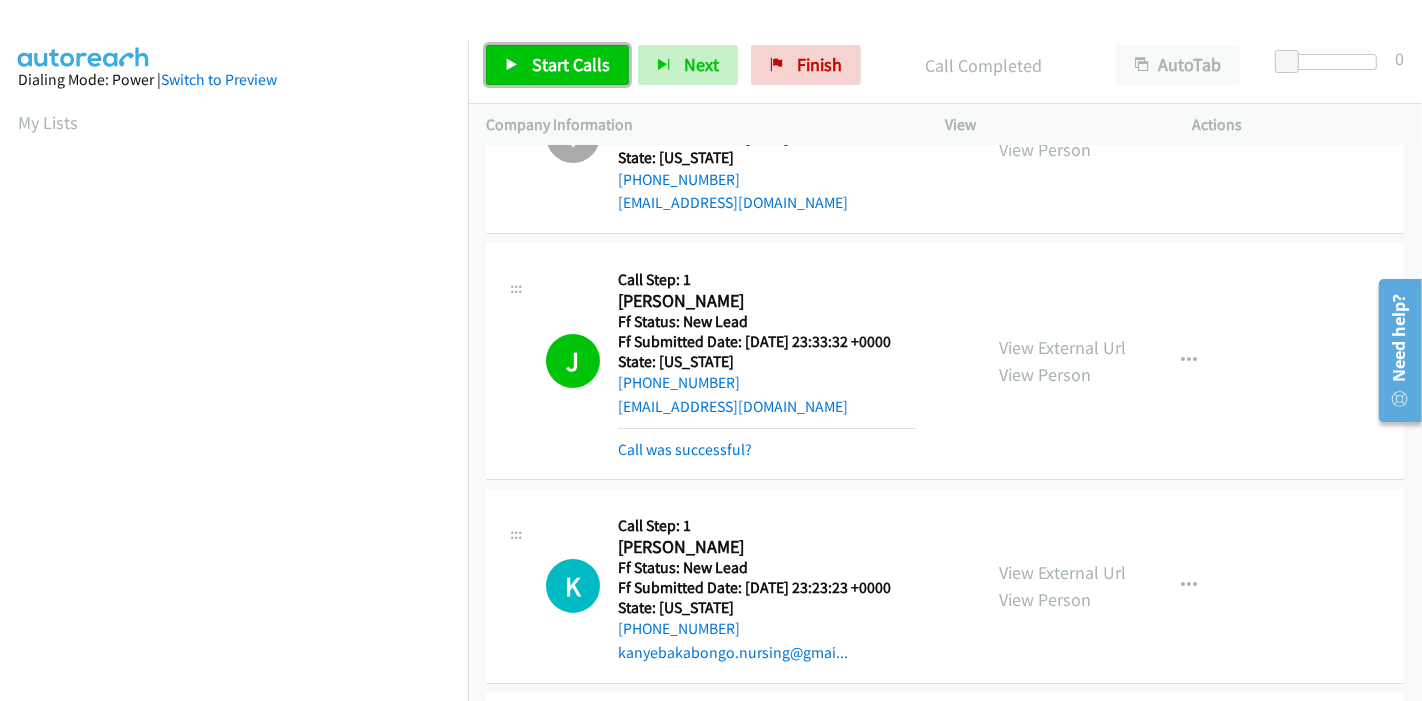 click on "Start Calls" at bounding box center (571, 64) 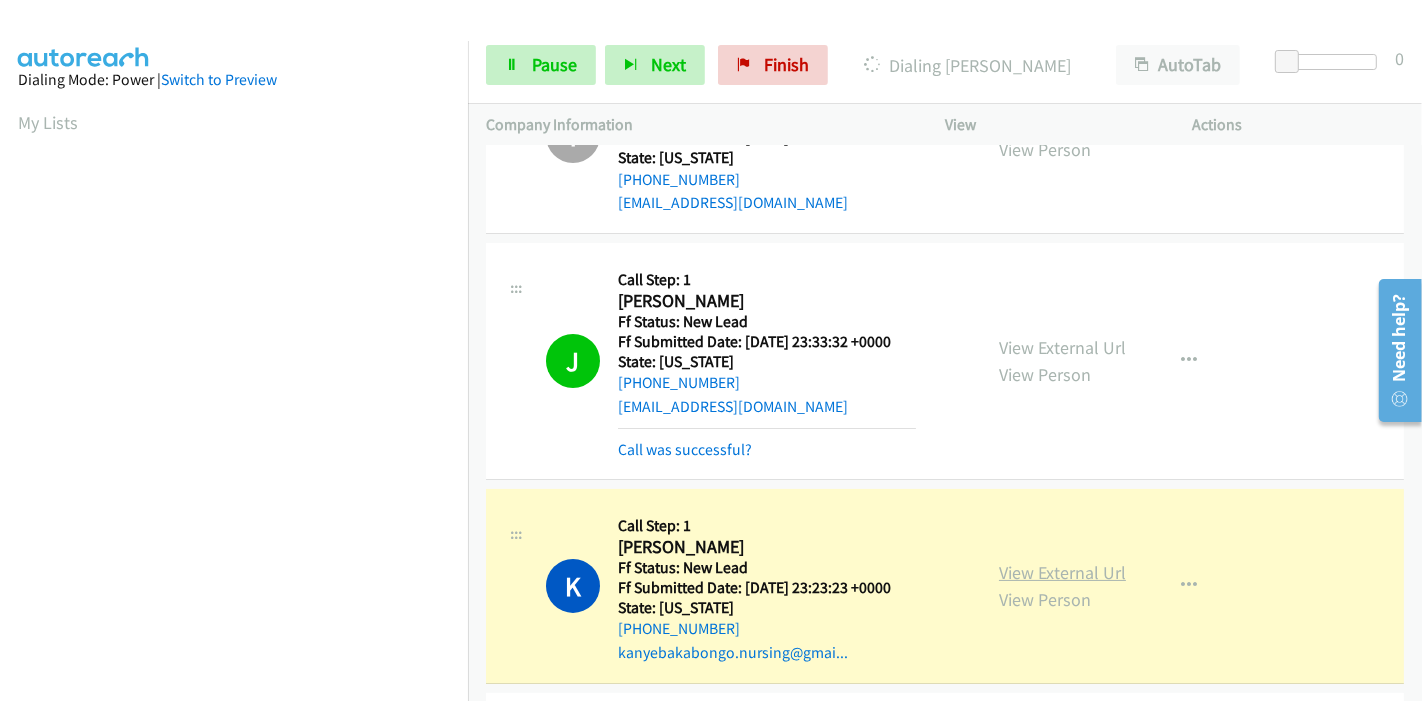 click on "View External Url" at bounding box center [1062, 572] 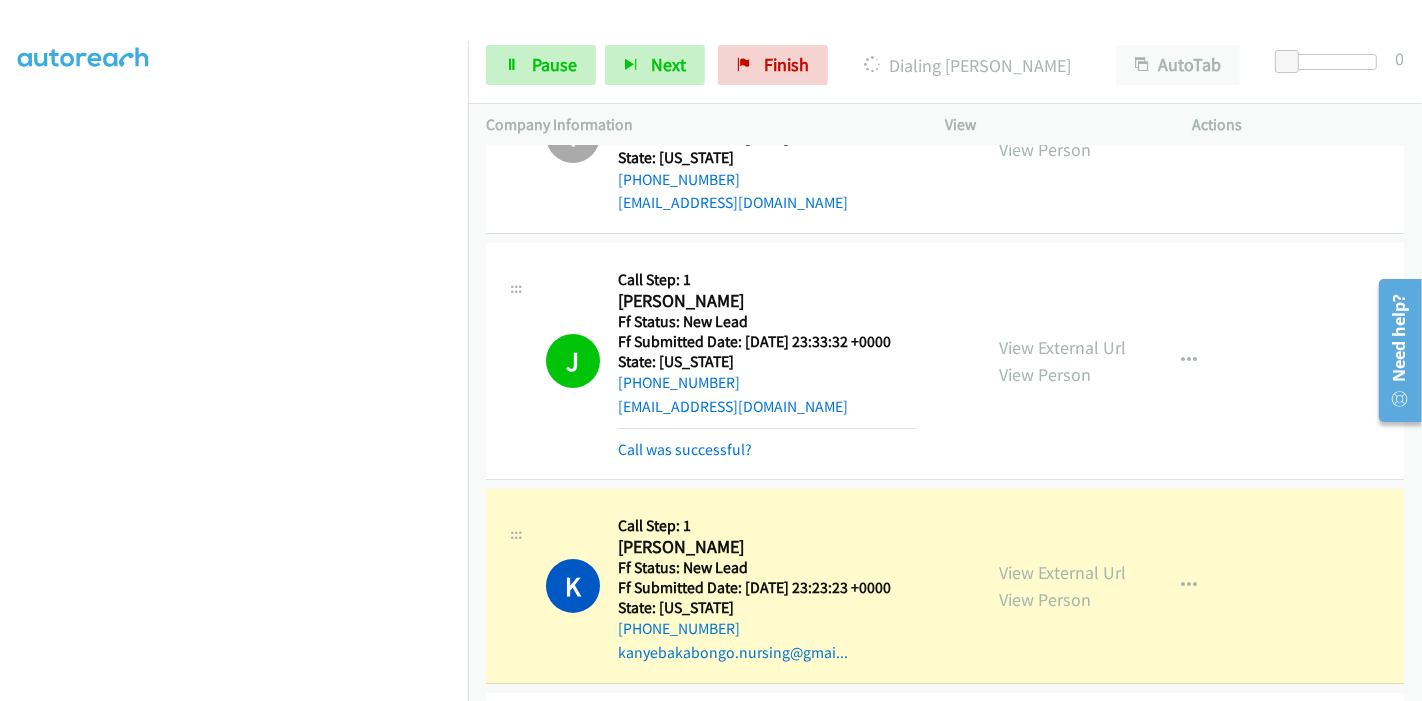 scroll, scrollTop: 422, scrollLeft: 0, axis: vertical 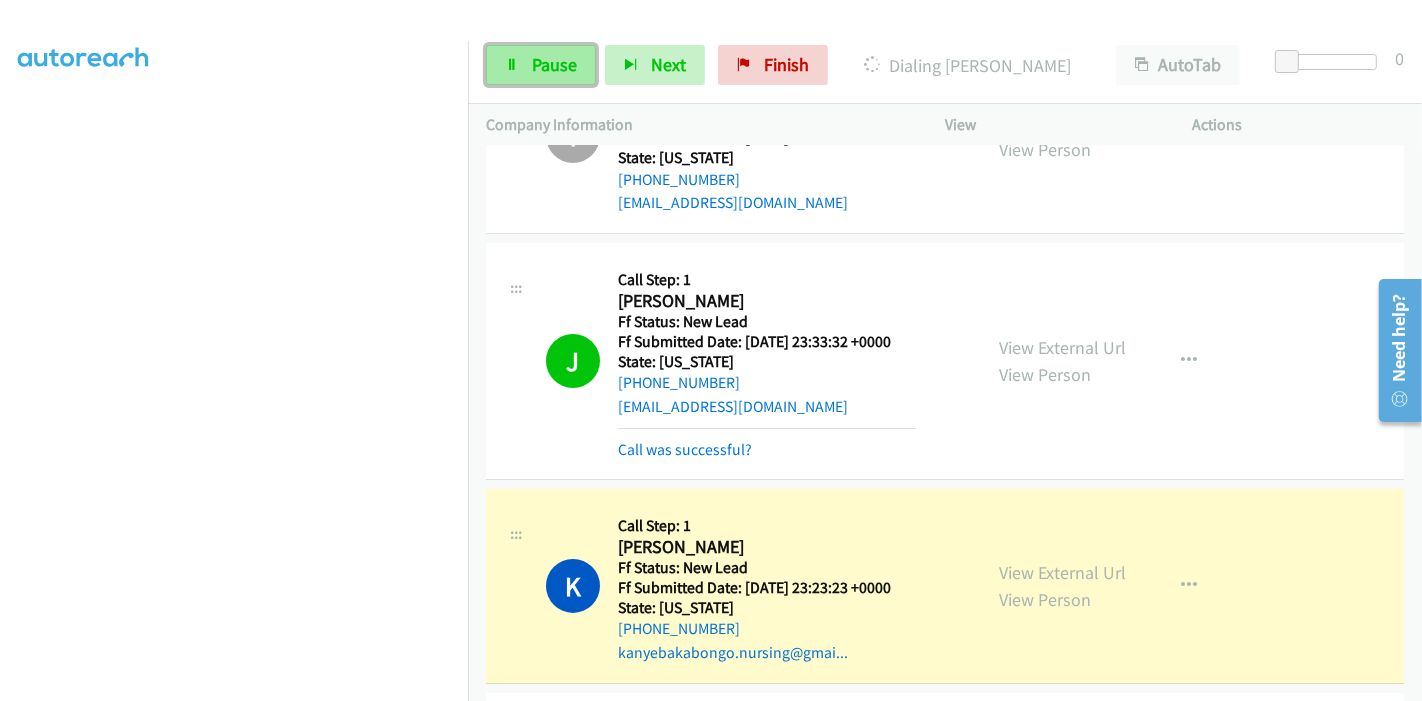click on "Pause" at bounding box center [554, 64] 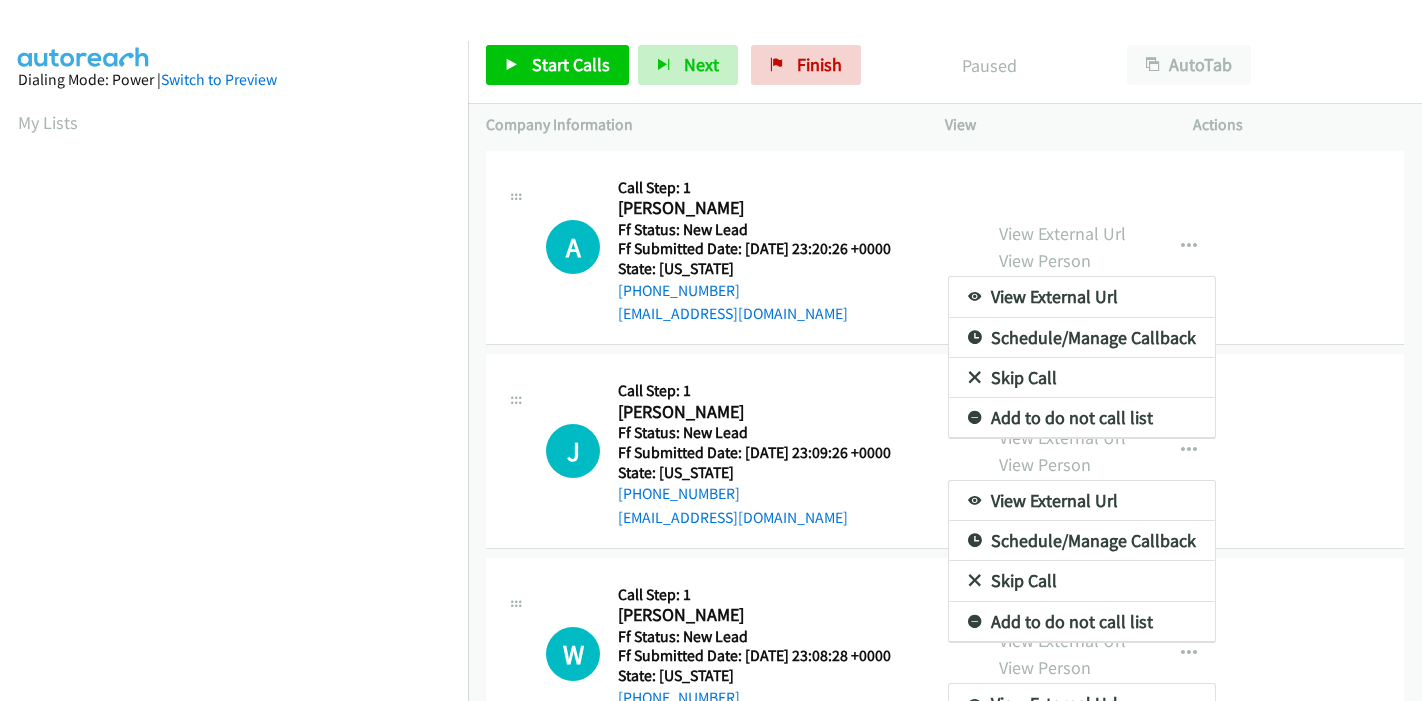 scroll, scrollTop: 0, scrollLeft: 0, axis: both 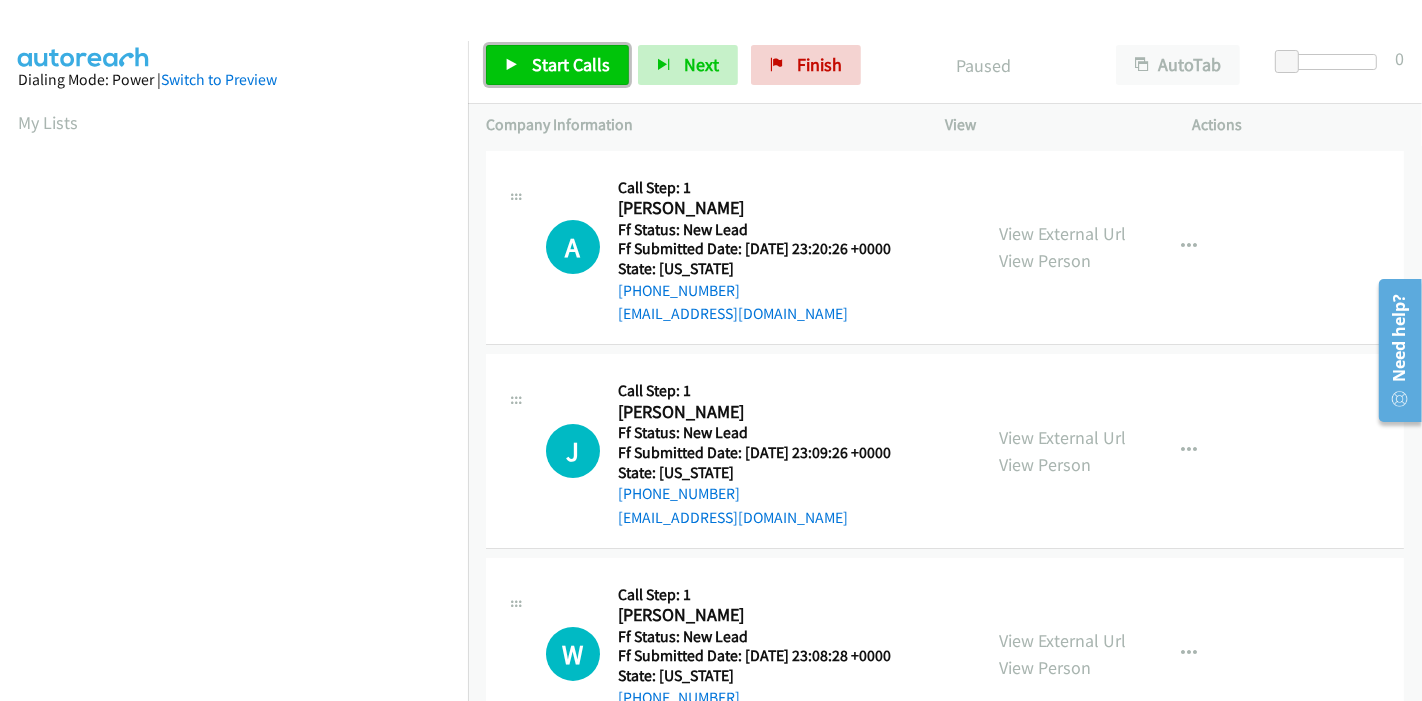 click on "Start Calls" at bounding box center (571, 64) 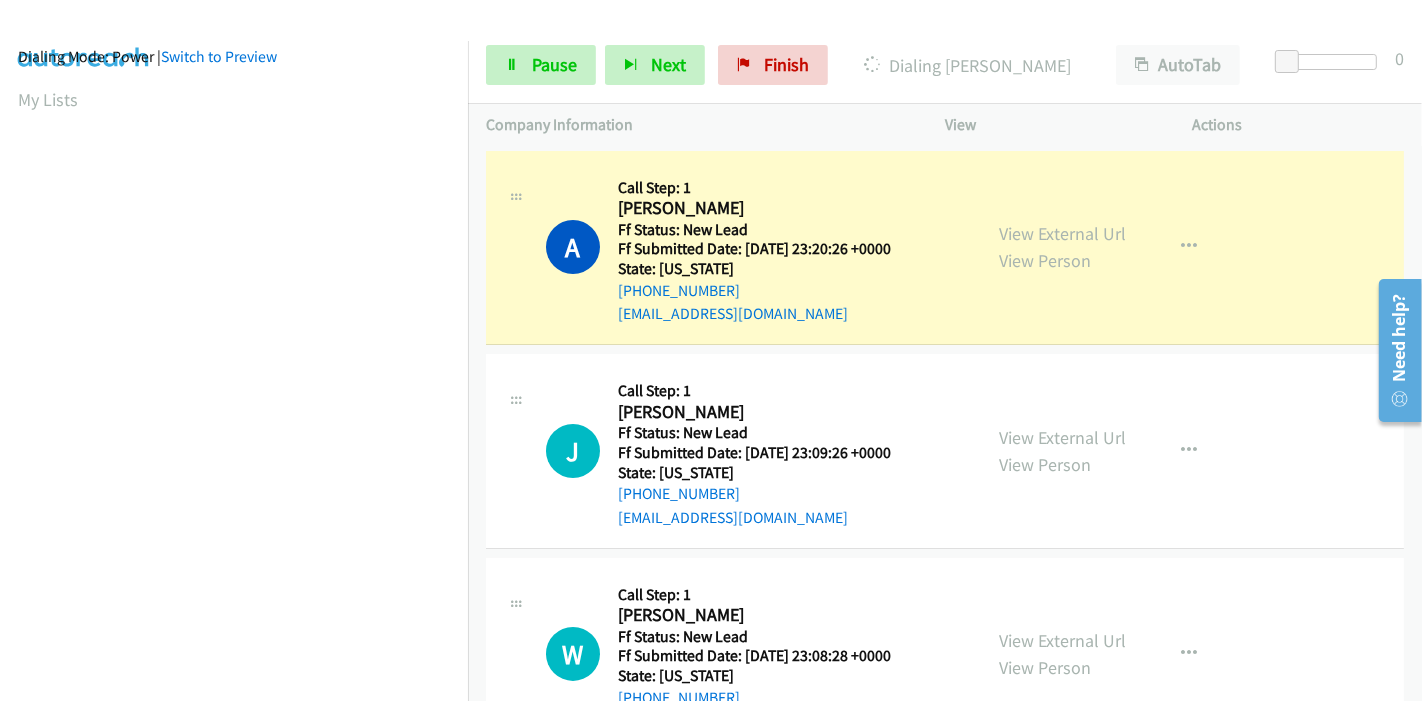 scroll, scrollTop: 422, scrollLeft: 0, axis: vertical 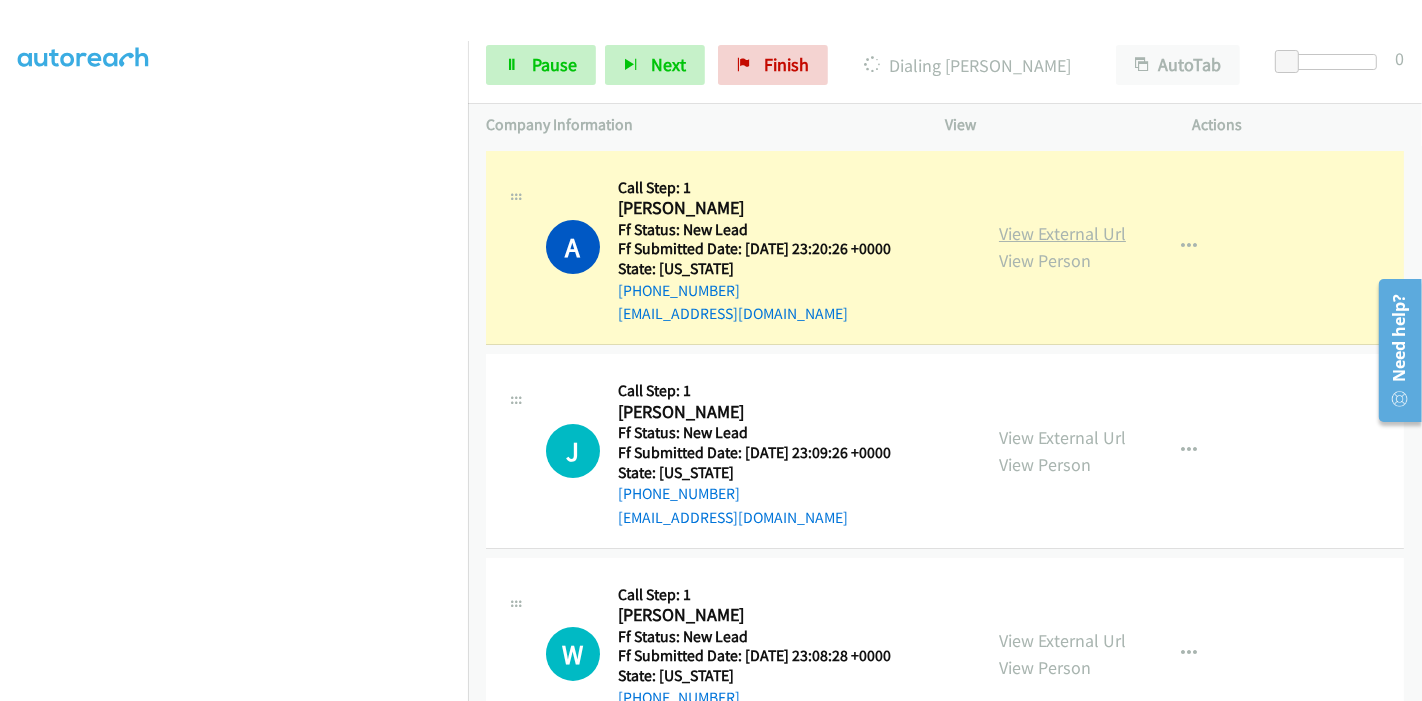 click on "View External Url" at bounding box center [1062, 233] 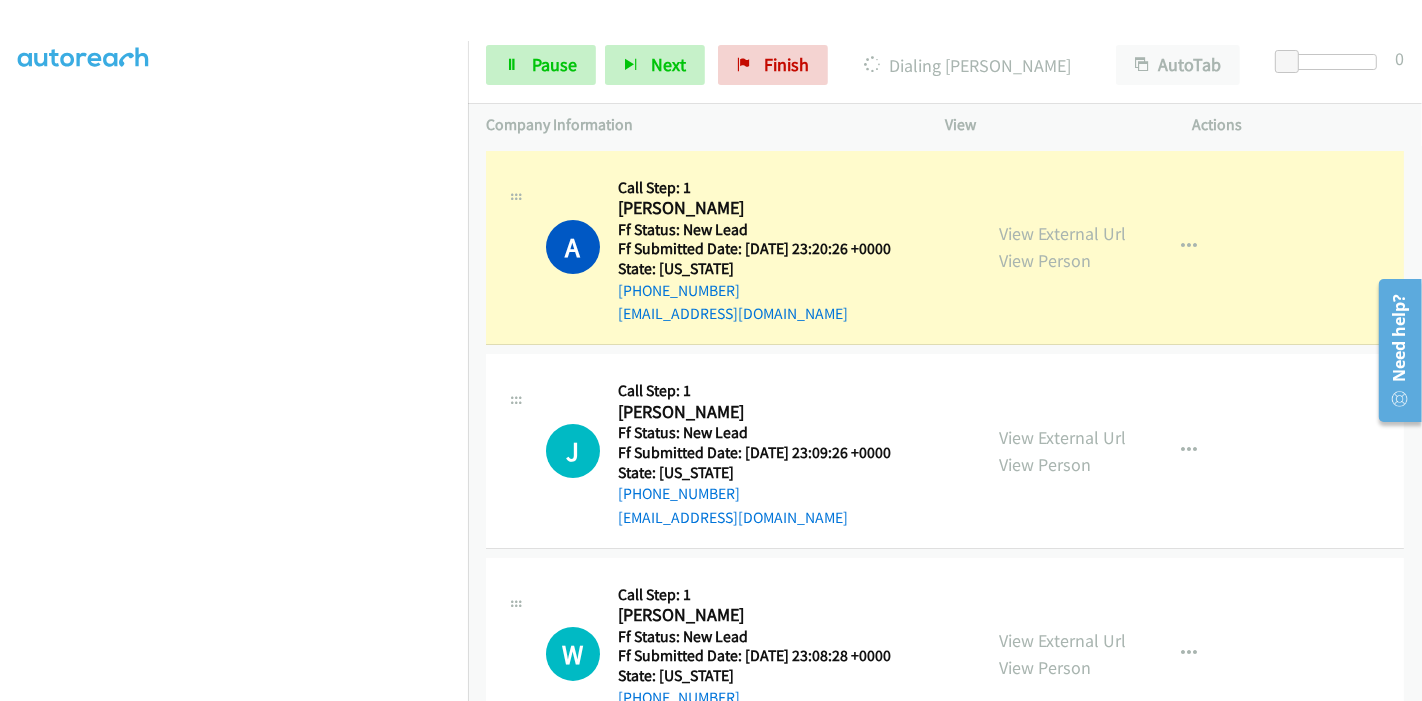 scroll, scrollTop: 0, scrollLeft: 0, axis: both 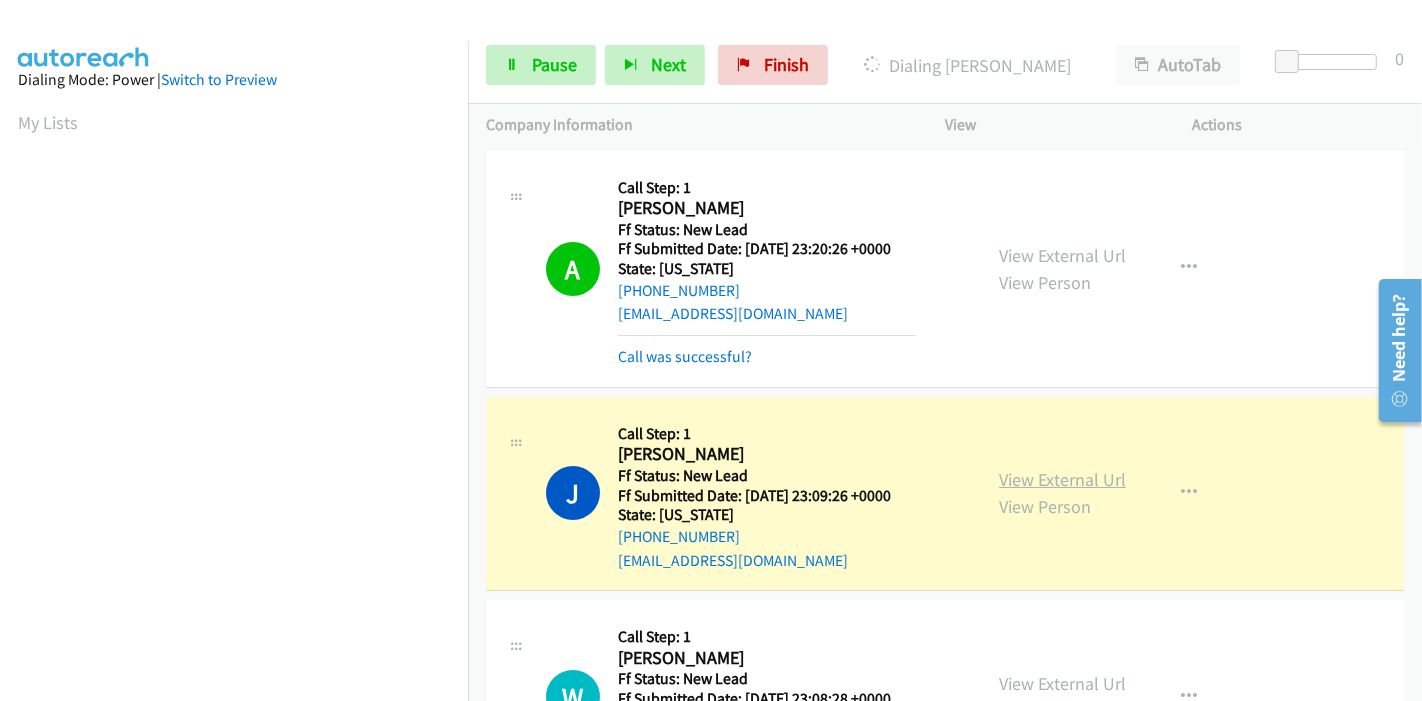 click on "View External Url" at bounding box center [1062, 479] 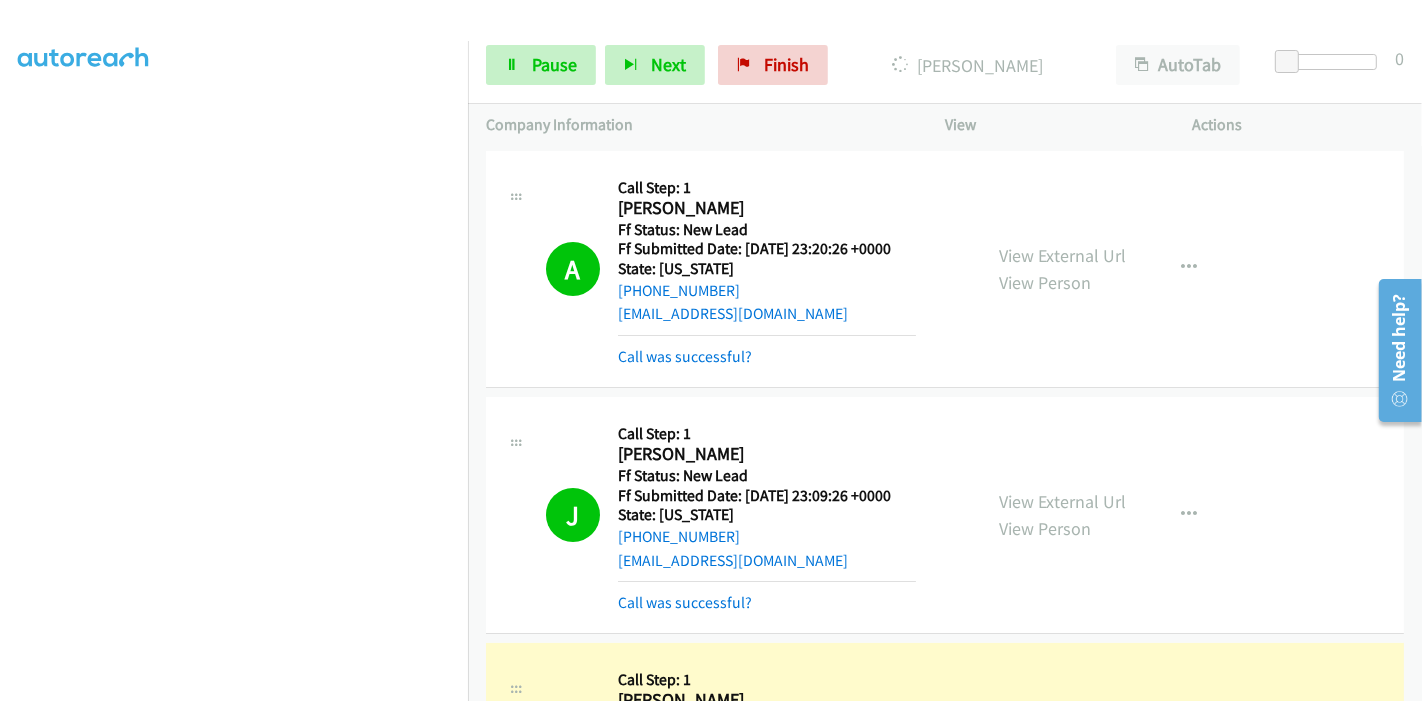 scroll, scrollTop: 0, scrollLeft: 0, axis: both 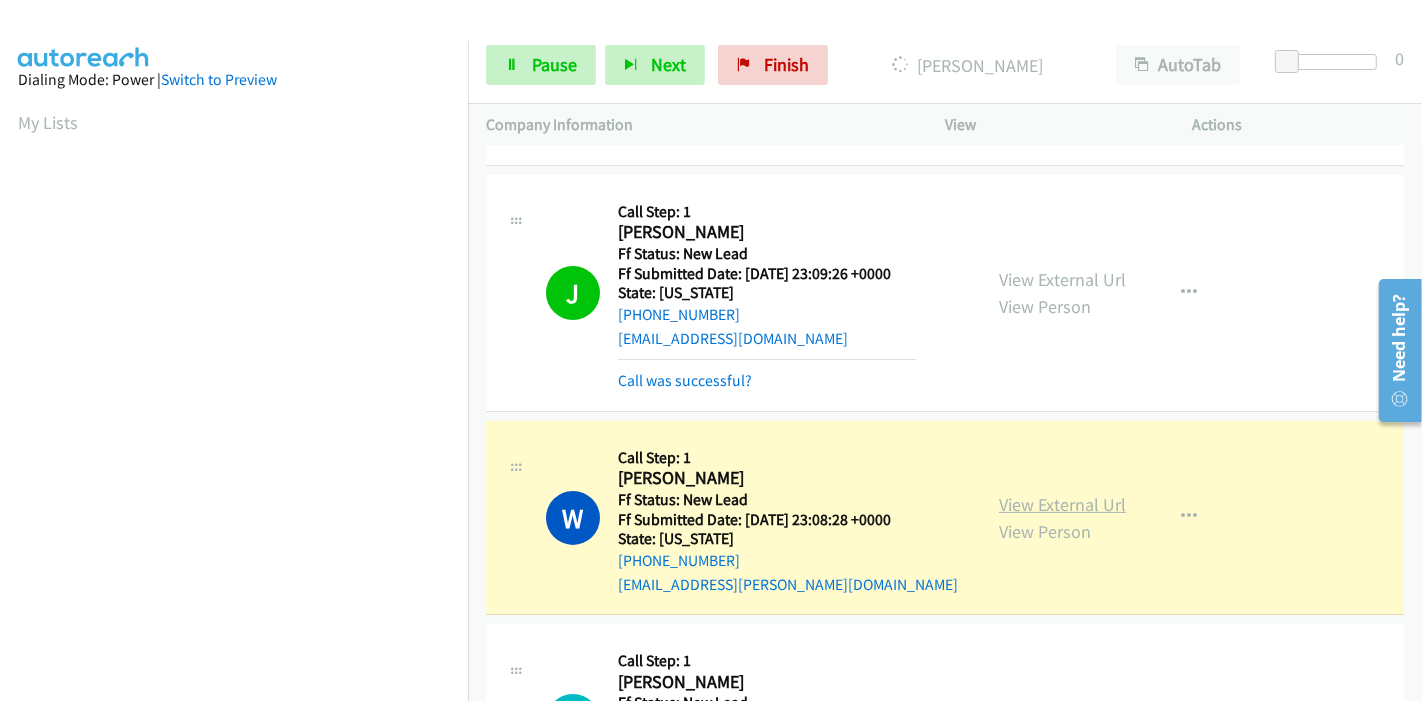 click on "View External Url" at bounding box center [1062, 504] 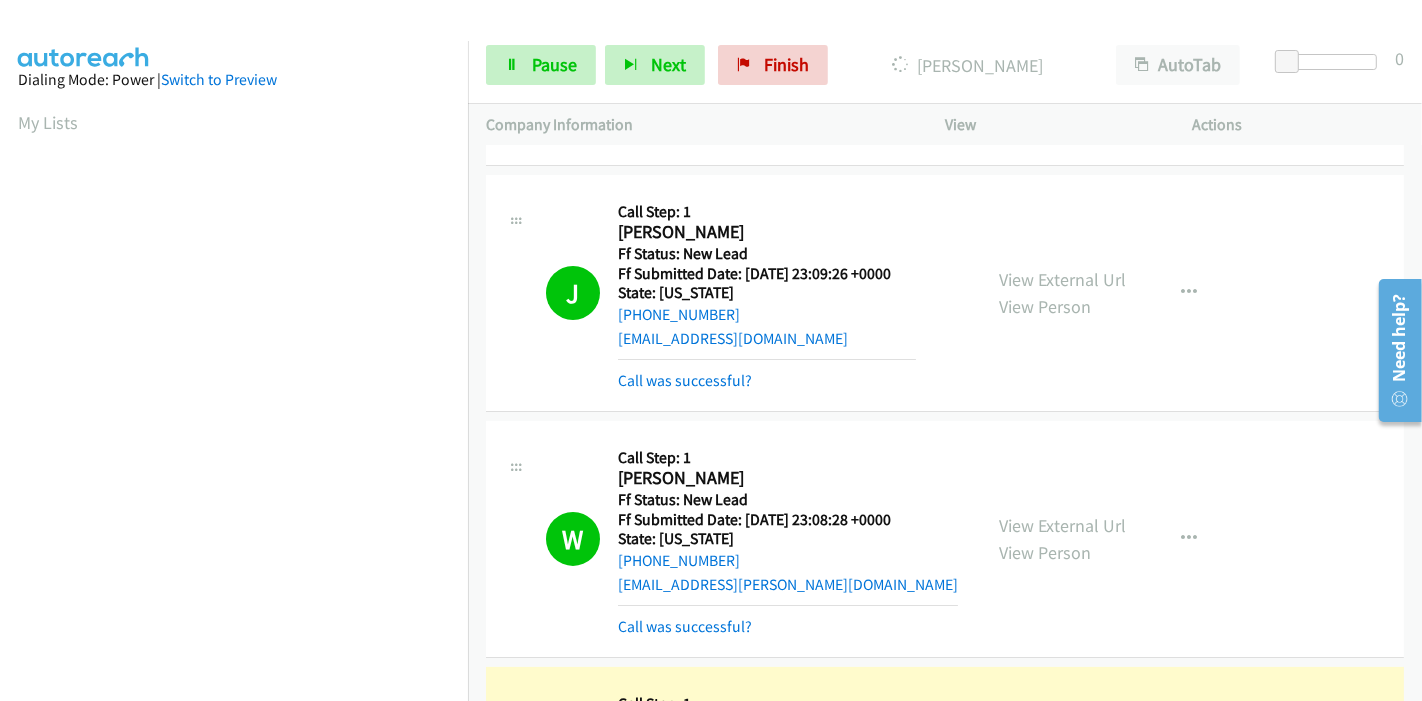 scroll, scrollTop: 422, scrollLeft: 0, axis: vertical 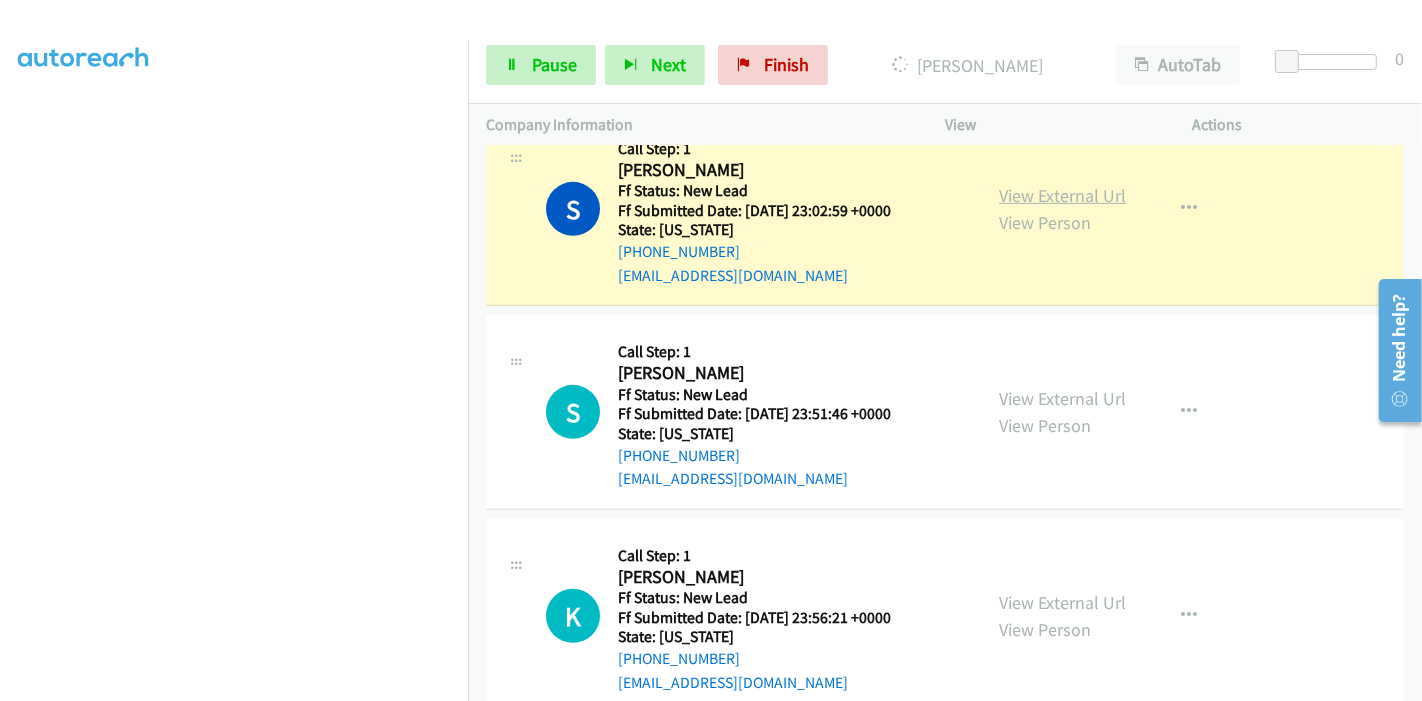 click on "View External Url" at bounding box center (1062, 195) 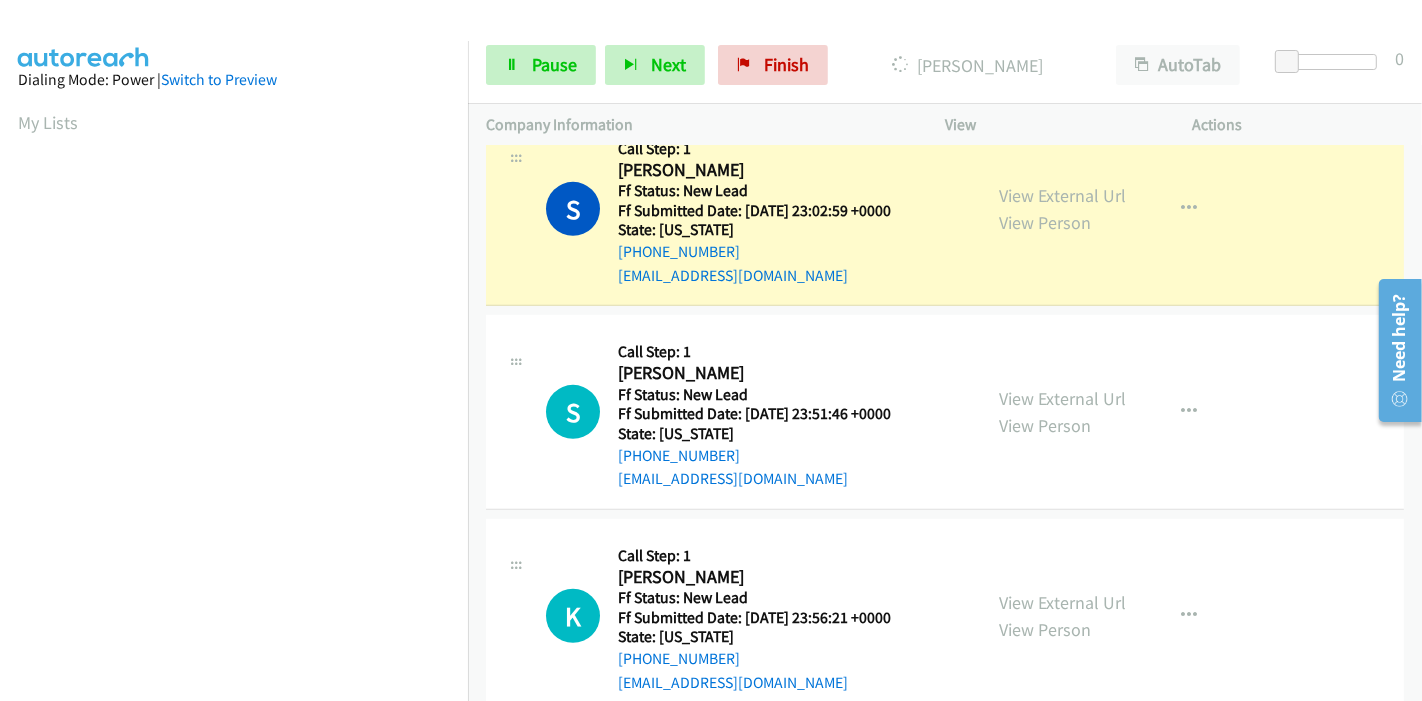 scroll, scrollTop: 422, scrollLeft: 0, axis: vertical 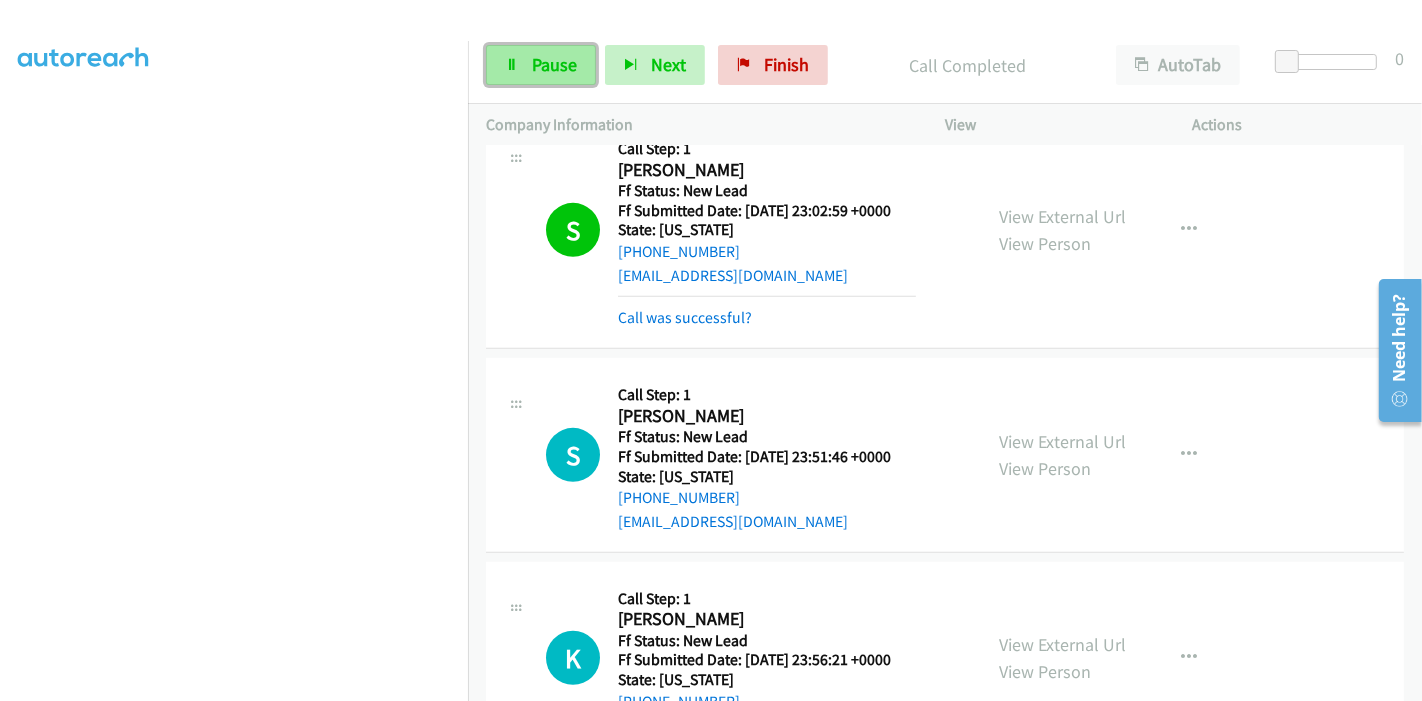 click on "Pause" at bounding box center (554, 64) 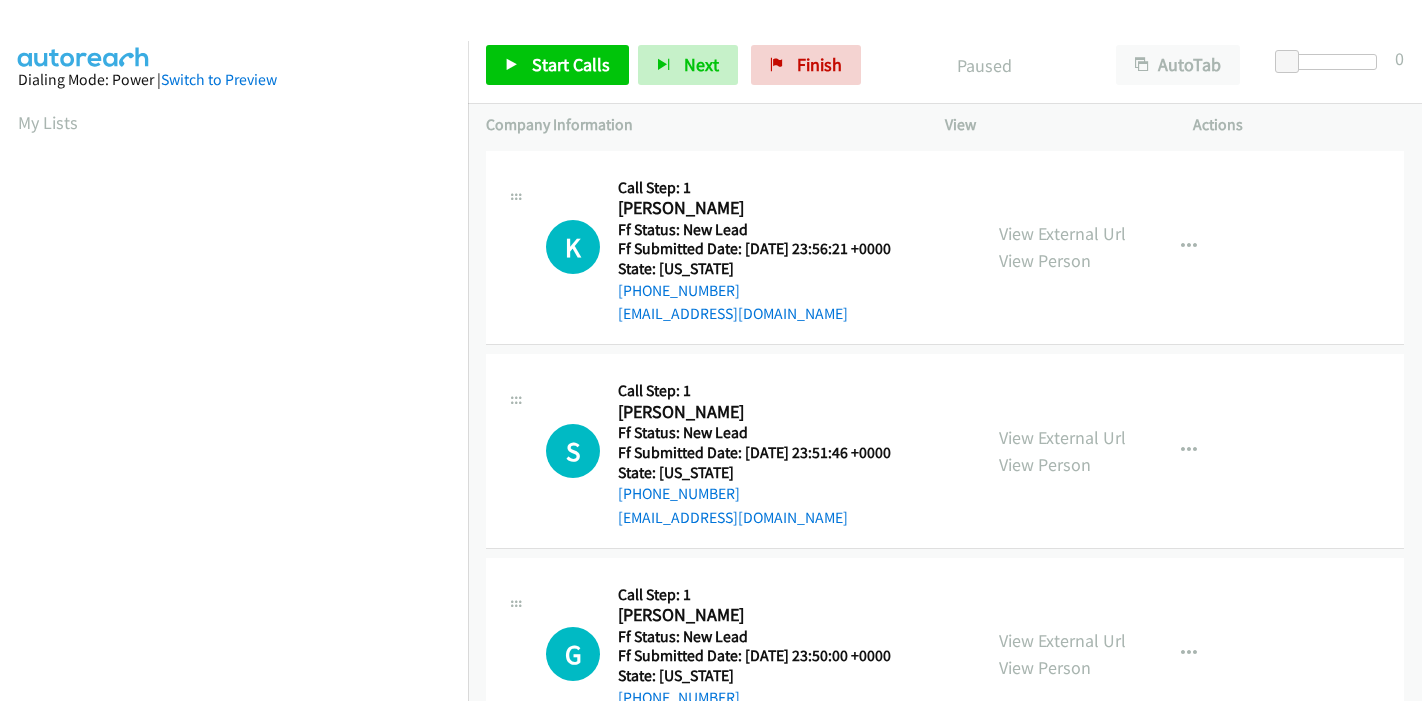 scroll, scrollTop: 0, scrollLeft: 0, axis: both 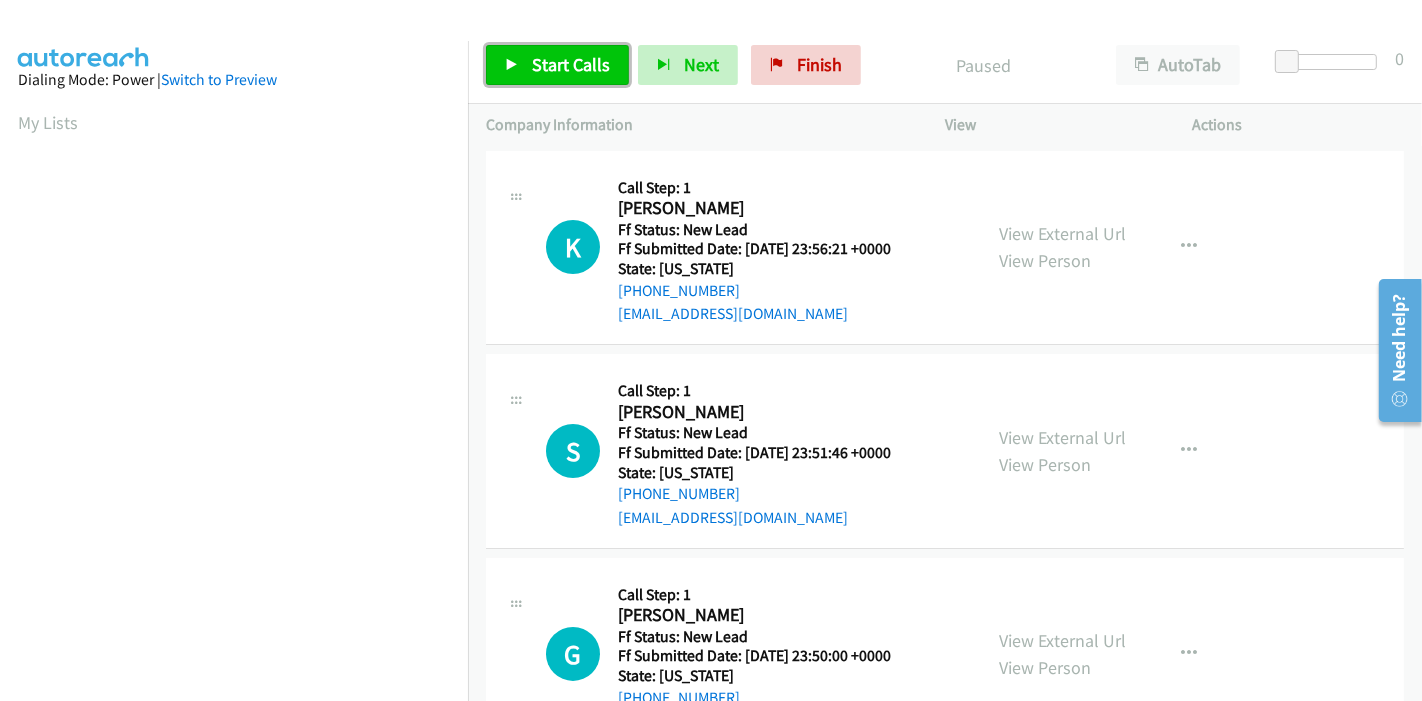 click on "Start Calls" at bounding box center (557, 65) 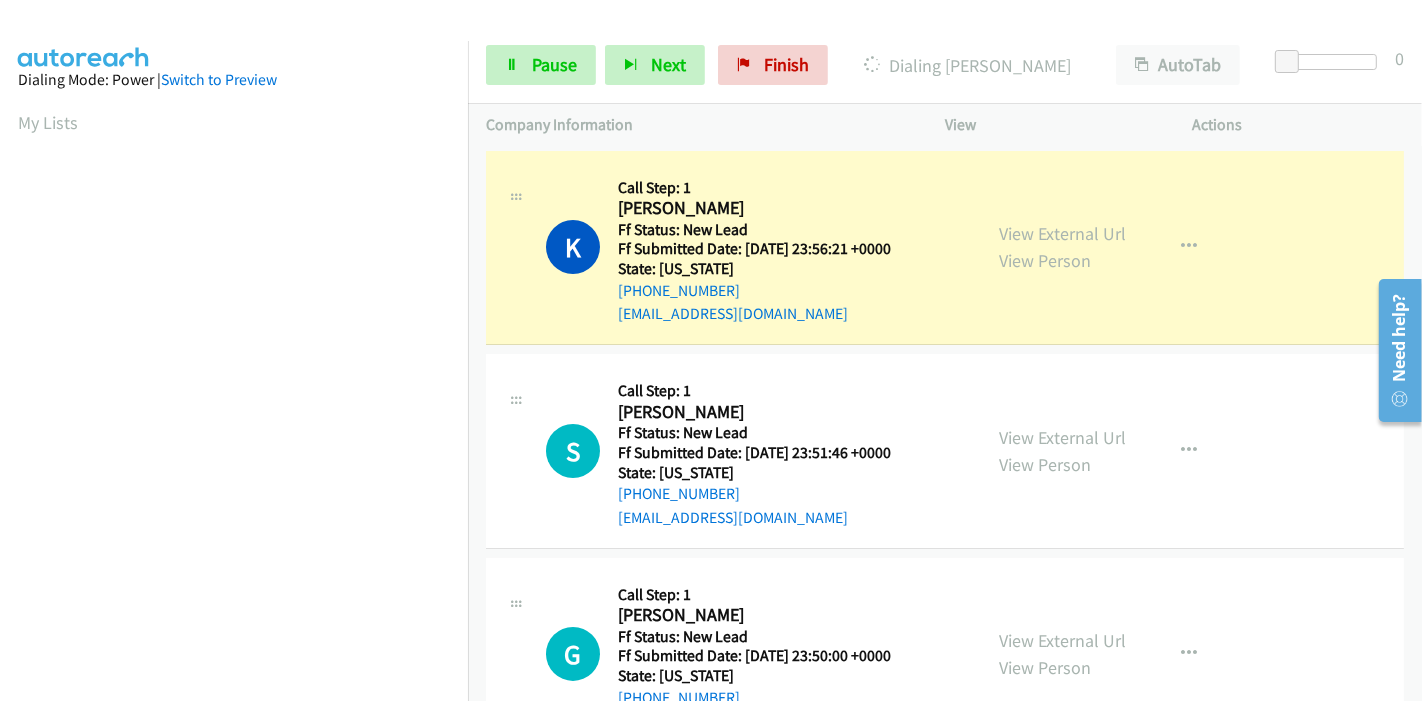 scroll, scrollTop: 422, scrollLeft: 0, axis: vertical 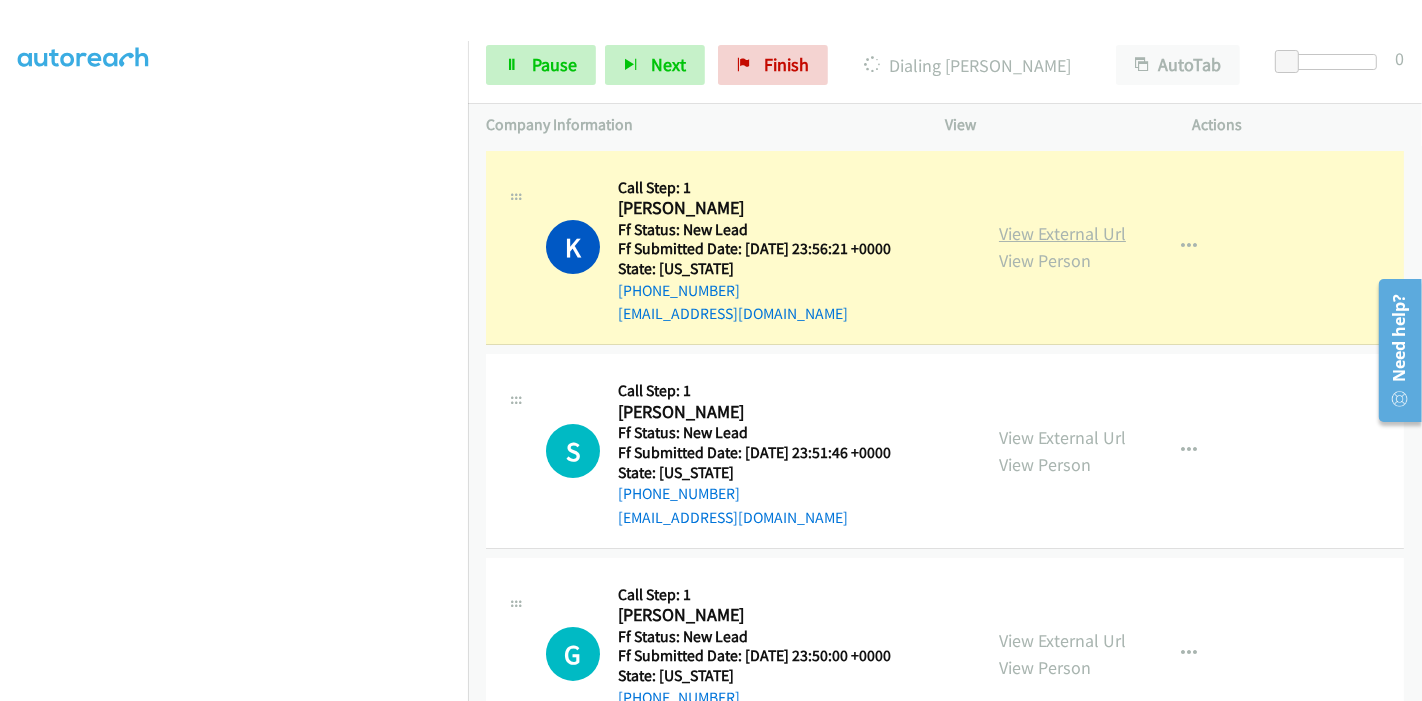 click on "View External Url" at bounding box center (1062, 233) 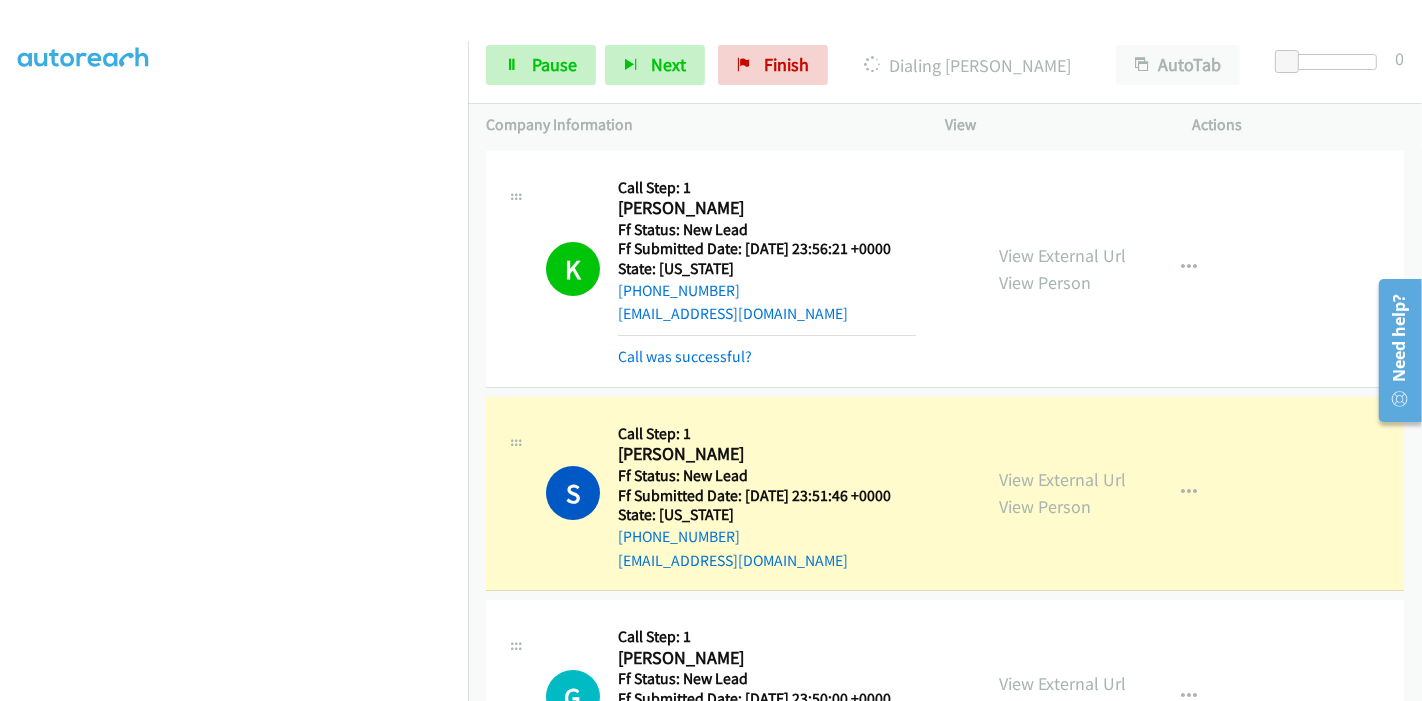 scroll, scrollTop: 0, scrollLeft: 0, axis: both 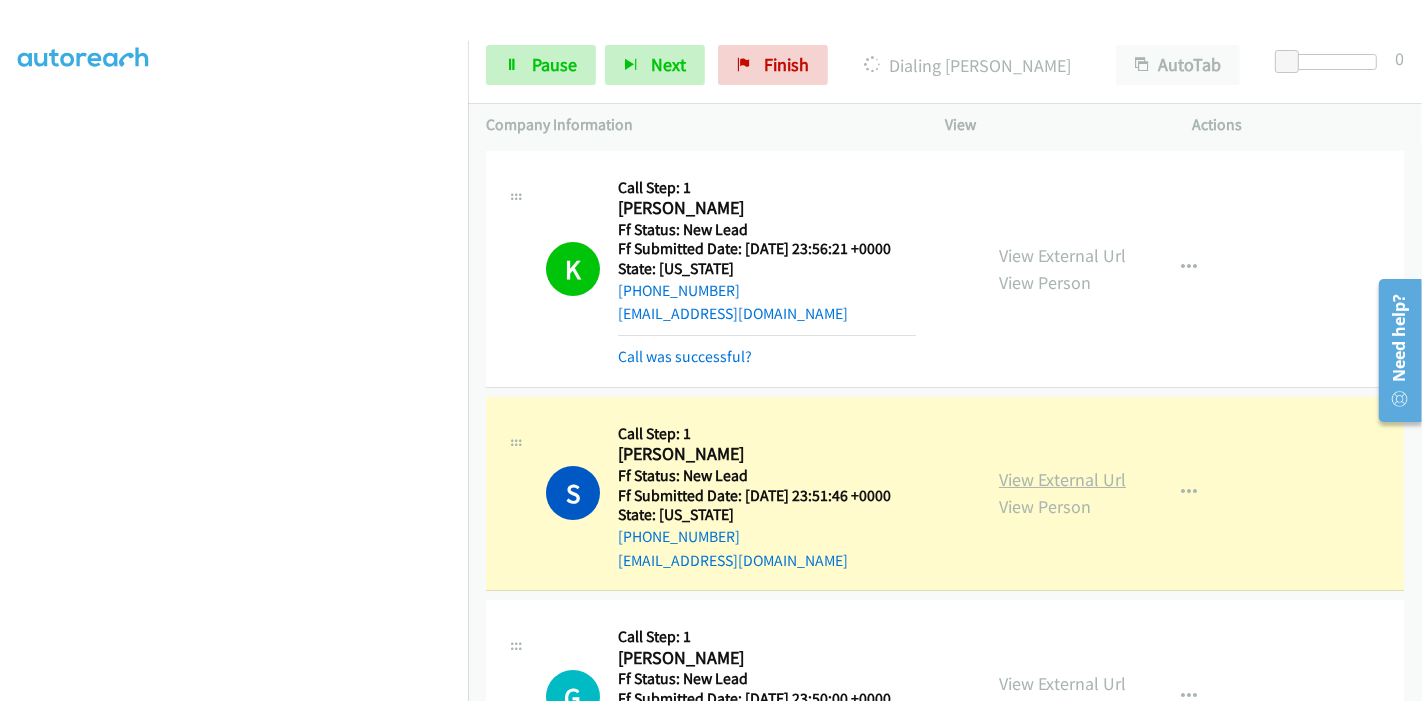 click on "View External Url" at bounding box center (1062, 479) 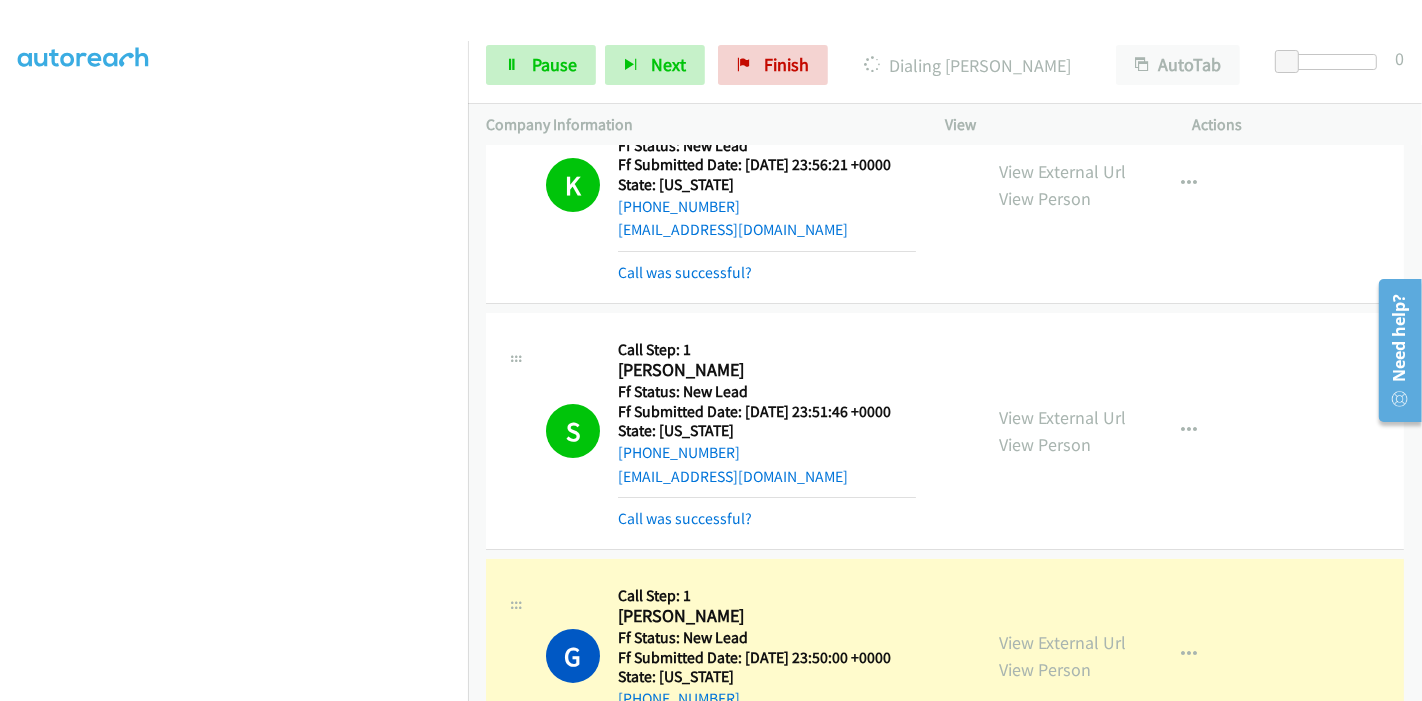 scroll, scrollTop: 222, scrollLeft: 0, axis: vertical 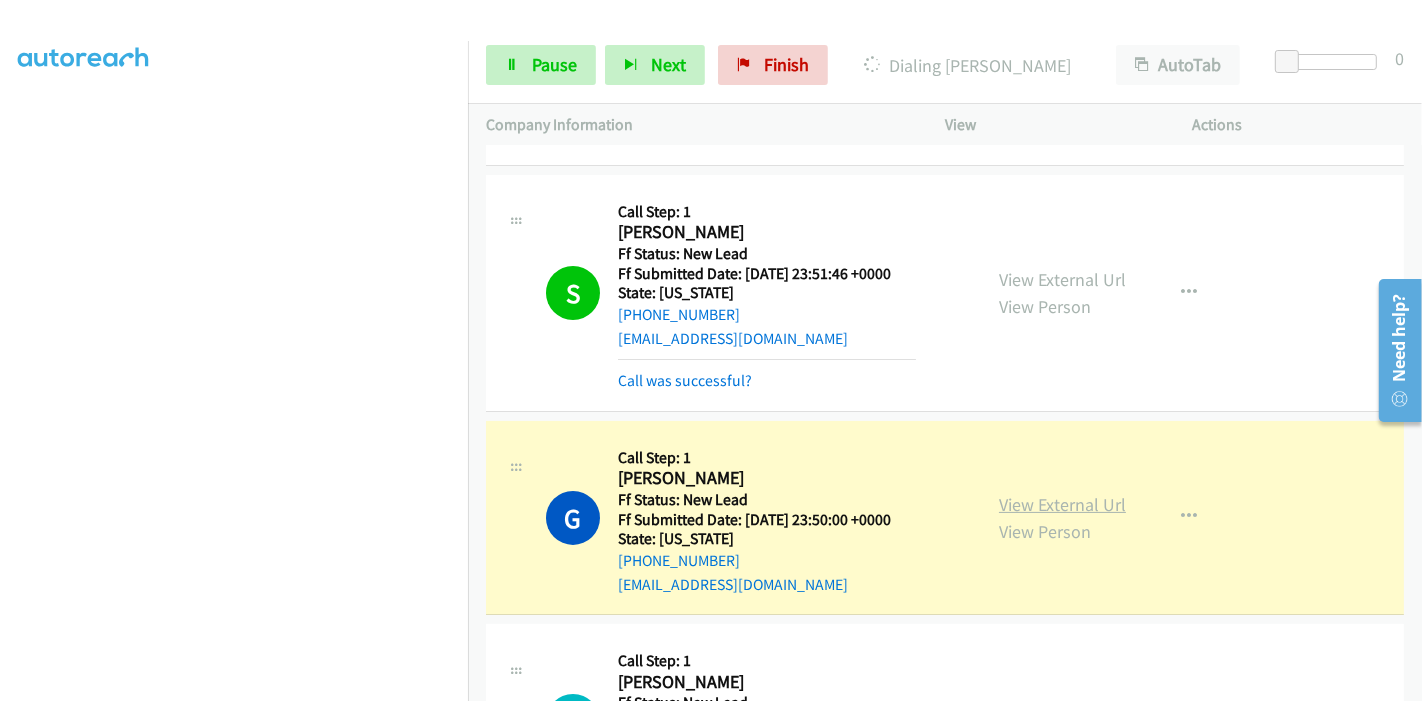 click on "View External Url" at bounding box center [1062, 504] 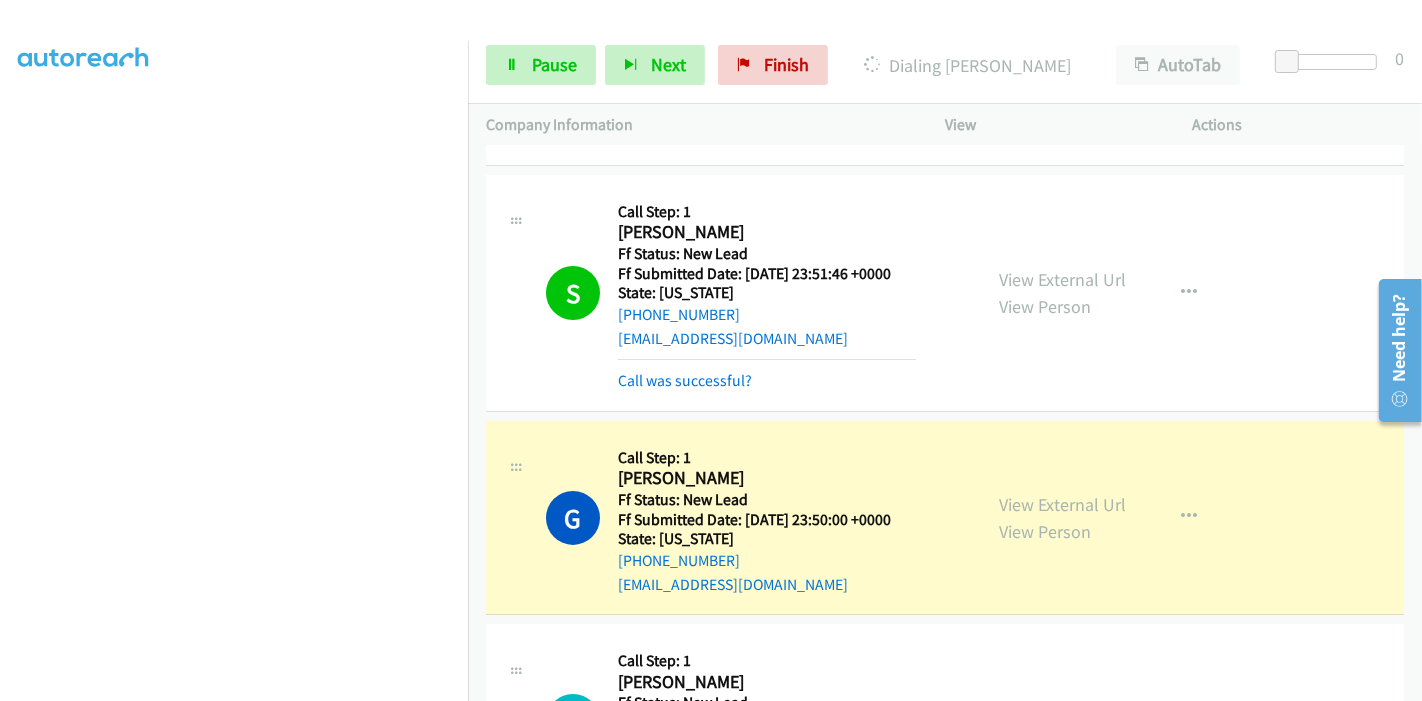 scroll, scrollTop: 0, scrollLeft: 0, axis: both 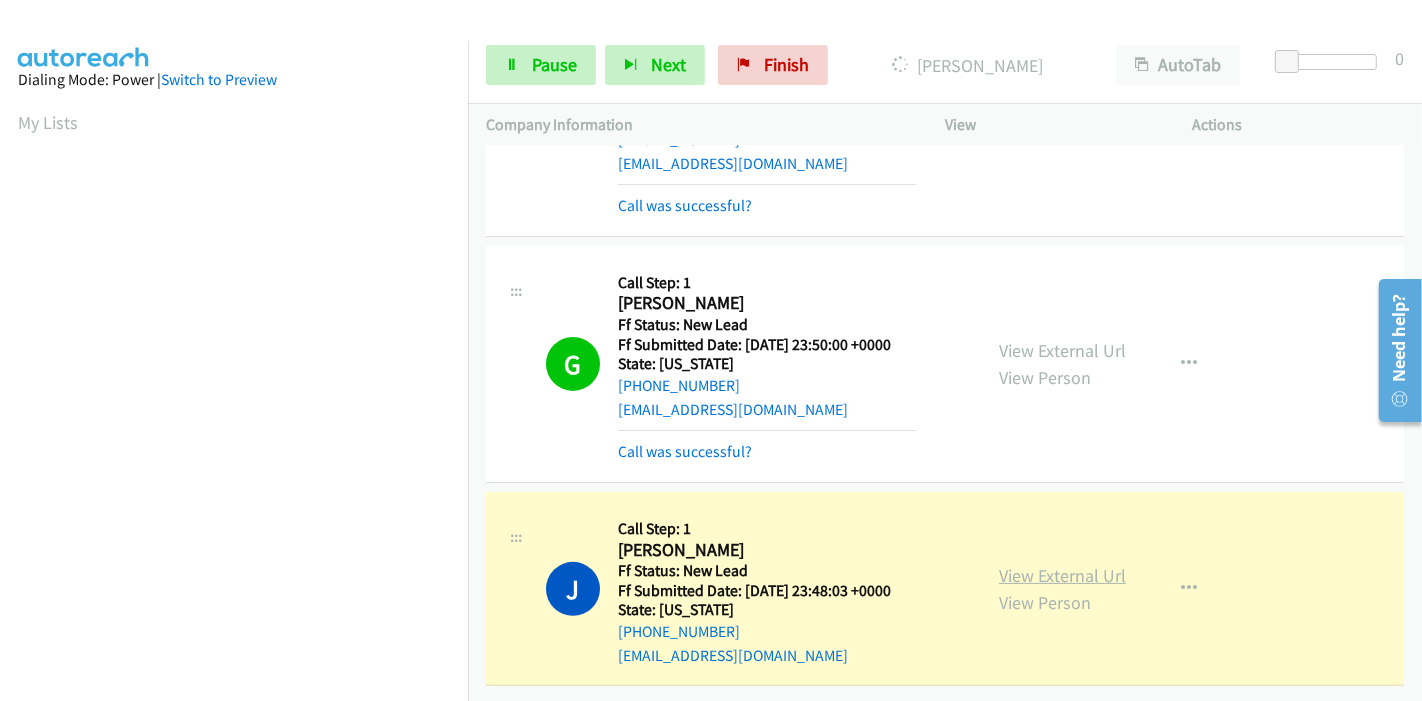 click on "View External Url" at bounding box center (1062, 575) 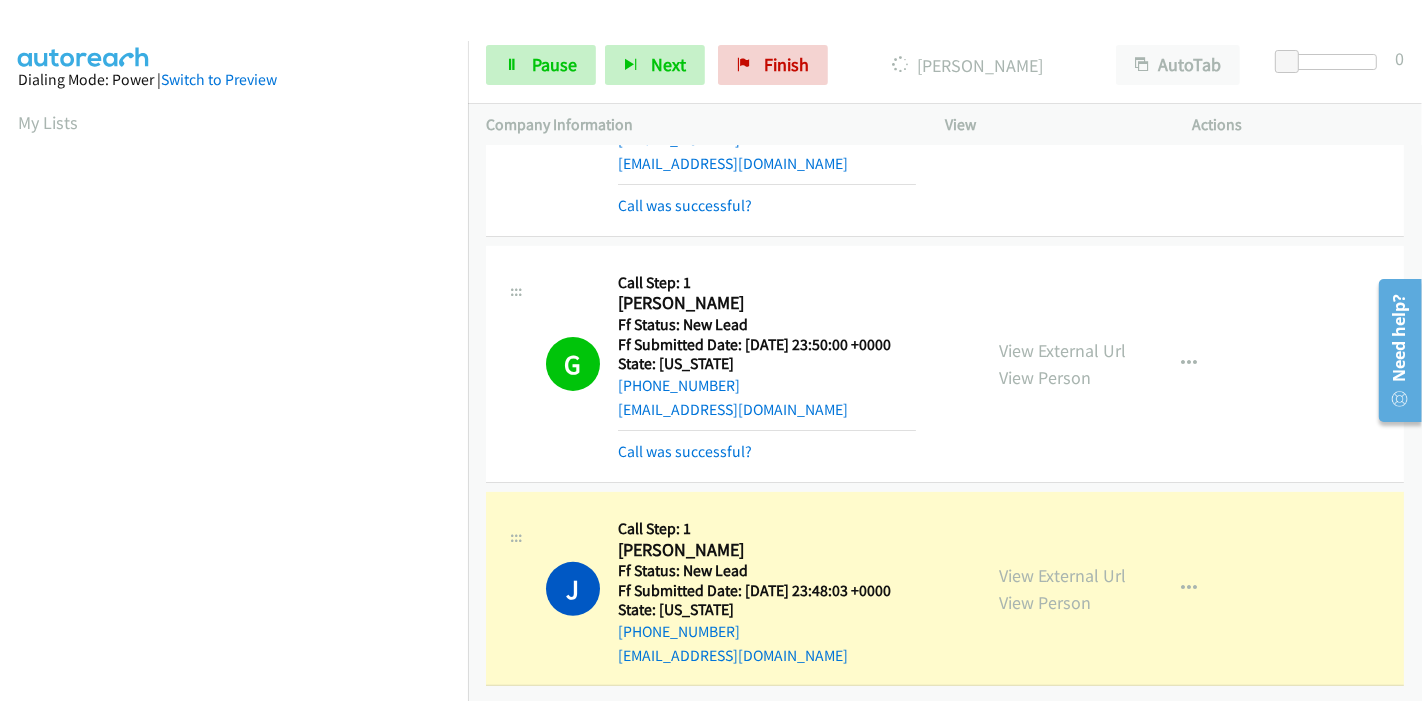 scroll, scrollTop: 422, scrollLeft: 0, axis: vertical 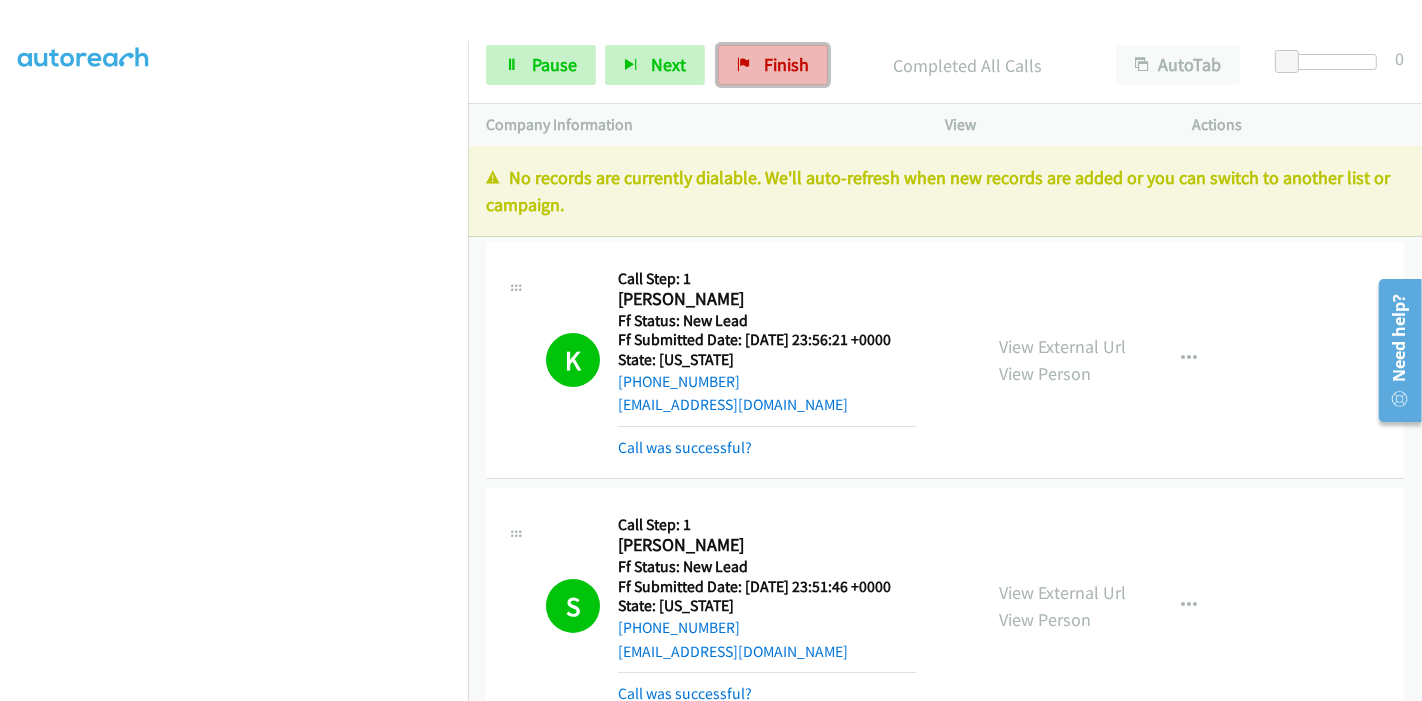 click at bounding box center [744, 66] 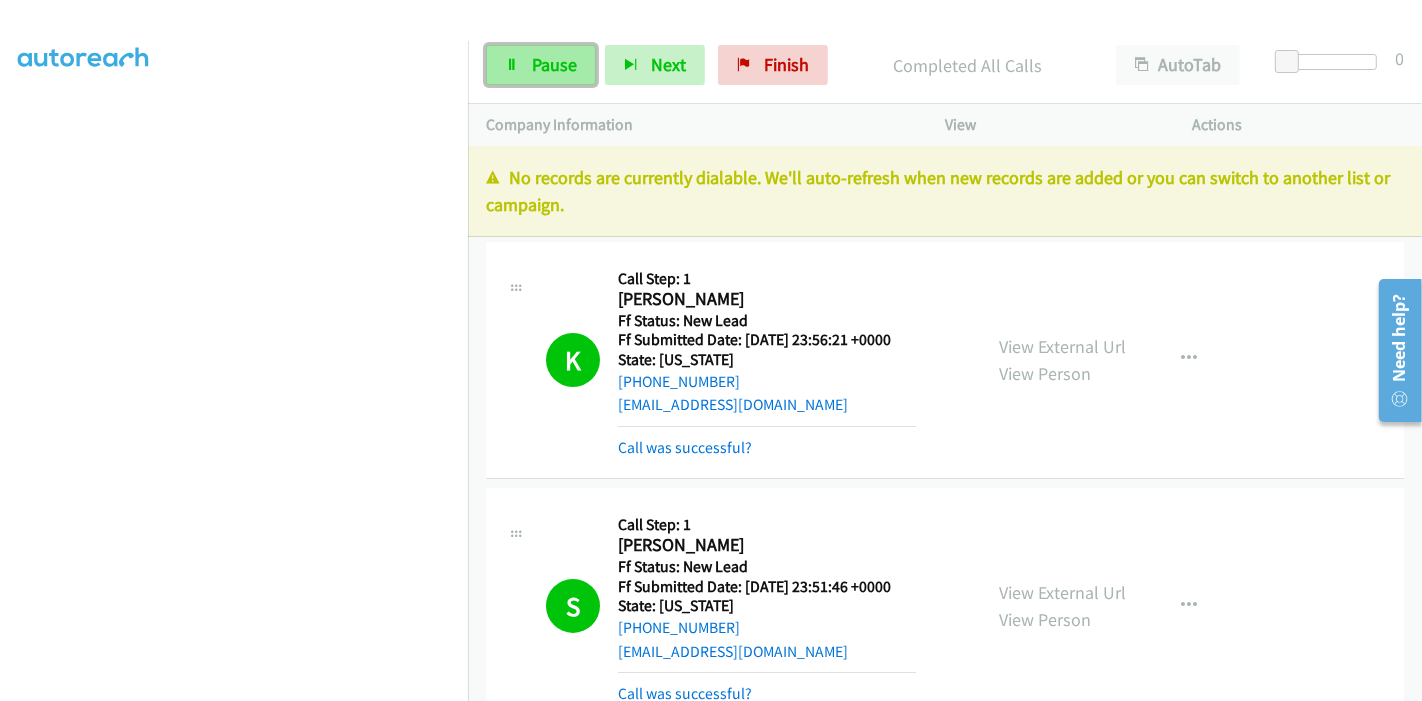 click at bounding box center [512, 66] 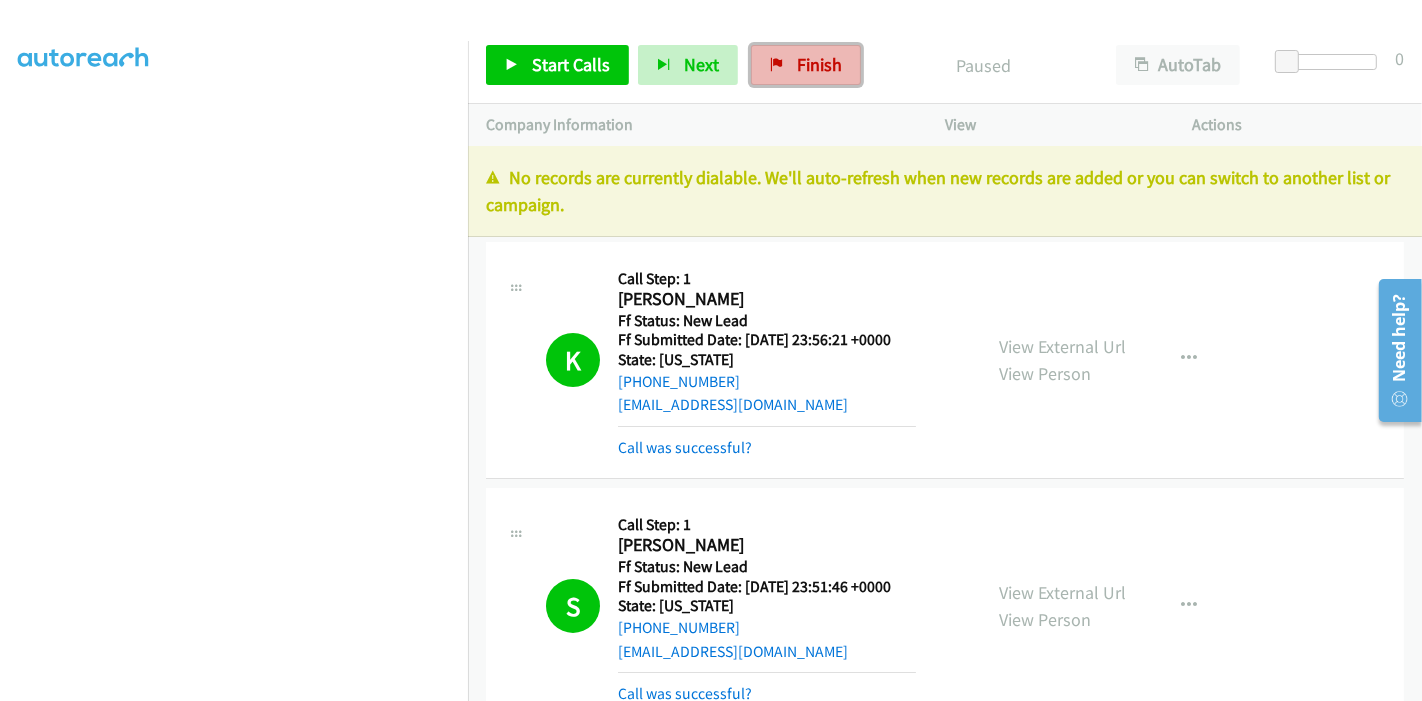 click on "Finish" at bounding box center (819, 64) 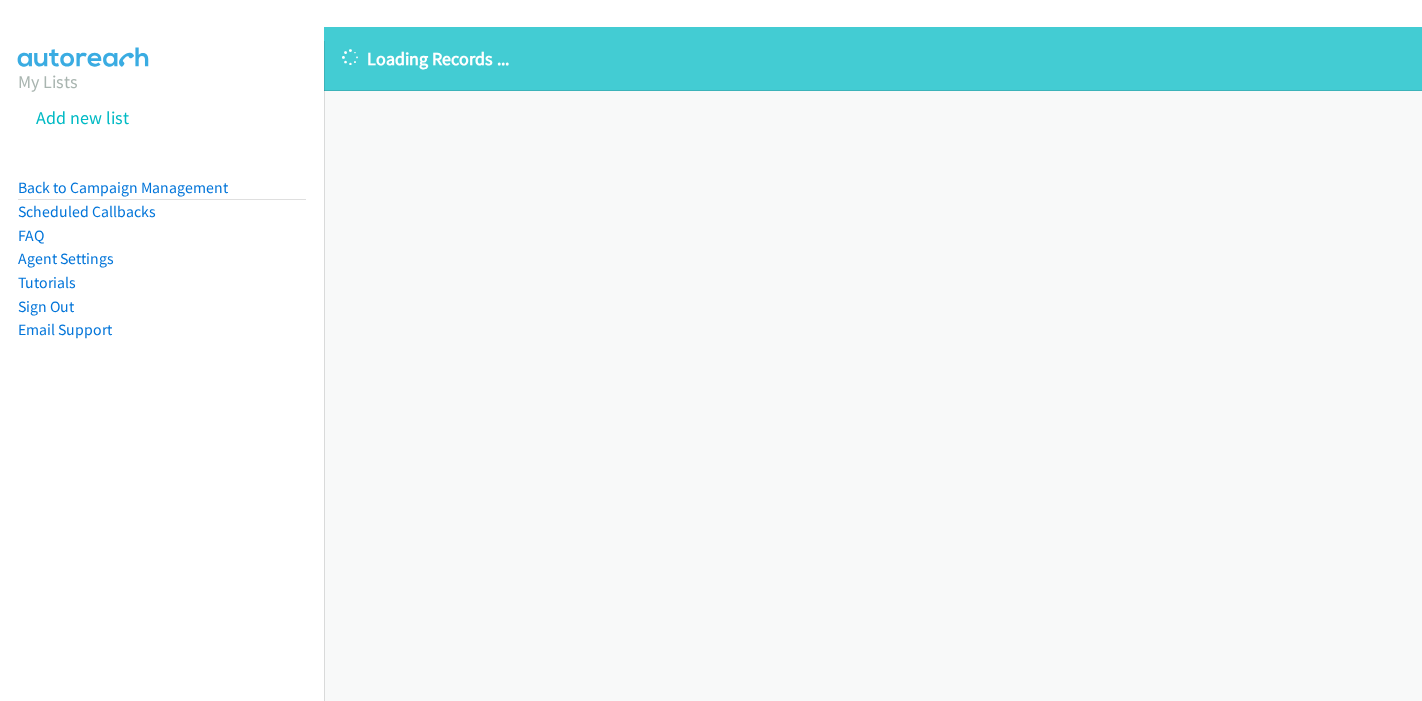 scroll, scrollTop: 0, scrollLeft: 0, axis: both 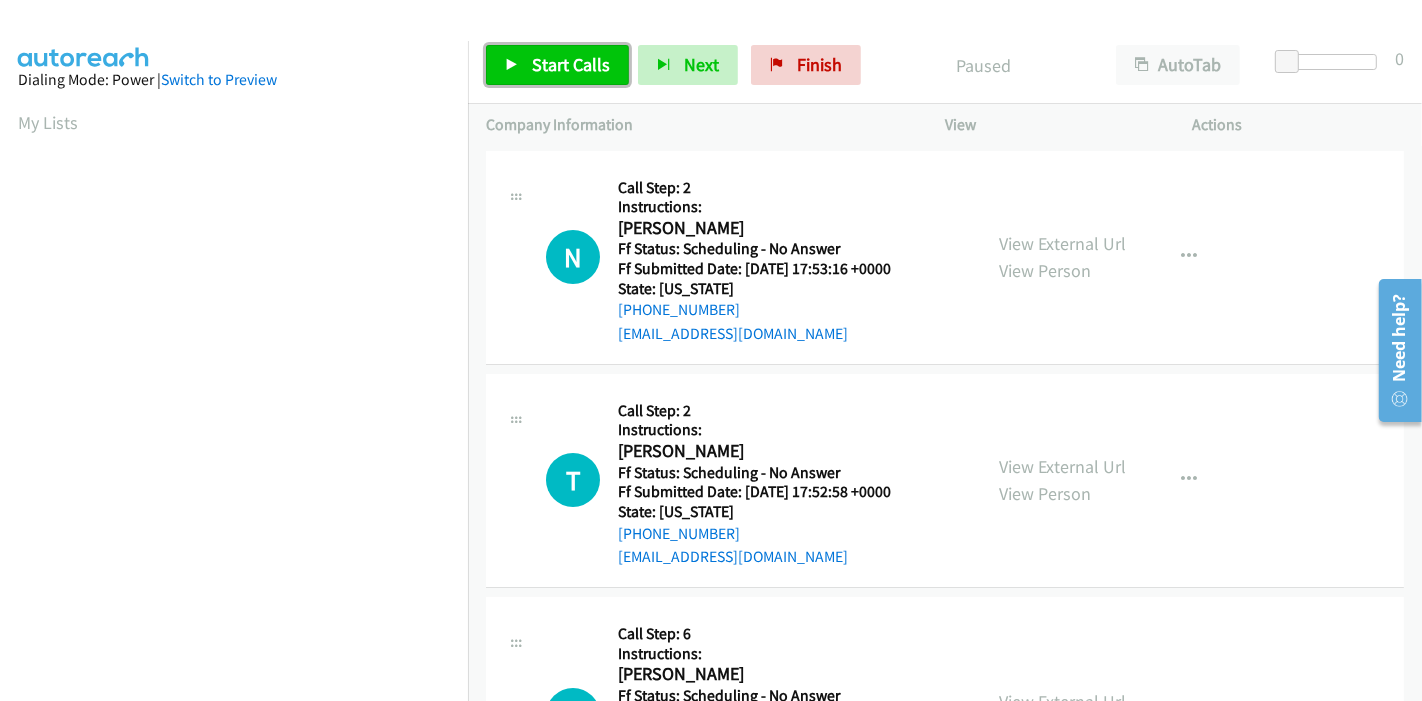click on "Start Calls" at bounding box center (571, 64) 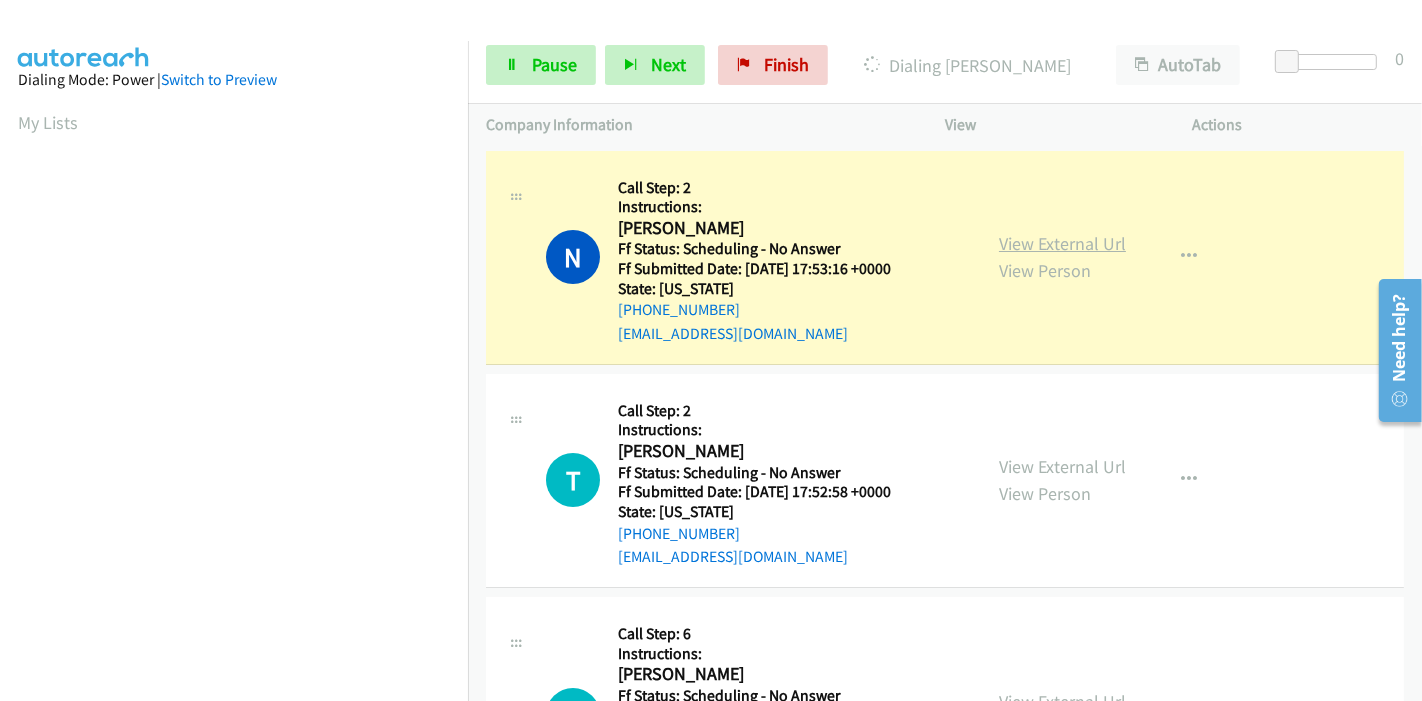 click on "View External Url" at bounding box center [1062, 243] 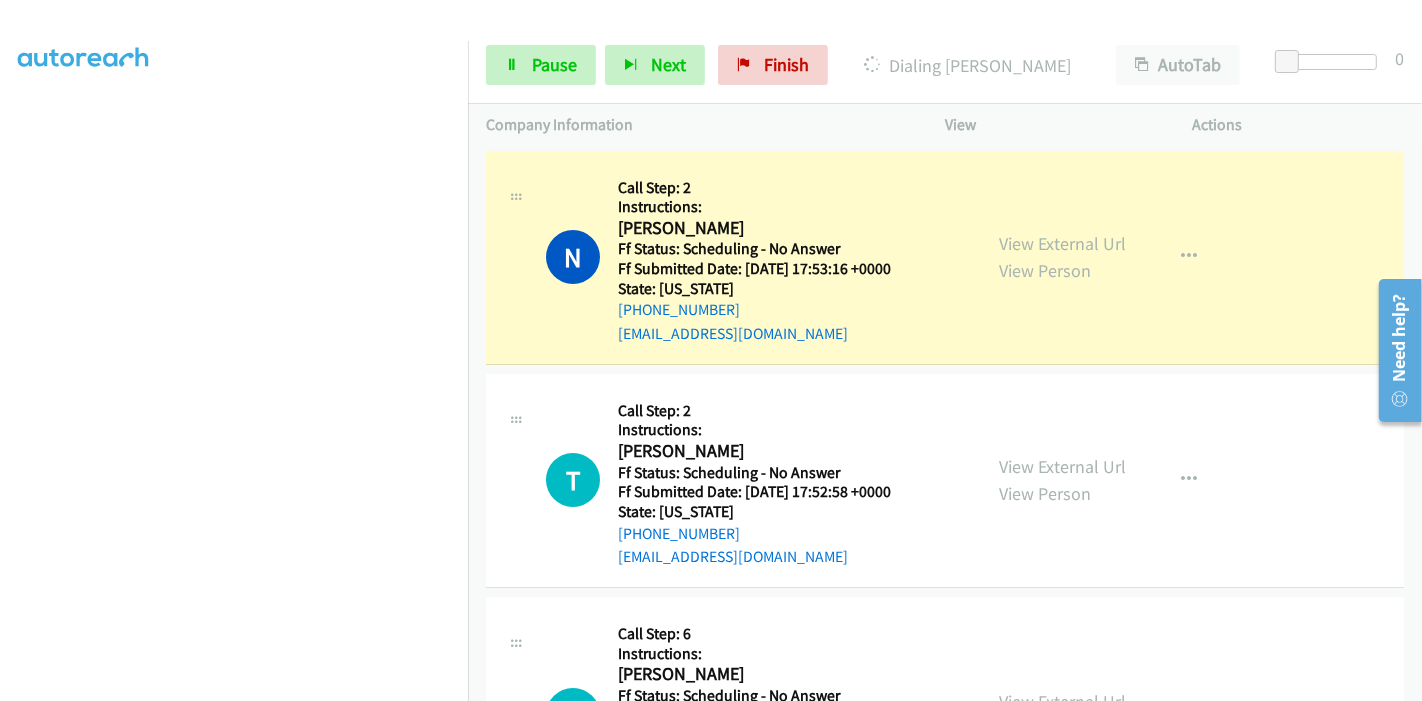 scroll, scrollTop: 0, scrollLeft: 0, axis: both 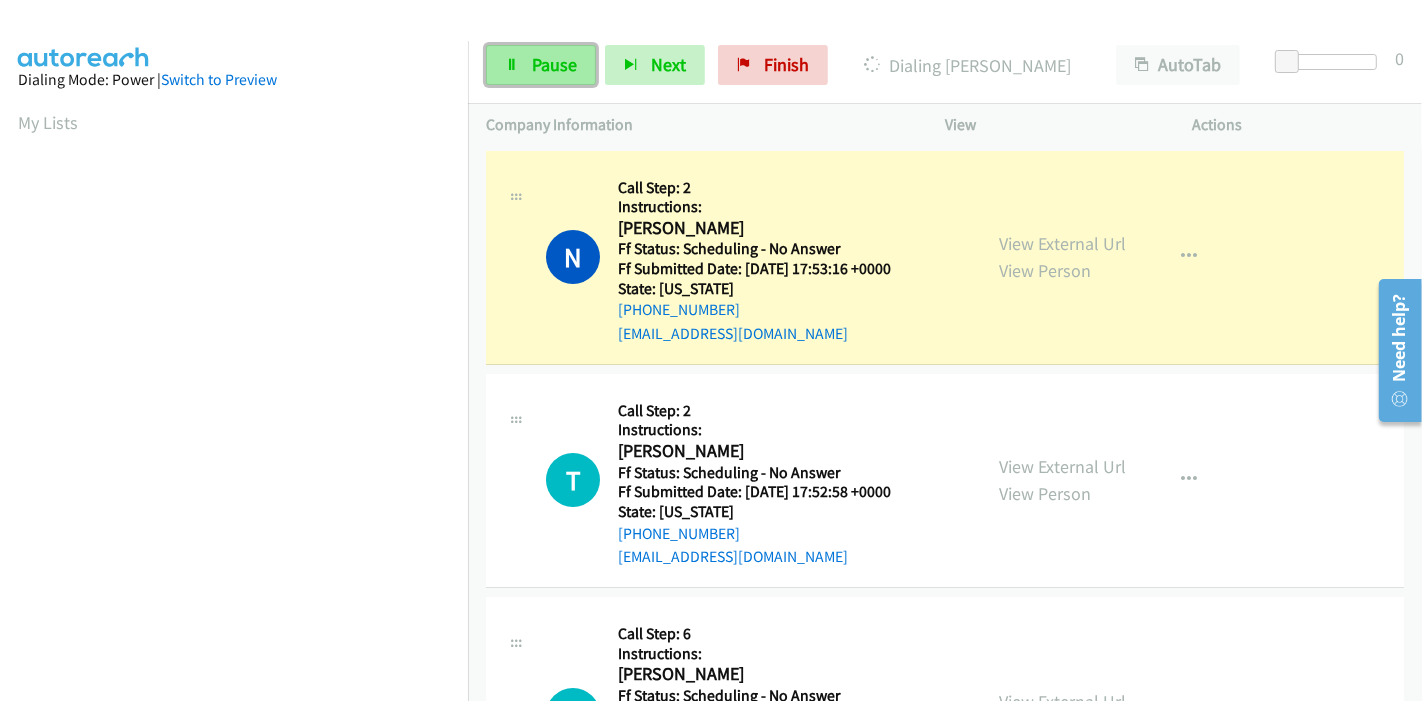 click on "Pause" at bounding box center (541, 65) 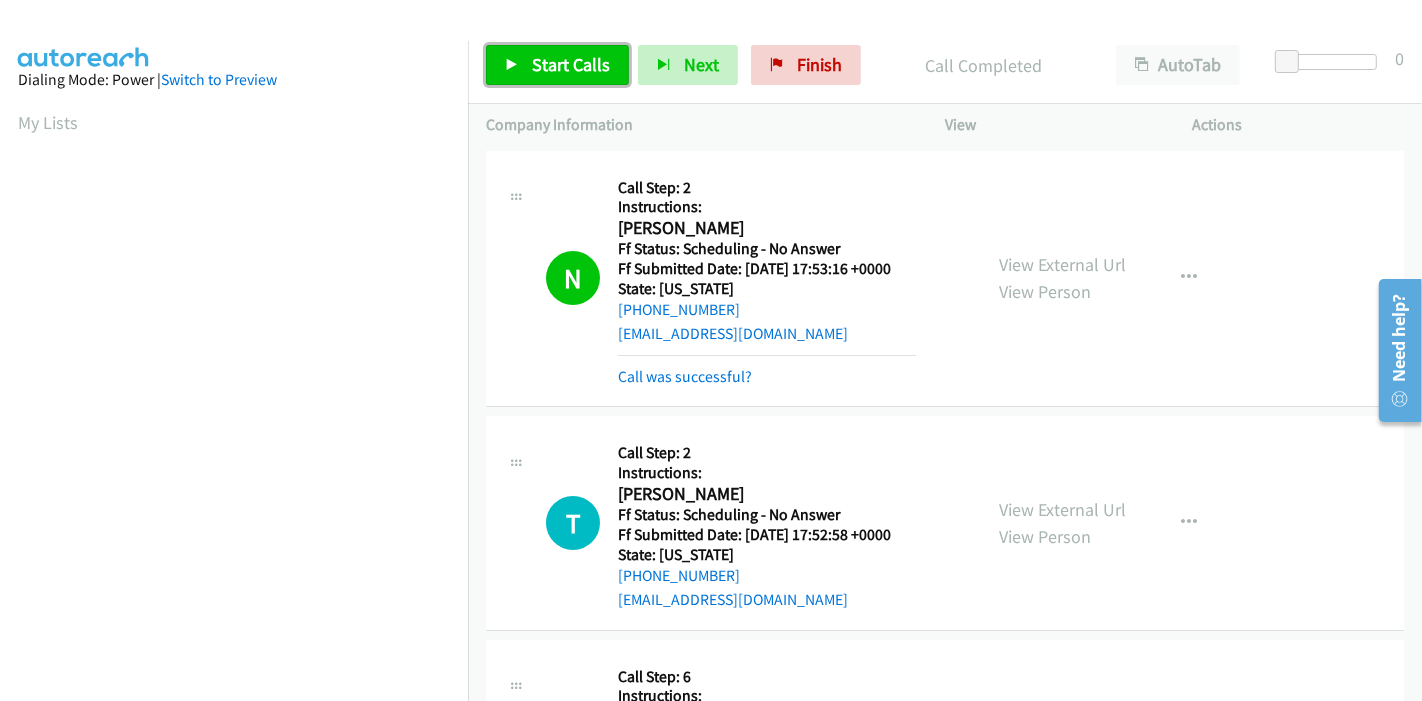 click on "Start Calls" at bounding box center [571, 64] 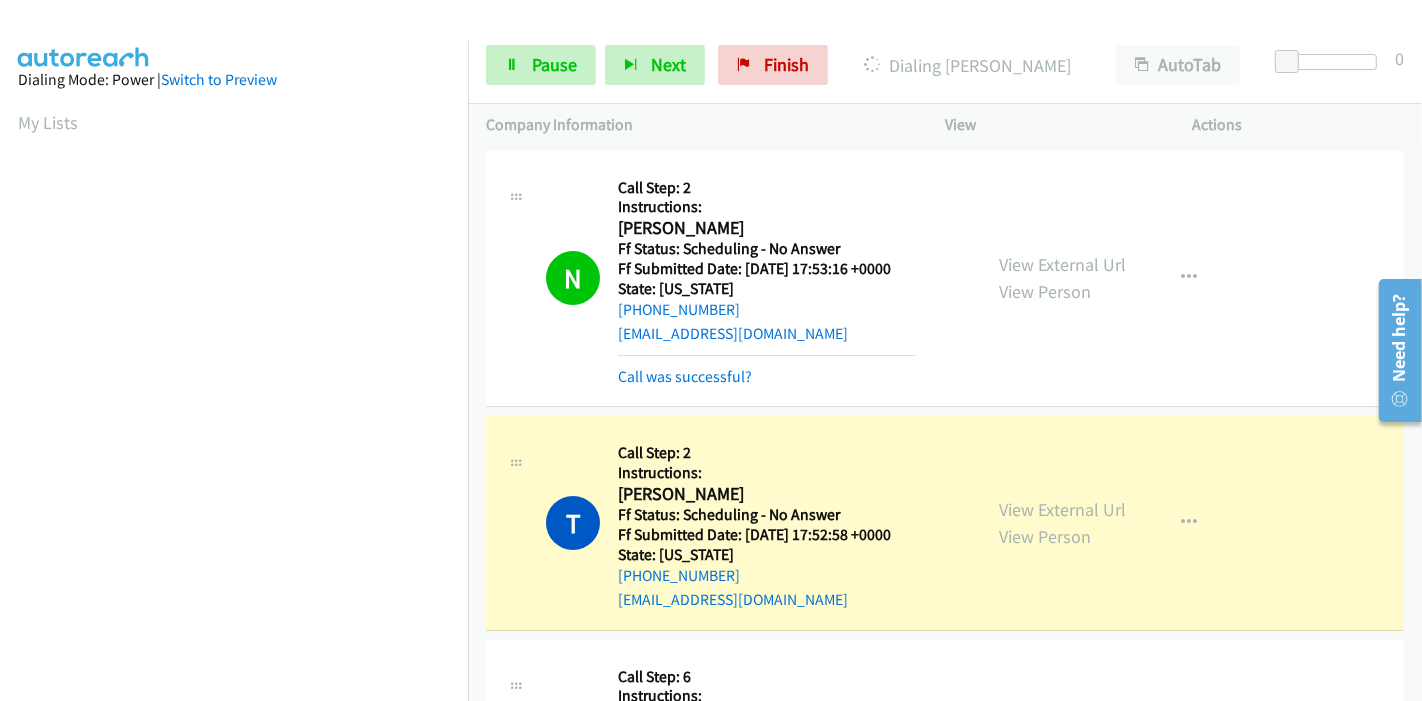 click on "View External Url
View Person
View External Url
Email
Schedule/Manage Callback
Skip Call
Add to do not call list" at bounding box center [1114, 522] 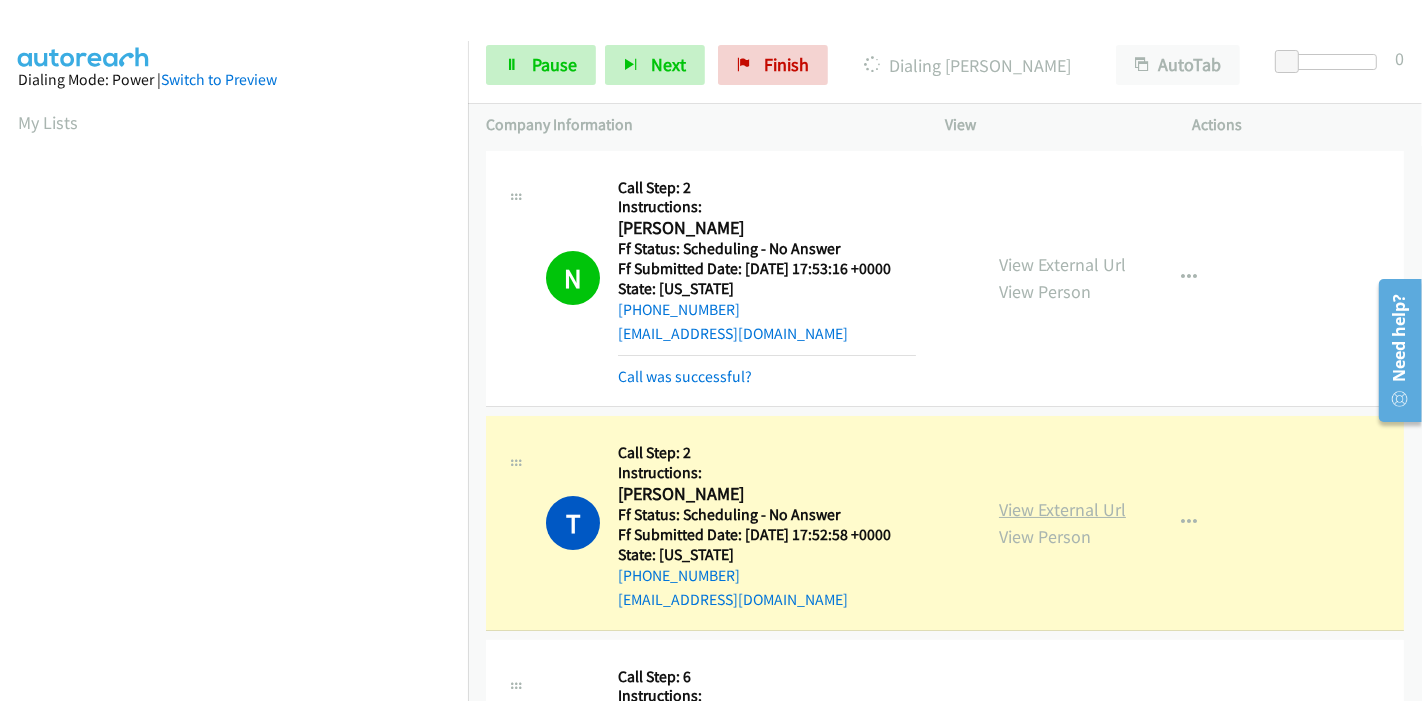click on "View External Url" at bounding box center (1062, 509) 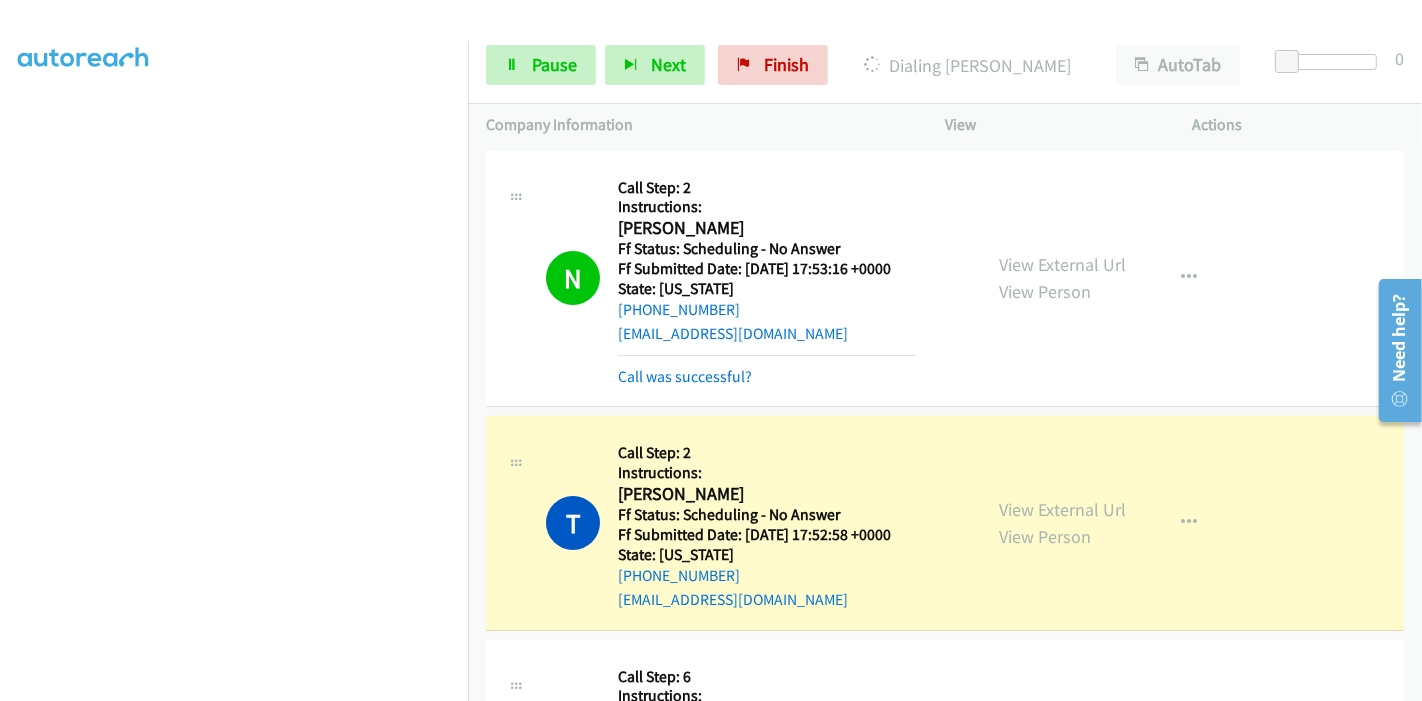 scroll, scrollTop: 0, scrollLeft: 0, axis: both 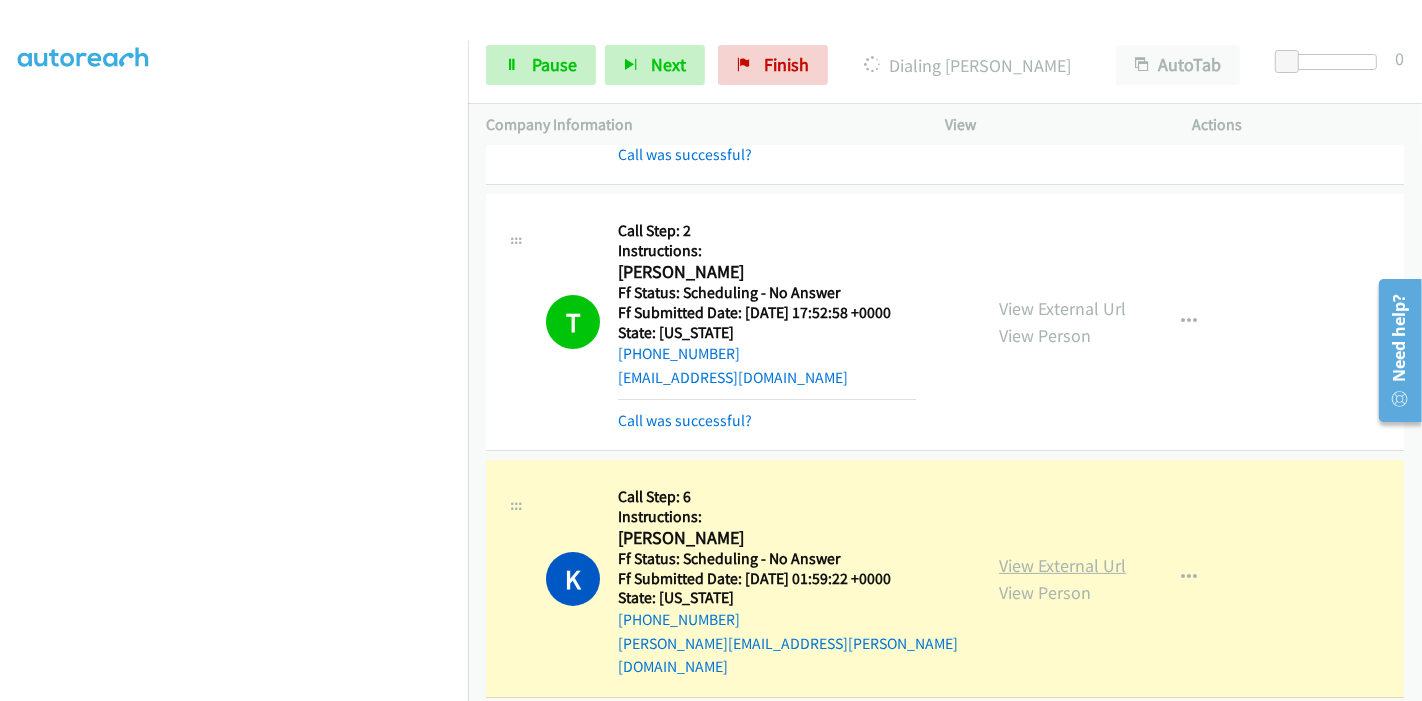 click on "View External Url" at bounding box center (1062, 565) 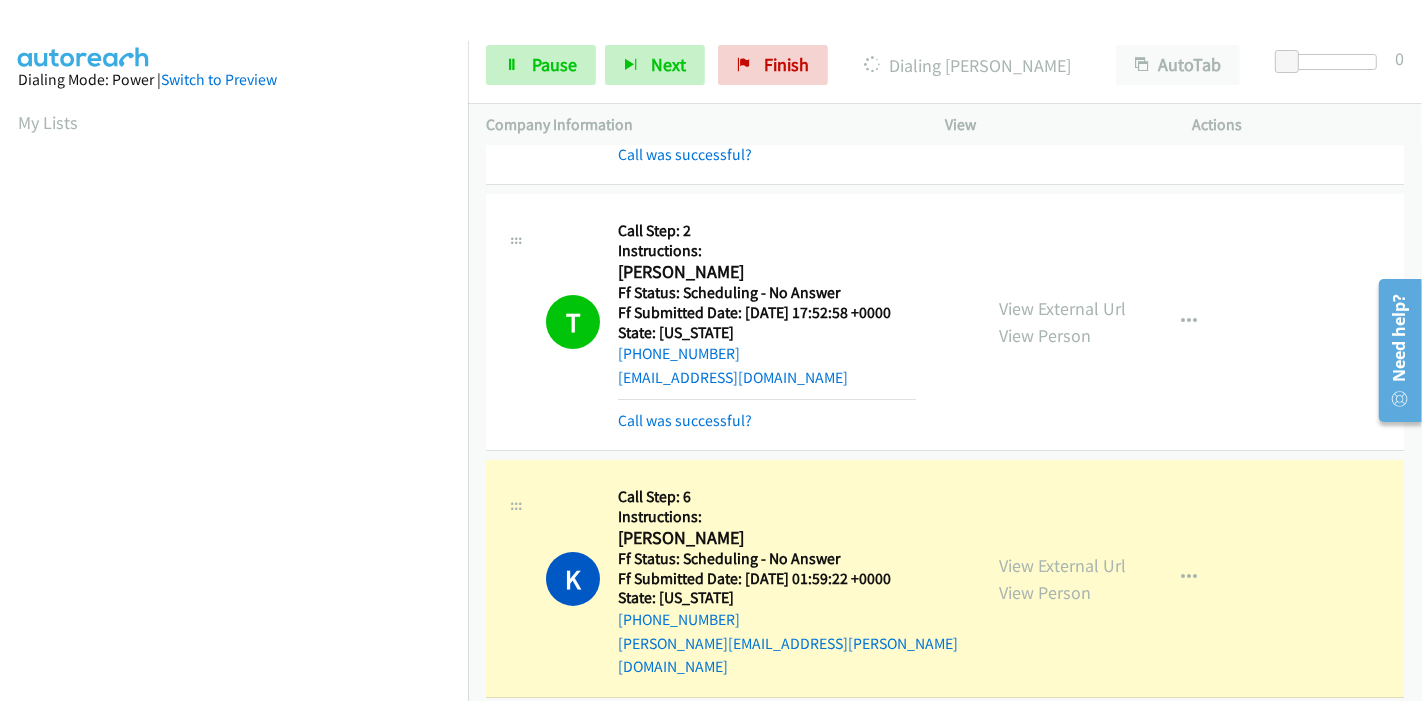 scroll, scrollTop: 0, scrollLeft: 0, axis: both 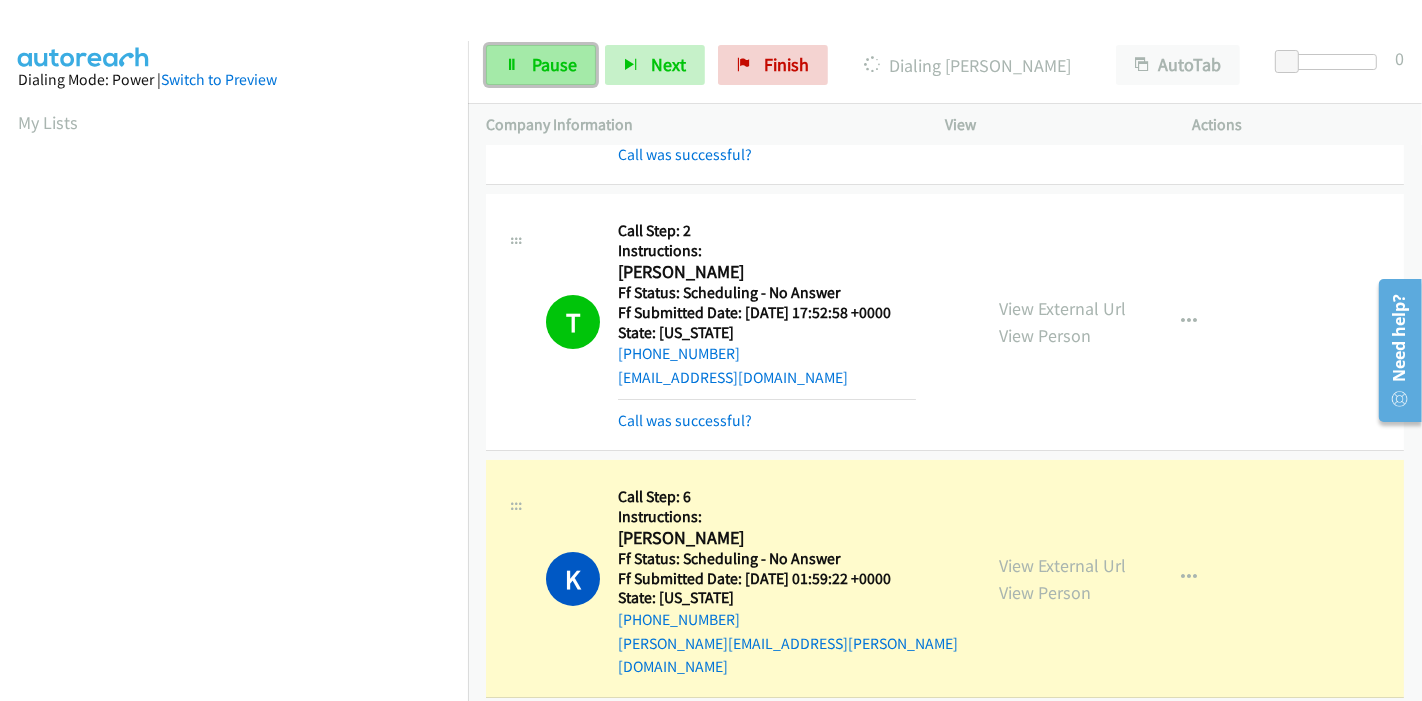 click on "Pause" at bounding box center (541, 65) 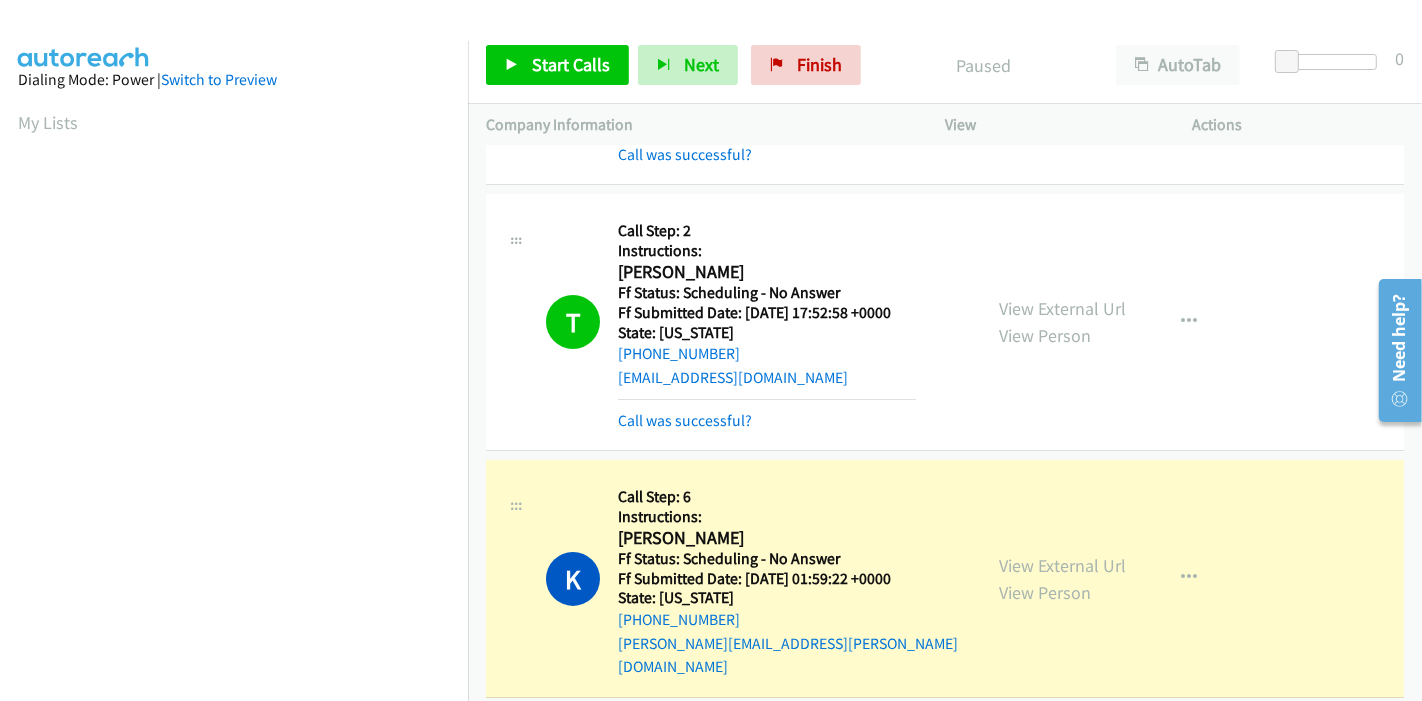 scroll, scrollTop: 422, scrollLeft: 0, axis: vertical 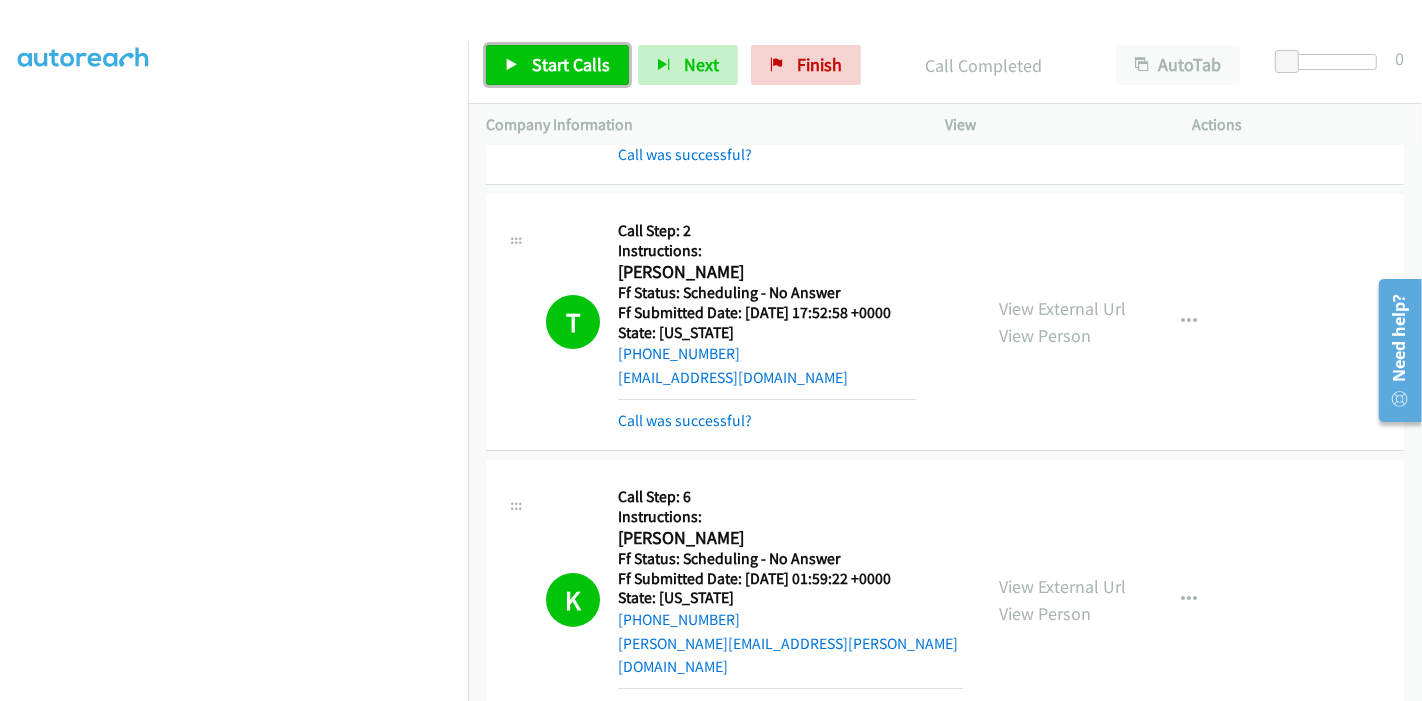 click on "Start Calls" at bounding box center (557, 65) 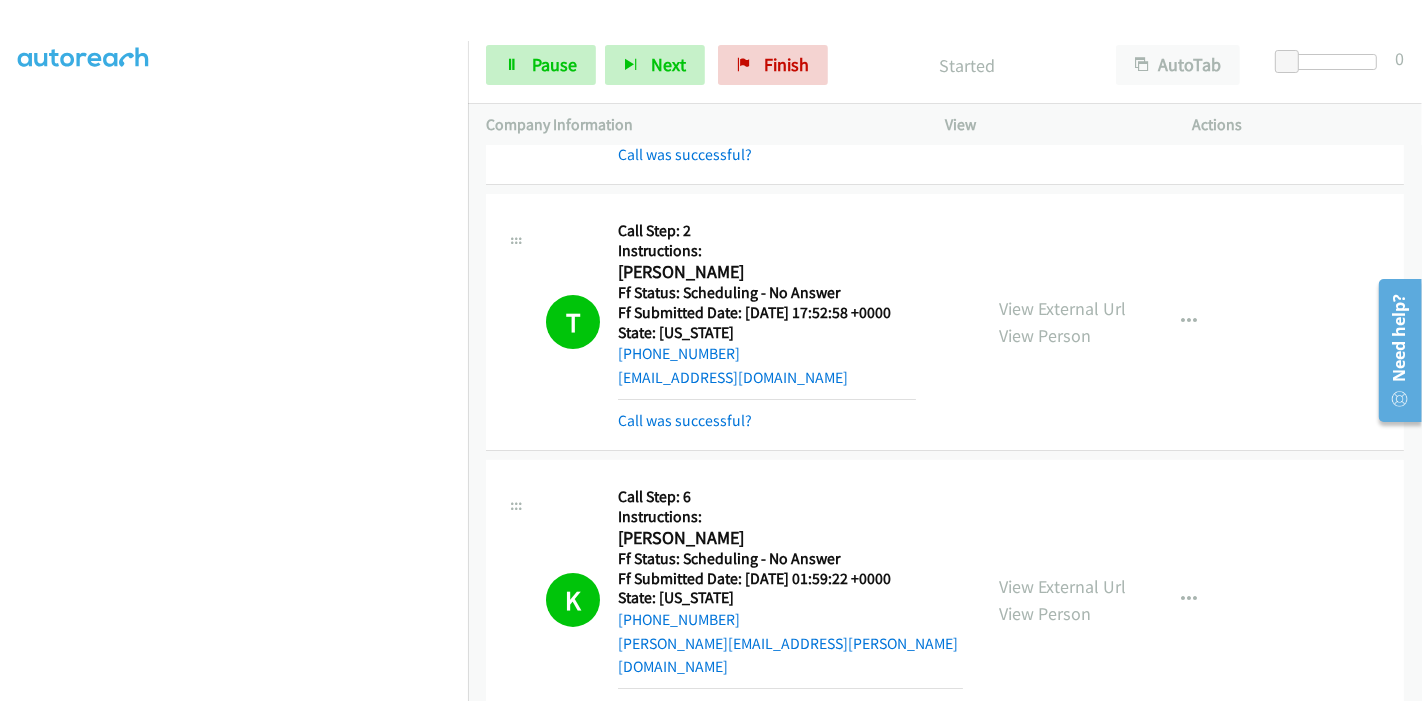 scroll, scrollTop: 555, scrollLeft: 0, axis: vertical 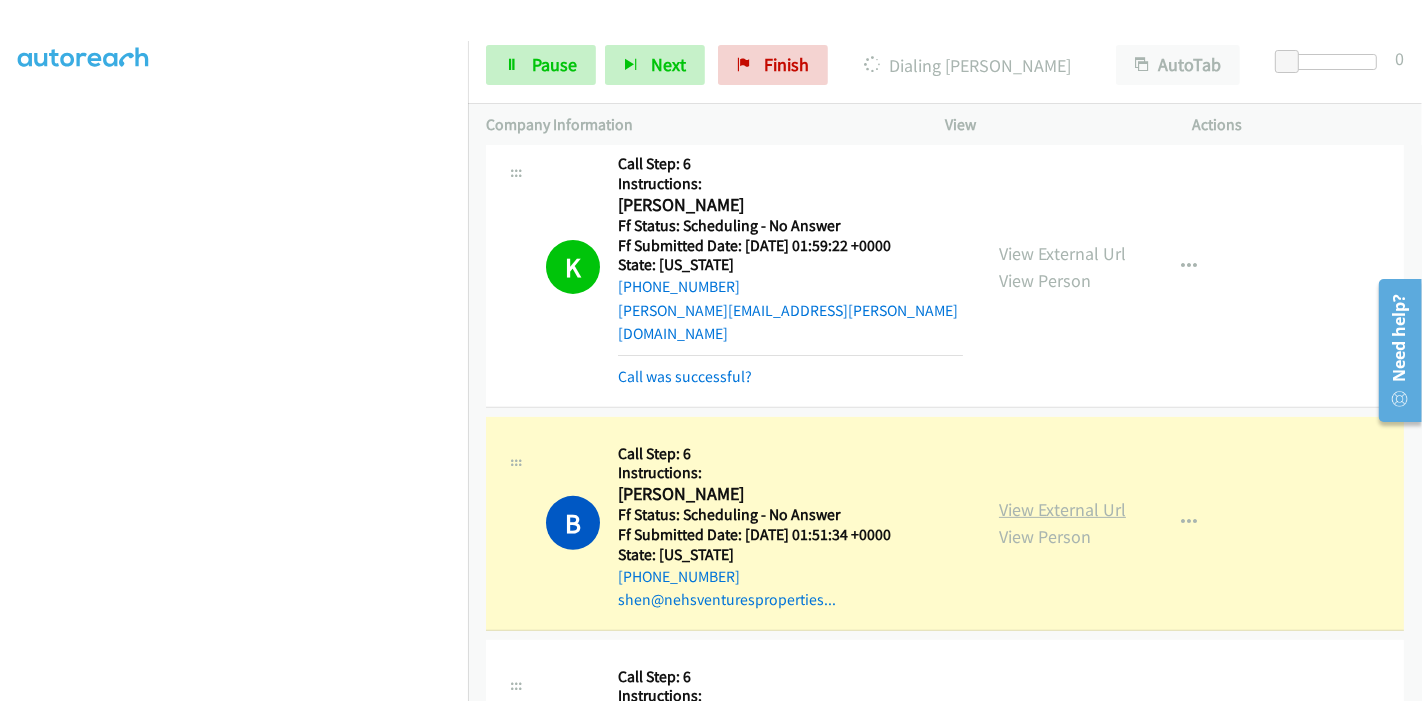 click on "View External Url" at bounding box center [1062, 509] 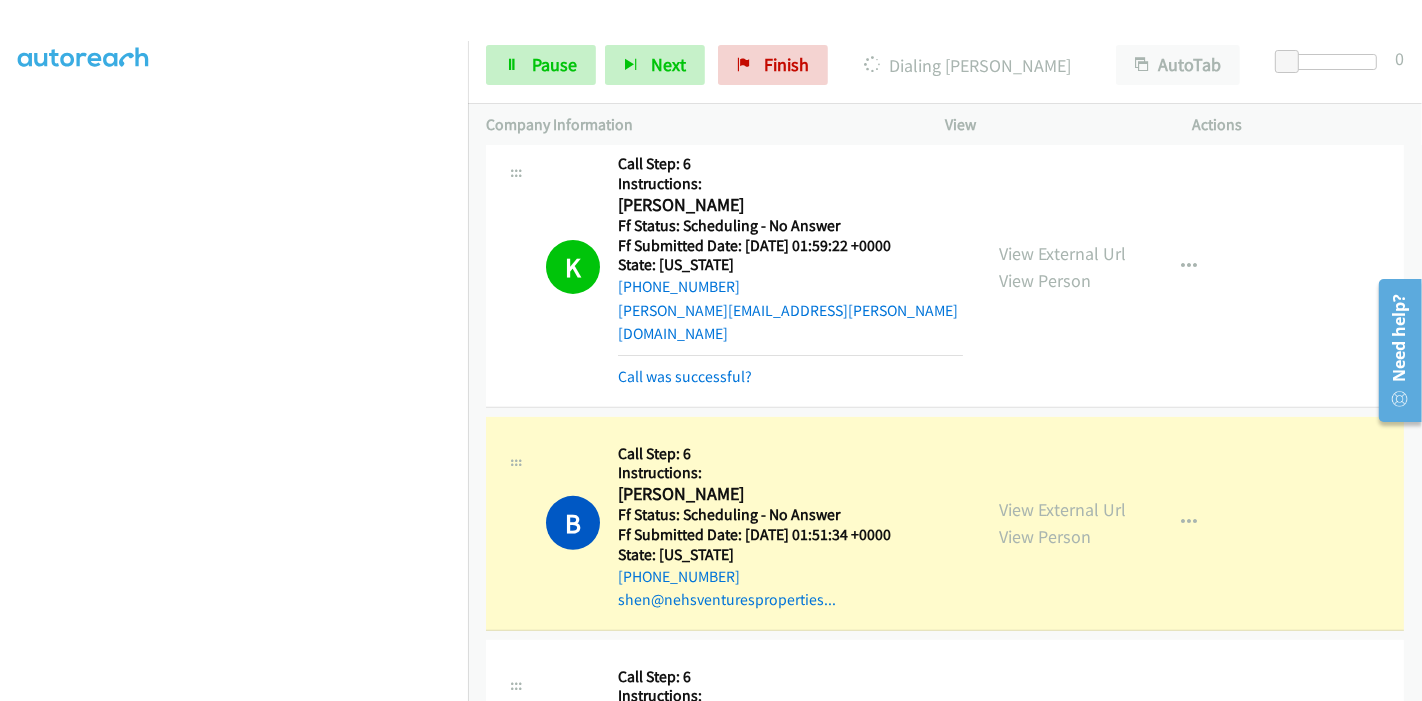 scroll, scrollTop: 0, scrollLeft: 0, axis: both 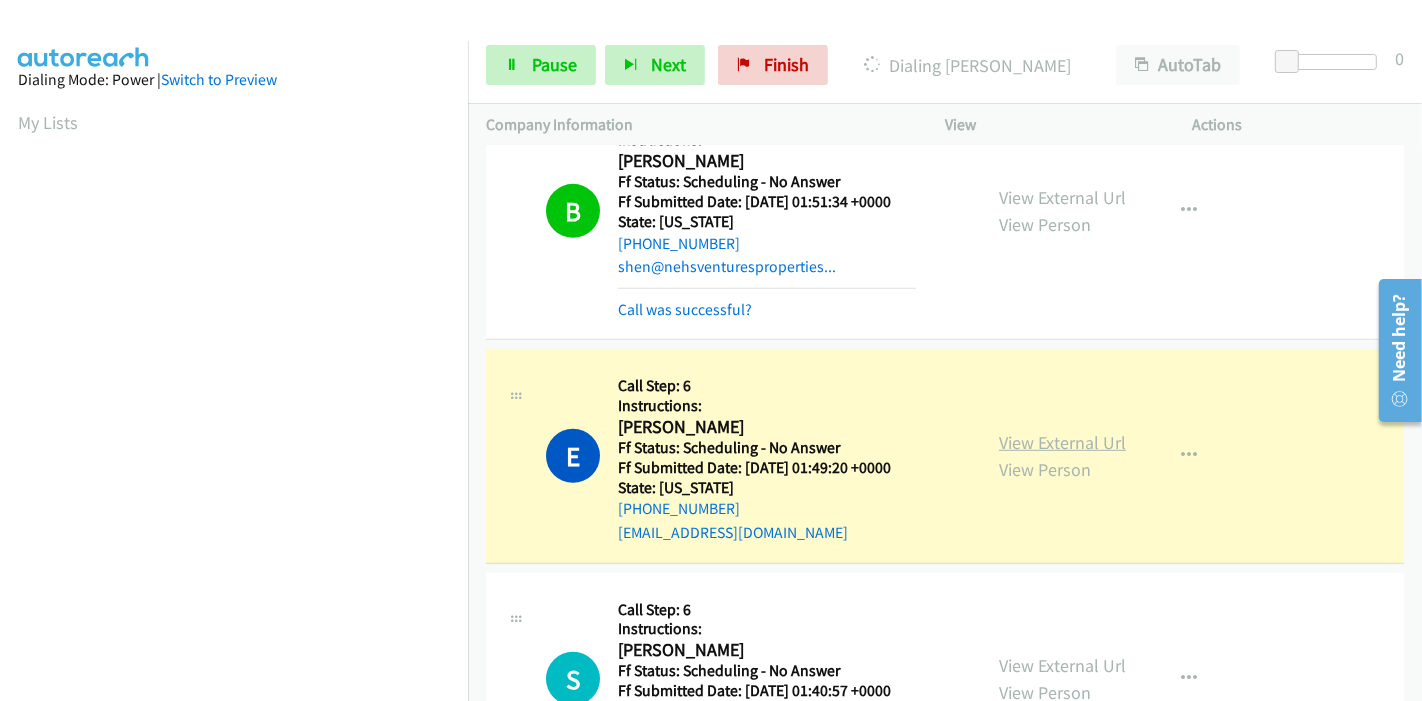 click on "View External Url" at bounding box center [1062, 442] 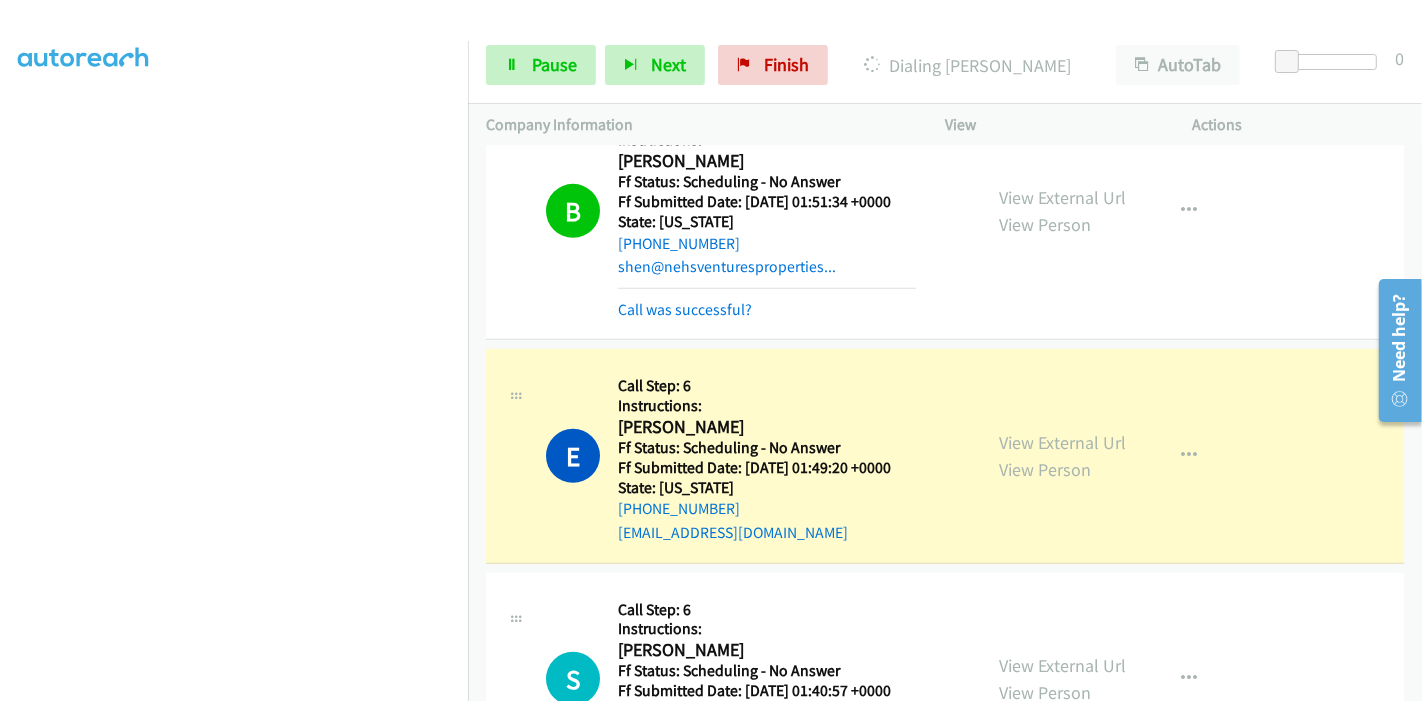 scroll, scrollTop: 0, scrollLeft: 0, axis: both 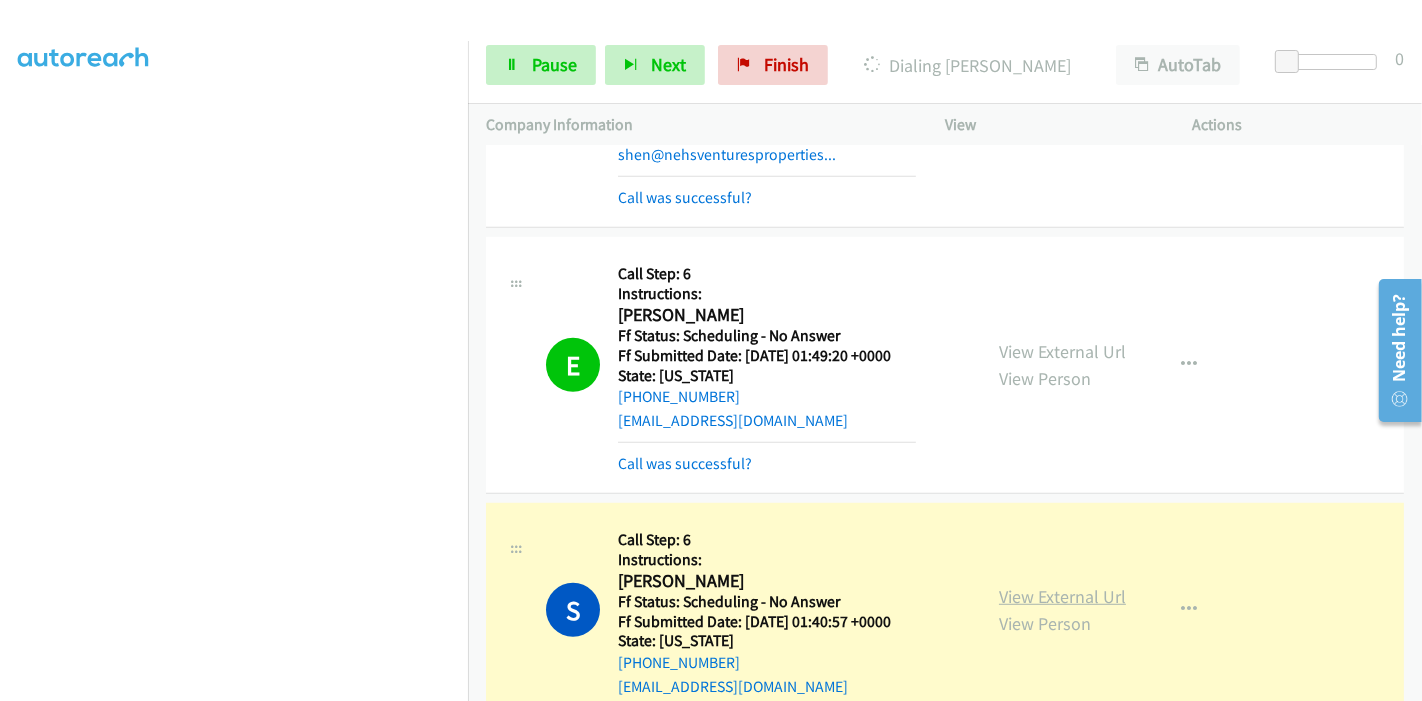 click on "View External Url" at bounding box center (1062, 596) 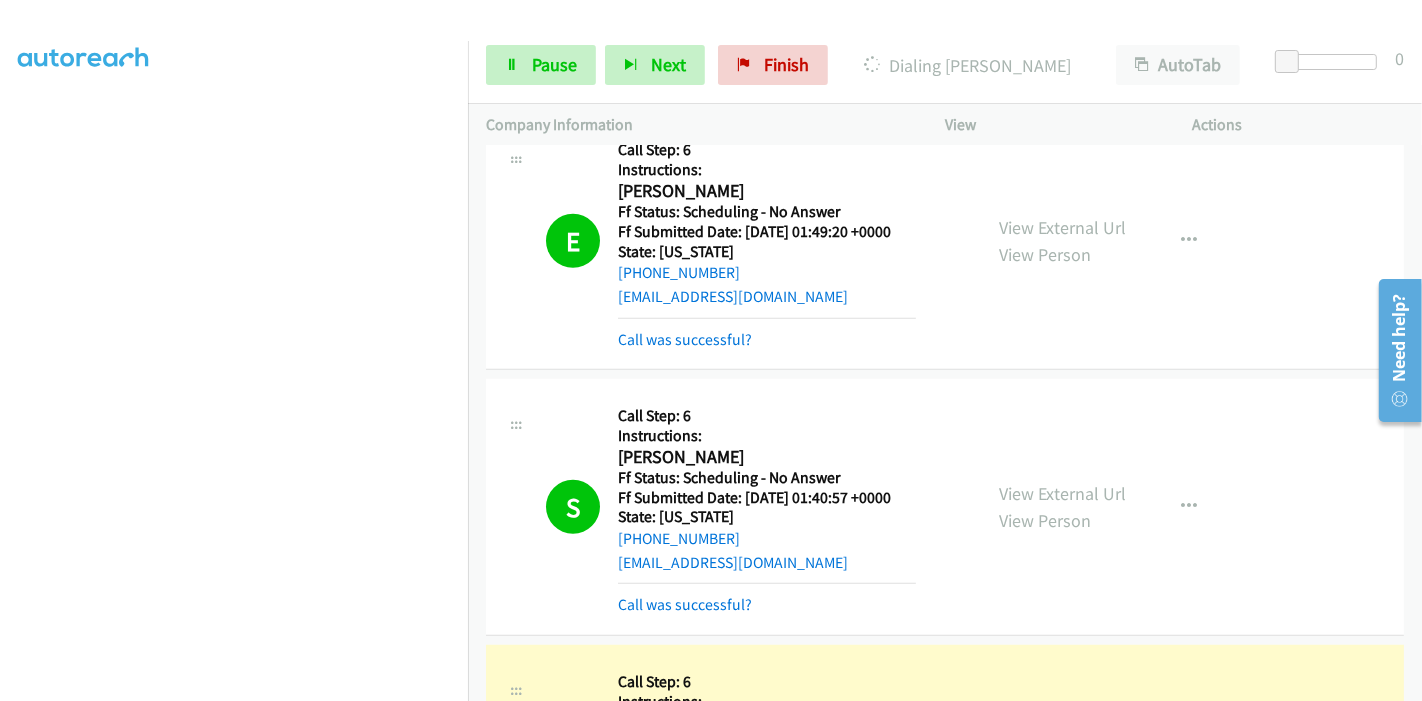 scroll, scrollTop: 1333, scrollLeft: 0, axis: vertical 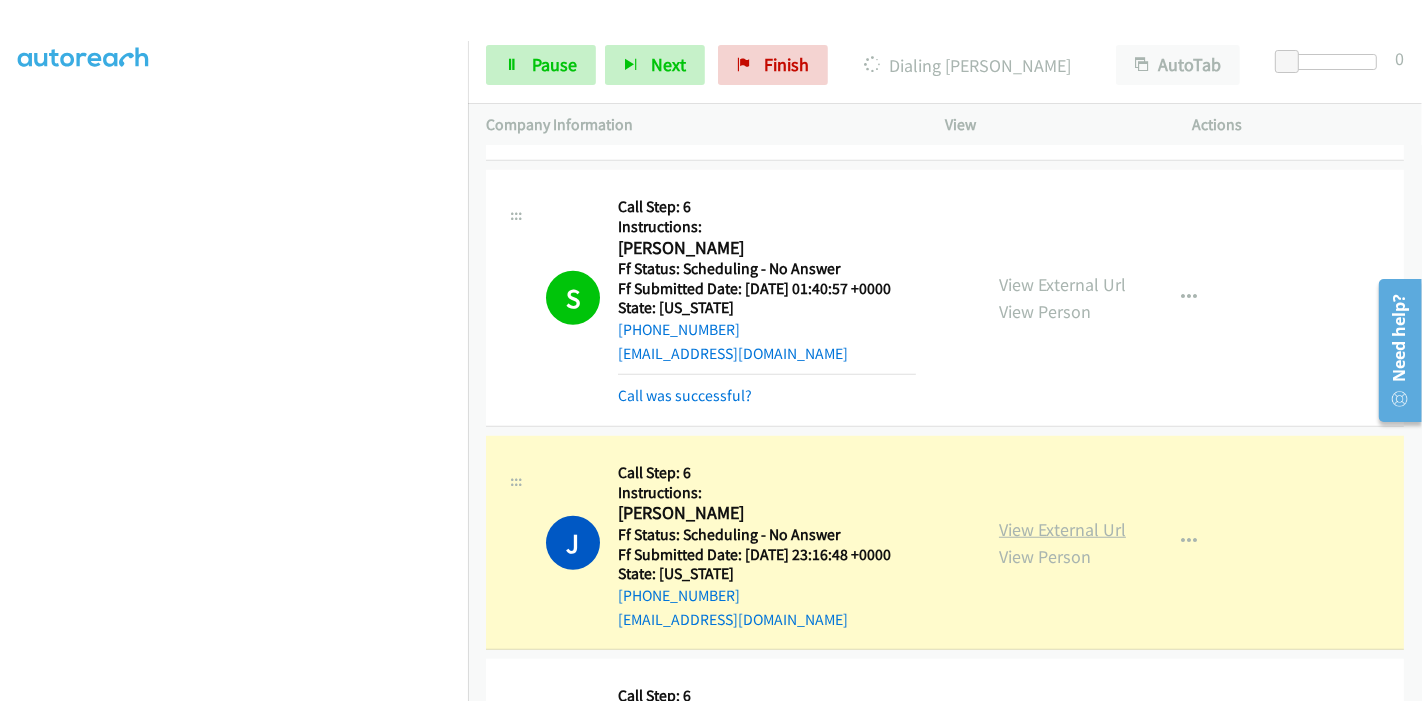 click on "View External Url" at bounding box center [1062, 529] 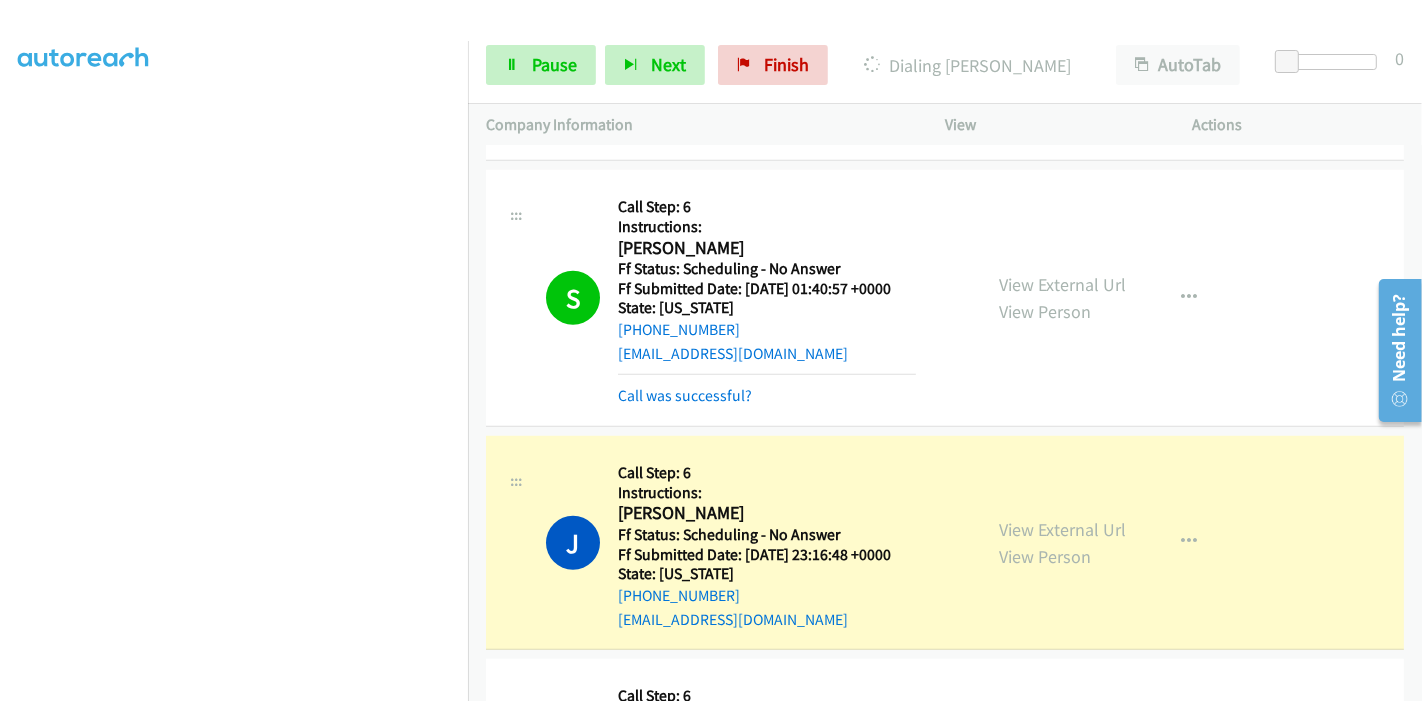 scroll, scrollTop: 0, scrollLeft: 0, axis: both 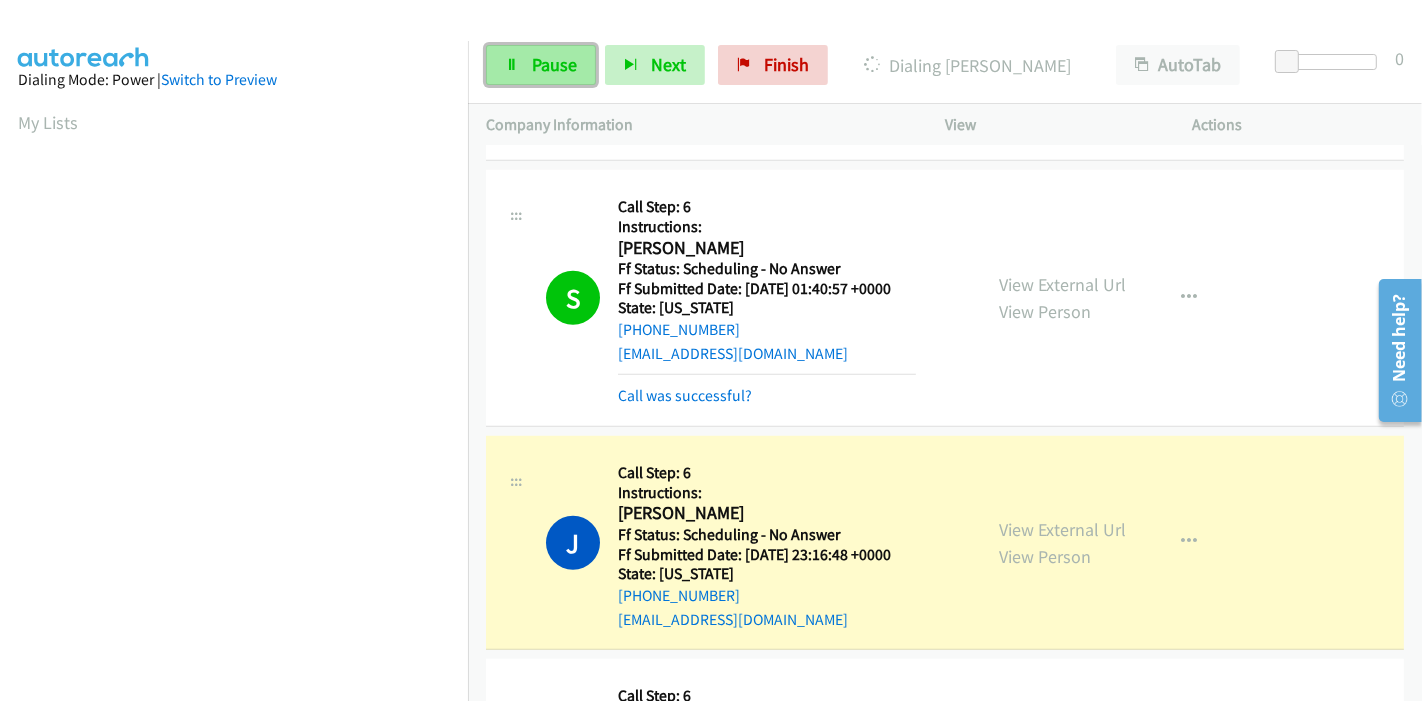 click on "Pause" at bounding box center [541, 65] 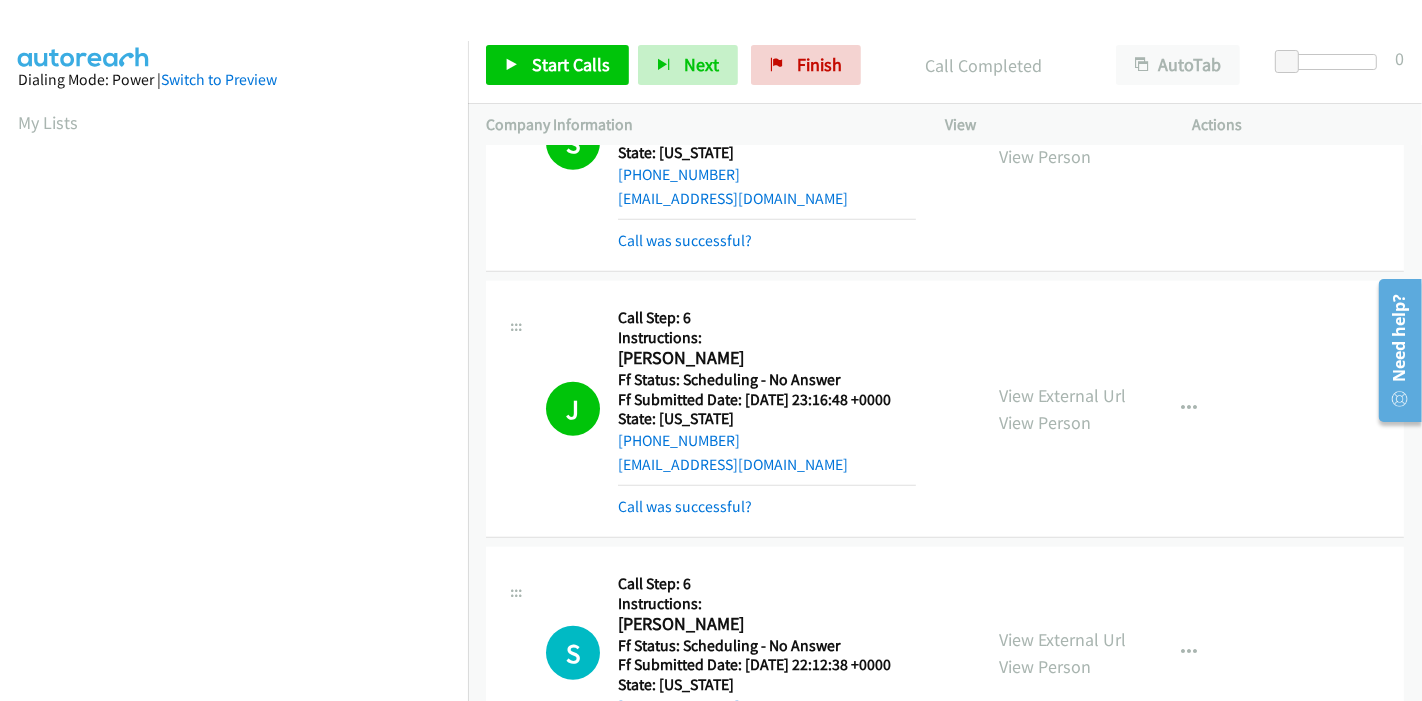 scroll, scrollTop: 1666, scrollLeft: 0, axis: vertical 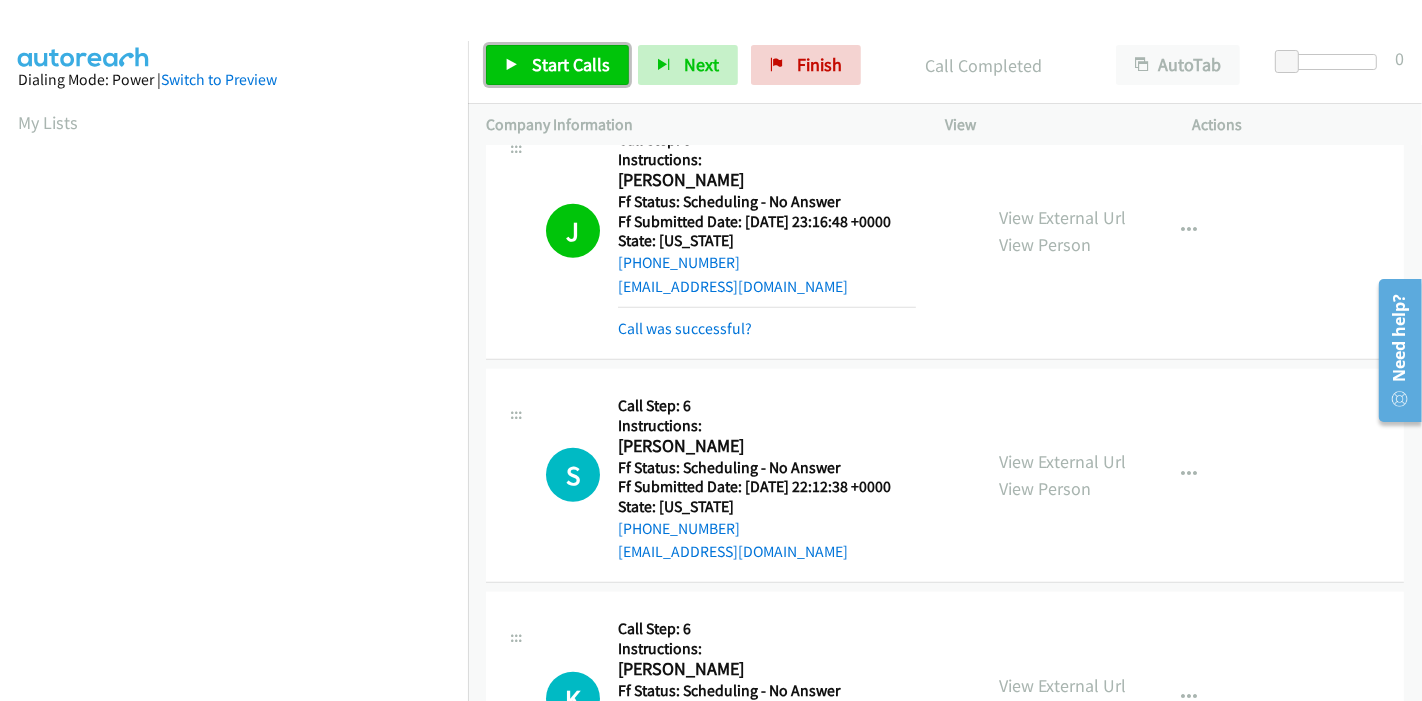 click on "Start Calls" at bounding box center [571, 64] 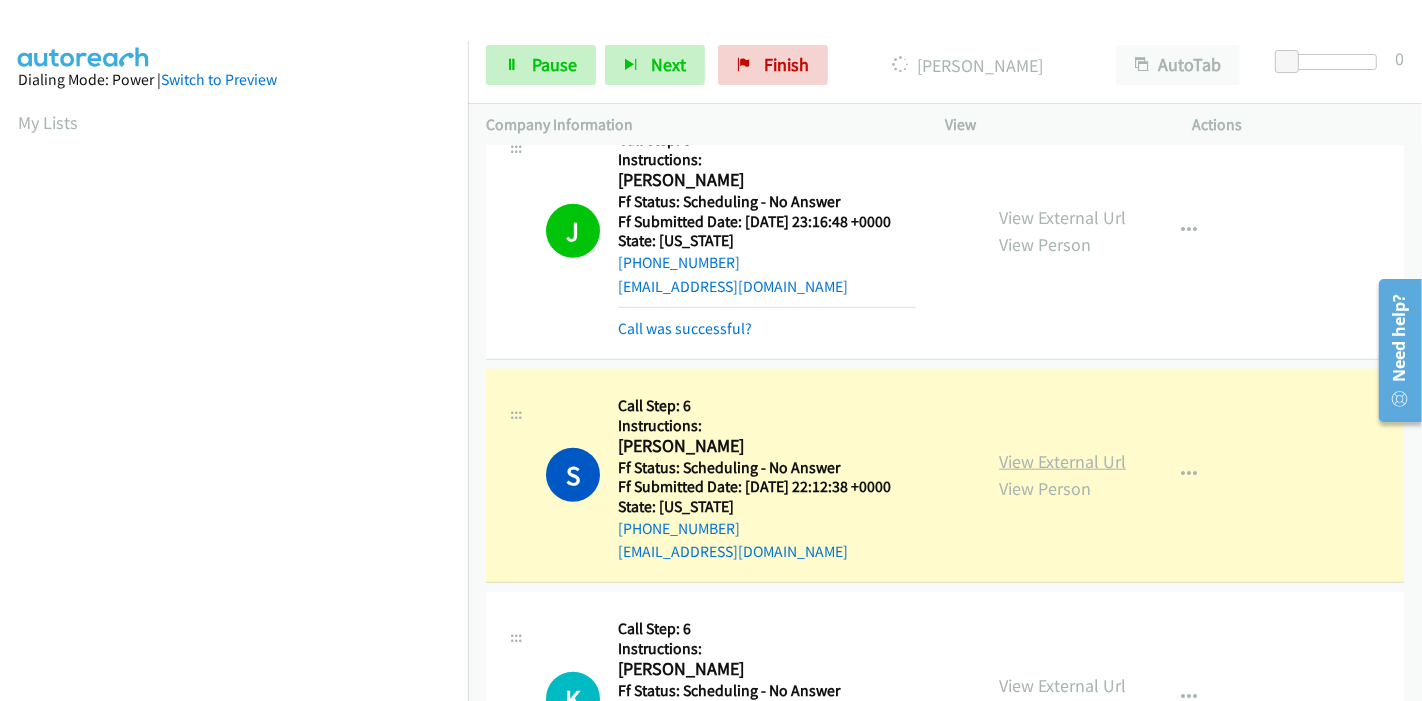 click on "View External Url" at bounding box center (1062, 461) 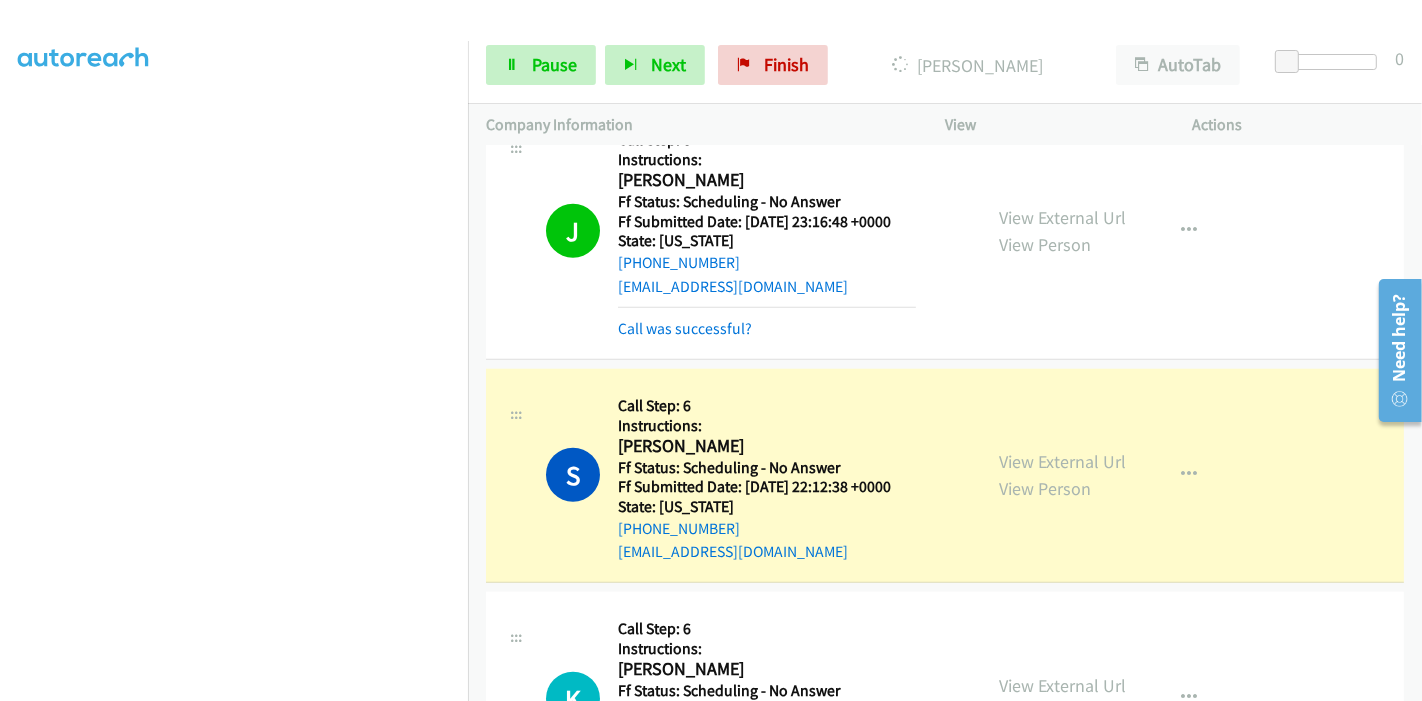 scroll, scrollTop: 0, scrollLeft: 0, axis: both 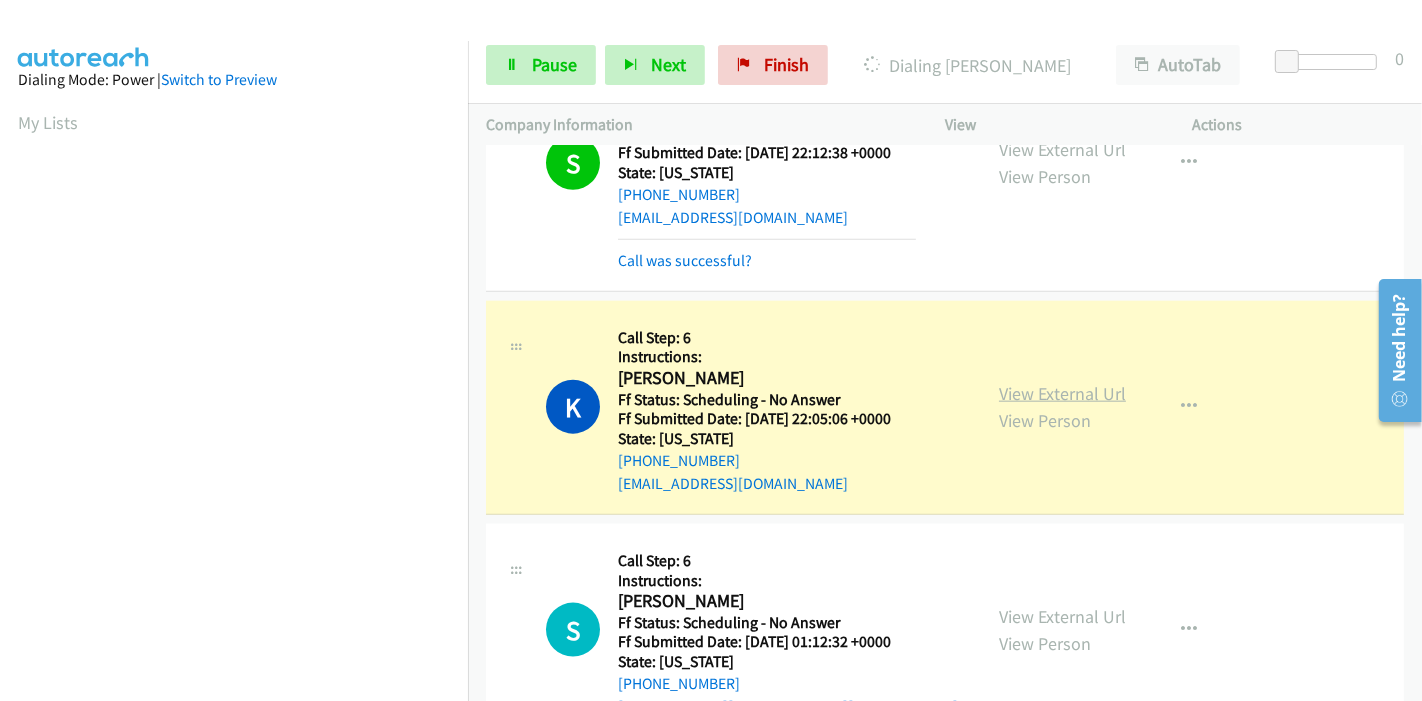click on "View External Url" at bounding box center (1062, 393) 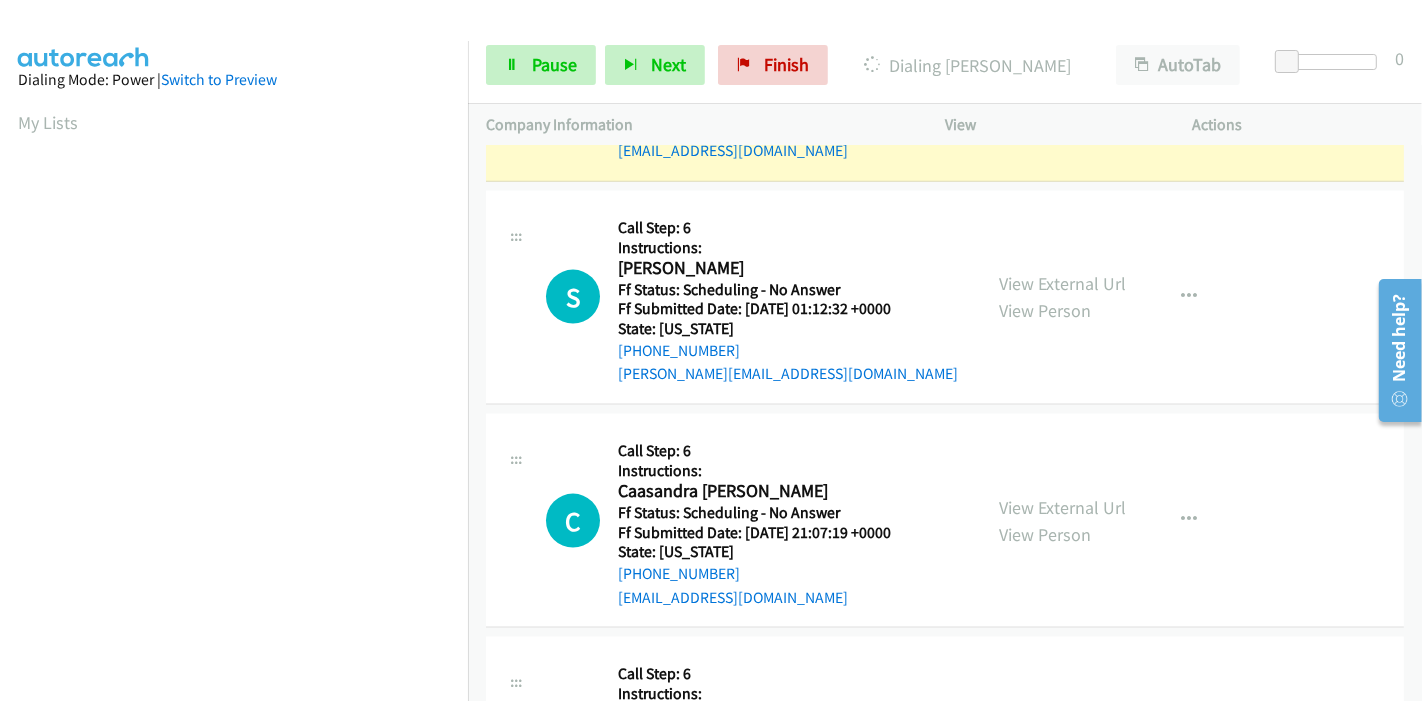 scroll, scrollTop: 2111, scrollLeft: 0, axis: vertical 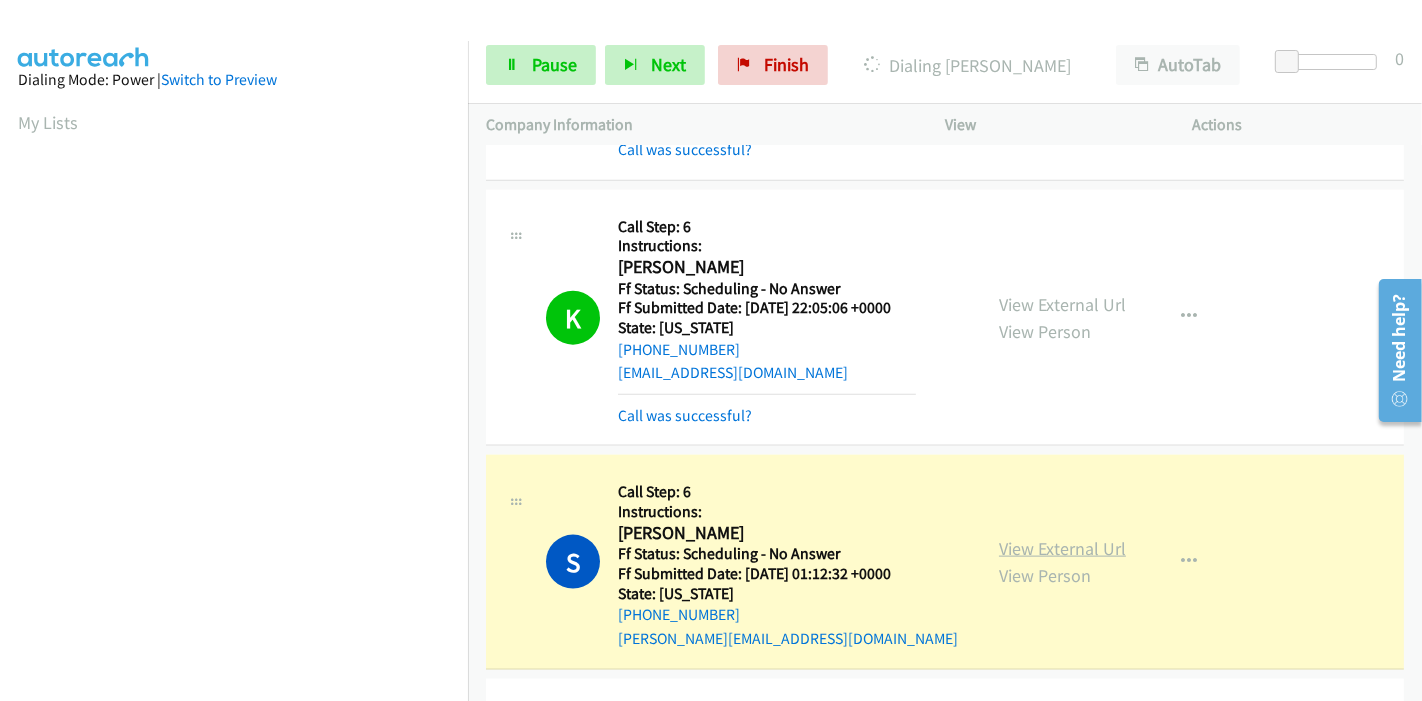 click on "View External Url" at bounding box center (1062, 548) 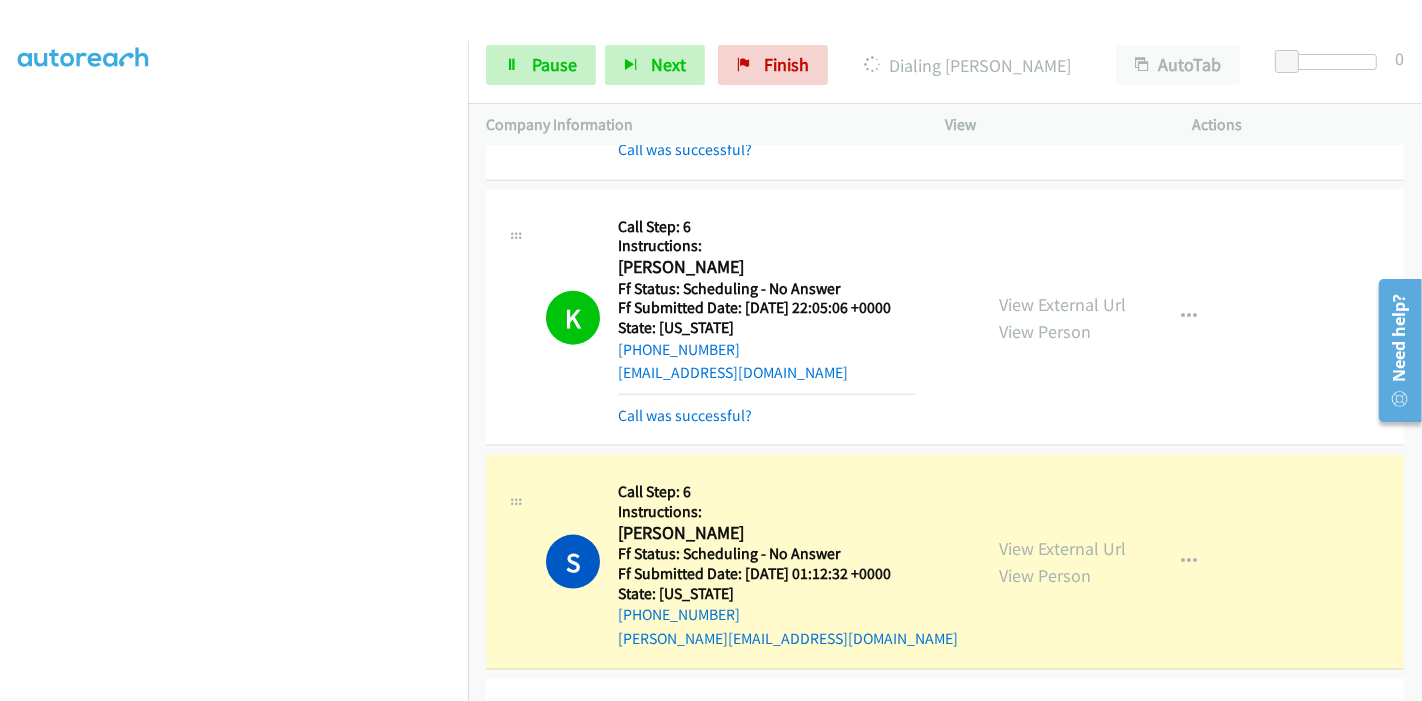scroll, scrollTop: 422, scrollLeft: 0, axis: vertical 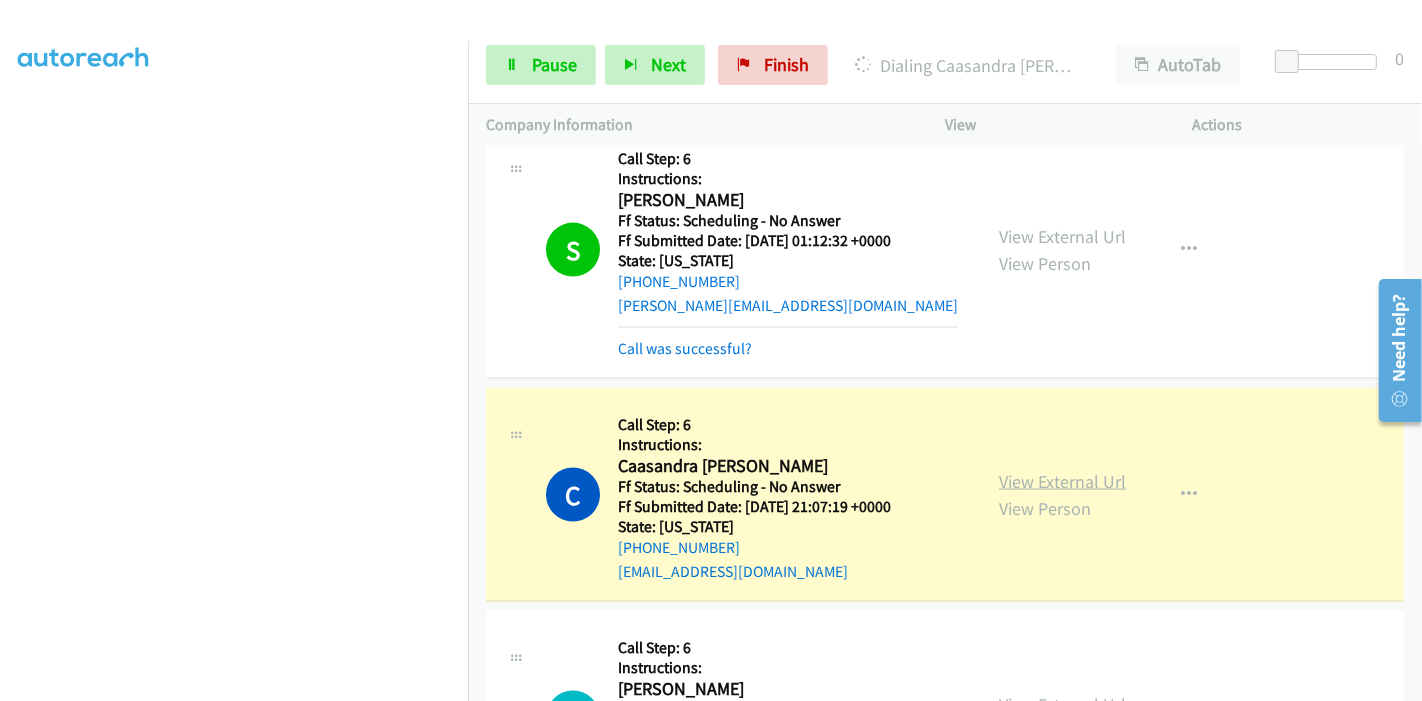 click on "View External Url" at bounding box center [1062, 481] 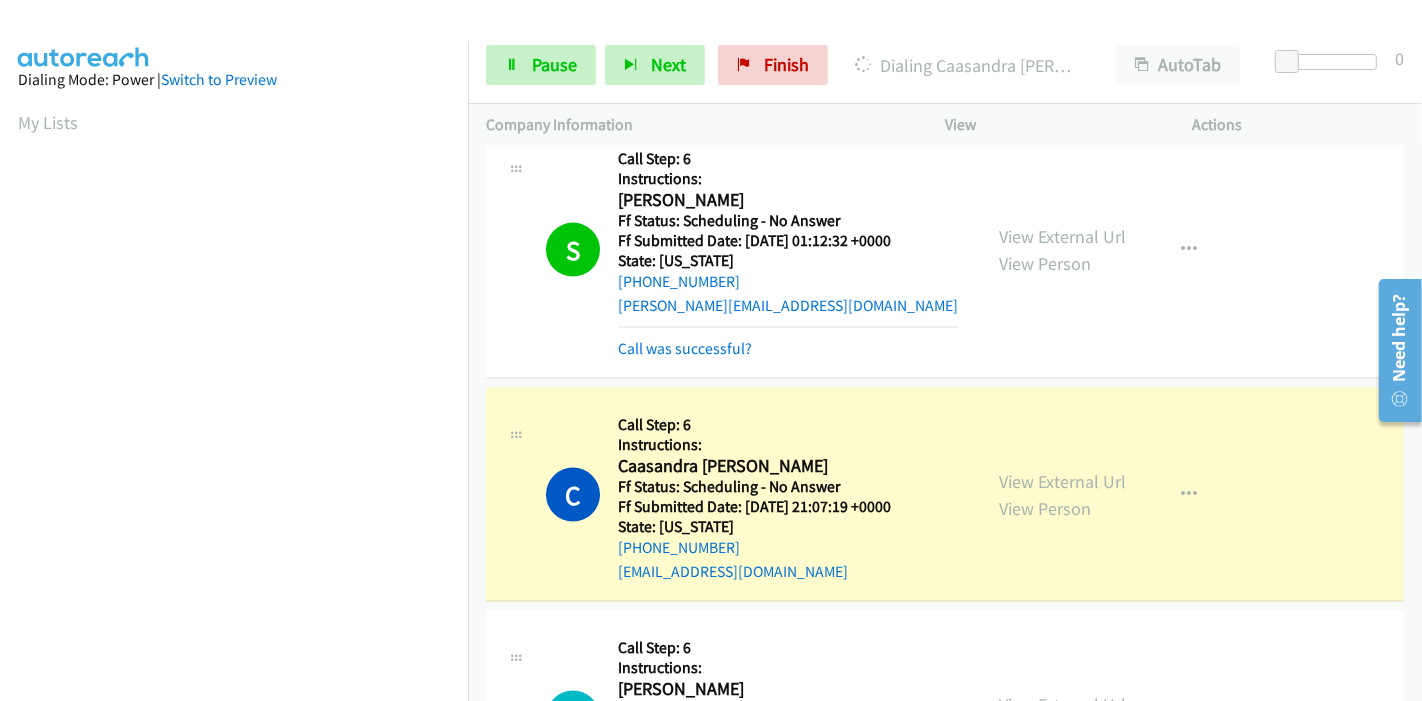 scroll, scrollTop: 422, scrollLeft: 0, axis: vertical 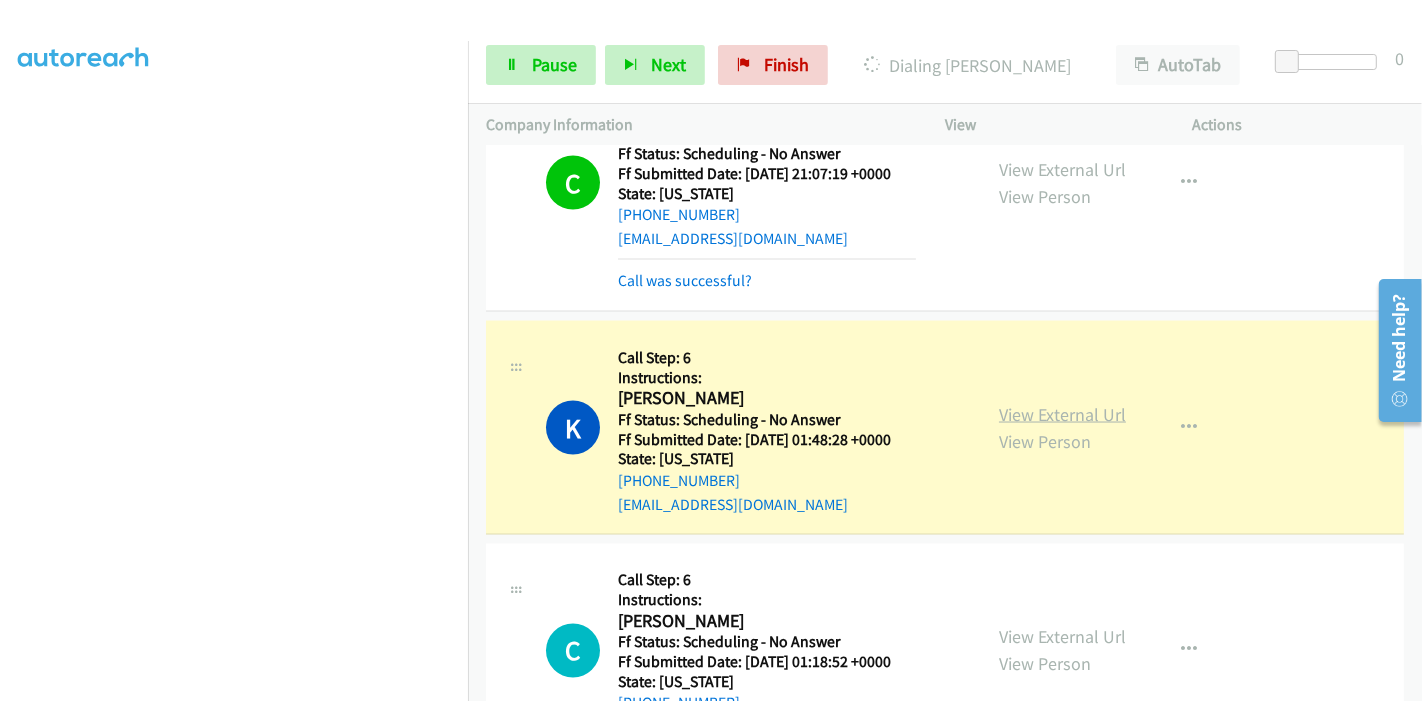 click on "View External Url" at bounding box center (1062, 414) 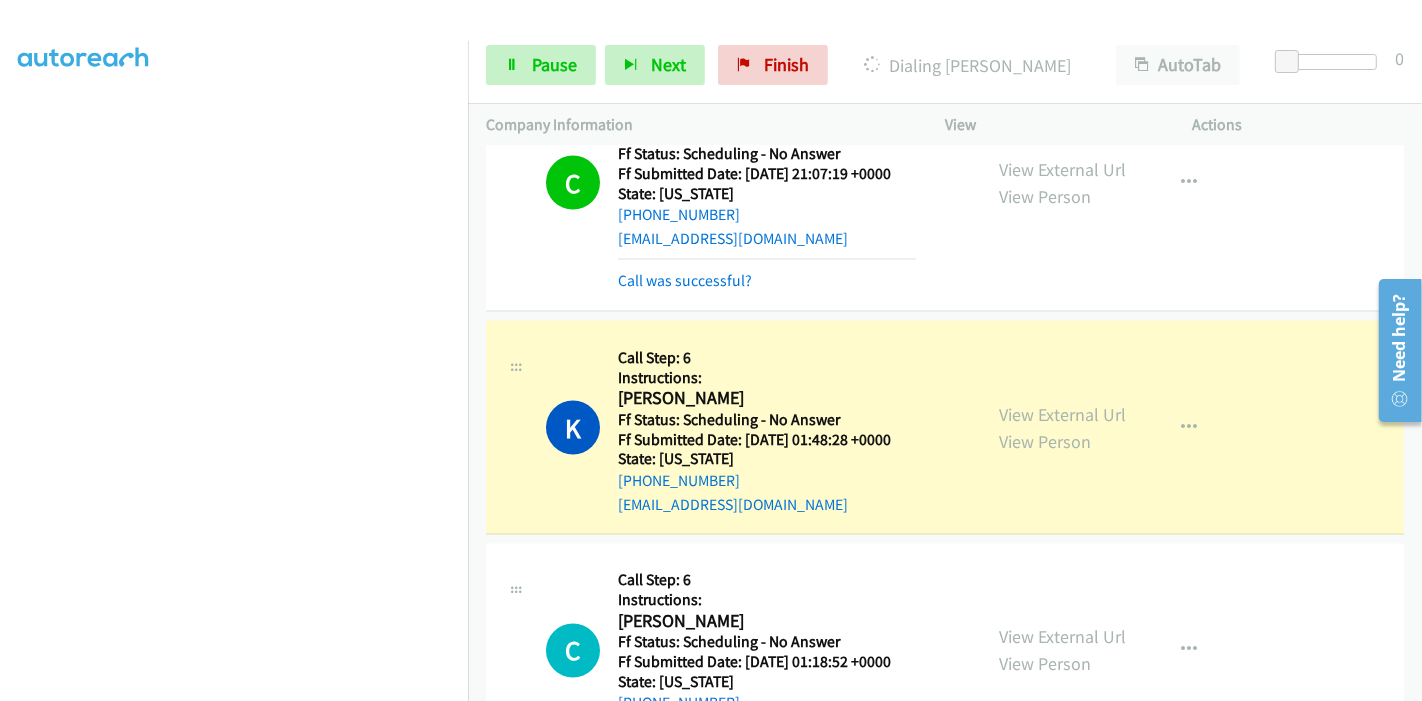 scroll, scrollTop: 422, scrollLeft: 0, axis: vertical 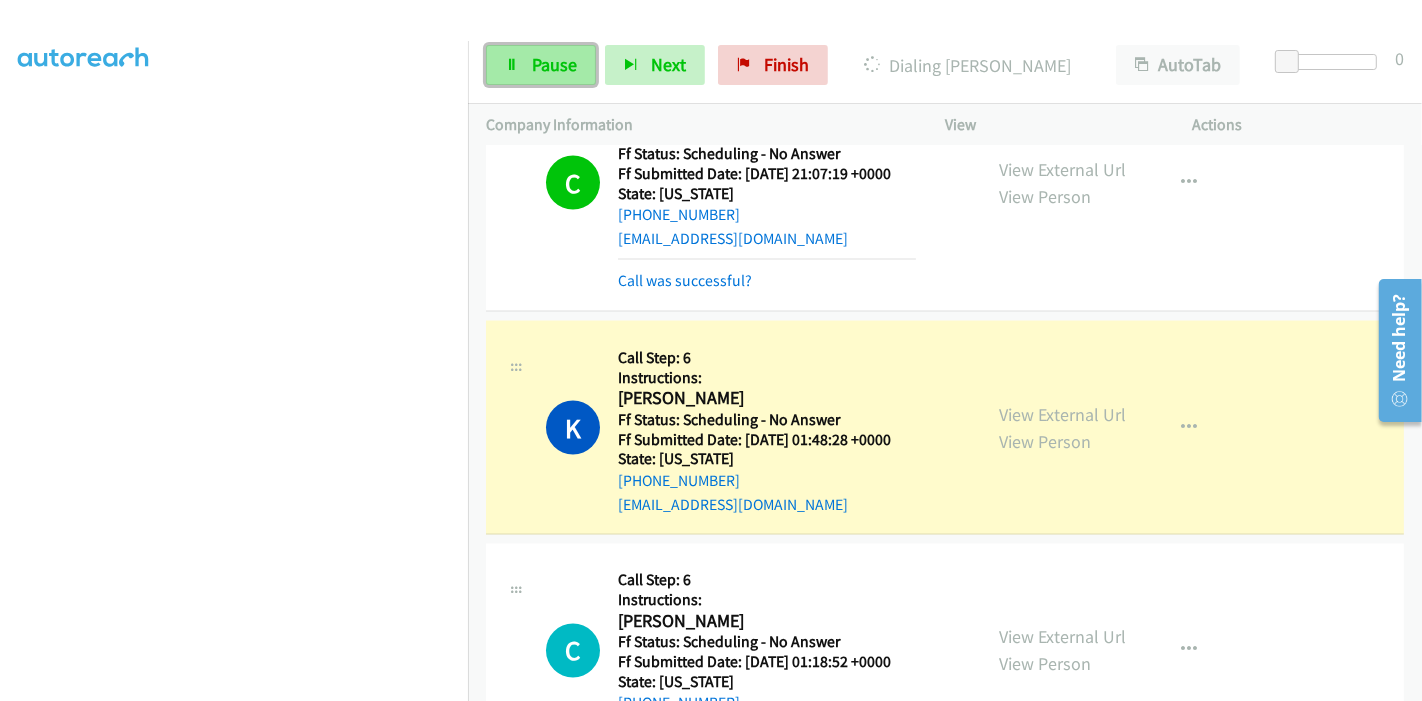 click on "Pause" at bounding box center [541, 65] 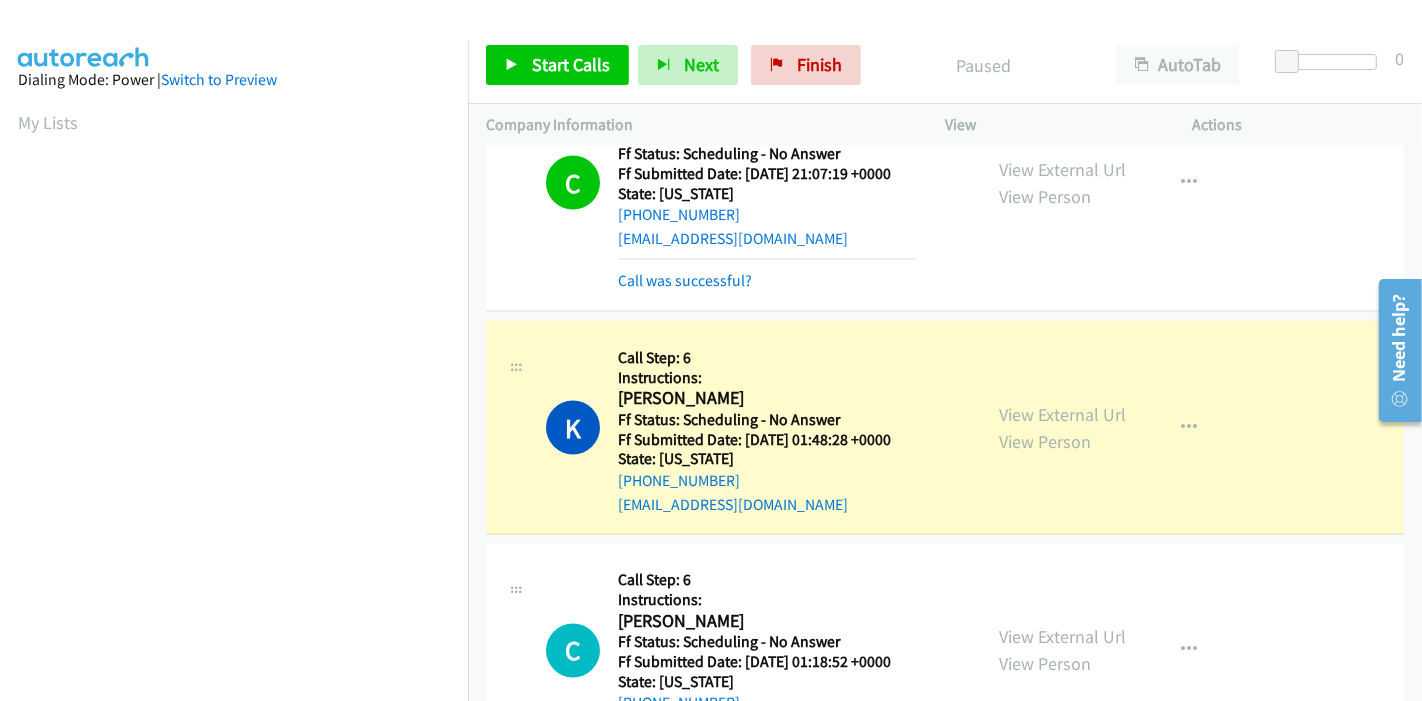 scroll, scrollTop: 422, scrollLeft: 0, axis: vertical 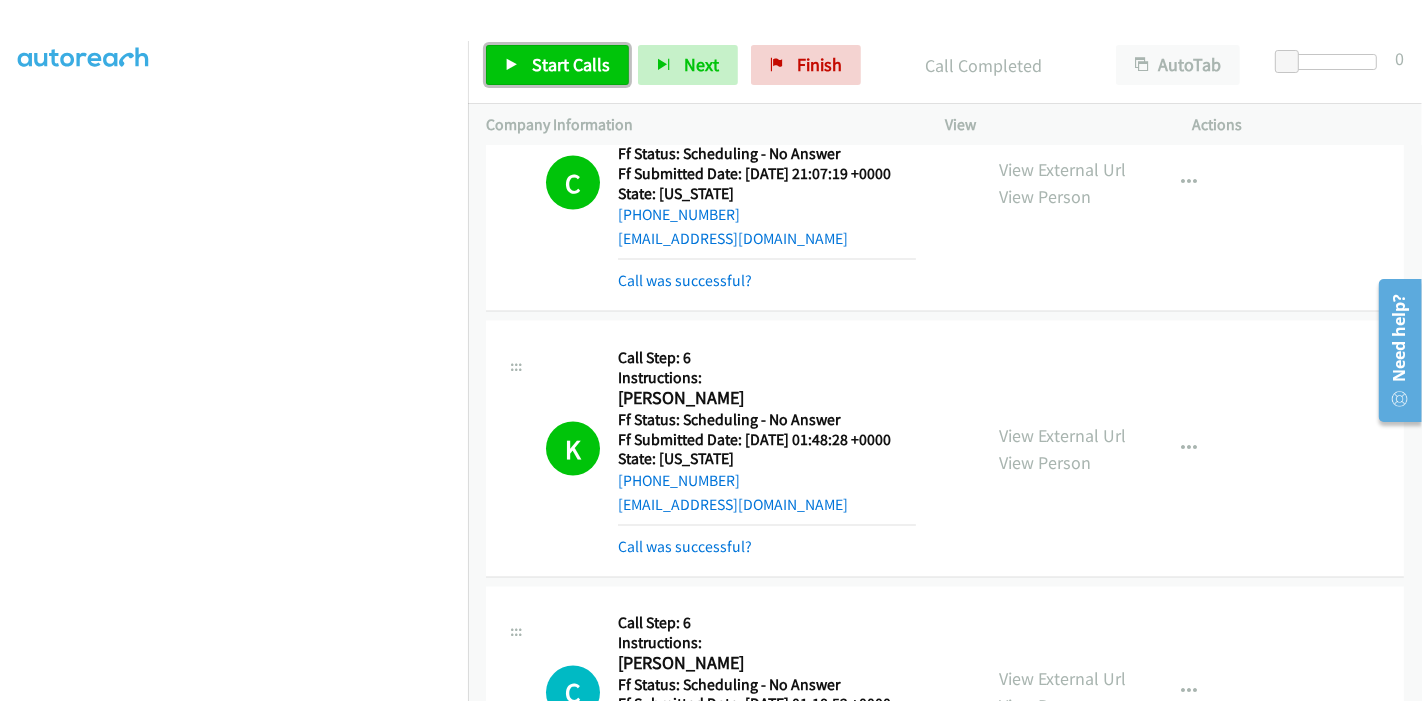 click on "Start Calls" at bounding box center (557, 65) 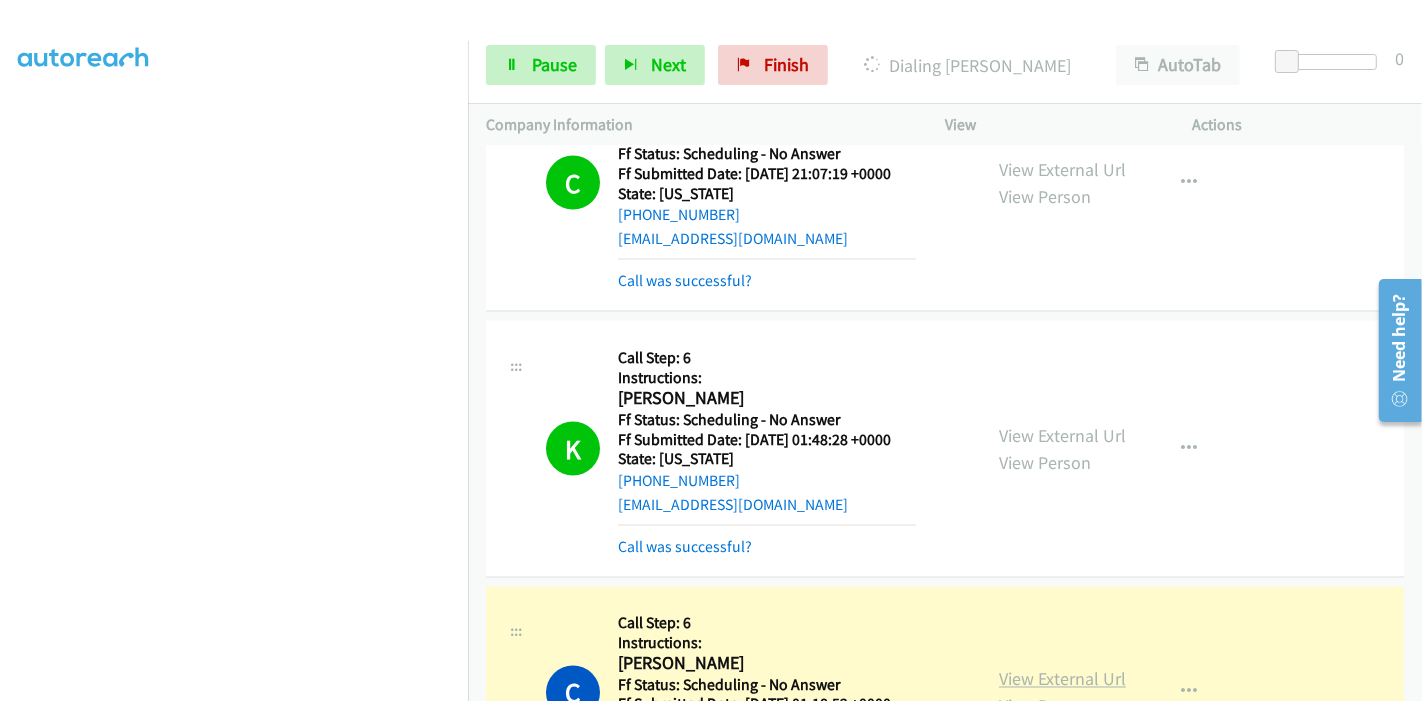 click on "View External Url" at bounding box center [1062, 679] 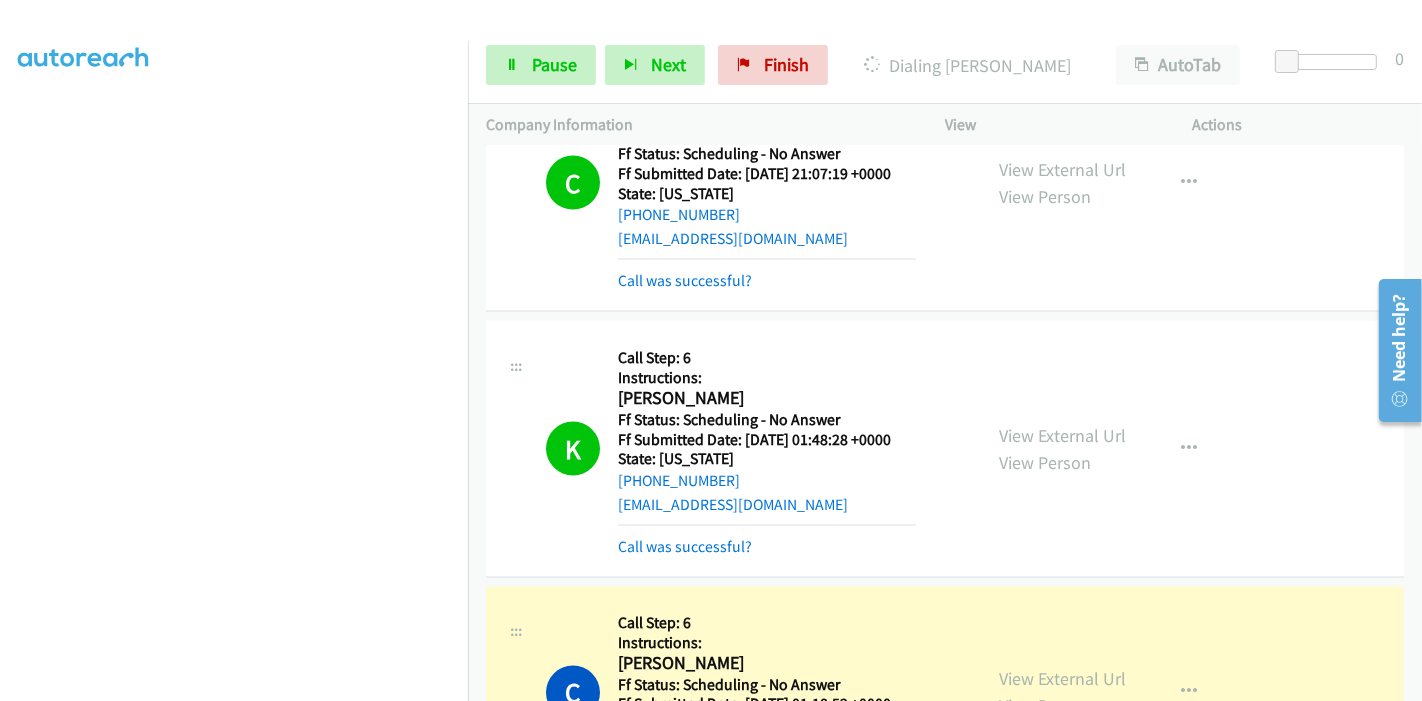 scroll, scrollTop: 0, scrollLeft: 0, axis: both 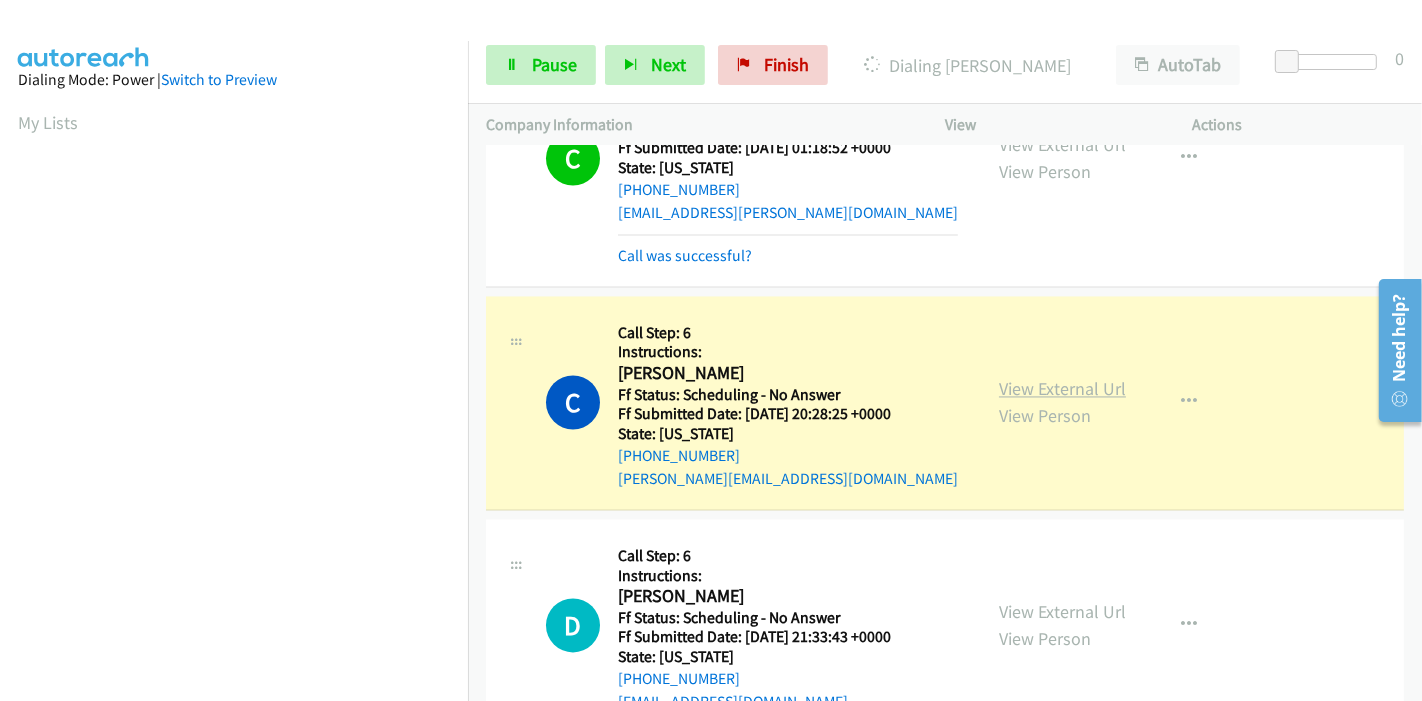click on "View External Url" at bounding box center [1062, 389] 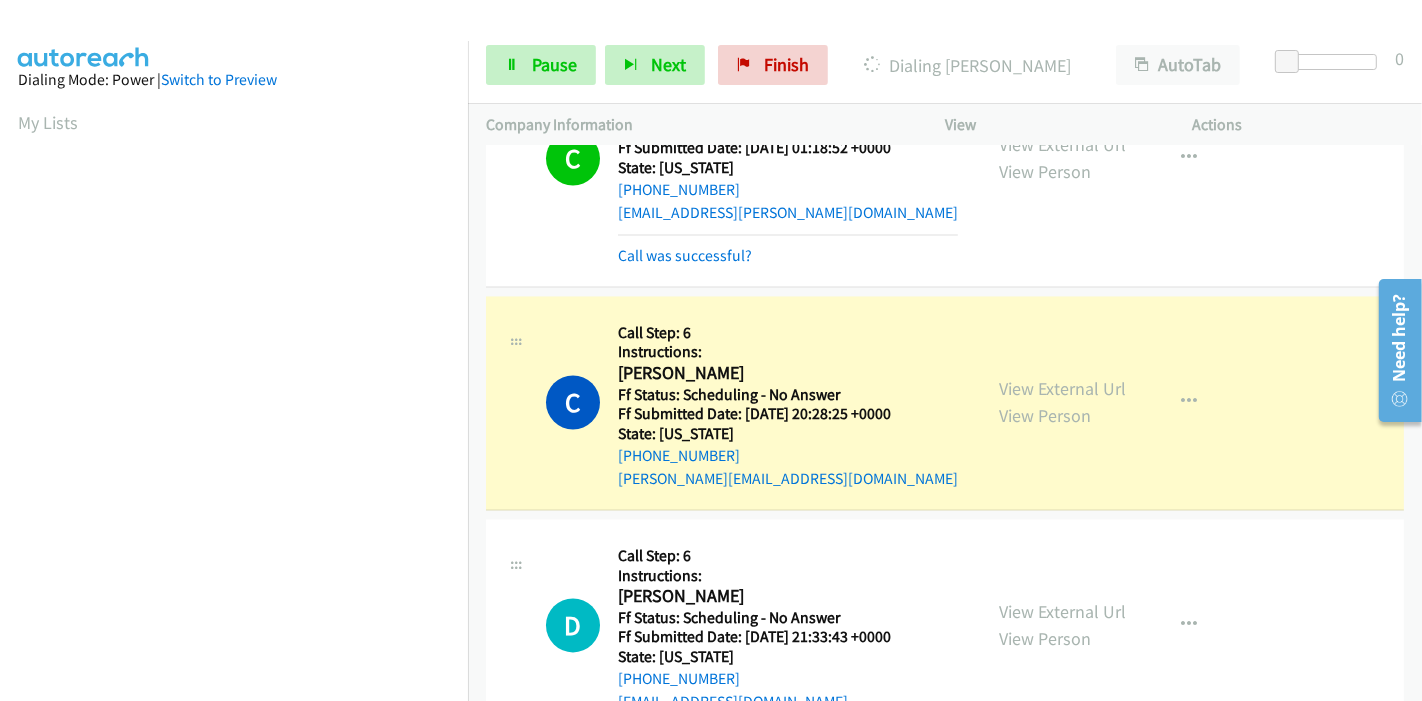 scroll, scrollTop: 422, scrollLeft: 0, axis: vertical 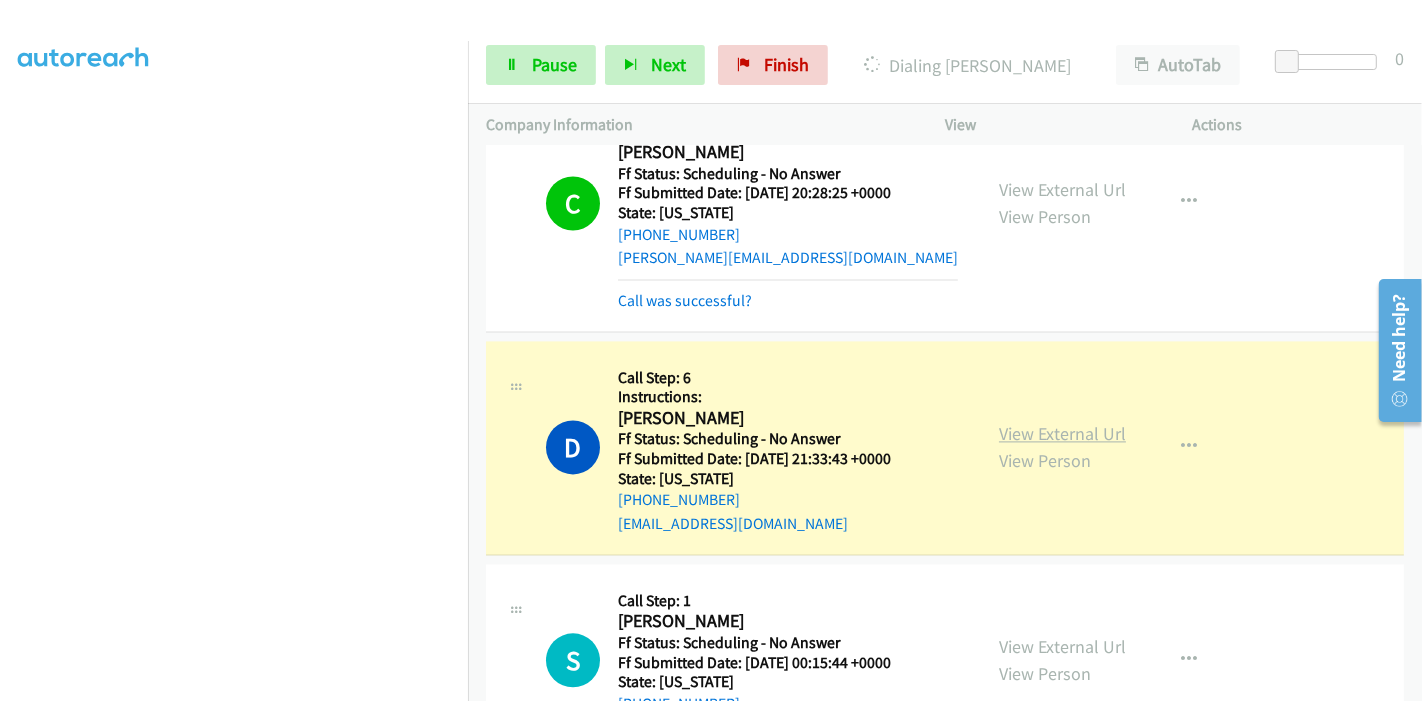 click on "View External Url" at bounding box center (1062, 433) 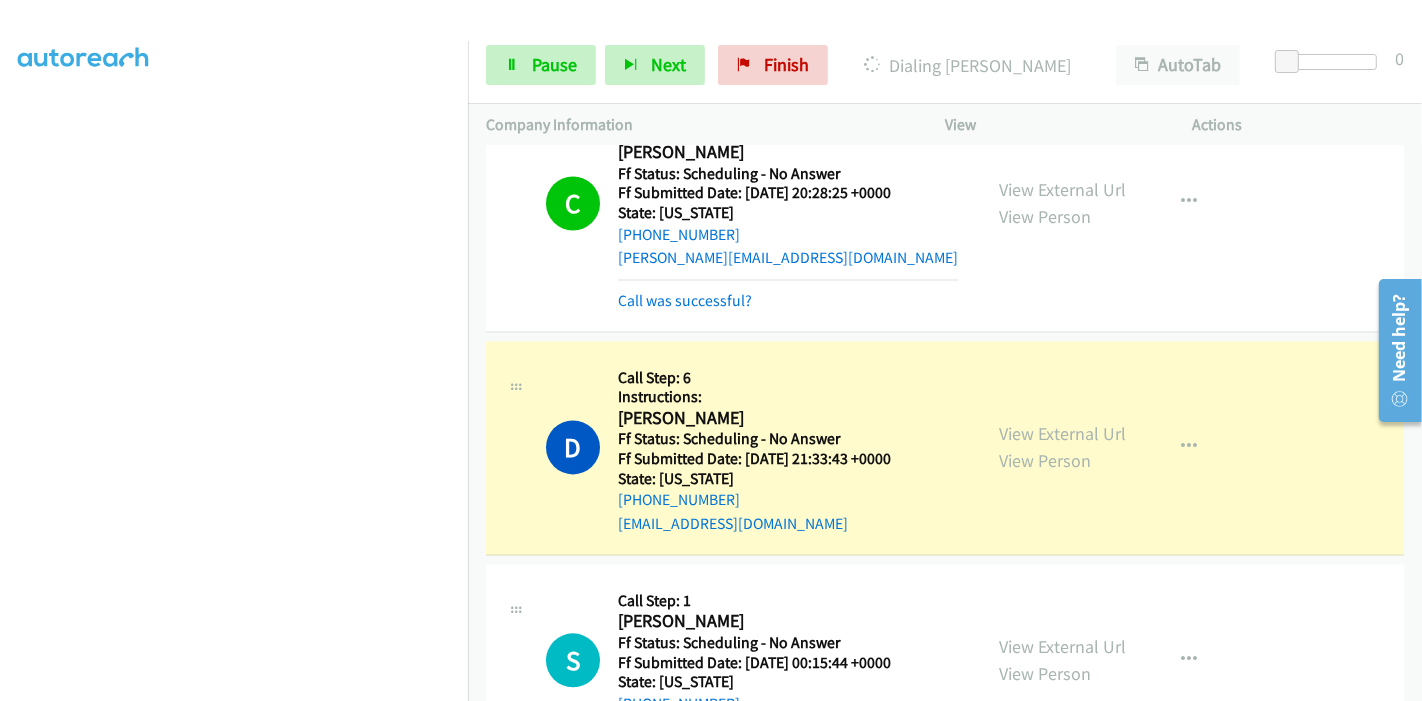 scroll, scrollTop: 0, scrollLeft: 0, axis: both 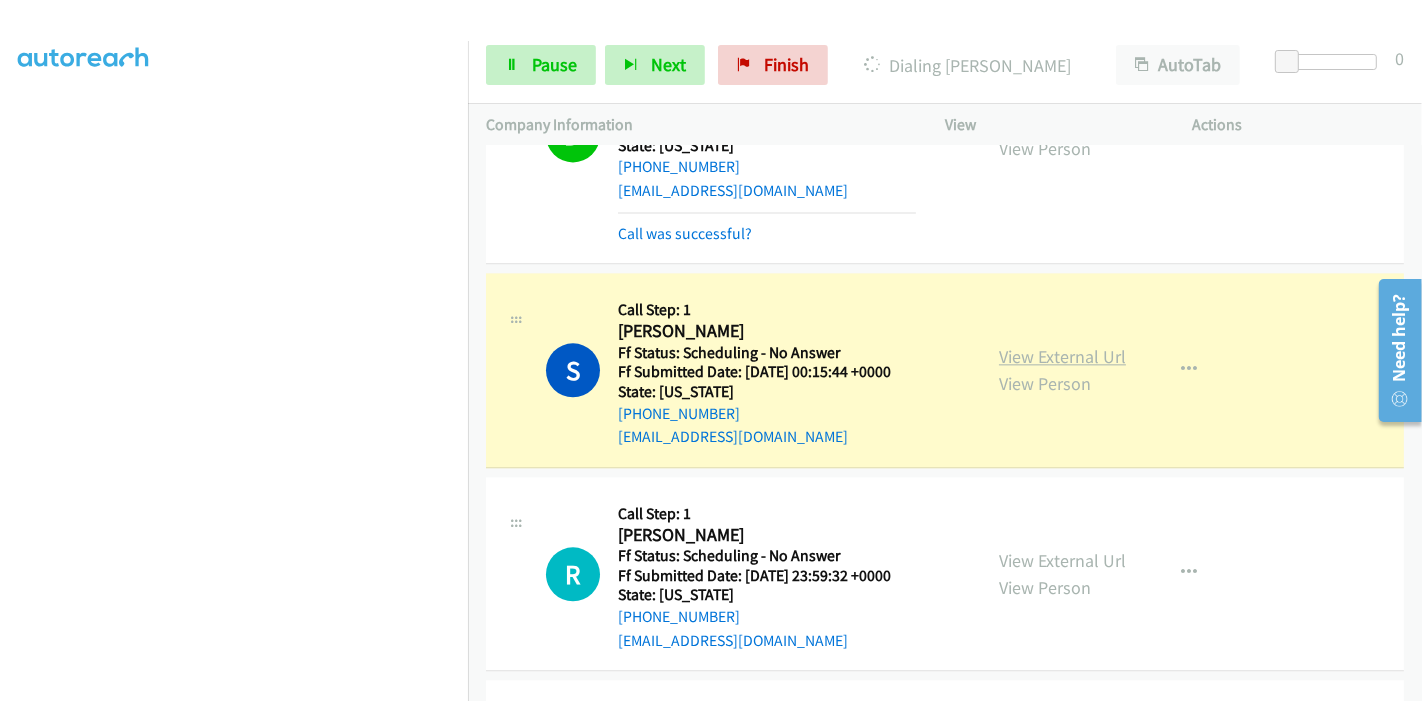 click on "View External Url" at bounding box center [1062, 356] 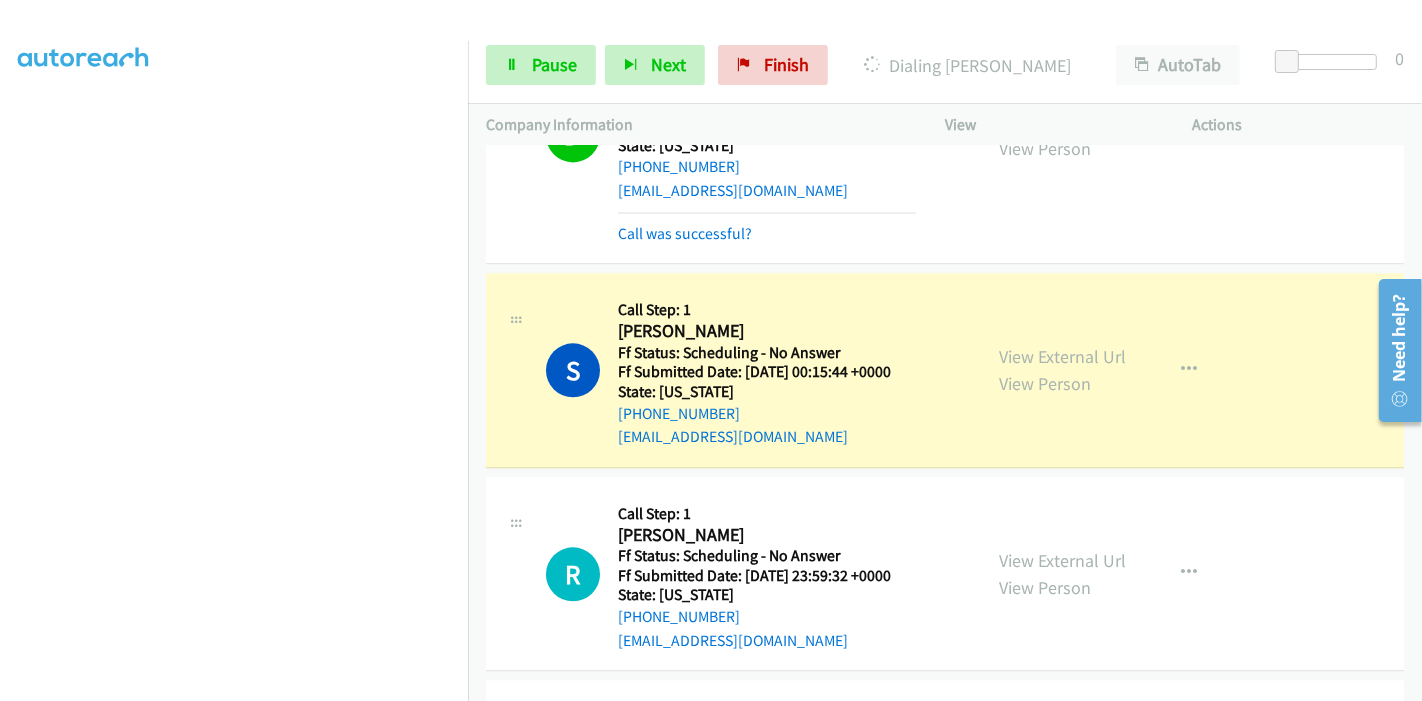 scroll, scrollTop: 422, scrollLeft: 0, axis: vertical 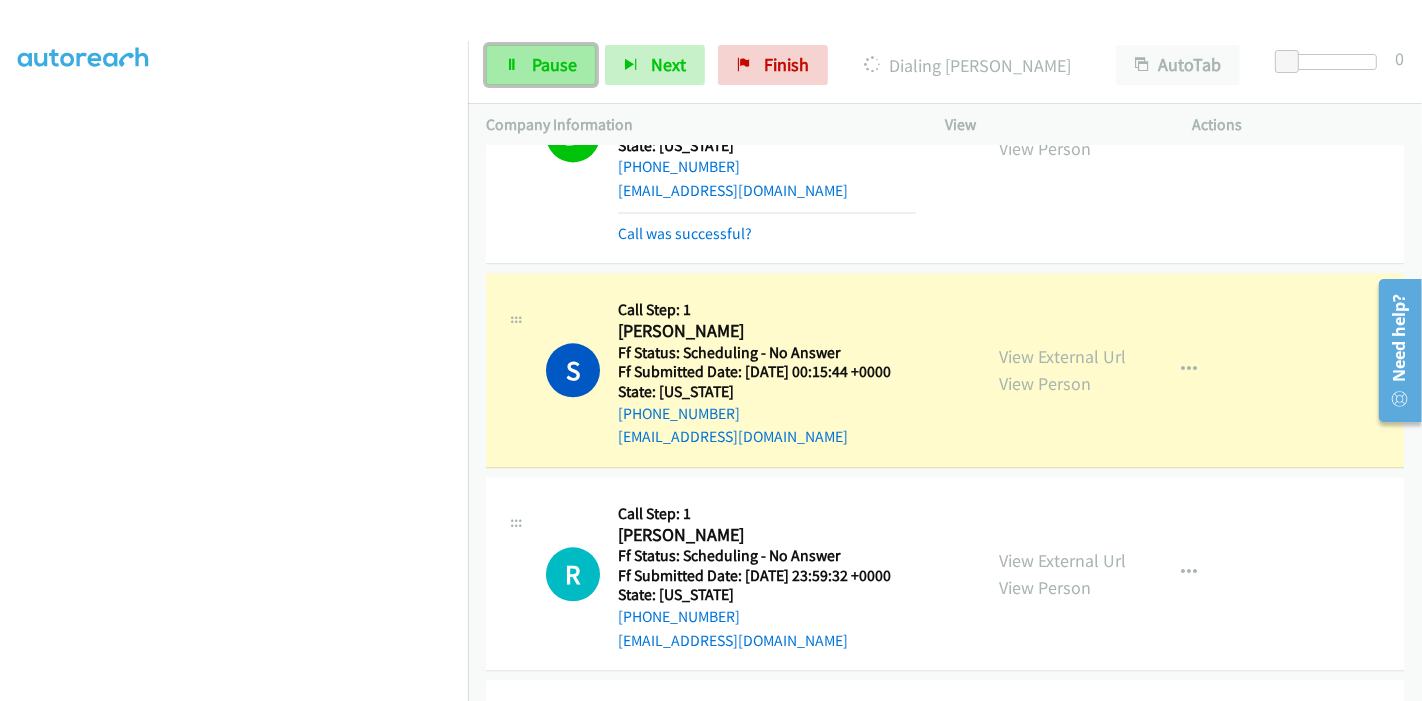 click on "Pause" at bounding box center [541, 65] 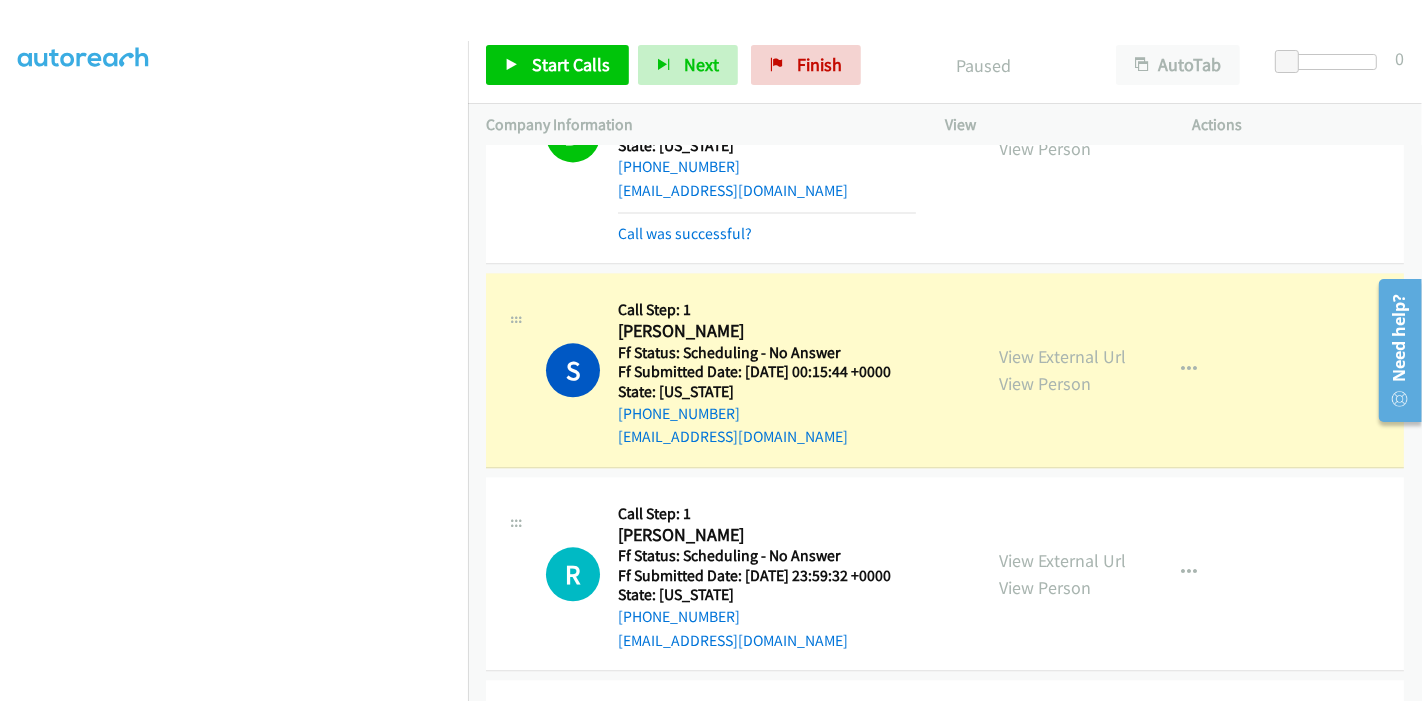 scroll, scrollTop: 0, scrollLeft: 0, axis: both 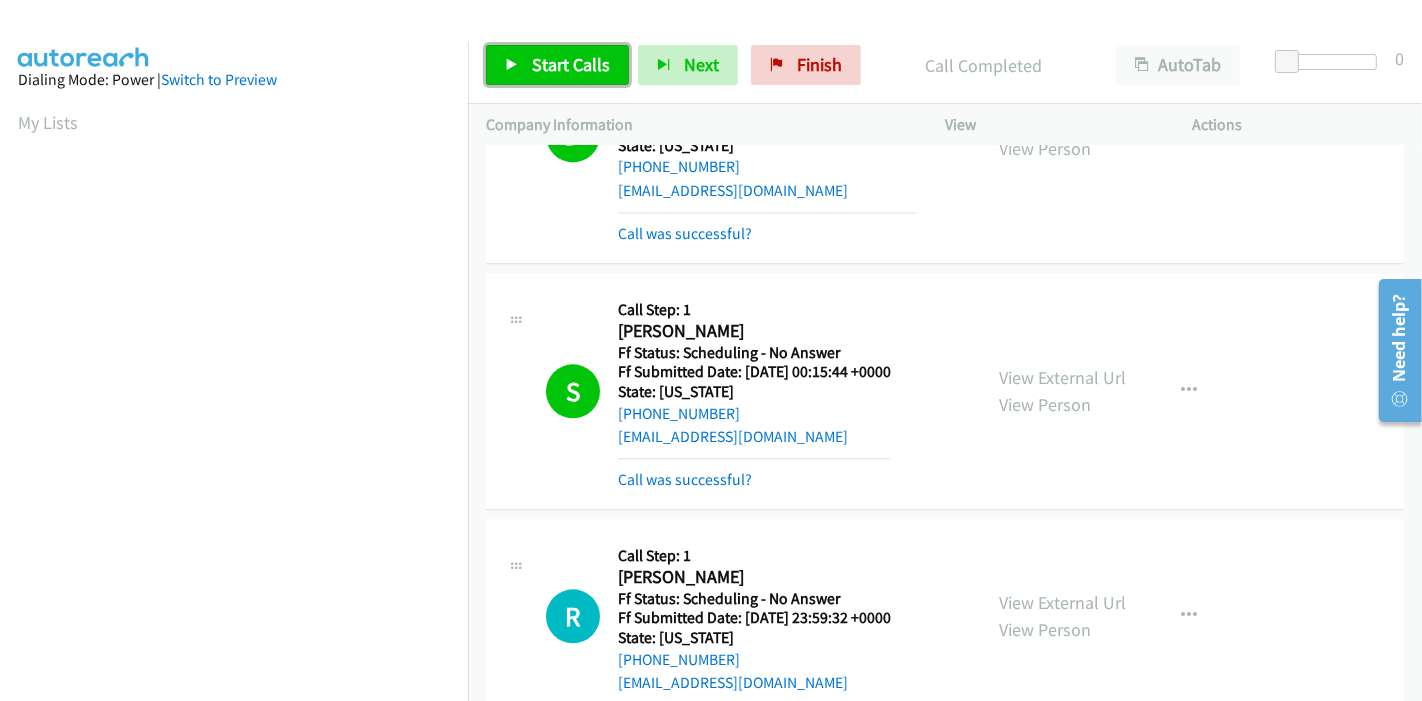 click on "Start Calls" at bounding box center (571, 64) 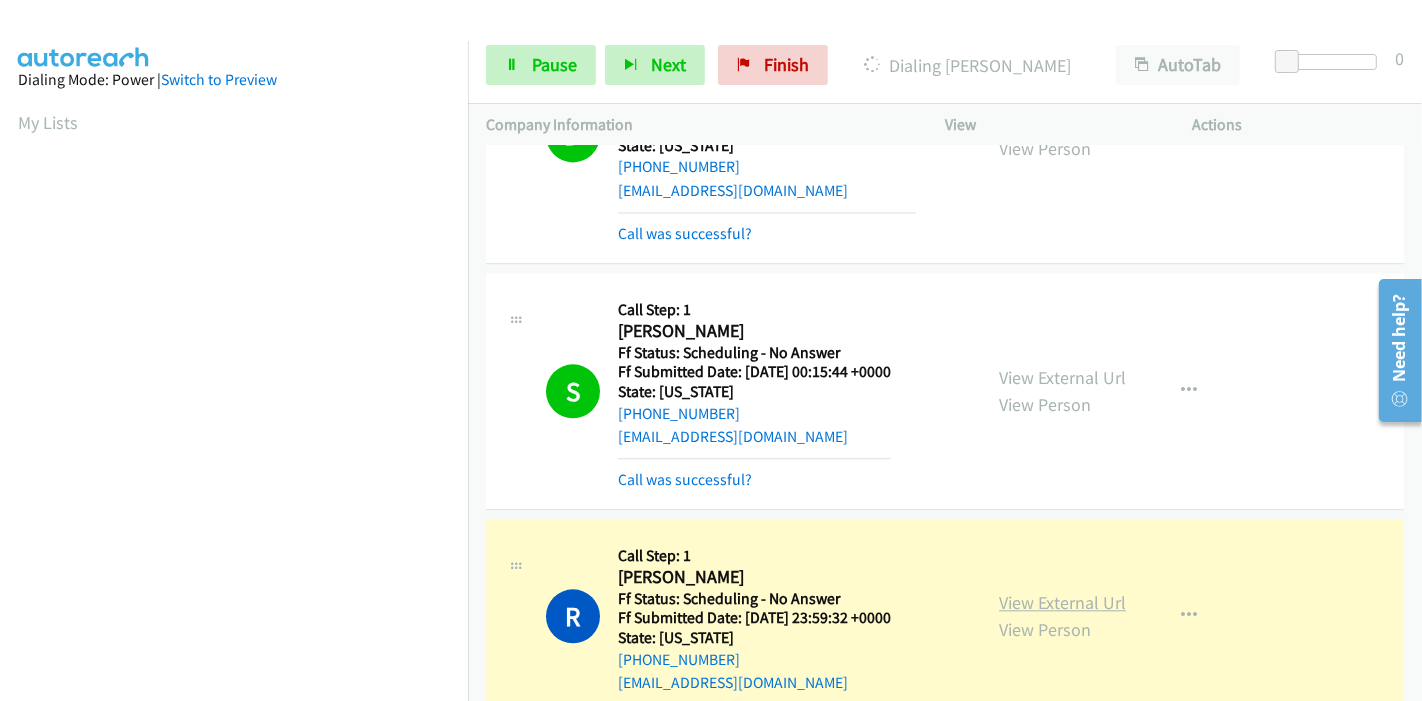 click on "View External Url" at bounding box center [1062, 602] 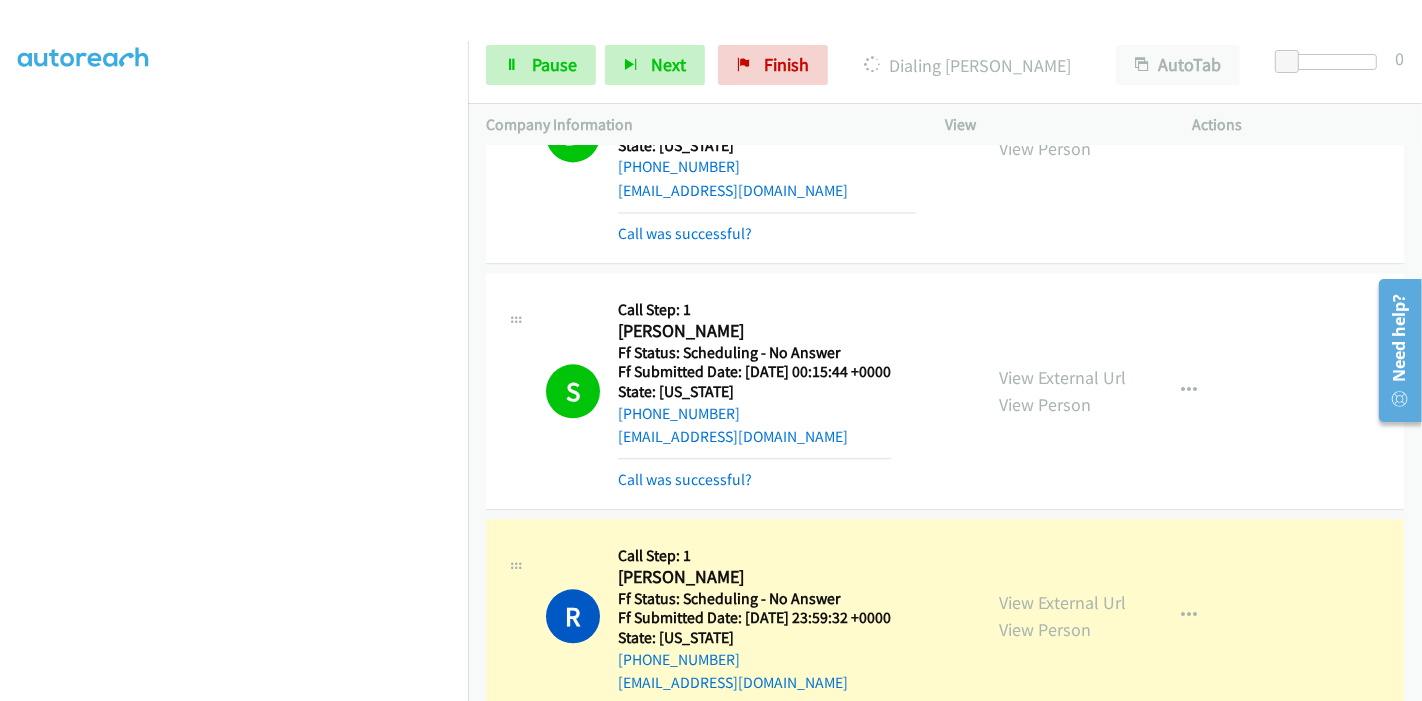 scroll, scrollTop: 0, scrollLeft: 0, axis: both 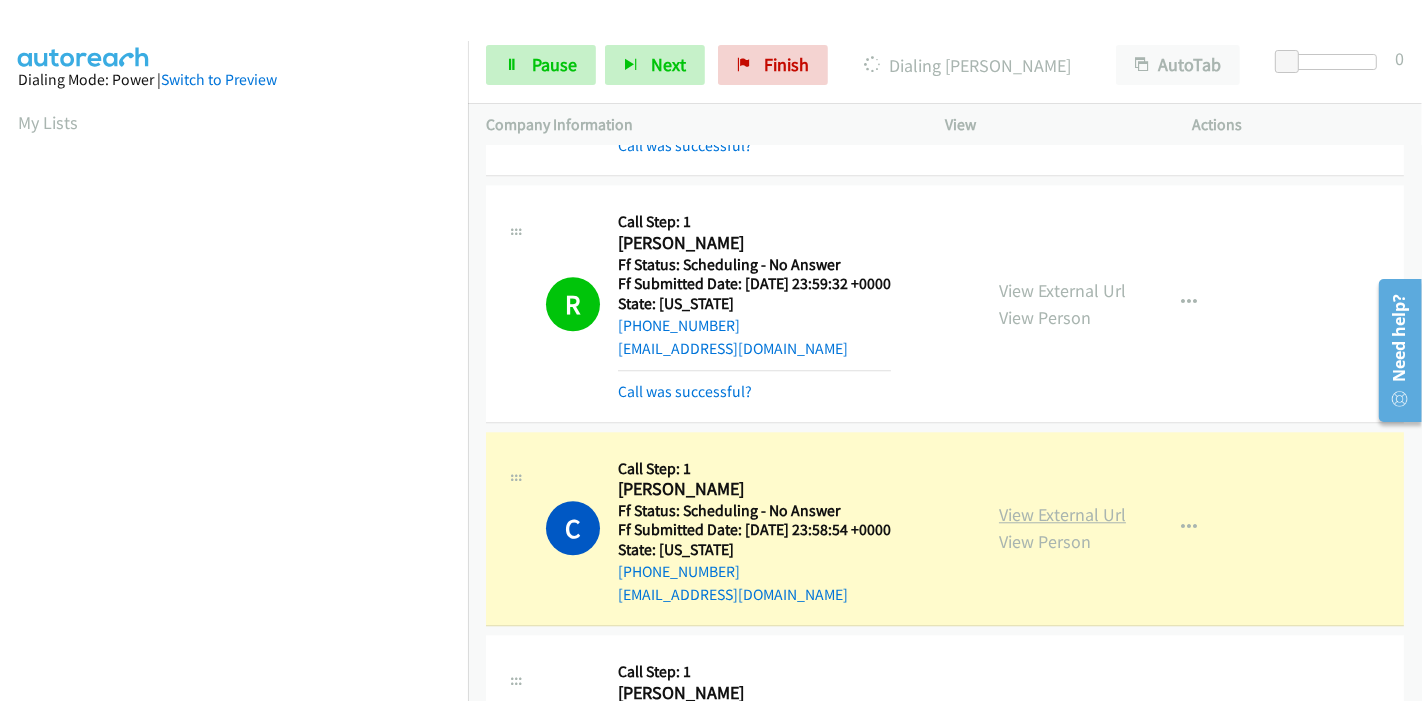 click on "View External Url" at bounding box center [1062, 514] 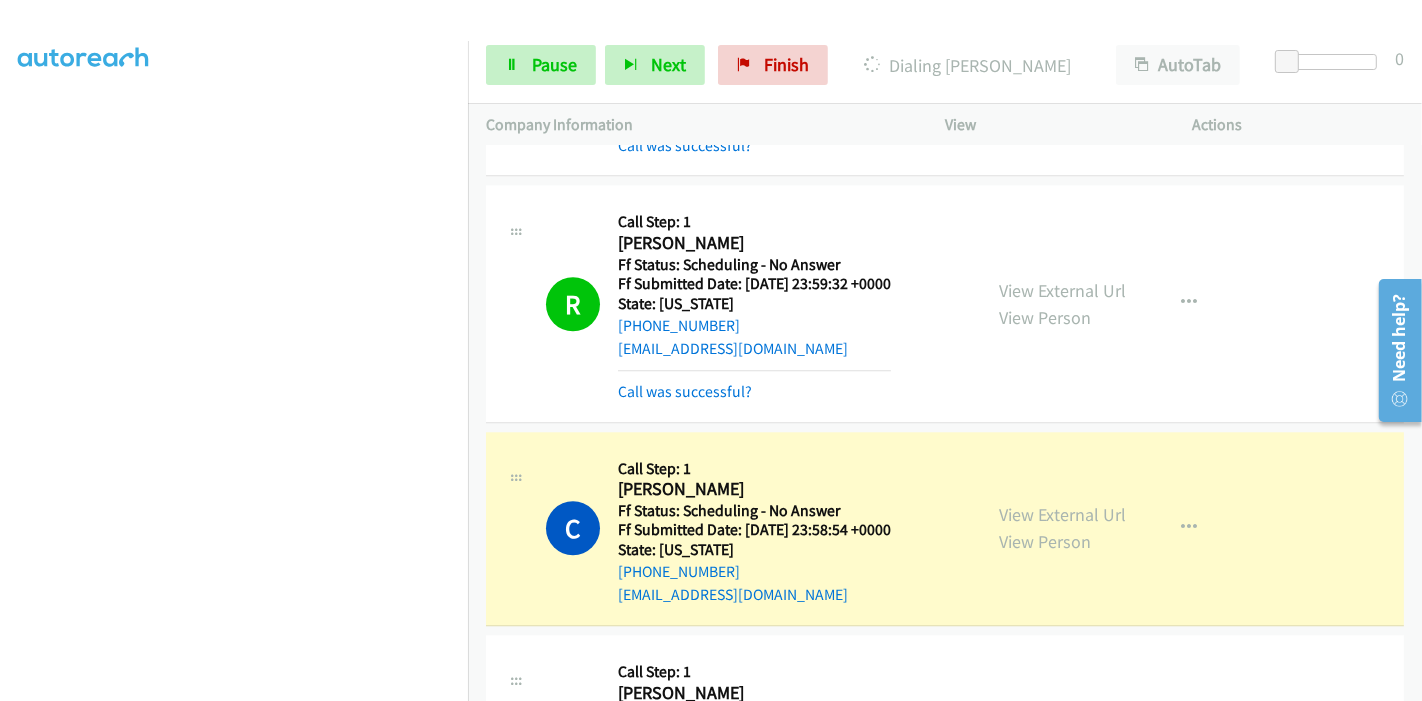 scroll, scrollTop: 0, scrollLeft: 0, axis: both 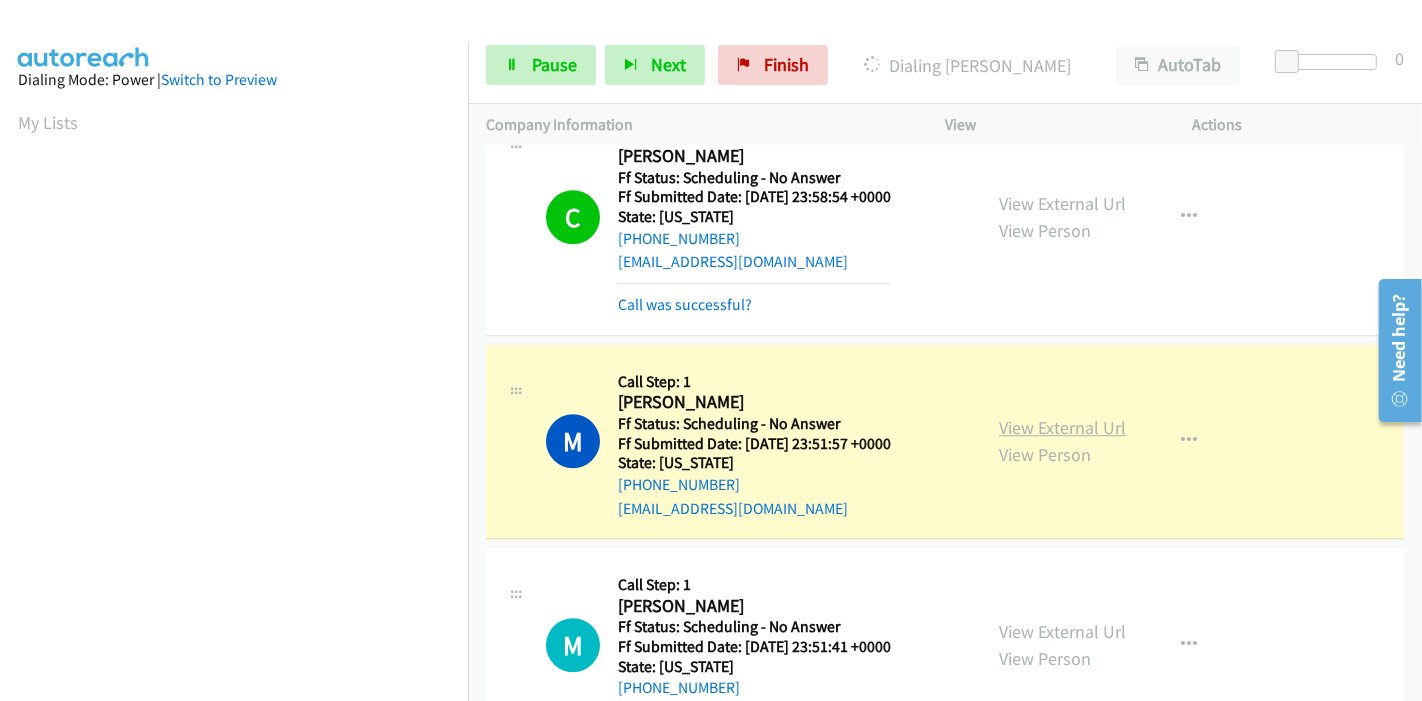click on "View External Url" at bounding box center (1062, 427) 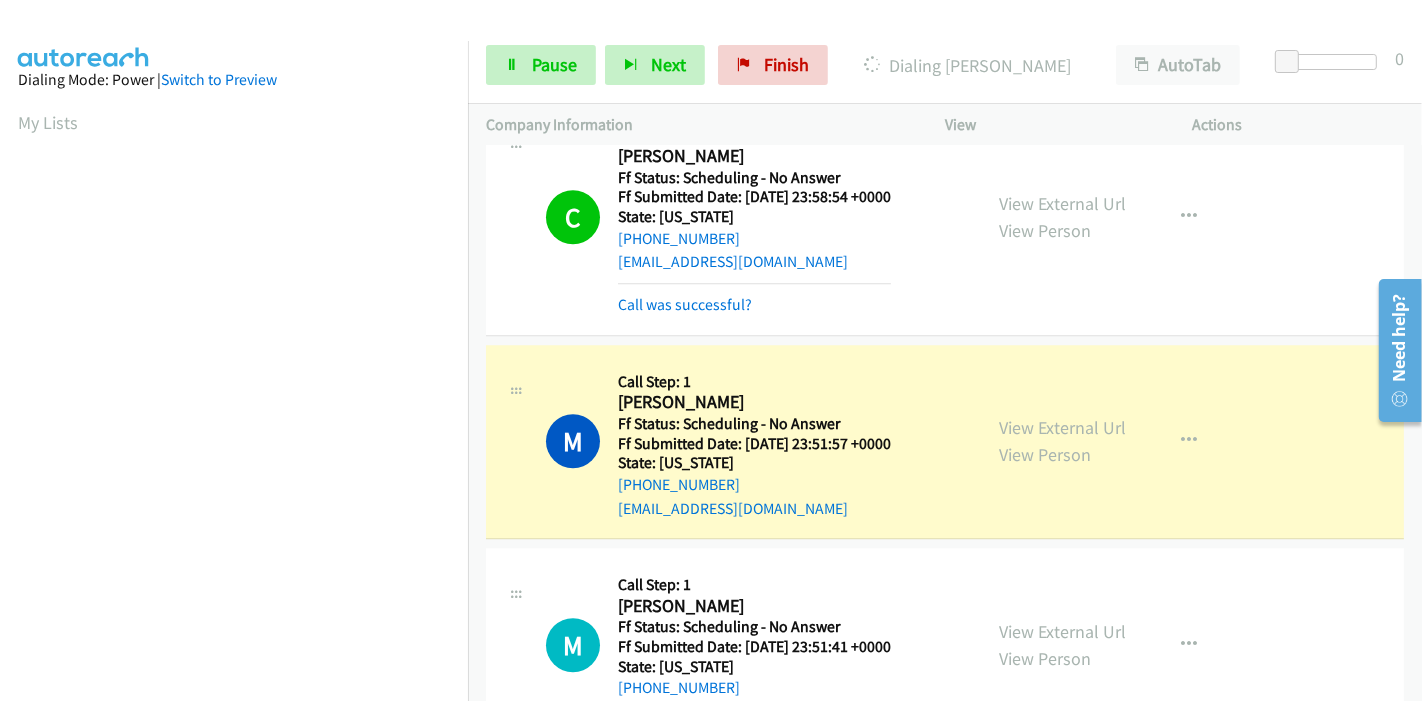 scroll, scrollTop: 422, scrollLeft: 0, axis: vertical 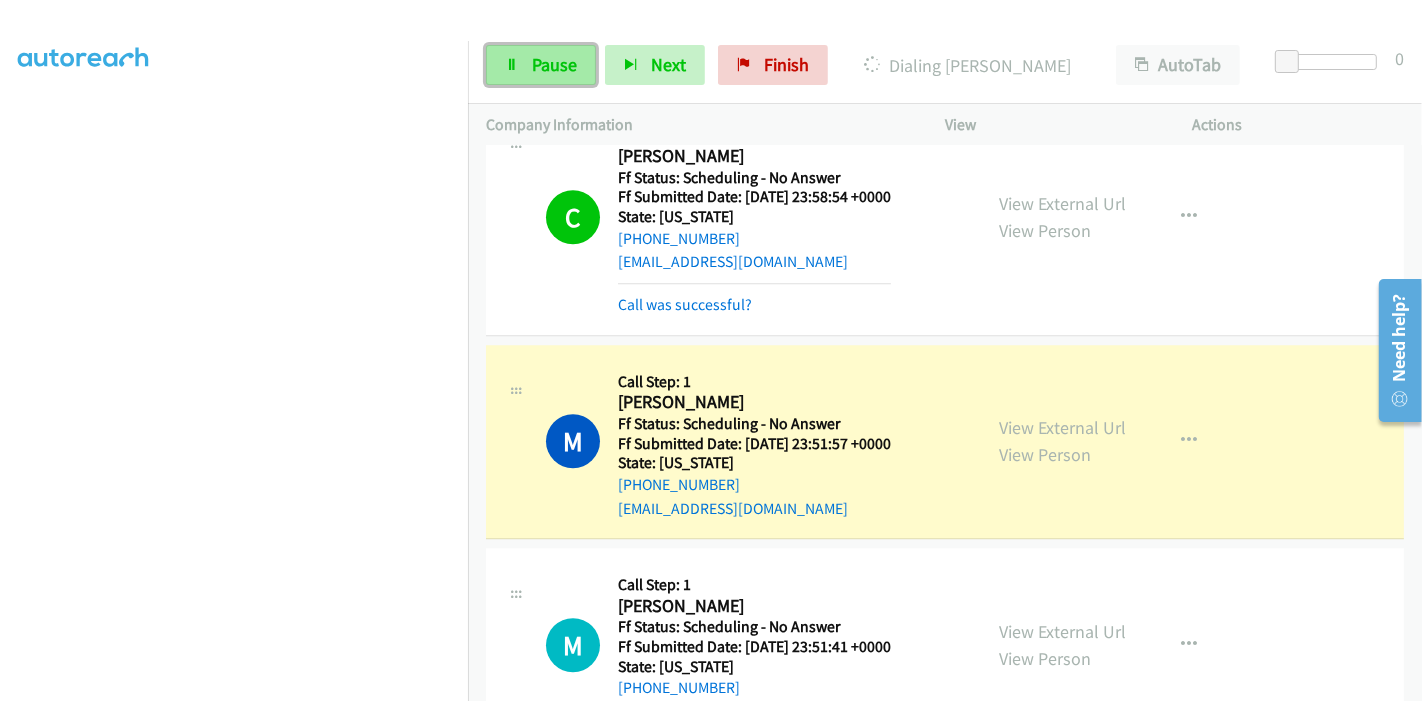 click on "Pause" at bounding box center [541, 65] 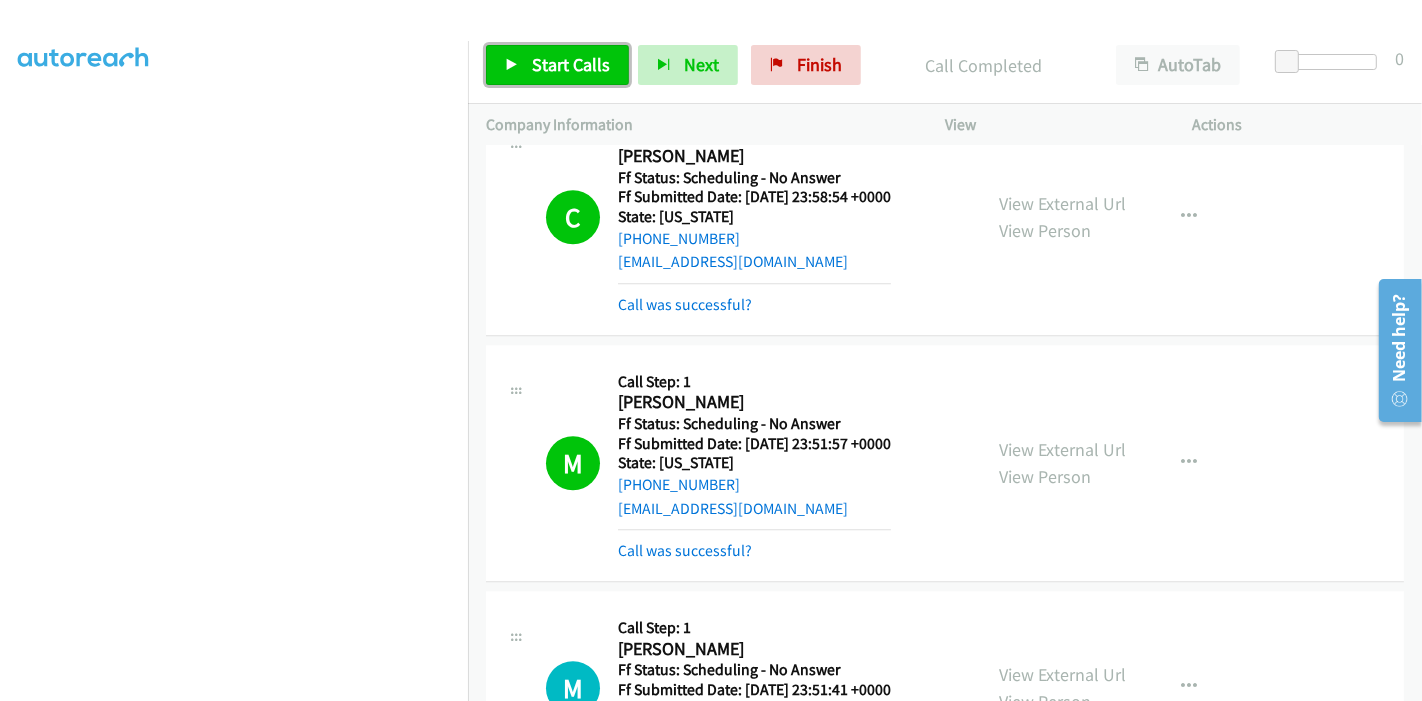 click on "Start Calls" at bounding box center (557, 65) 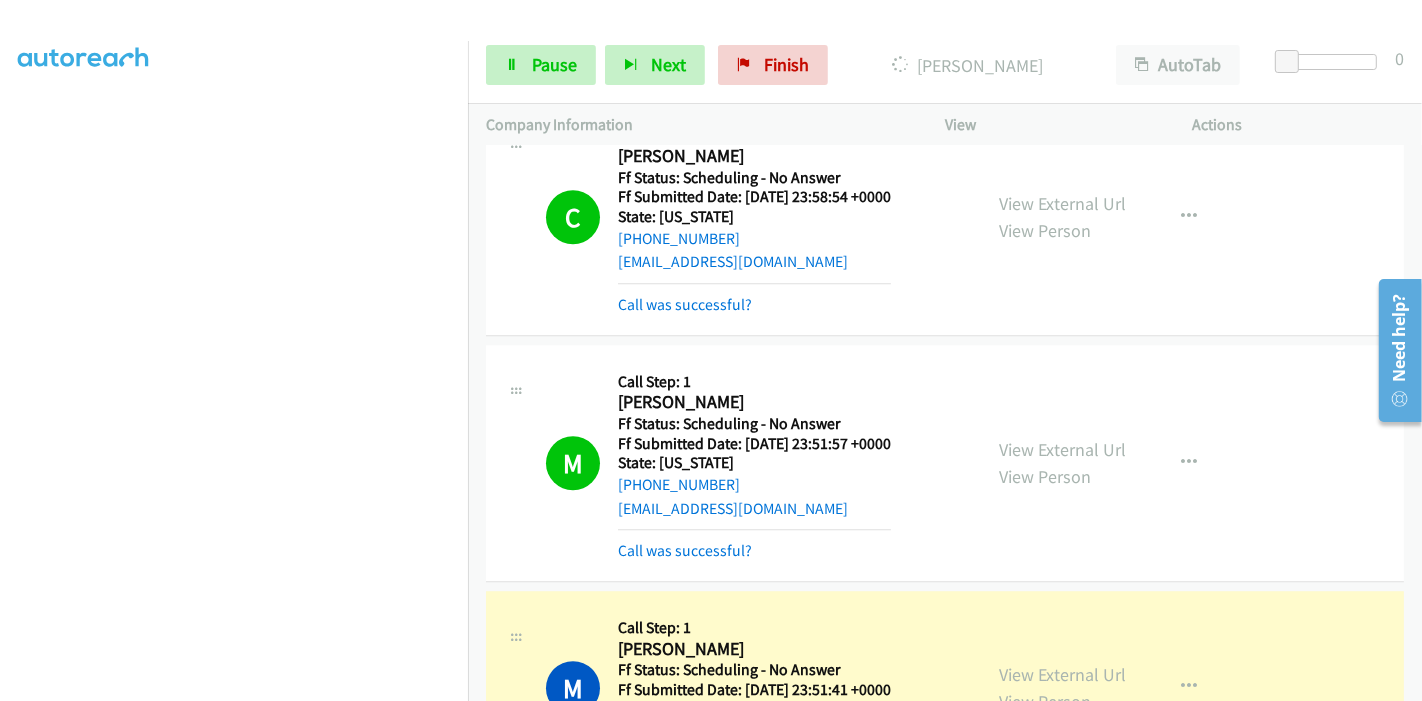 scroll, scrollTop: 311, scrollLeft: 0, axis: vertical 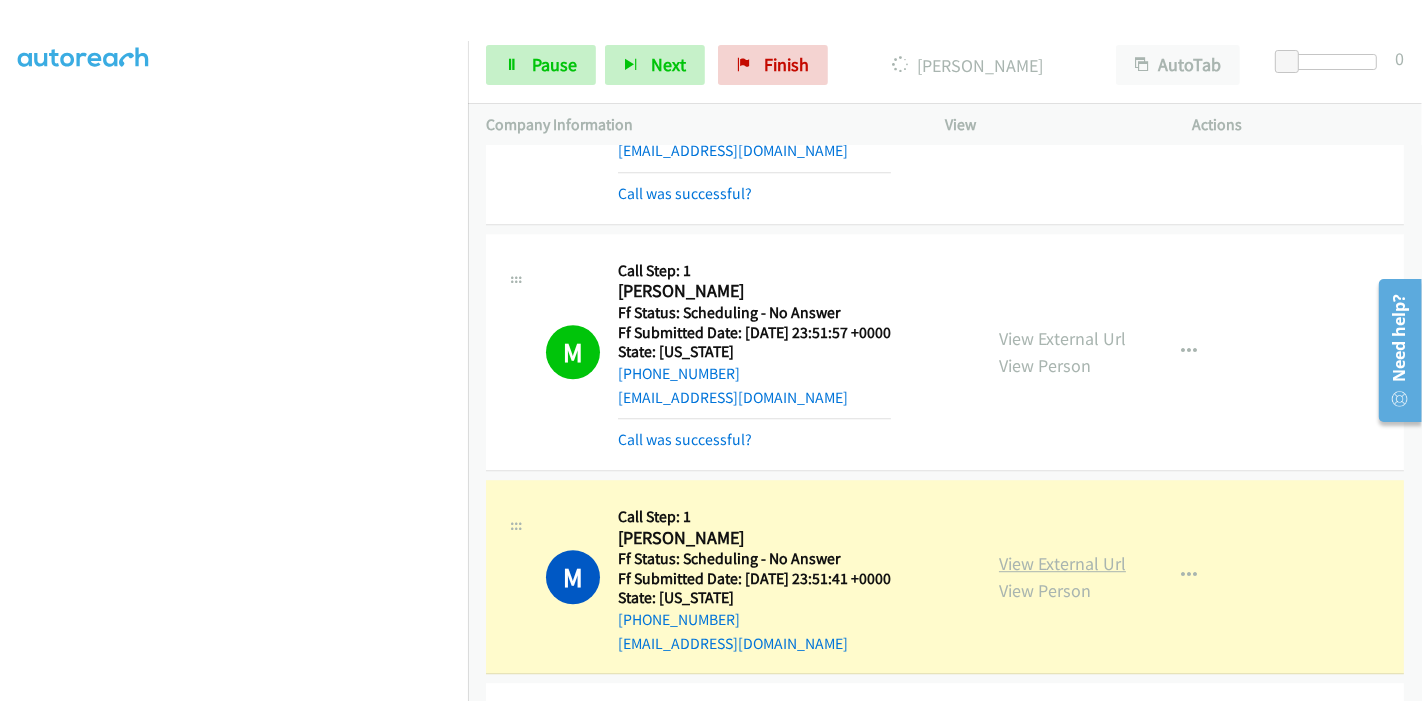 click on "View External Url" at bounding box center (1062, 563) 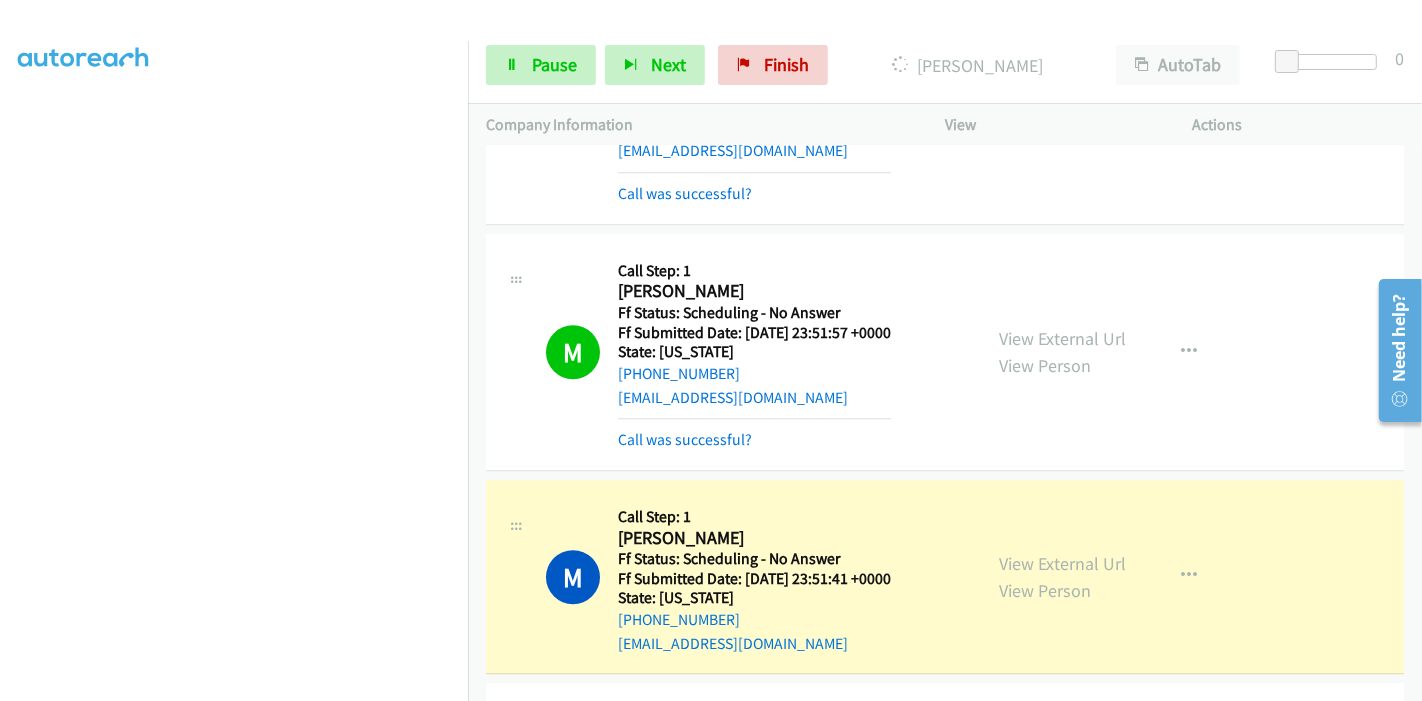 scroll, scrollTop: 200, scrollLeft: 0, axis: vertical 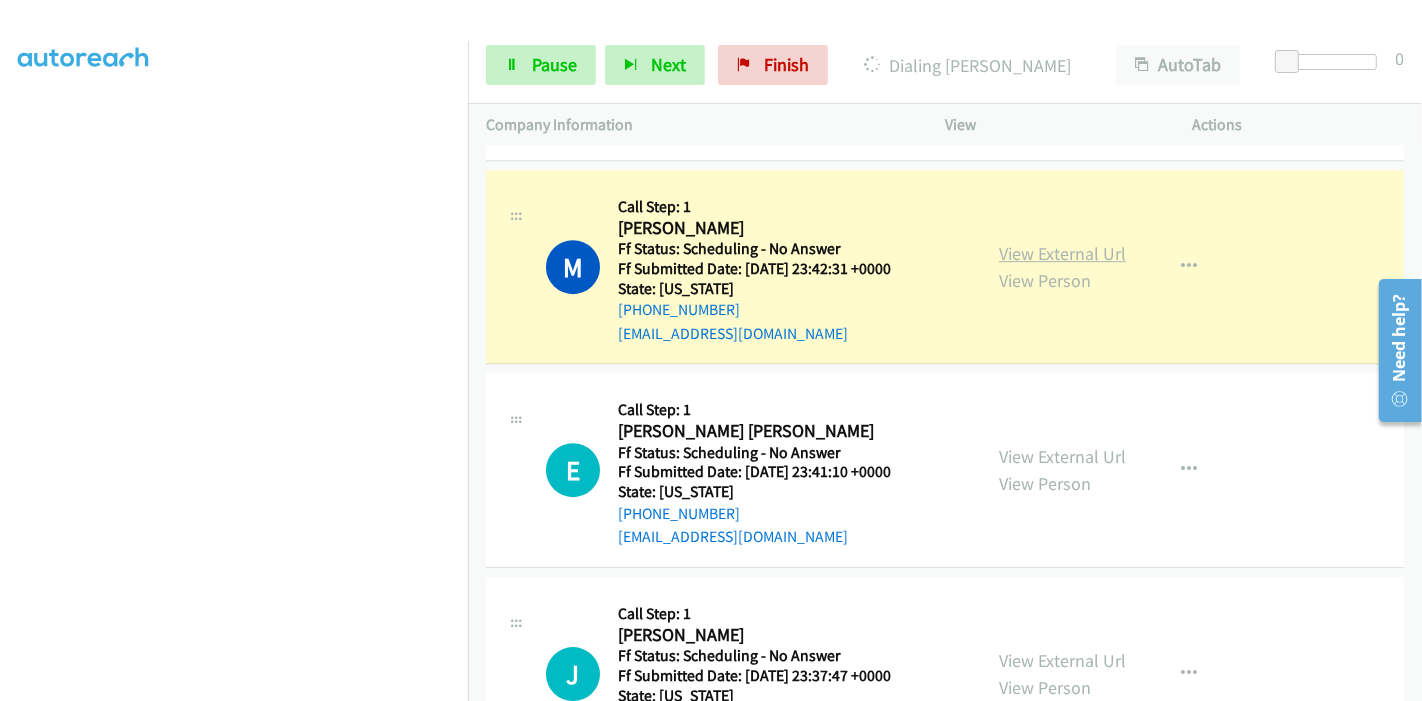 click on "View External Url" at bounding box center (1062, 253) 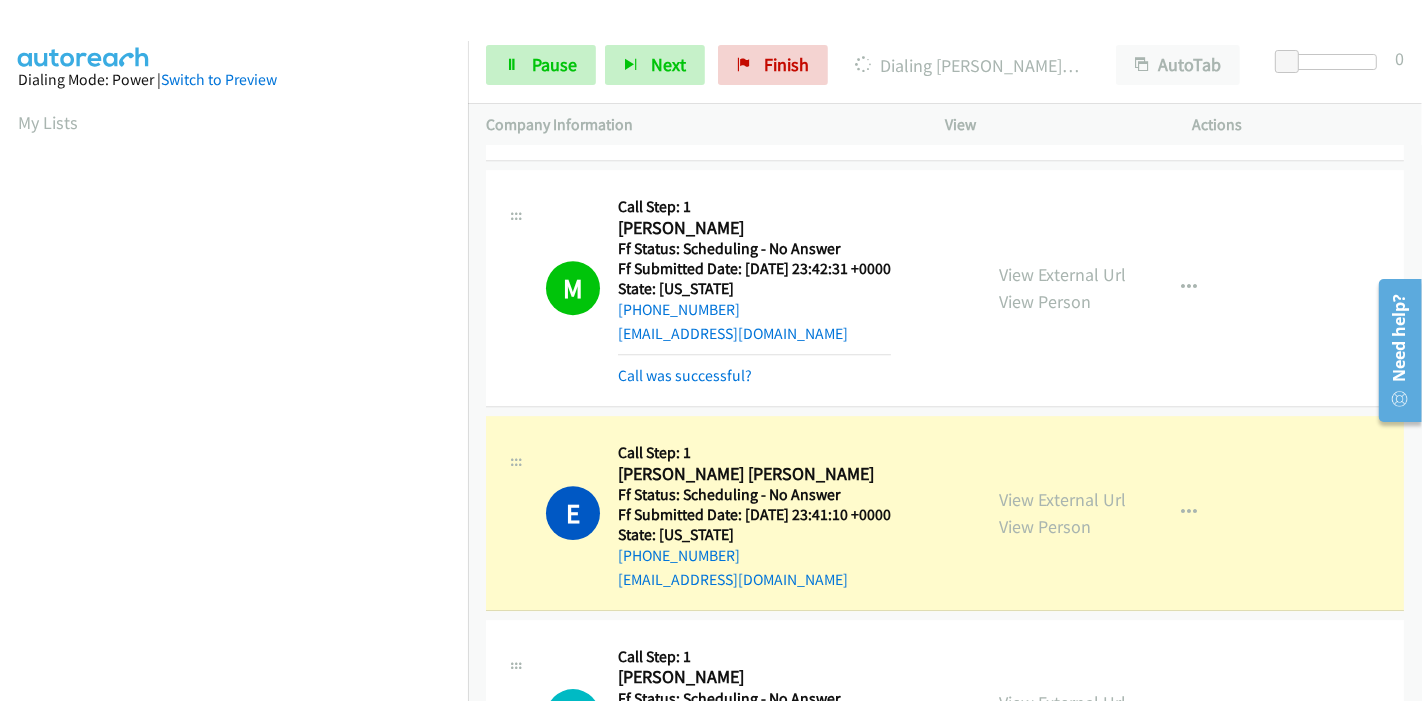 scroll, scrollTop: 422, scrollLeft: 0, axis: vertical 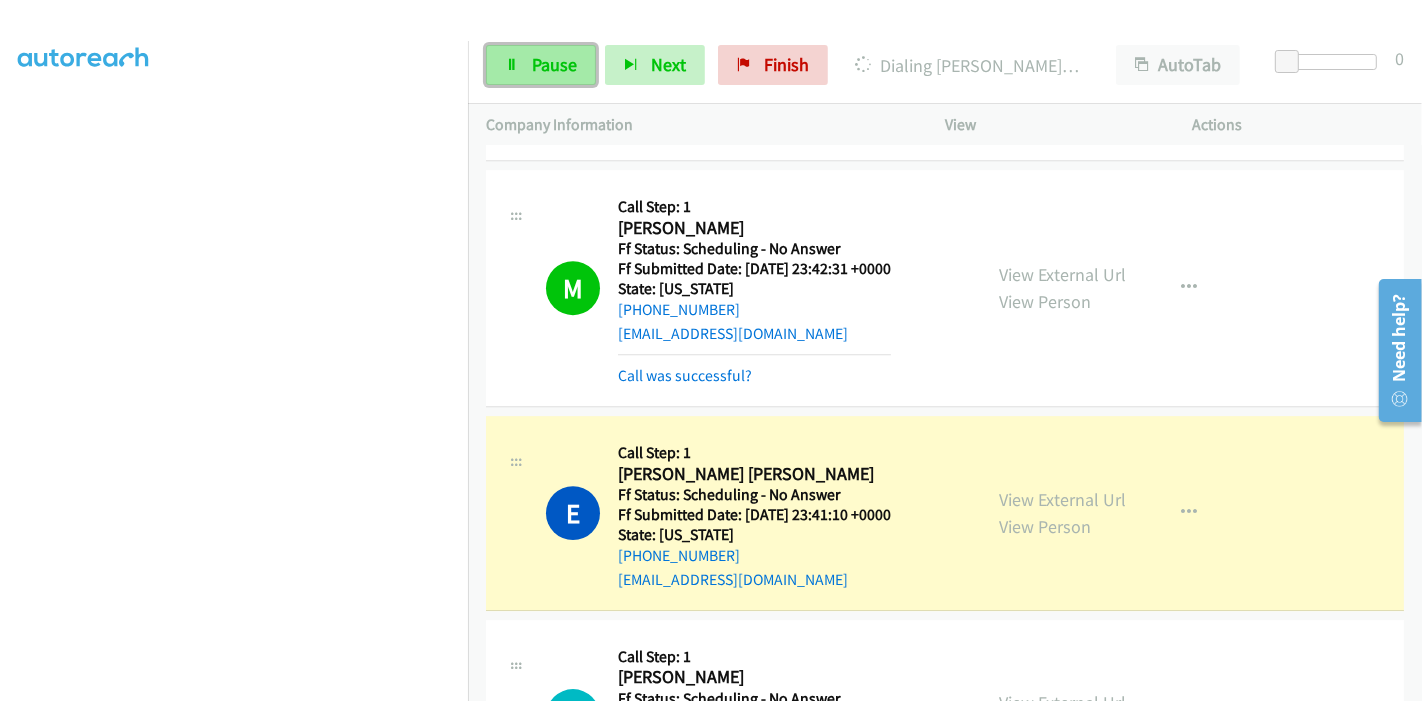 click on "Pause" at bounding box center [554, 64] 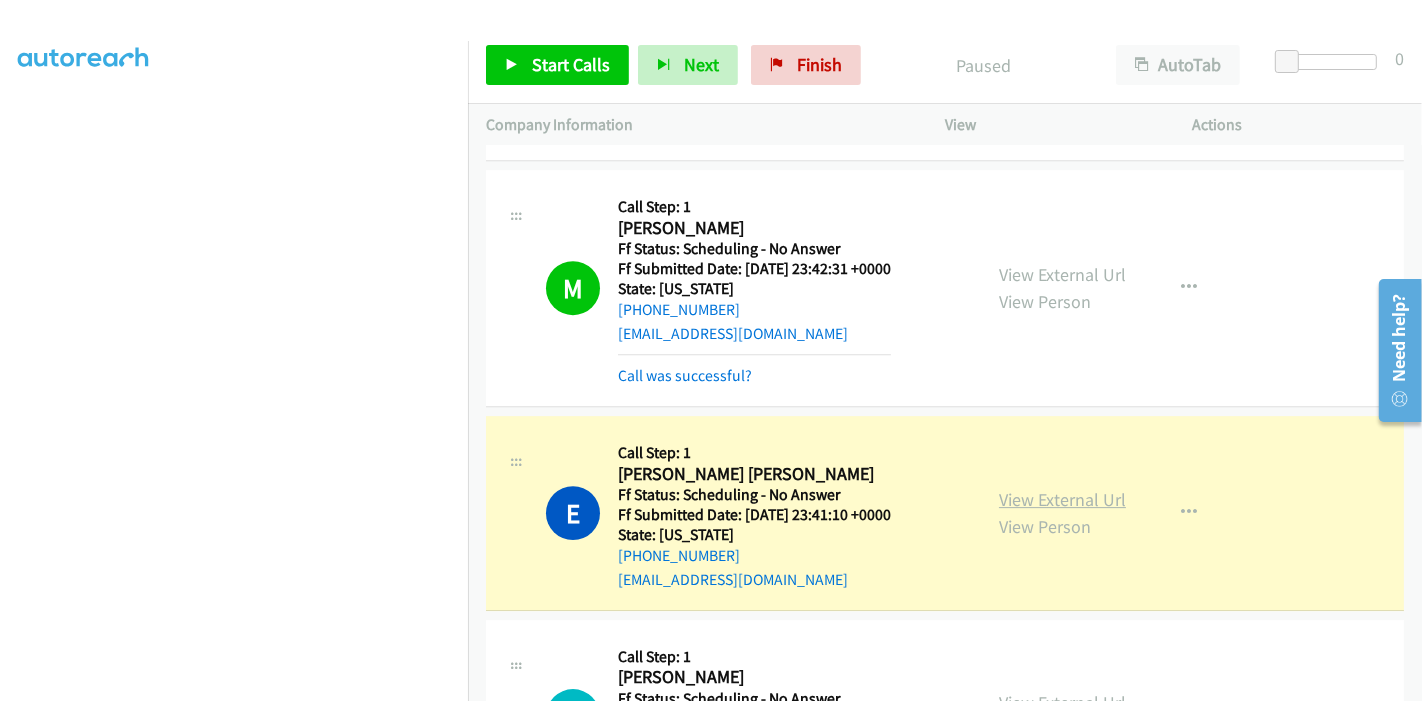 click on "View External Url" at bounding box center [1062, 499] 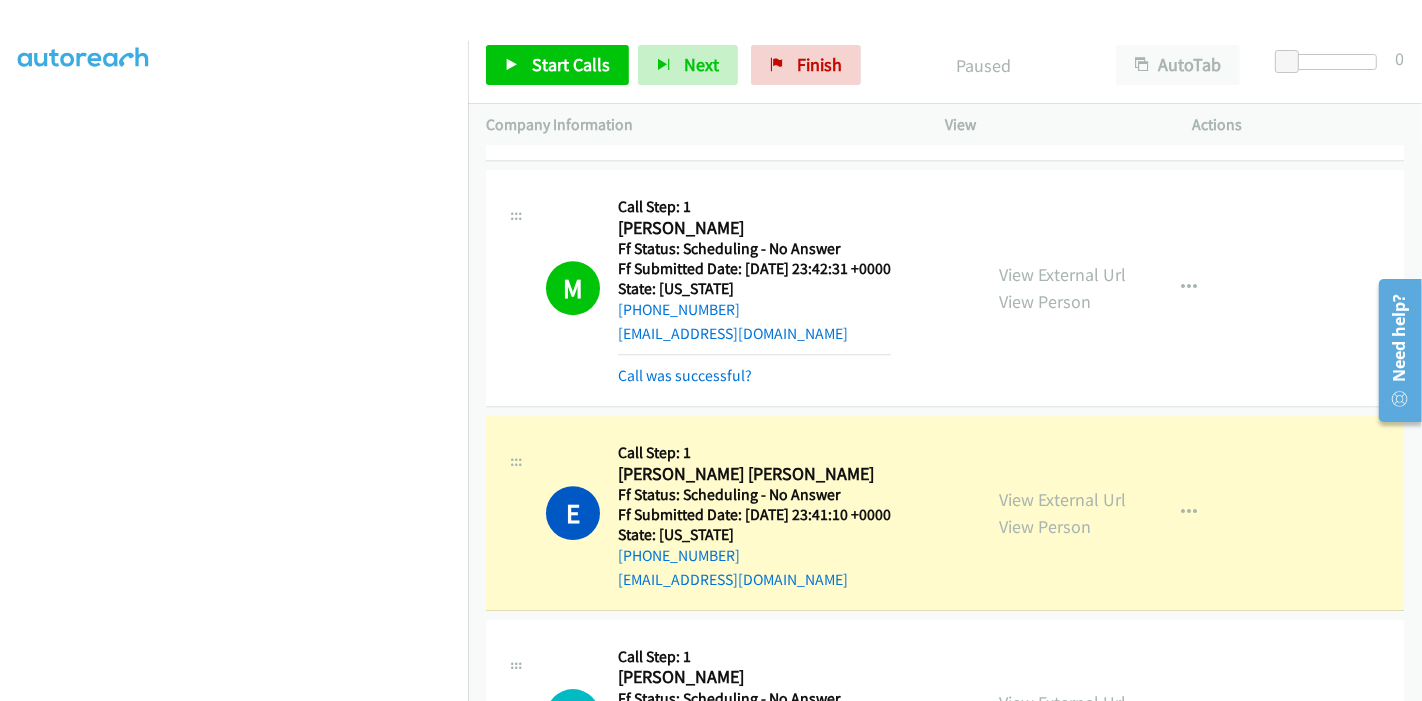 scroll, scrollTop: 422, scrollLeft: 0, axis: vertical 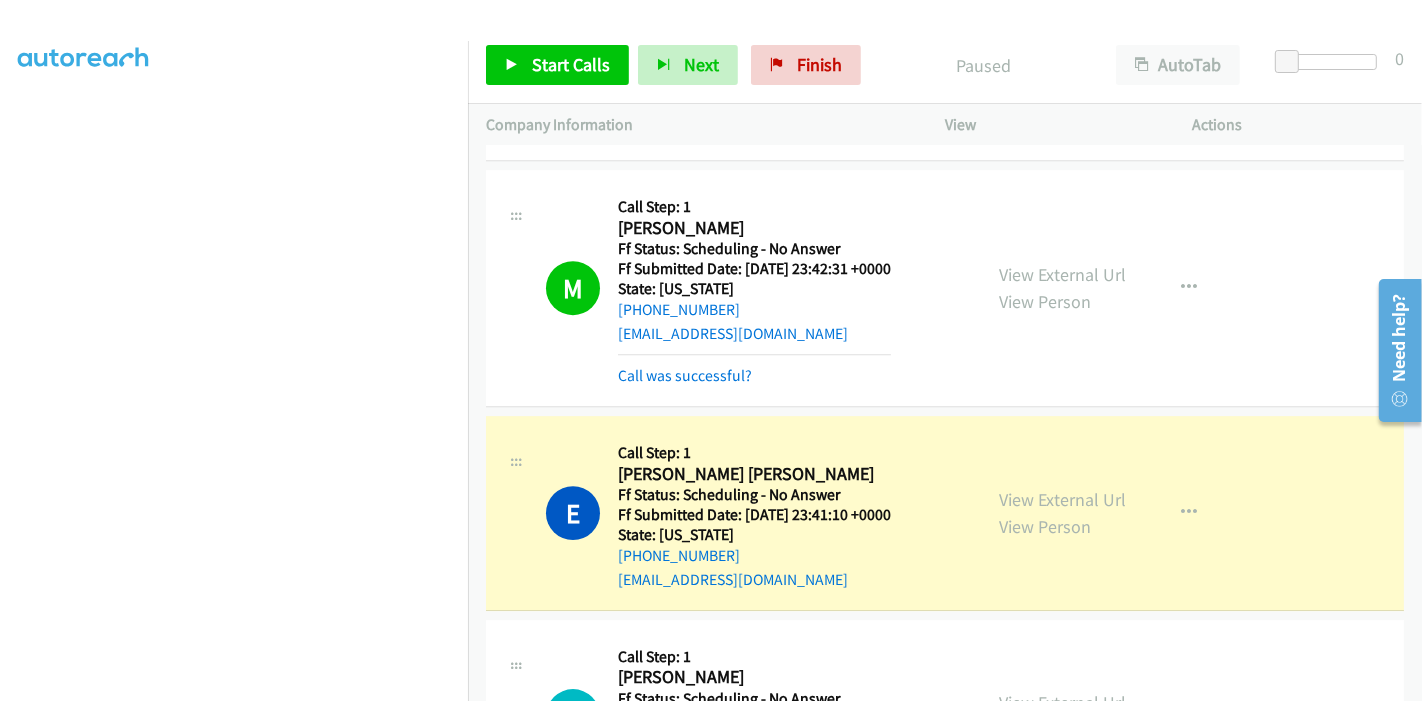 click on "M
Callback Scheduled
Call Step: 1
[PERSON_NAME]
America/[GEOGRAPHIC_DATA]
Ff Status: Scheduling - No Answer
Ff Submitted Date: [DATE] 23:42:31 +0000
State: [US_STATE]
[PHONE_NUMBER]
[EMAIL_ADDRESS][DOMAIN_NAME]
Call was successful?
View External Url
View Person
View External Url
Email
Schedule/Manage Callback
Skip Call
Add to do not call list" at bounding box center [945, 288] 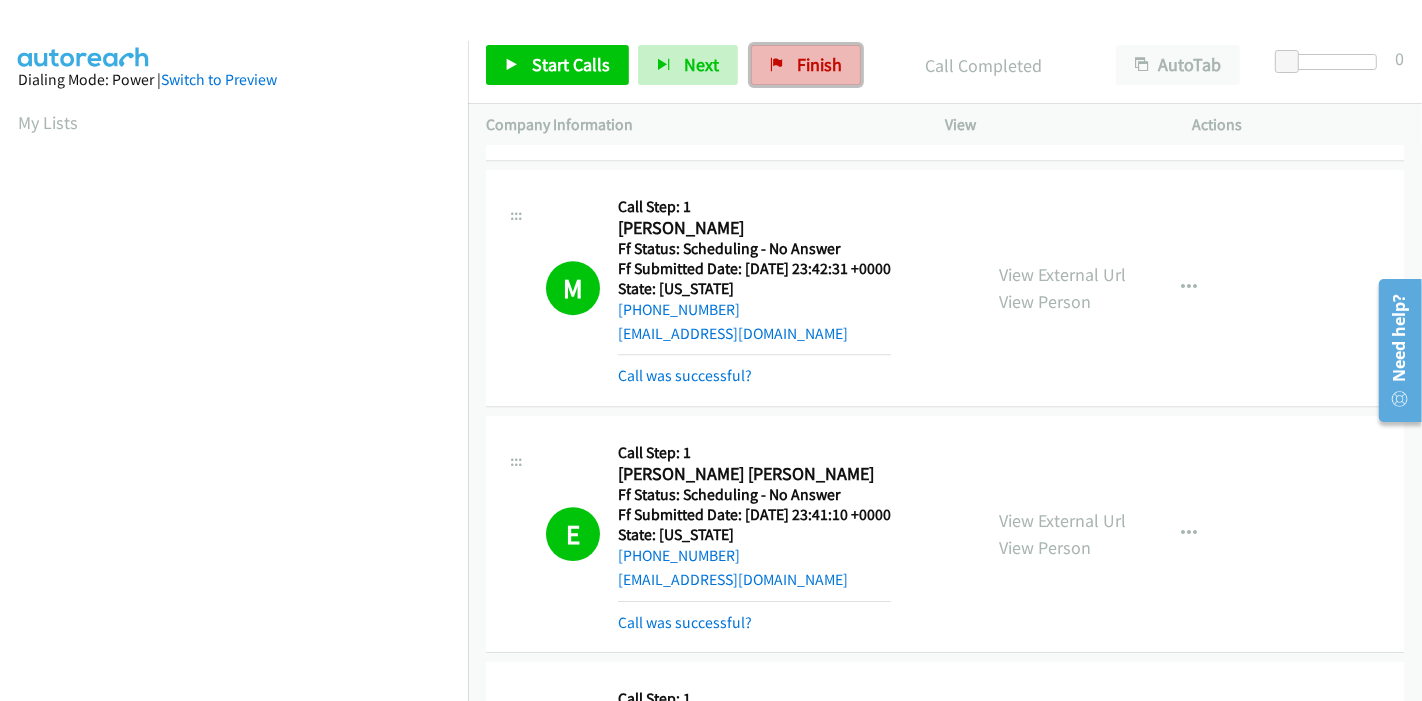 click on "Finish" at bounding box center [819, 64] 